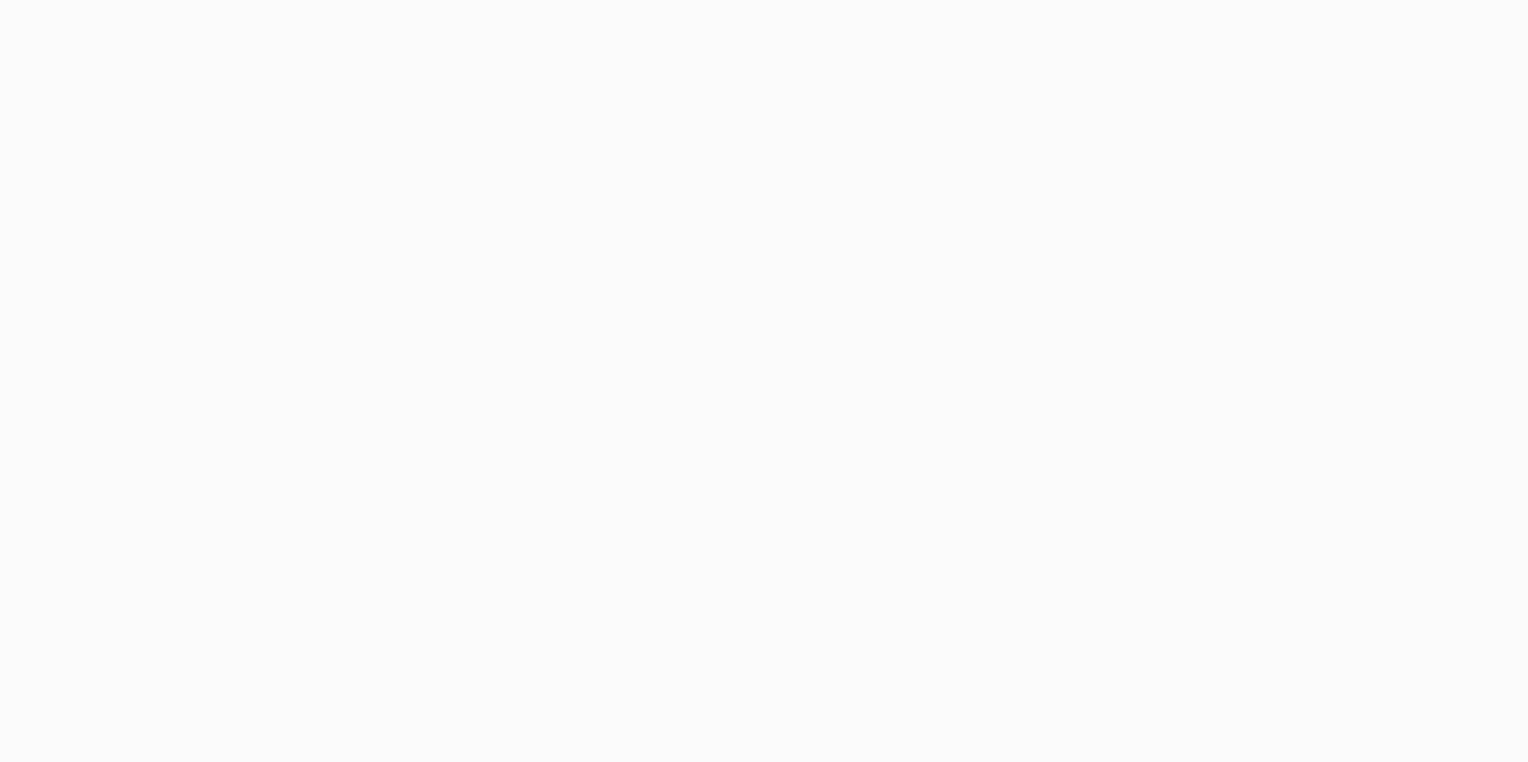 scroll, scrollTop: 0, scrollLeft: 0, axis: both 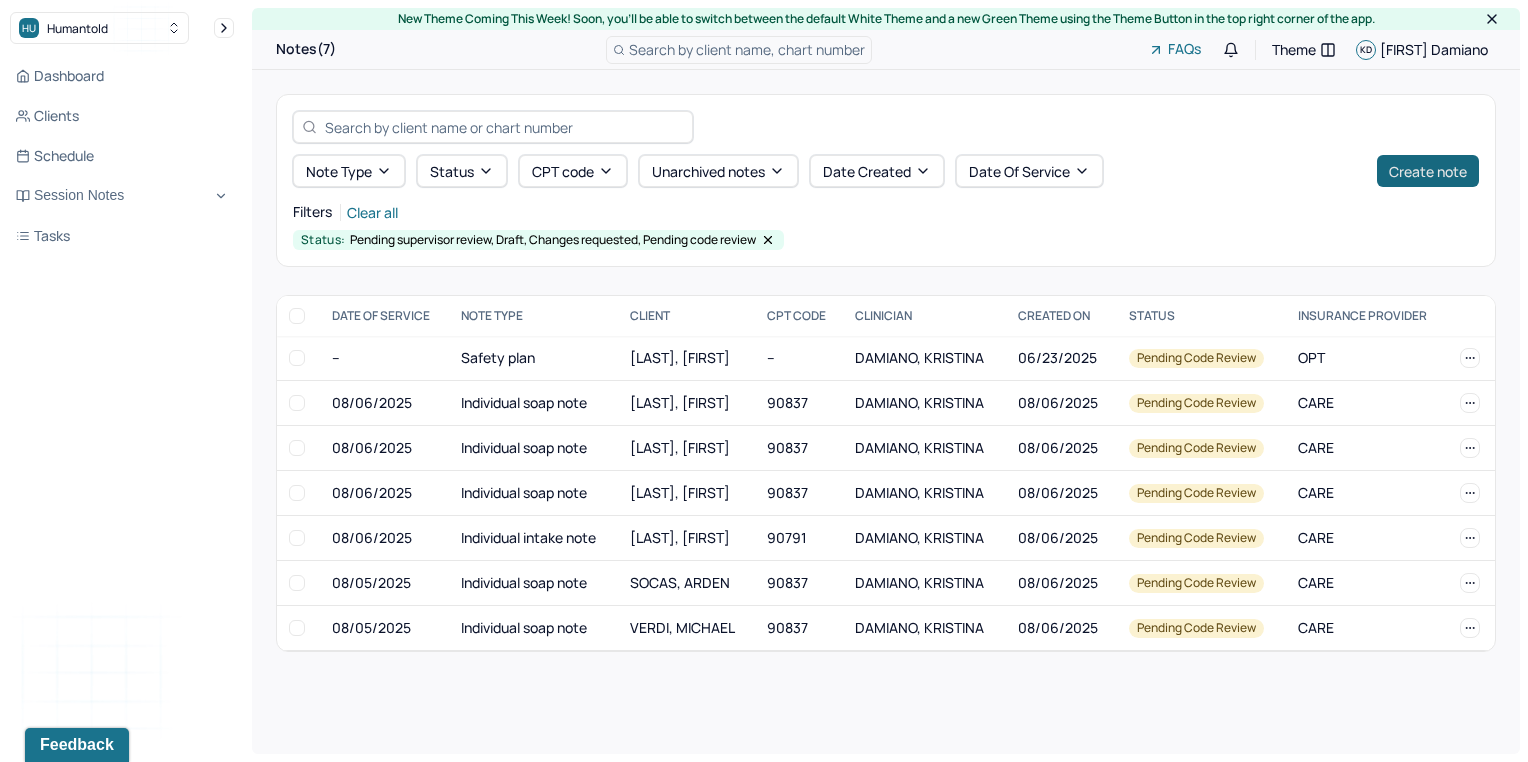 click on "Create note" at bounding box center (1428, 171) 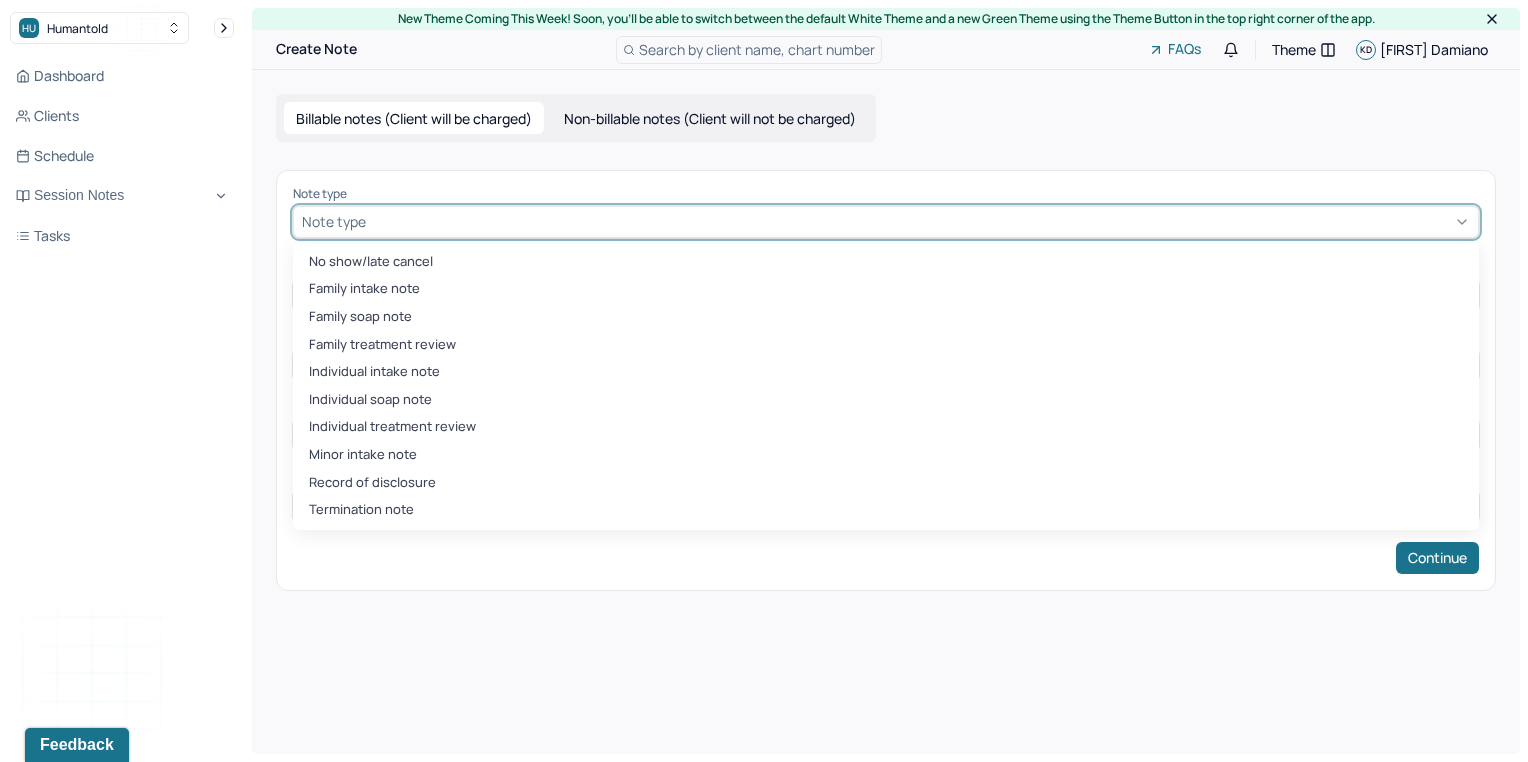 click on "Note type" at bounding box center (886, 222) 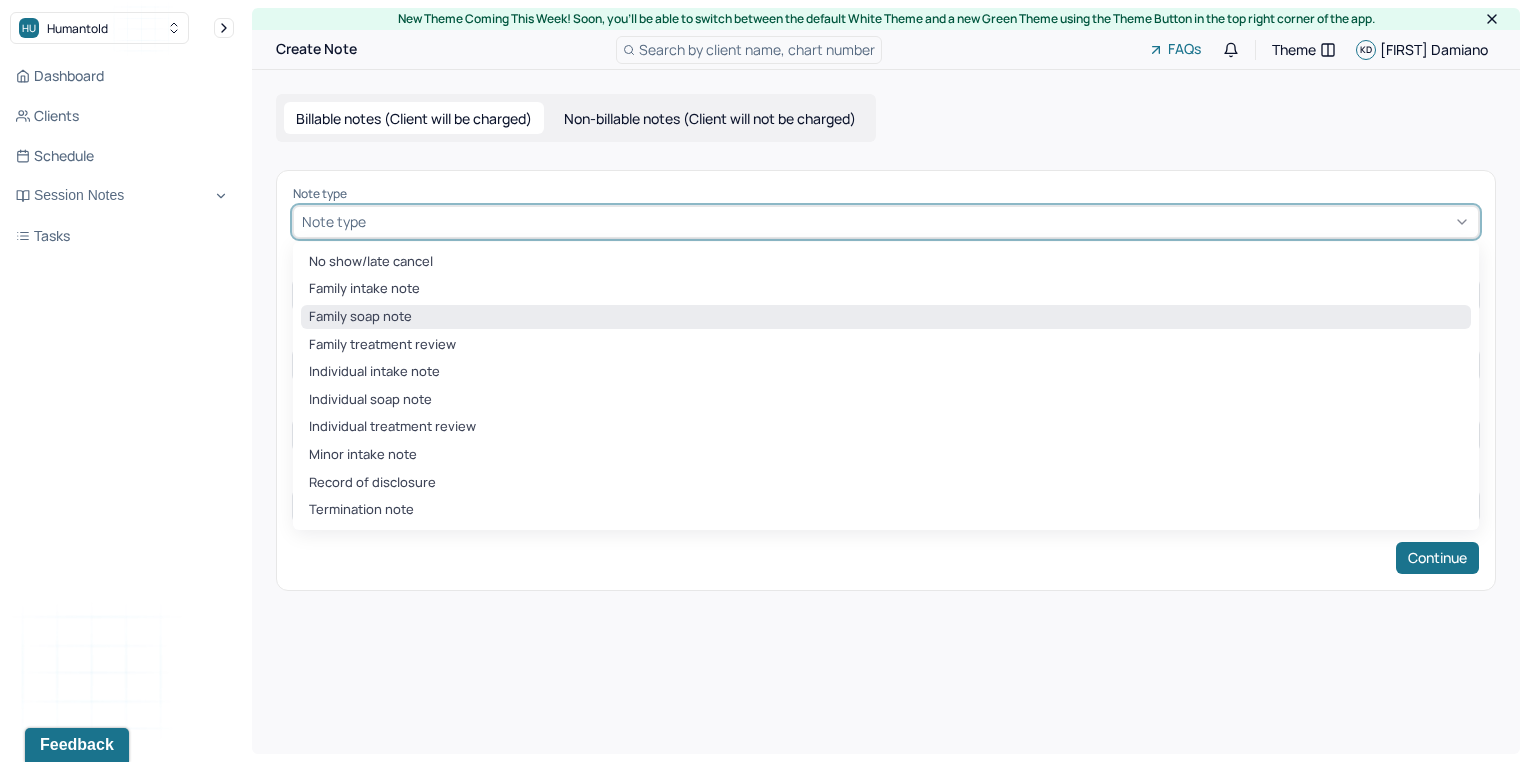 click on "Family soap note" at bounding box center (886, 317) 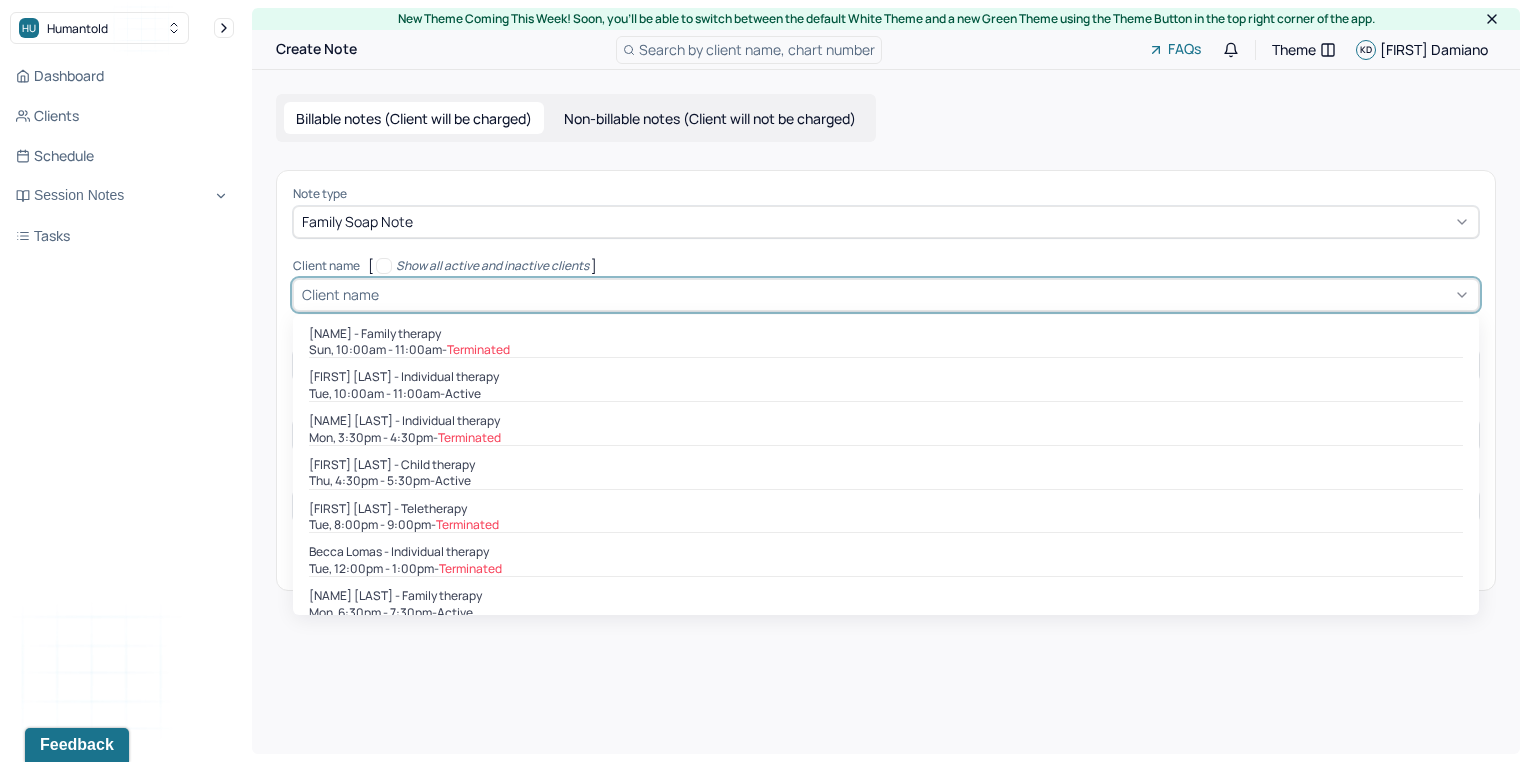 click at bounding box center [926, 294] 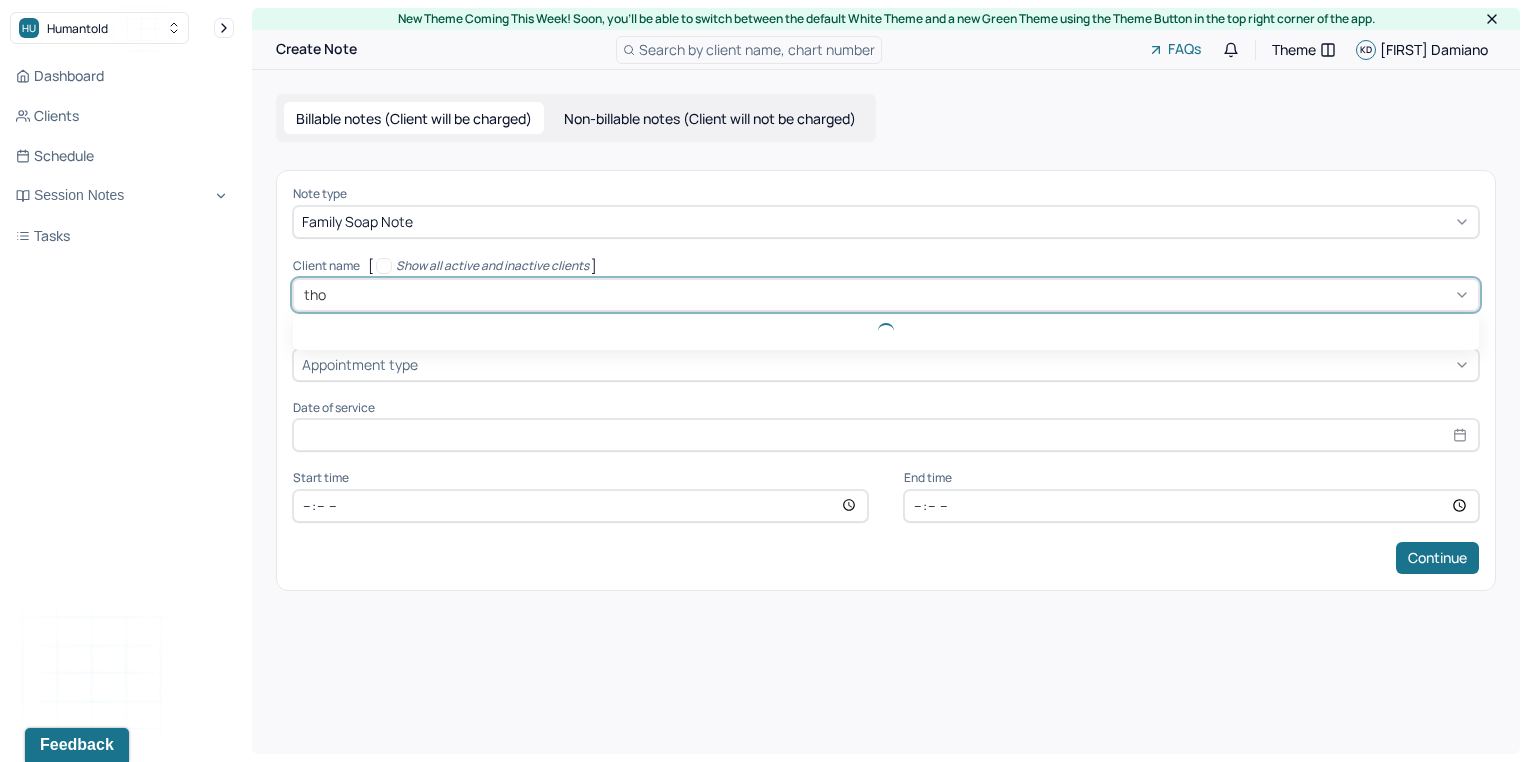 type on "[NAME]" 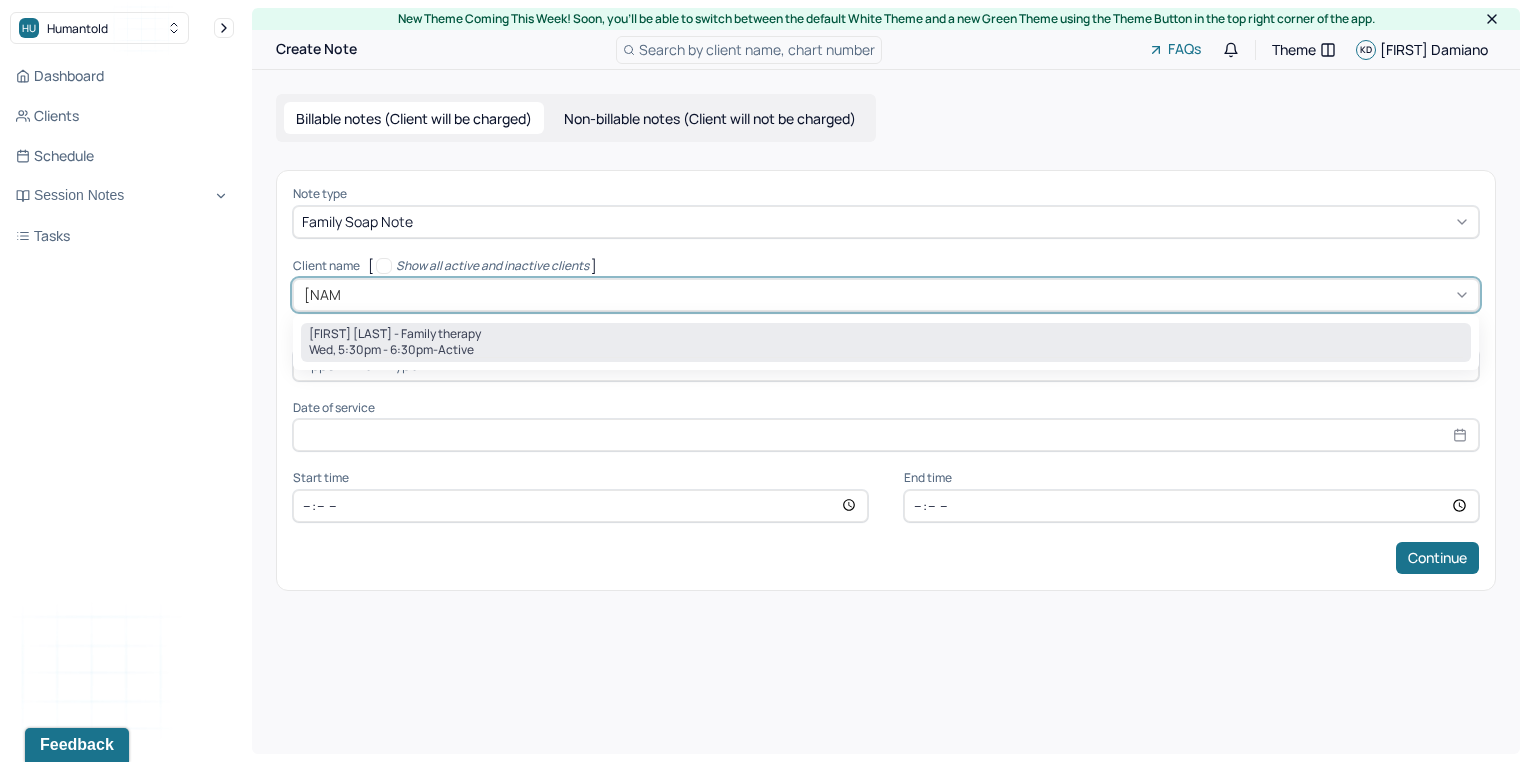 click on "Thomas Cioce - Family therapy Wed, 5:30pm - 6:30pm - active" at bounding box center [886, 343] 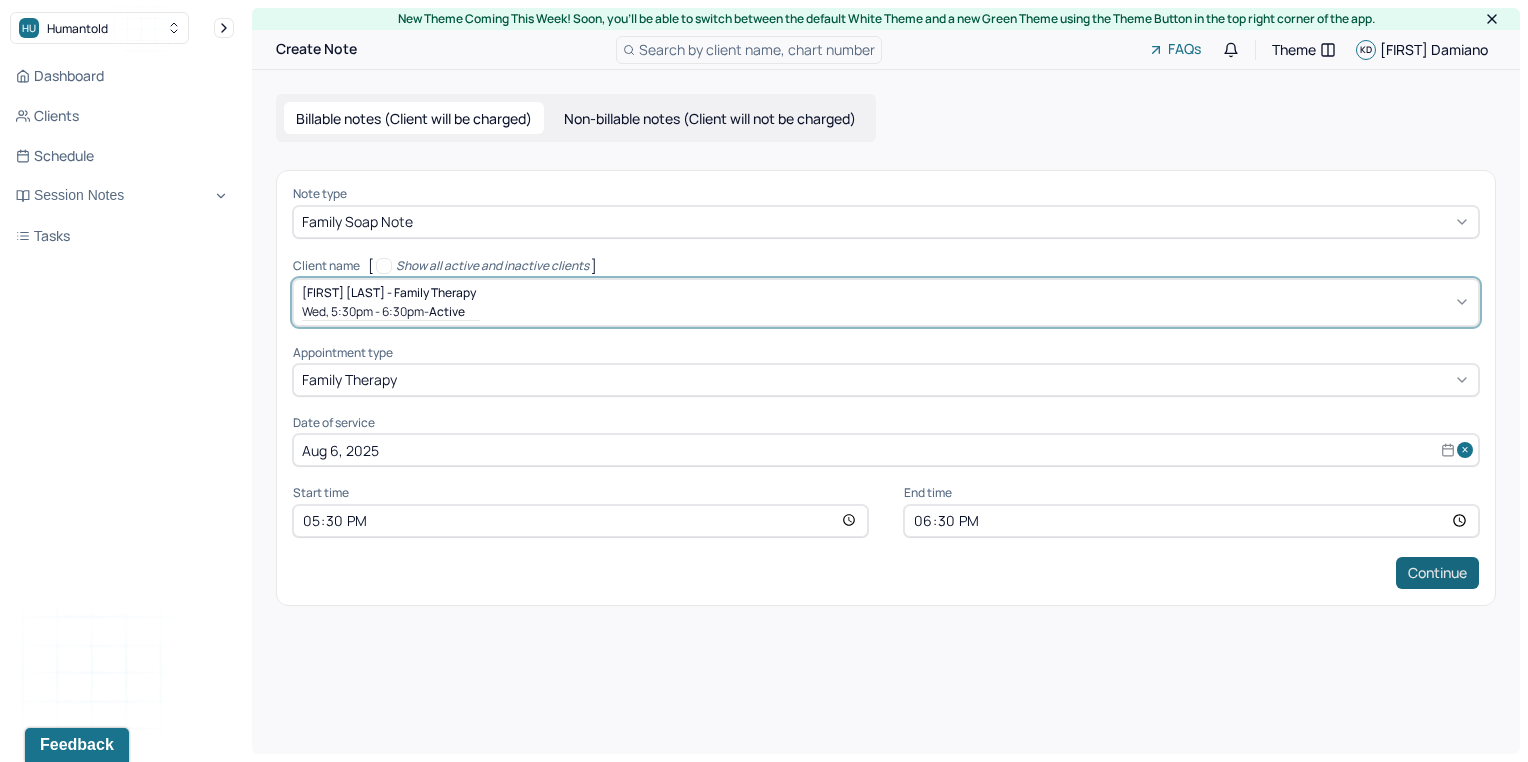 click on "Continue" at bounding box center [1437, 573] 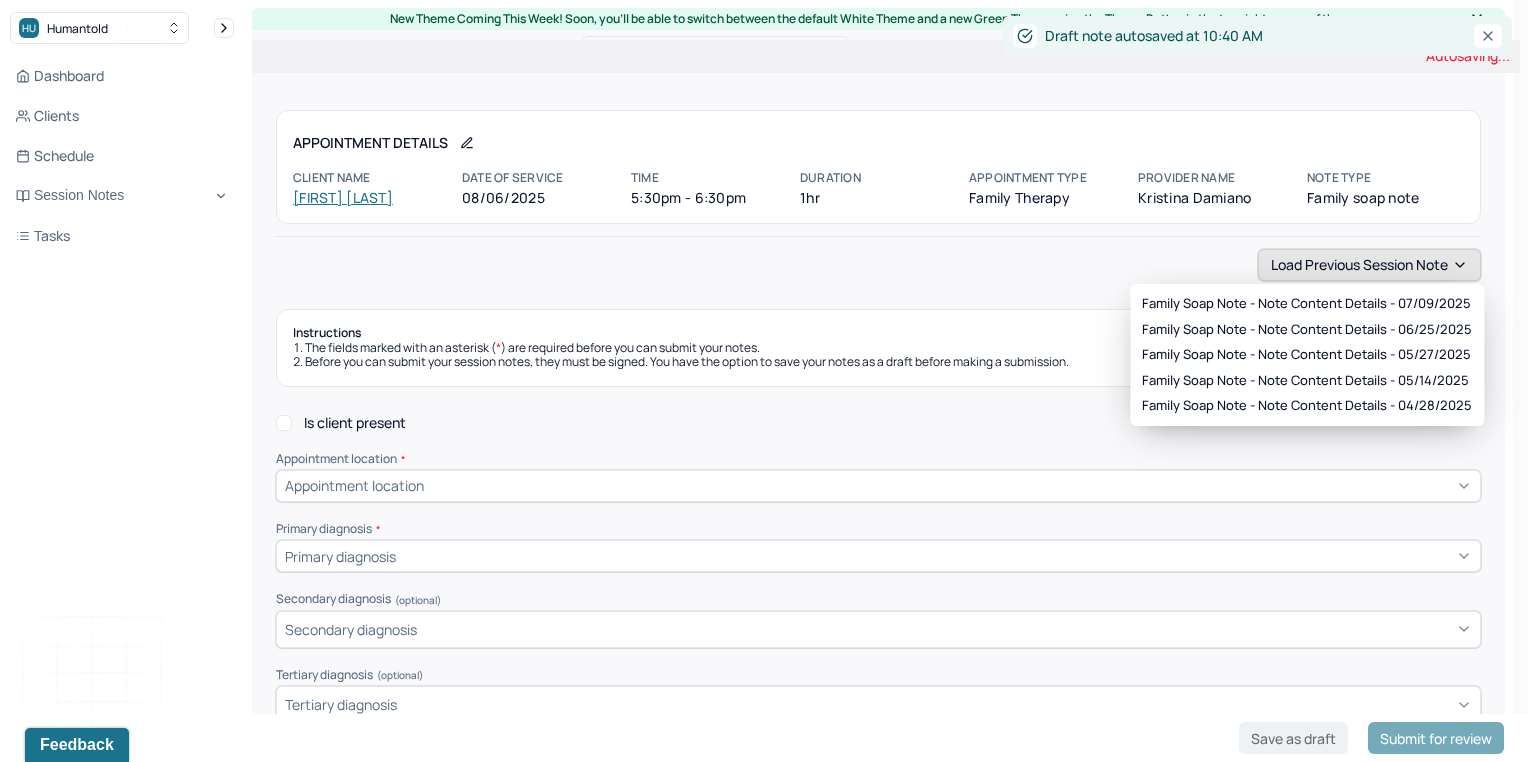 click on "Load previous session note" at bounding box center (1369, 265) 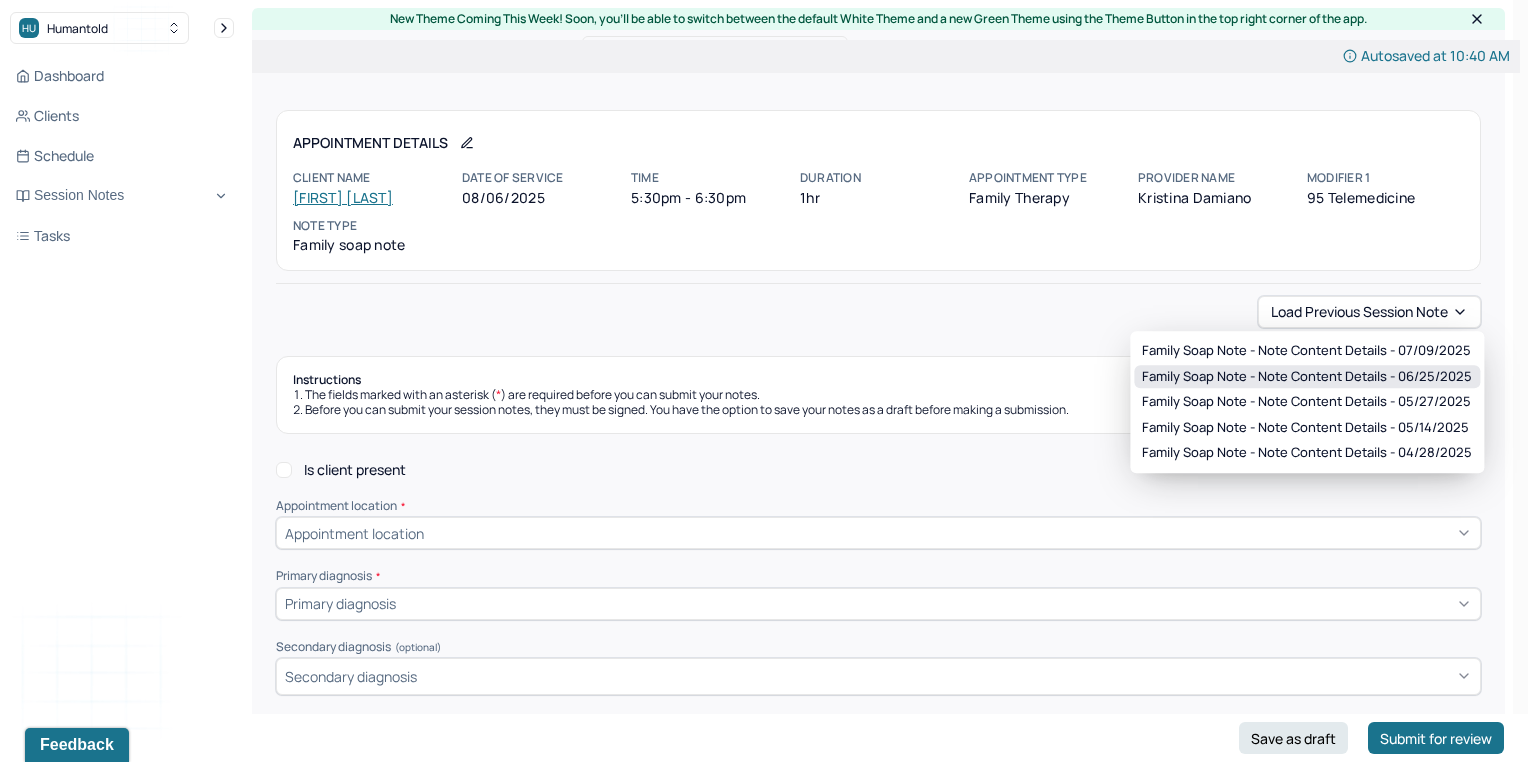 click on "Family soap note   - Note content Details -   [DATE]" at bounding box center (1307, 377) 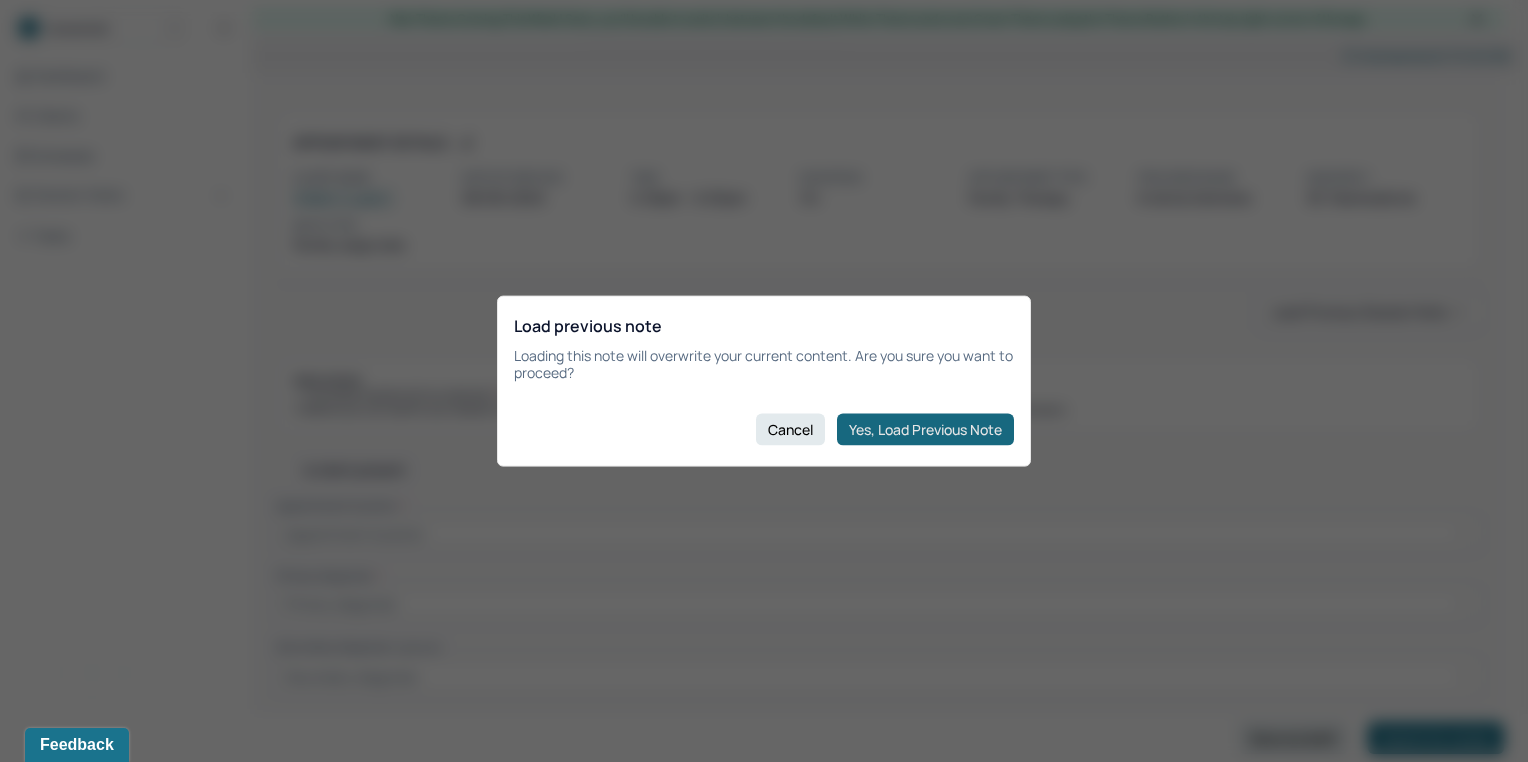 click on "Yes, Load Previous Note" at bounding box center [925, 429] 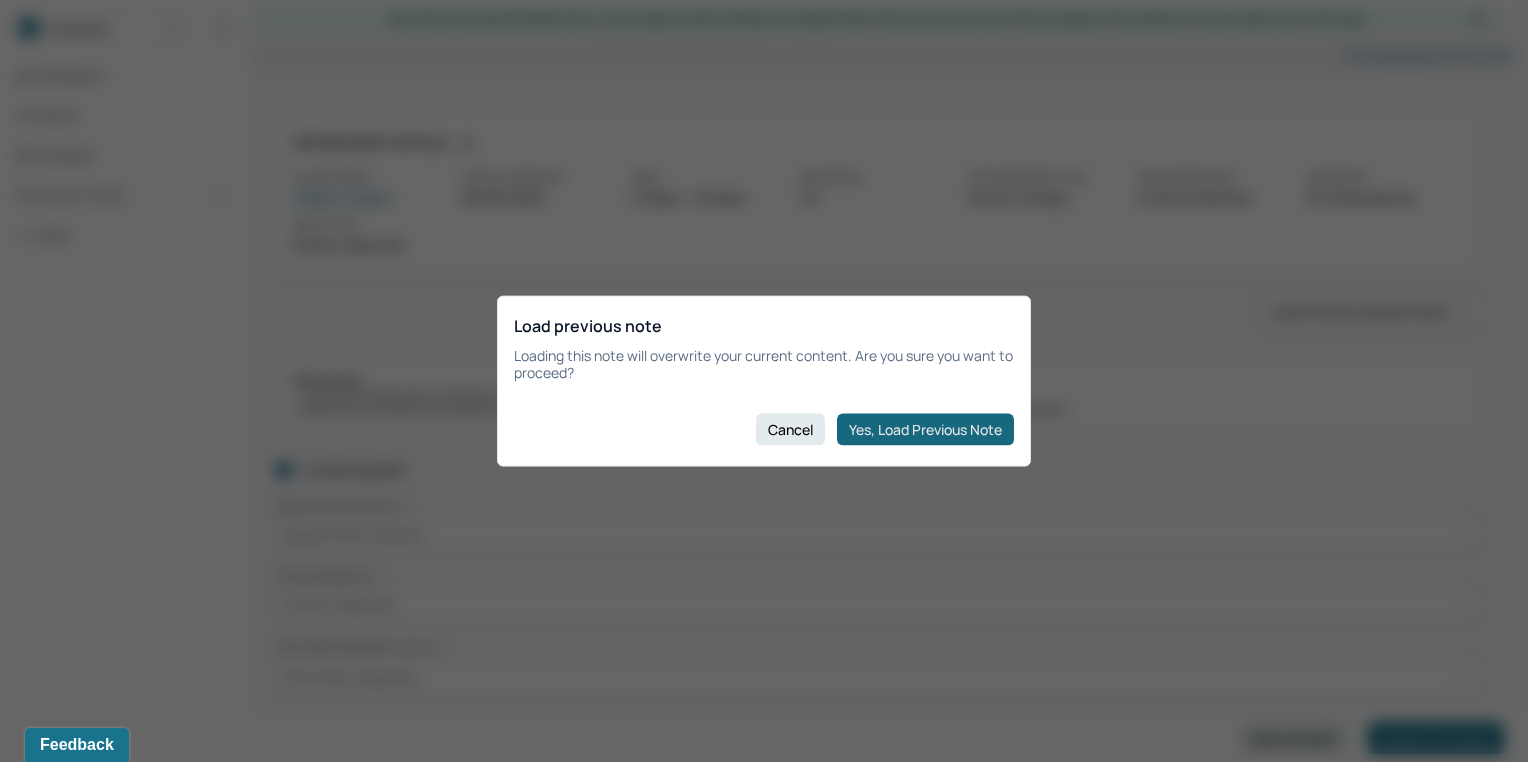 checkbox on "true" 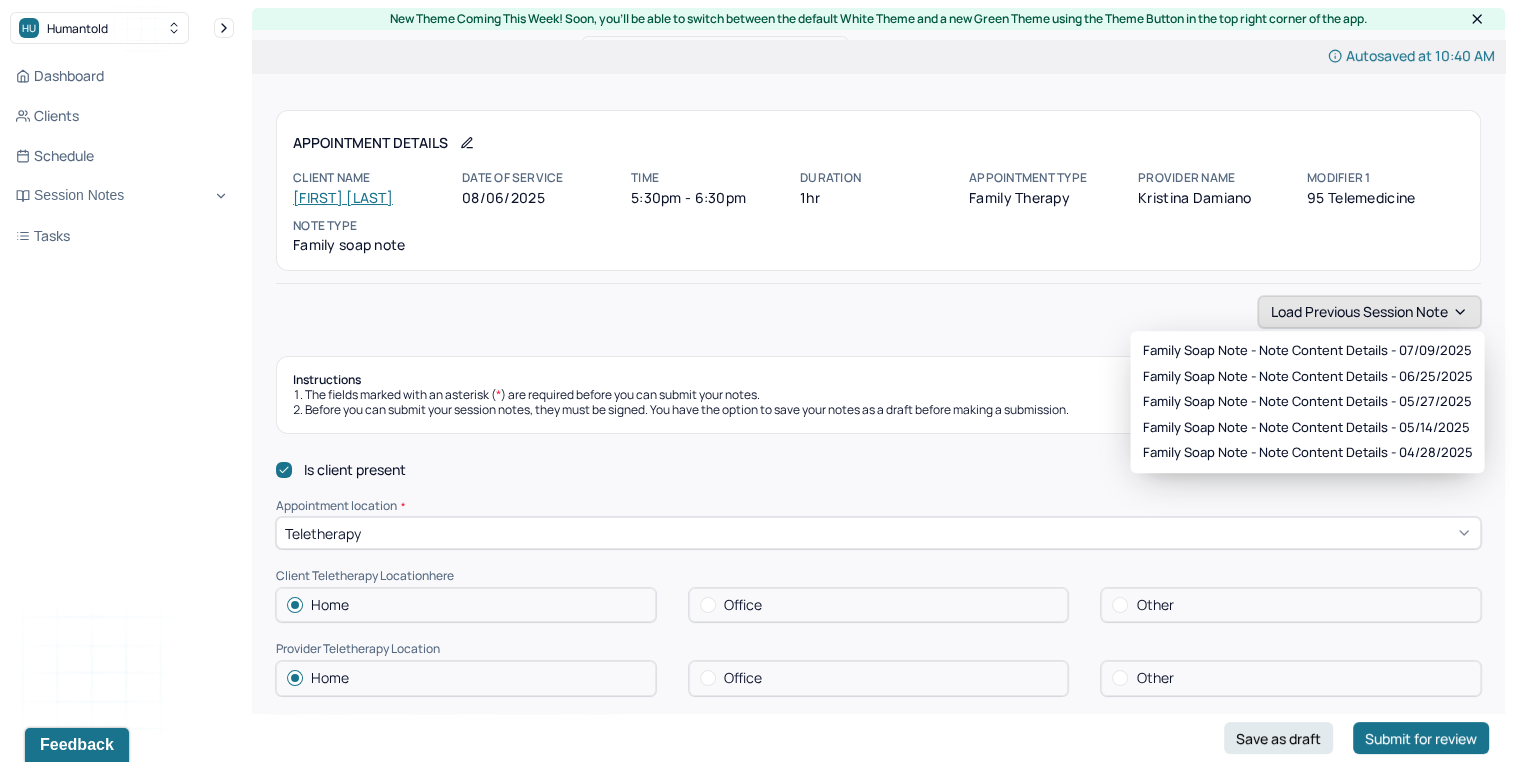 click on "Load previous session note" at bounding box center (1369, 312) 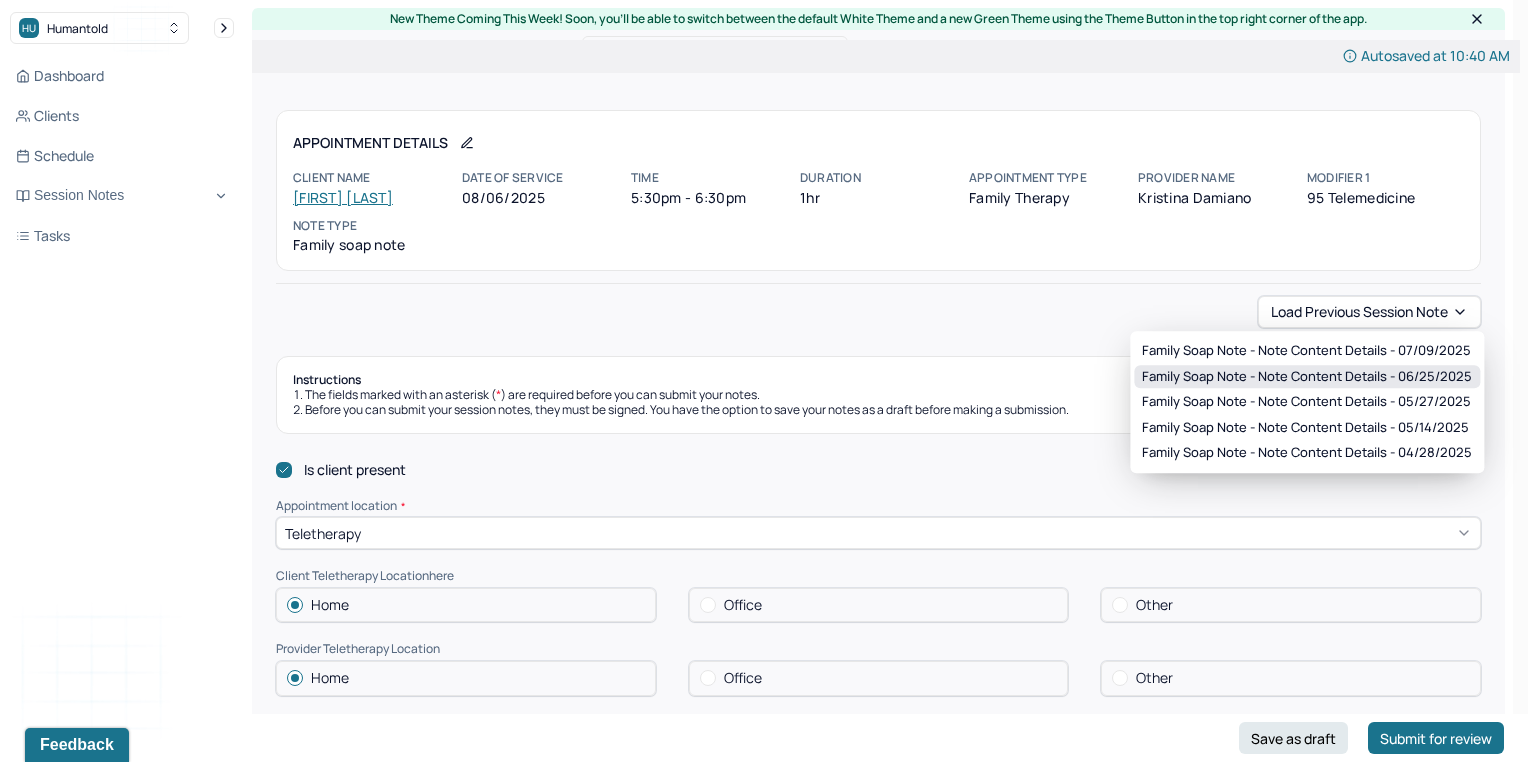 click on "Family soap note   - Note content Details -   [DATE]" at bounding box center [1307, 377] 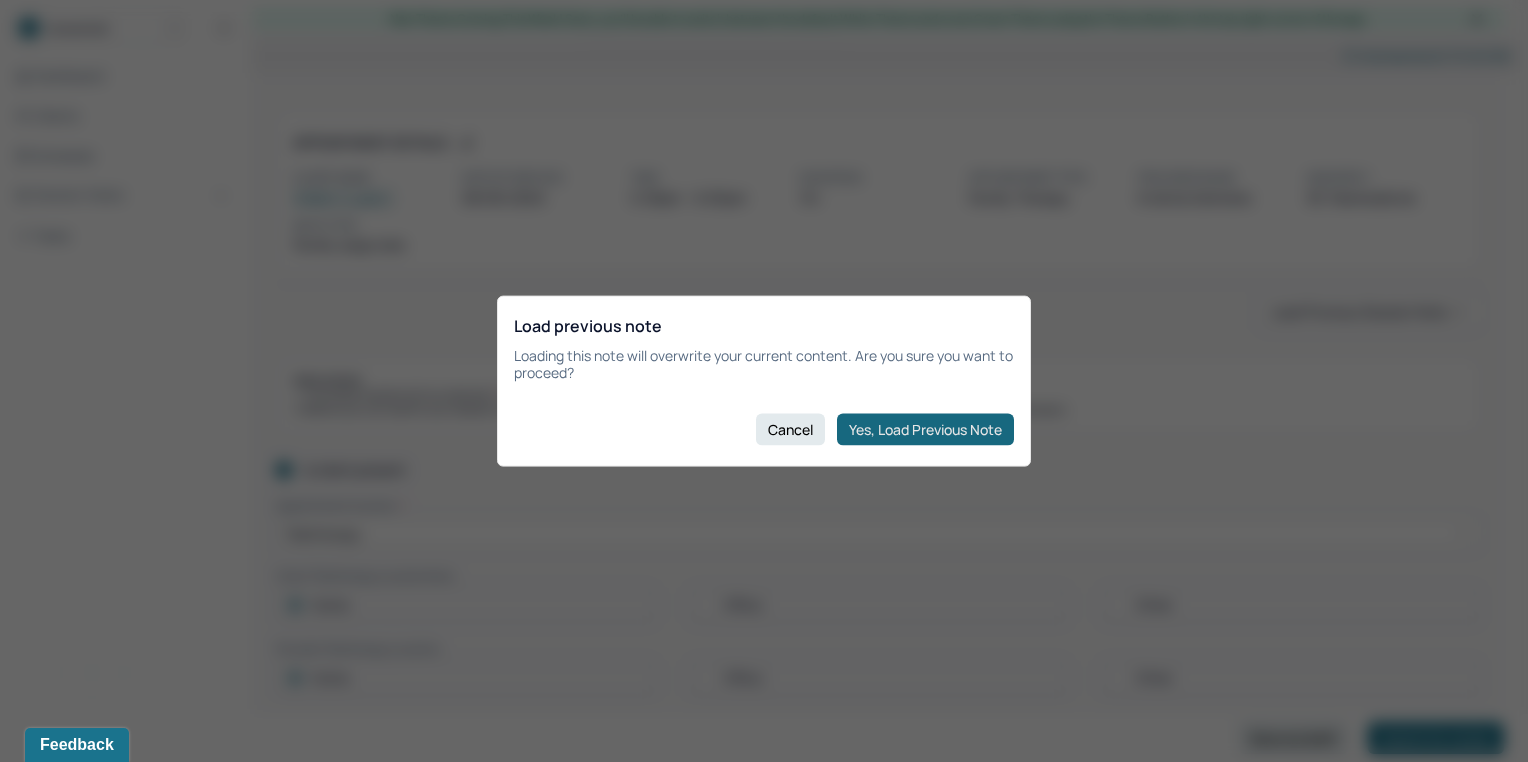click on "Yes, Load Previous Note" at bounding box center (925, 429) 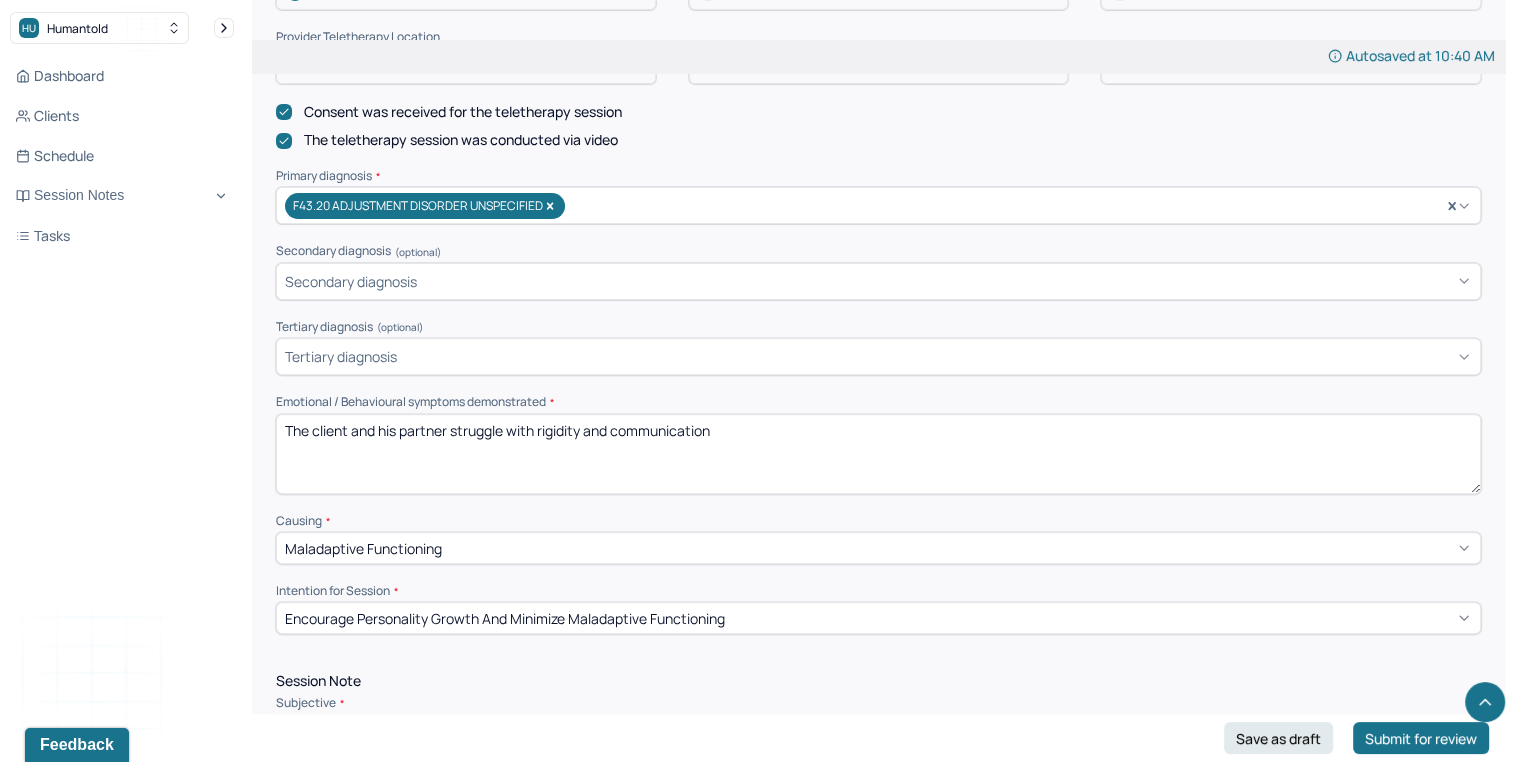 scroll, scrollTop: 608, scrollLeft: 0, axis: vertical 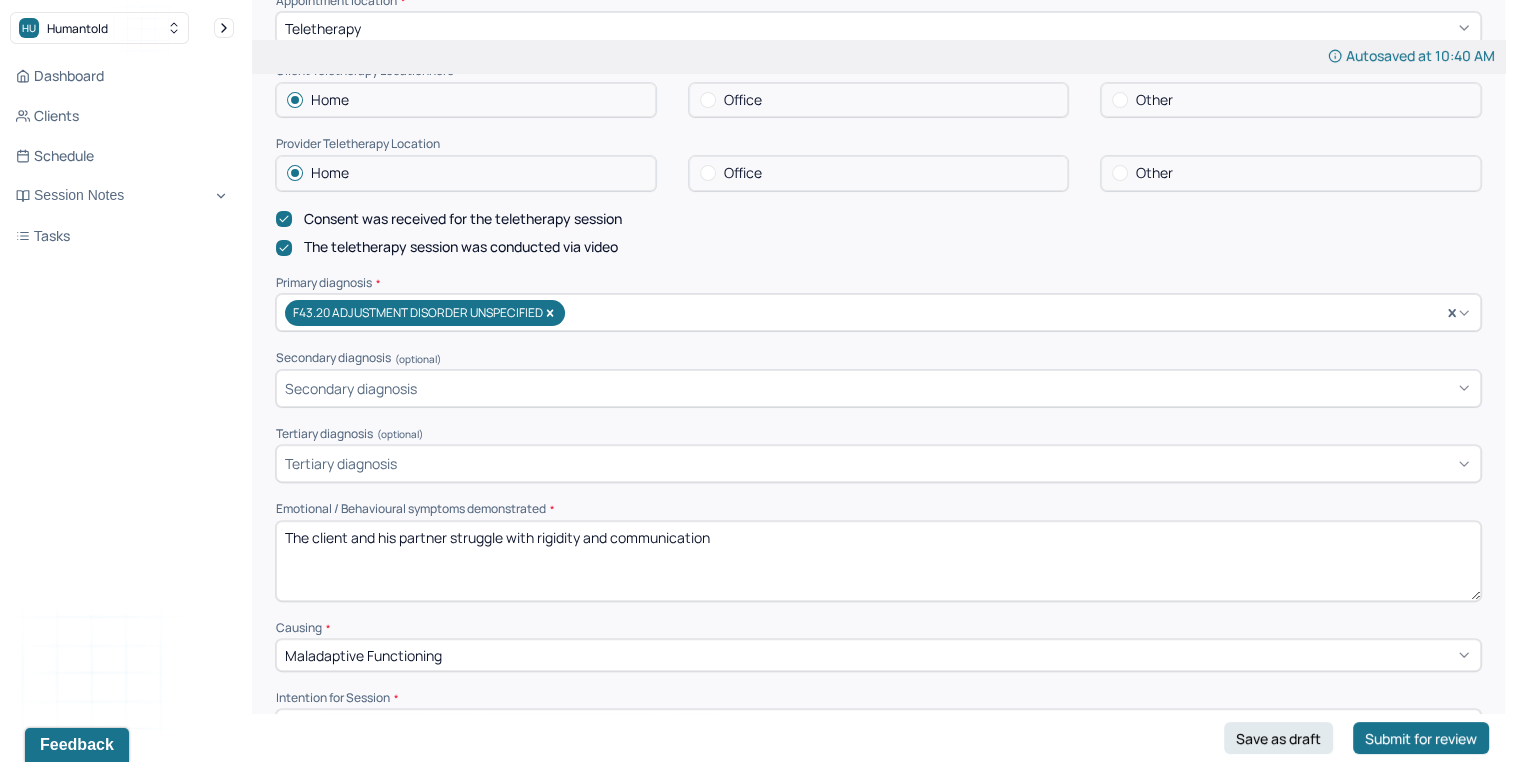 drag, startPoint x: 538, startPoint y: 534, endPoint x: 745, endPoint y: 623, distance: 225.32199 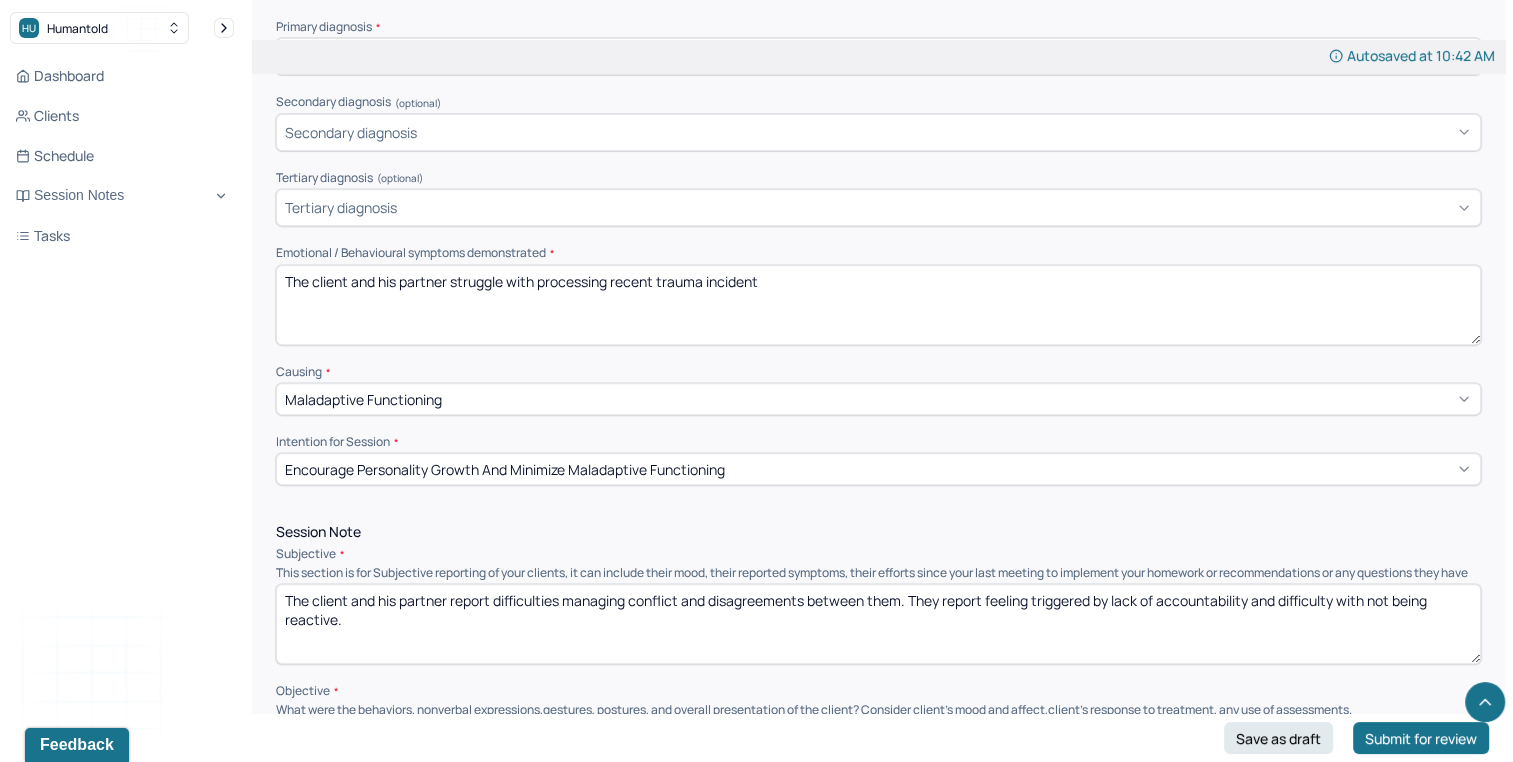 scroll, scrollTop: 822, scrollLeft: 0, axis: vertical 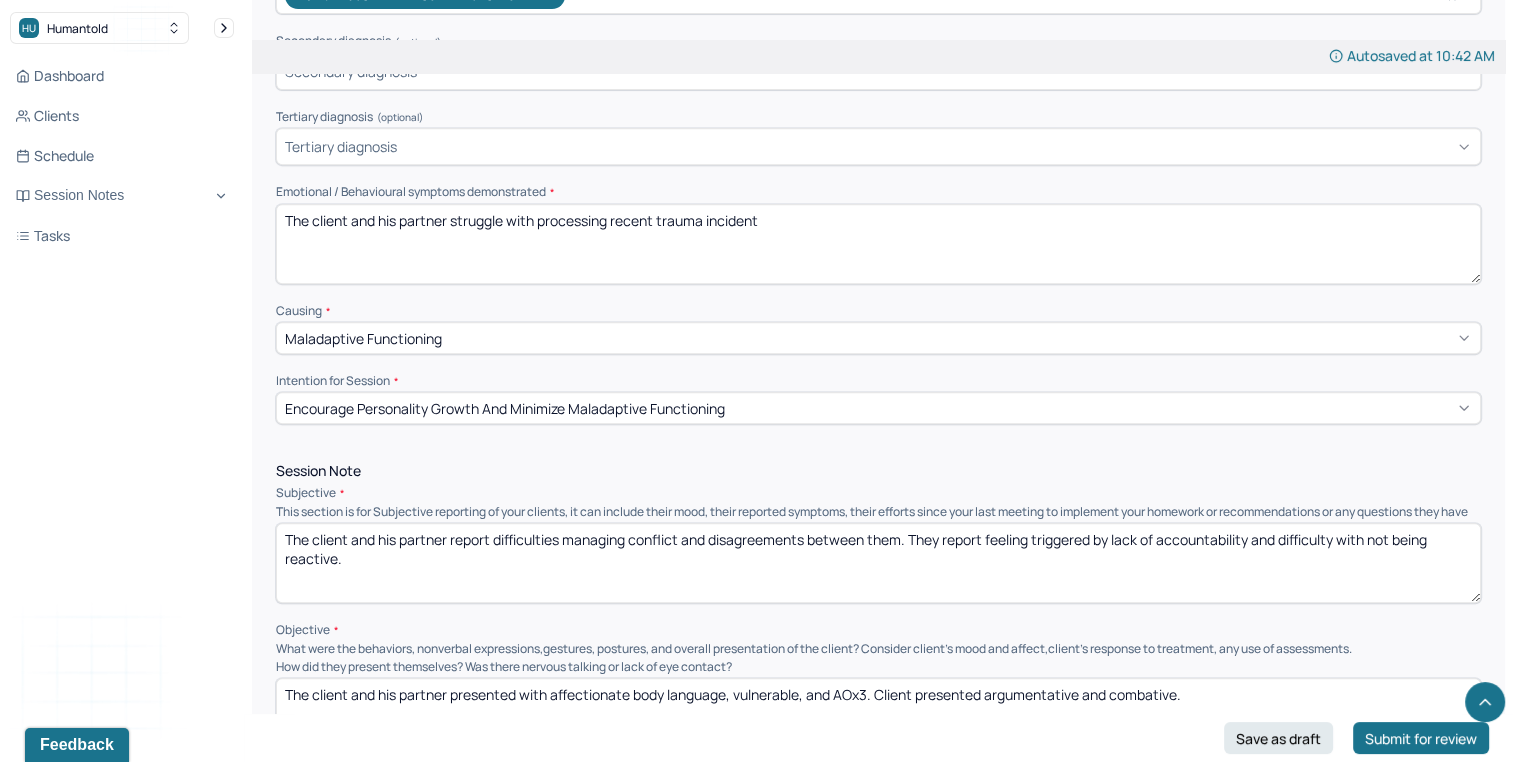 type on "The client and his partner struggle with processing recent trauma incident" 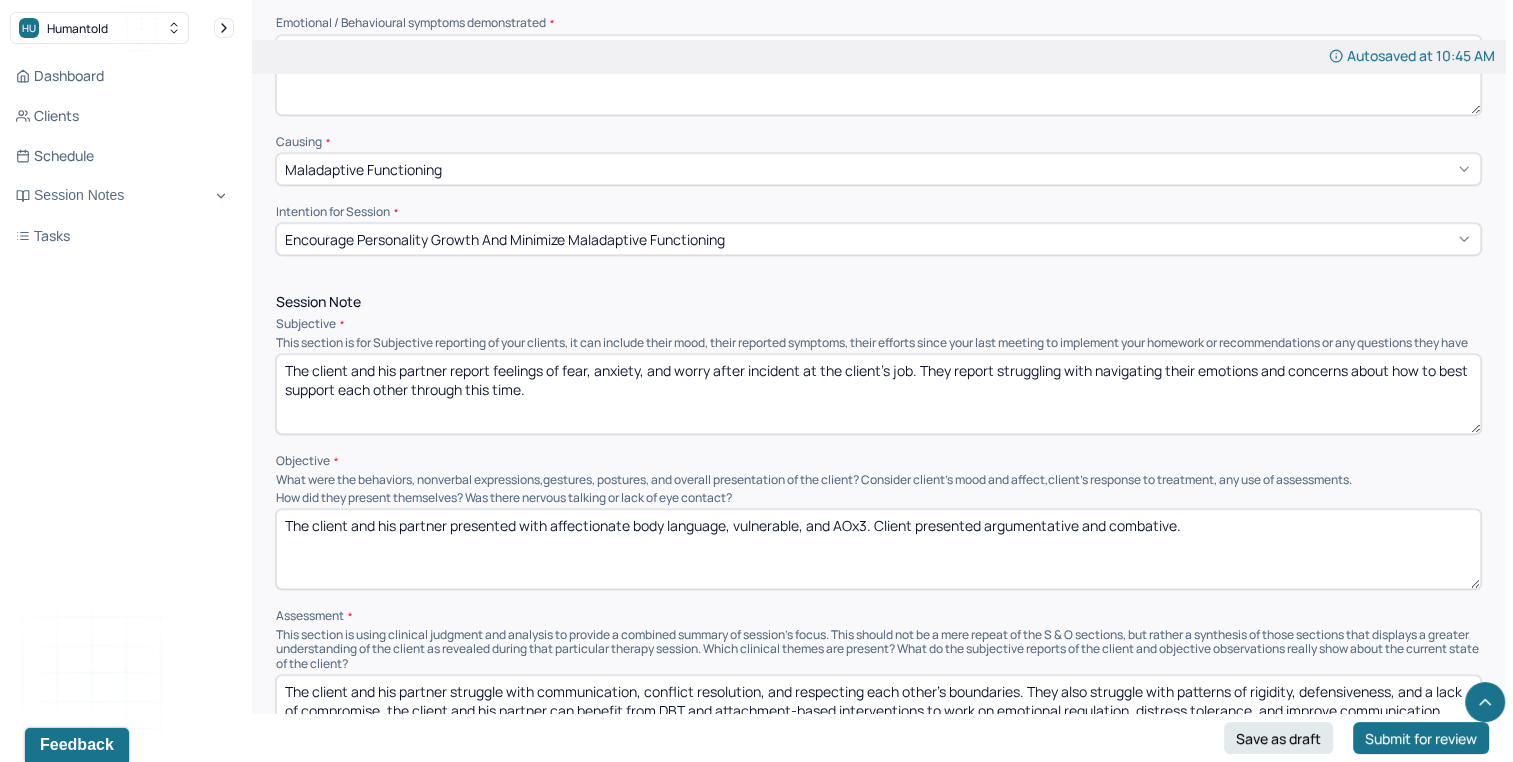 scroll, scrollTop: 999, scrollLeft: 0, axis: vertical 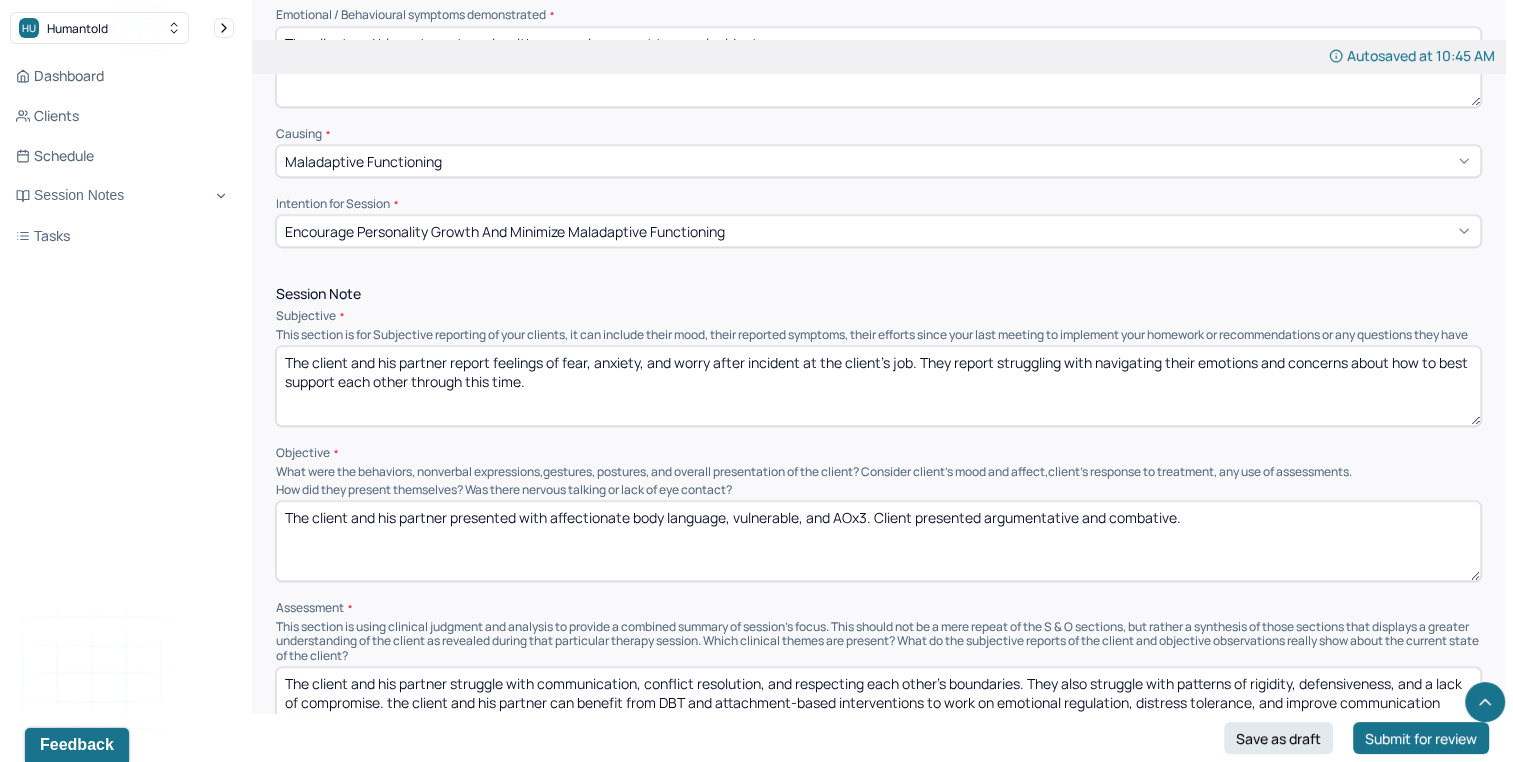 type on "The client and his partner report feelings of fear, anxiety, and worry after incident at the client's job. They report struggling with navigating their emotions and concerns about how to best support each other through this time." 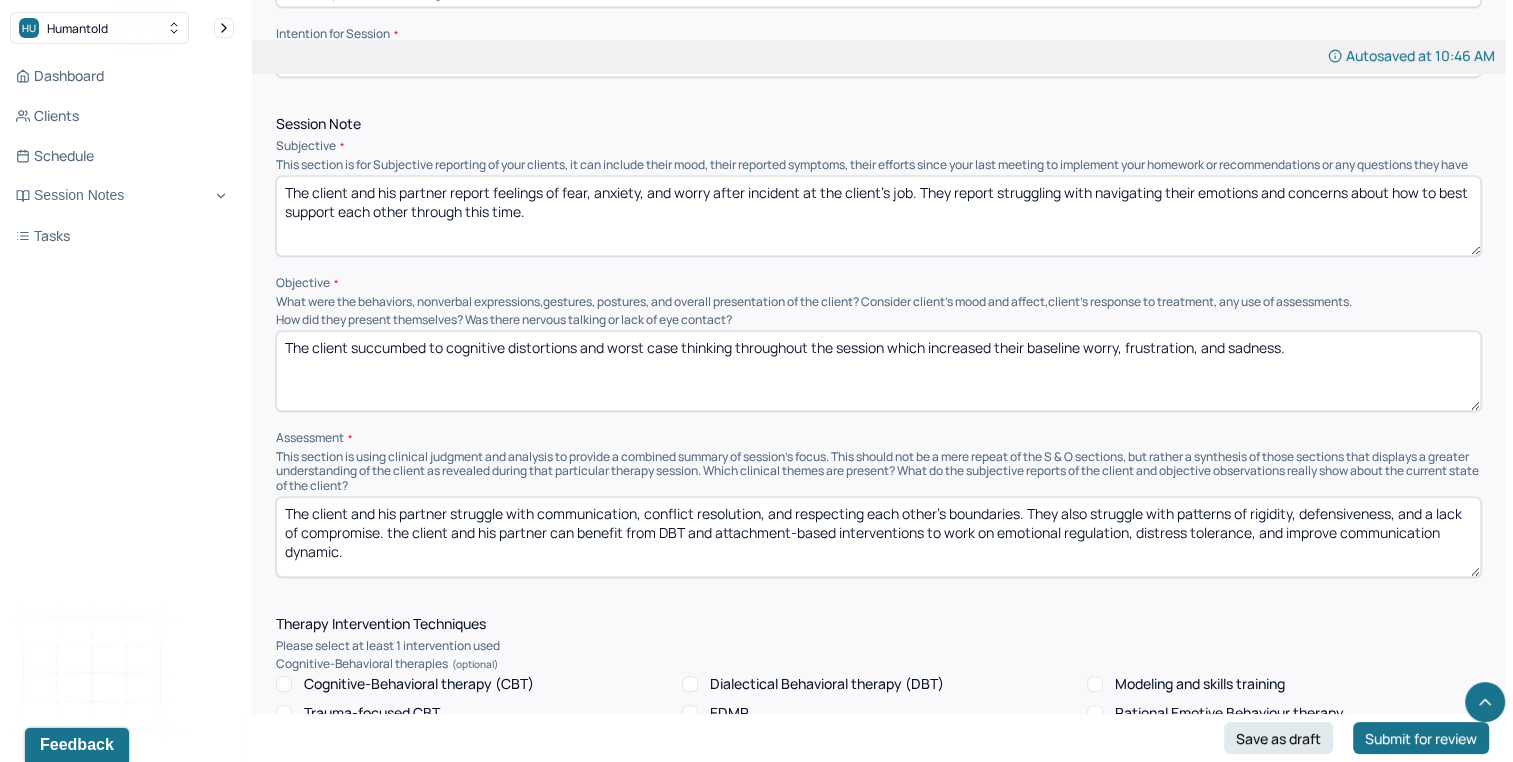 scroll, scrollTop: 1185, scrollLeft: 0, axis: vertical 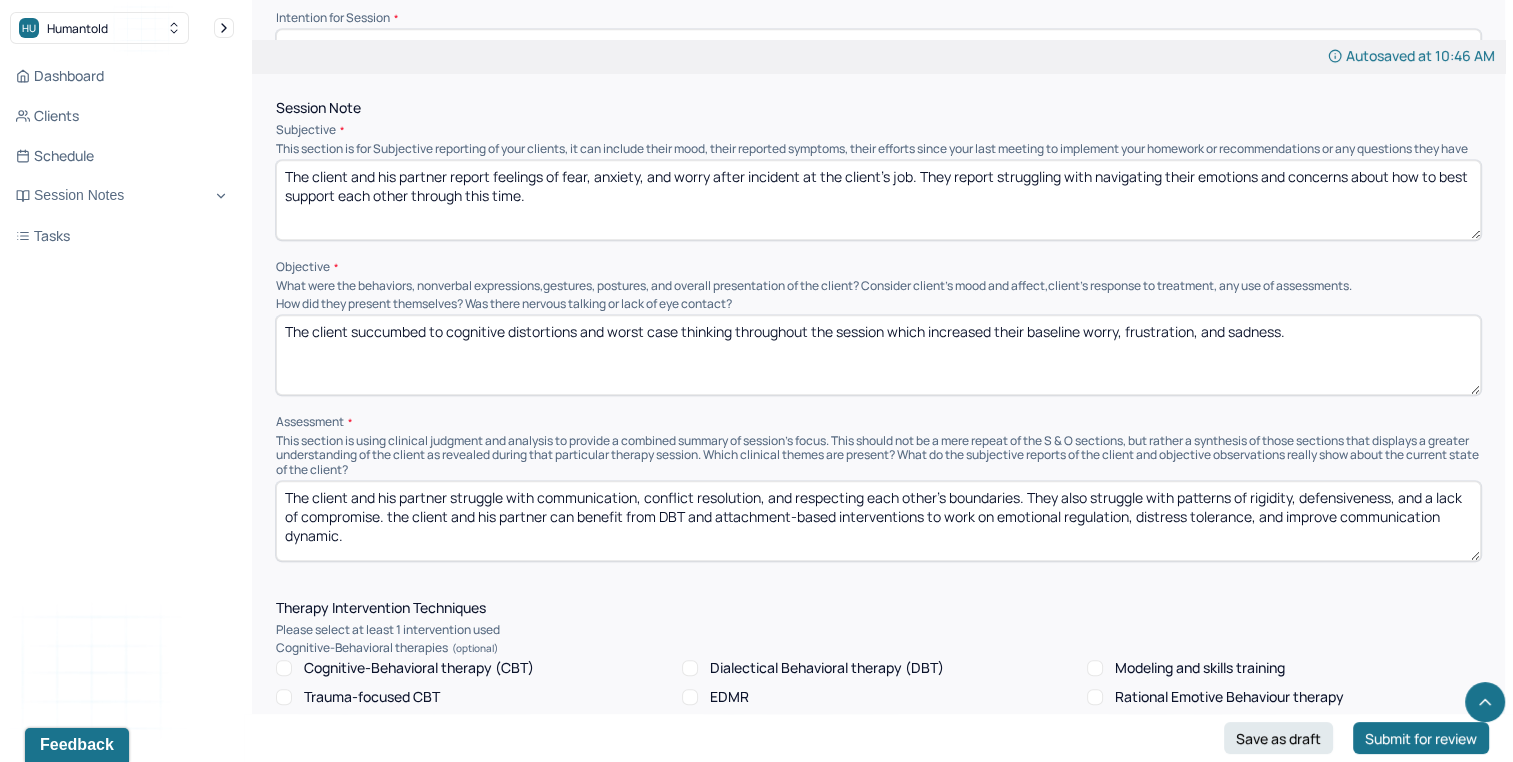 type on "The client succumbed to cognitive distortions and worst case thinking throughout the session which increased their baseline worry, frustration, and sadness." 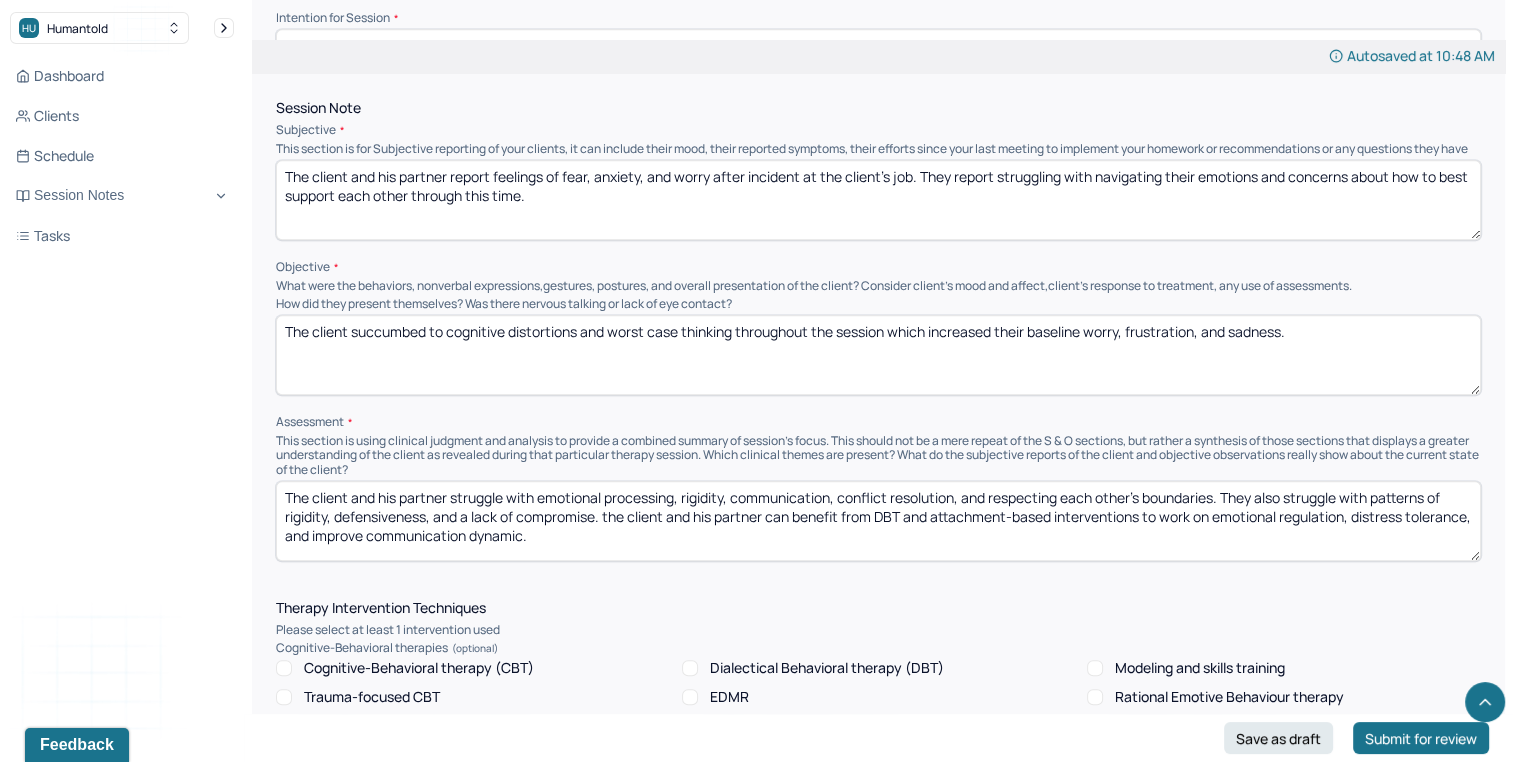 drag, startPoint x: 992, startPoint y: 509, endPoint x: 1220, endPoint y: 510, distance: 228.0022 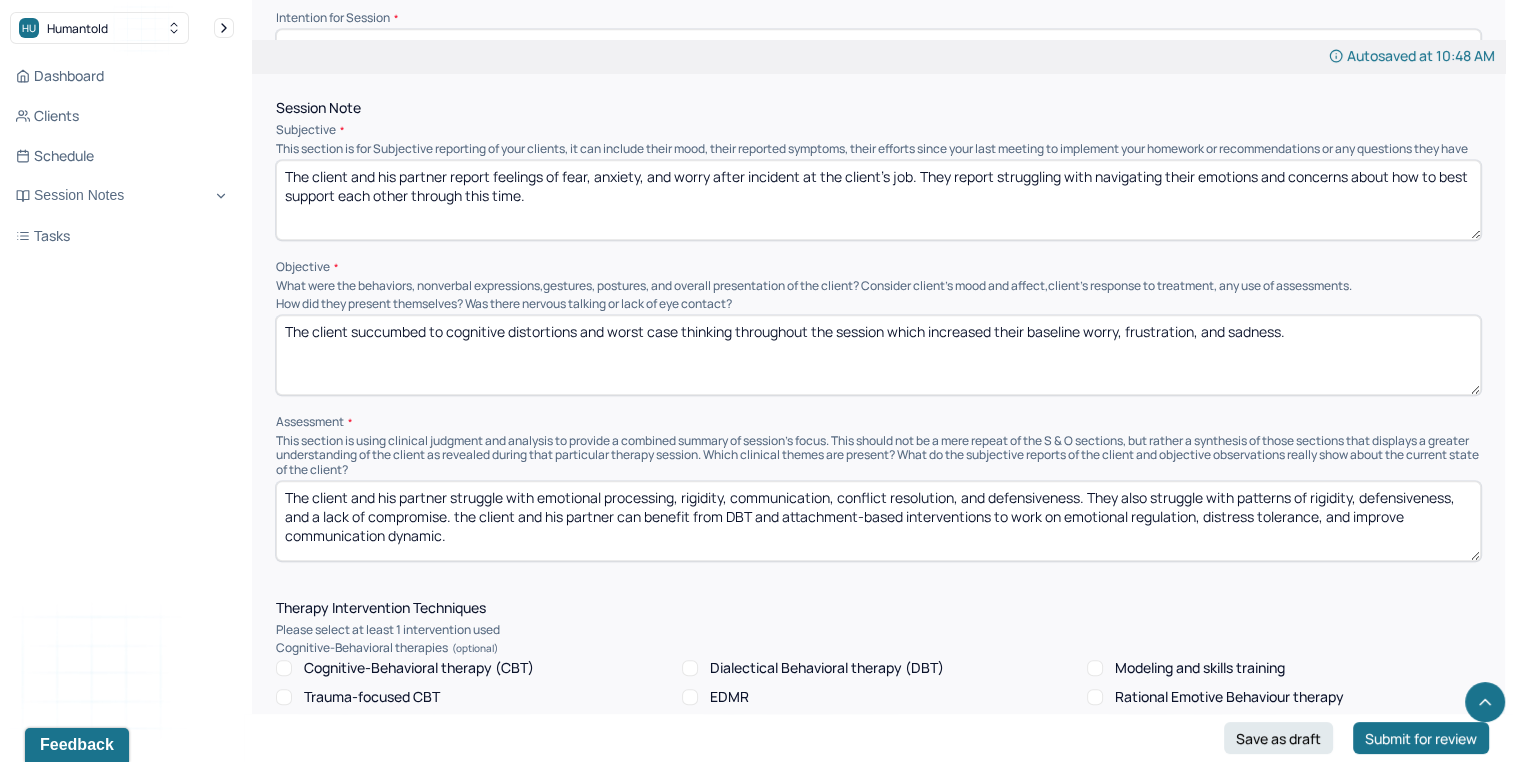 click on "The client and his partner struggle with emotional processing, rigidity, communication, conflict resolution, and defensiveness. They also struggle with patterns of rigidity, defensiveness, and a lack of compromise. the client and his partner can benefit from DBT and attachment-based interventions to work on emotional regulation, distress tolerance, and improve communication dynamic." at bounding box center [878, 521] 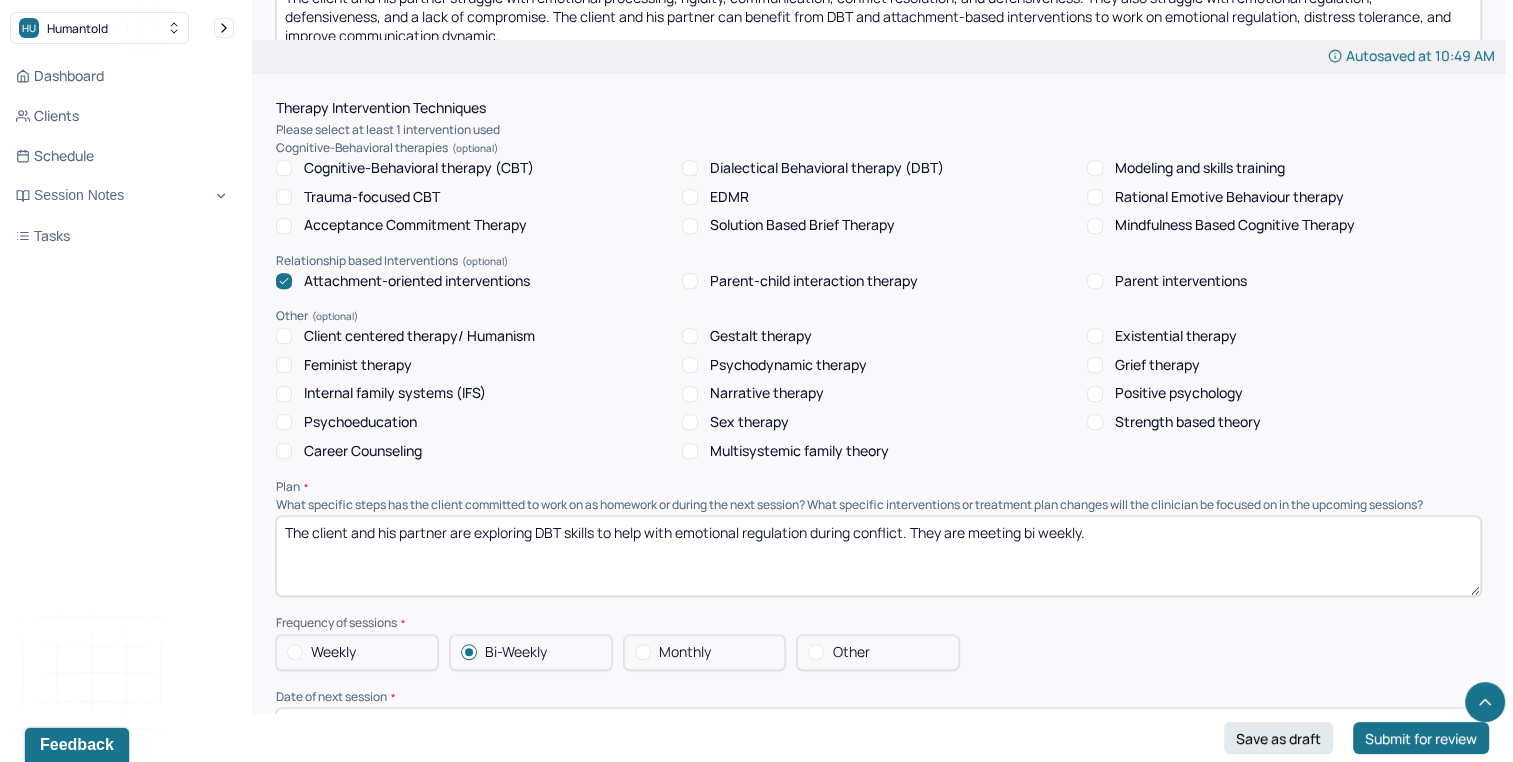 scroll, scrollTop: 1709, scrollLeft: 0, axis: vertical 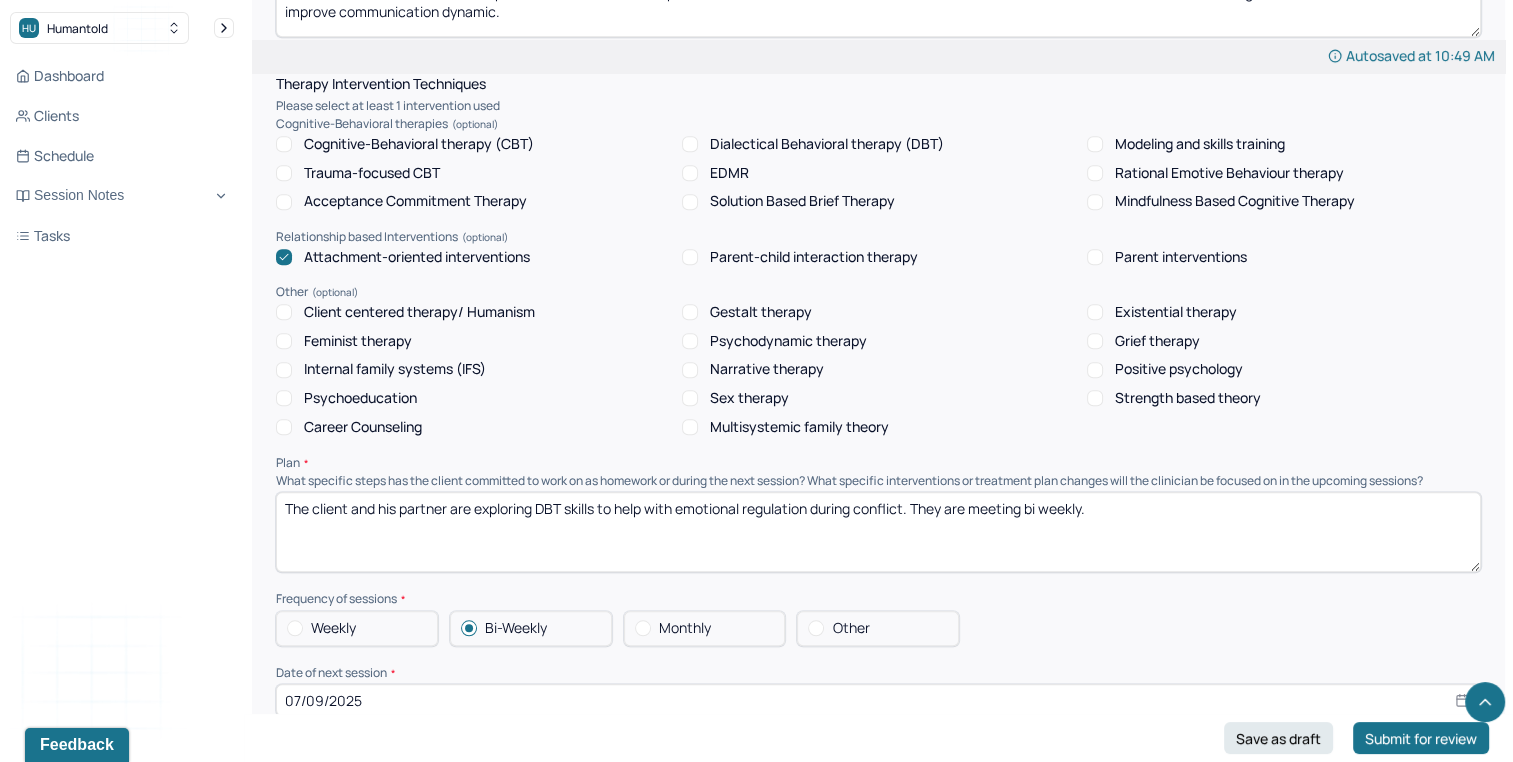 type on "The client and his partner struggle with emotional processing, rigidity, communication, conflict resolution, and defensiveness. They also struggle with emotional regulation, defensiveness, and a lack of compromise. The client and his partner can benefit from DBT and attachment-based interventions to work on emotional regulation, distress tolerance, and improve communication dynamic." 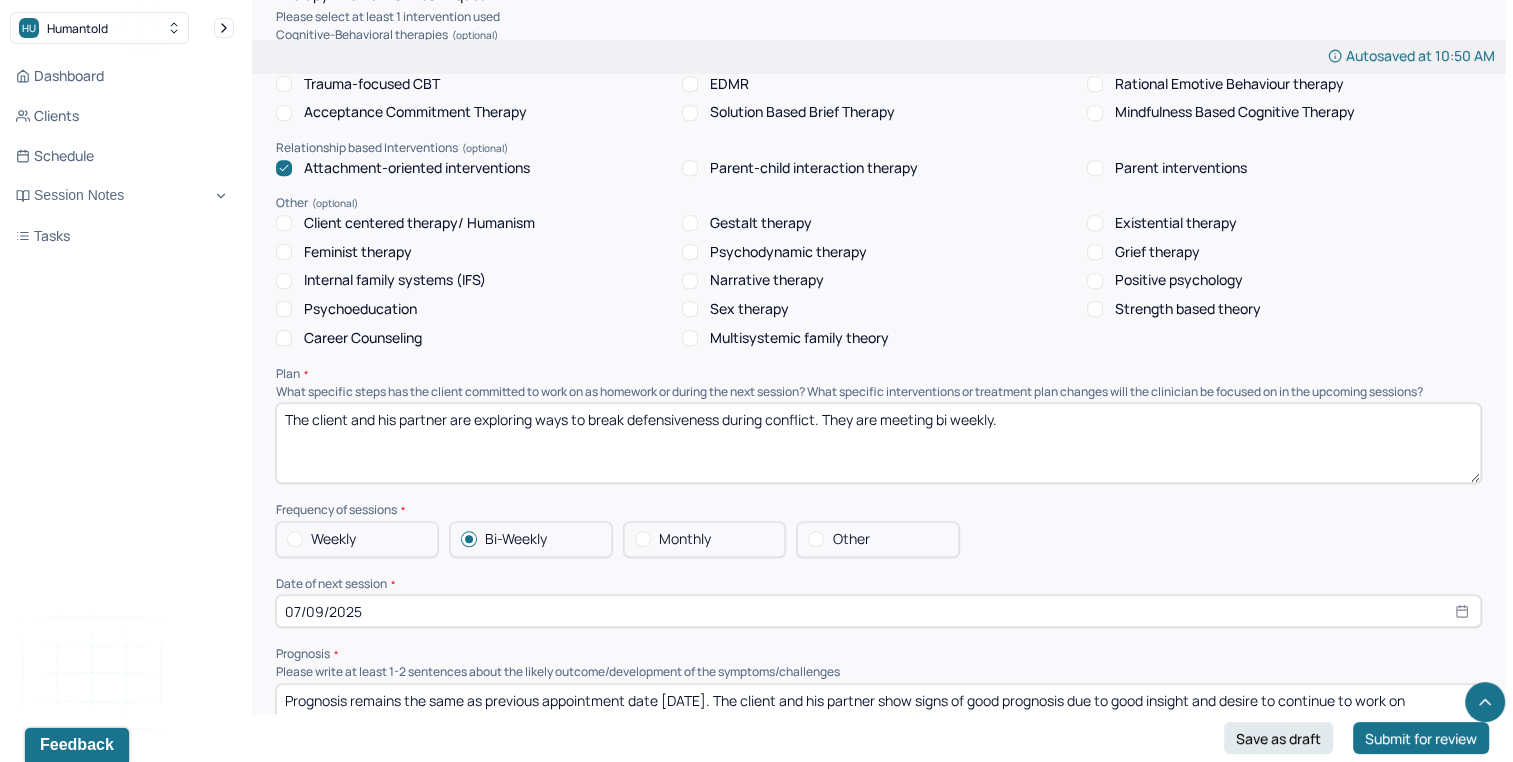 scroll, scrollTop: 1810, scrollLeft: 0, axis: vertical 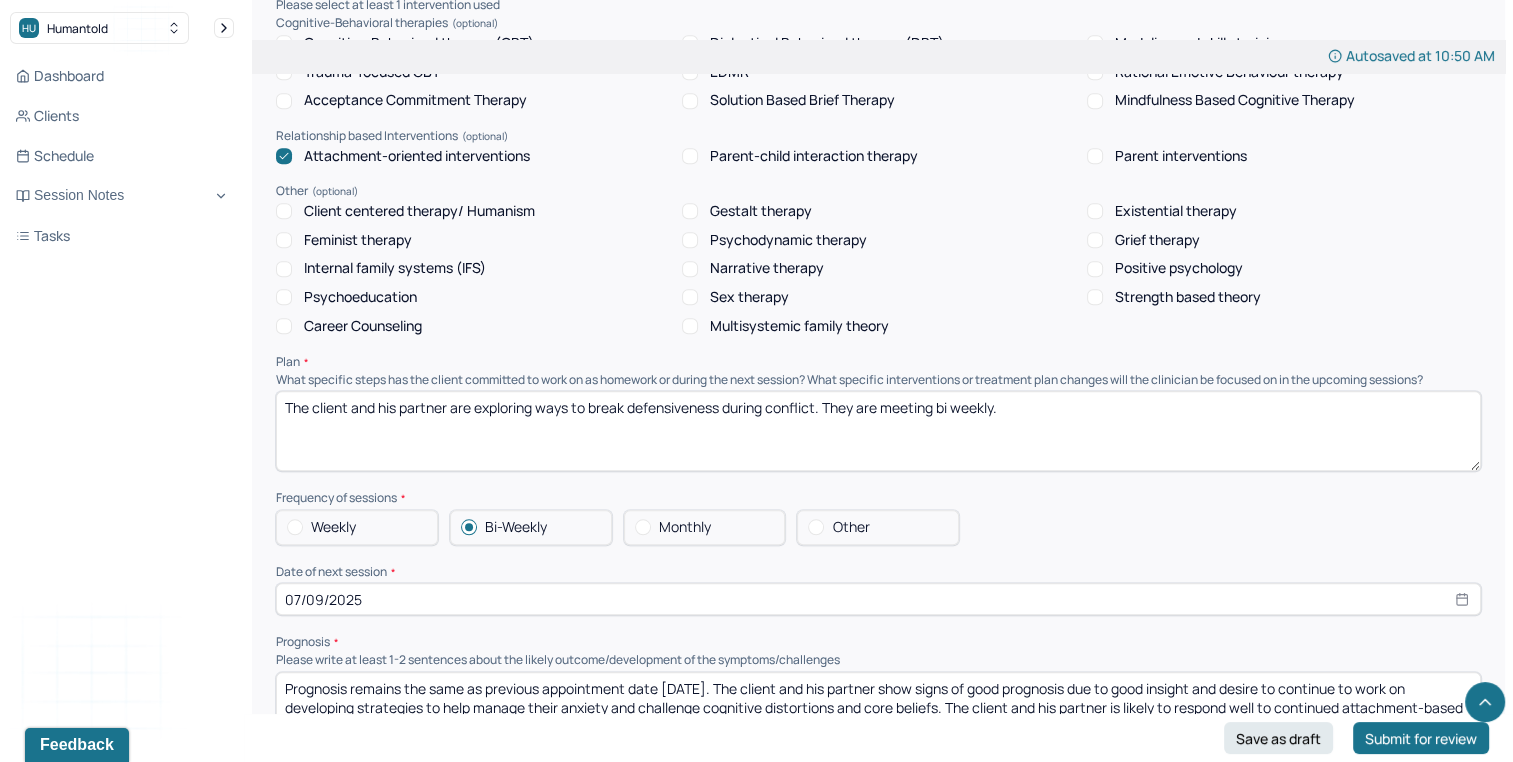 type on "The client and his partner are exploring ways to break defensiveness during conflict. They are meeting bi weekly." 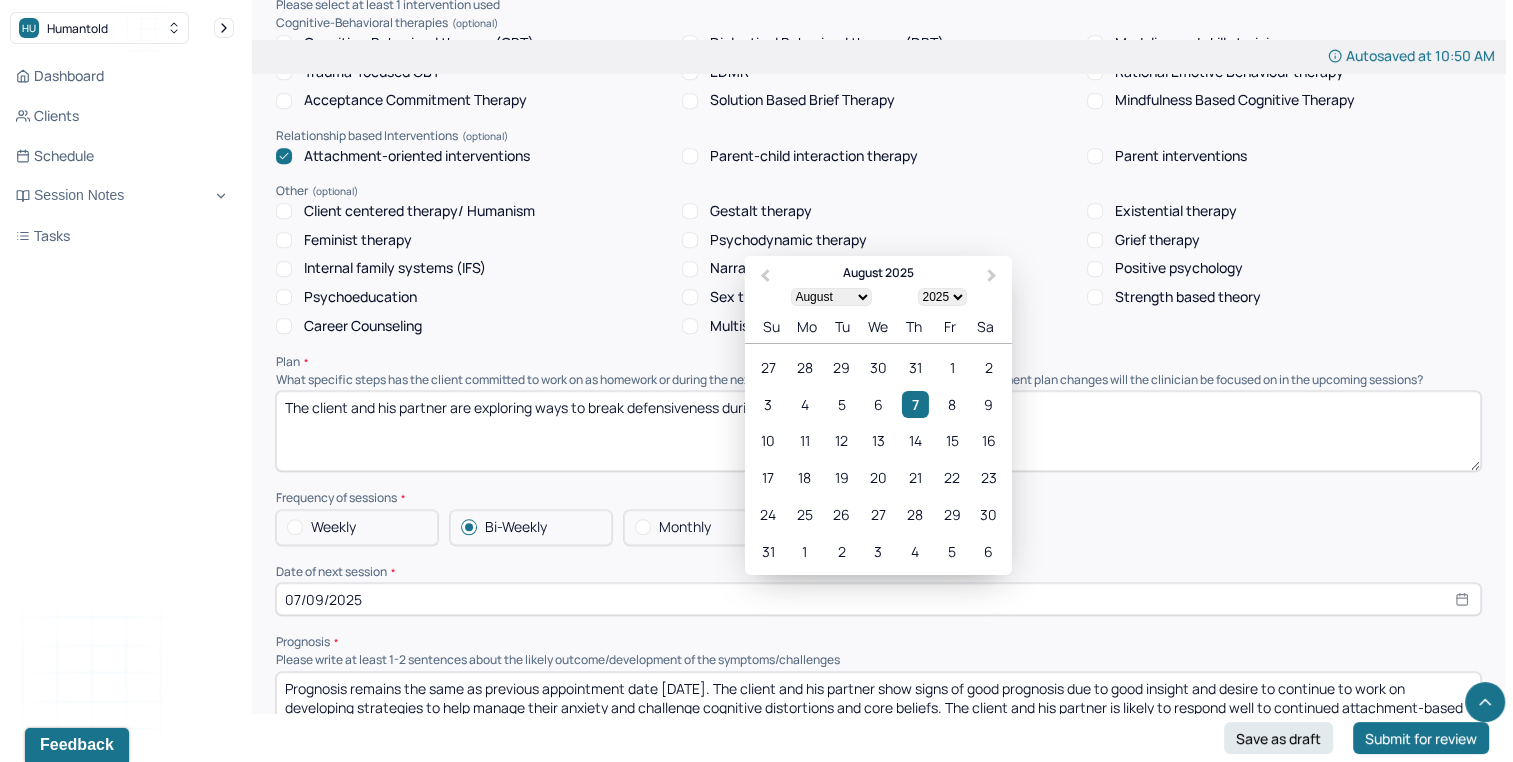 click on "07/09/2025" at bounding box center (878, 599) 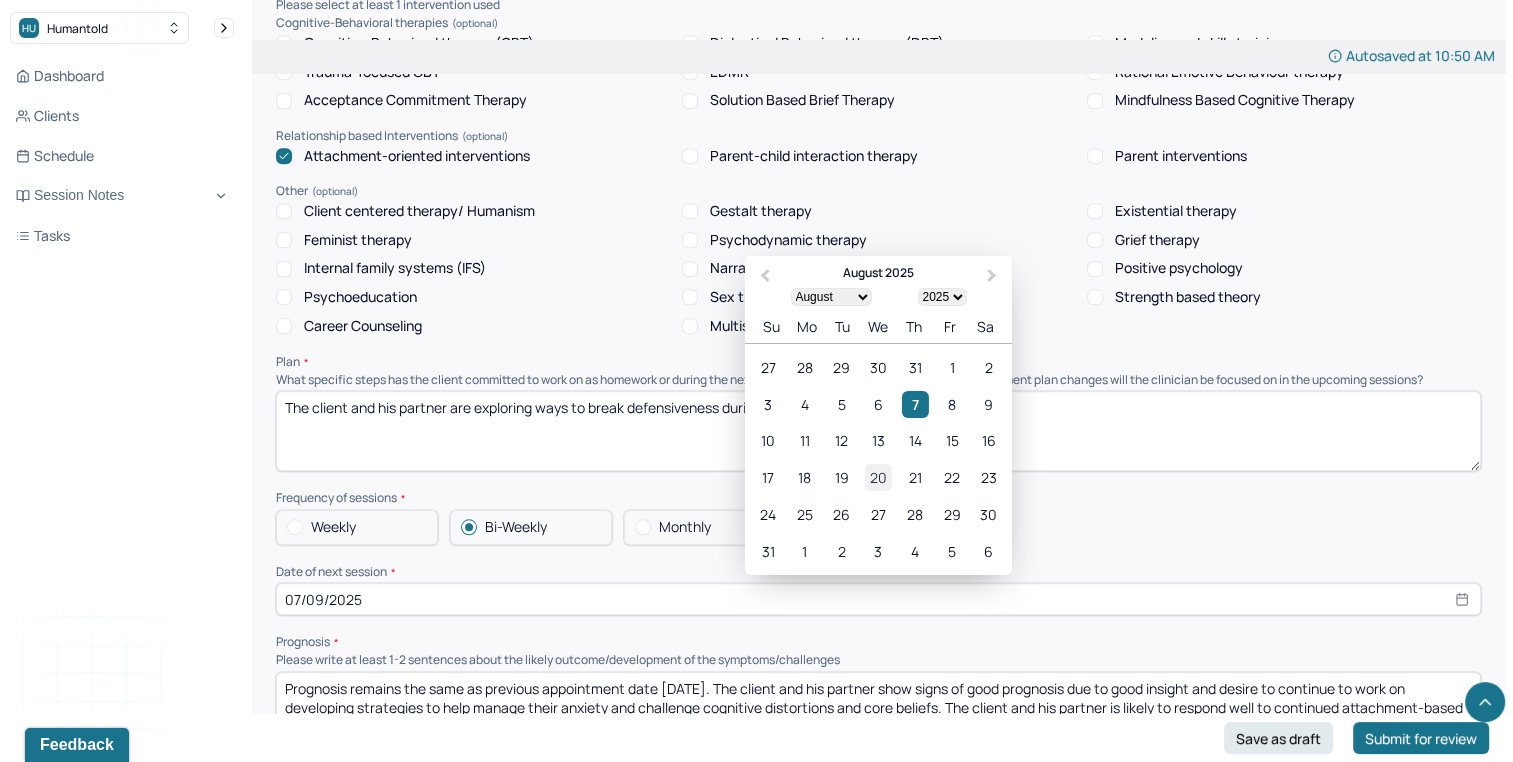 click on "20" at bounding box center [878, 477] 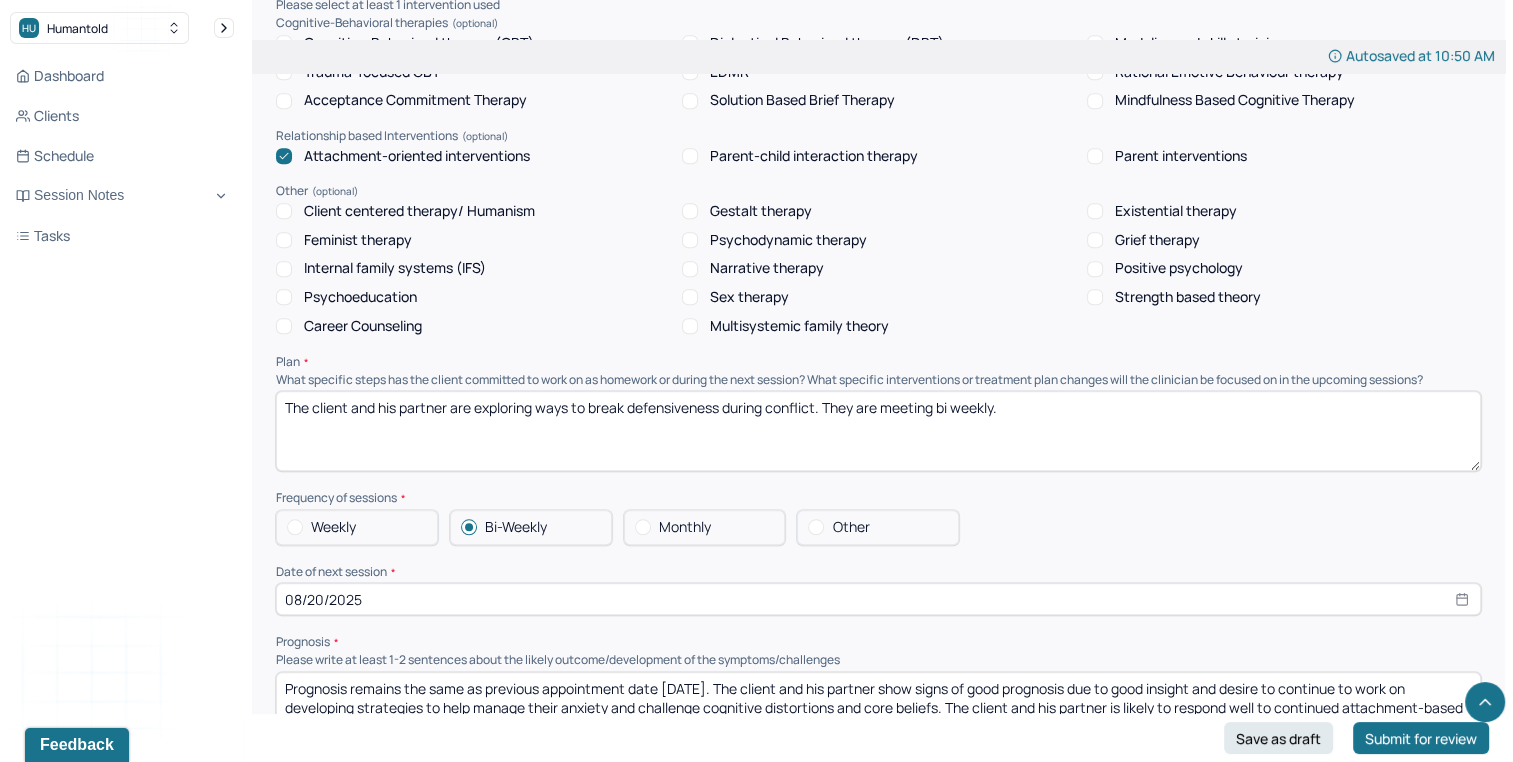 select on "7" 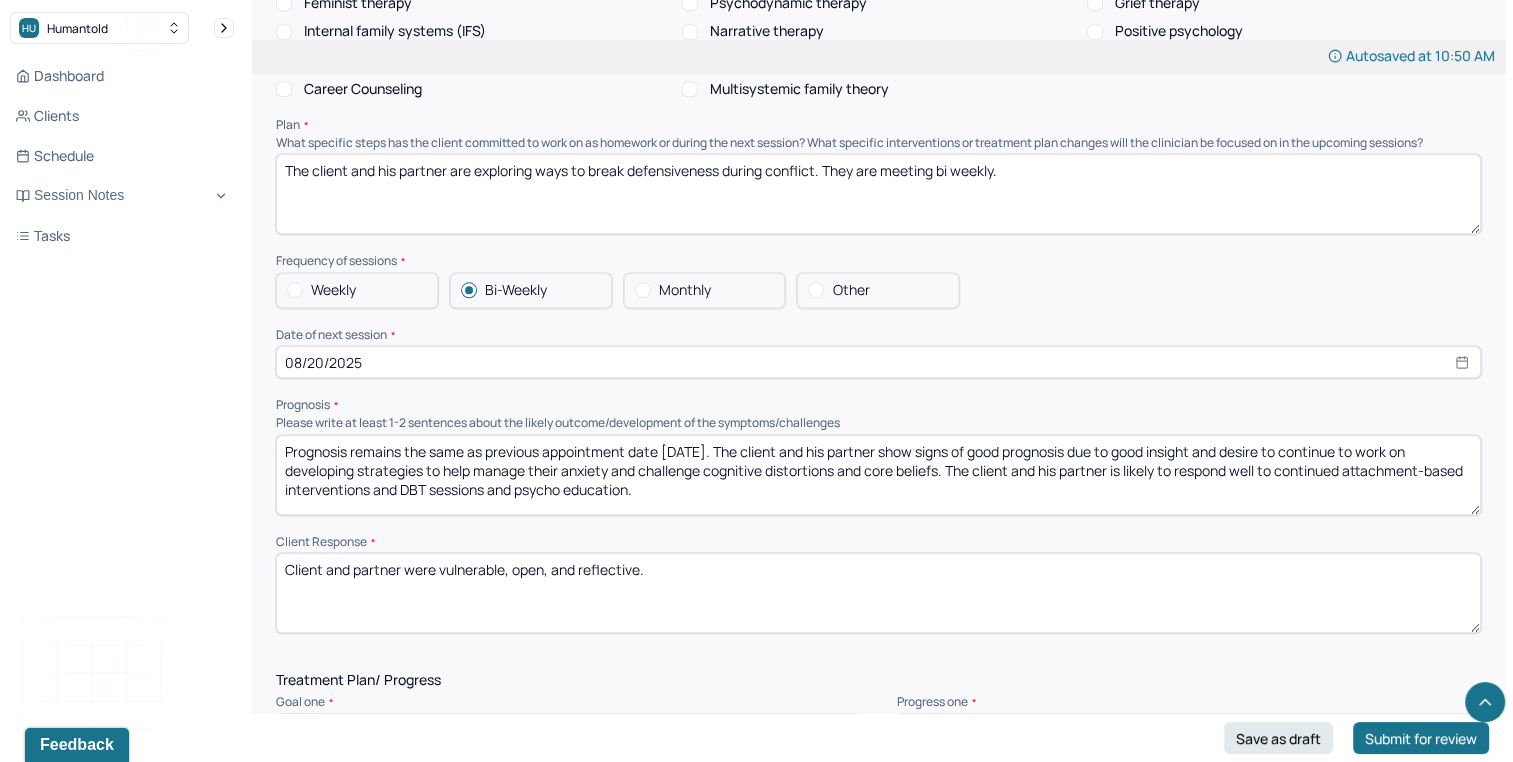 scroll, scrollTop: 2051, scrollLeft: 0, axis: vertical 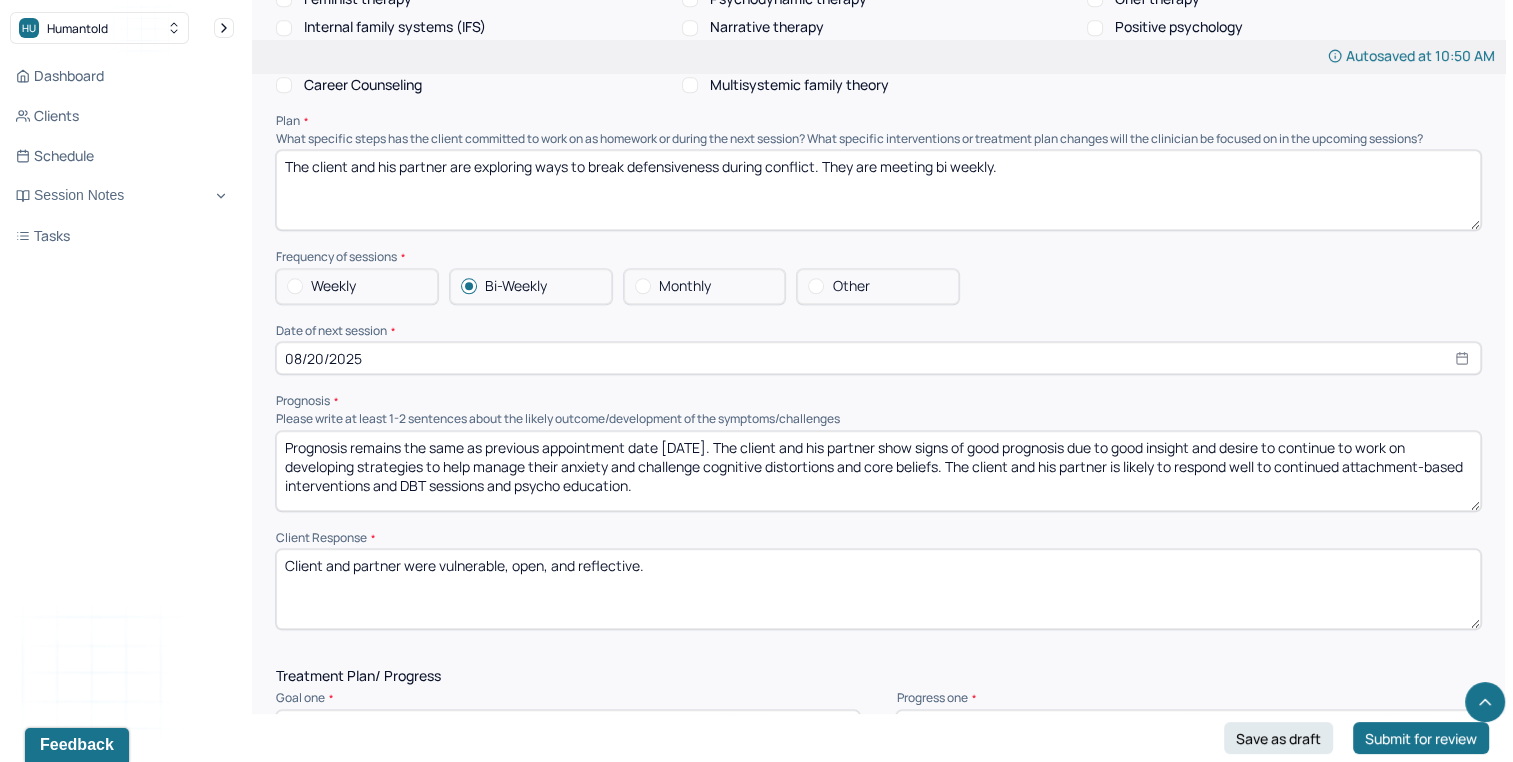 type on "Prognosis remains the same as previous appointment date [DATE]. The client and his partner show signs of good prognosis due to good insight and desire to continue to work on developing strategies to help manage their anxiety and challenge cognitive distortions and core beliefs. The client and his partner is likely to respond well to continued attachment-based interventions and DBT sessions and psycho education." 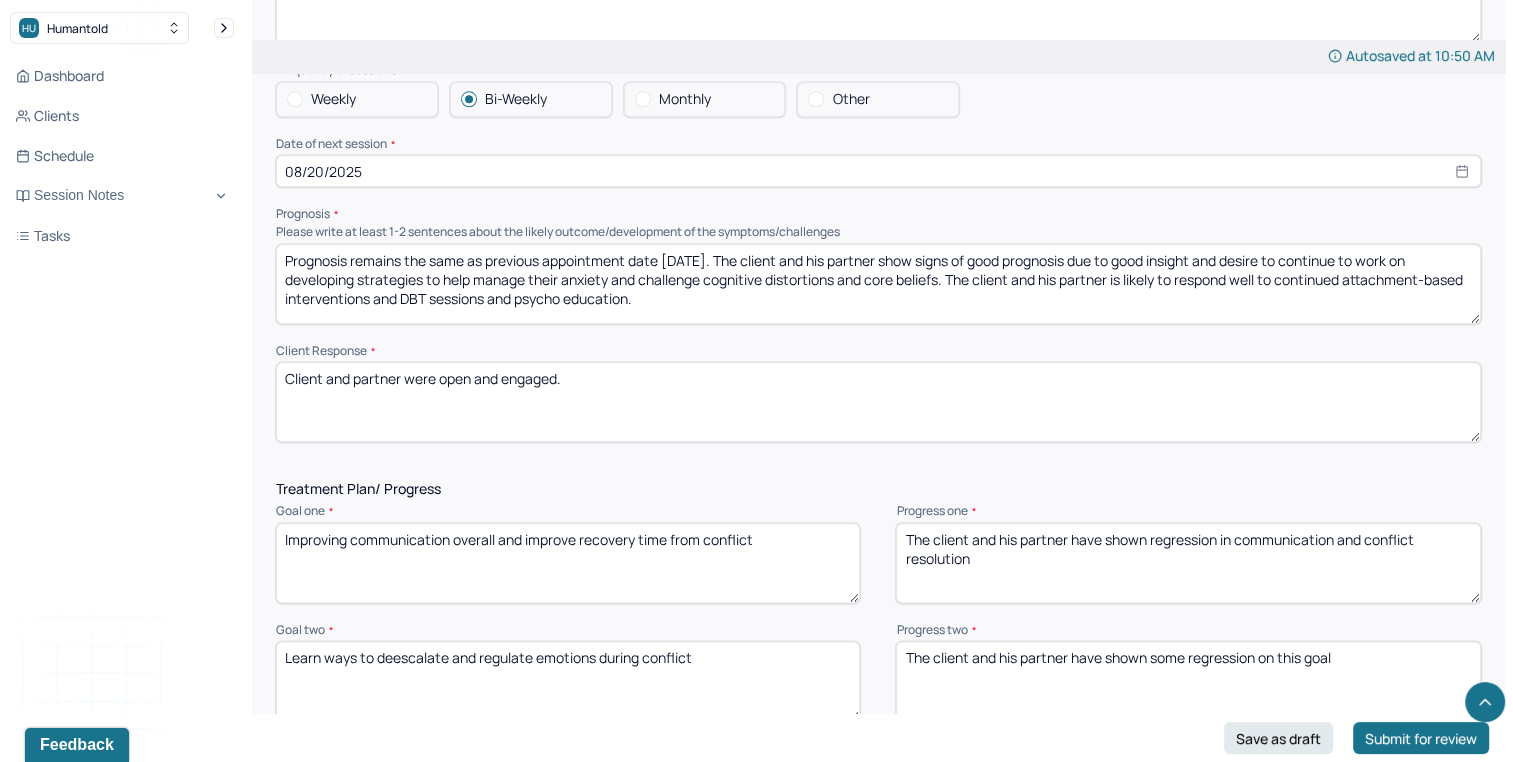 scroll, scrollTop: 2267, scrollLeft: 0, axis: vertical 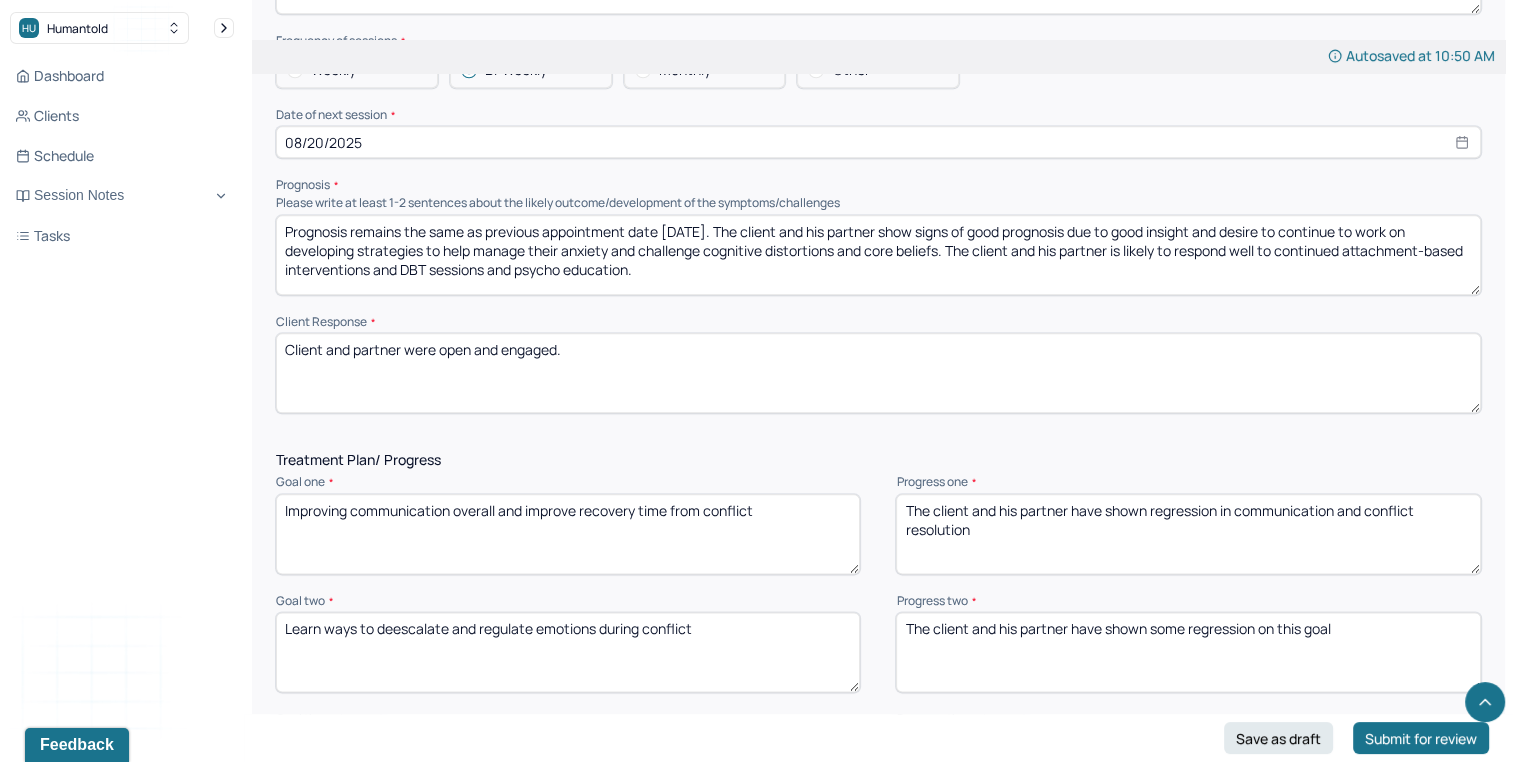type on "Client and partner were open and engaged." 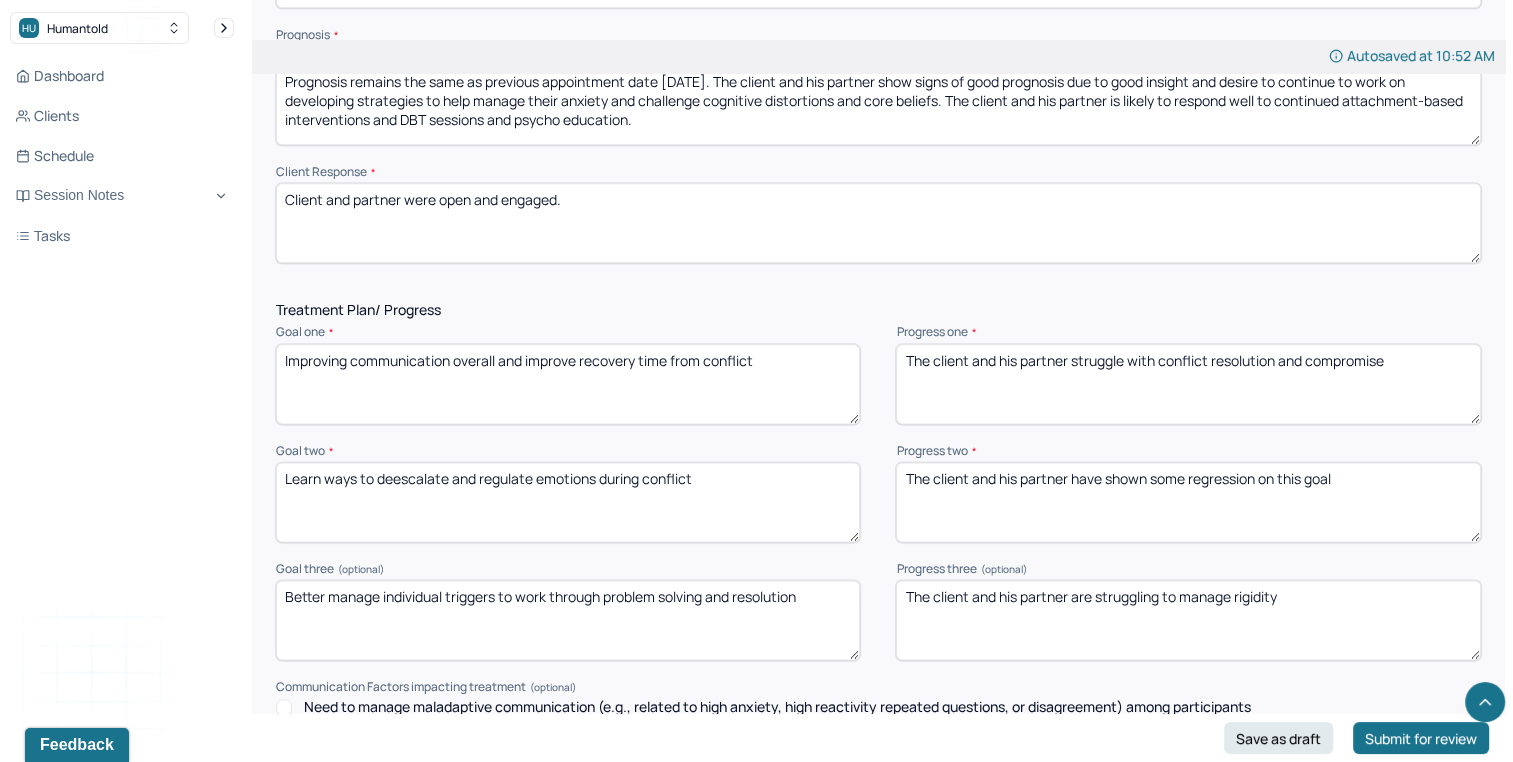 scroll, scrollTop: 2425, scrollLeft: 0, axis: vertical 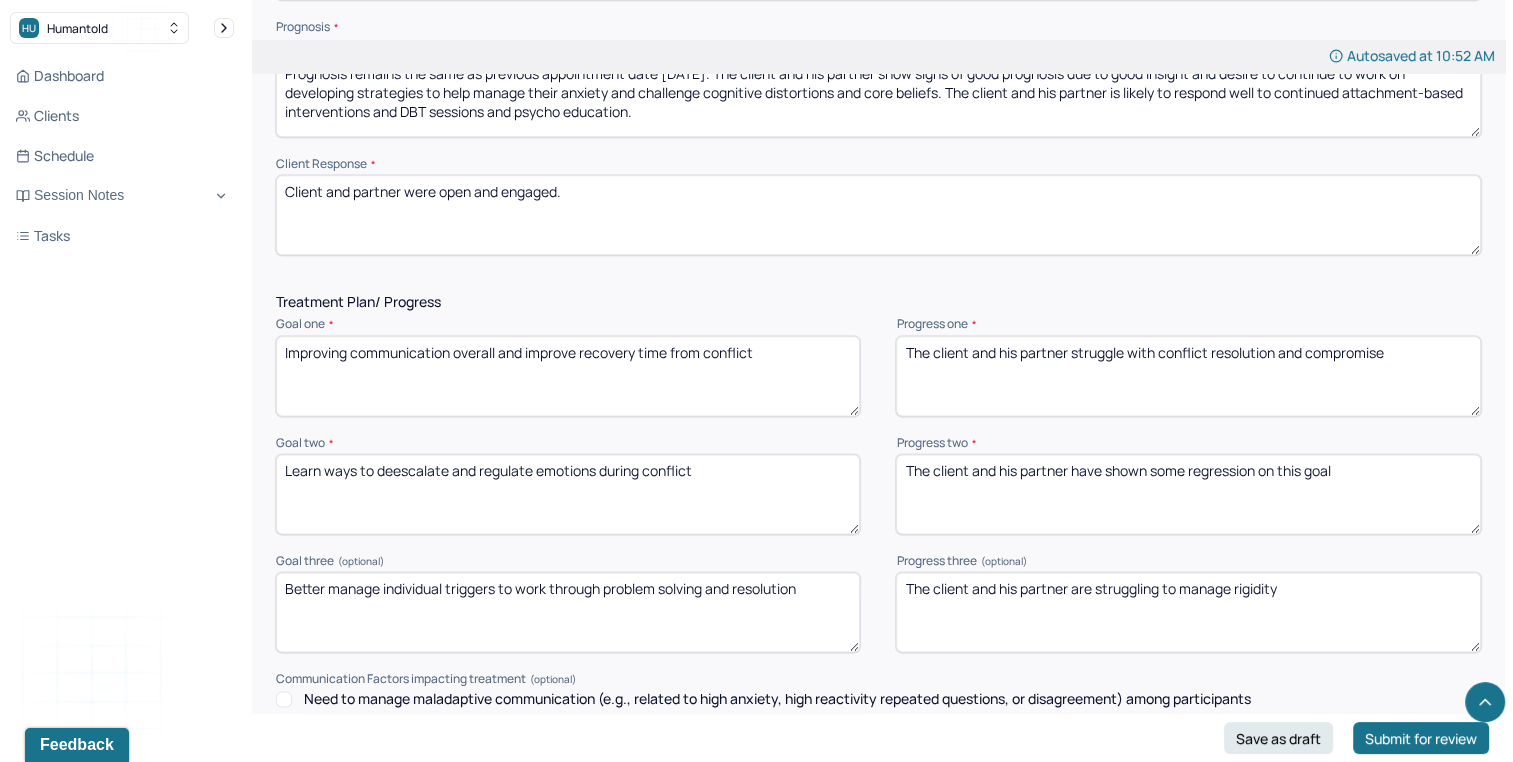 type on "The client and his partner struggle with conflict resolution and compromise" 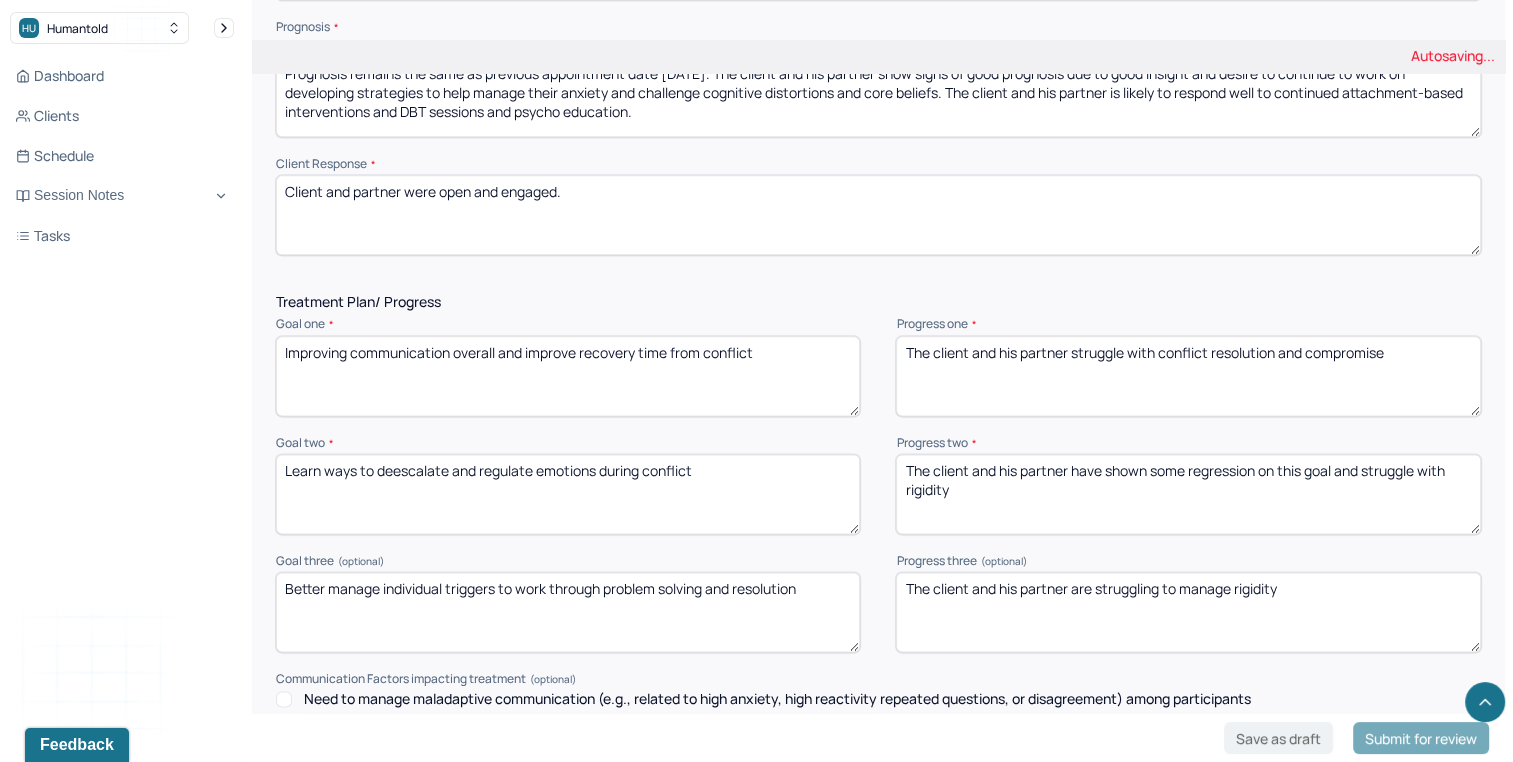 type on "The client and his partner have shown some regression on this goal and struggle with rigidity" 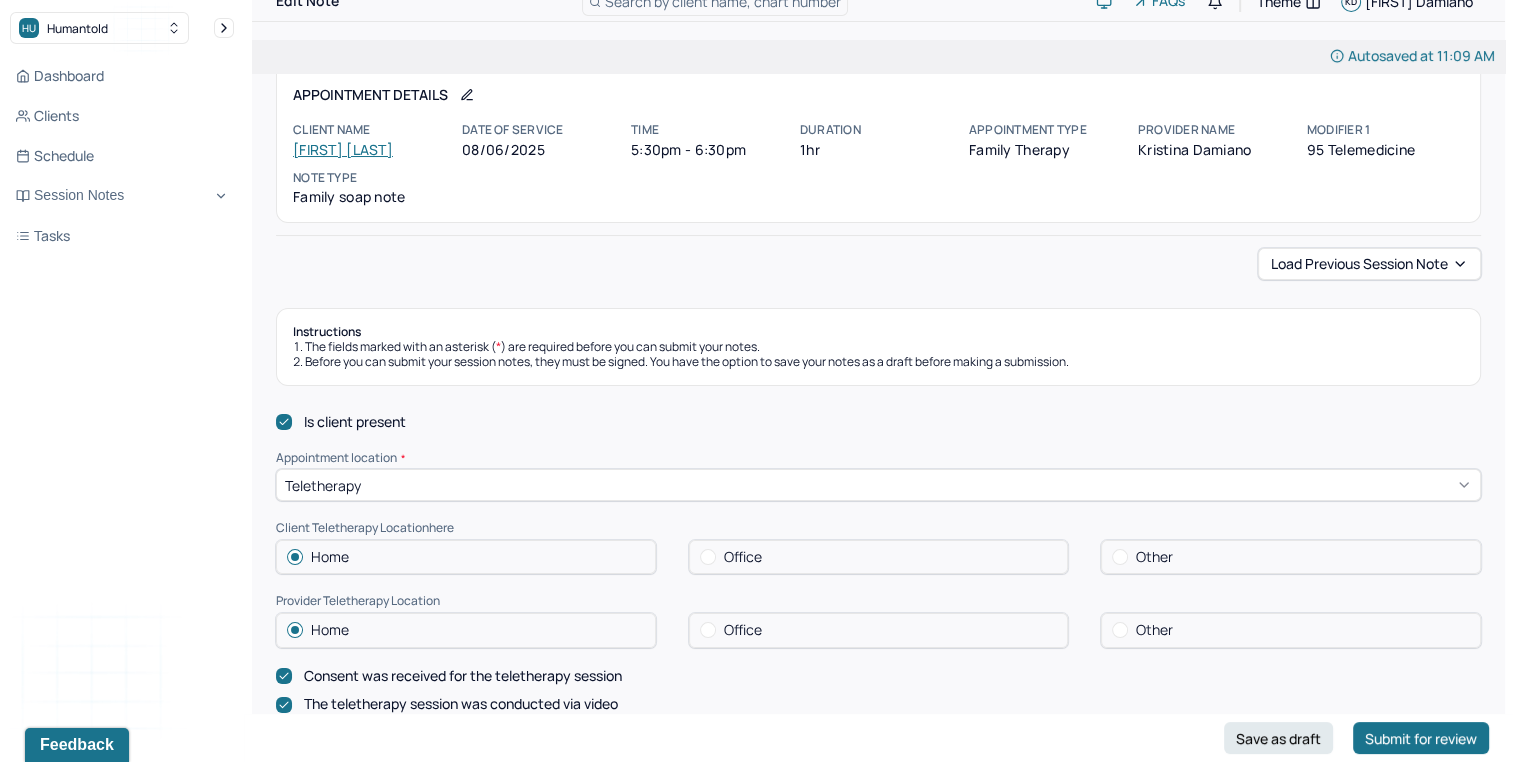 scroll, scrollTop: 0, scrollLeft: 0, axis: both 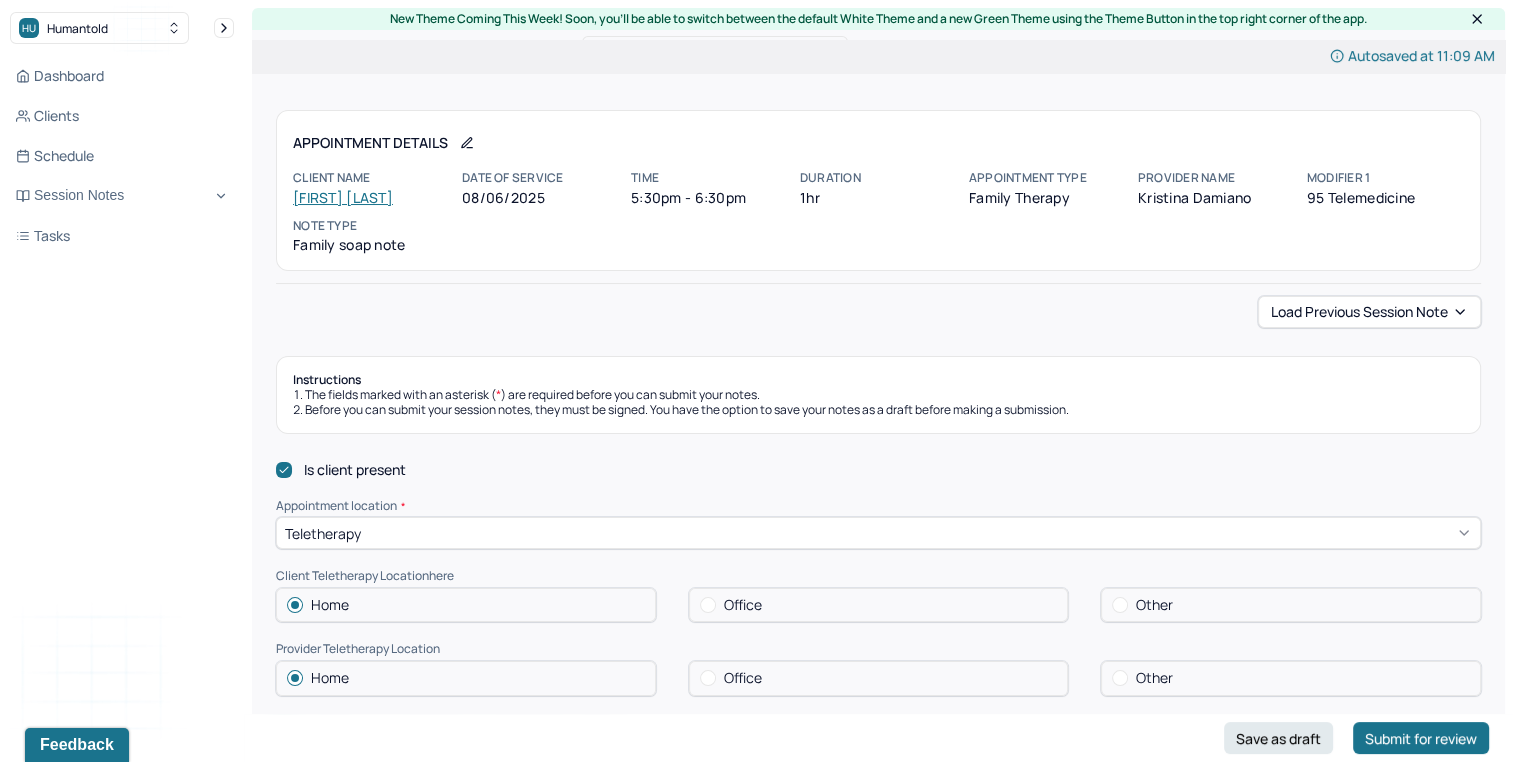 type on "The client and his partner are struggling to manage rigidity and defensiveness" 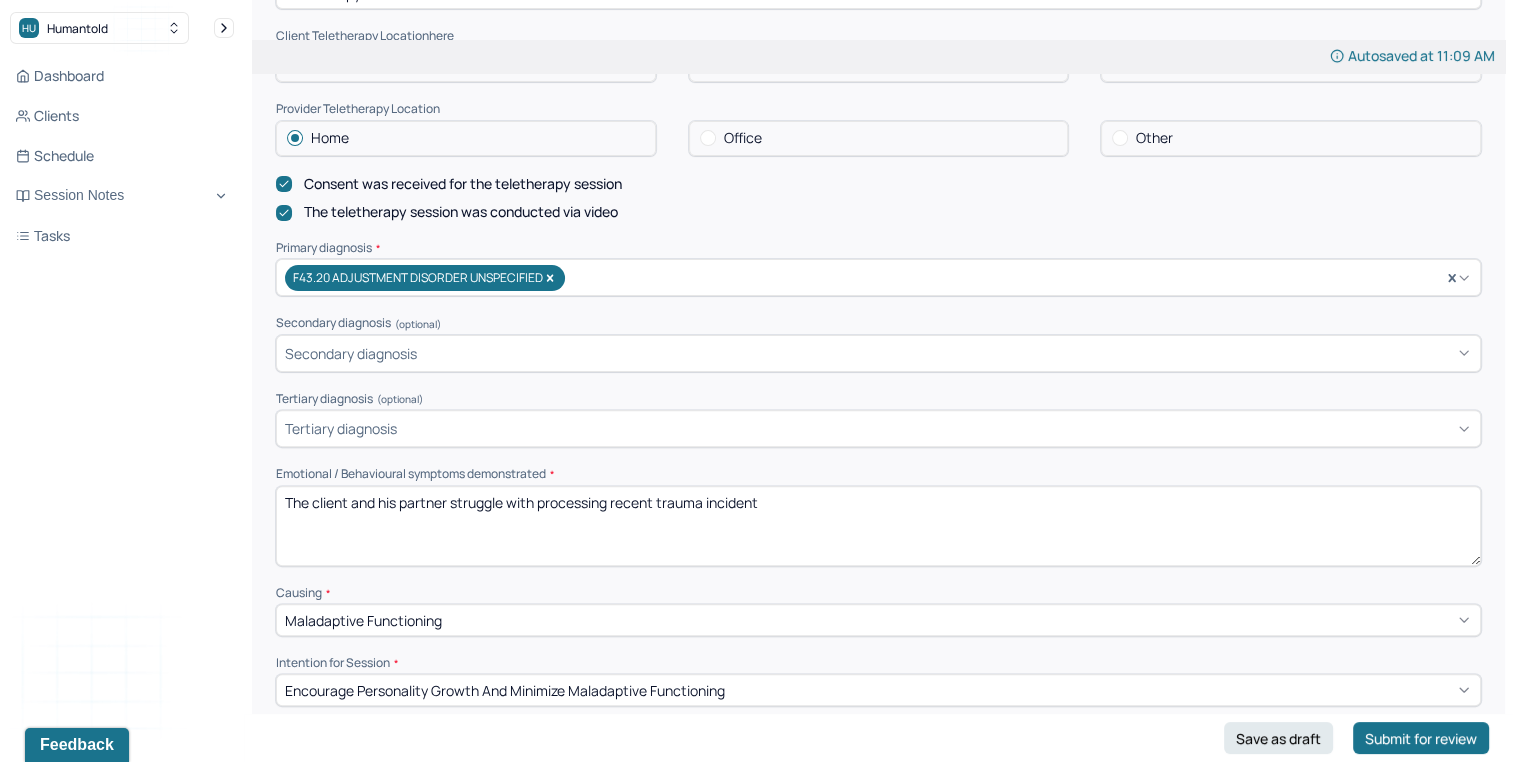 scroll, scrollTop: 580, scrollLeft: 0, axis: vertical 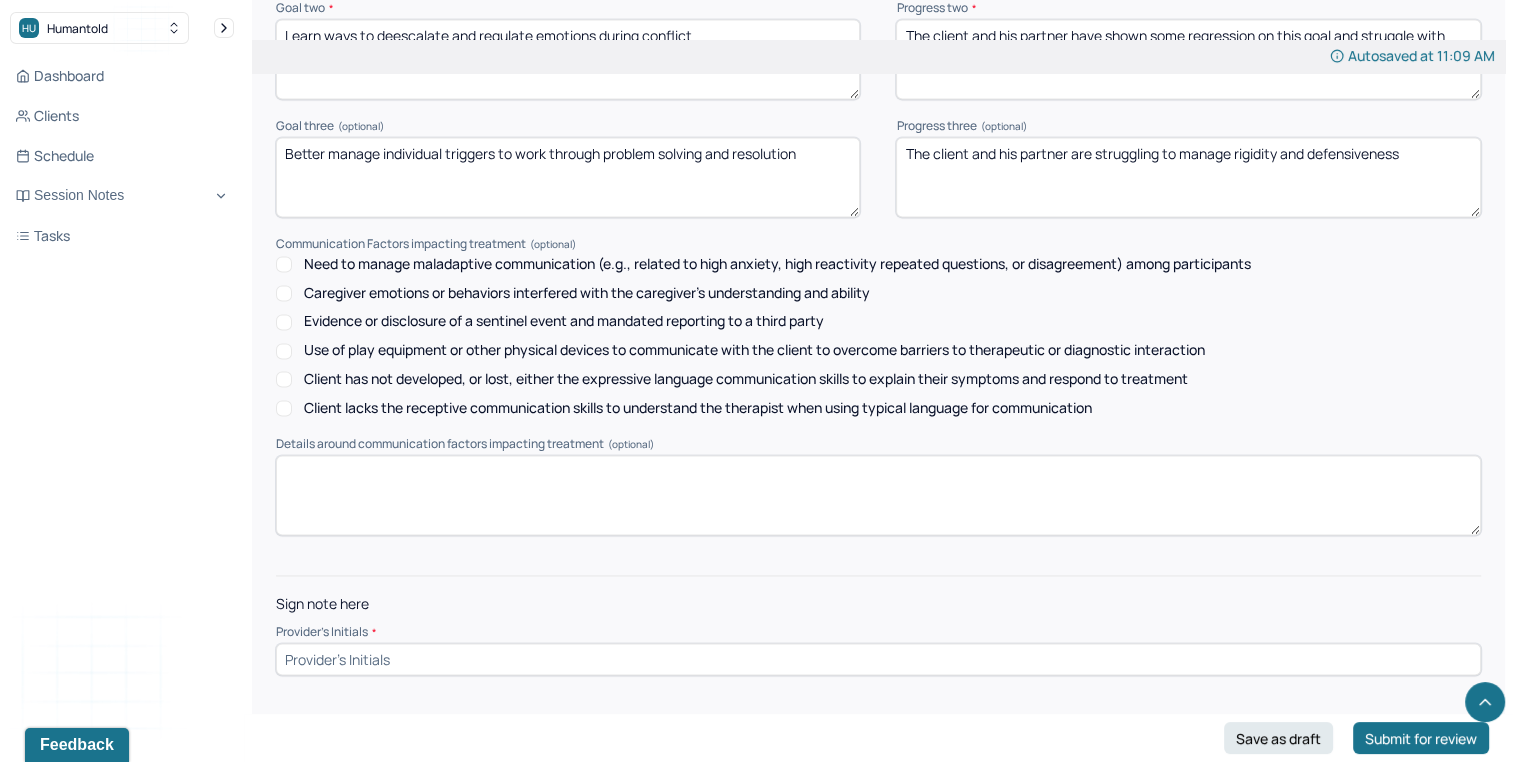 click at bounding box center [878, 659] 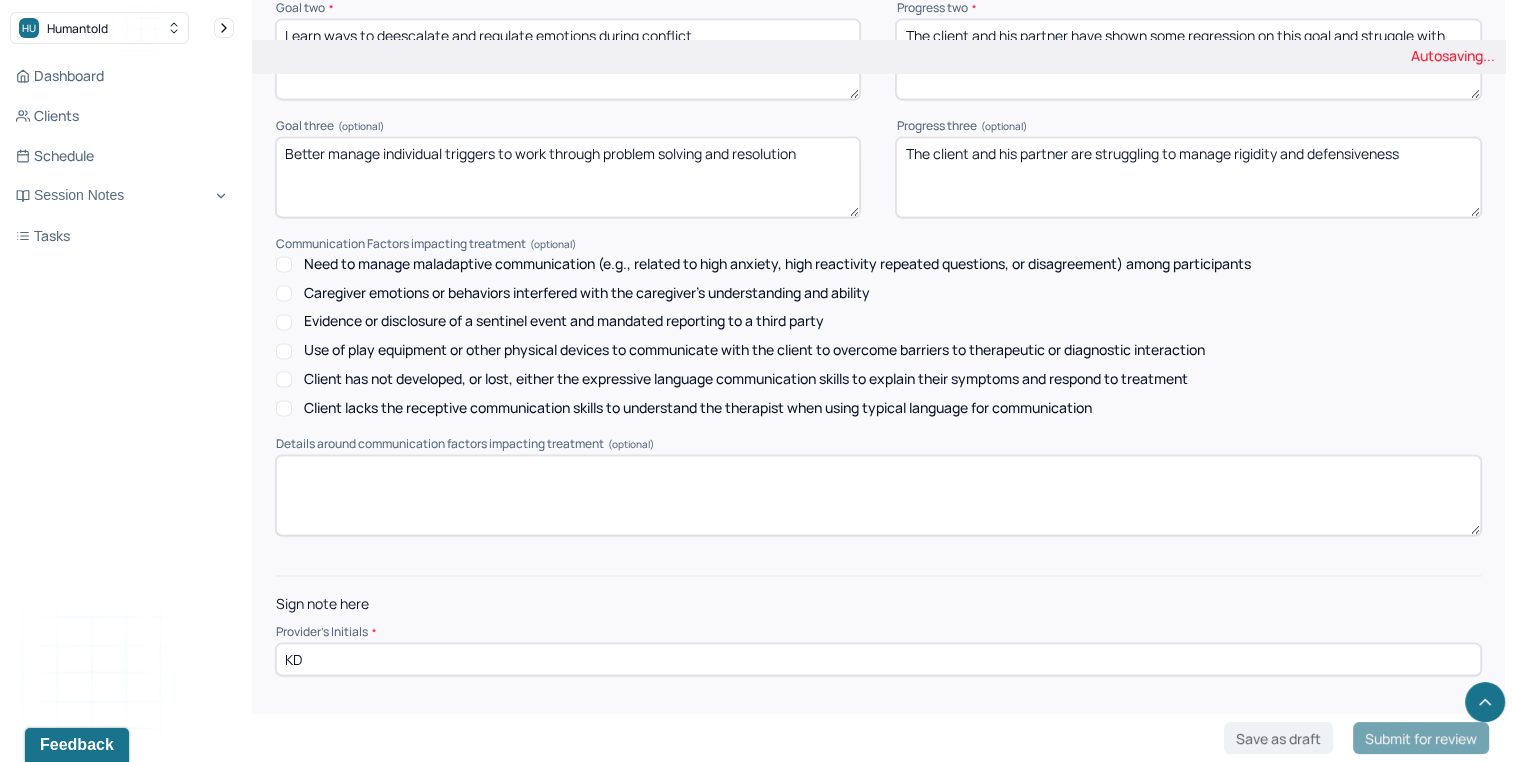 type on "KD" 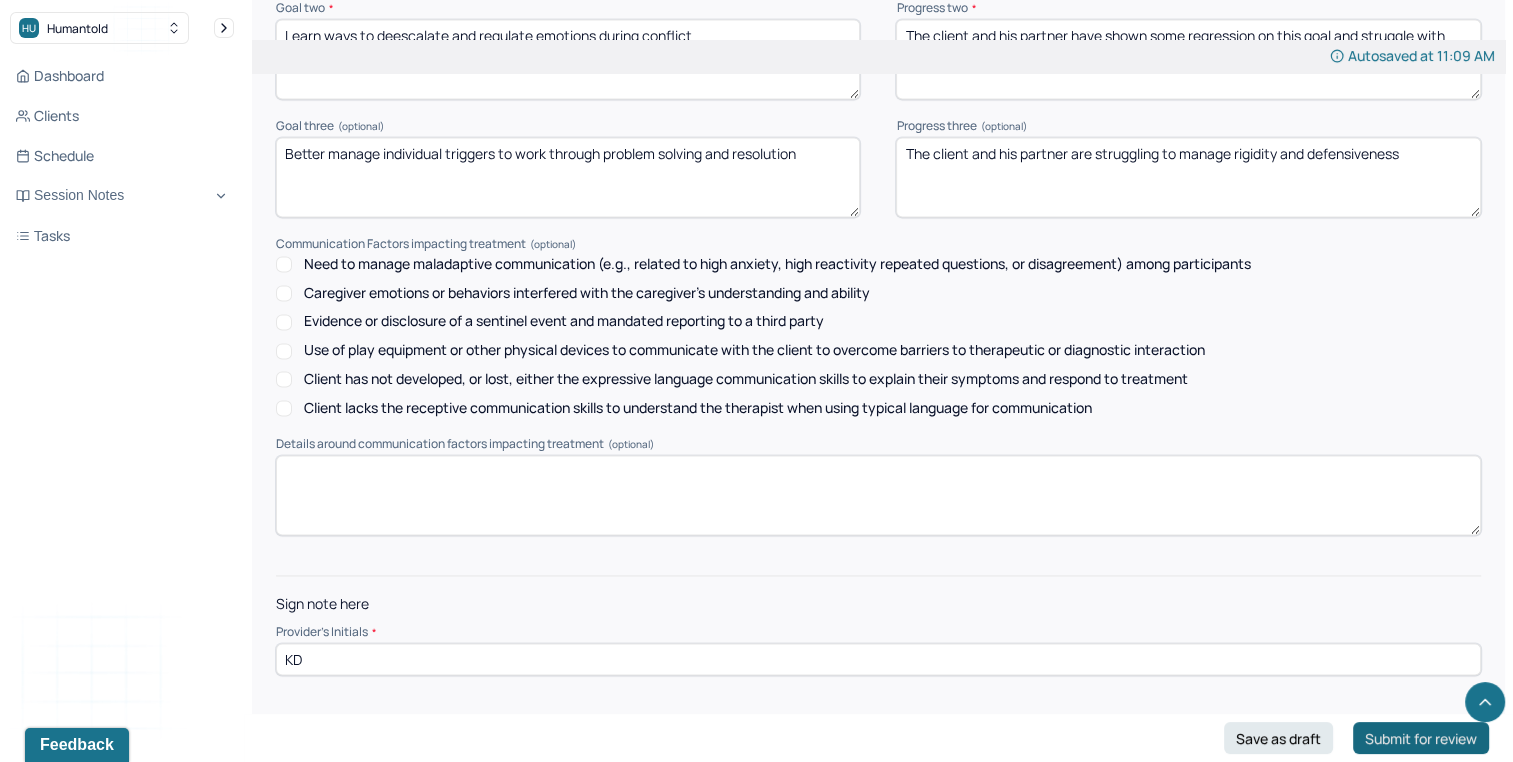 click on "Submit for review" at bounding box center [1421, 738] 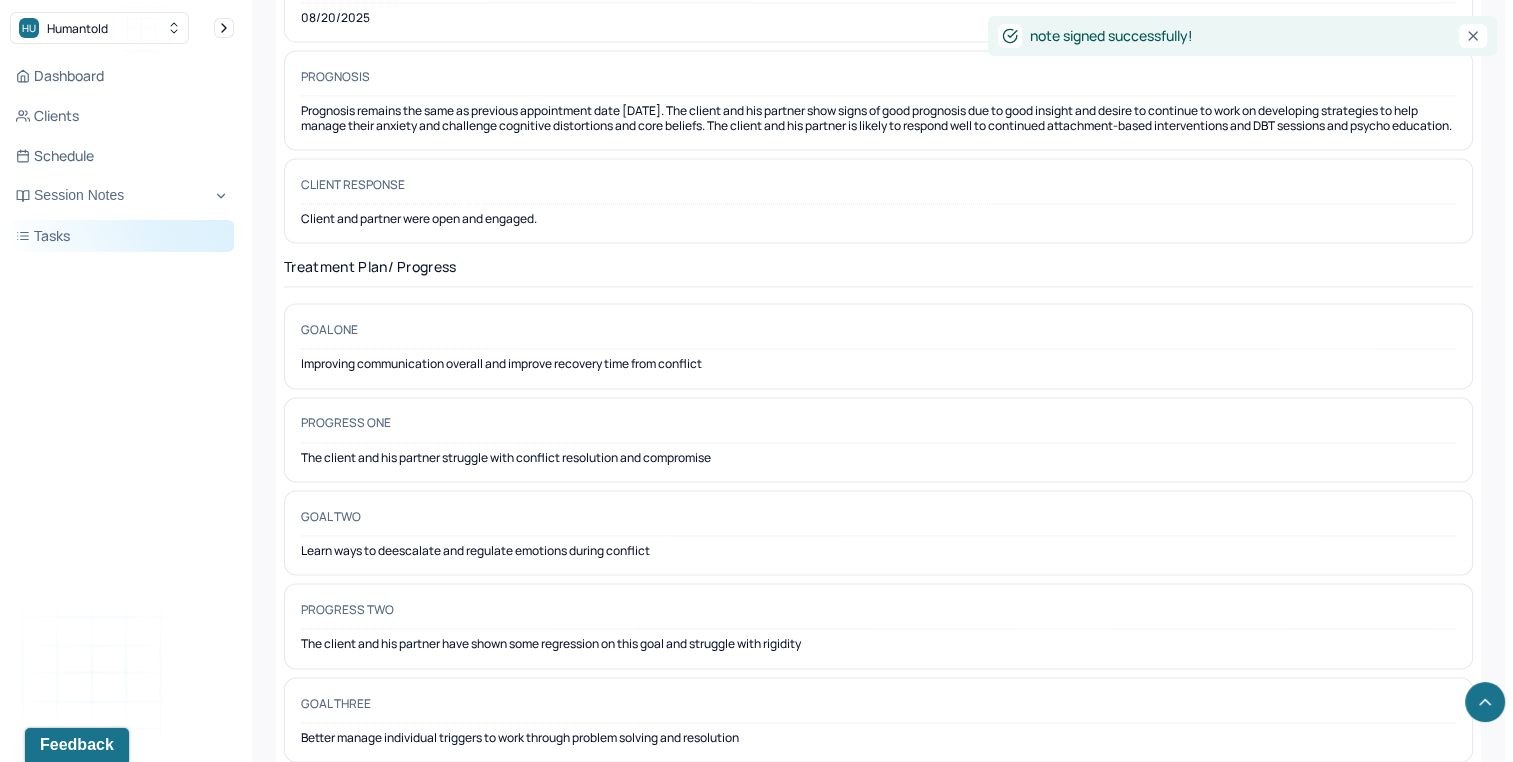 drag, startPoint x: 131, startPoint y: 193, endPoint x: 131, endPoint y: 226, distance: 33 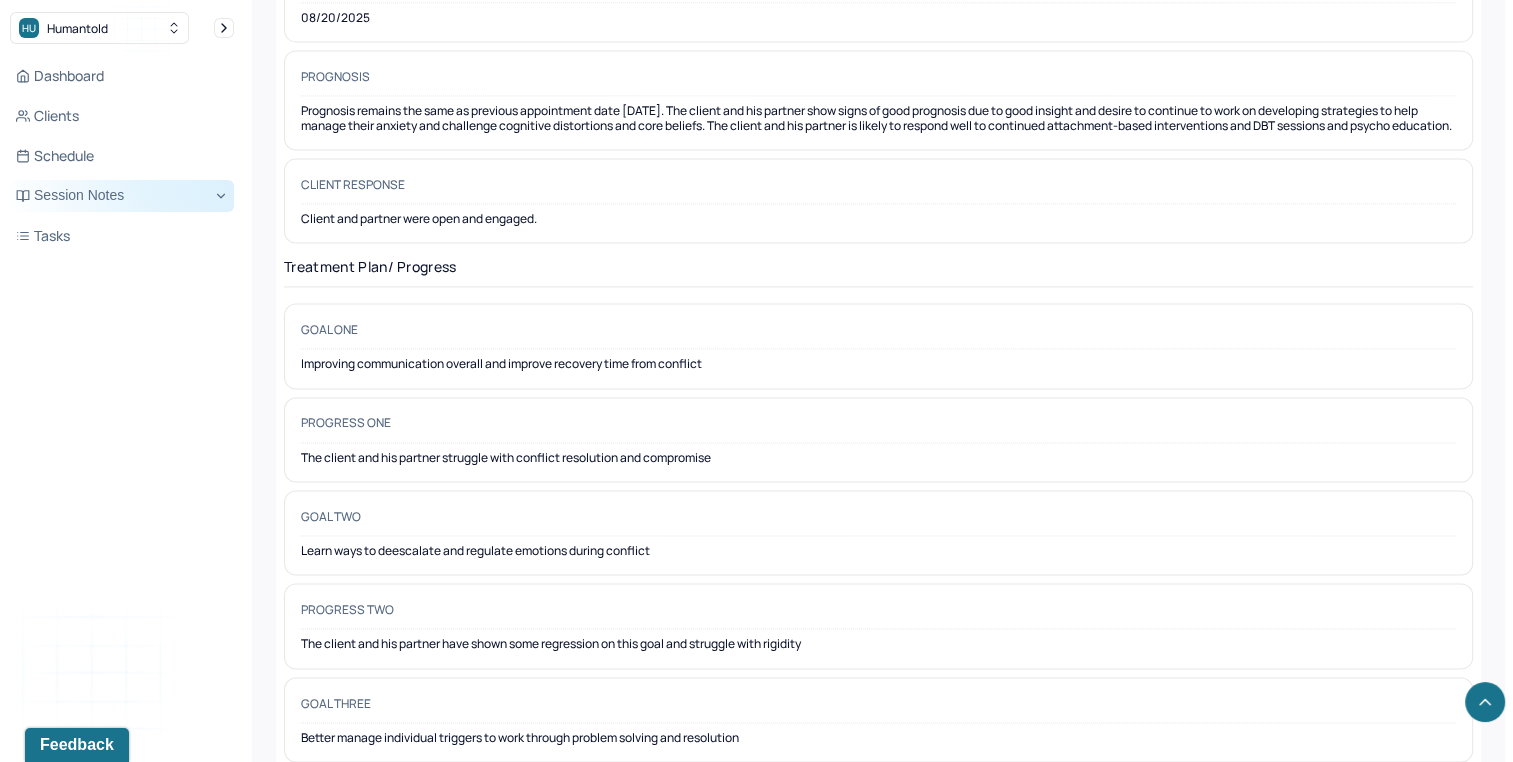 click on "Session Notes" at bounding box center [122, 196] 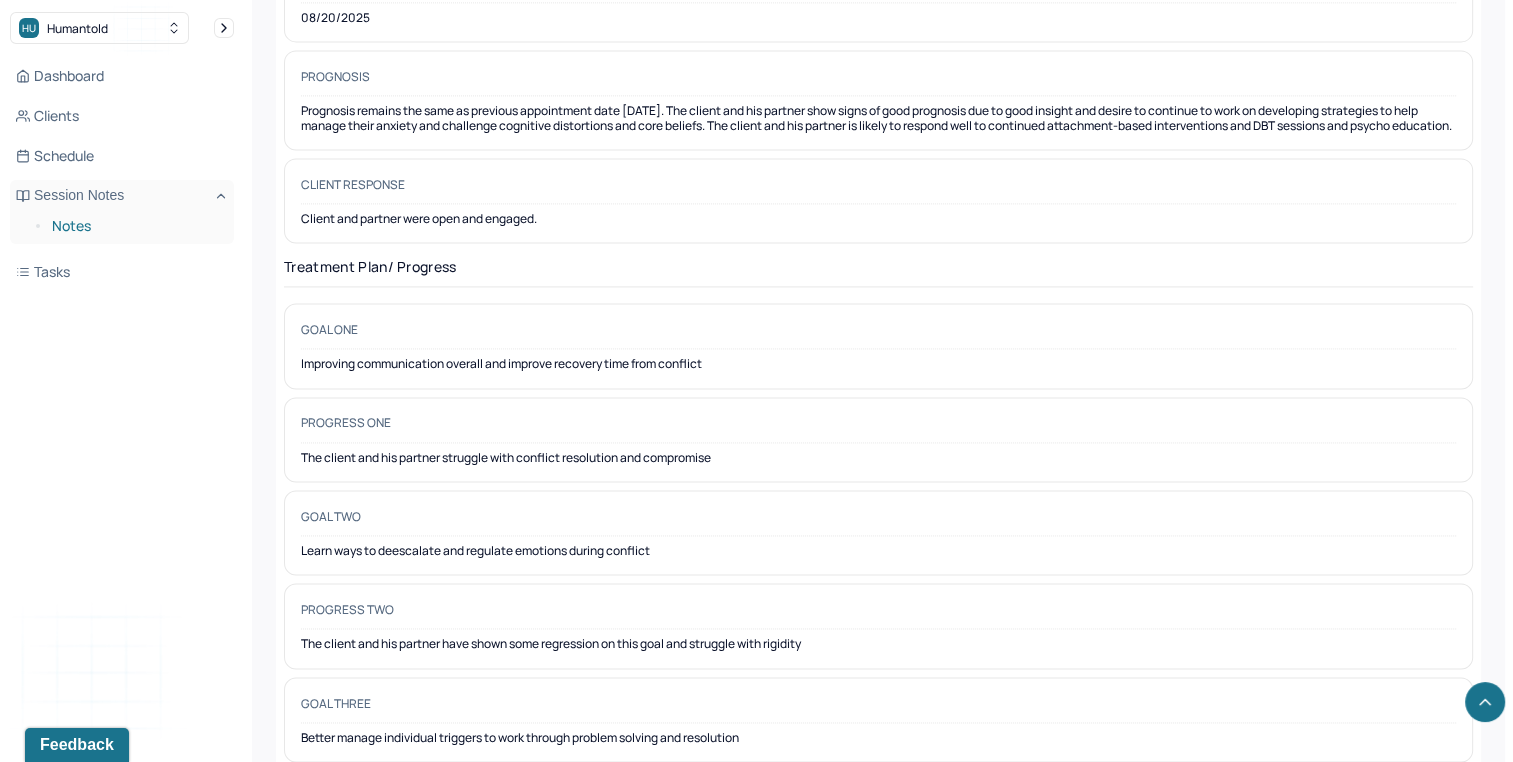 click on "Notes" at bounding box center [135, 226] 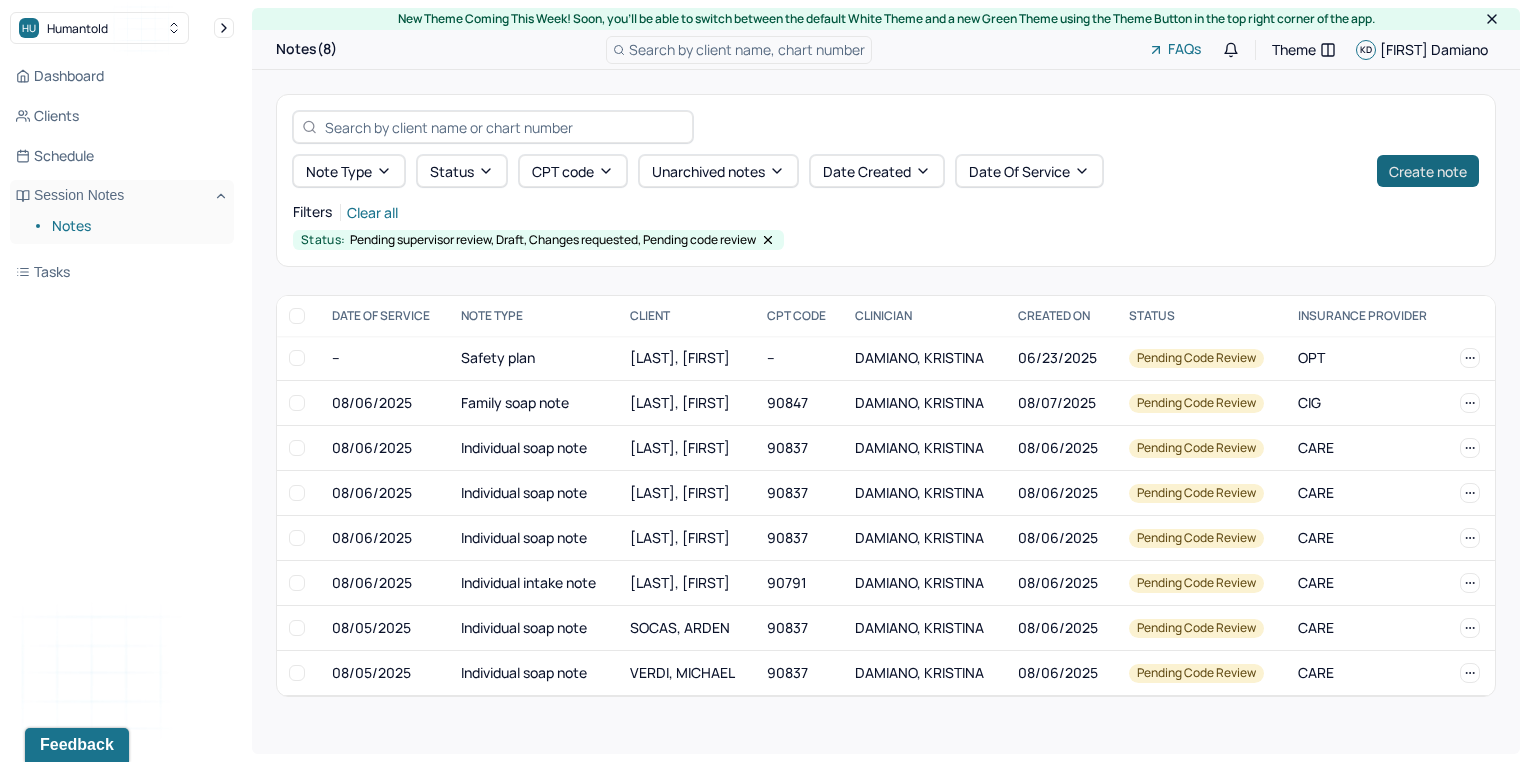 click on "Create note" at bounding box center [1428, 171] 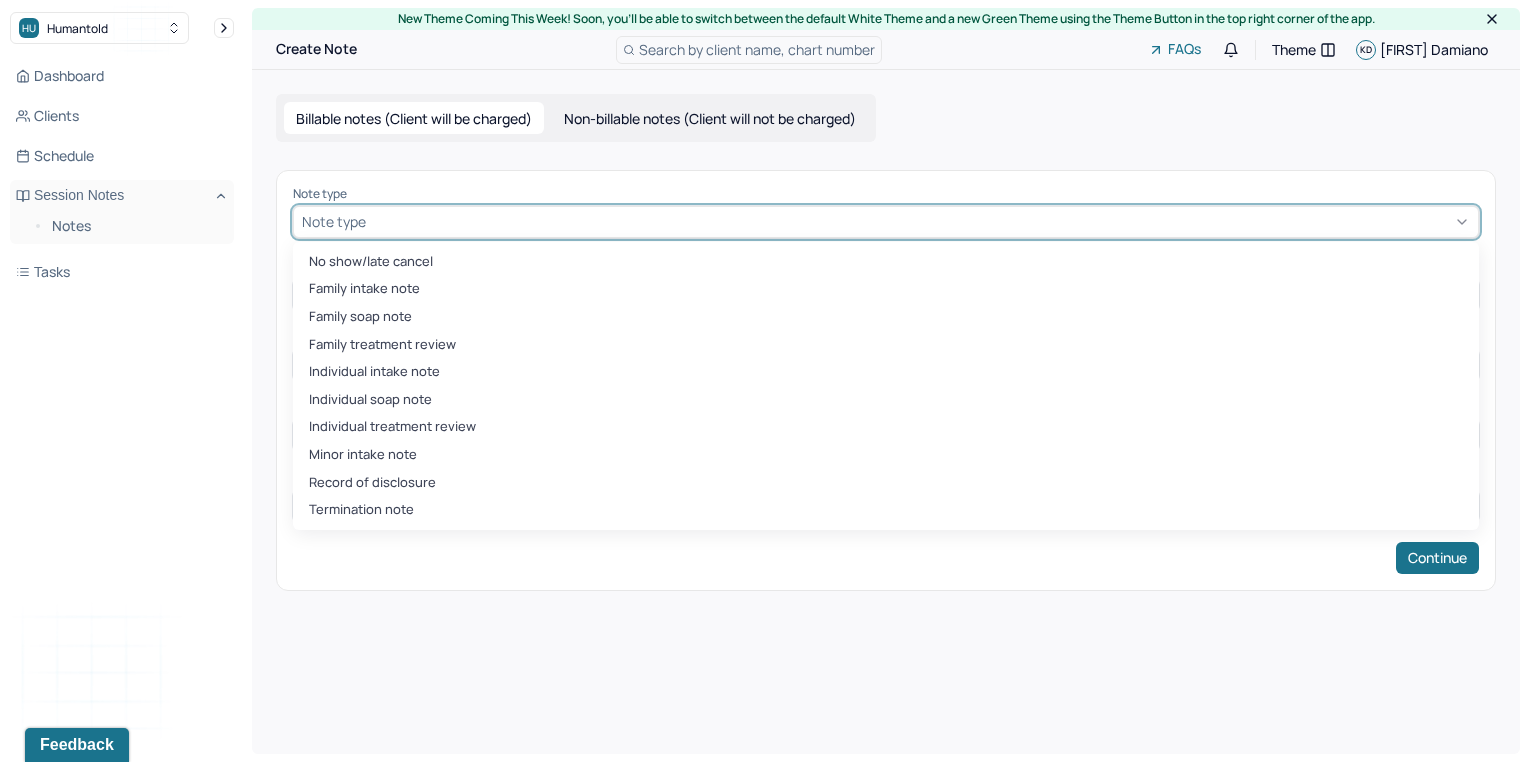 click at bounding box center [920, 221] 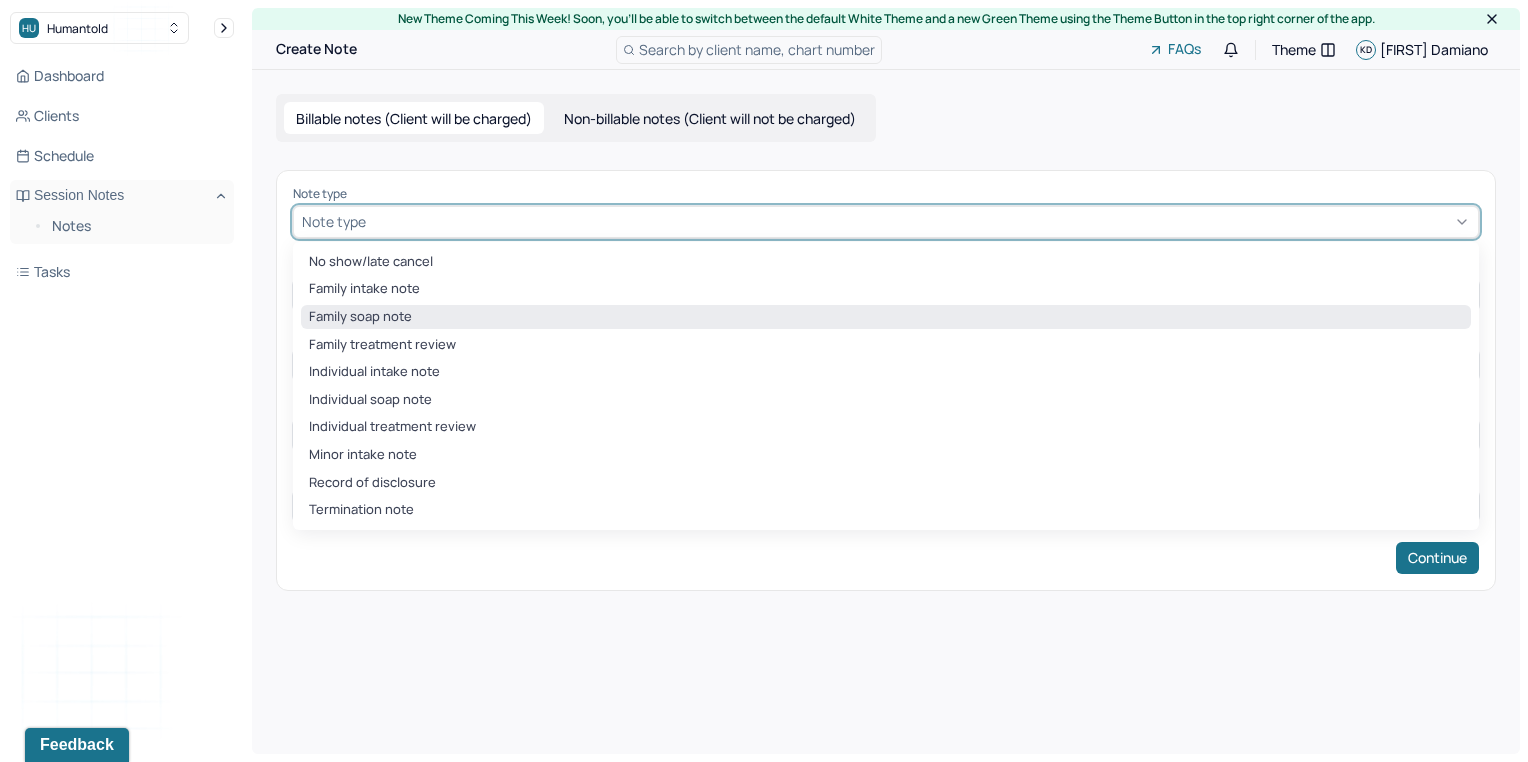 click on "Family soap note" at bounding box center (886, 317) 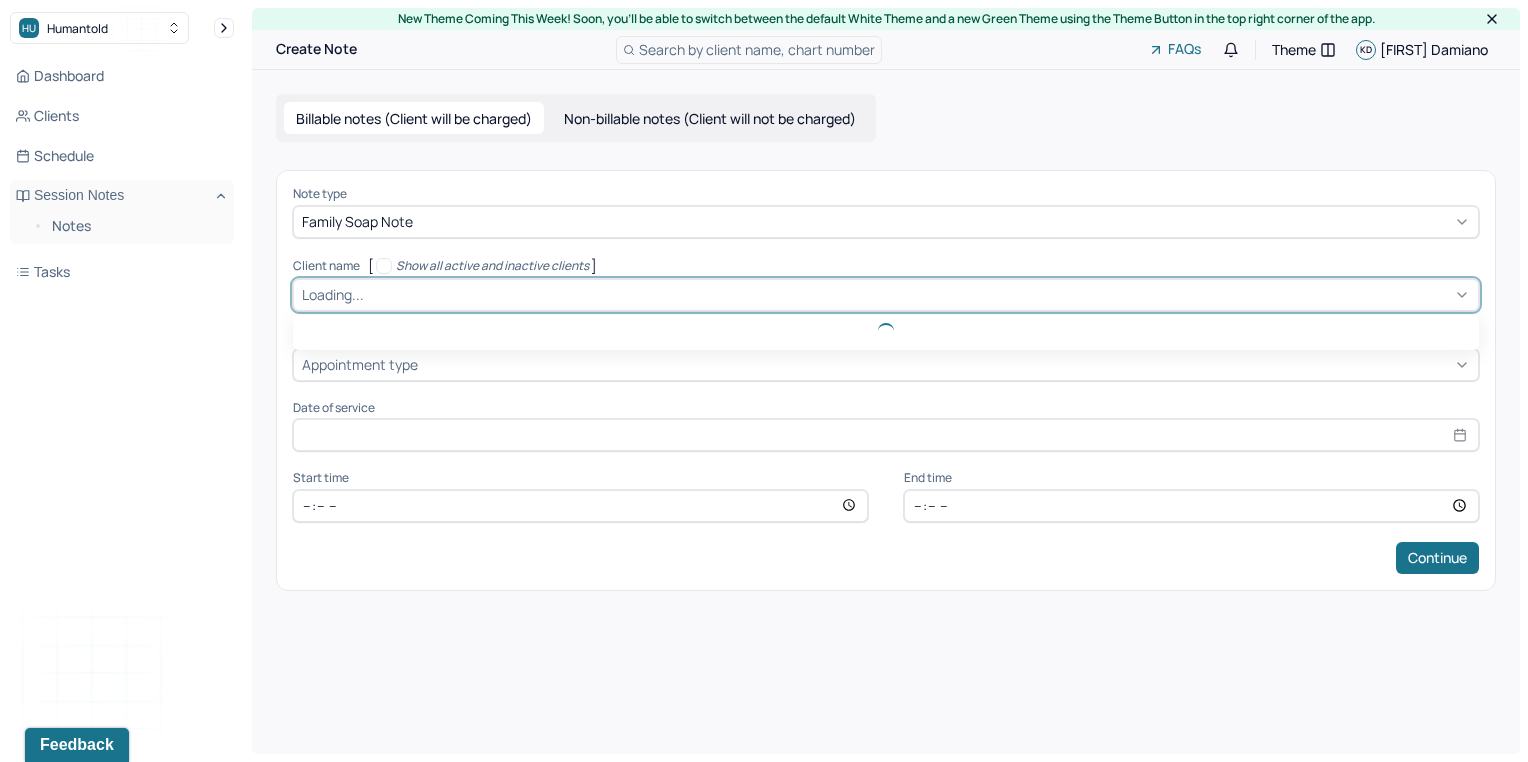 click at bounding box center (919, 294) 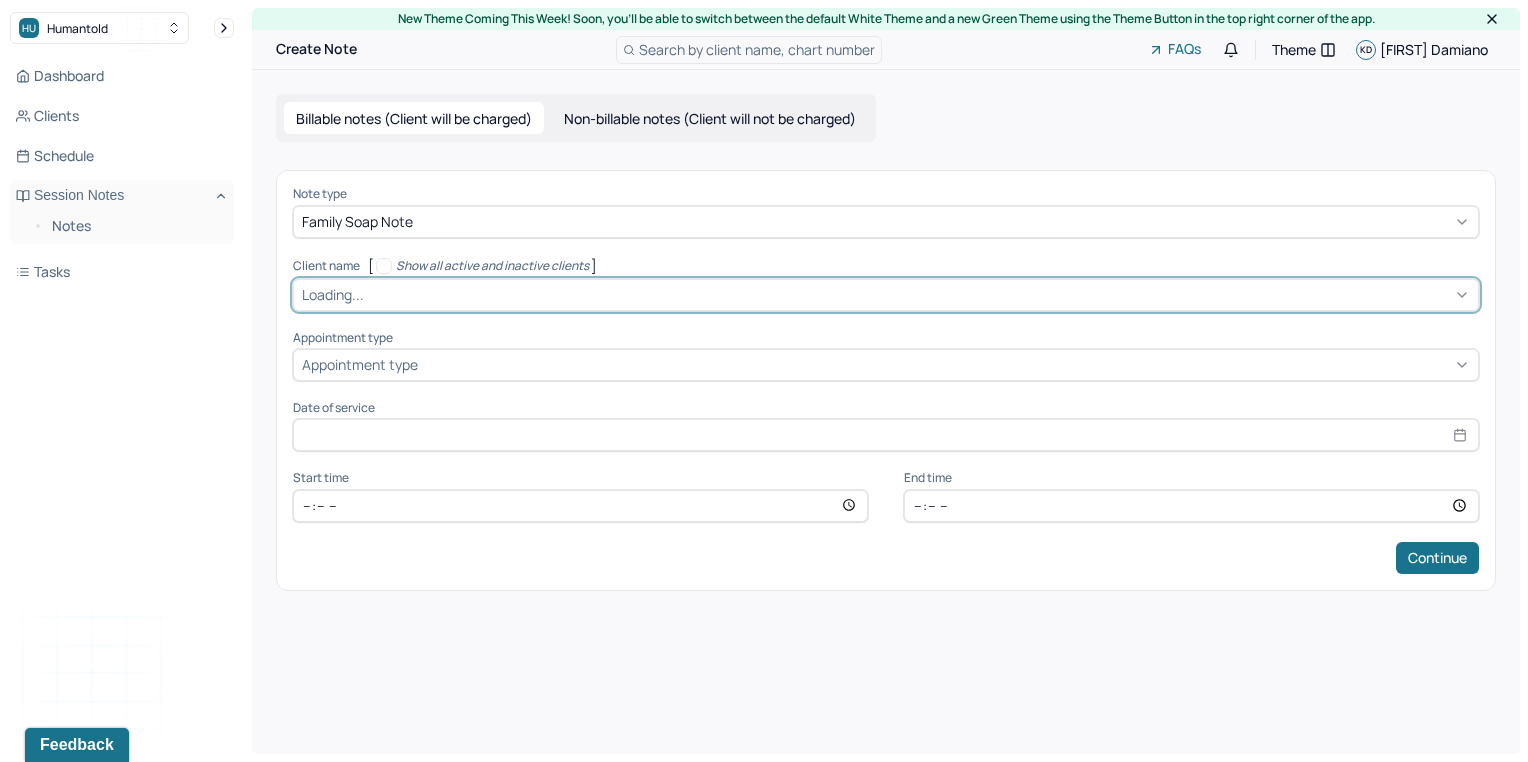click at bounding box center (919, 294) 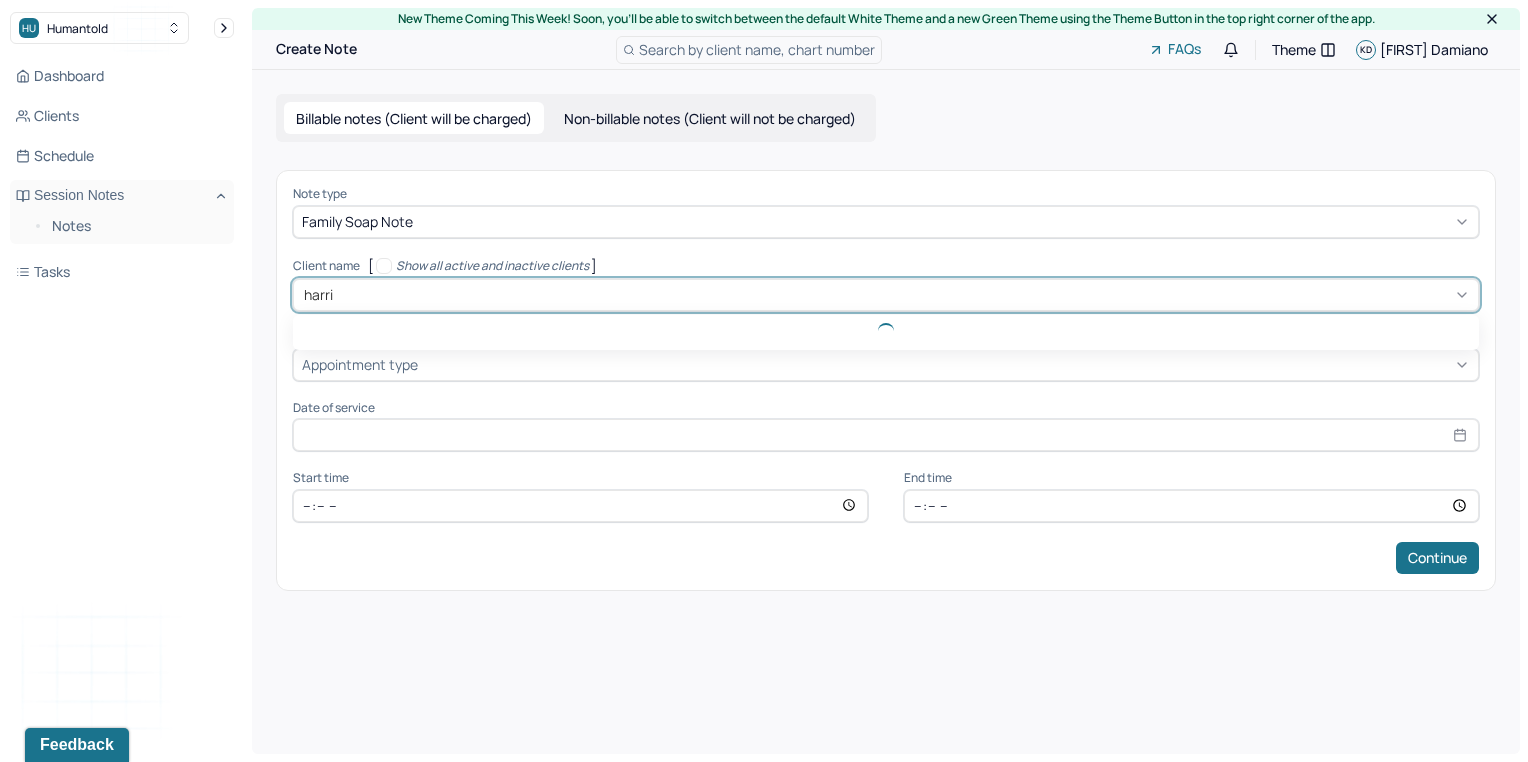 type on "[LAST]" 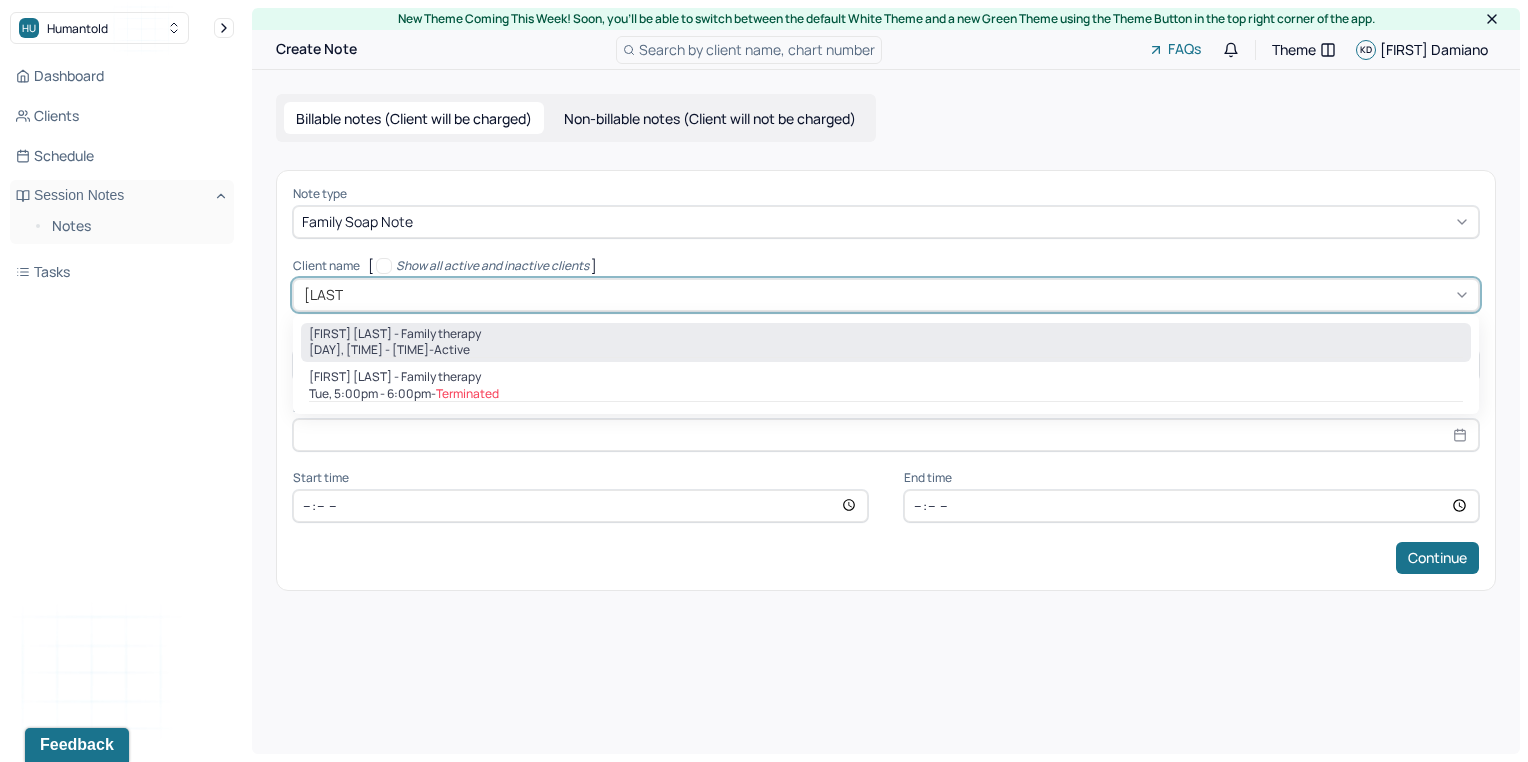 click on "[DAY], [TIME] -  active" at bounding box center (886, 350) 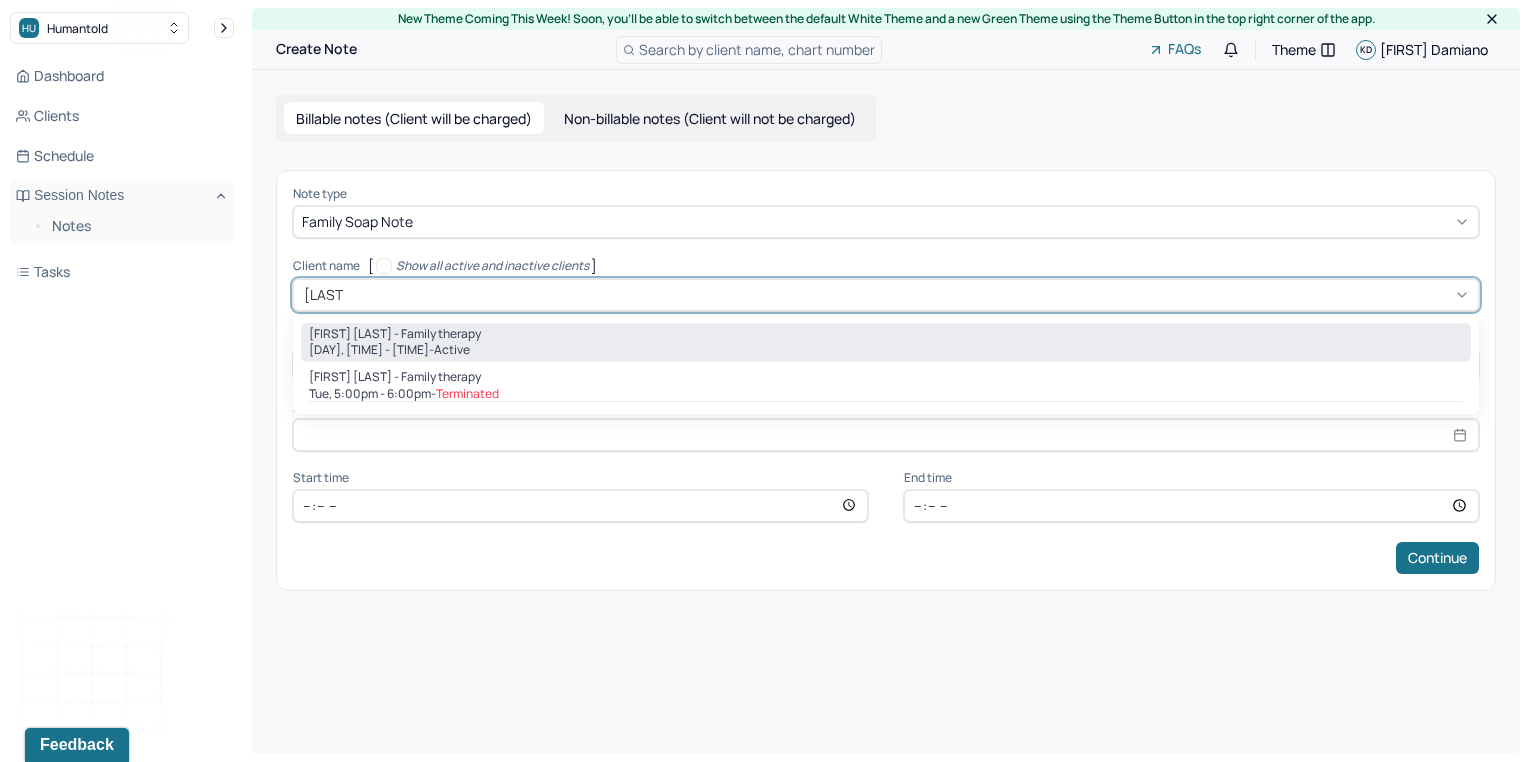 type 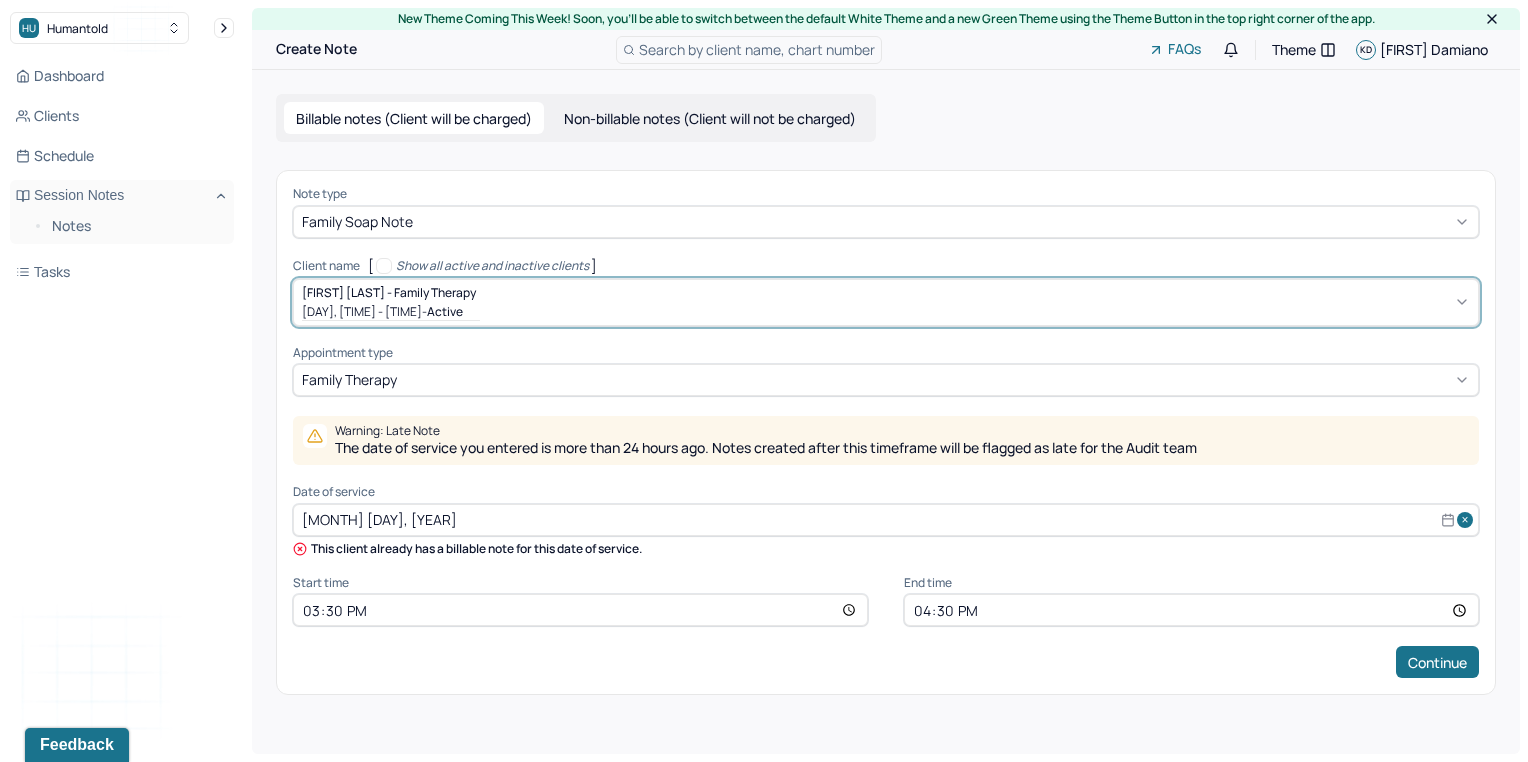 select on "6" 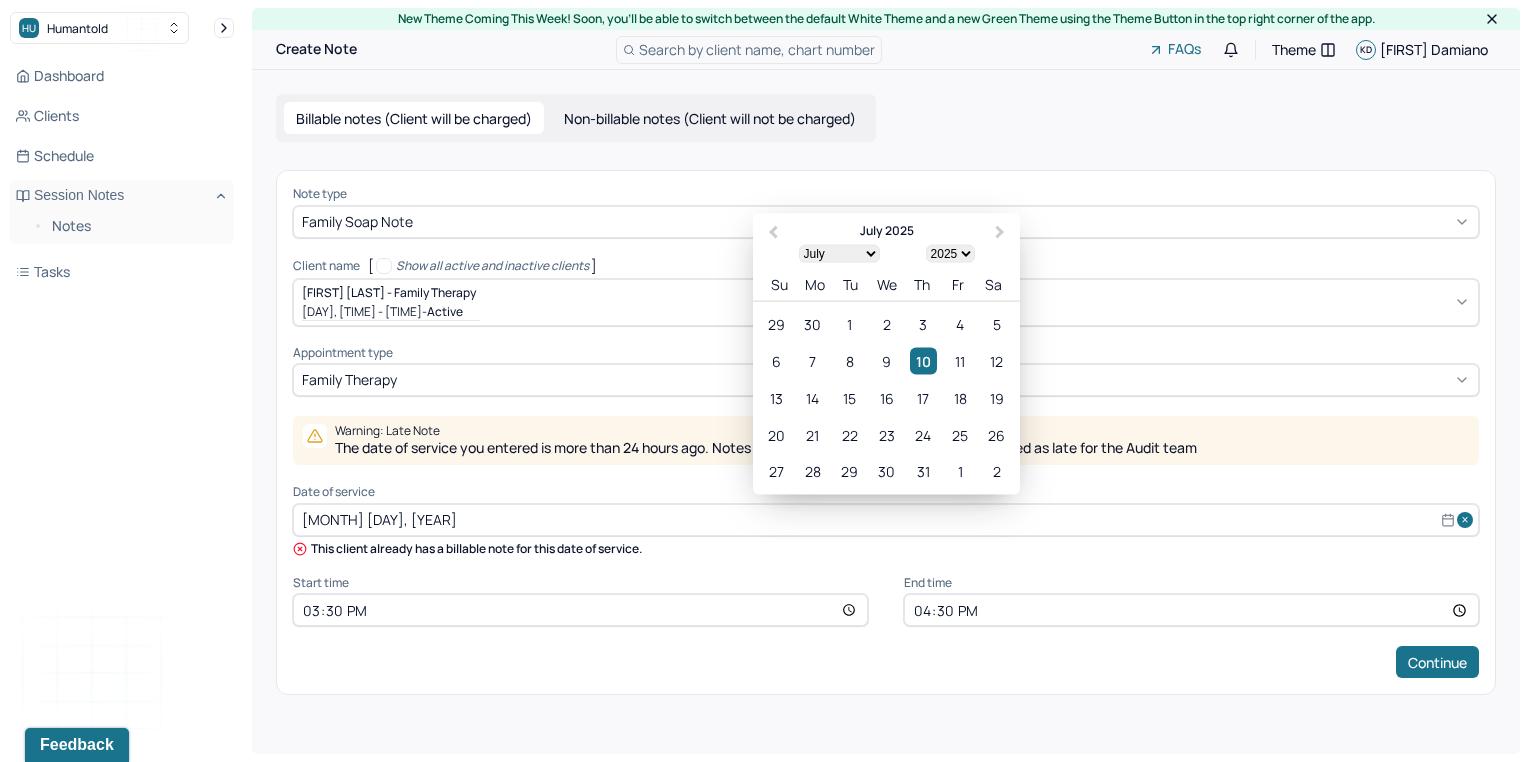 click on "[MONTH] [DAY], [YEAR]" at bounding box center [886, 520] 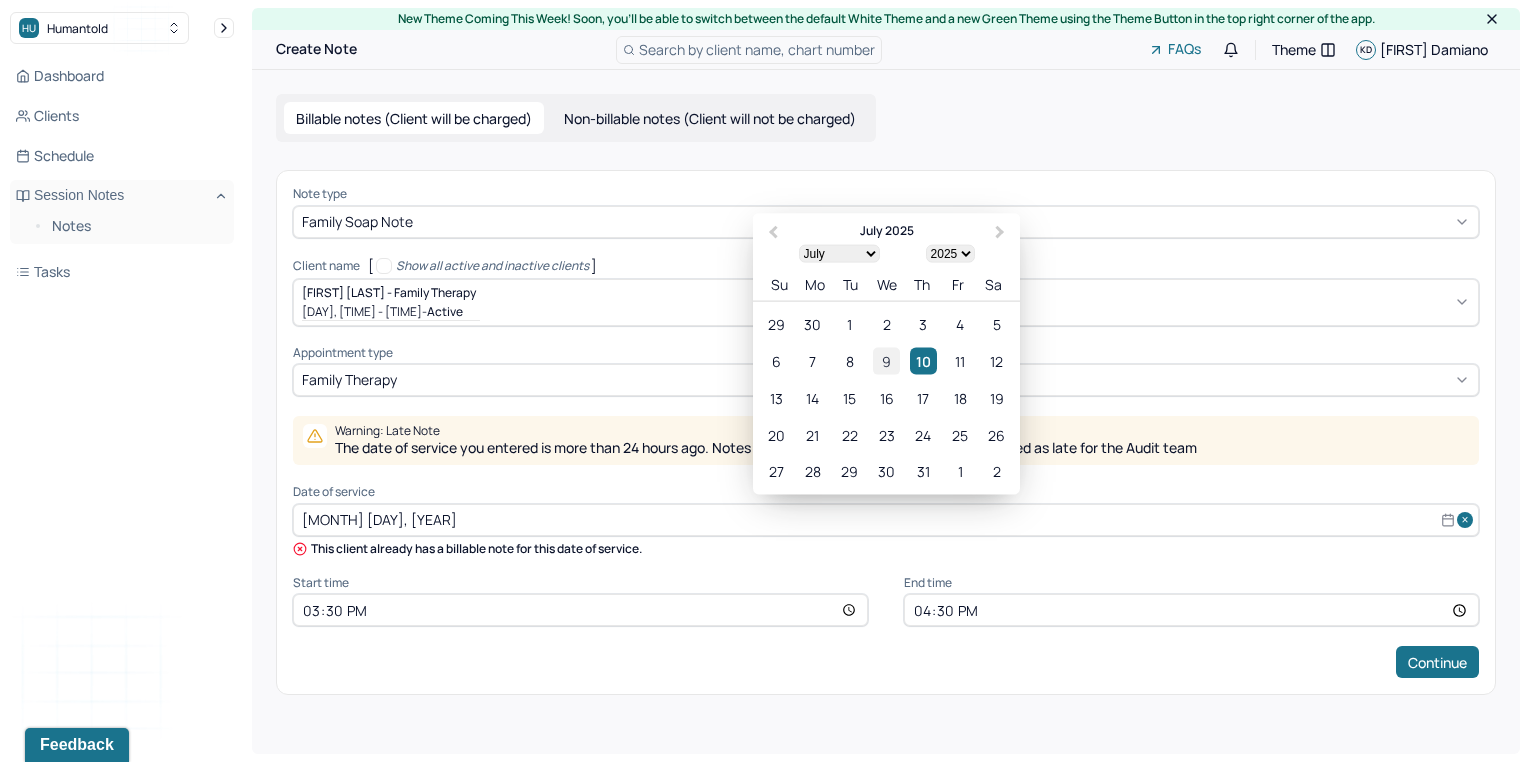 click on "9" at bounding box center [886, 361] 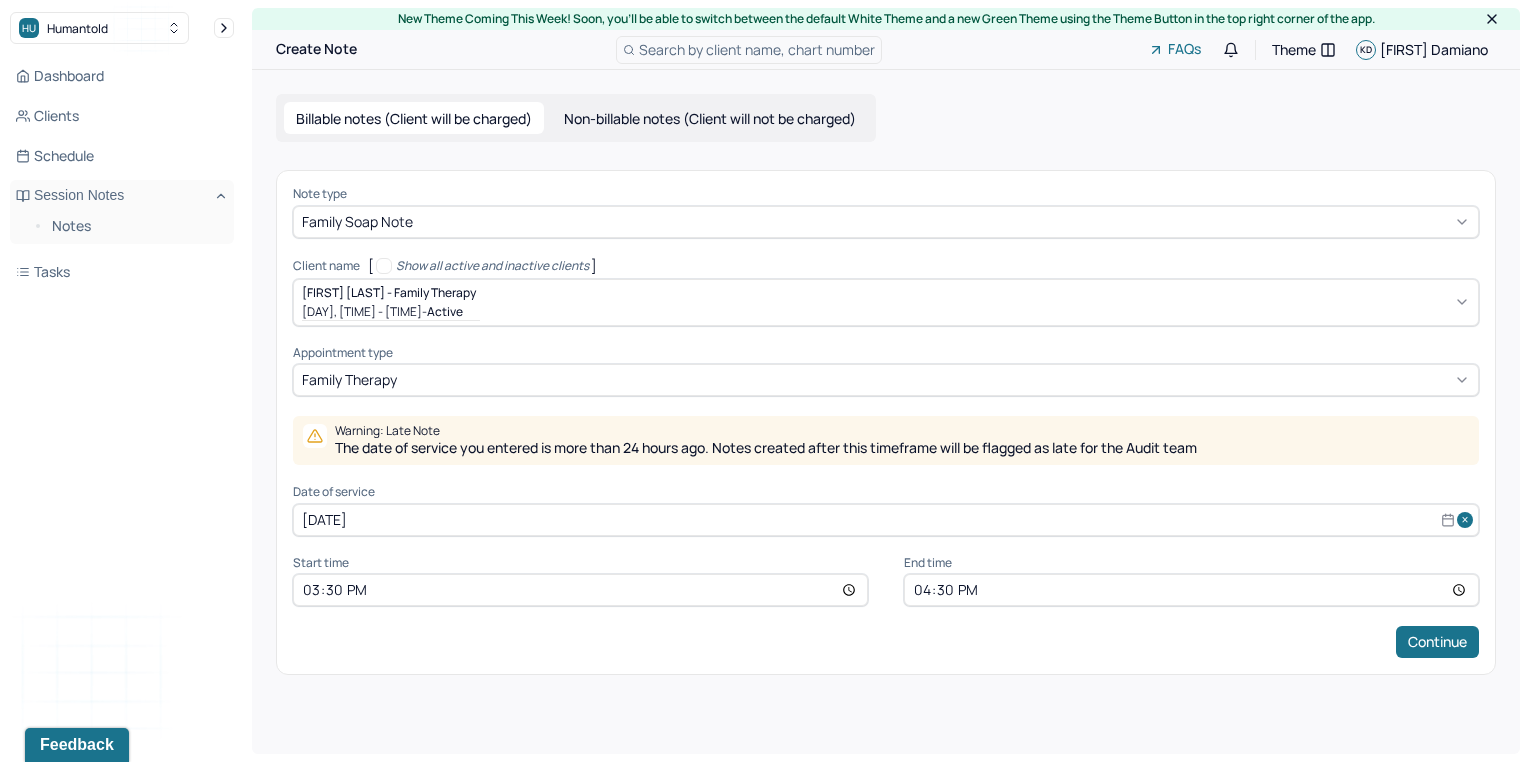 click on "15:30" at bounding box center [580, 590] 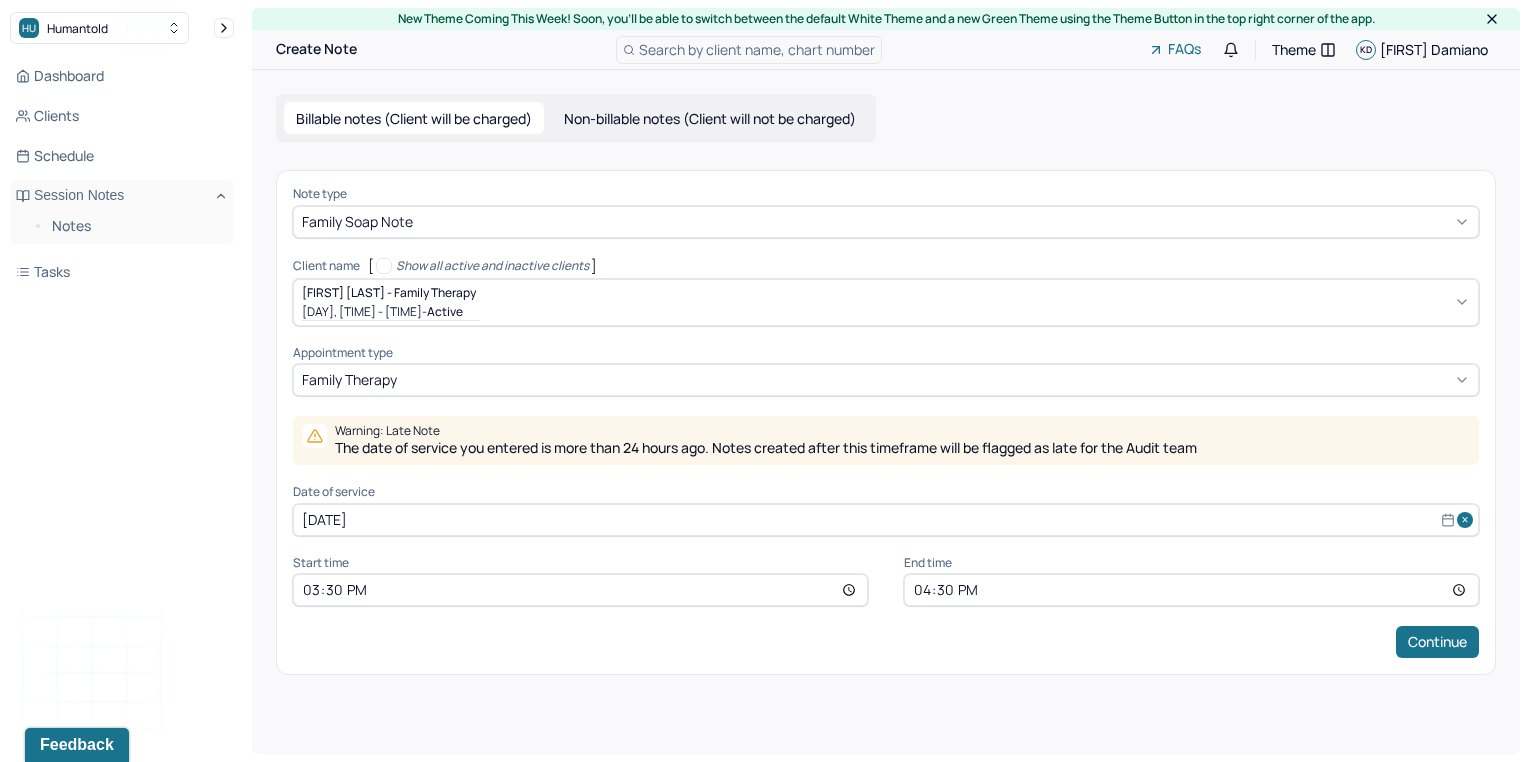 type on "18:30" 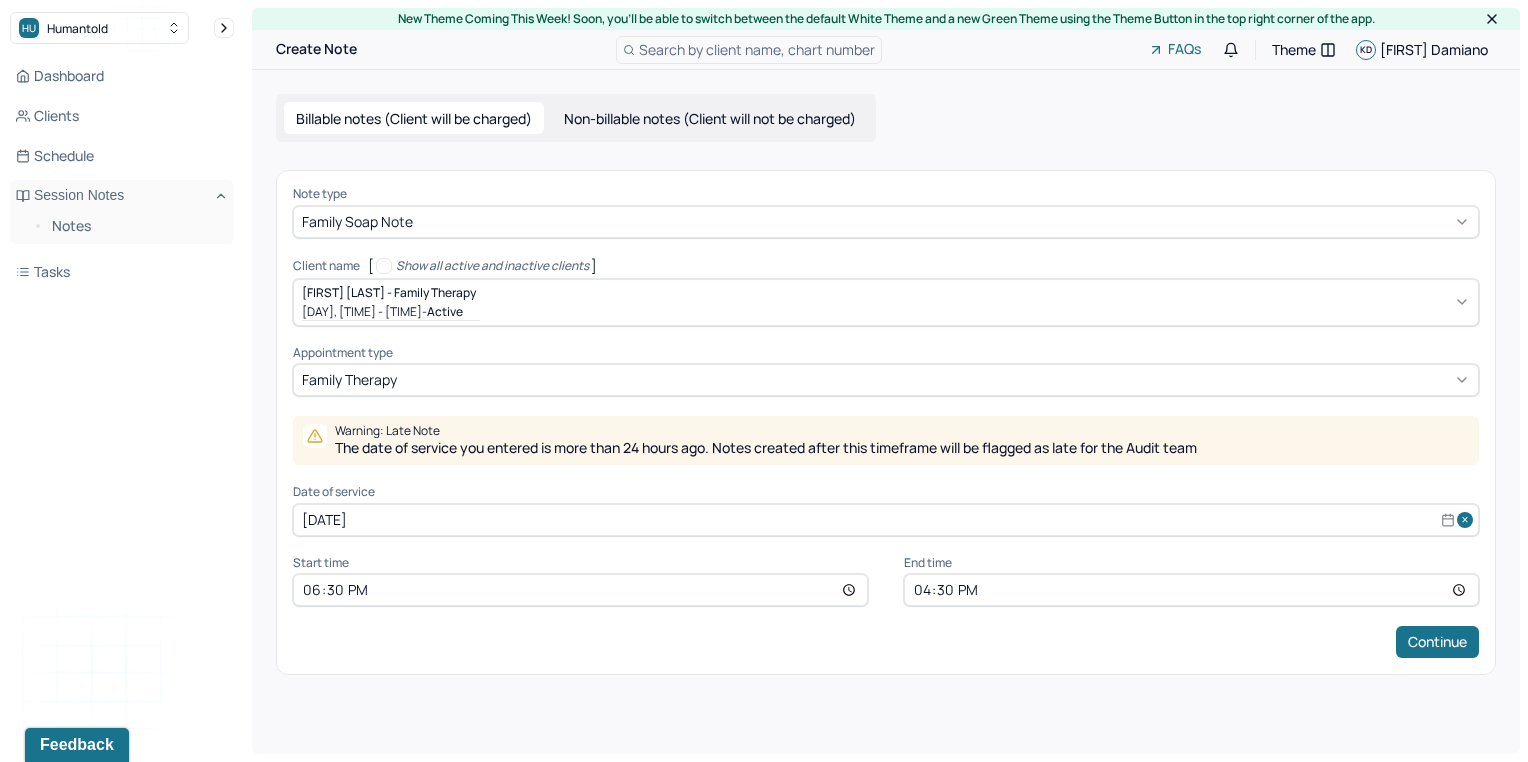 click on "16:30" at bounding box center [1191, 590] 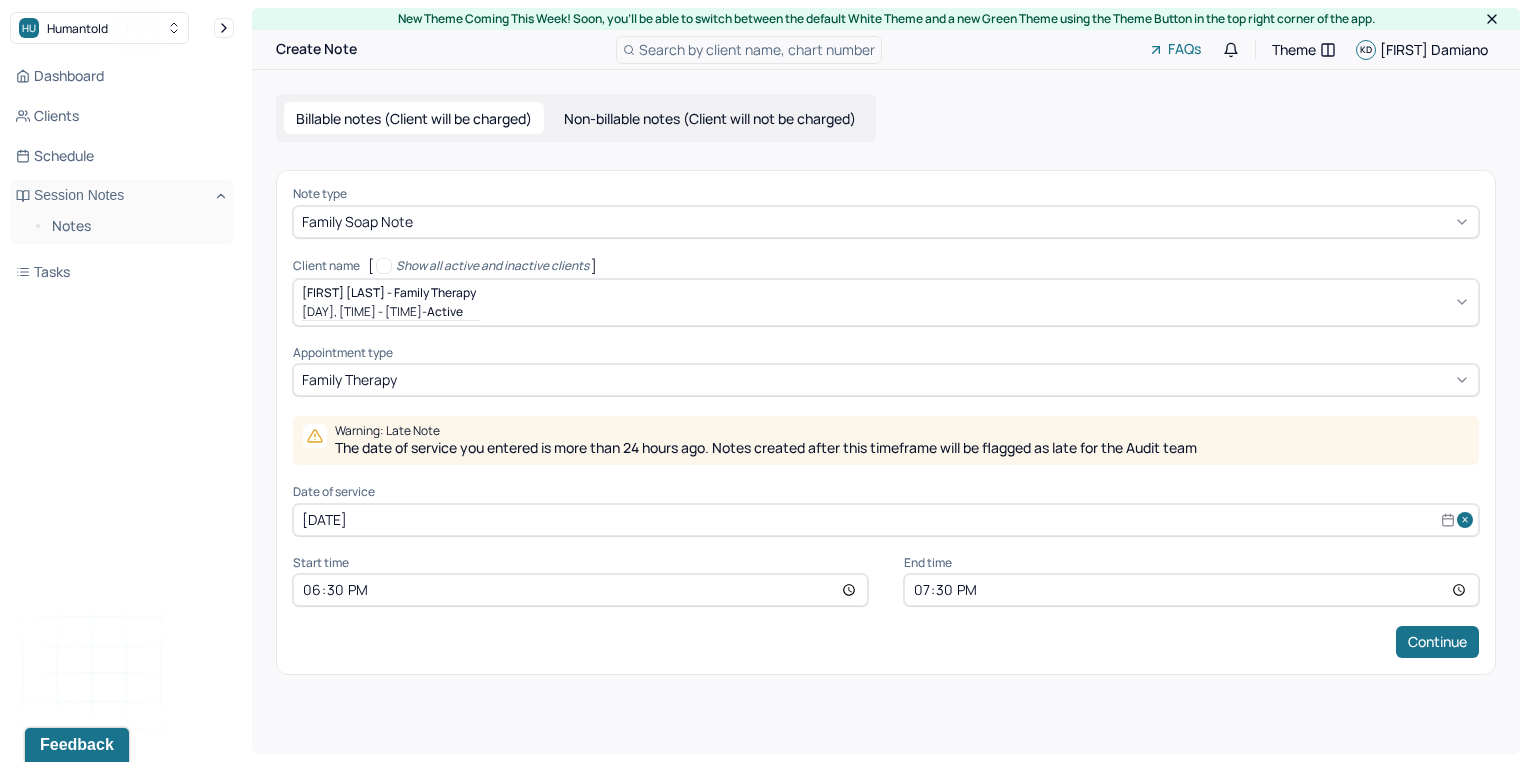 click on "Note type Family soap note Client name [ Show all active and inactive clients ] [FIRST] [LAST] - Family therapy Sun, 3:30pm - 4:30pm - active Supervisee name Kristina Damiano Appointment type family therapy Warning: Late Note The date of service you entered is more than 24 hours ago. Notes created after this timeframe will be flagged as late for the Audit team Date of service Jul 9, 2025 Start time 18:30 End time 19:30 Continue" at bounding box center (886, 422) 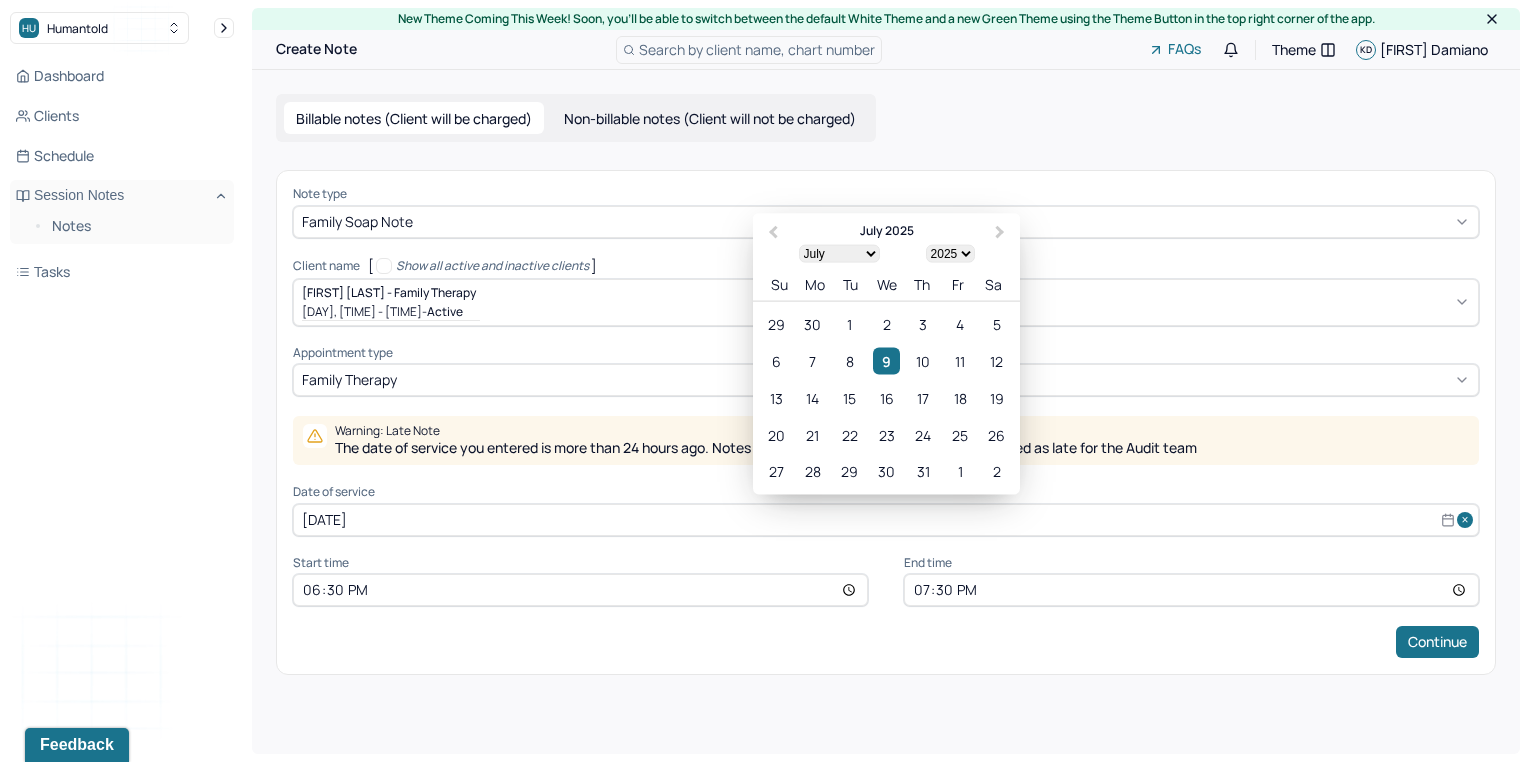 click on "[DATE]" at bounding box center (886, 520) 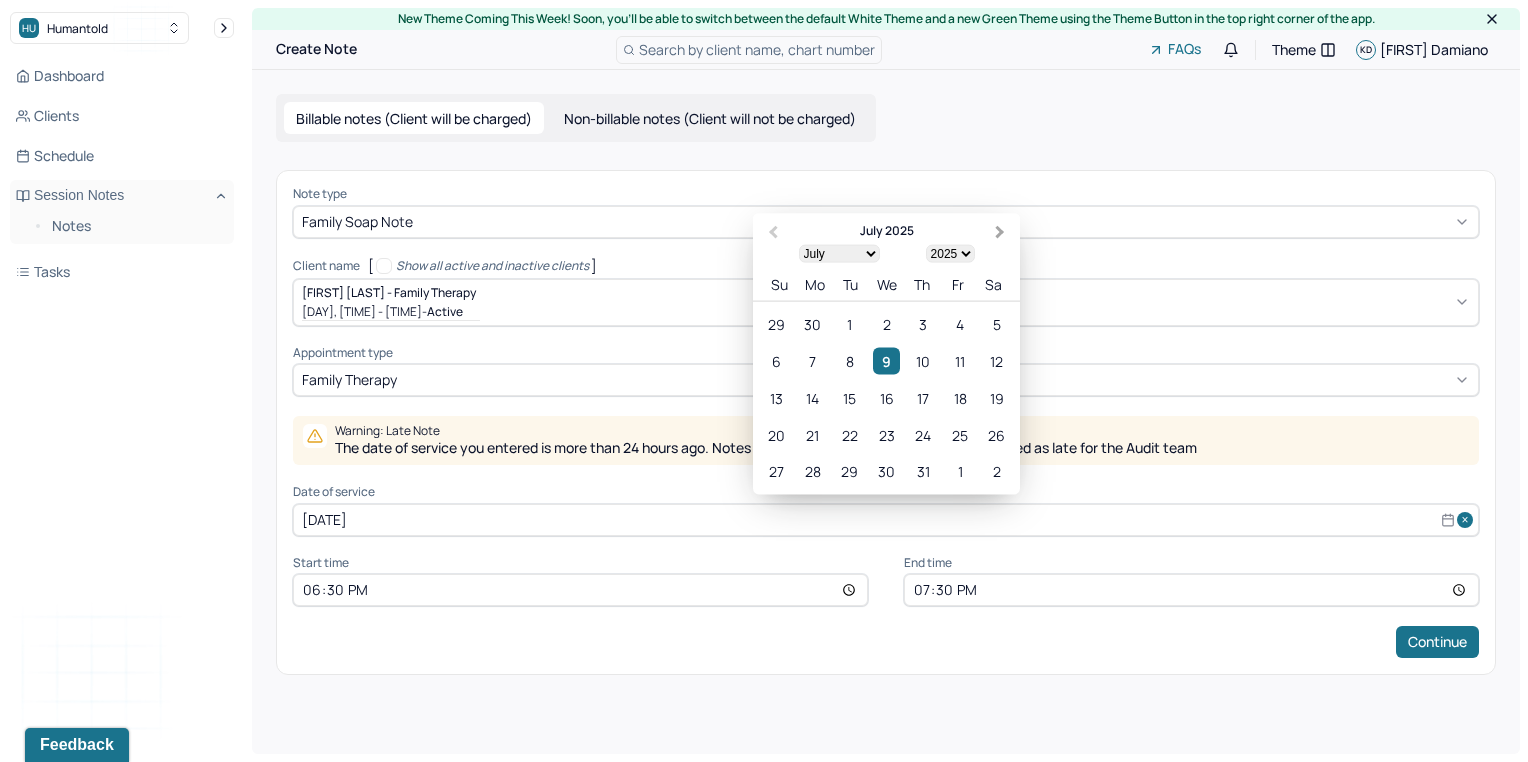 click on "Next Month" at bounding box center [1000, 233] 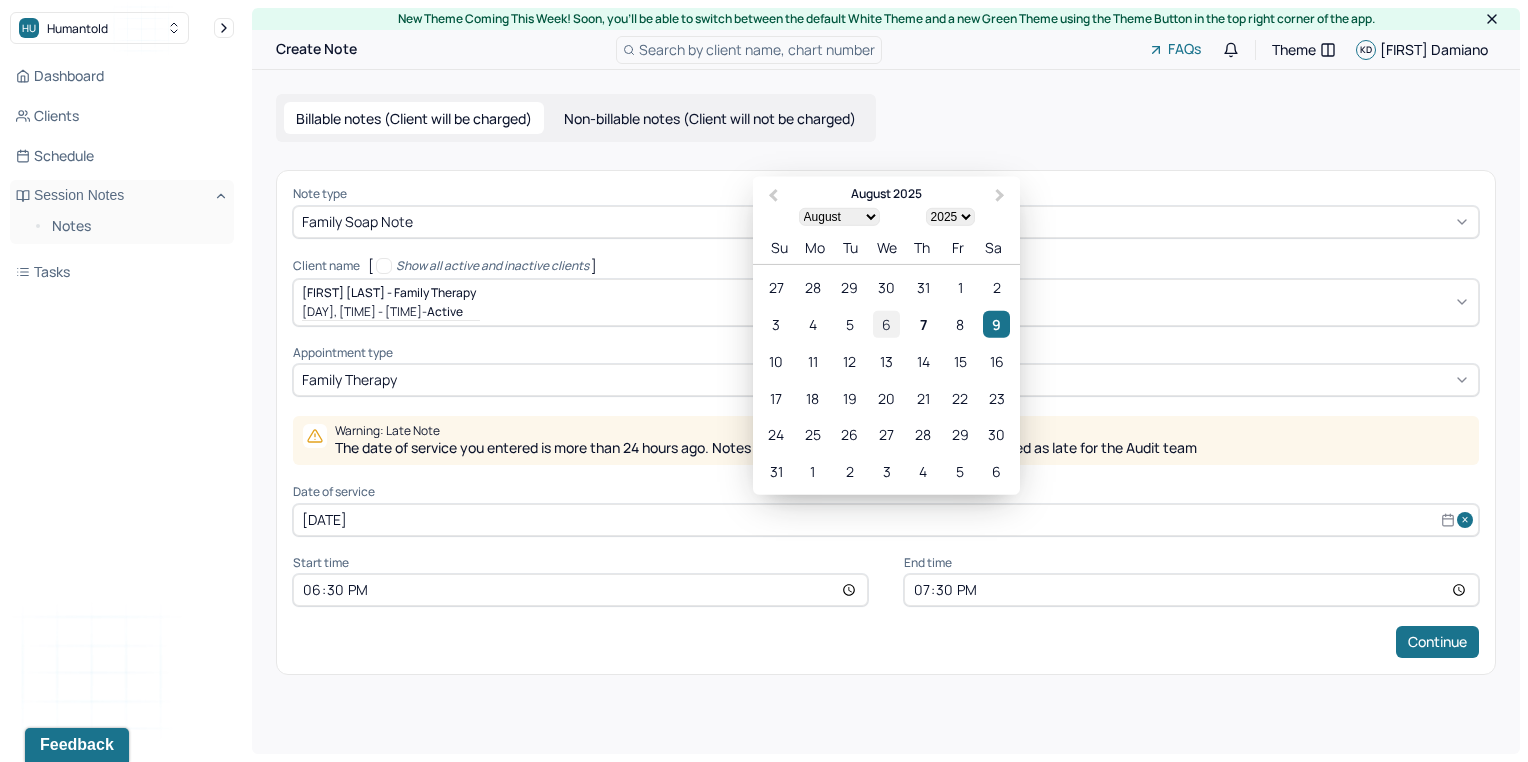click on "6" at bounding box center [886, 324] 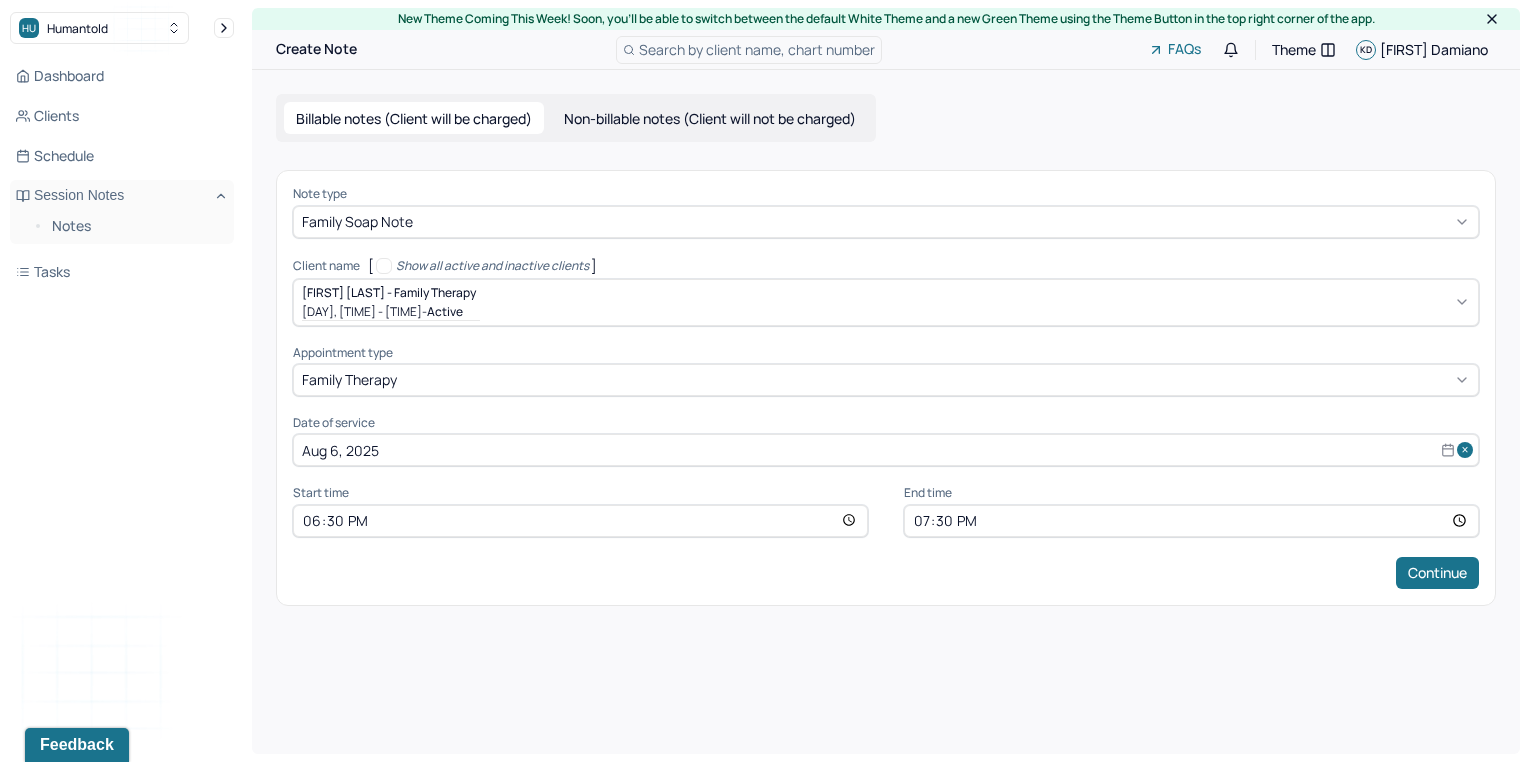 click on "Billable notes (Client will be charged) Non-billable notes (Client will not be charged) Note type Family soap note Client name [ Show all active and inactive clients ] [FIRST] [LAST] - Family therapy Sun, 3:30pm - 4:30pm  -  active Supervisee name Kristina Damiano Appointment type family therapy Date of service Aug 6, 2025 Start time 18:30 End time 19:30 Continue" at bounding box center [886, 349] 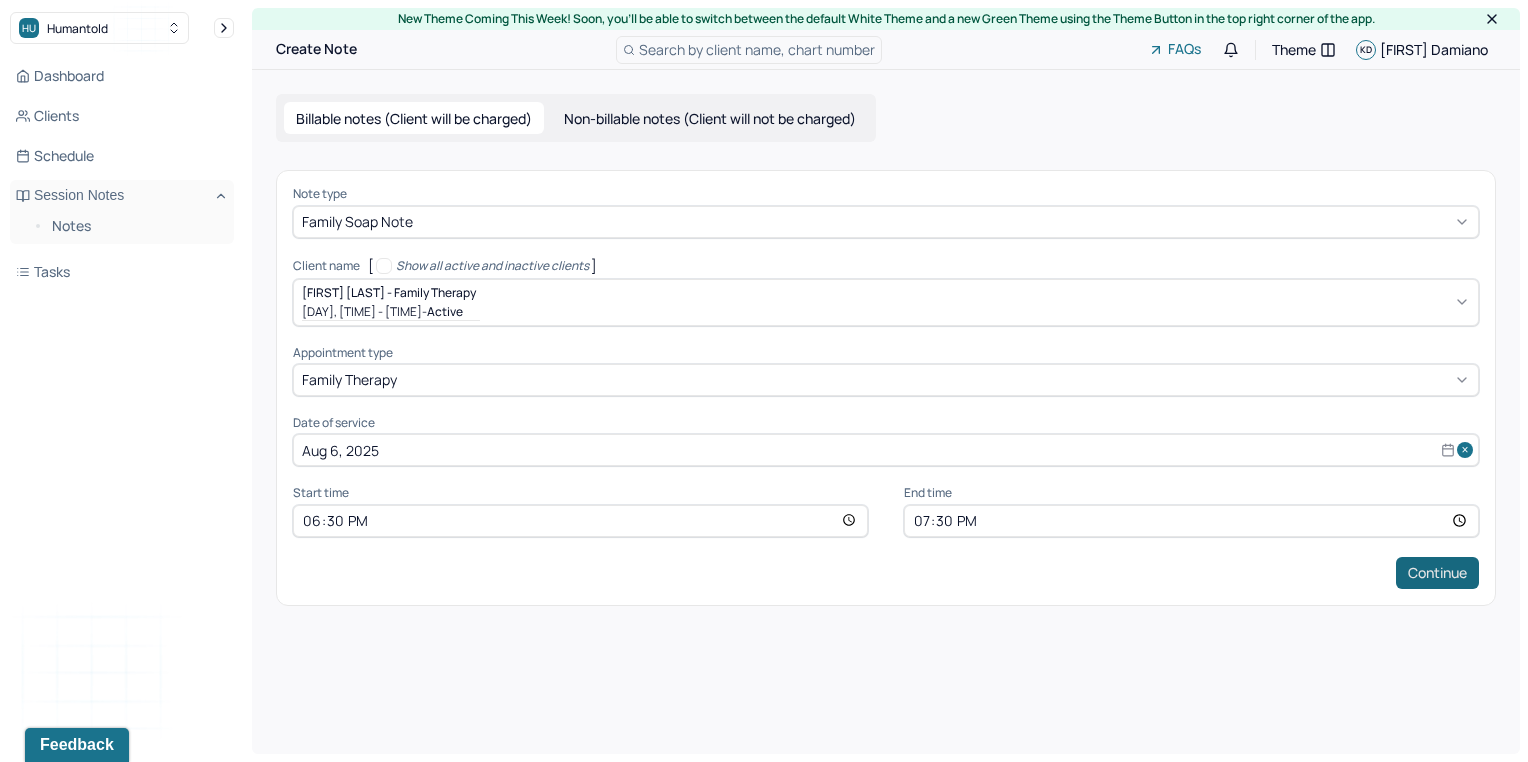 click on "Continue" at bounding box center (1437, 573) 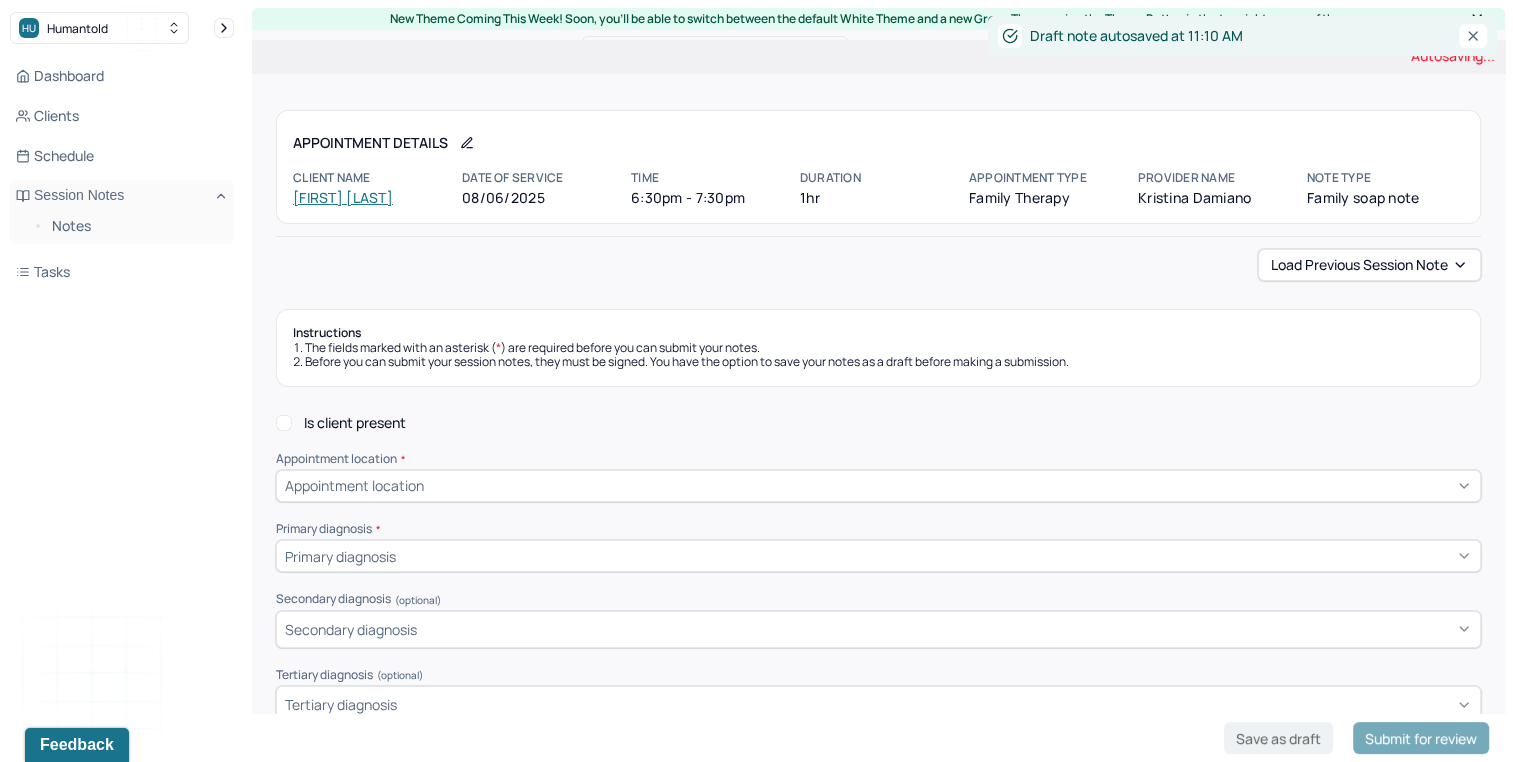 click on "Load previous session note Instructions The fields marked with an asterisk ( * ) are required before you can submit your notes. Before you can submit your session notes, they must be signed. You have the option to save your notes as a draft before making a submission. Is client present Appointment location * Appointment location Primary diagnosis * Primary diagnosis Secondary diagnosis (optional) Secondary diagnosis Tertiary diagnosis (optional) Tertiary diagnosis Emotional / Behavioural symptoms demonstrated * Causing * Causing Intention for Session * Intention for Session Session Note Subjective This section is for Subjective reporting of your clients, it can include their mood, their reported symptoms, their efforts since your last meeting to implement your homework or recommendations or any questions they have Objective How did they present themselves? Was there nervous talking or lack of eye contact? Assessment Therapy Intervention Techniques Please select at least 1 intervention used Trauma-focused CBT" at bounding box center [878, 1760] 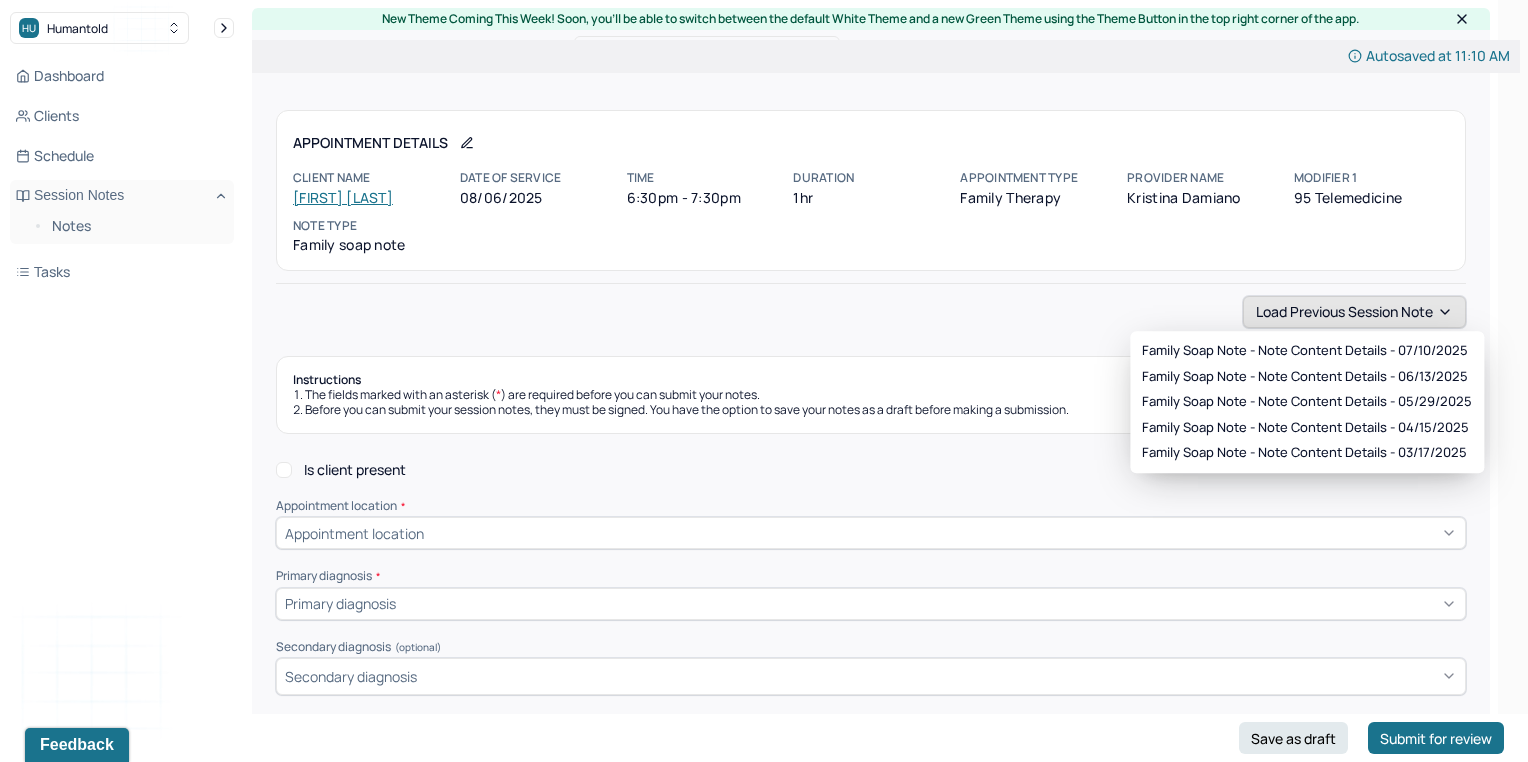 click on "Load previous session note" at bounding box center [1354, 312] 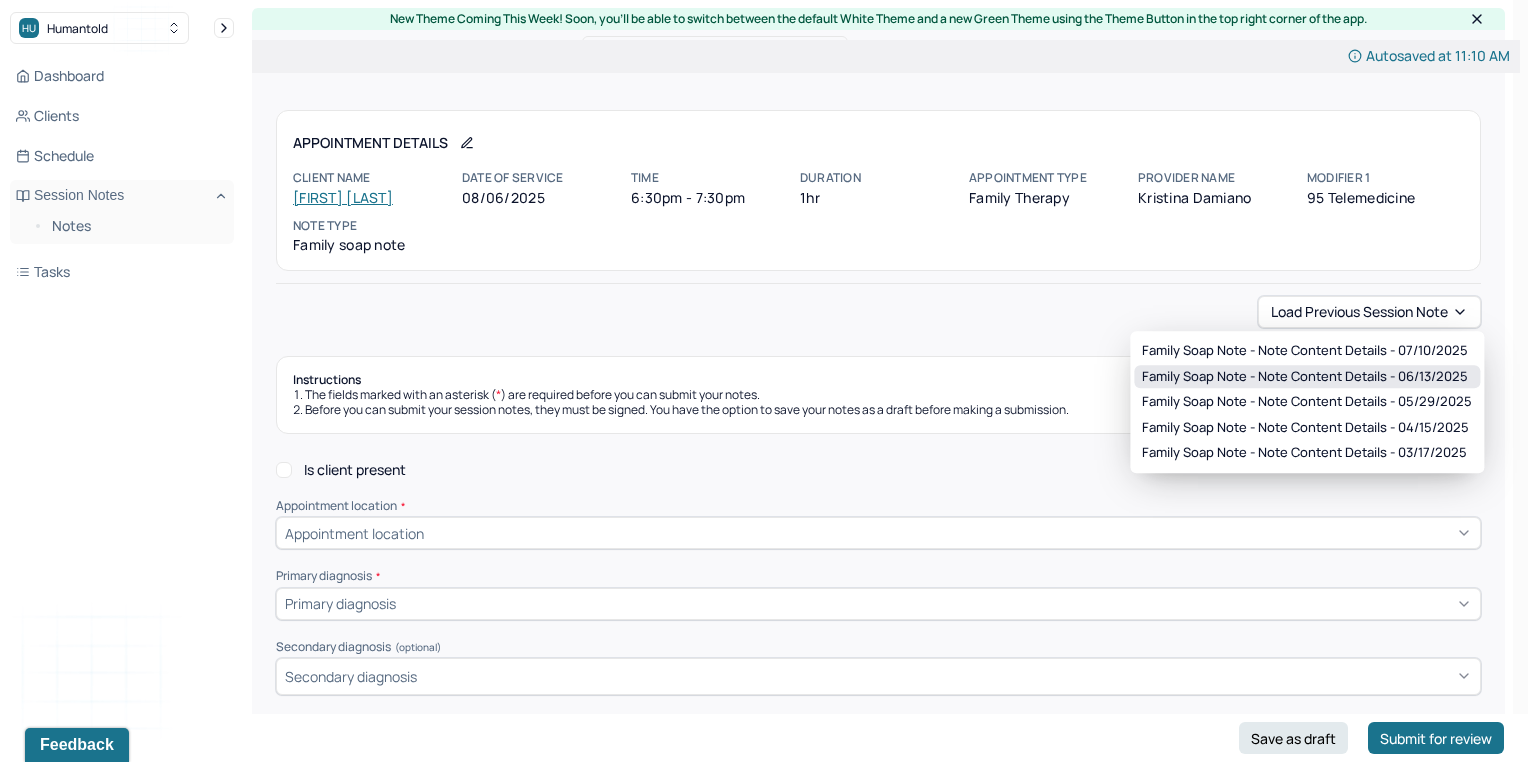 click on "Family soap note   - Note content Details -   [DATE]" at bounding box center [1305, 377] 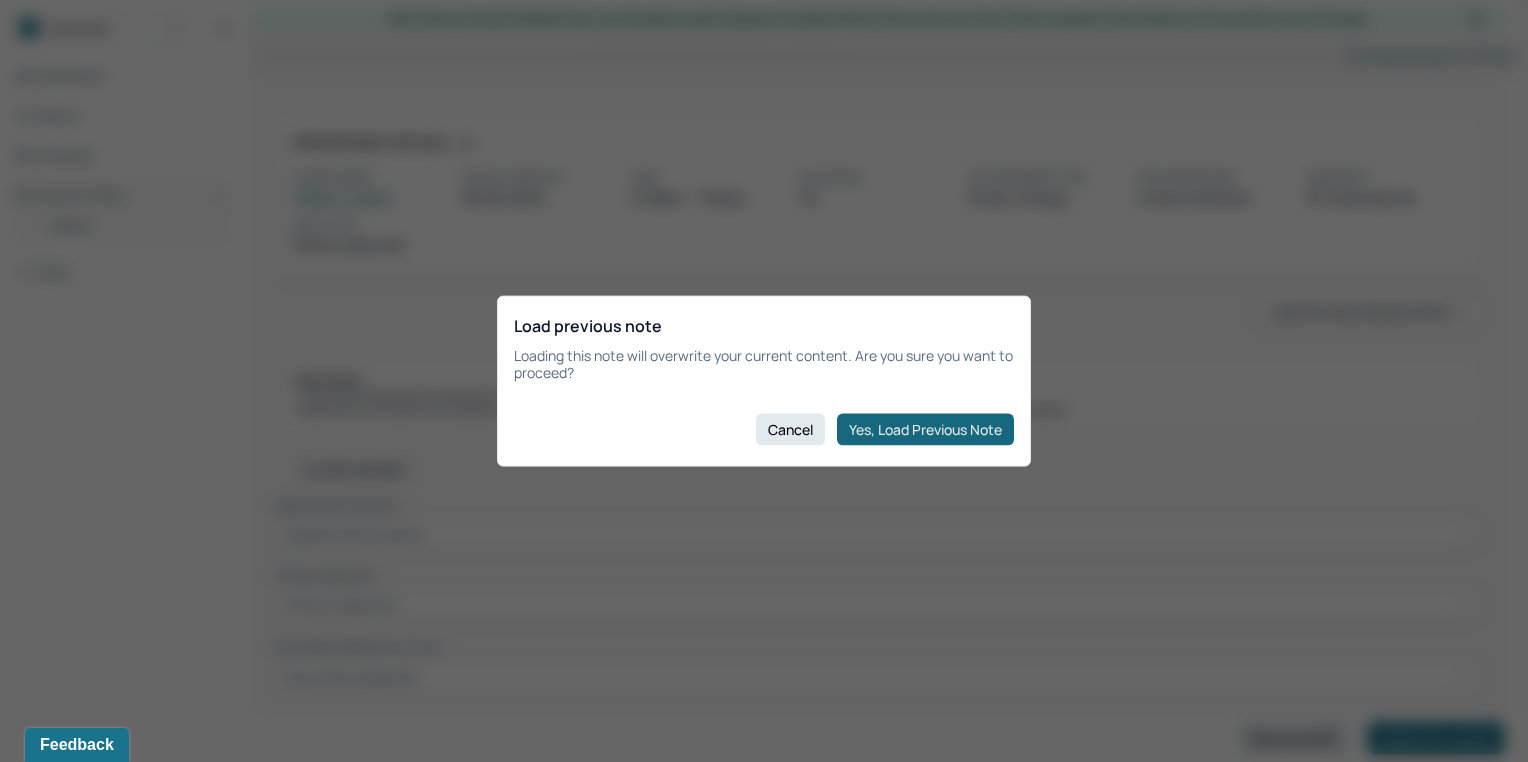 click on "Yes, Load Previous Note" at bounding box center (925, 429) 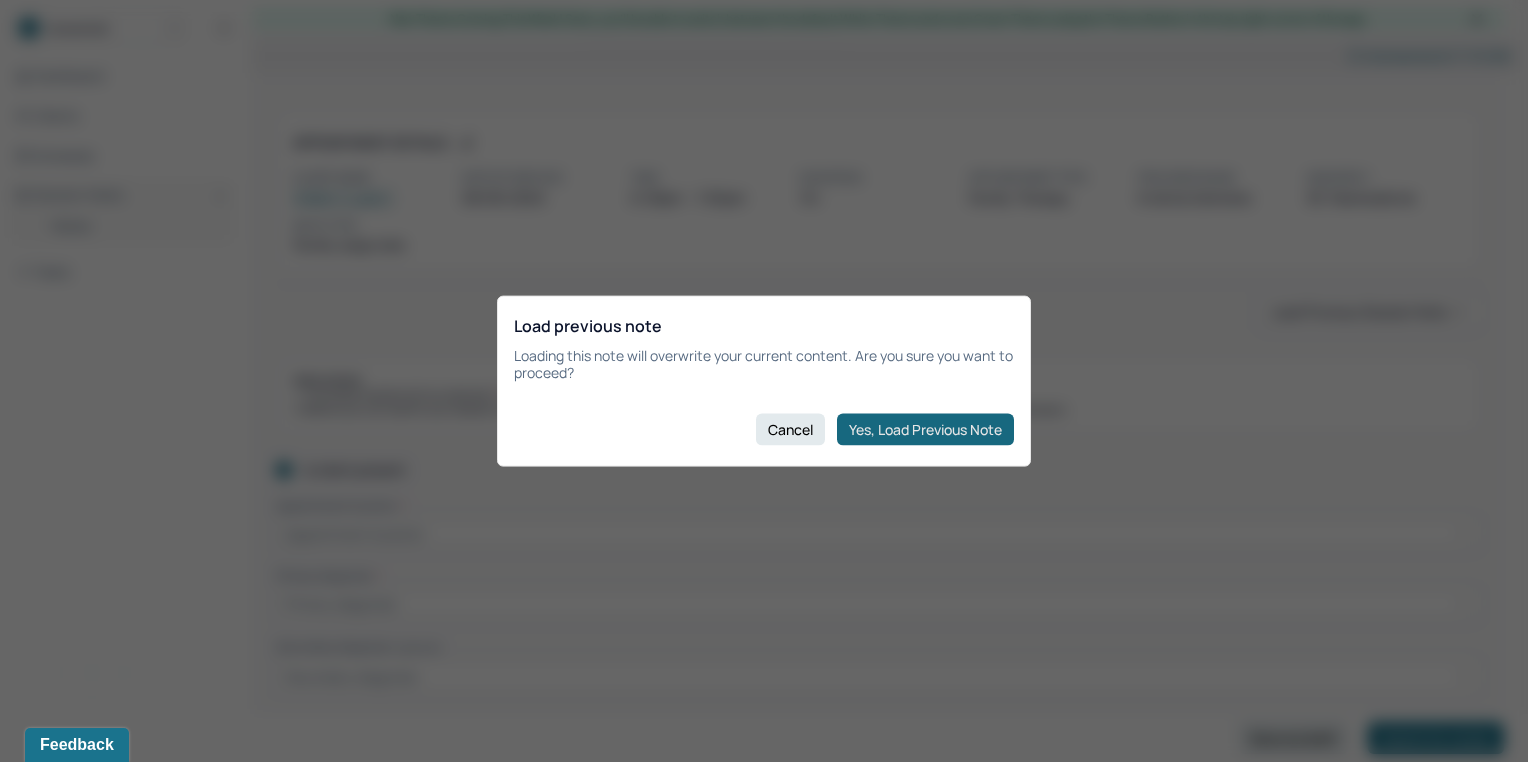 checkbox on "true" 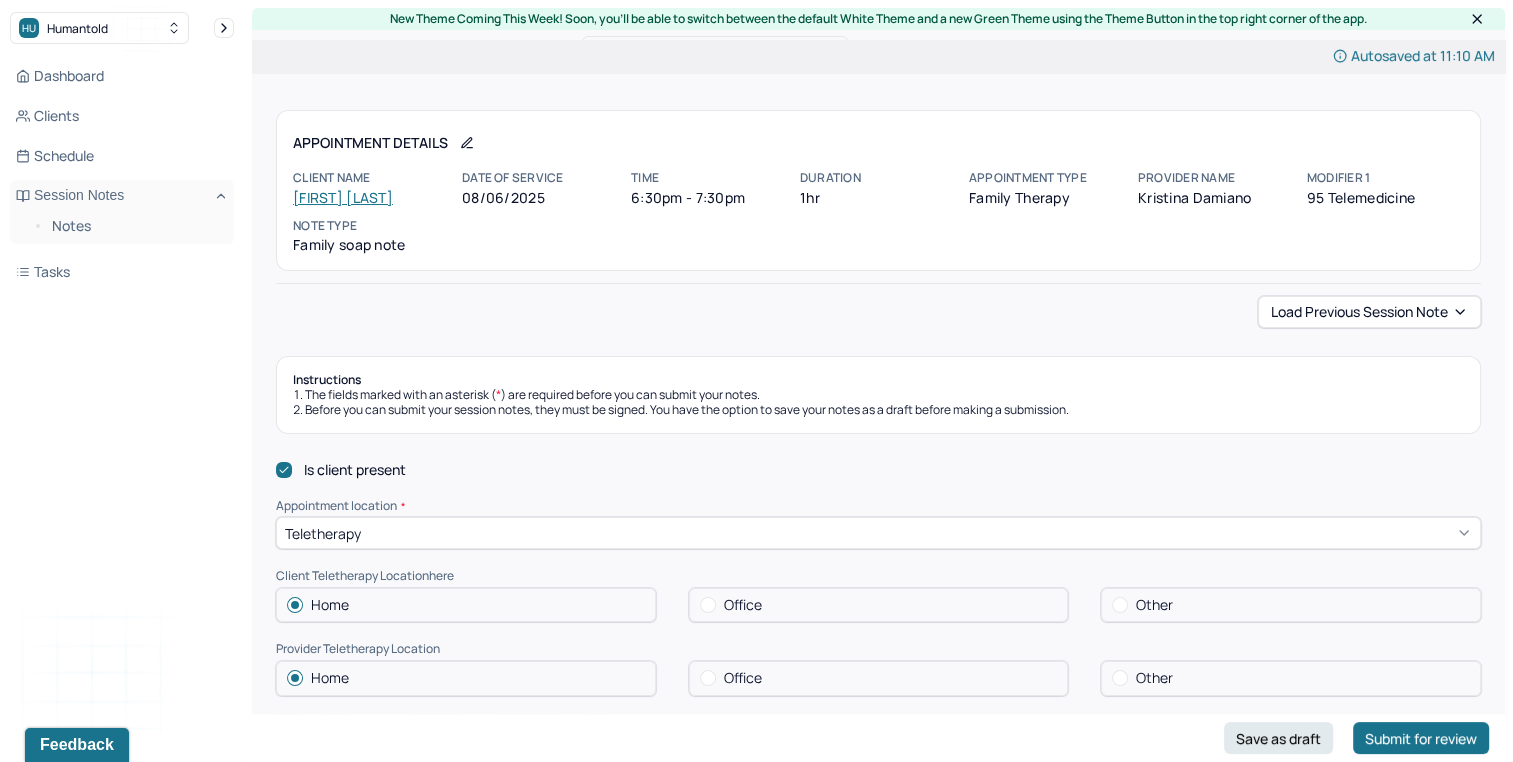 click on "[FIRST] [LAST]" at bounding box center (343, 197) 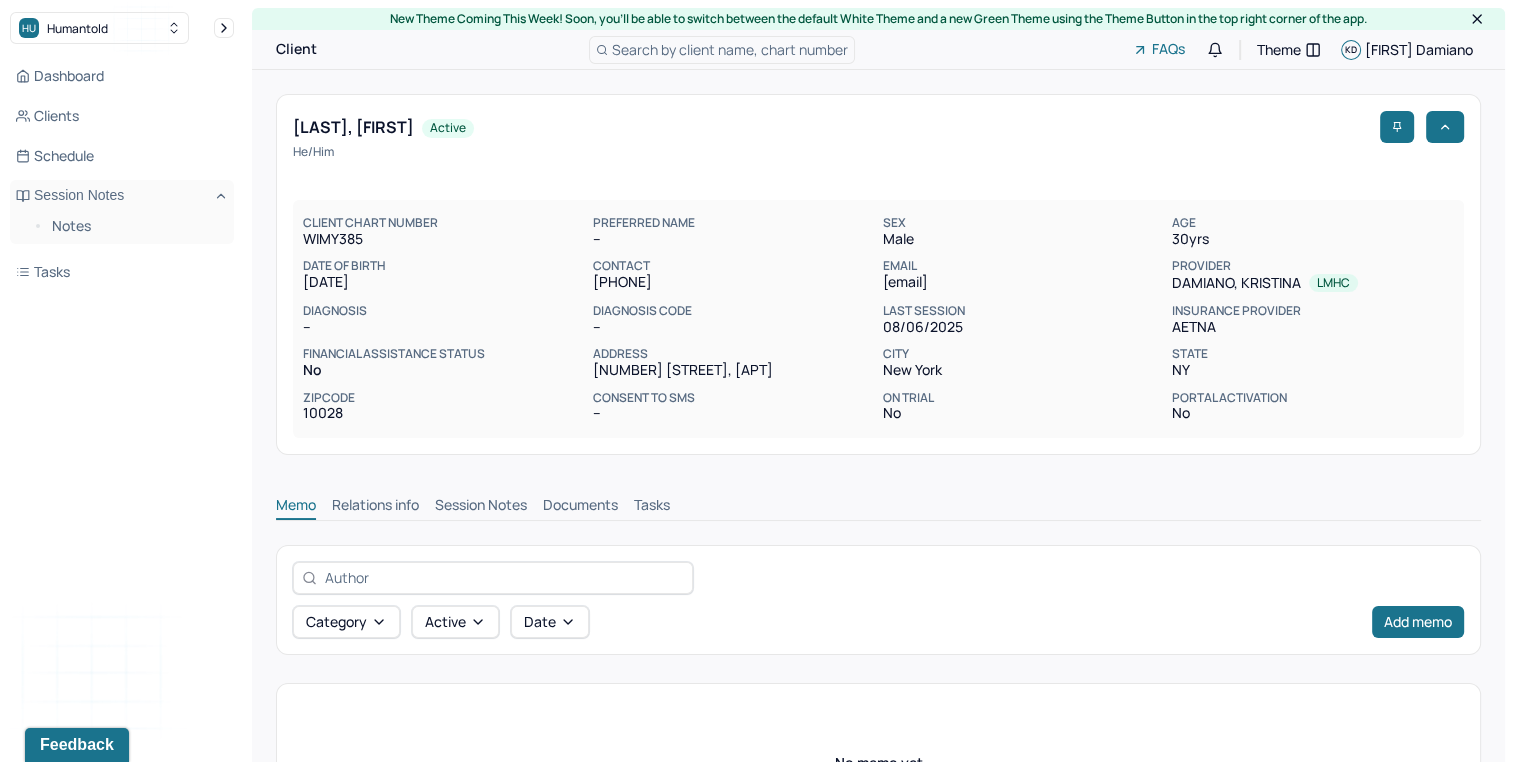 click on "Session Notes" at bounding box center (481, 507) 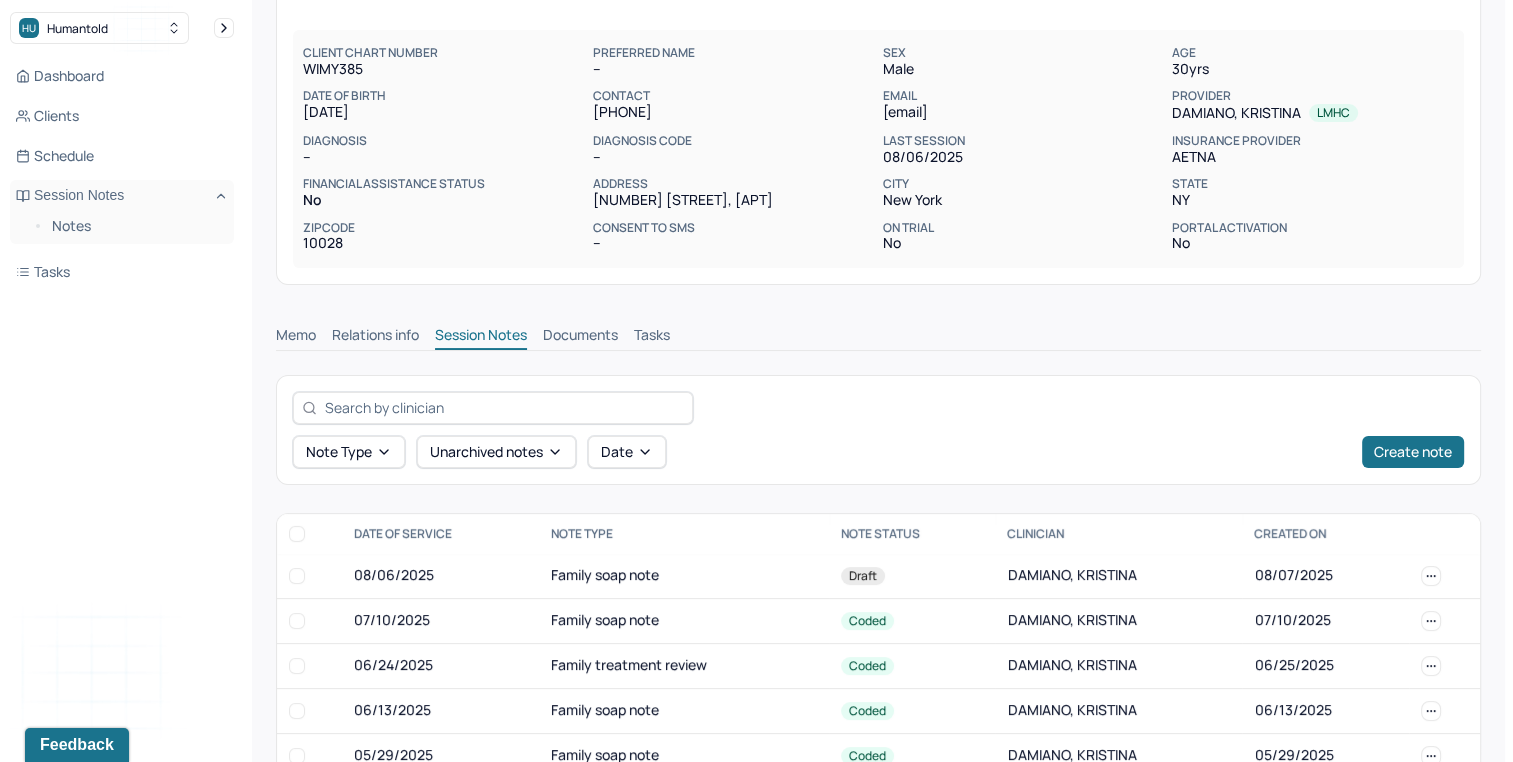 scroll, scrollTop: 172, scrollLeft: 0, axis: vertical 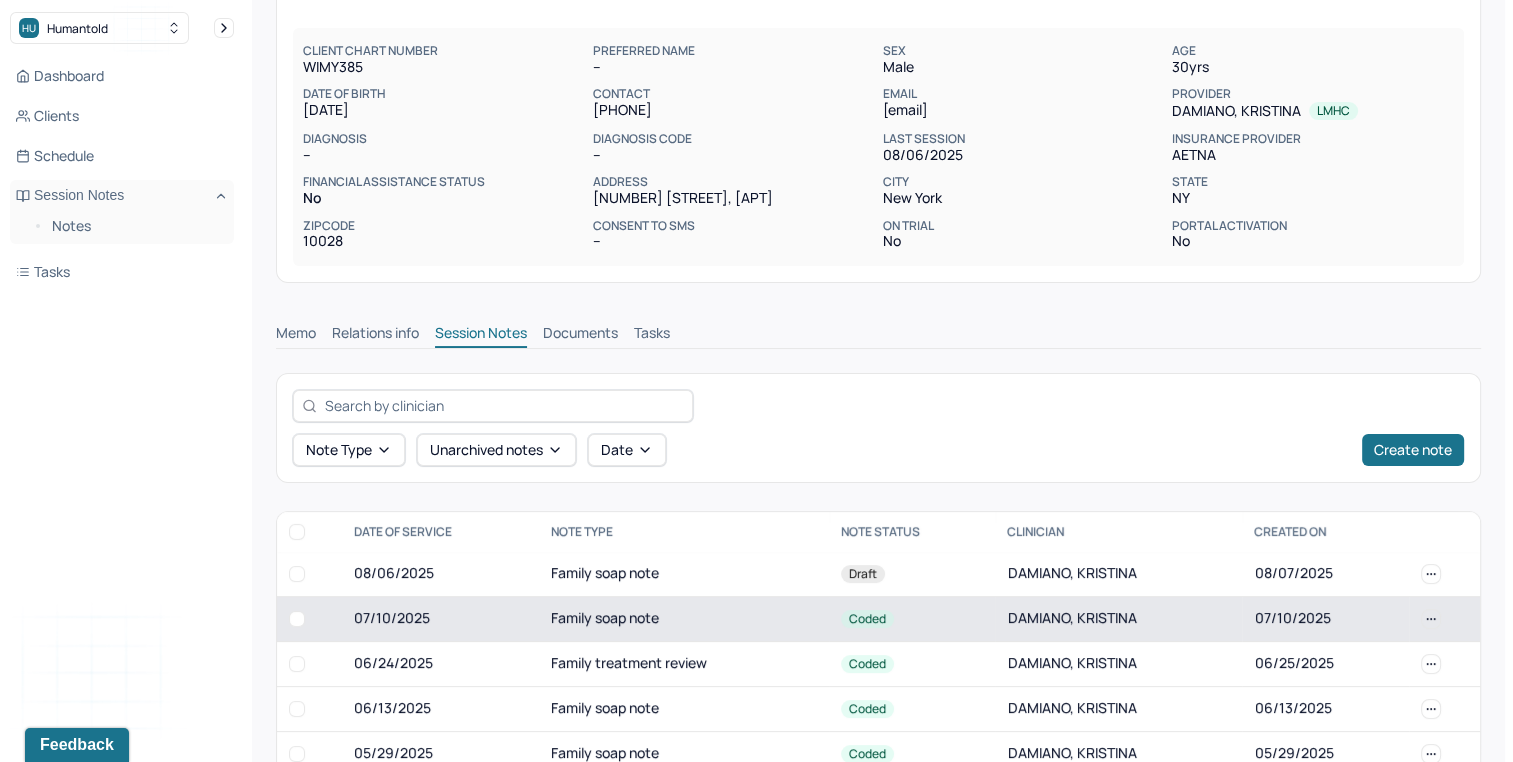 click on "Family soap note" at bounding box center (684, 618) 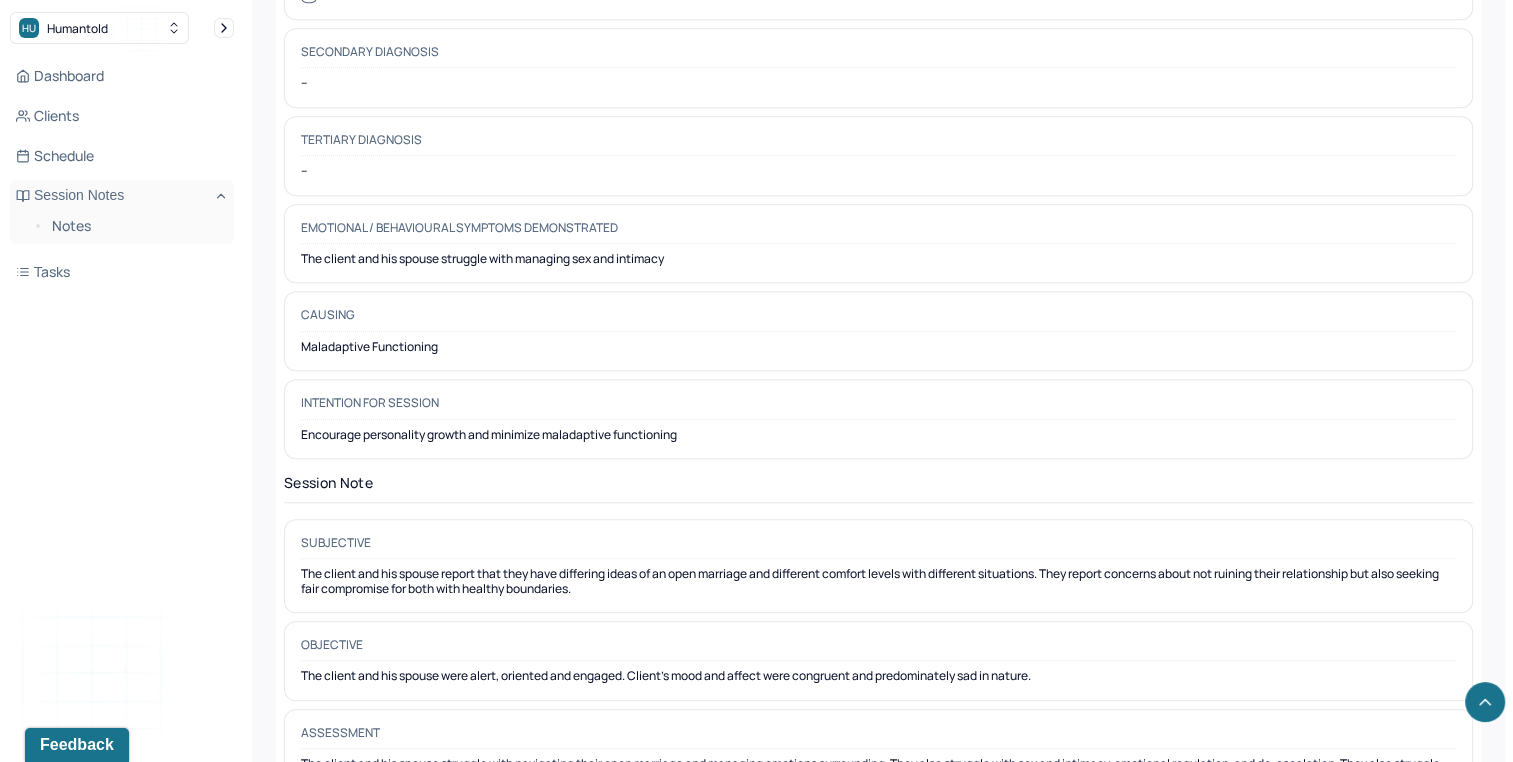 scroll, scrollTop: 1418, scrollLeft: 0, axis: vertical 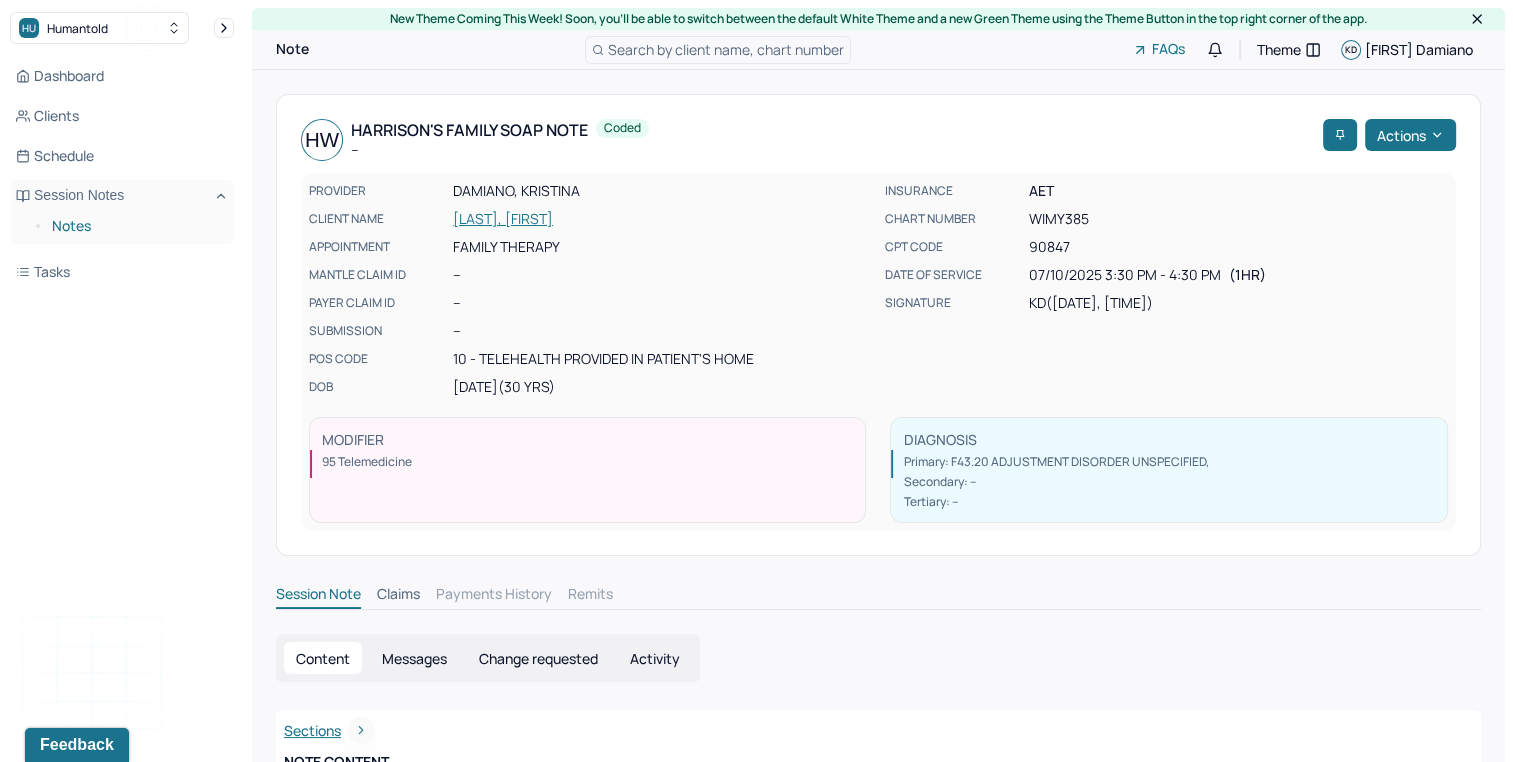 click on "Notes" at bounding box center (135, 226) 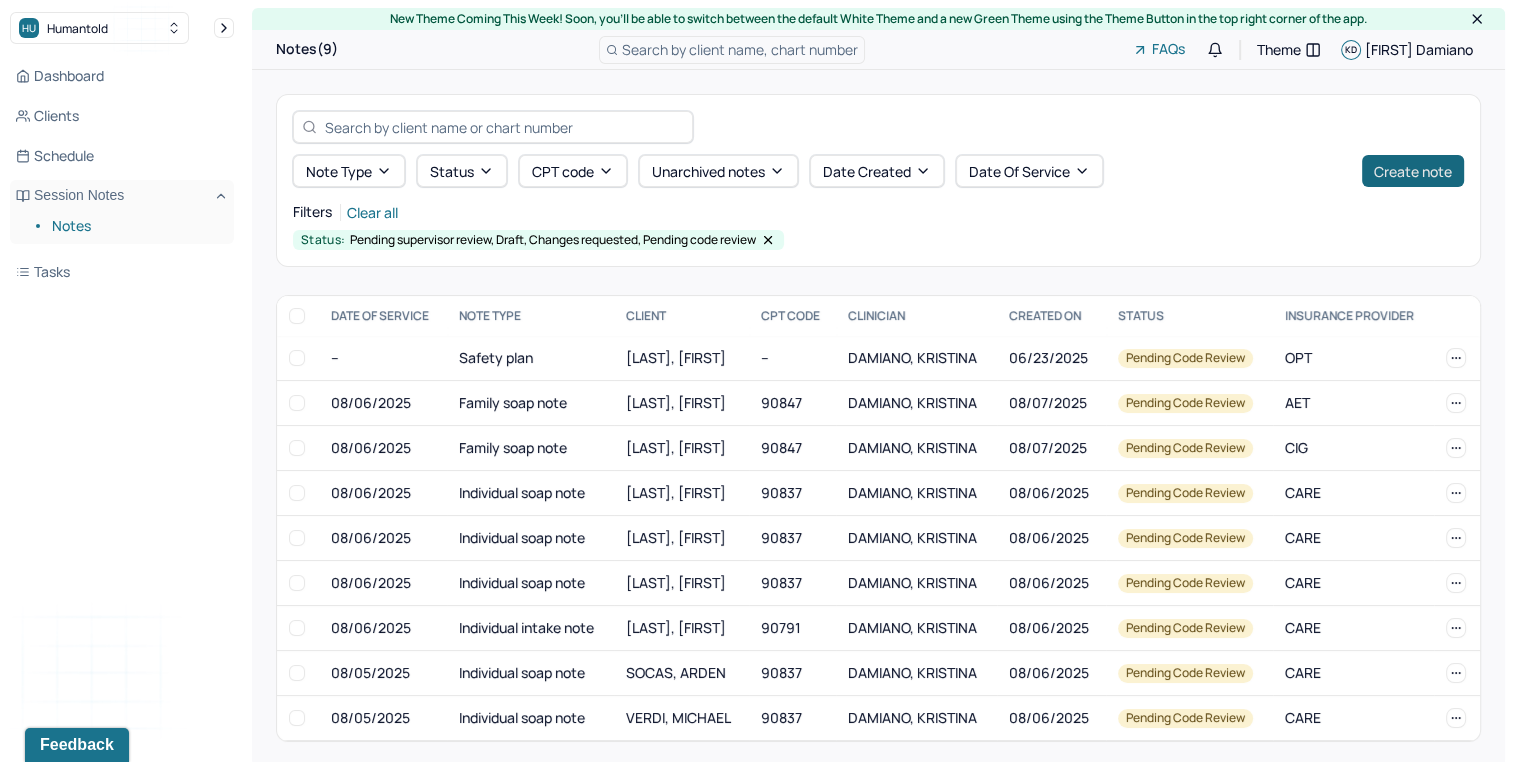 click on "Create note" at bounding box center [1413, 171] 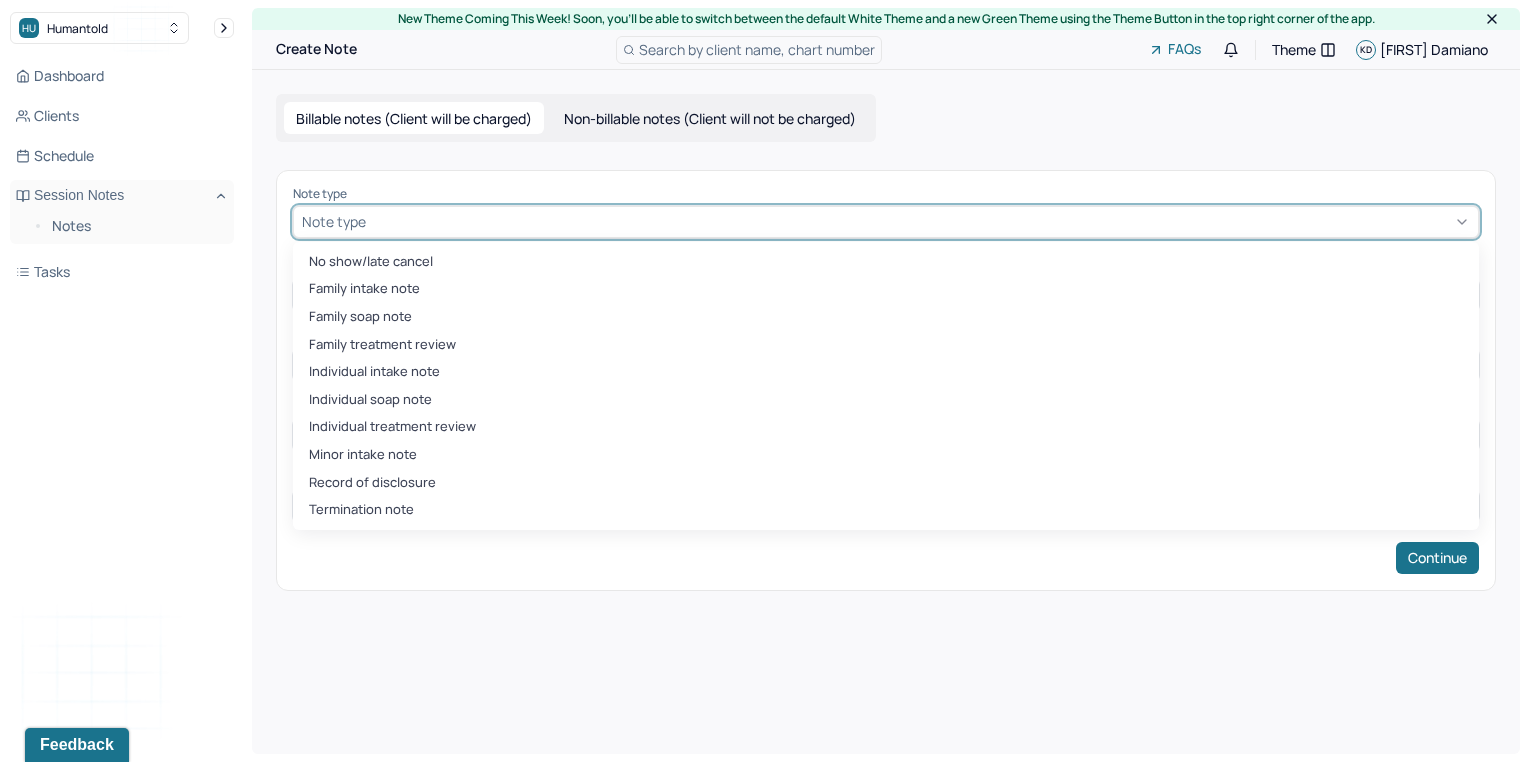 click at bounding box center (920, 221) 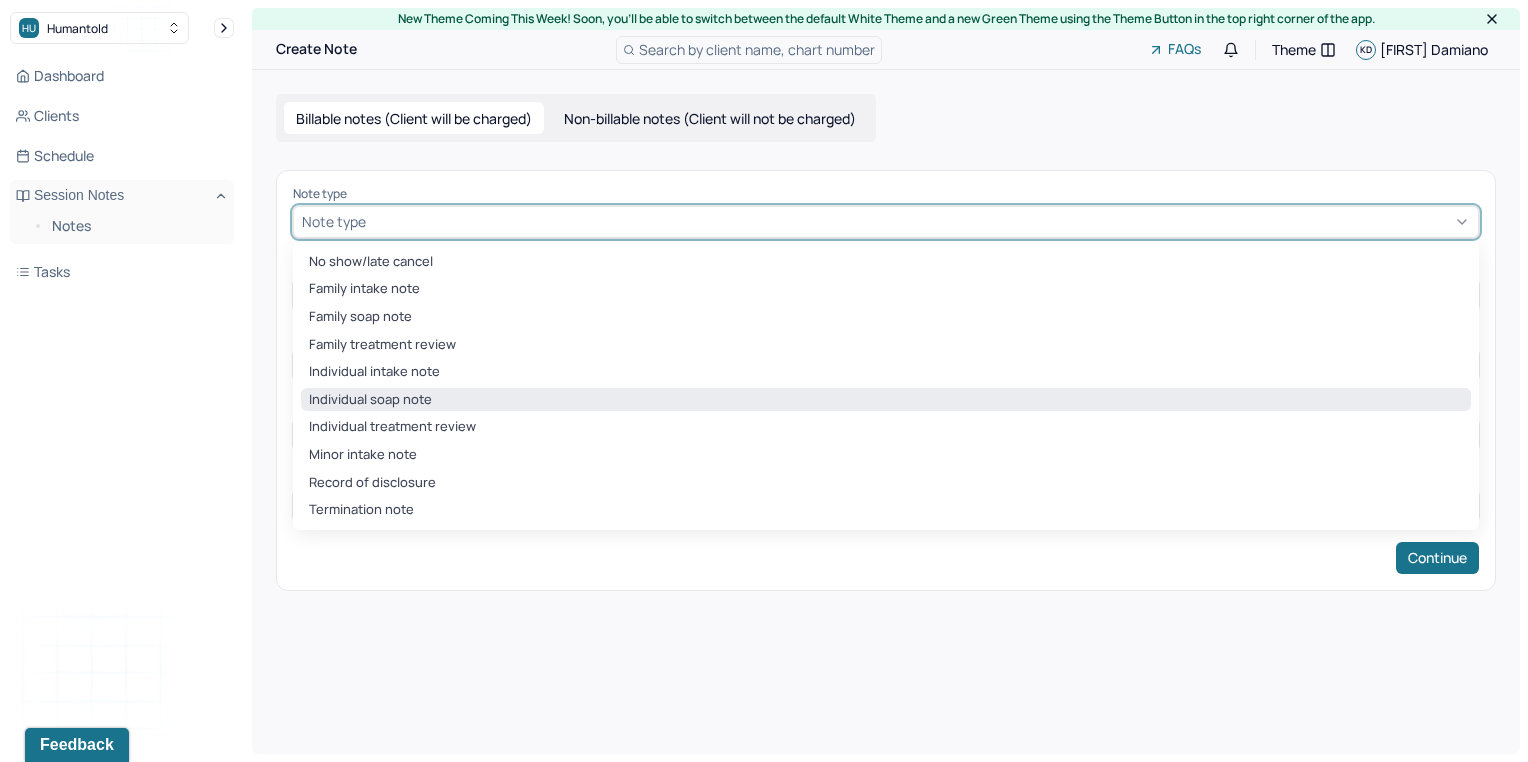 click on "Individual soap note" at bounding box center [886, 400] 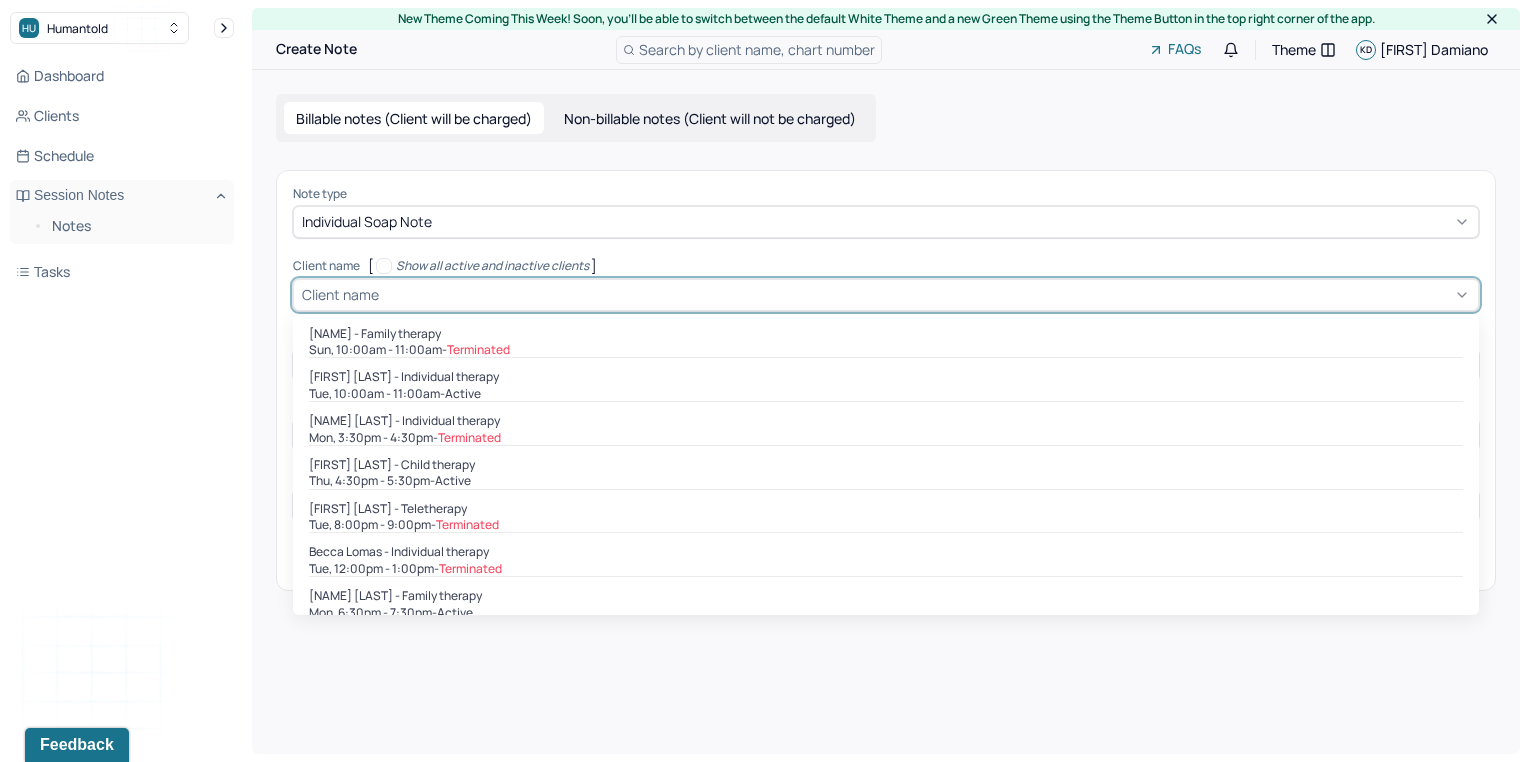 click at bounding box center [926, 294] 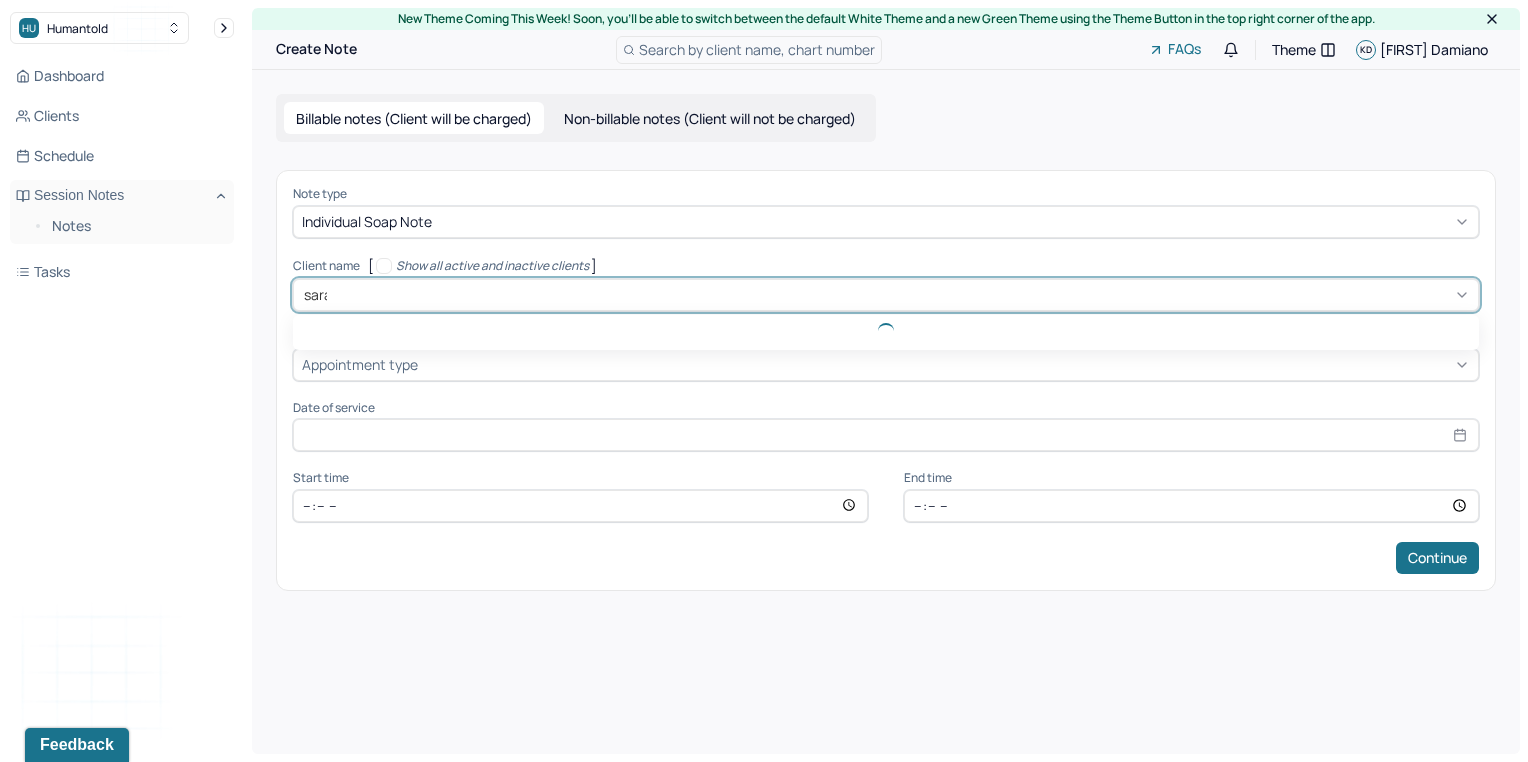 type on "[FIRST]" 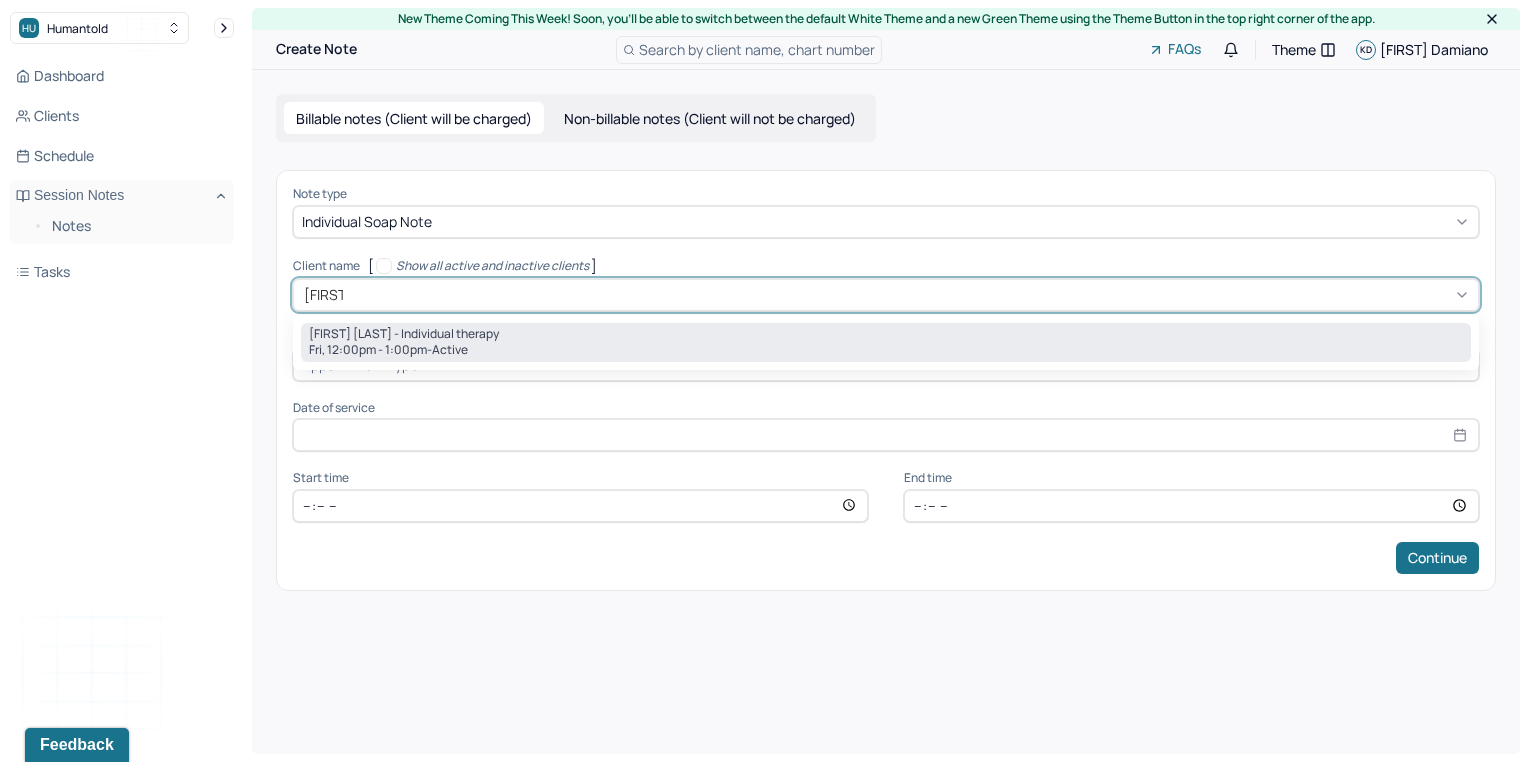 click on "[FIRST] [LAST] - Individual therapy" at bounding box center [404, 334] 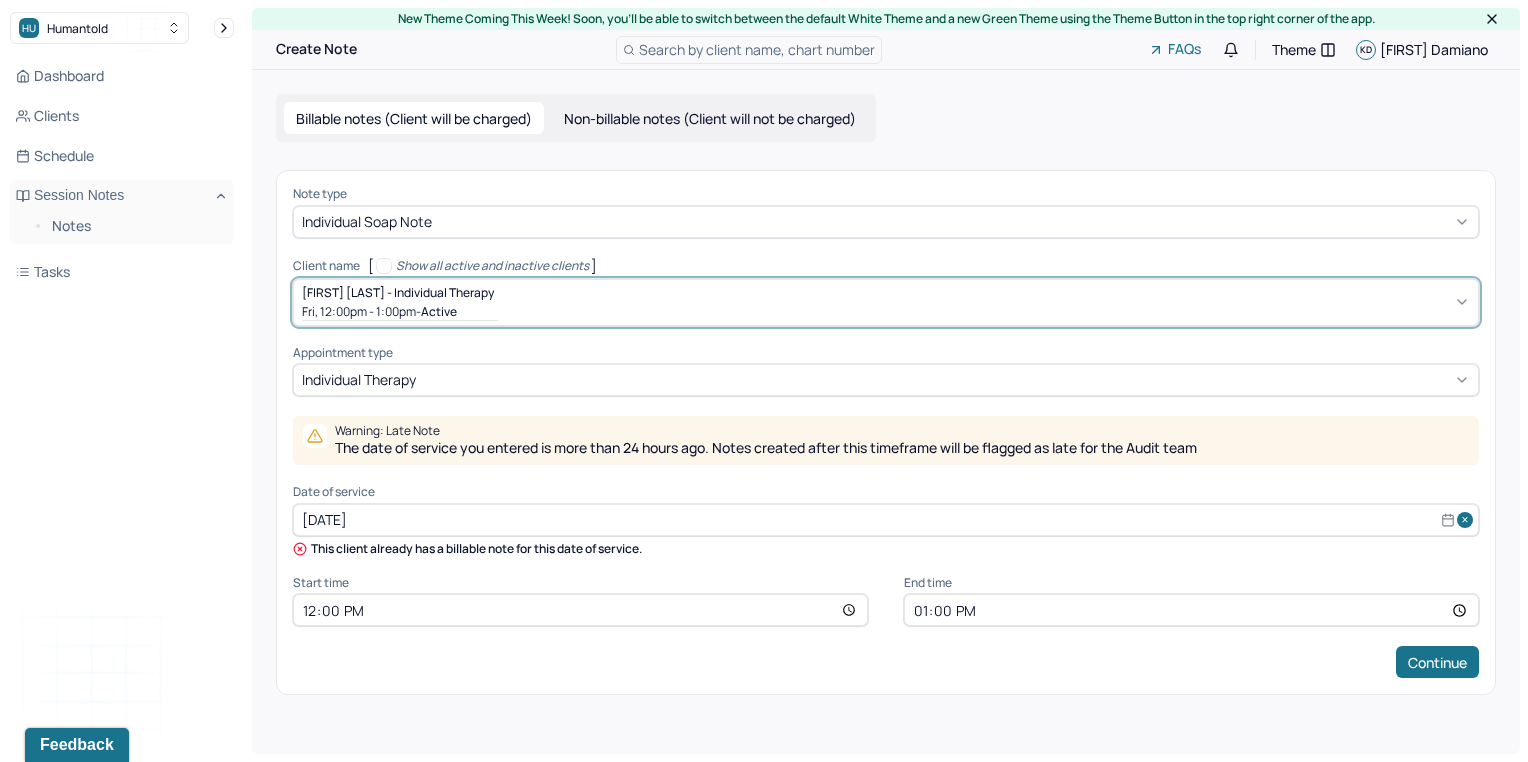 select on "6" 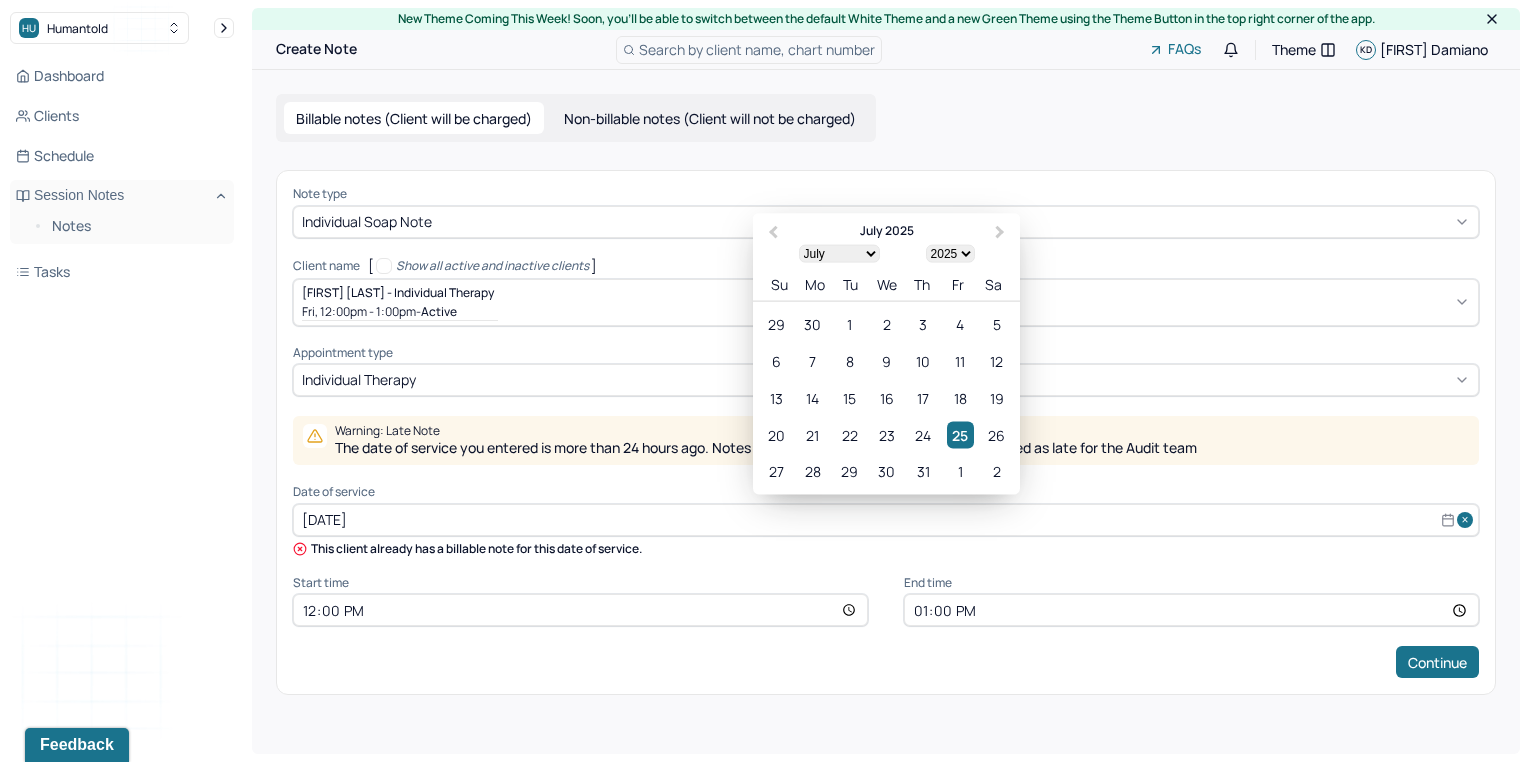 click on "[DATE]" at bounding box center (886, 520) 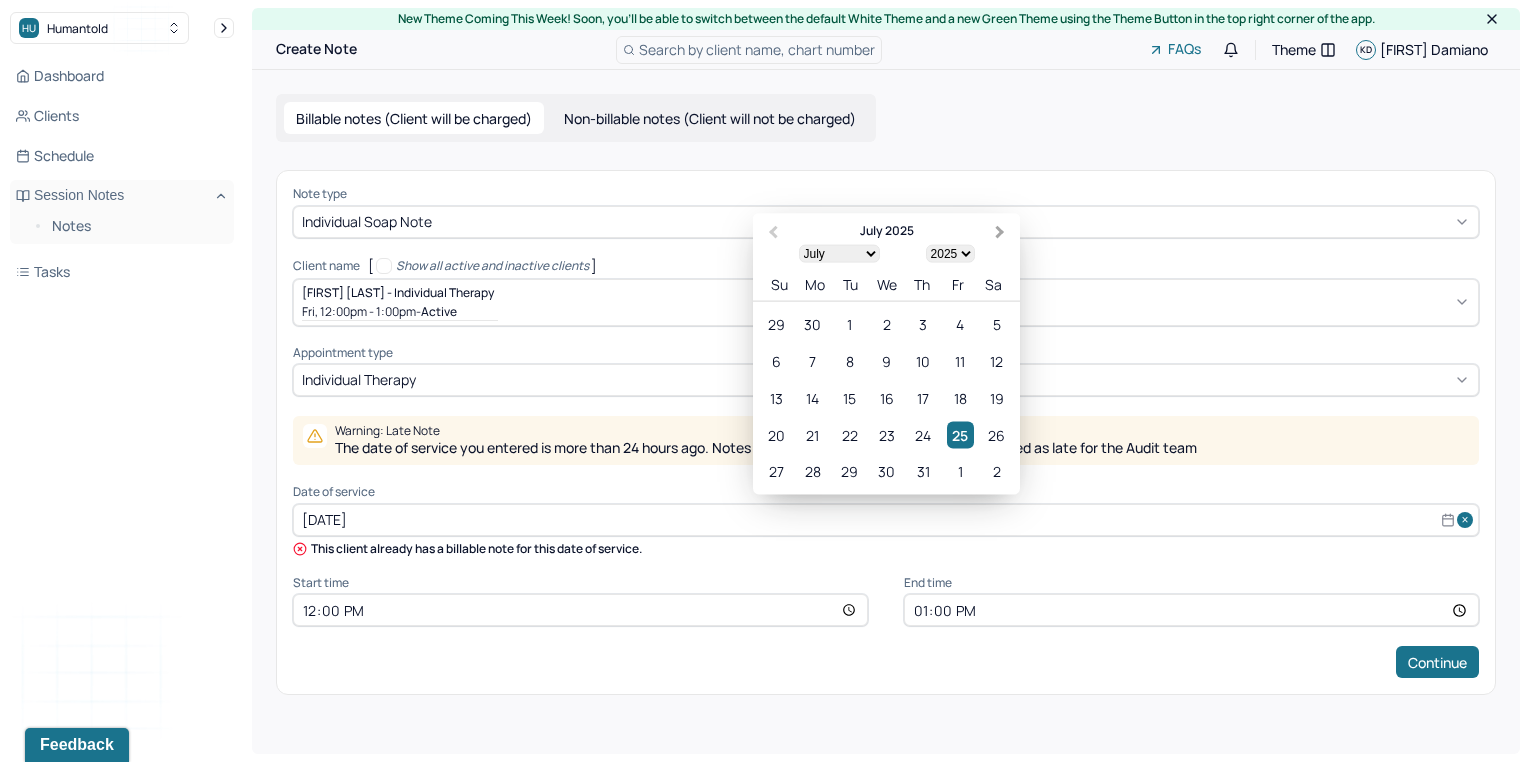click on "Next Month" at bounding box center (1002, 234) 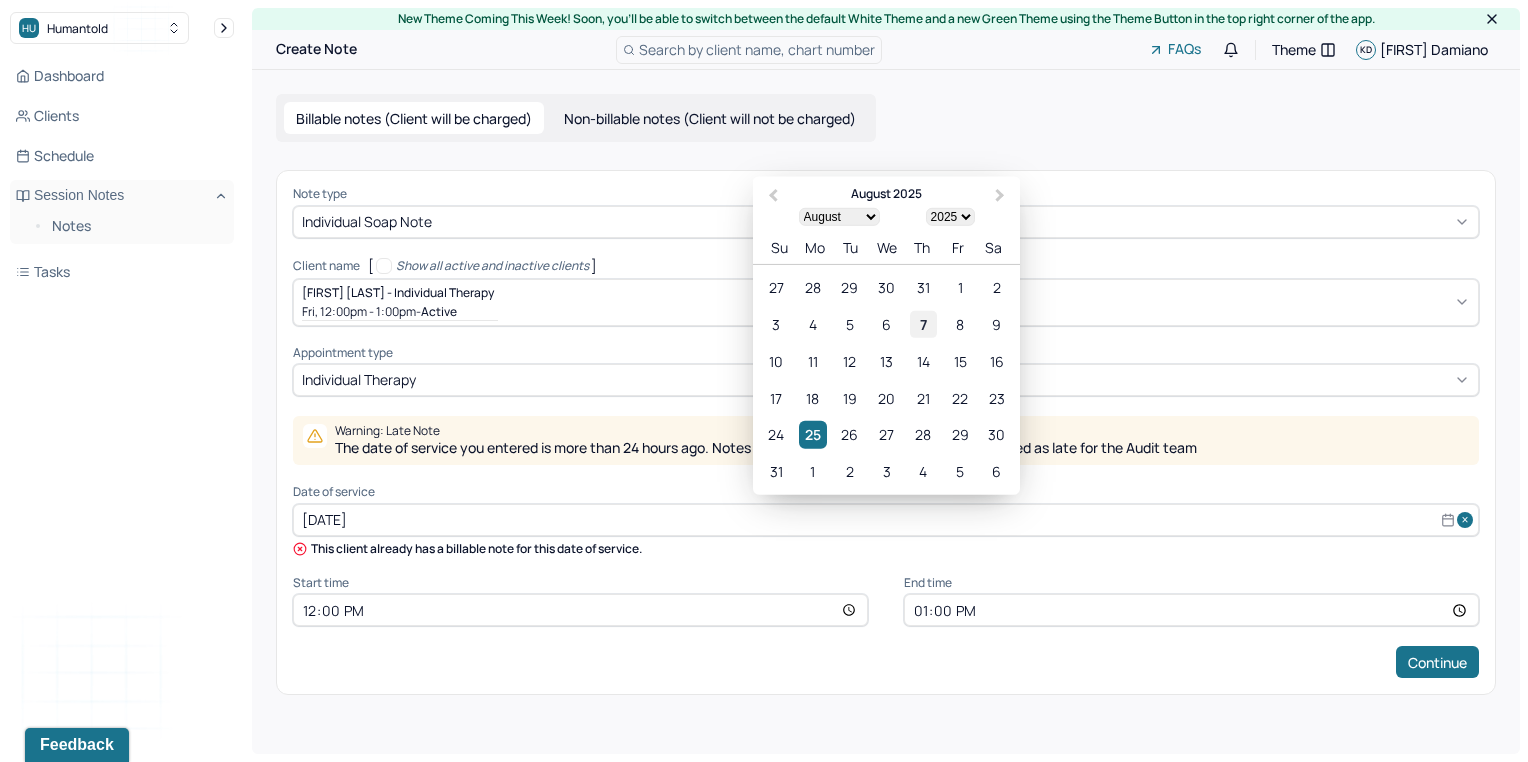 click on "7" at bounding box center (923, 324) 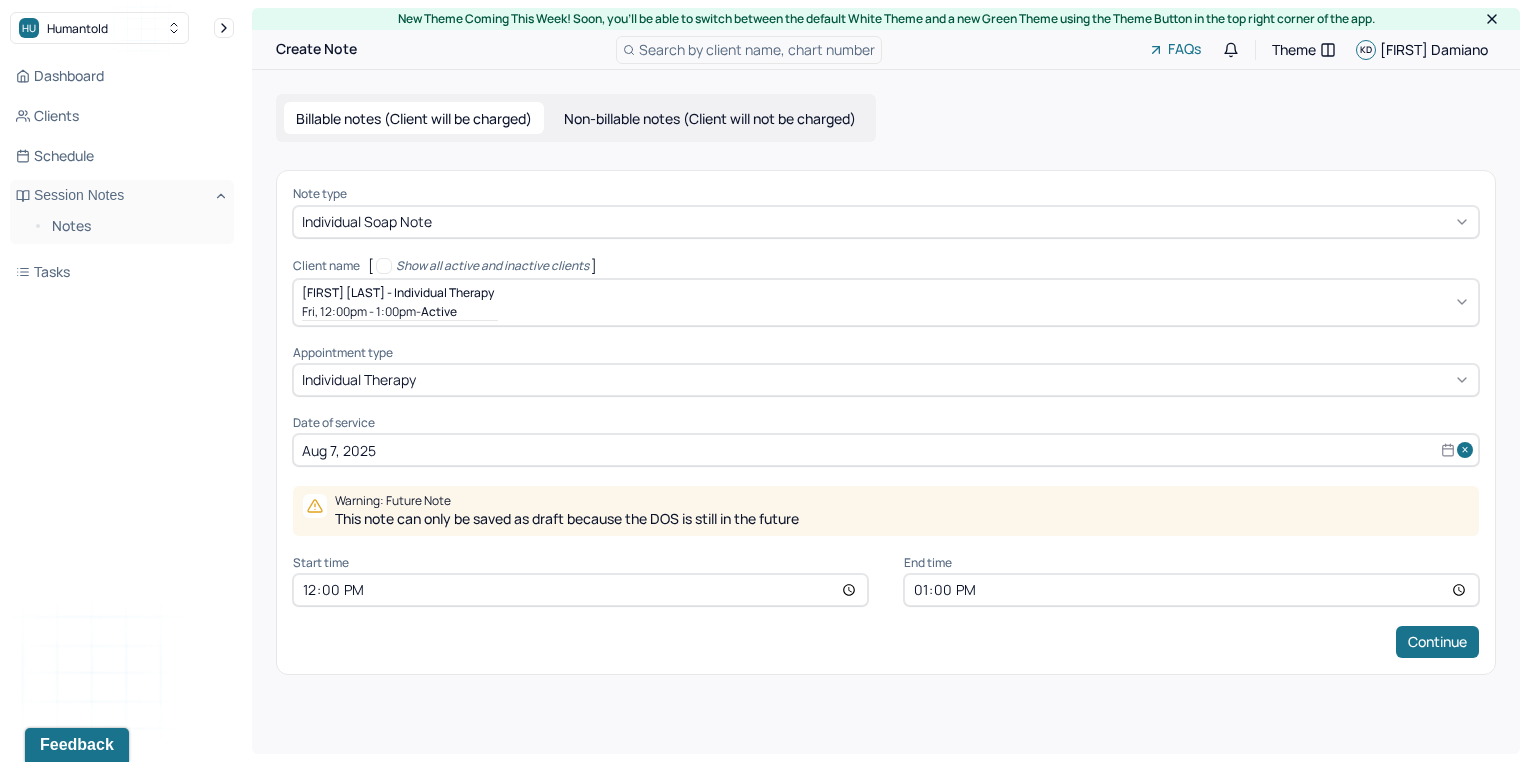 click on "12:00" at bounding box center (580, 590) 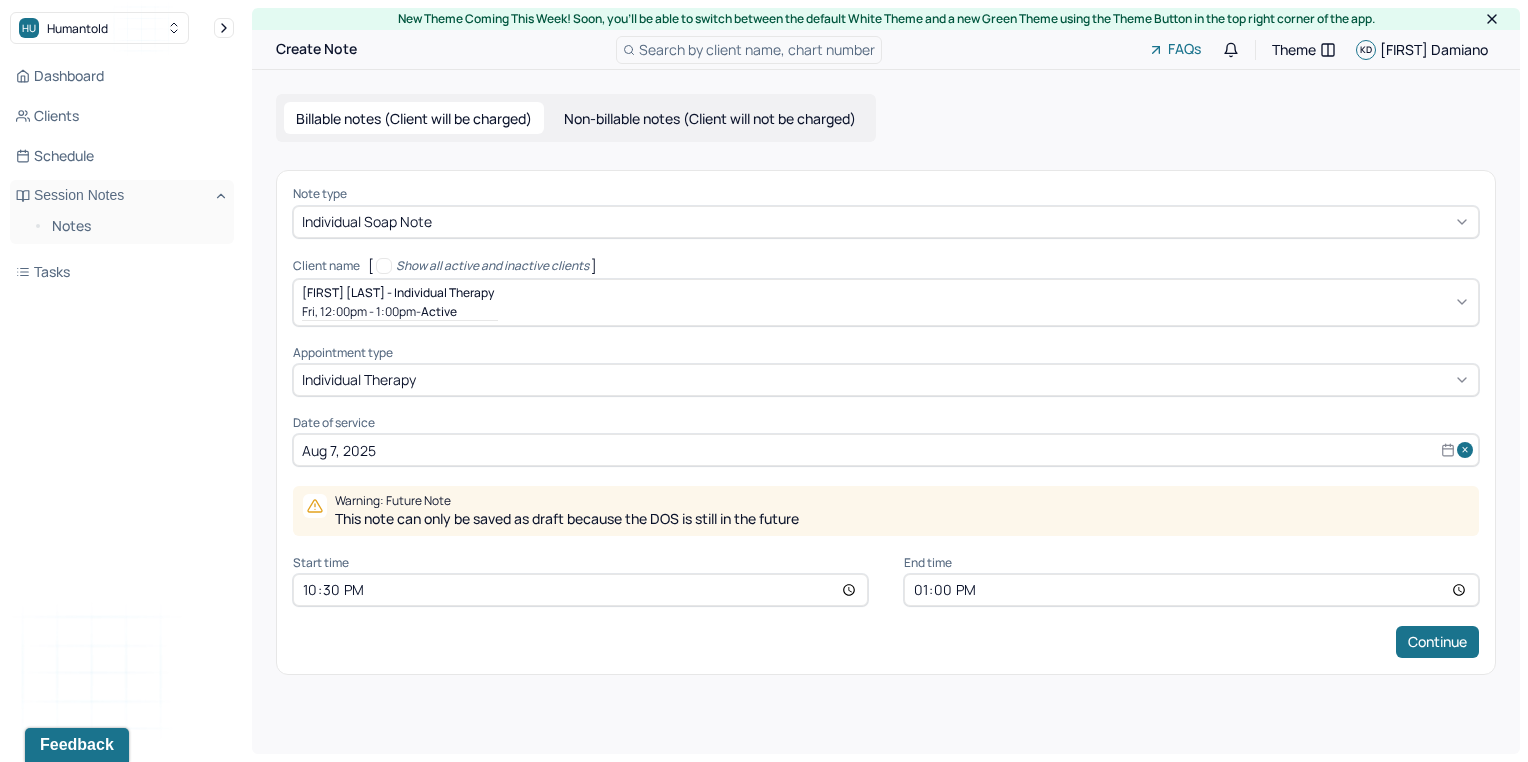 type on "10:30" 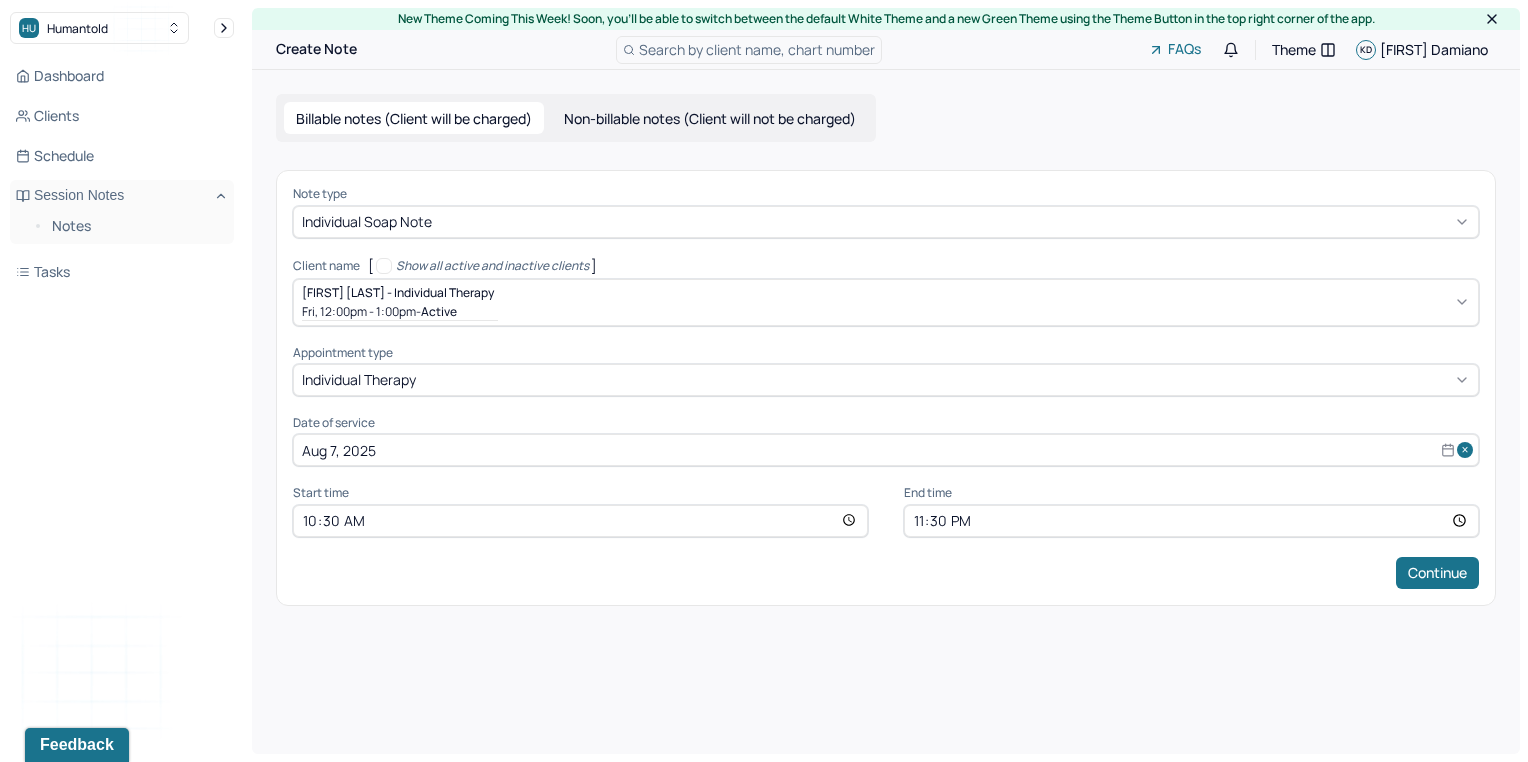 type on "11:30" 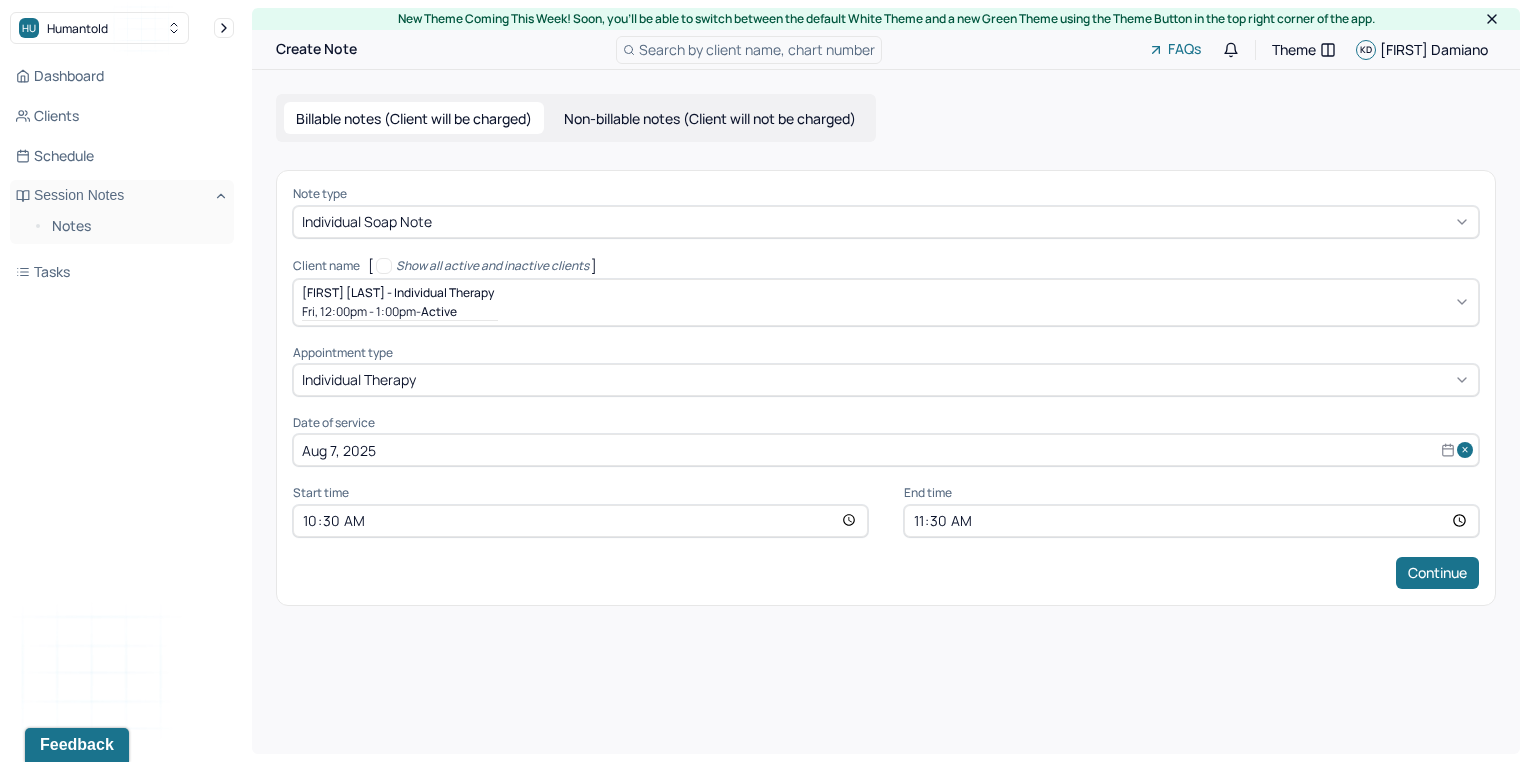 click on "Billable notes (Client will be charged) Non-billable notes (Client will not be charged) Note type Individual soap note Client name [ Show all active and inactive clients ] [FIRST] [LAST] - Individual therapy Fri, 12:00pm - 1:00pm  -  active Supervisee name Kristina Damiano Appointment type individual therapy Date of service Aug 7, 2025 Start time 10:30 End time 11:30 Continue" at bounding box center (886, 349) 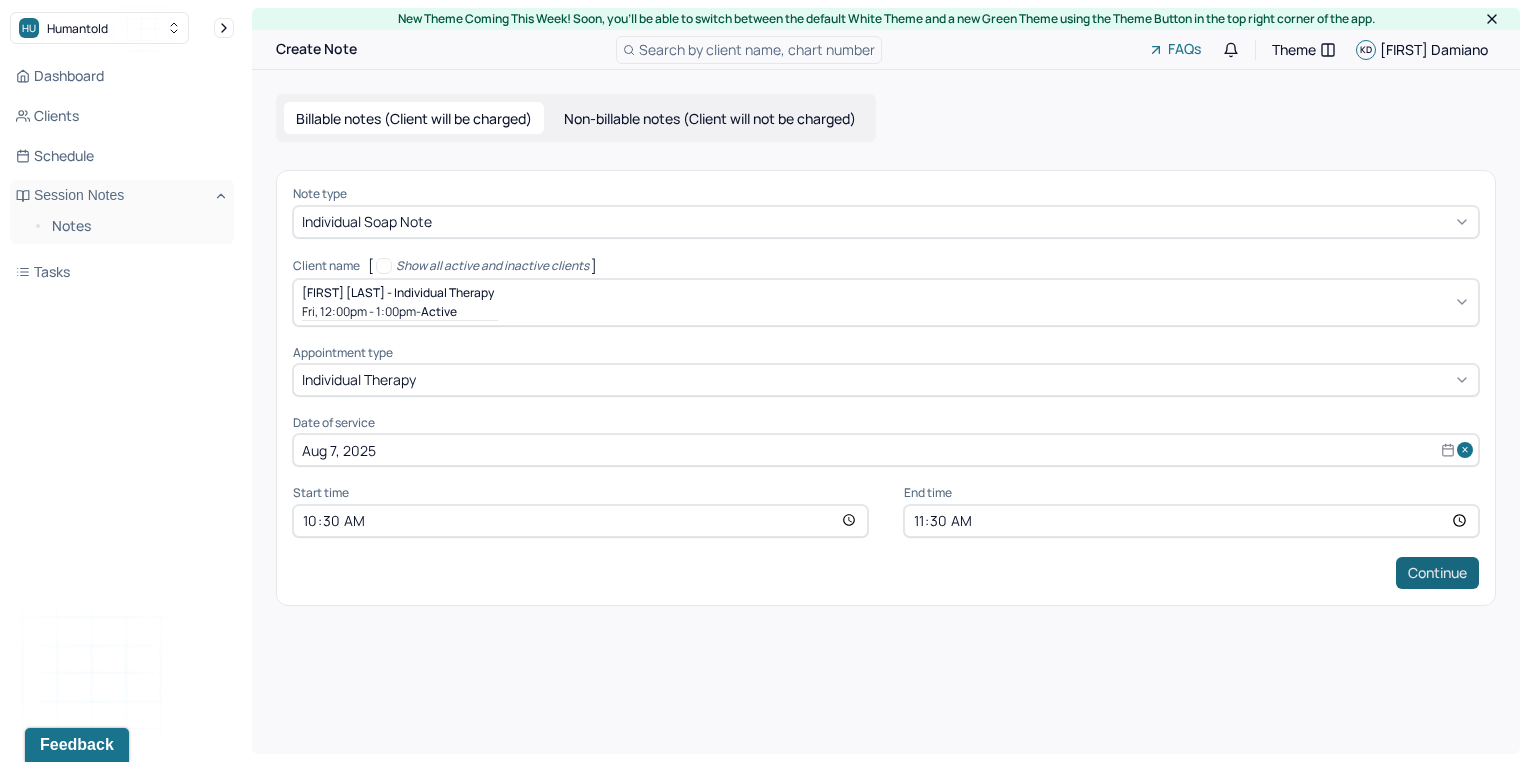 click on "Continue" at bounding box center (1437, 573) 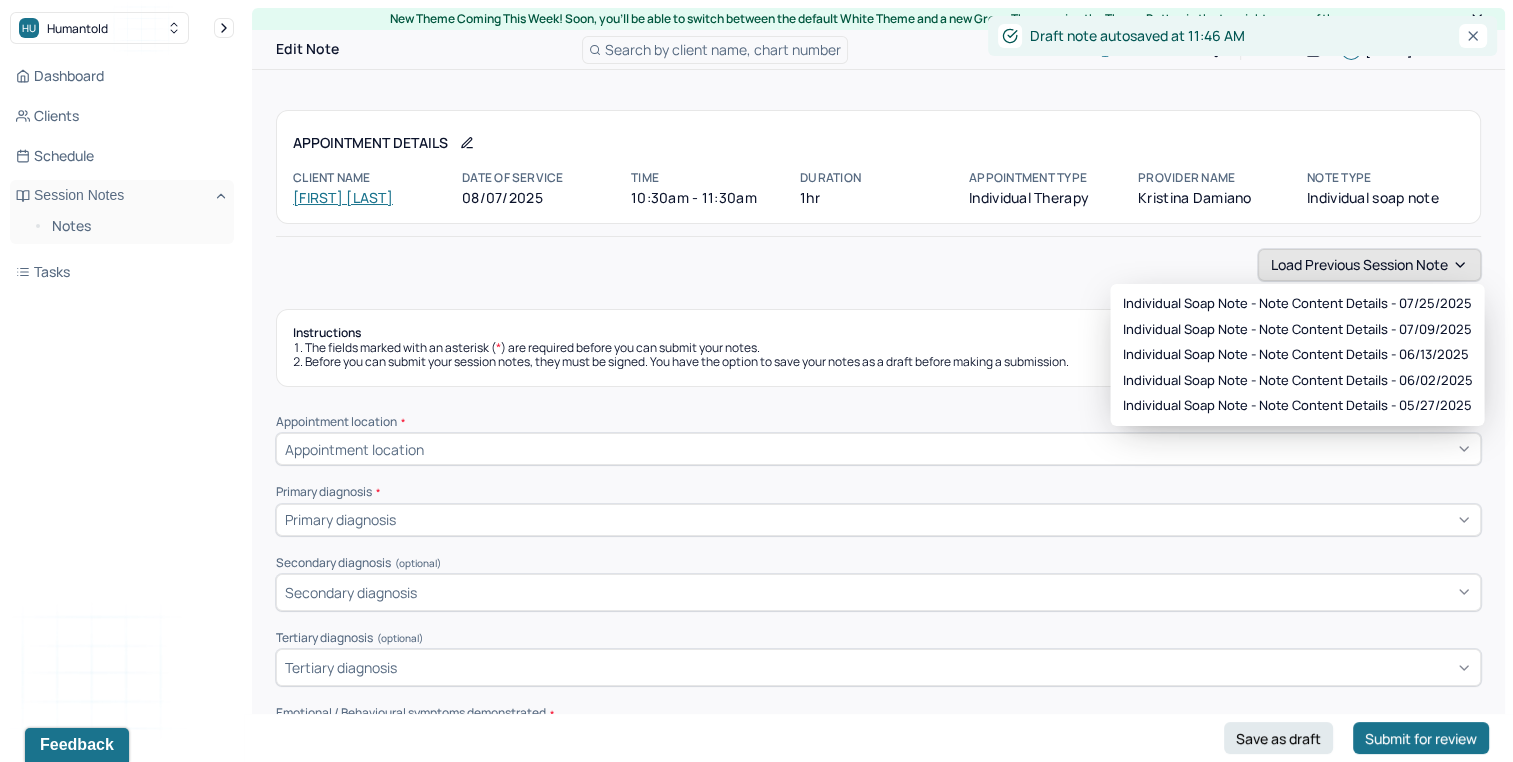 click on "Appointment Details Client name [FIRST] [LAST] Date of service 08/07/2025 Time 10:30am - 11:30am Duration 1hr Appointment type individual therapy Provider name [FIRST] [LAST] Note type Individual soap note Load previous session note Instructions The fields marked with an asterisk ( * ) are required before you can submit your notes. Before you can submit your session notes, they must be signed. You have the option to save your notes as a draft before making a submission. Appointment location * Appointment location Primary diagnosis * Primary diagnosis Secondary diagnosis (optional) Secondary diagnosis Tertiary diagnosis (optional) Tertiary diagnosis Emotional / Behavioural symptoms demonstrated * Causing * Causing Intention for Session * Intention for Session Session Note Subjective This section is for Subjective reporting of your clients, it can include their mood, their reported symptoms, their efforts since your last meeting to implement your homework or recommendations or any questions they have EDMR * *" at bounding box center (878, 1694) 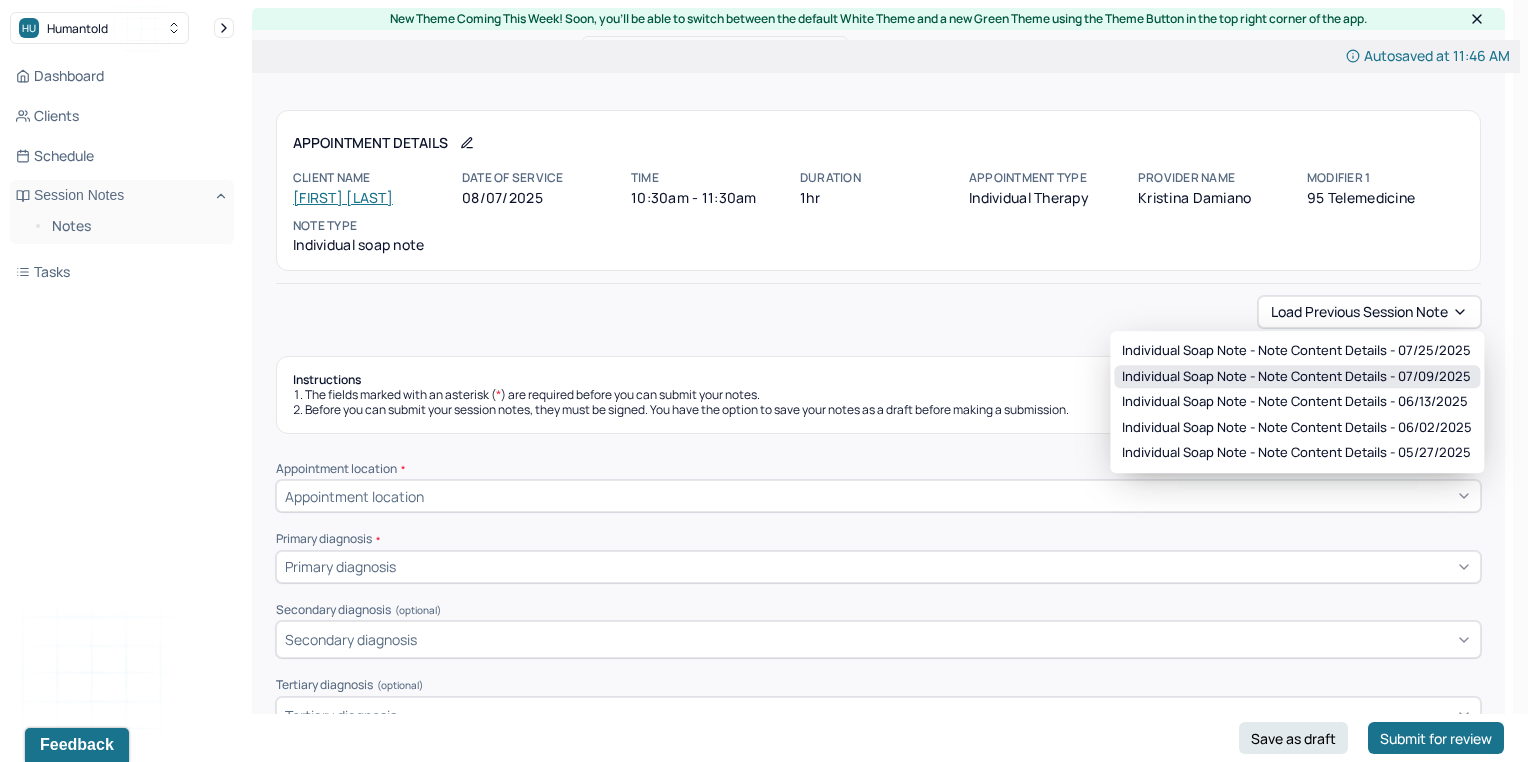 click on "Individual soap note - Note content Details - [DATE]" at bounding box center [1296, 377] 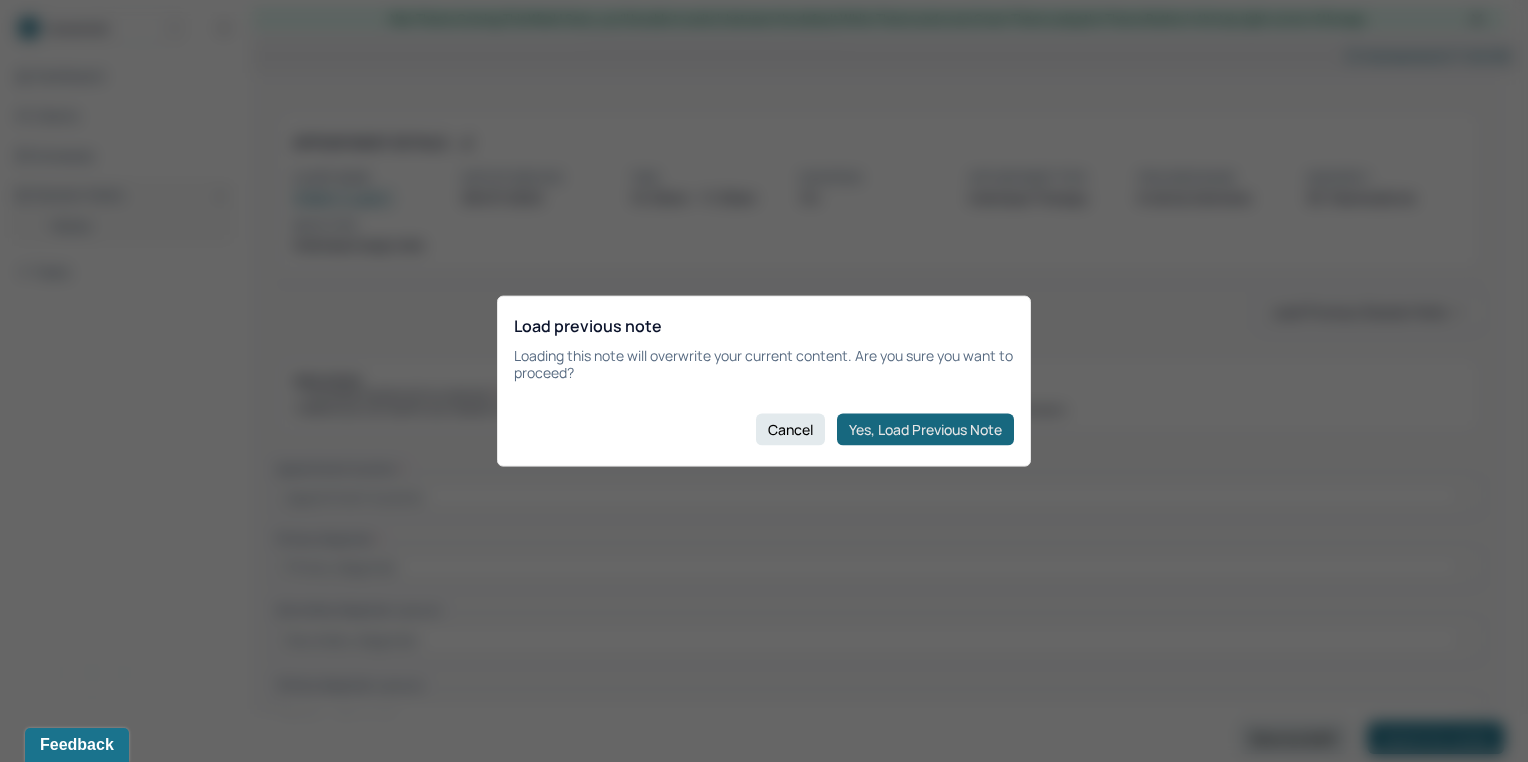 click on "Yes, Load Previous Note" at bounding box center [925, 429] 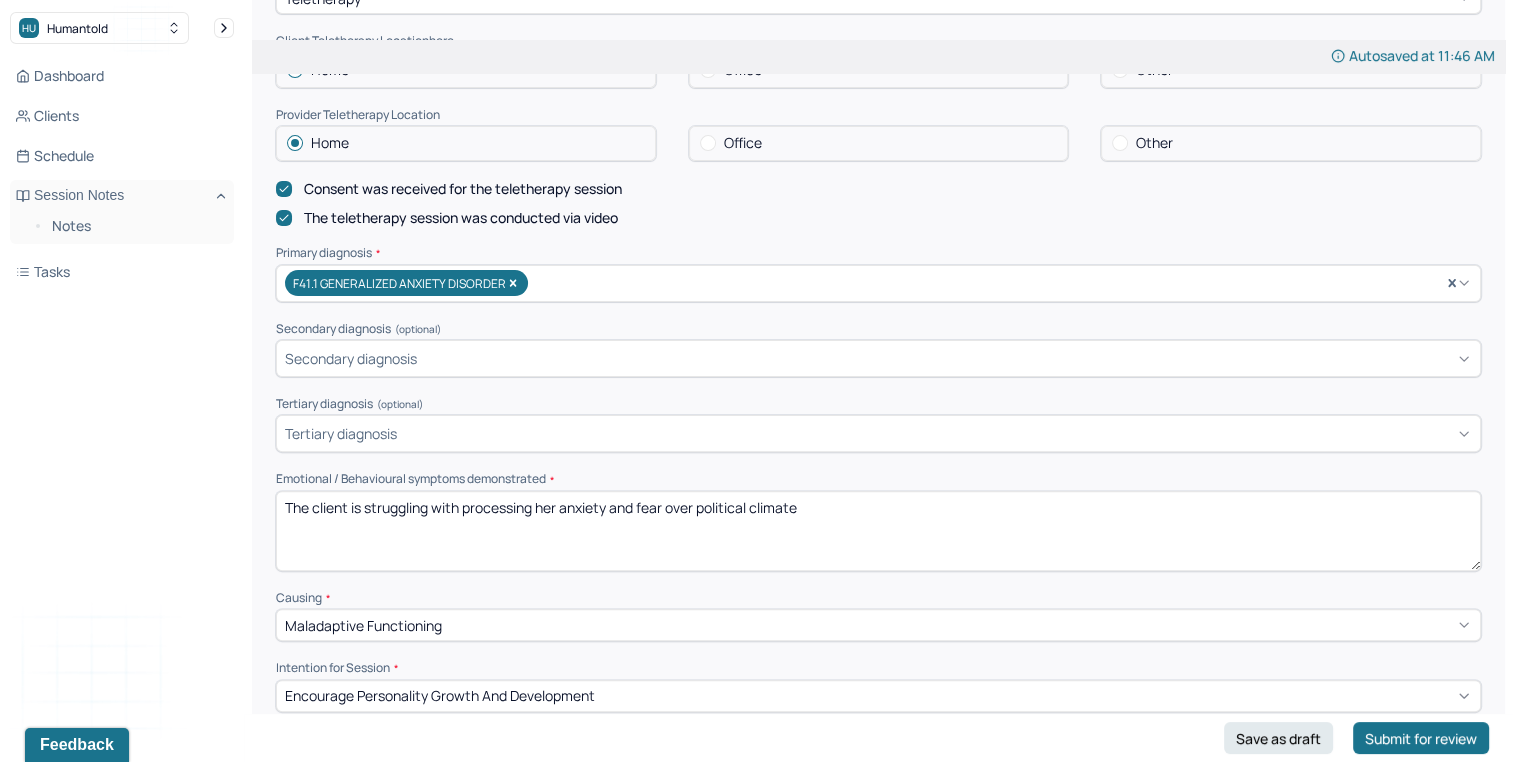 scroll, scrollTop: 502, scrollLeft: 0, axis: vertical 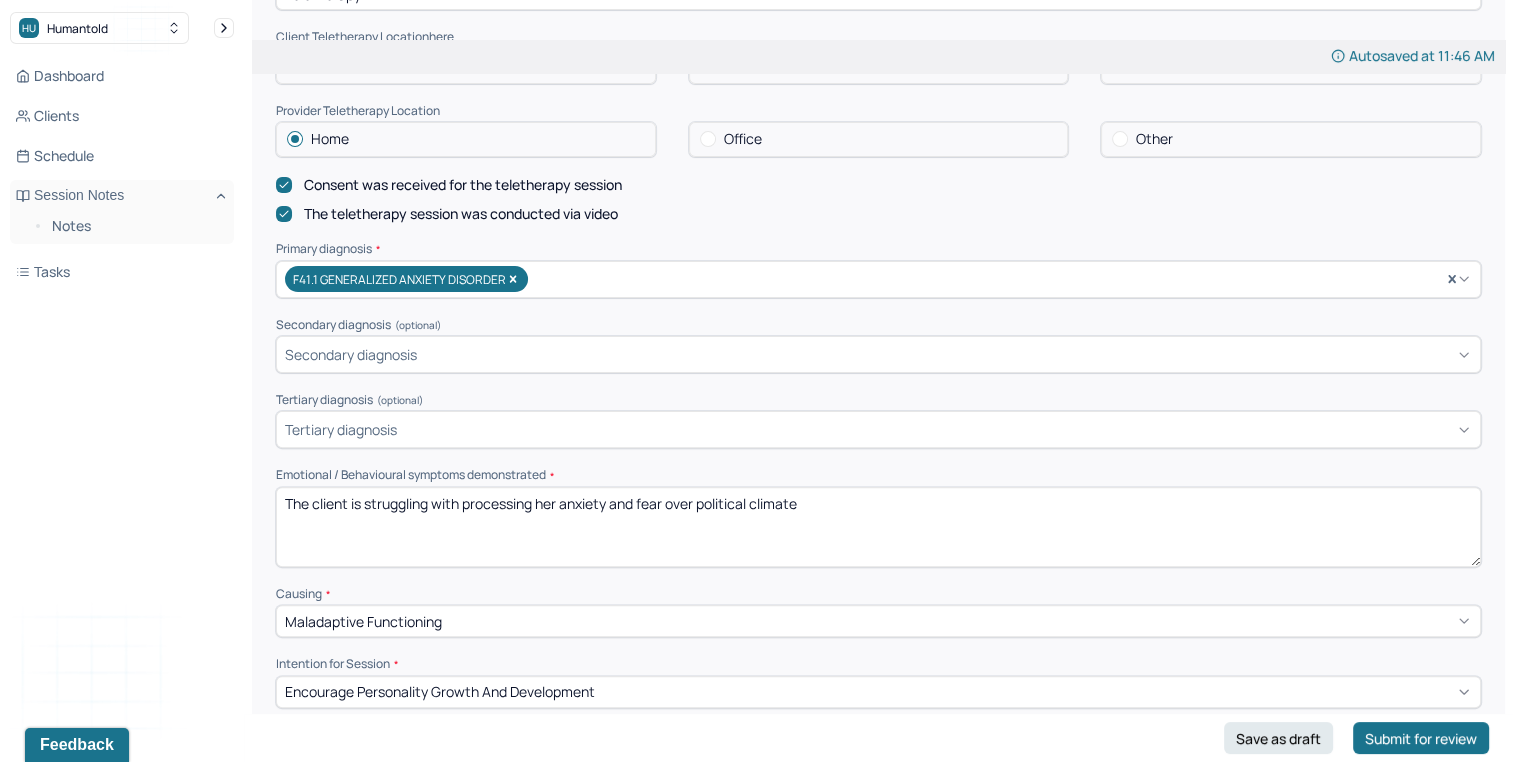 click on "The client is struggling with processing her anxiety and fear over political climate" at bounding box center [878, 527] 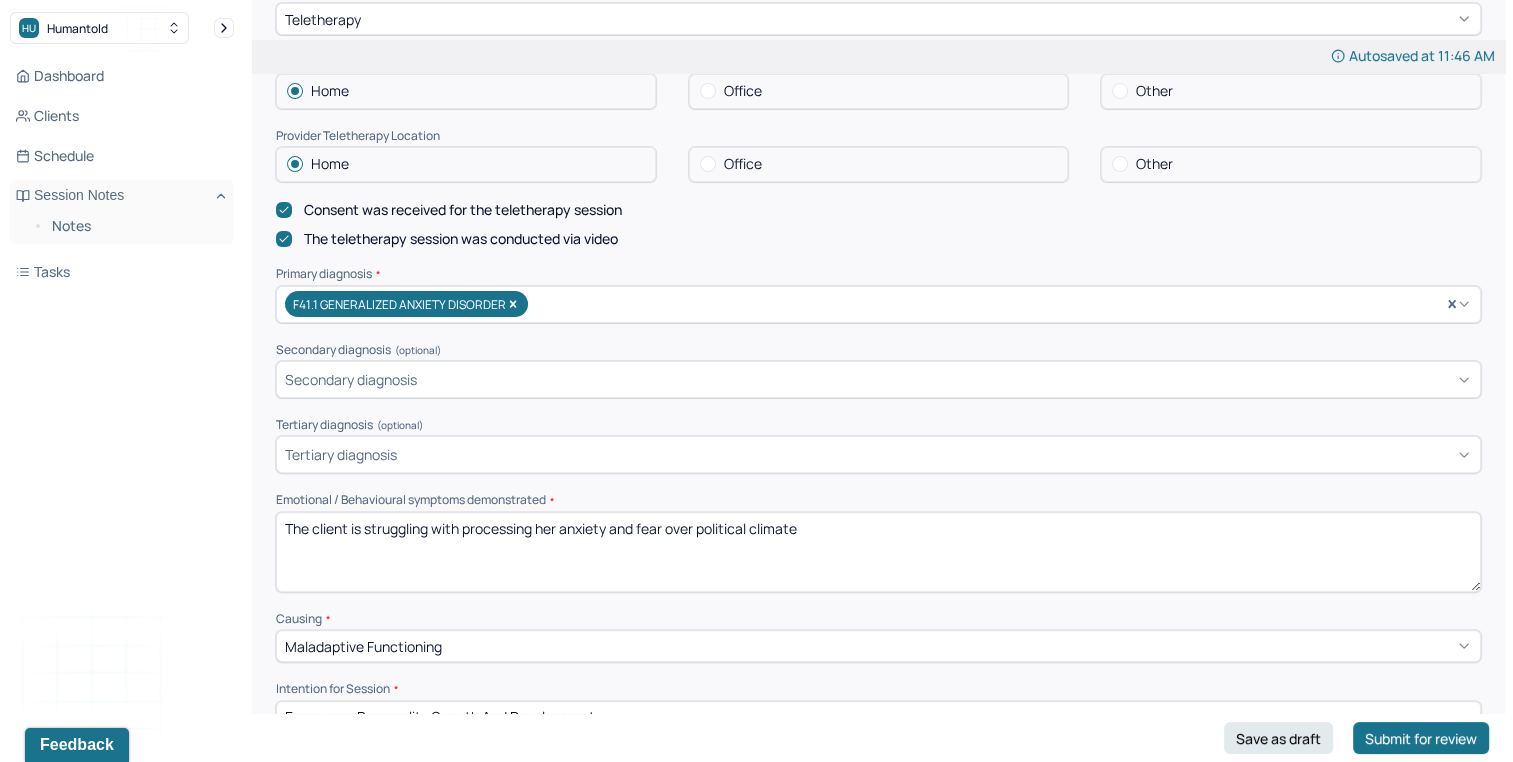 scroll, scrollTop: 511, scrollLeft: 0, axis: vertical 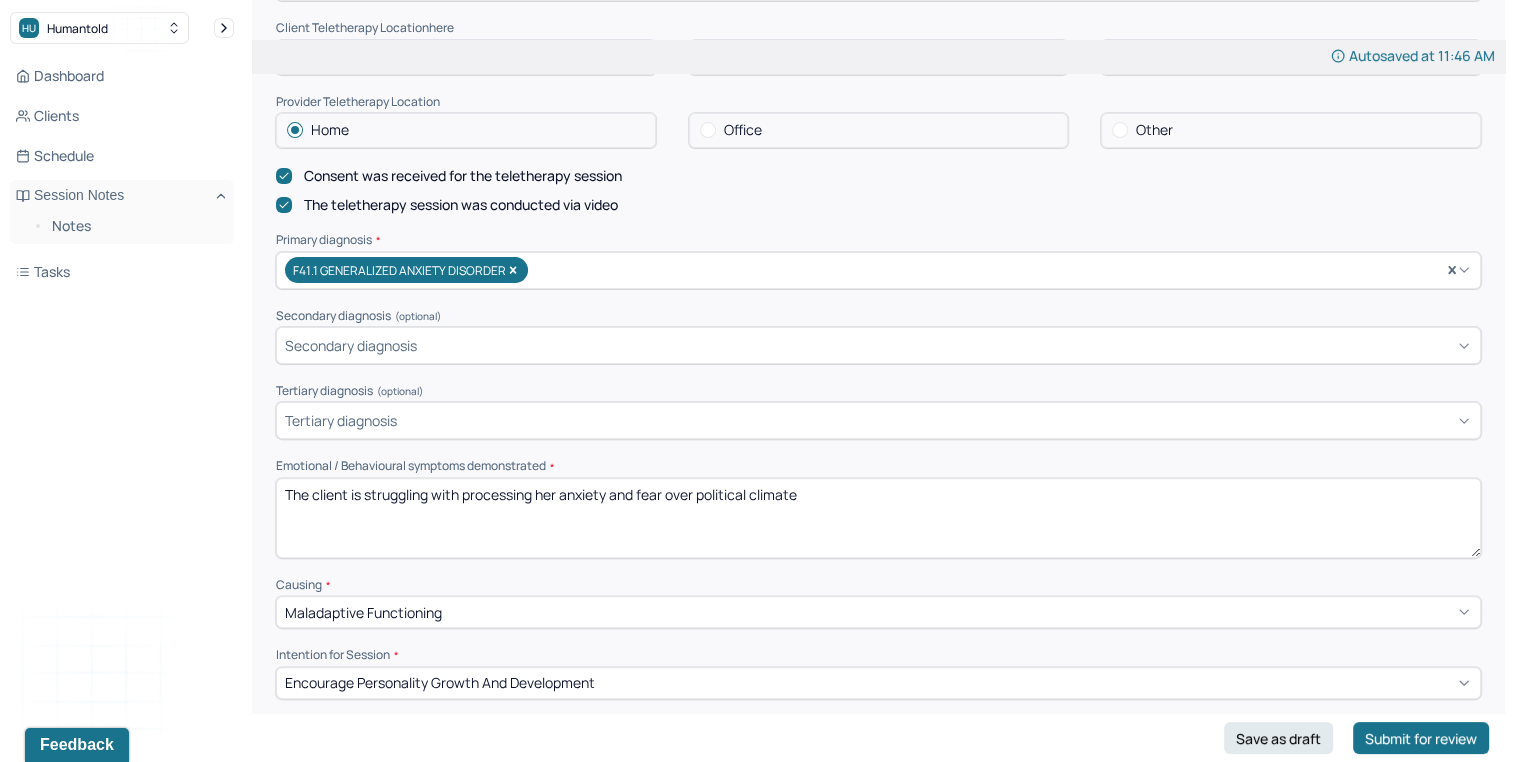 drag, startPoint x: 467, startPoint y: 498, endPoint x: 1527, endPoint y: 458, distance: 1060.7544 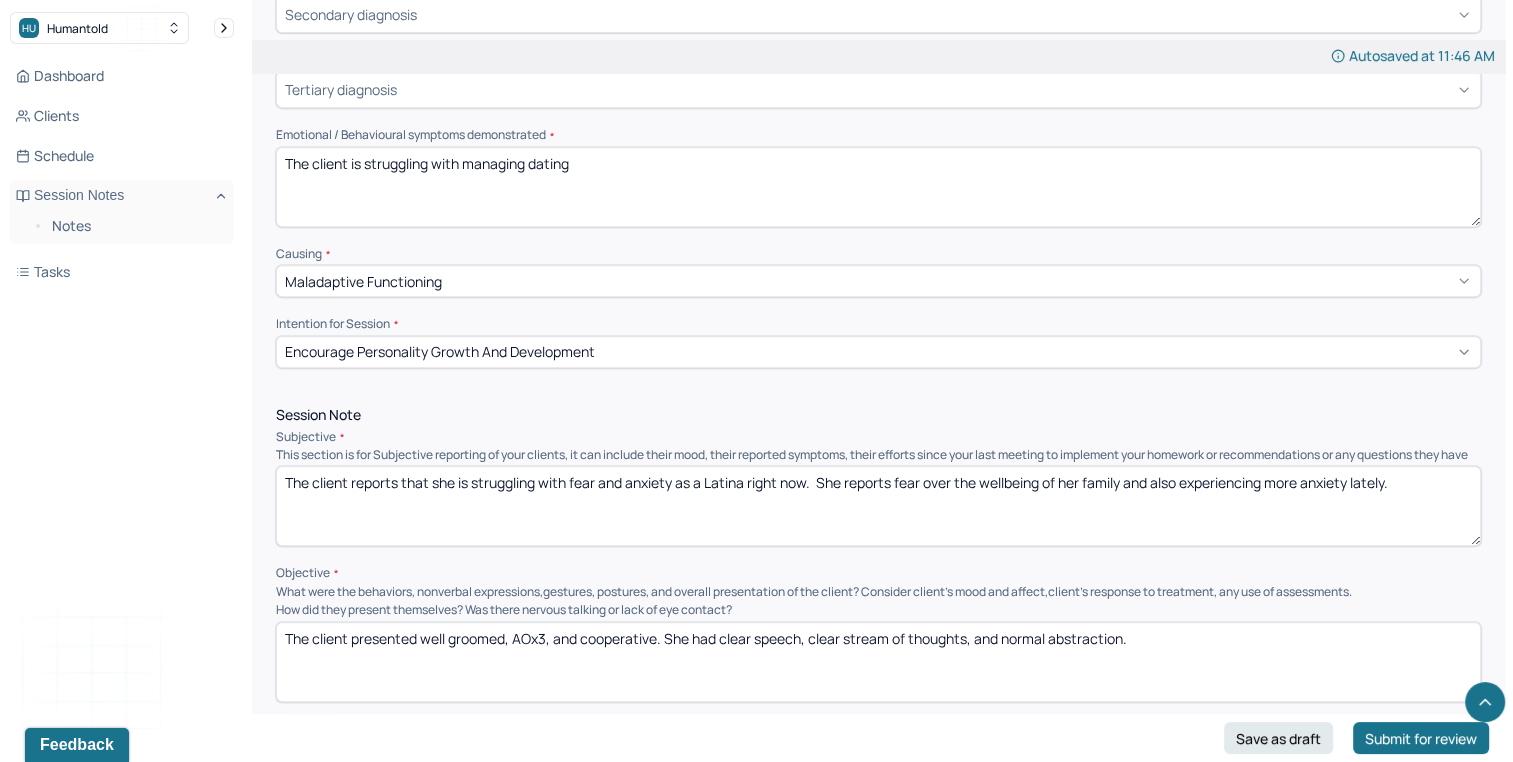 scroll, scrollTop: 853, scrollLeft: 0, axis: vertical 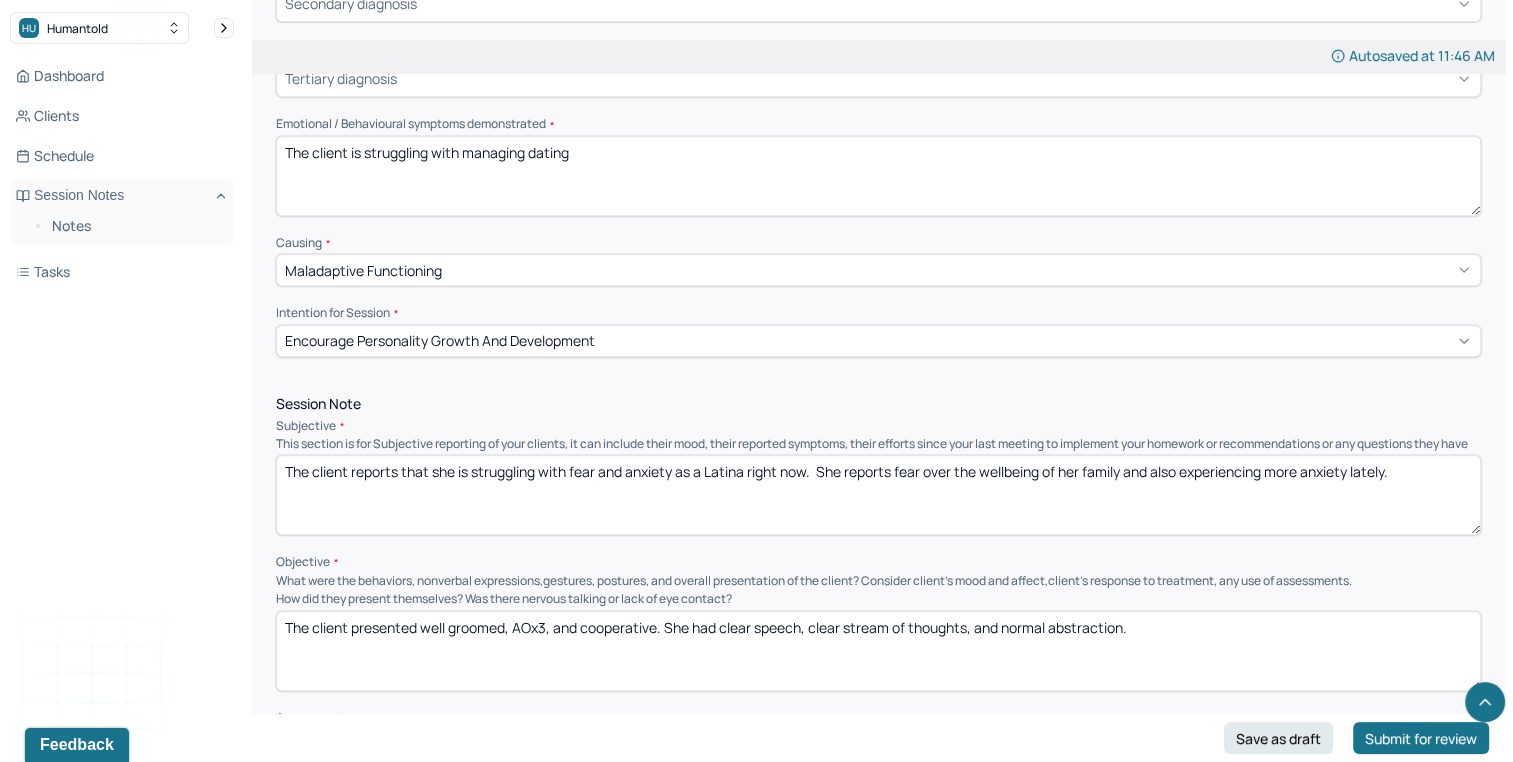 type on "The client is struggling with managing dating" 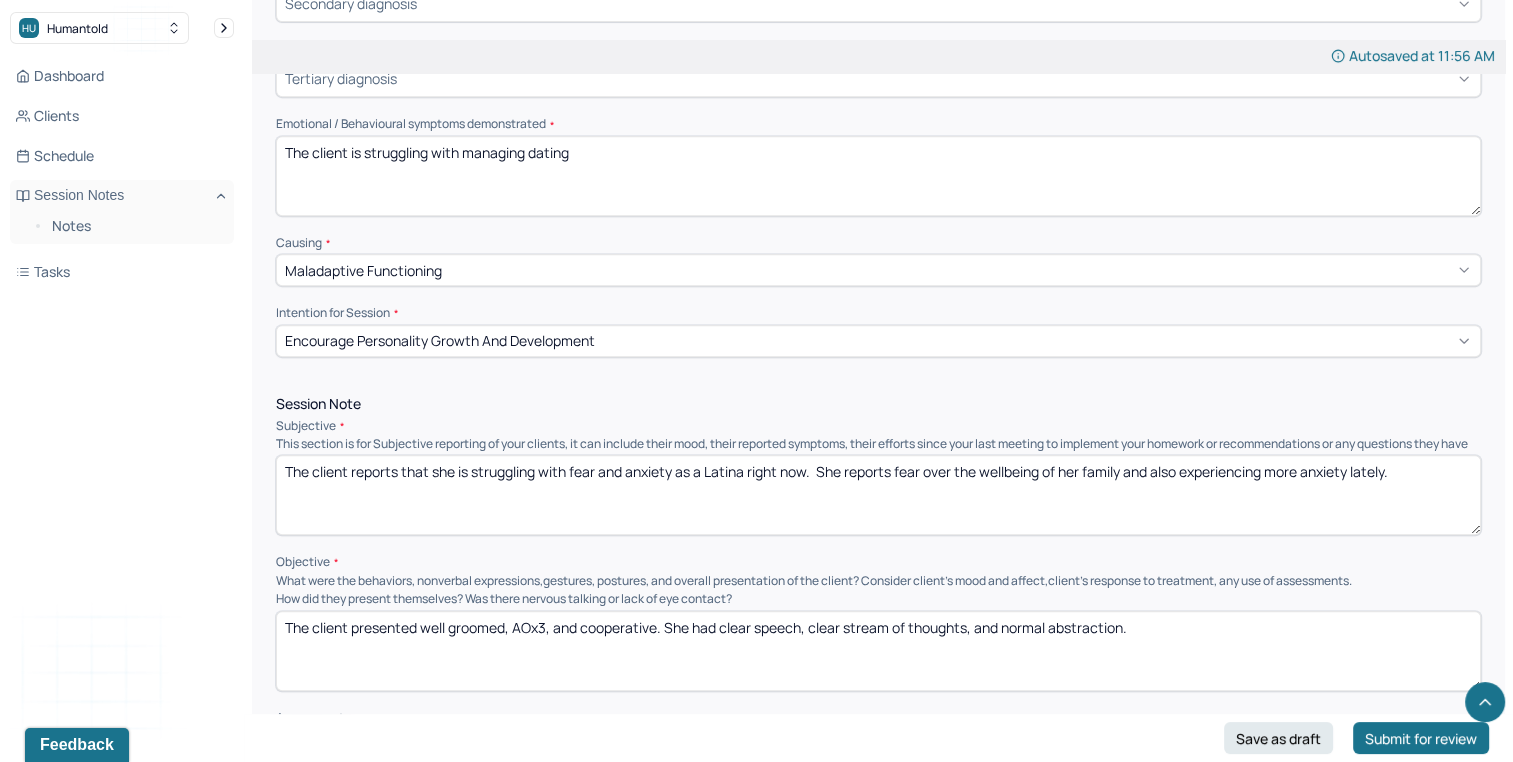 drag, startPoint x: 536, startPoint y: 486, endPoint x: 1529, endPoint y: 419, distance: 995.25775 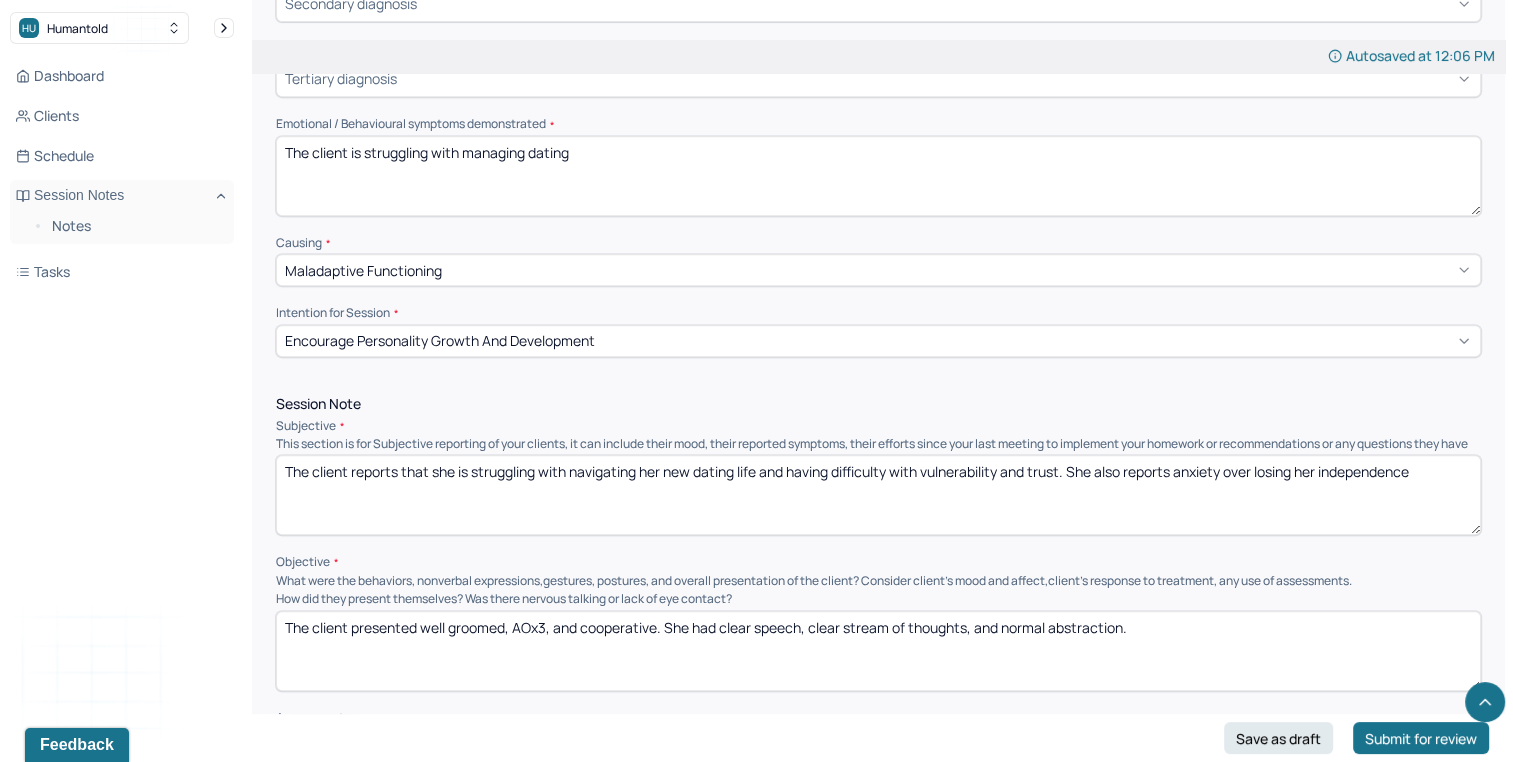 click on "The client reports that she is struggling with navigating her new dating life and having difficulty with vulnerability and trust. She also reports anxiety over losing her independence" at bounding box center [878, 495] 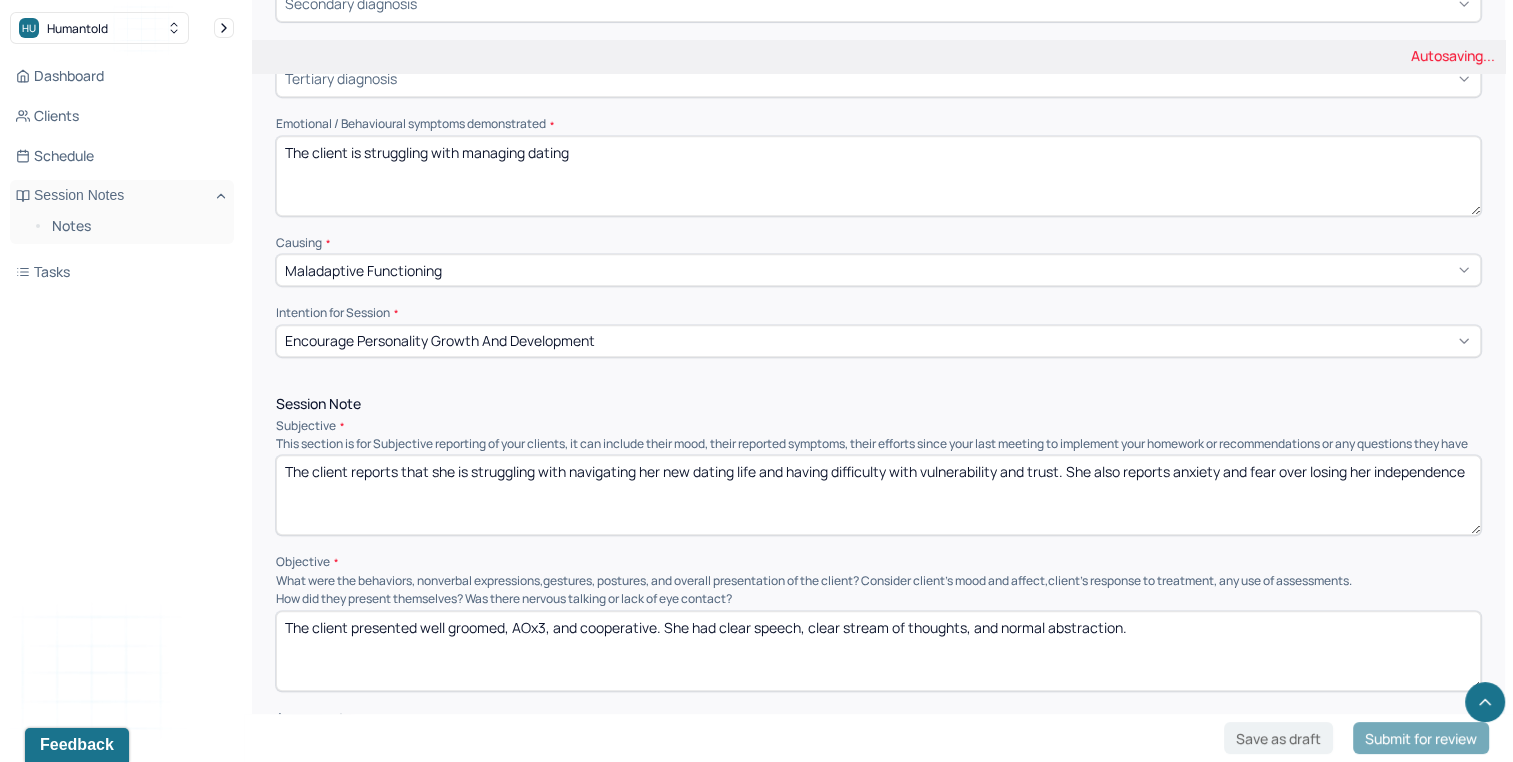 click on "The client reports that she is struggling with navigating her new dating life and having difficulty with vulnerability and trust. She also reports anxiety over losing her independence" at bounding box center (878, 495) 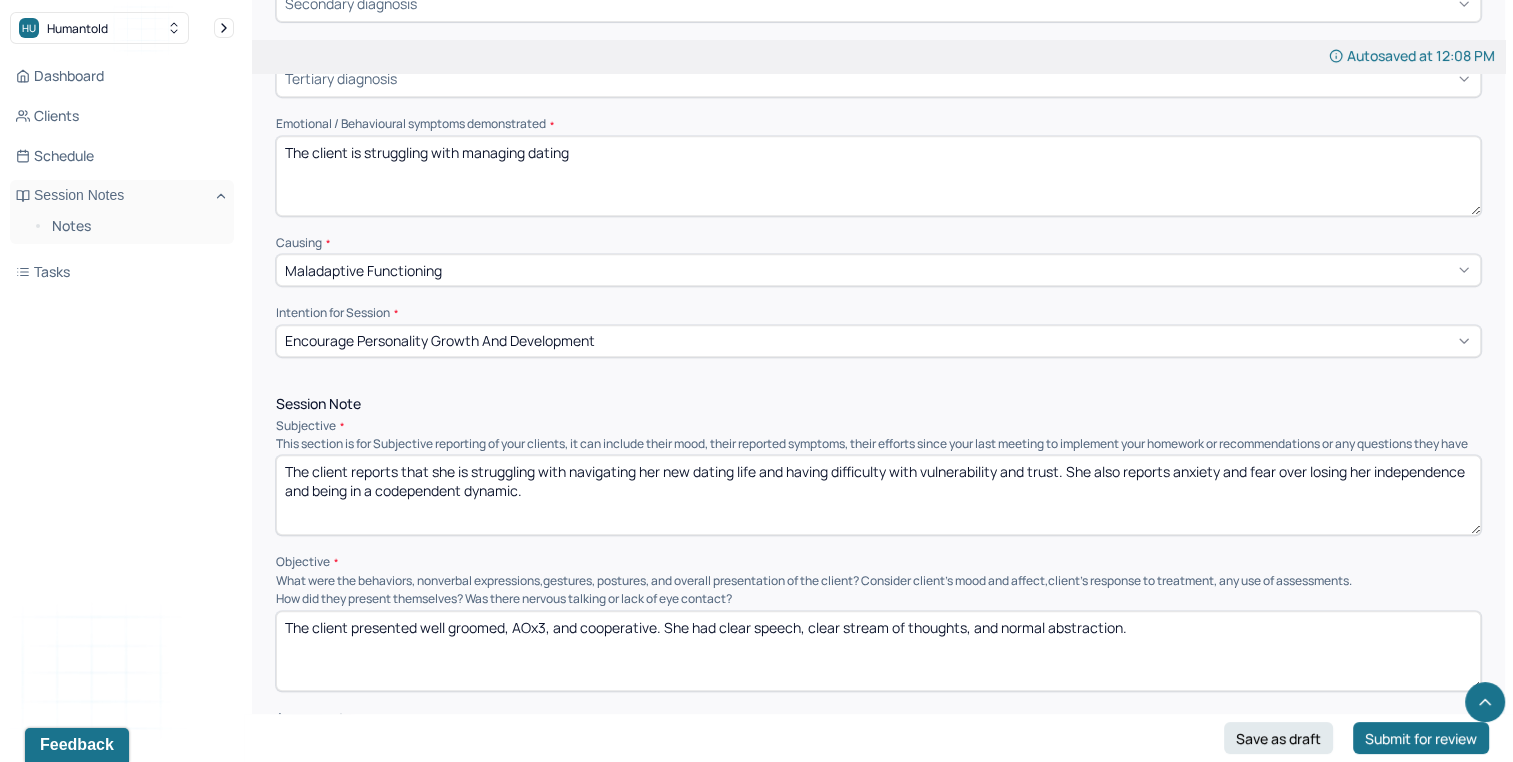 type on "The client reports that she is struggling with navigating her new dating life and having difficulty with vulnerability and trust. She also reports anxiety and fear over losing her independence and being in a codependent dynamic." 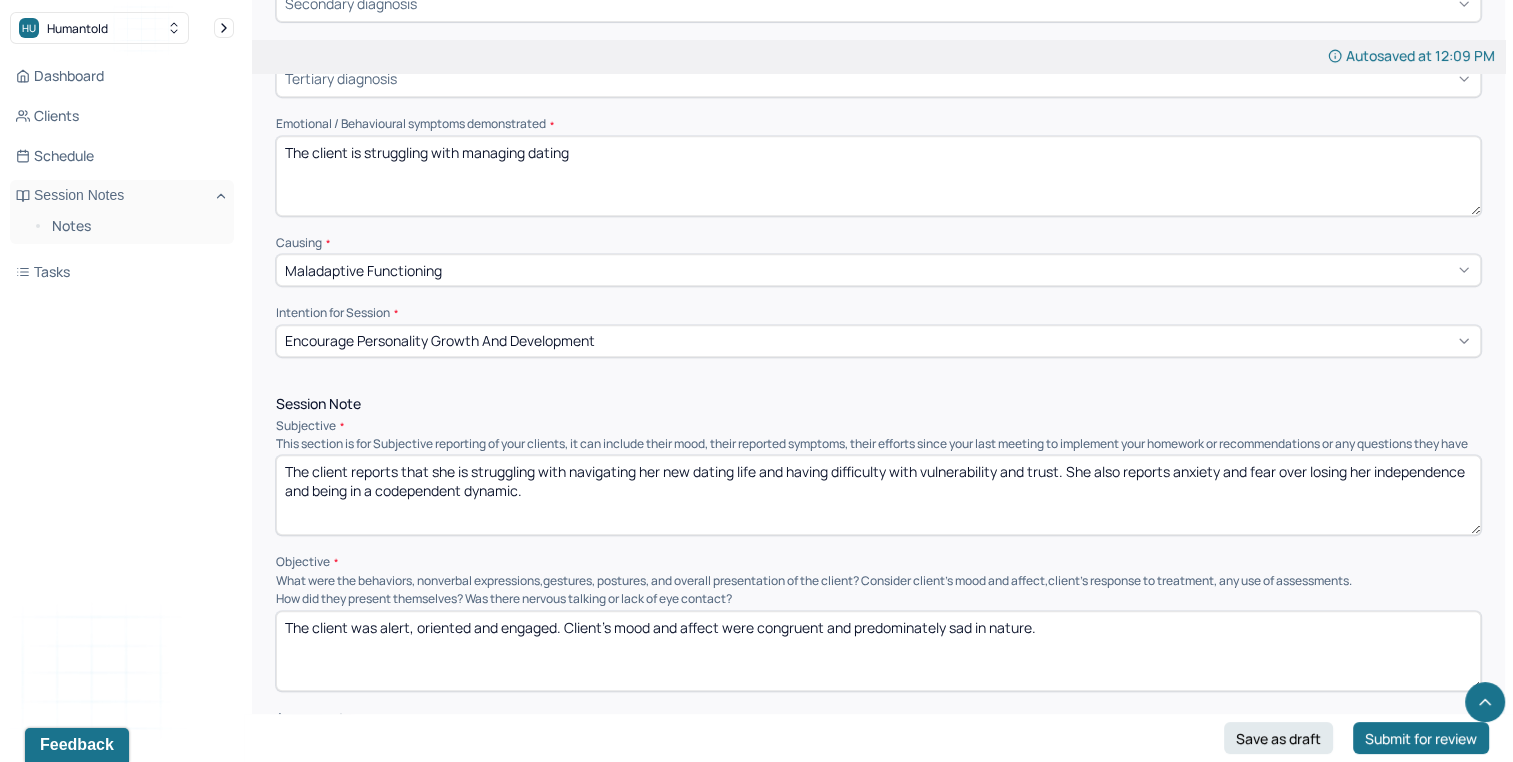 click on "The client was alert, oriented and engaged. Client’s mood and affect were congruent and predominately sad in nature." at bounding box center [878, 651] 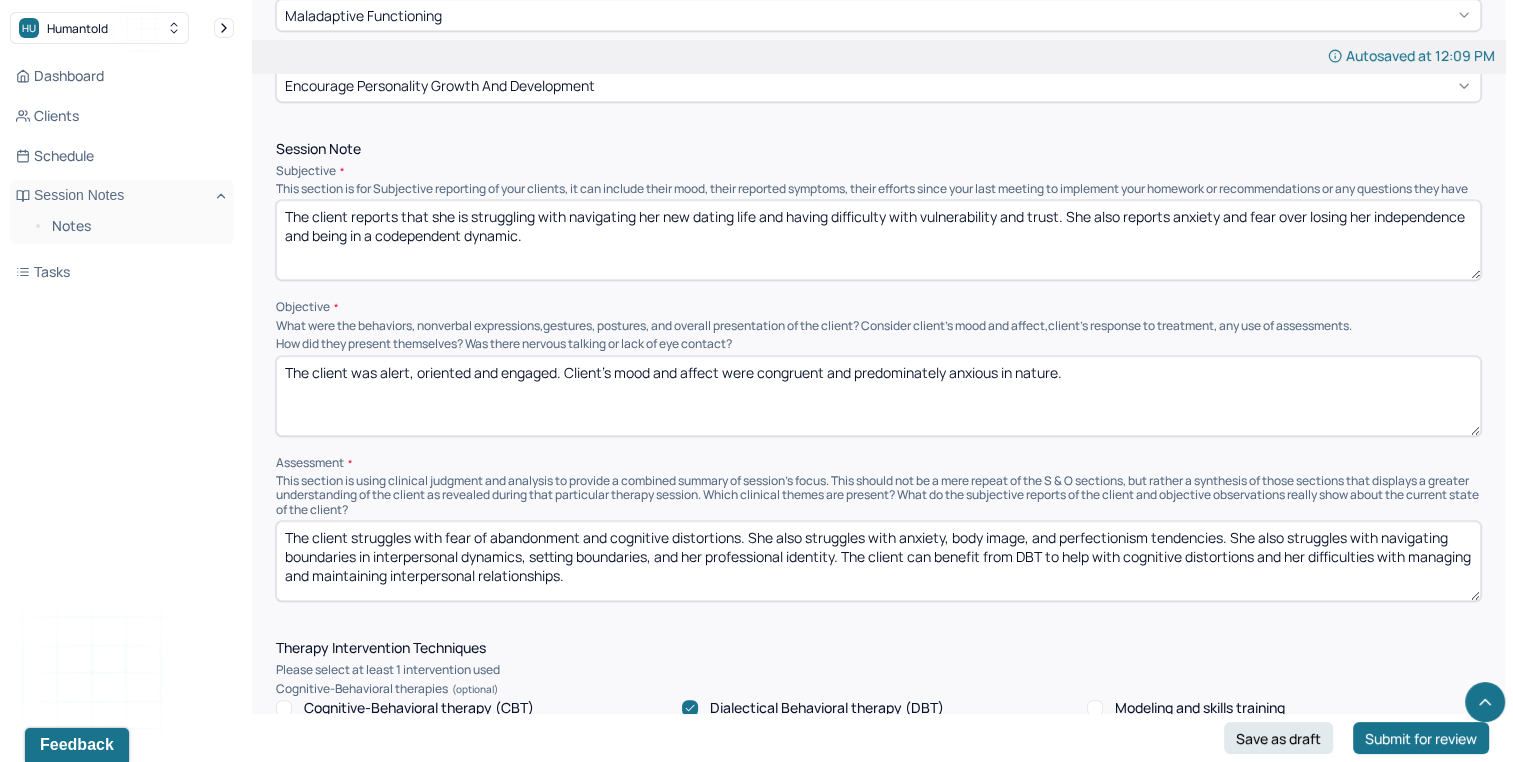 scroll, scrollTop: 1124, scrollLeft: 0, axis: vertical 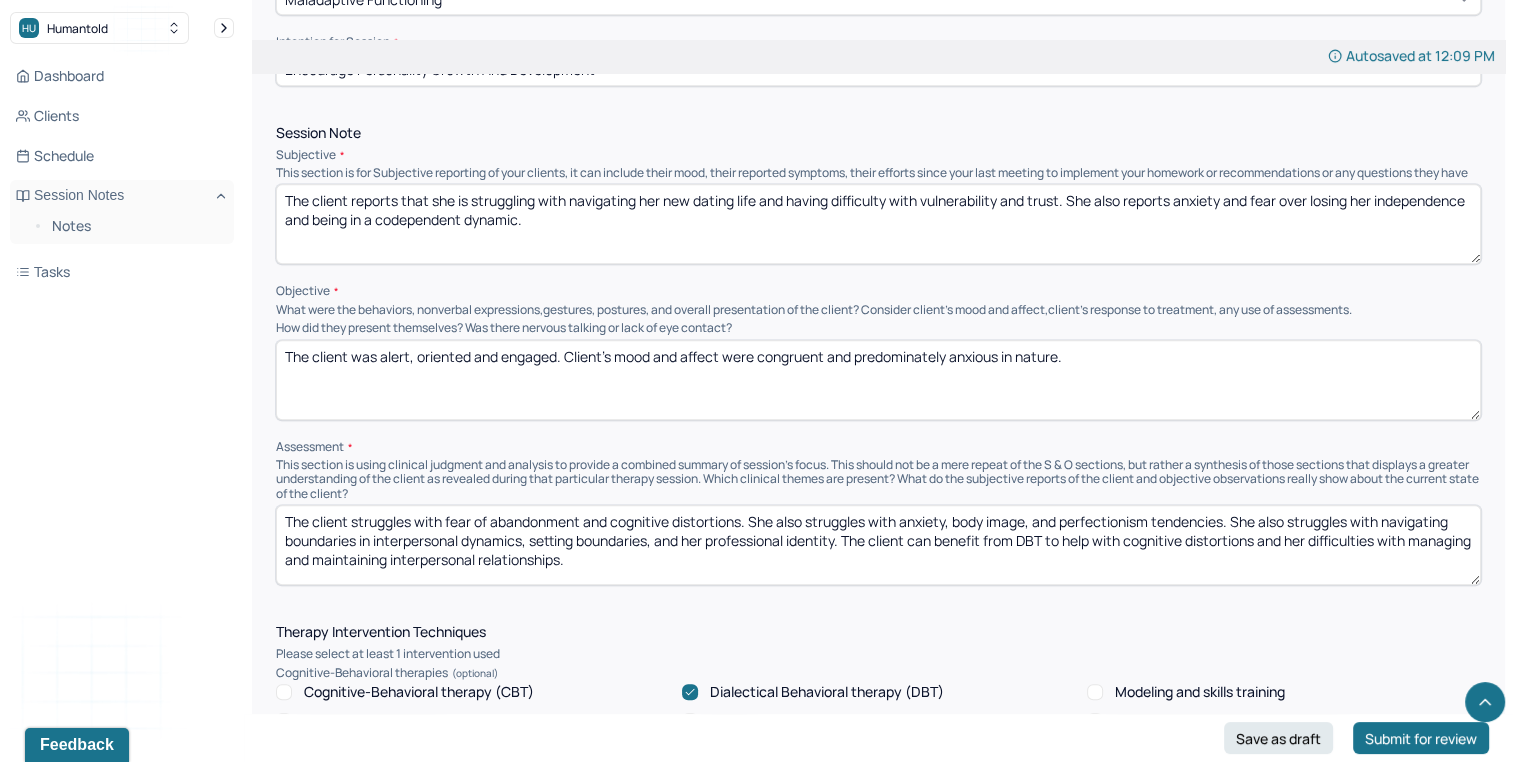 type on "The client was alert, oriented and engaged. Client’s mood and affect were congruent and predominately anxious in nature." 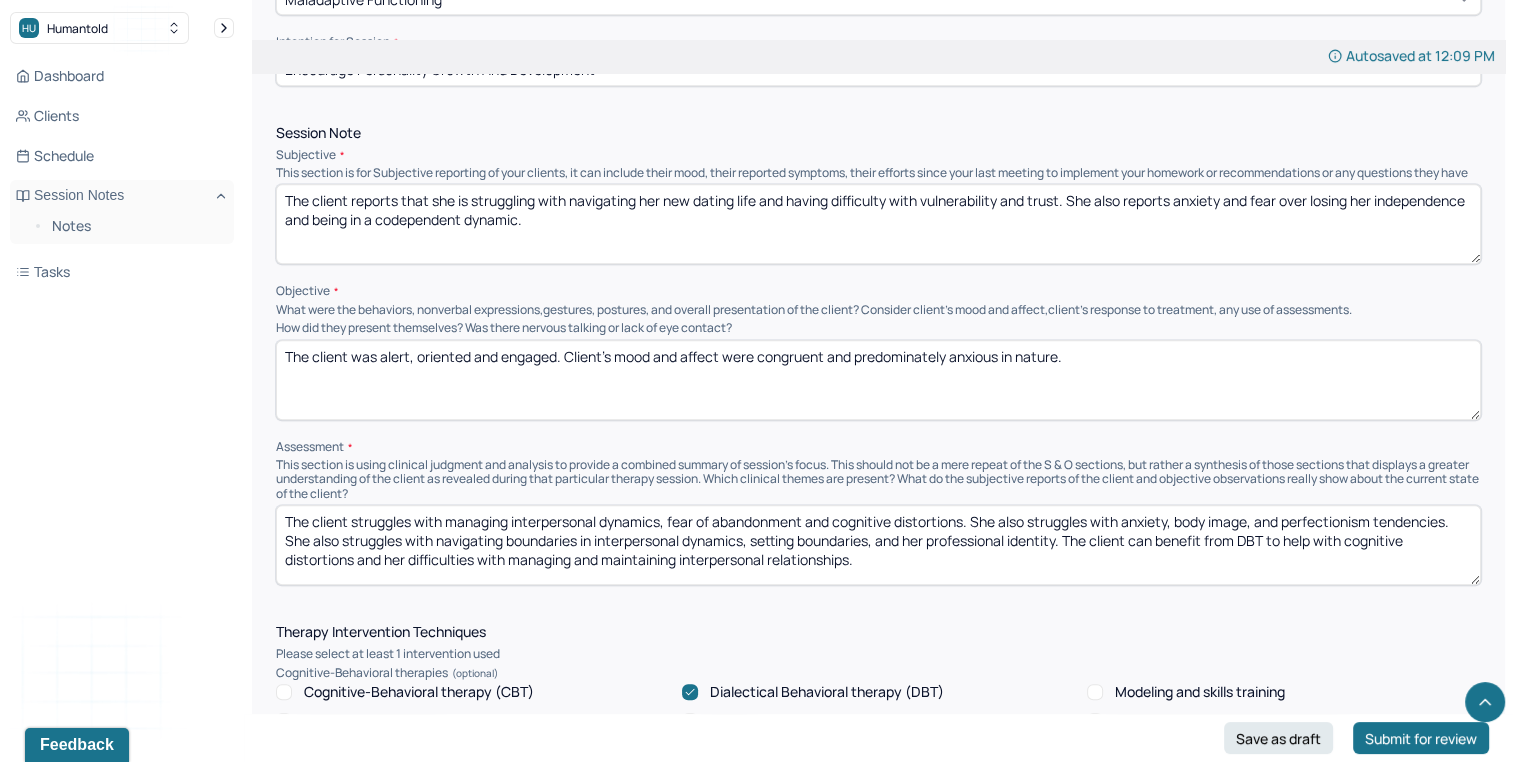 click on "The client struggles with managing interpersonal dynamics, fear of abandonment and cognitive distortions. She also struggles with anxiety, body image, and perfectionism tendencies. She also struggles with navigating boundaries in interpersonal dynamics, setting boundaries, and her professional identity. The client can benefit from DBT to help with cognitive distortions and her difficulties with managing and maintaining interpersonal relationships." at bounding box center [878, 545] 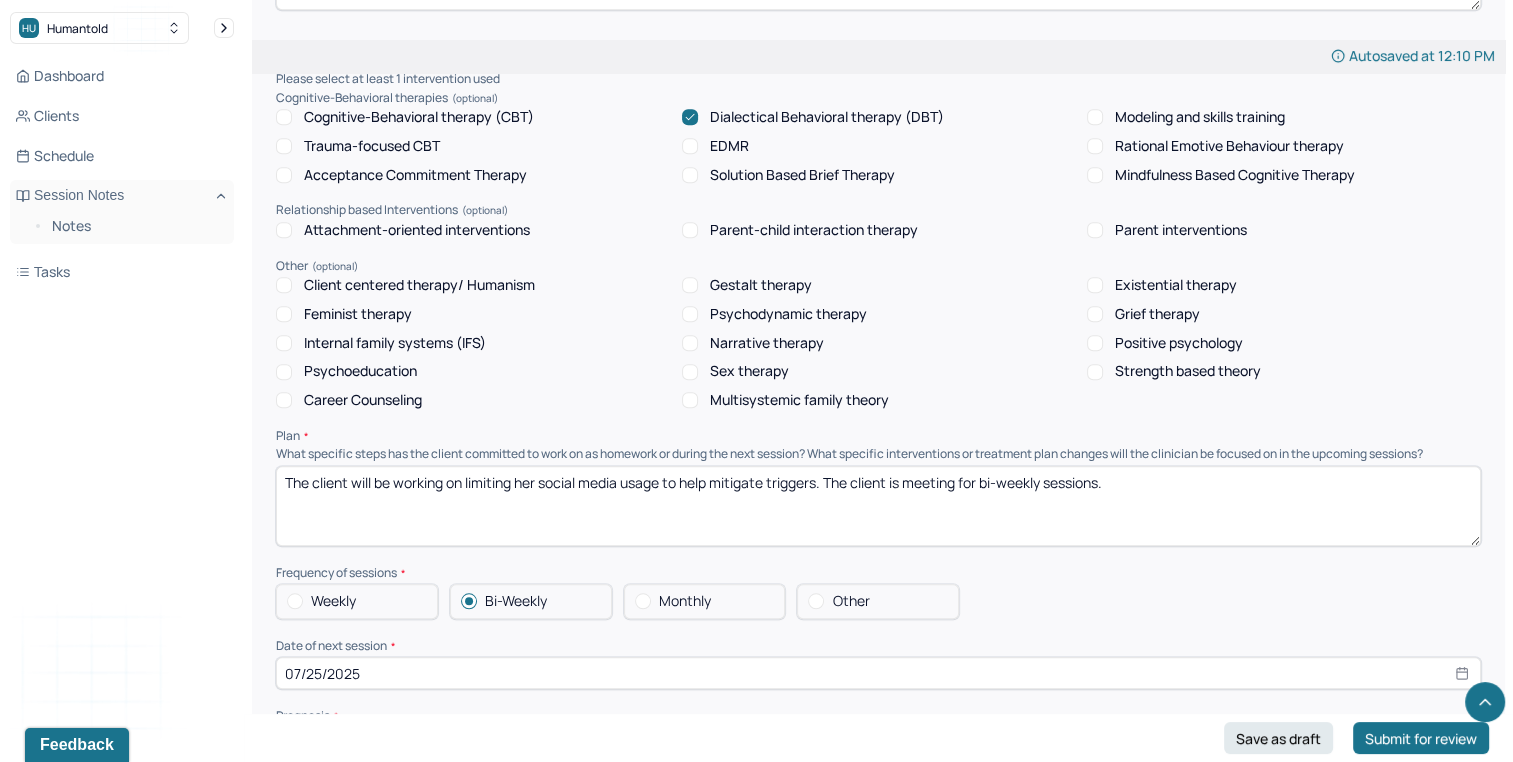 scroll, scrollTop: 1707, scrollLeft: 0, axis: vertical 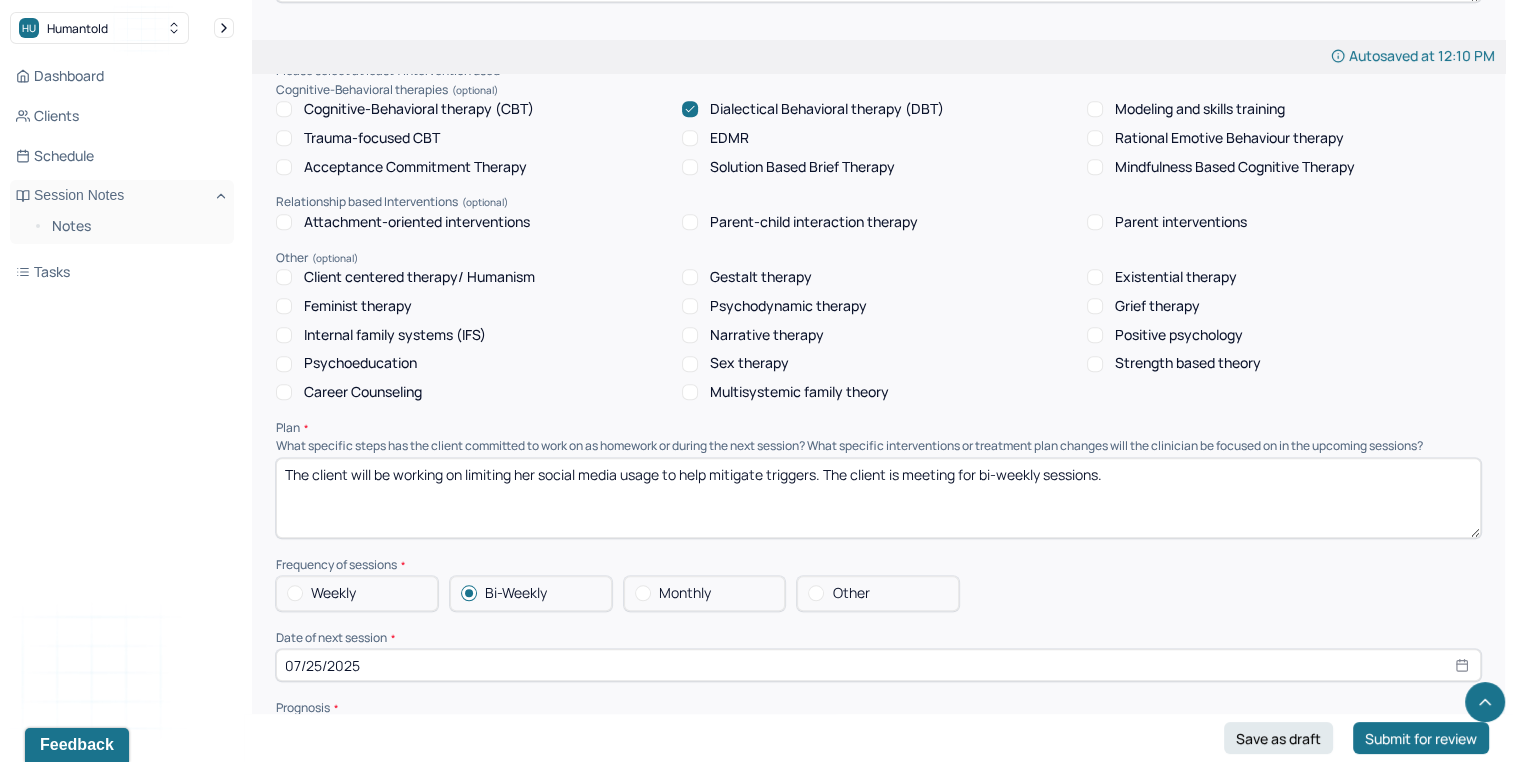 type on "The client struggles with managing interpersonal dynamics, fear of abandonment and cognitive distortions. She also struggles with anxiety, body image, and perfectionism tendencies. The client can benefit from DBT to help with cognitive distortions and her difficulties with managing and maintaining interpersonal relationships." 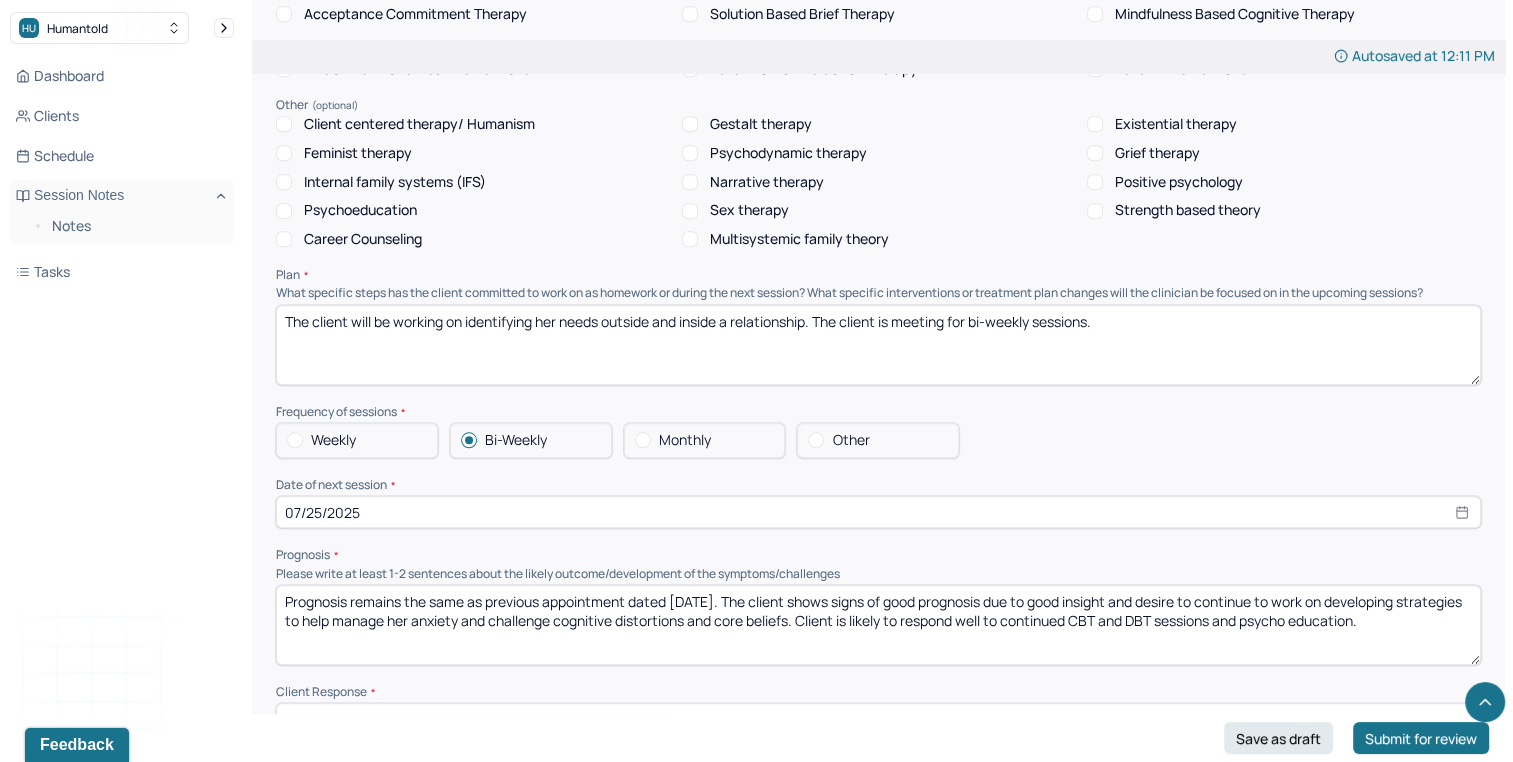 scroll, scrollTop: 1872, scrollLeft: 0, axis: vertical 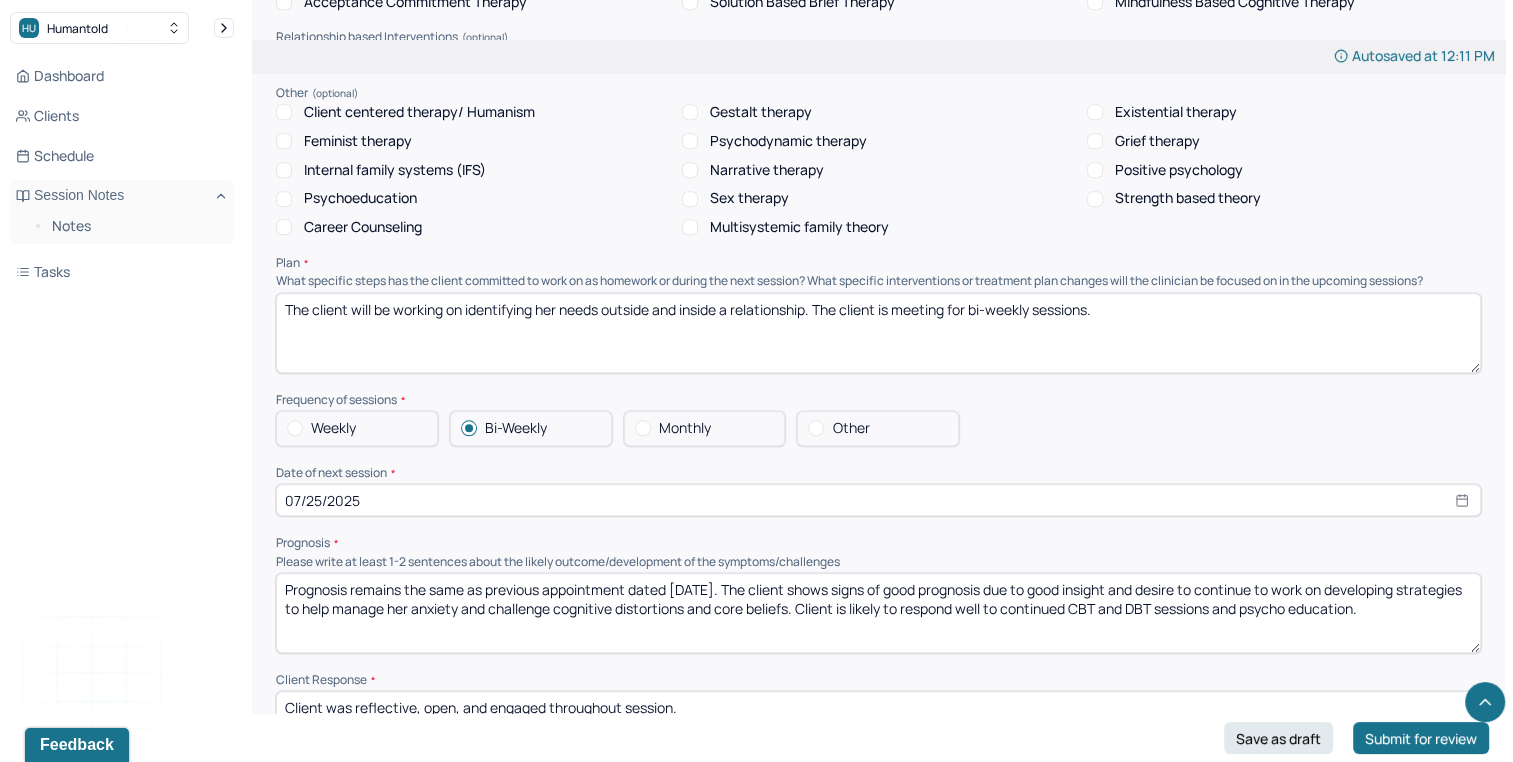 type on "The client will be working on identifying her needs outside and inside a relationship. The client is meeting for bi-weekly sessions." 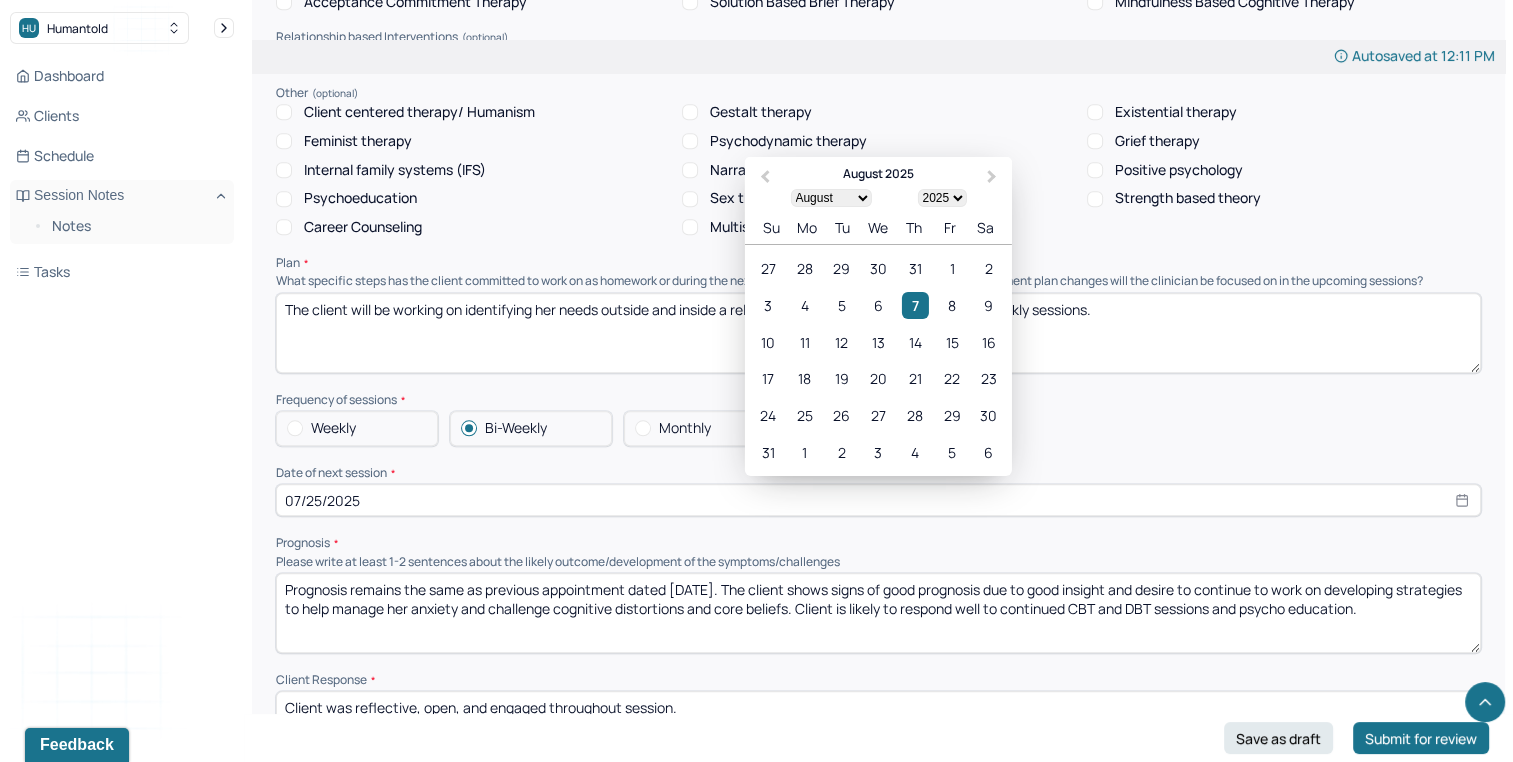 click on "07/25/2025" at bounding box center (878, 500) 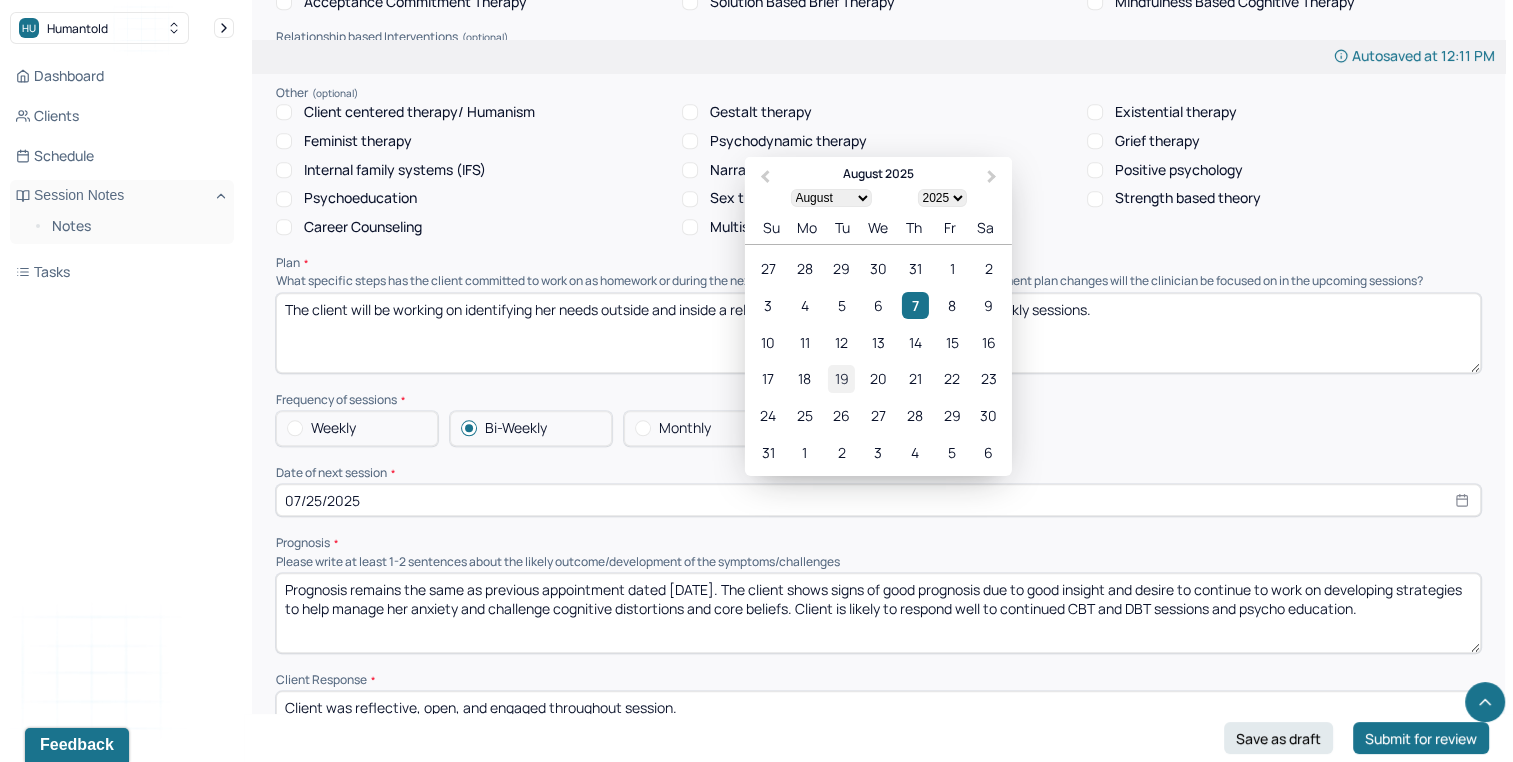 click on "19" at bounding box center [841, 378] 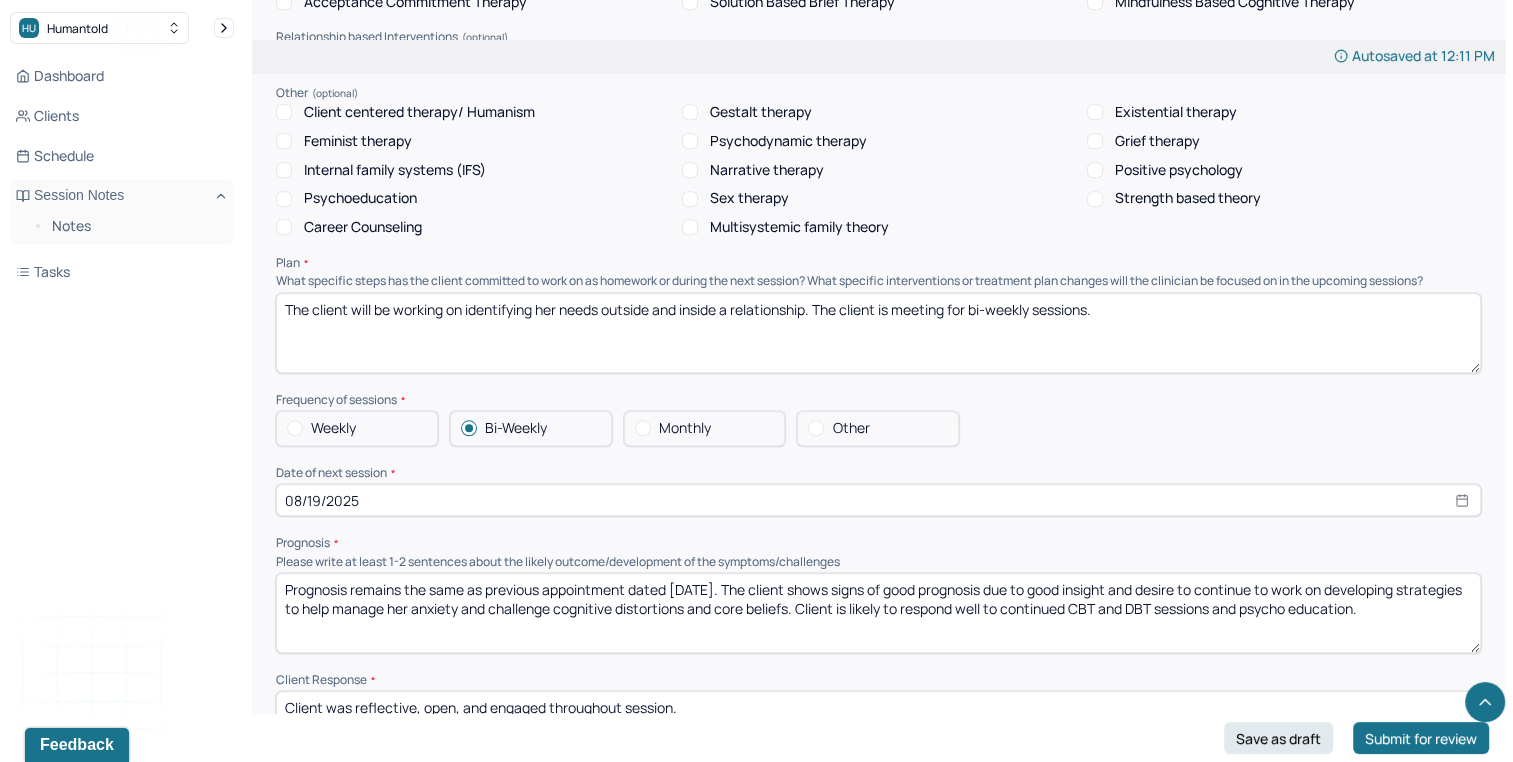drag, startPoint x: 672, startPoint y: 598, endPoint x: 700, endPoint y: 597, distance: 28.01785 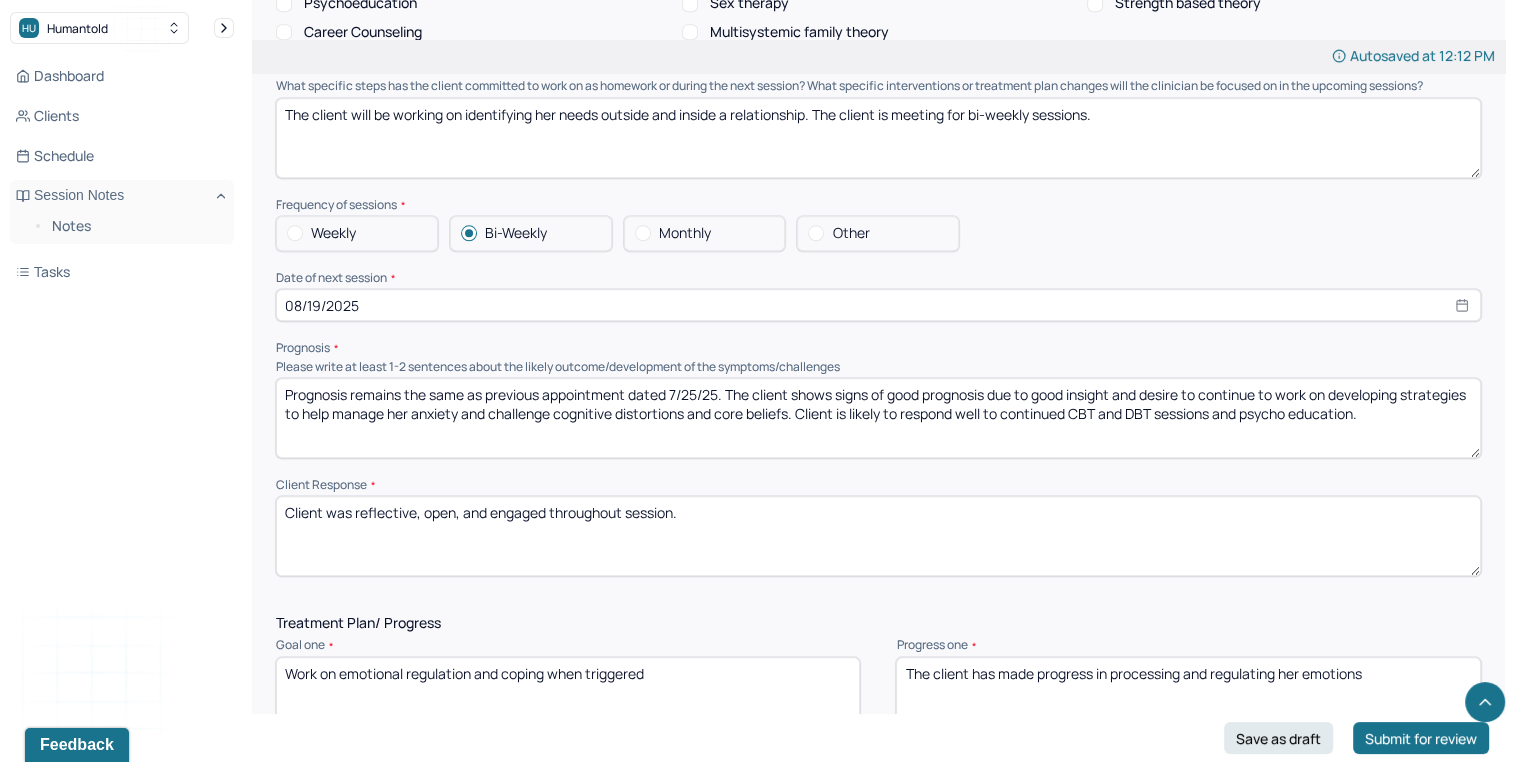scroll, scrollTop: 2075, scrollLeft: 0, axis: vertical 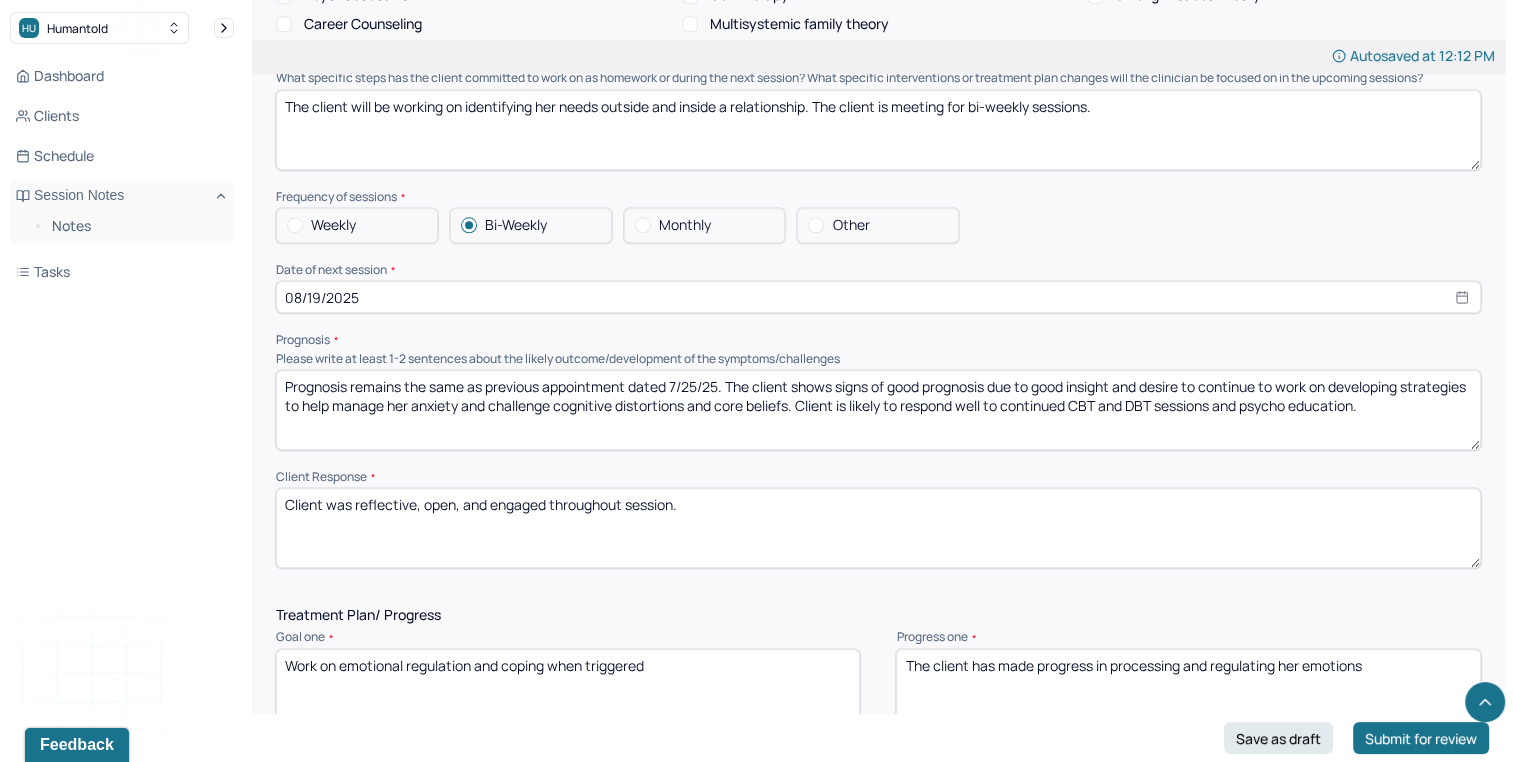 type on "Prognosis remains the same as previous appointment dated 7/25/25. The client shows signs of good prognosis due to good insight and desire to continue to work on developing strategies to help manage her anxiety and challenge cognitive distortions and core beliefs. Client is likely to respond well to continued CBT and DBT sessions and psycho education." 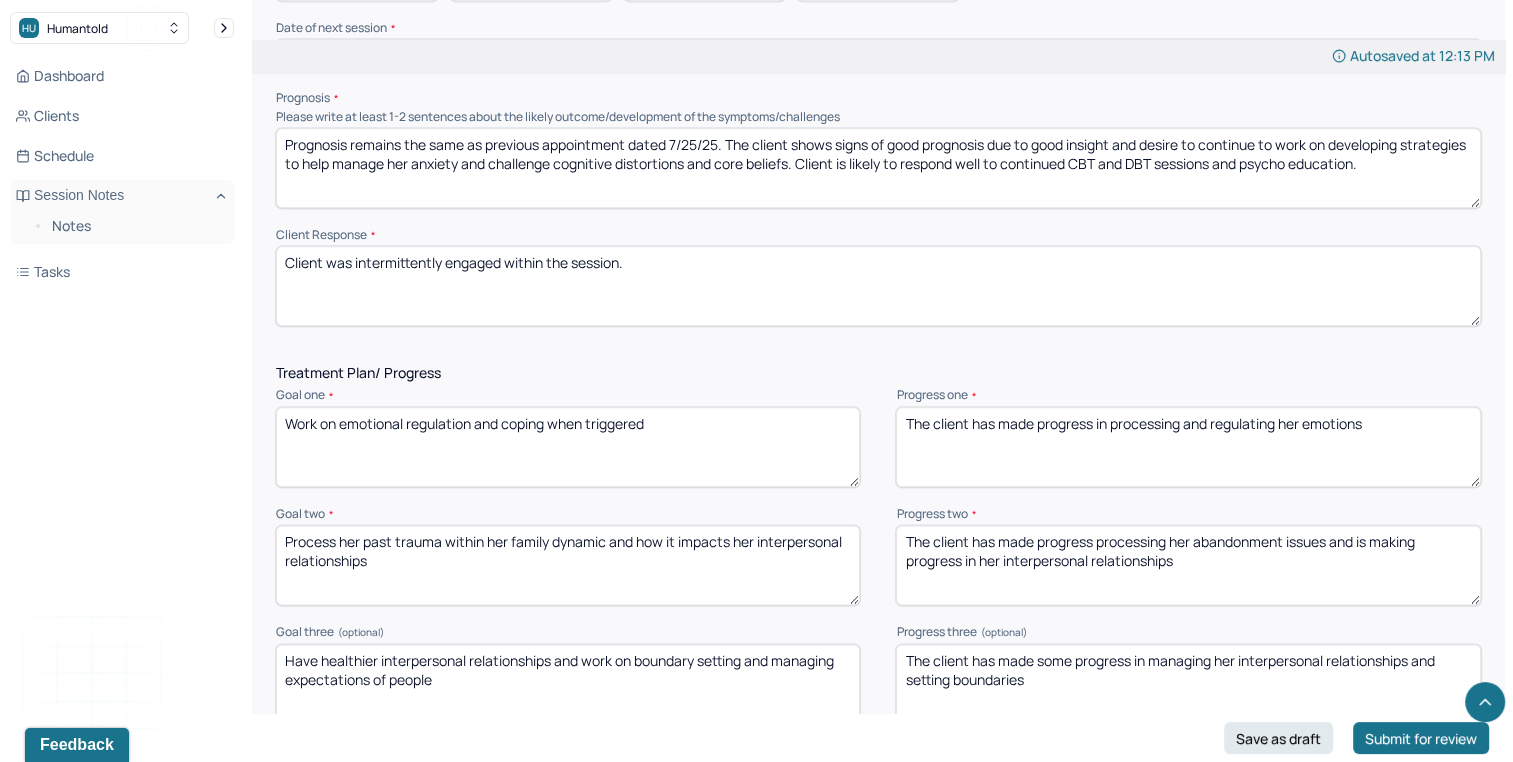 scroll, scrollTop: 2321, scrollLeft: 0, axis: vertical 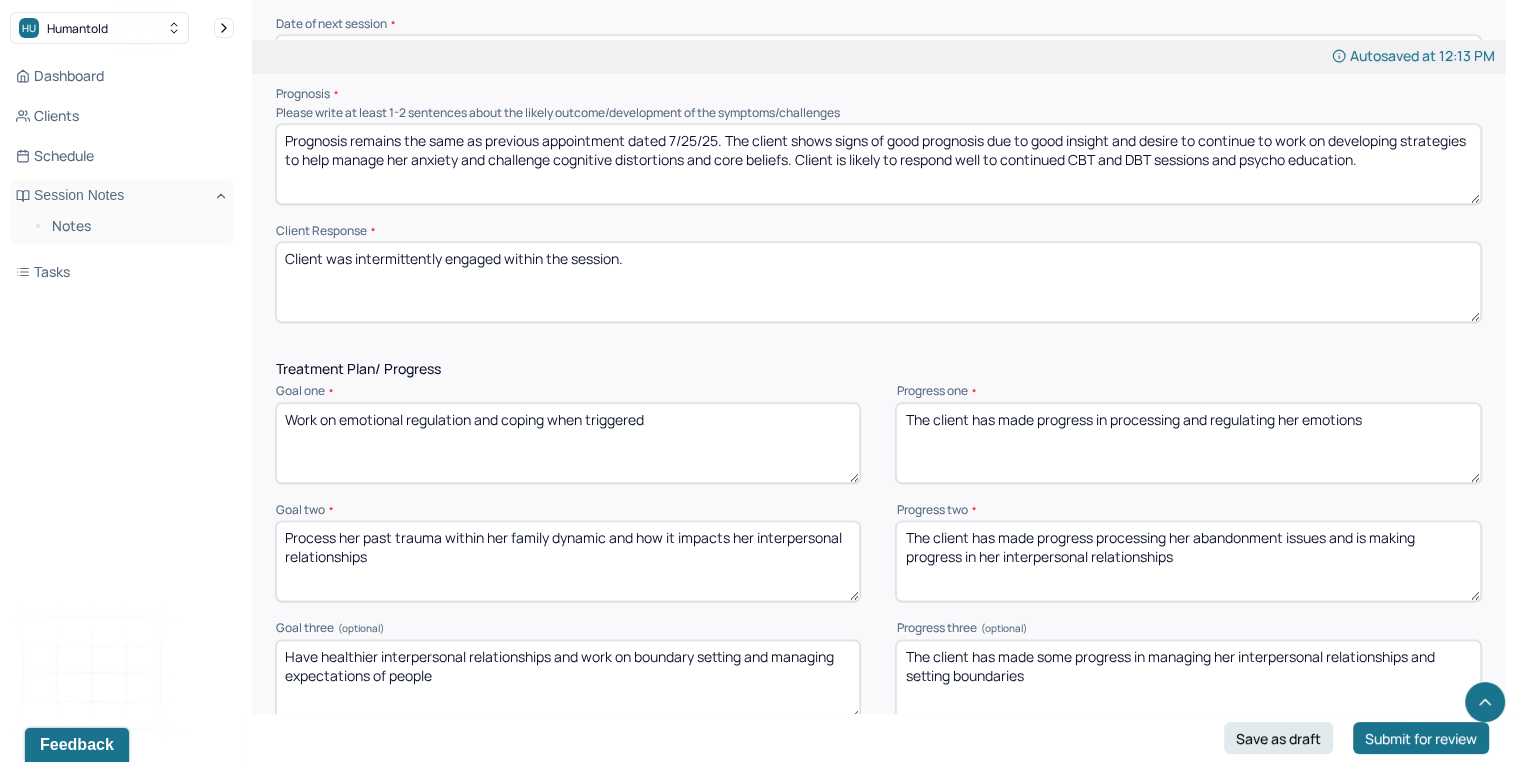 type on "Client was intermittently engaged within the session." 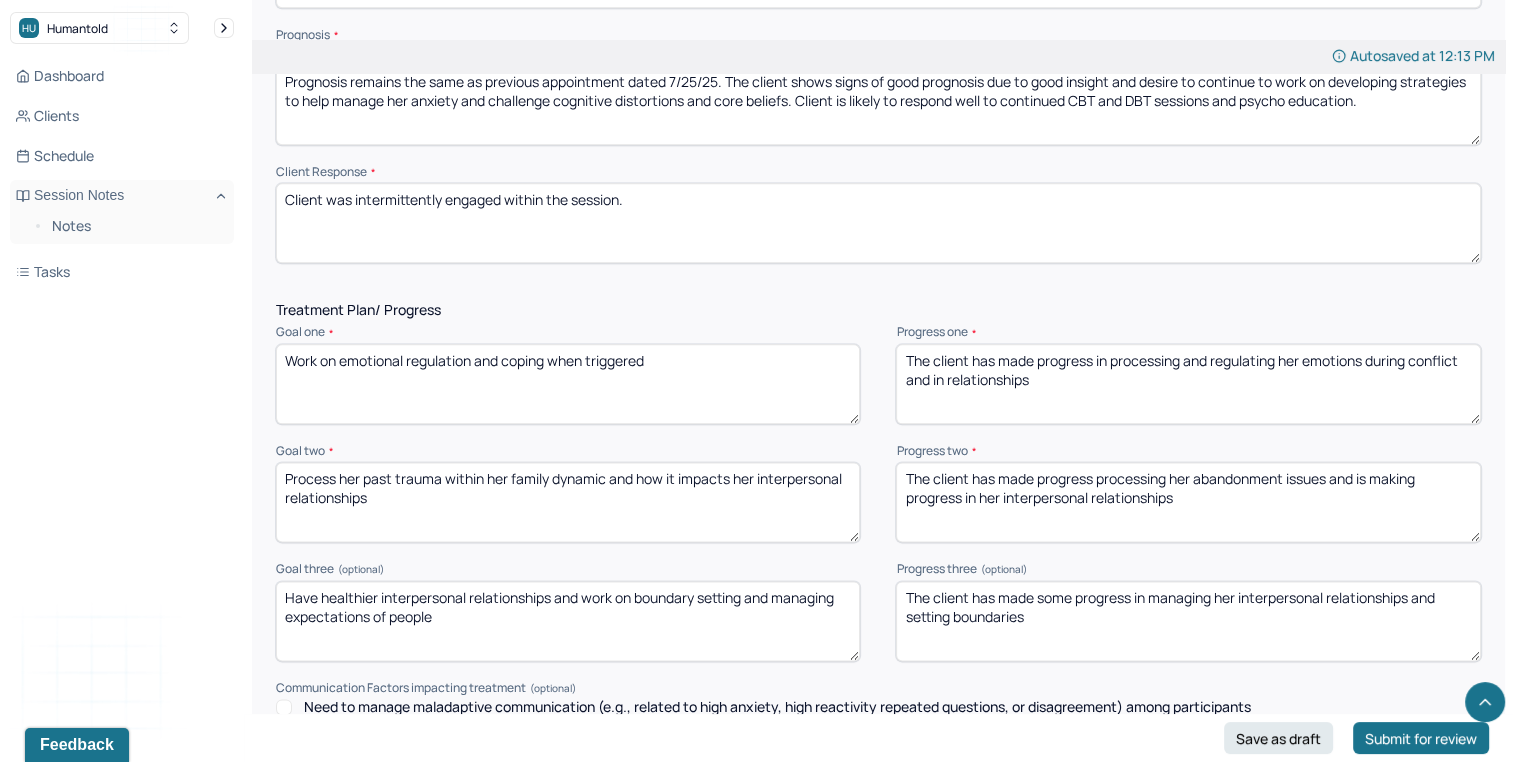 scroll, scrollTop: 2392, scrollLeft: 0, axis: vertical 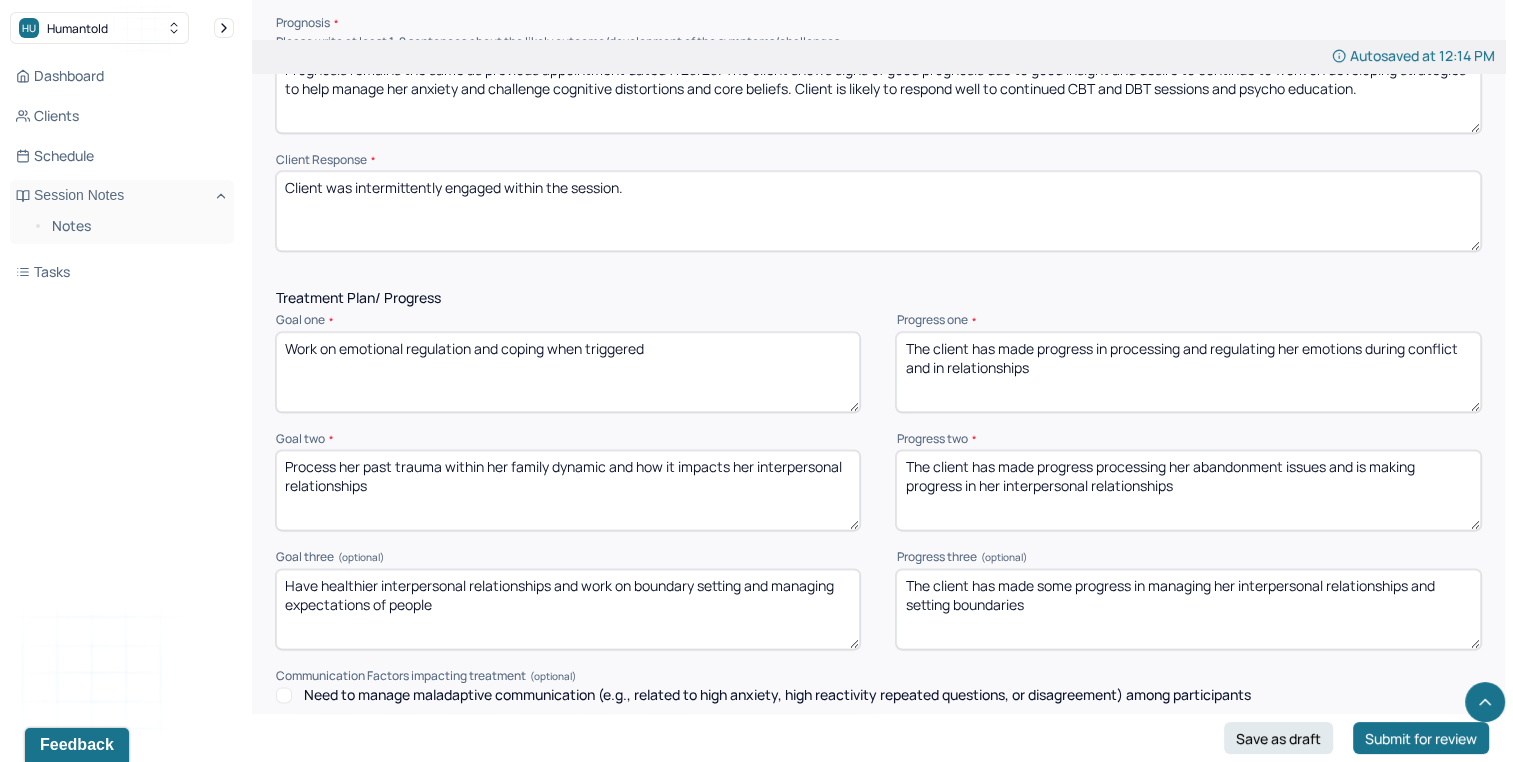 type on "The client has made progress in processing and regulating her emotions during conflict and in relationships" 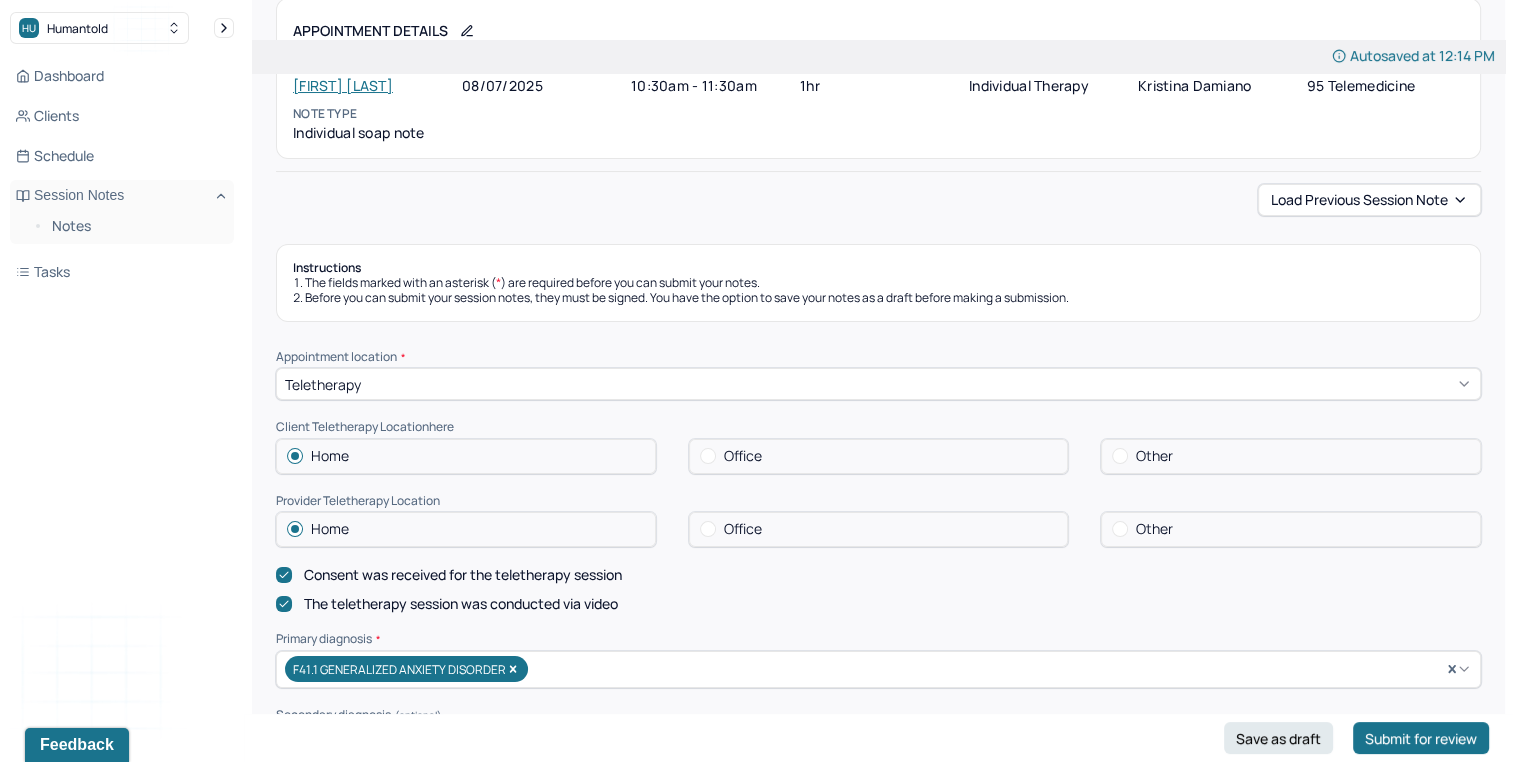 scroll, scrollTop: 0, scrollLeft: 0, axis: both 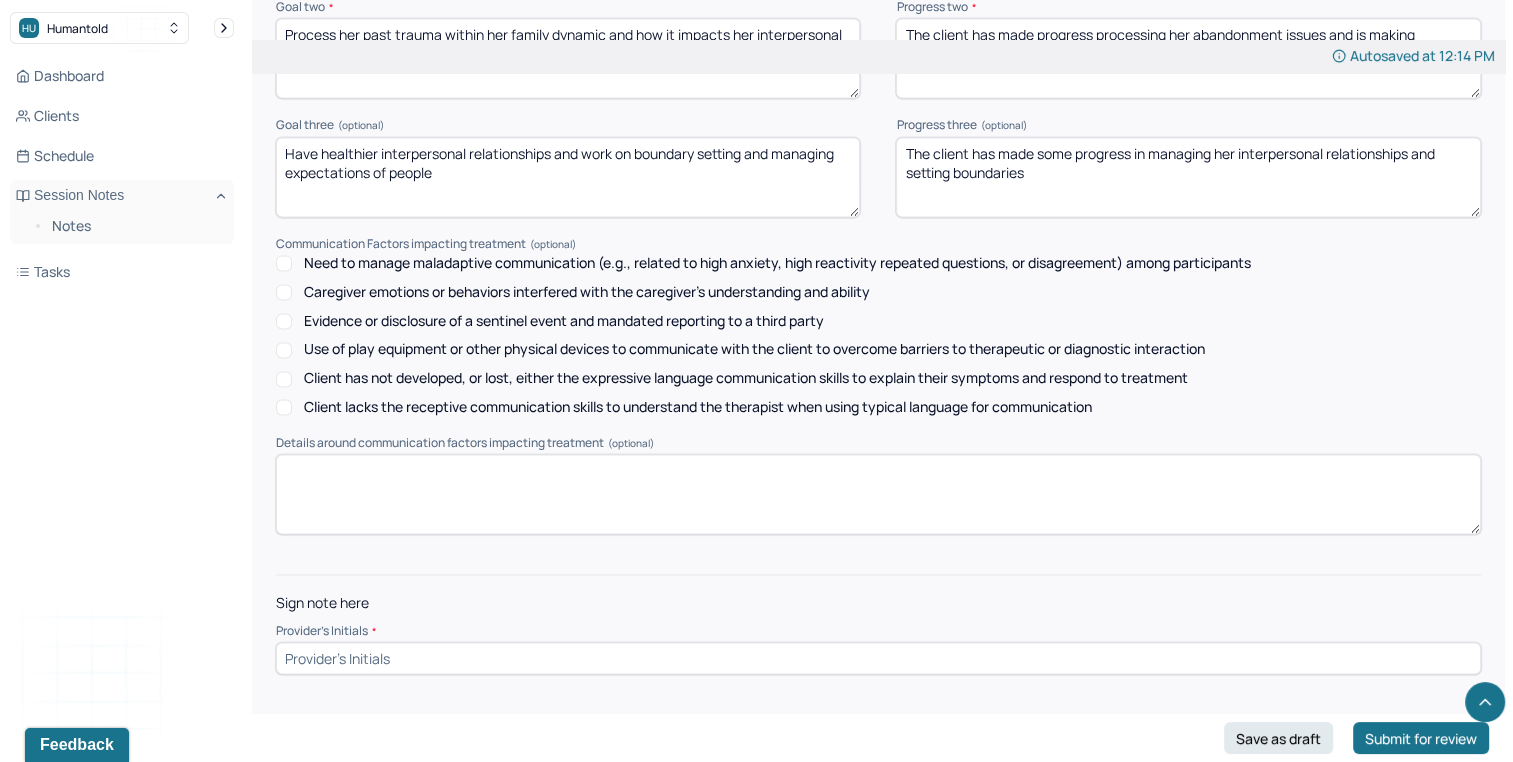 click at bounding box center (878, 658) 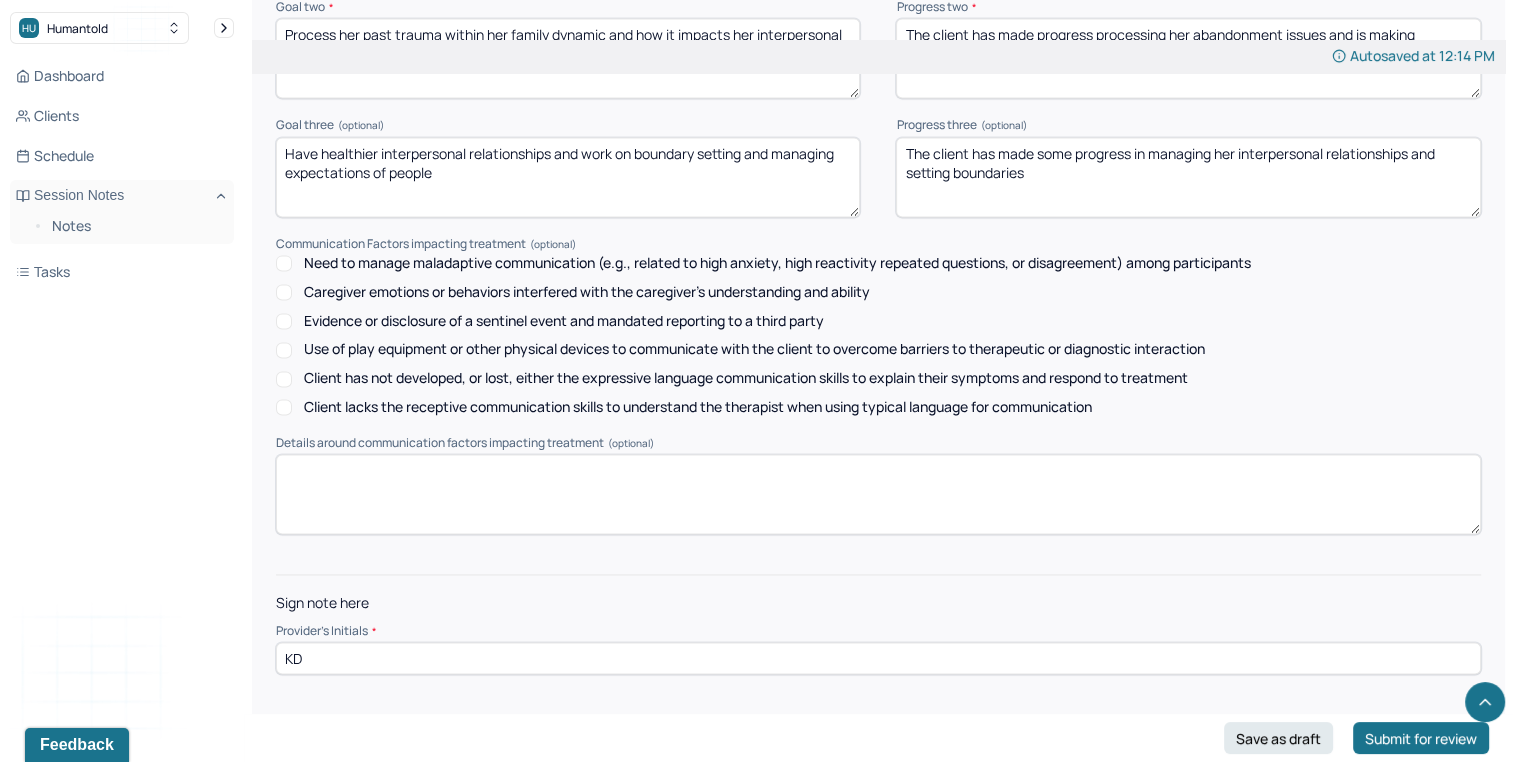 type on "KD" 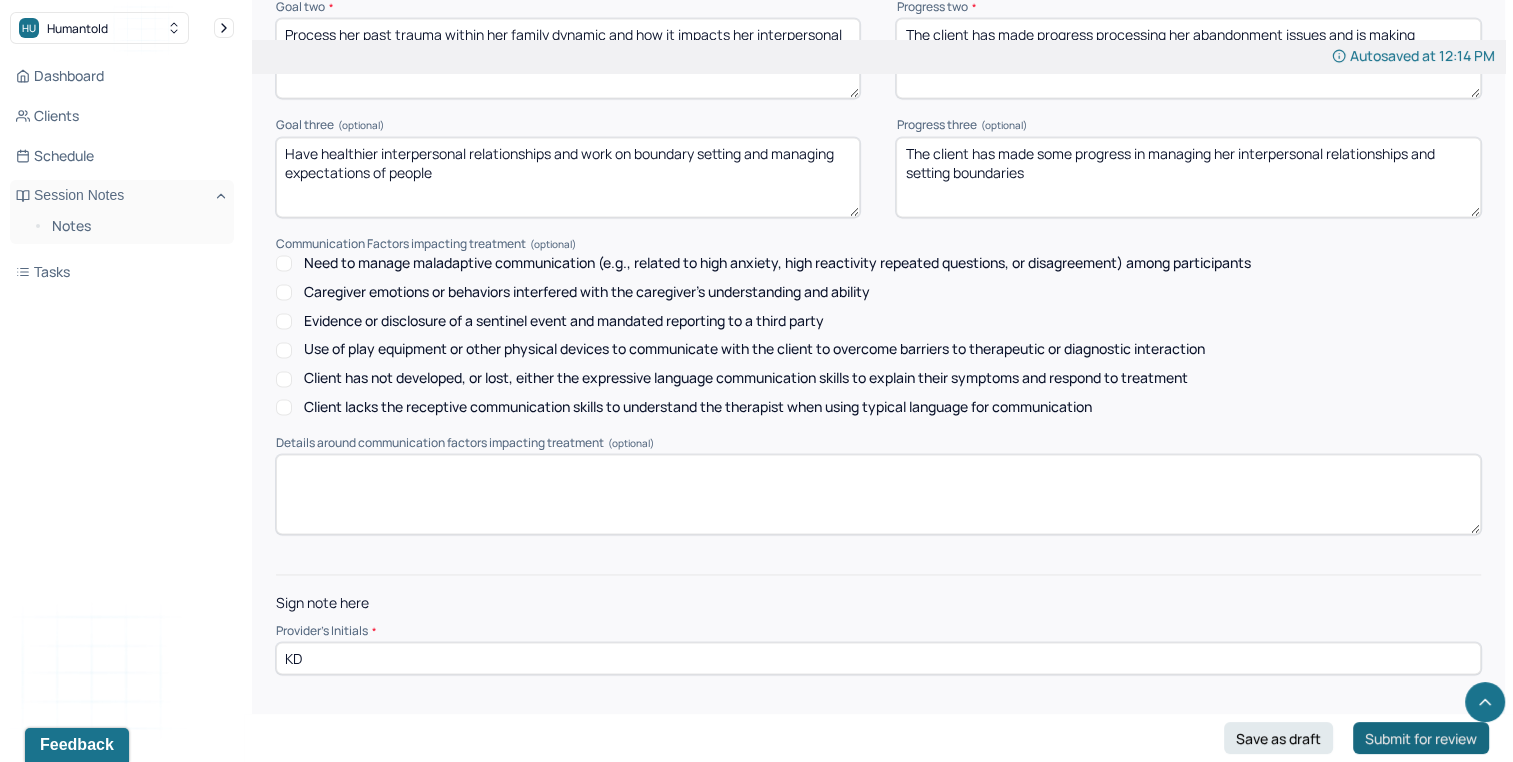 click on "Submit for review" at bounding box center (1421, 738) 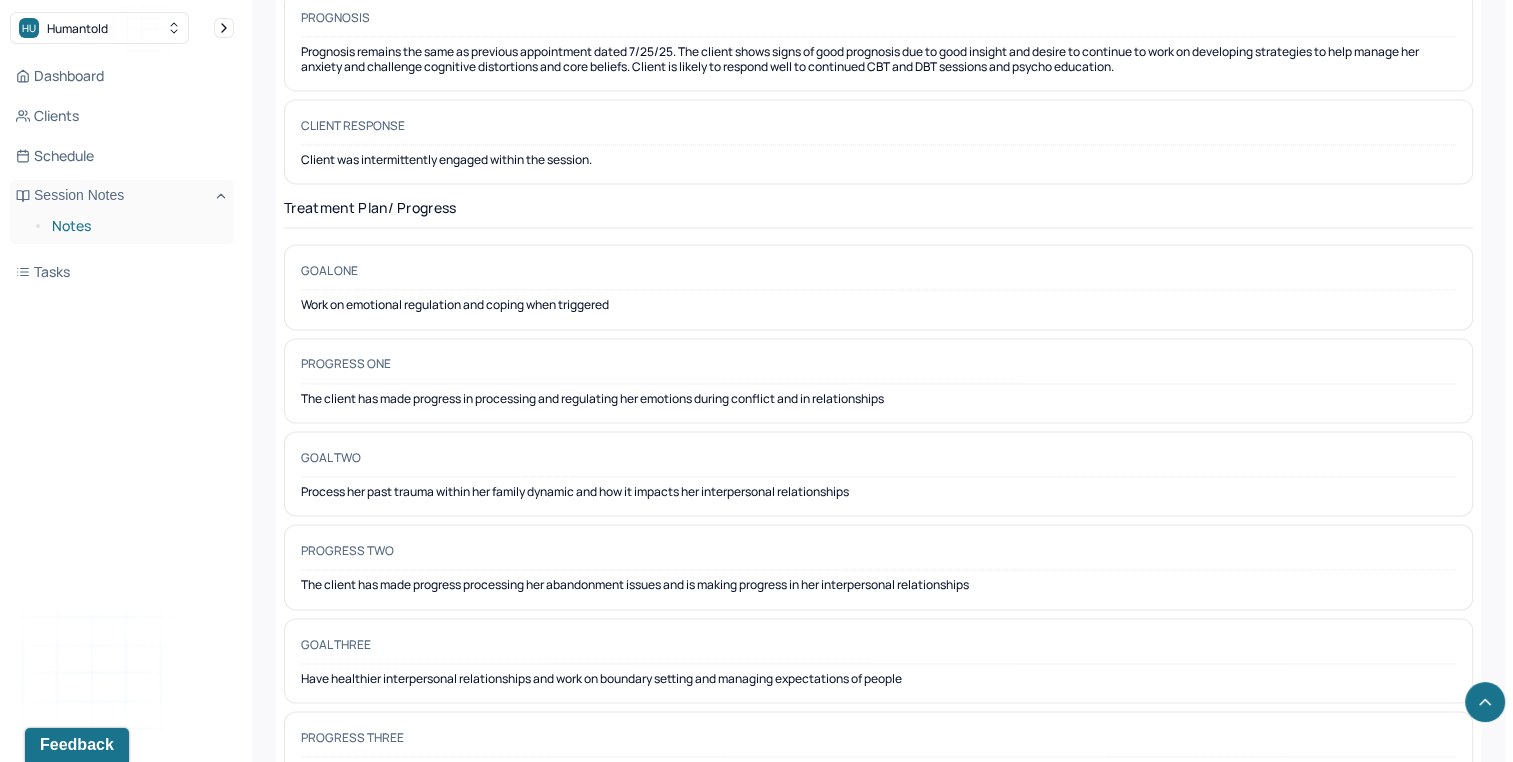 click on "Notes" at bounding box center [135, 226] 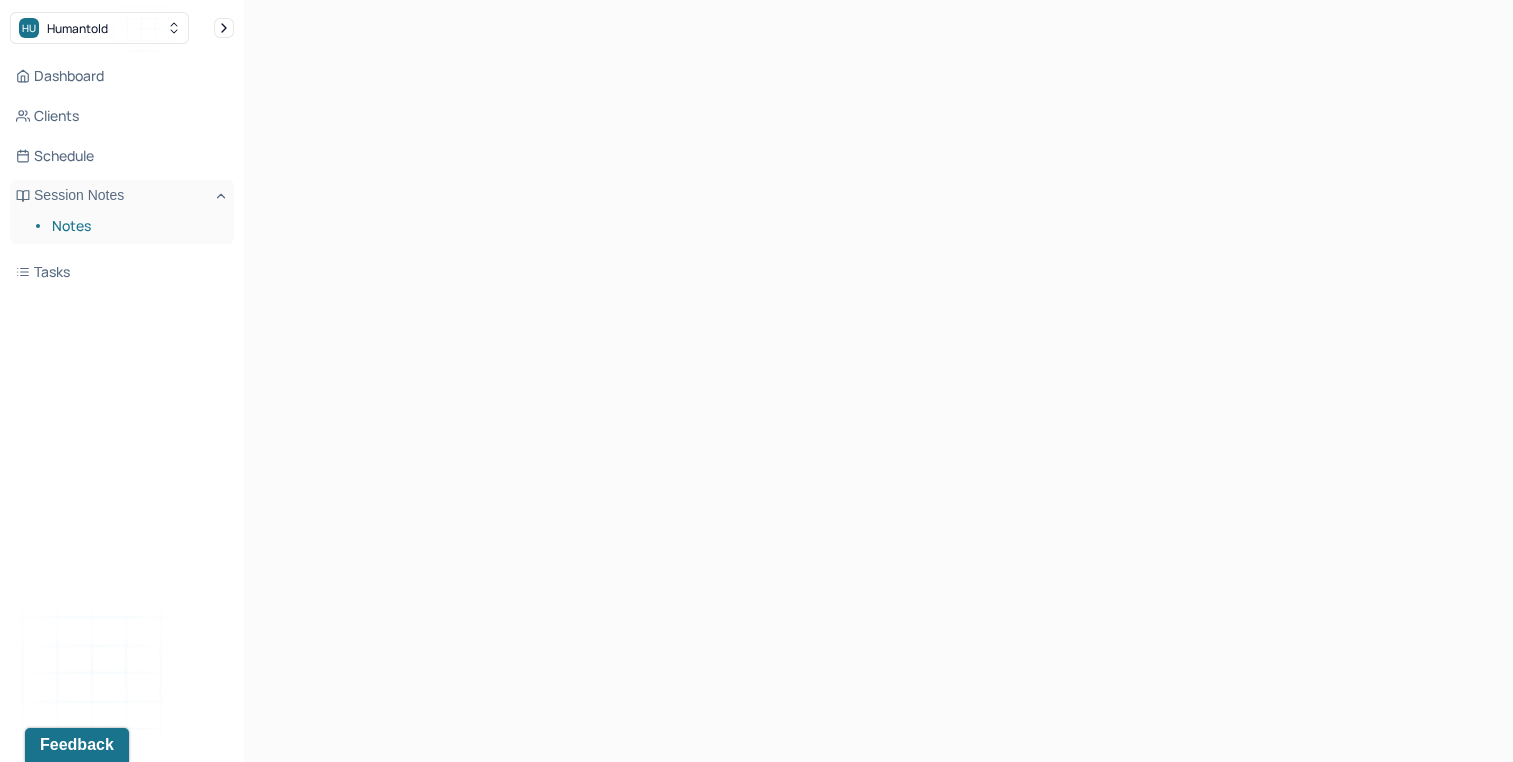 scroll, scrollTop: 0, scrollLeft: 0, axis: both 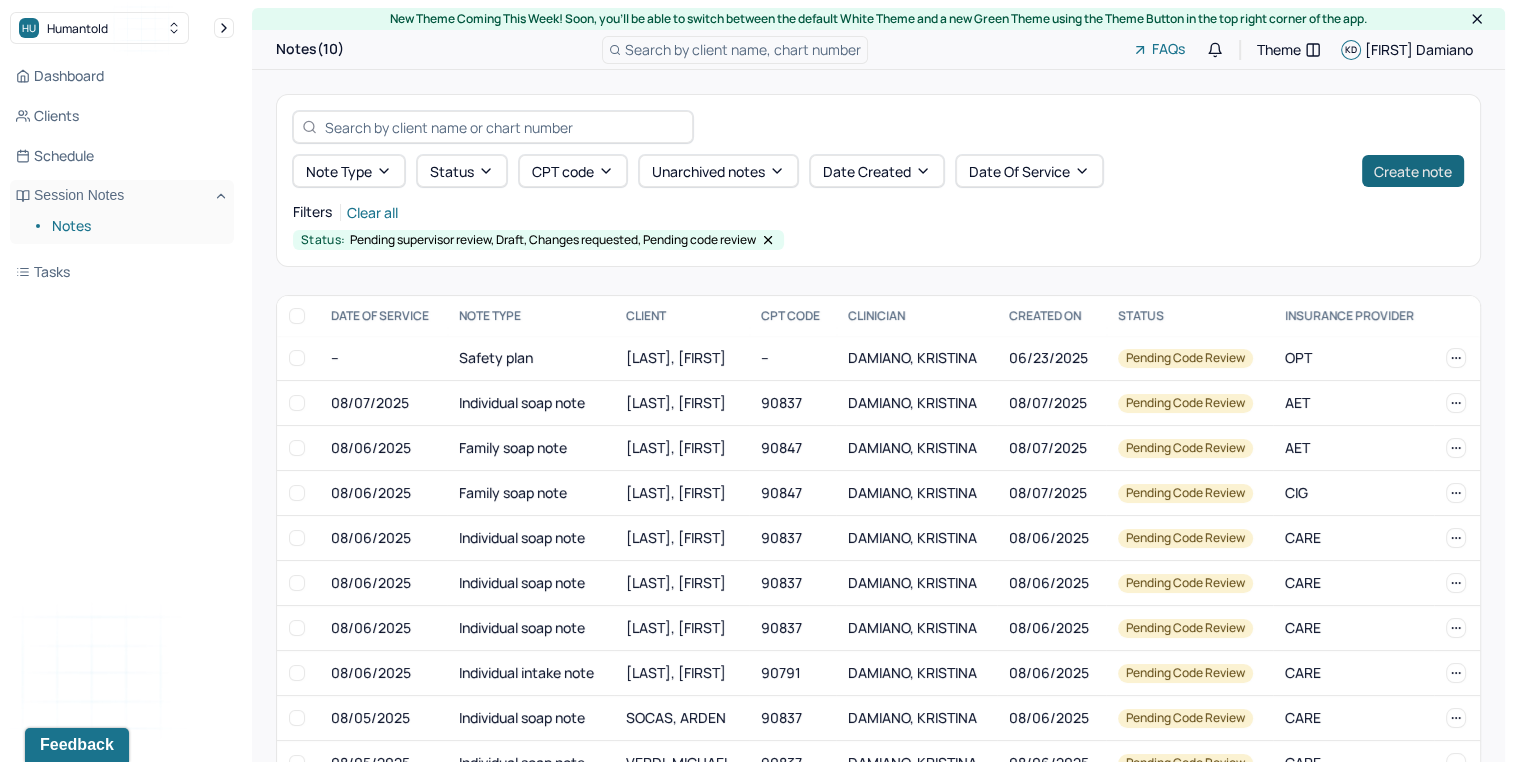 click on "Create note" at bounding box center [1413, 171] 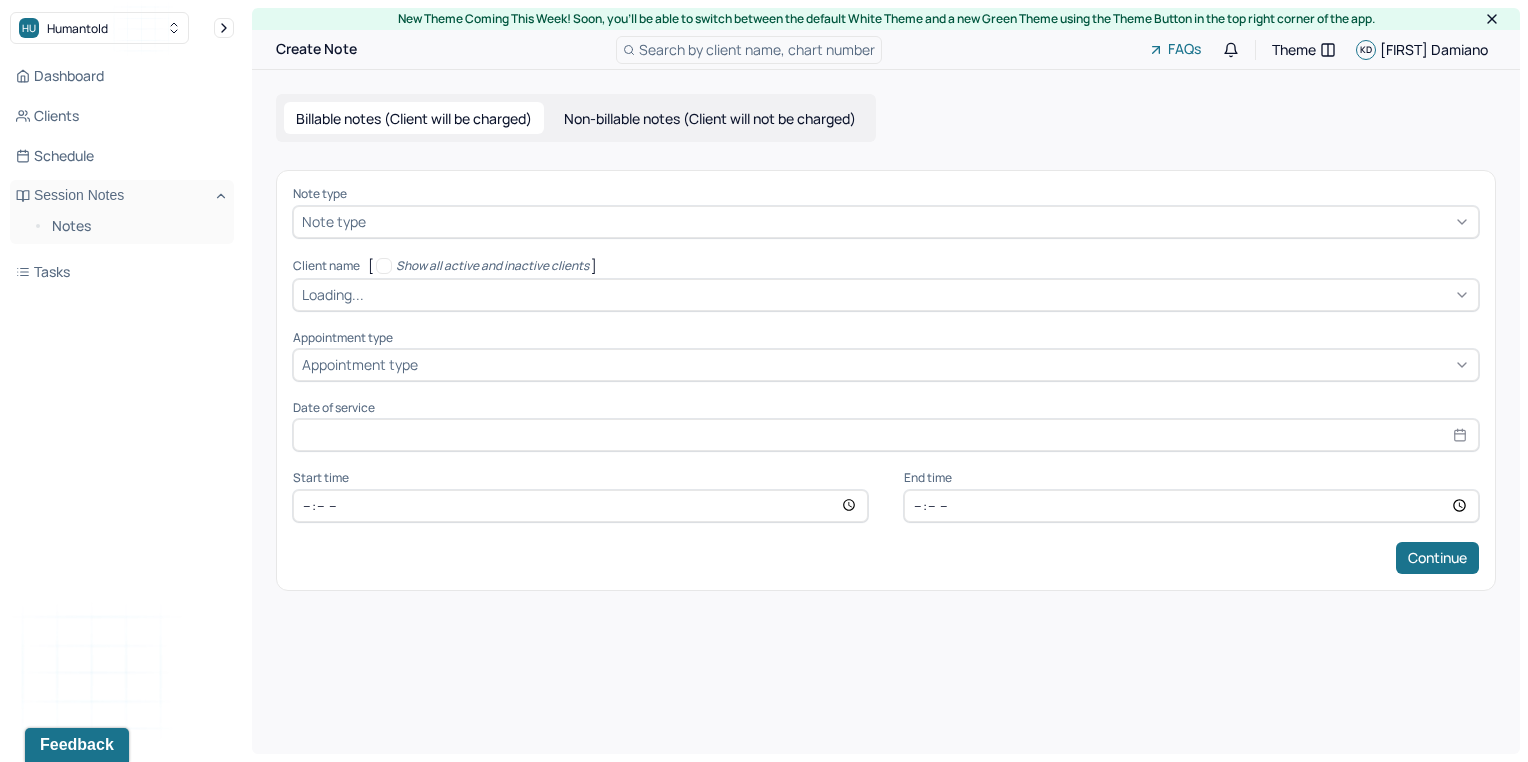 click on "Note type Note type Client name [ Show all active and inactive clients ] Loading... Appointment type Appointment type Date of service Start time End time Continue" at bounding box center (886, 380) 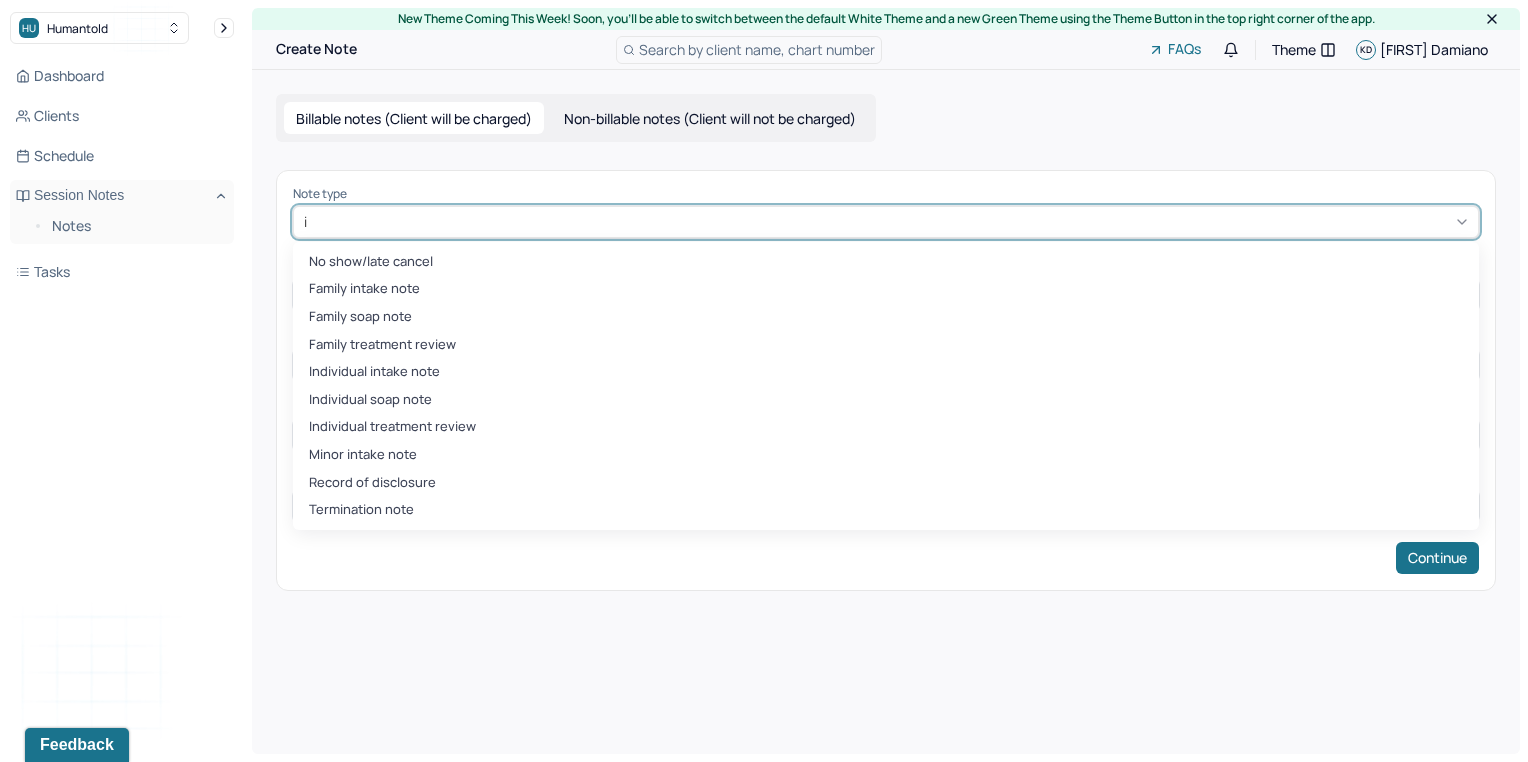 type on "in" 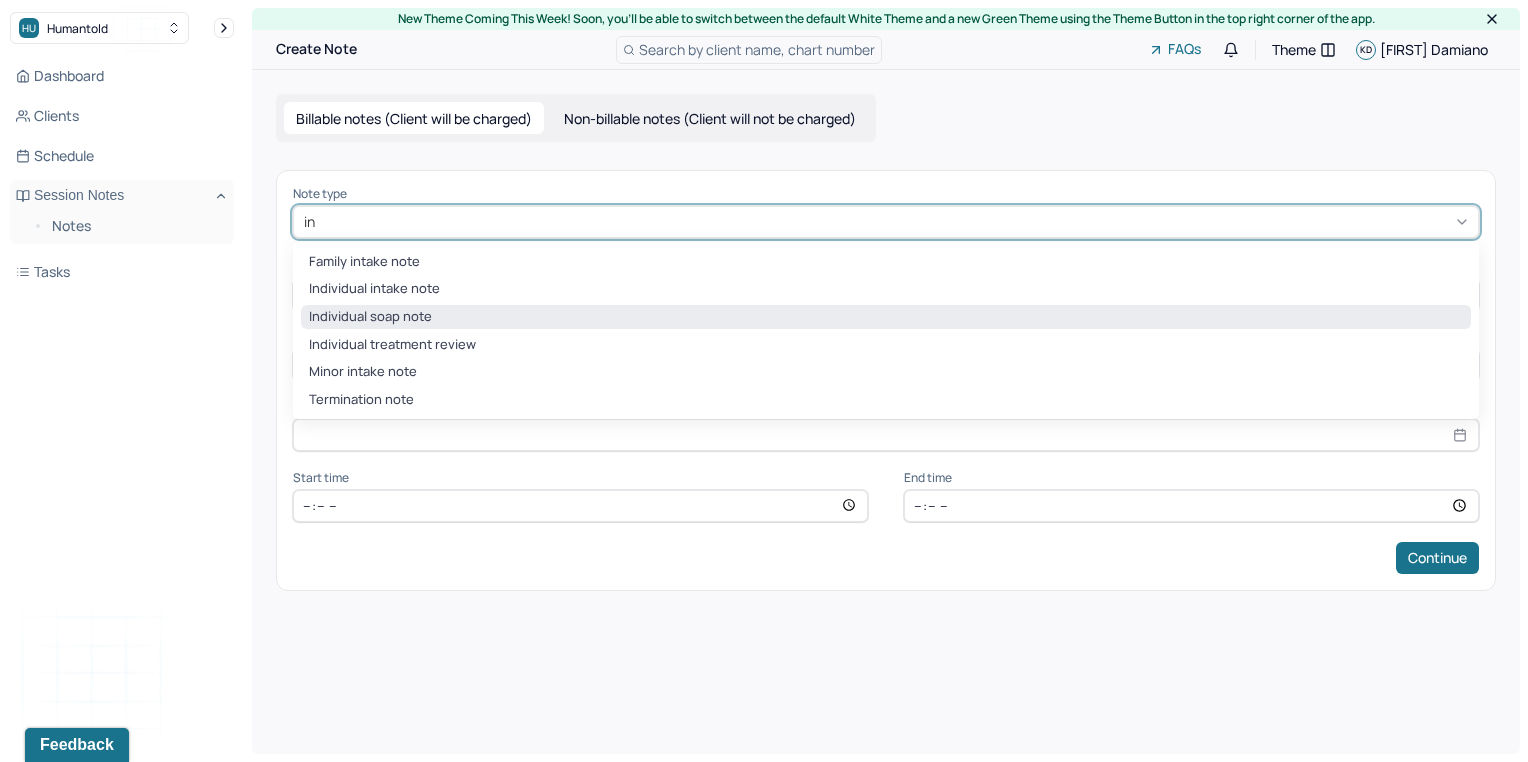 click on "Individual soap note" at bounding box center [886, 317] 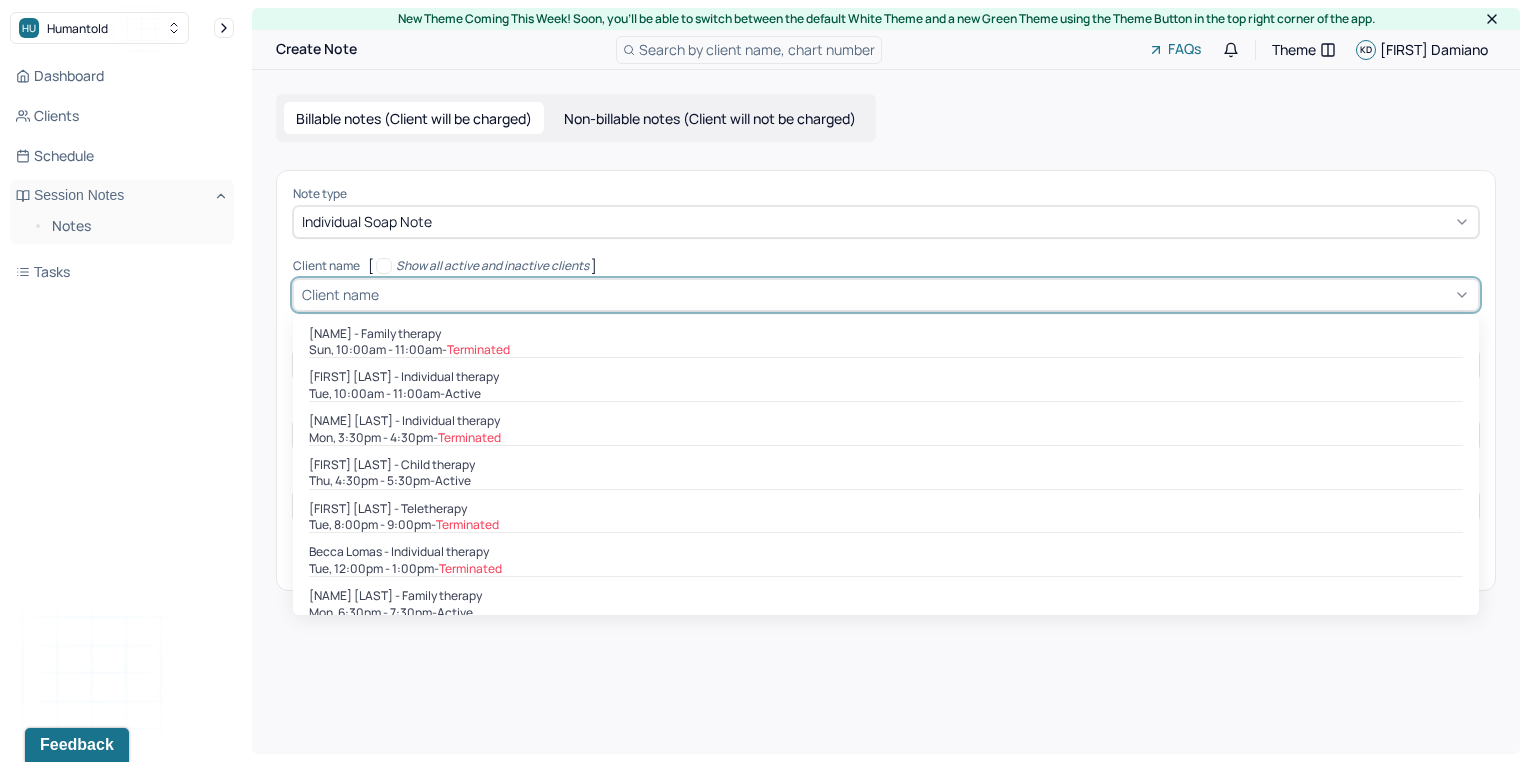 click at bounding box center (926, 294) 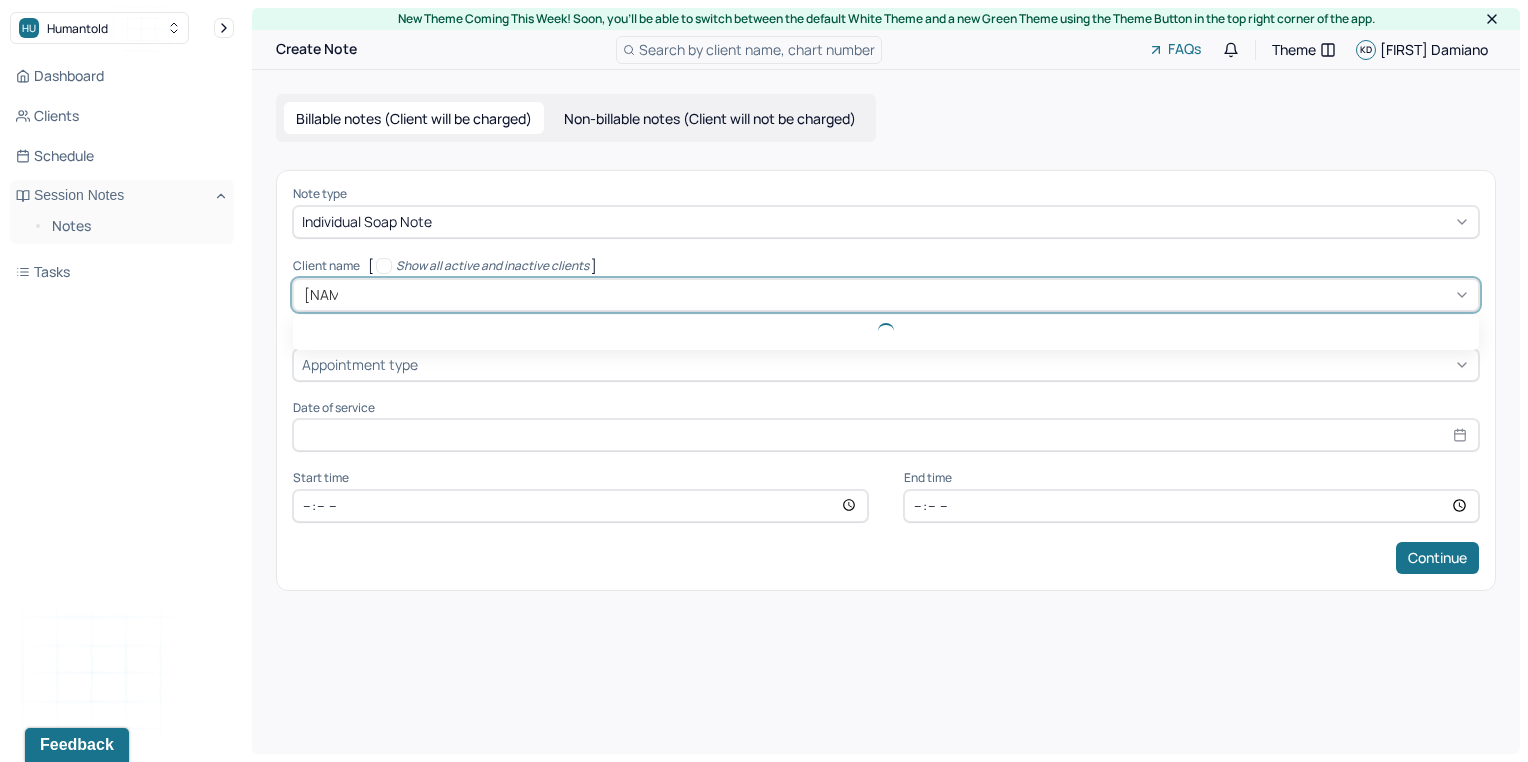 type on "[FIRST]" 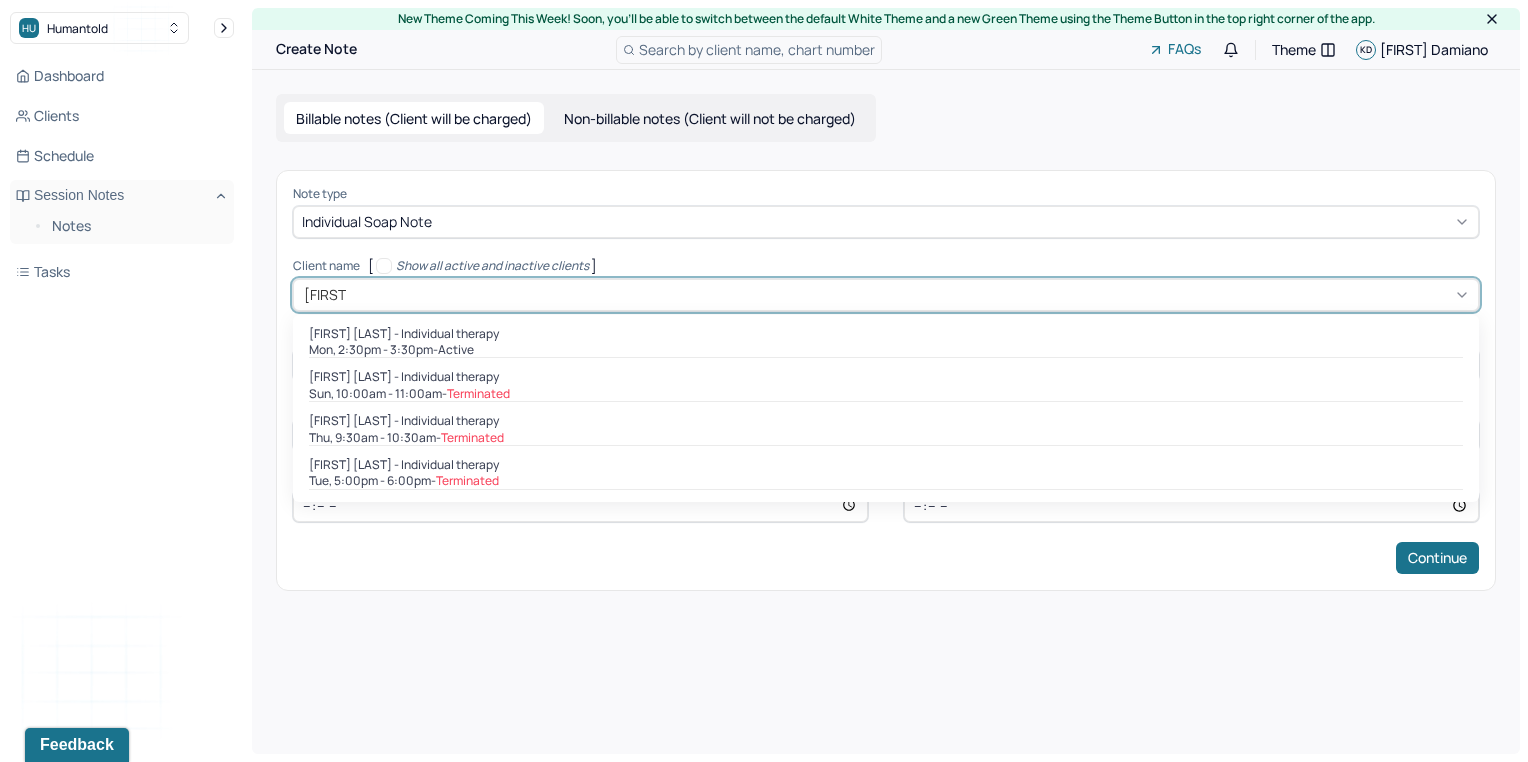 click on "[FIRST] [LAST] - Individual therapy" at bounding box center [404, 334] 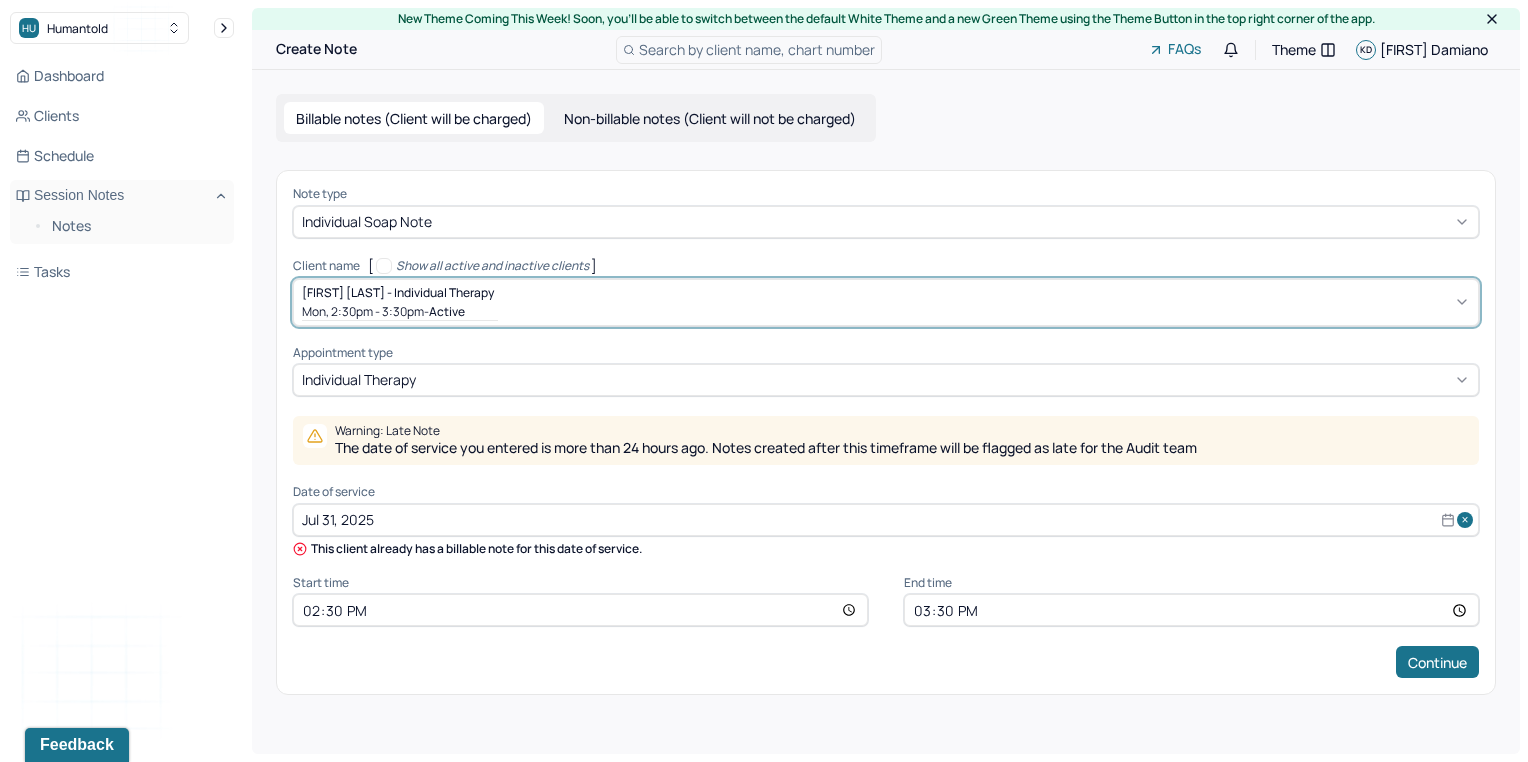 select on "6" 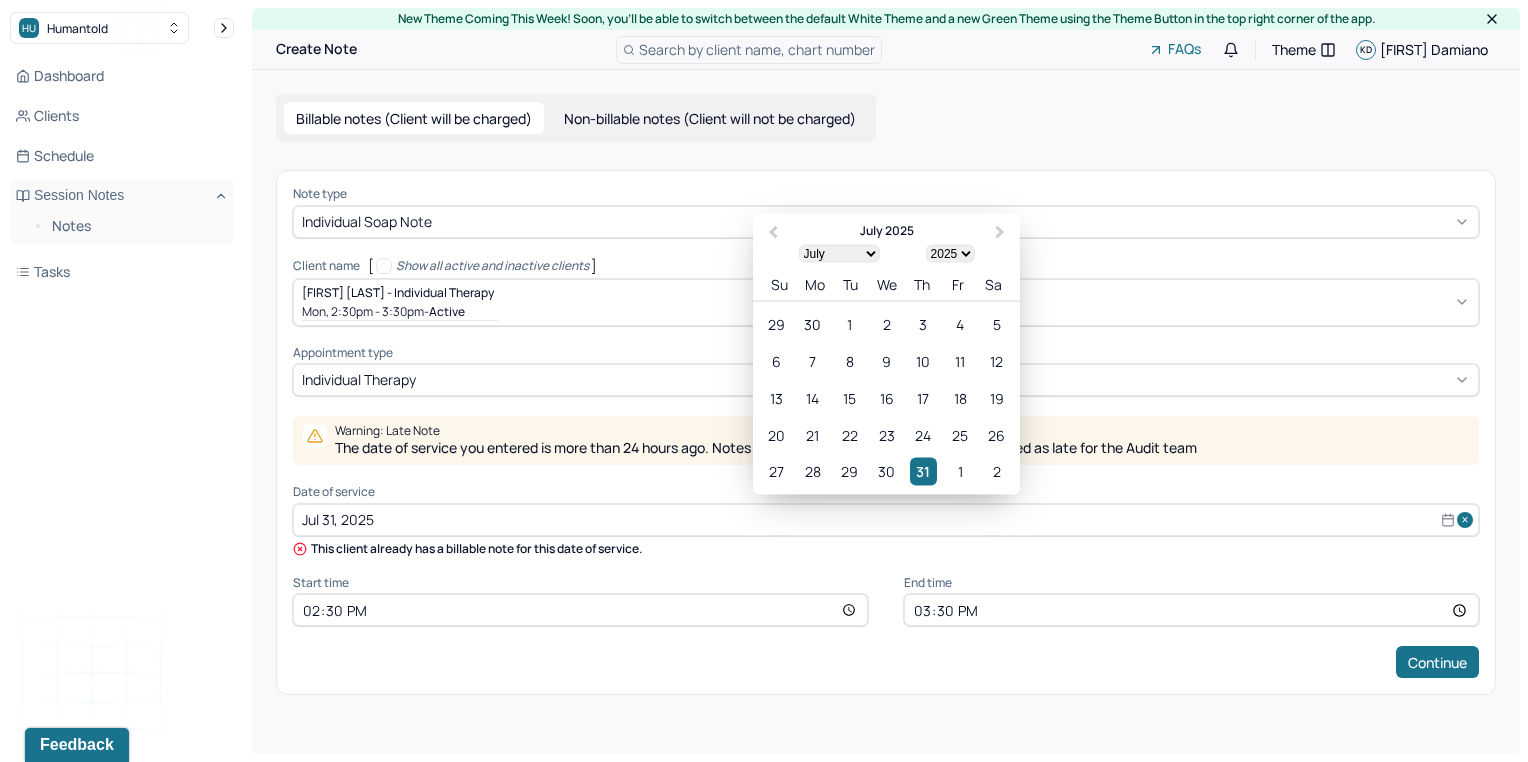 click on "Jul 31, 2025" at bounding box center [886, 520] 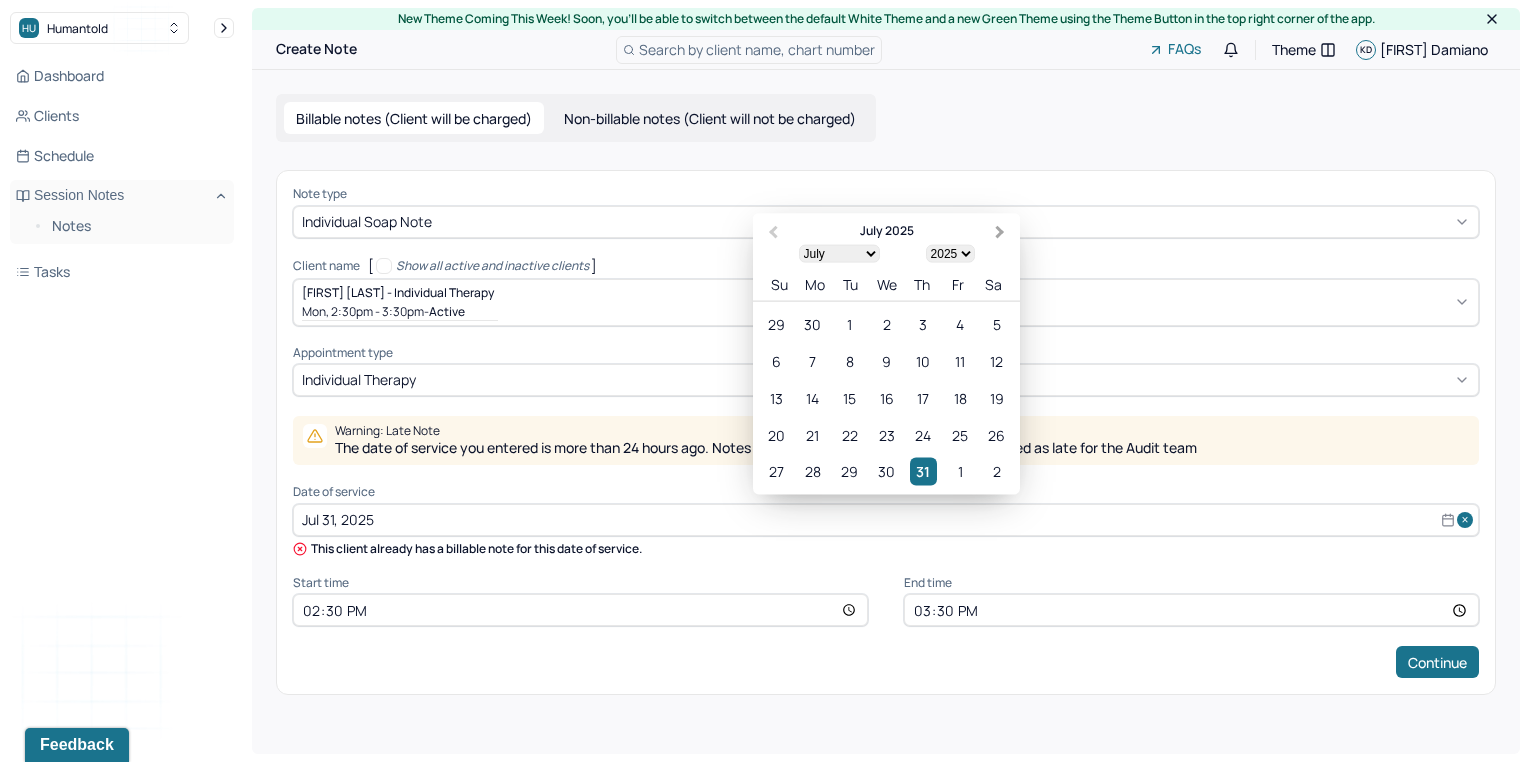 click on "Next Month" at bounding box center [1002, 234] 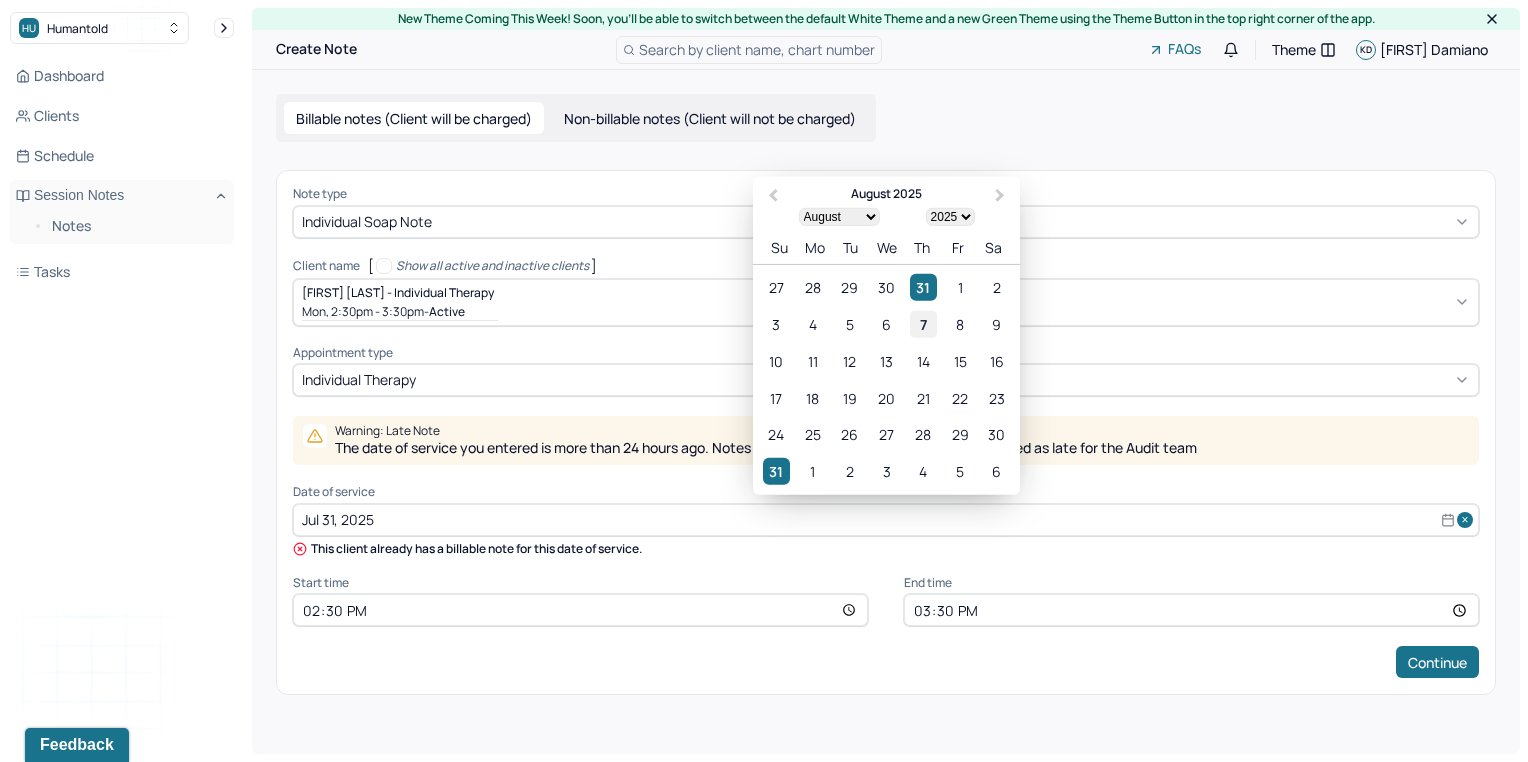 click on "7" at bounding box center [923, 324] 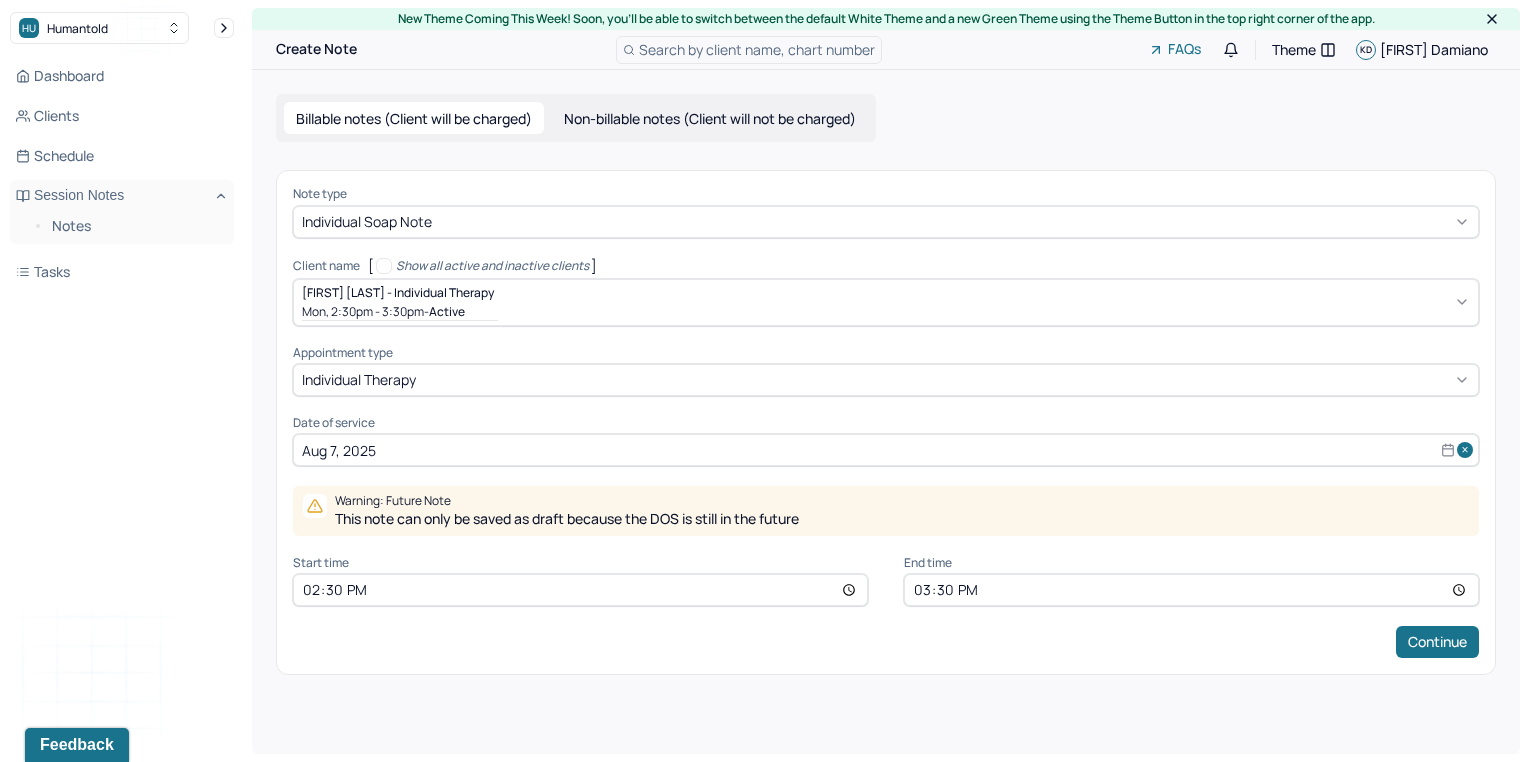 click on "14:30" at bounding box center (580, 590) 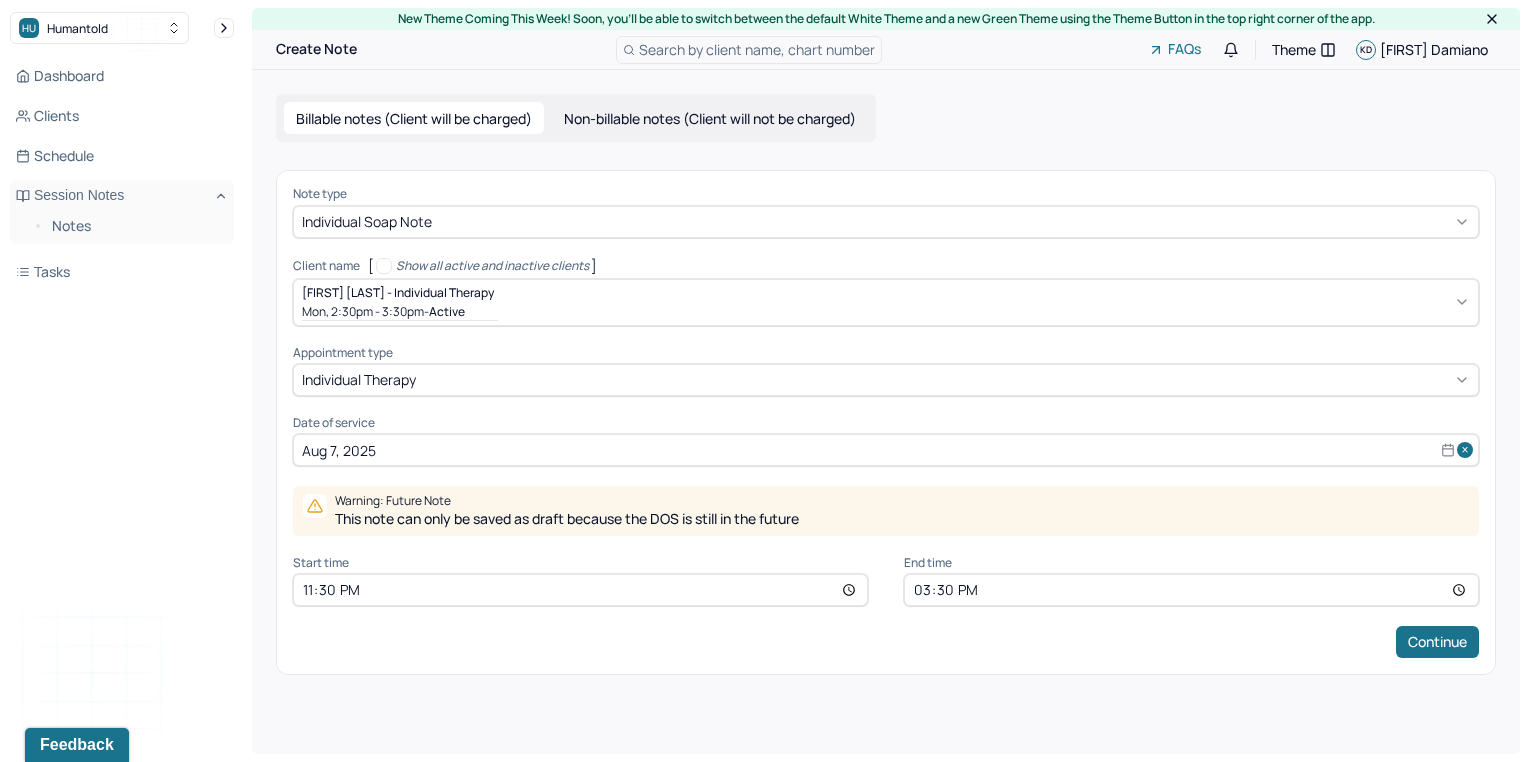 type on "11:30" 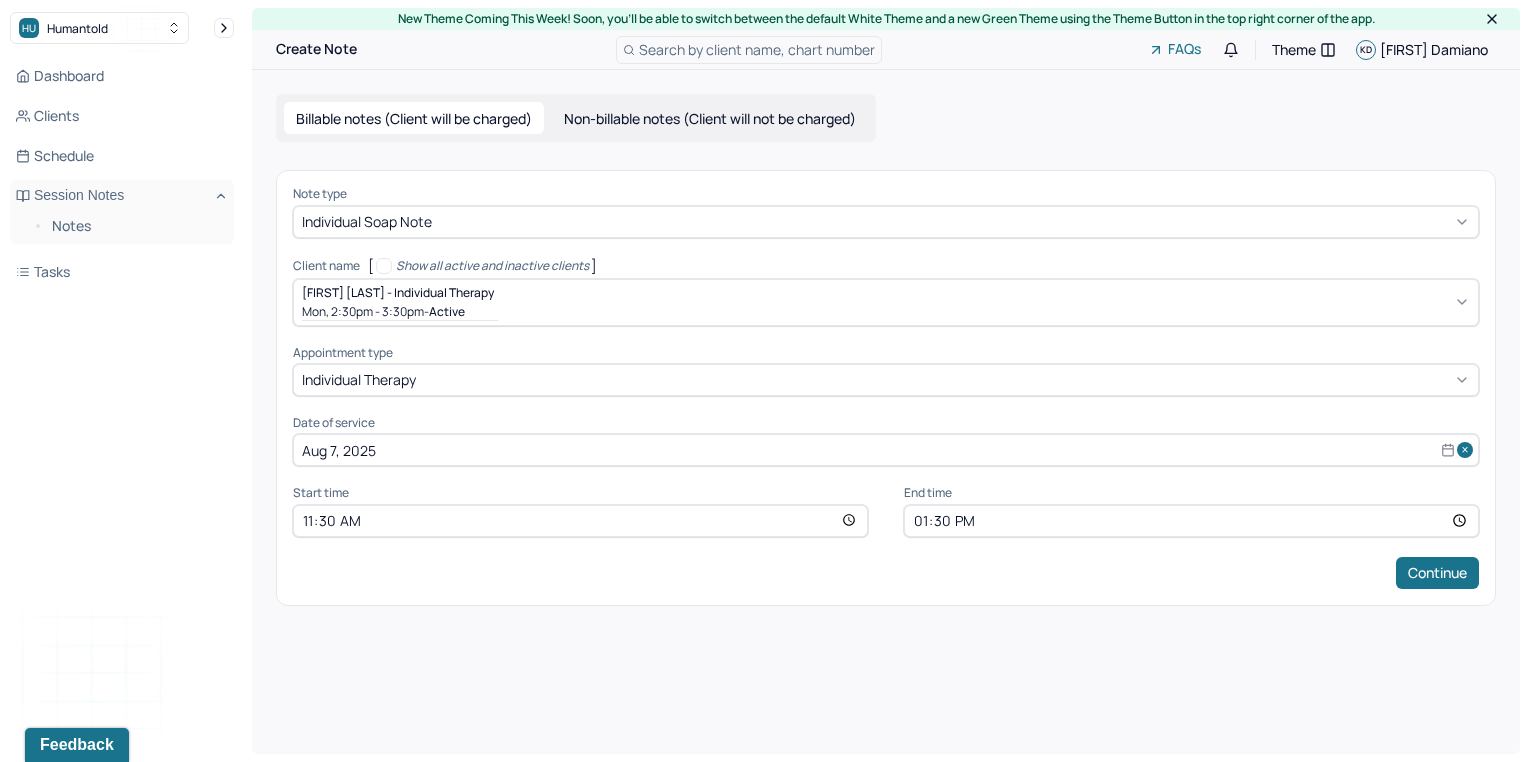 type on "12:30" 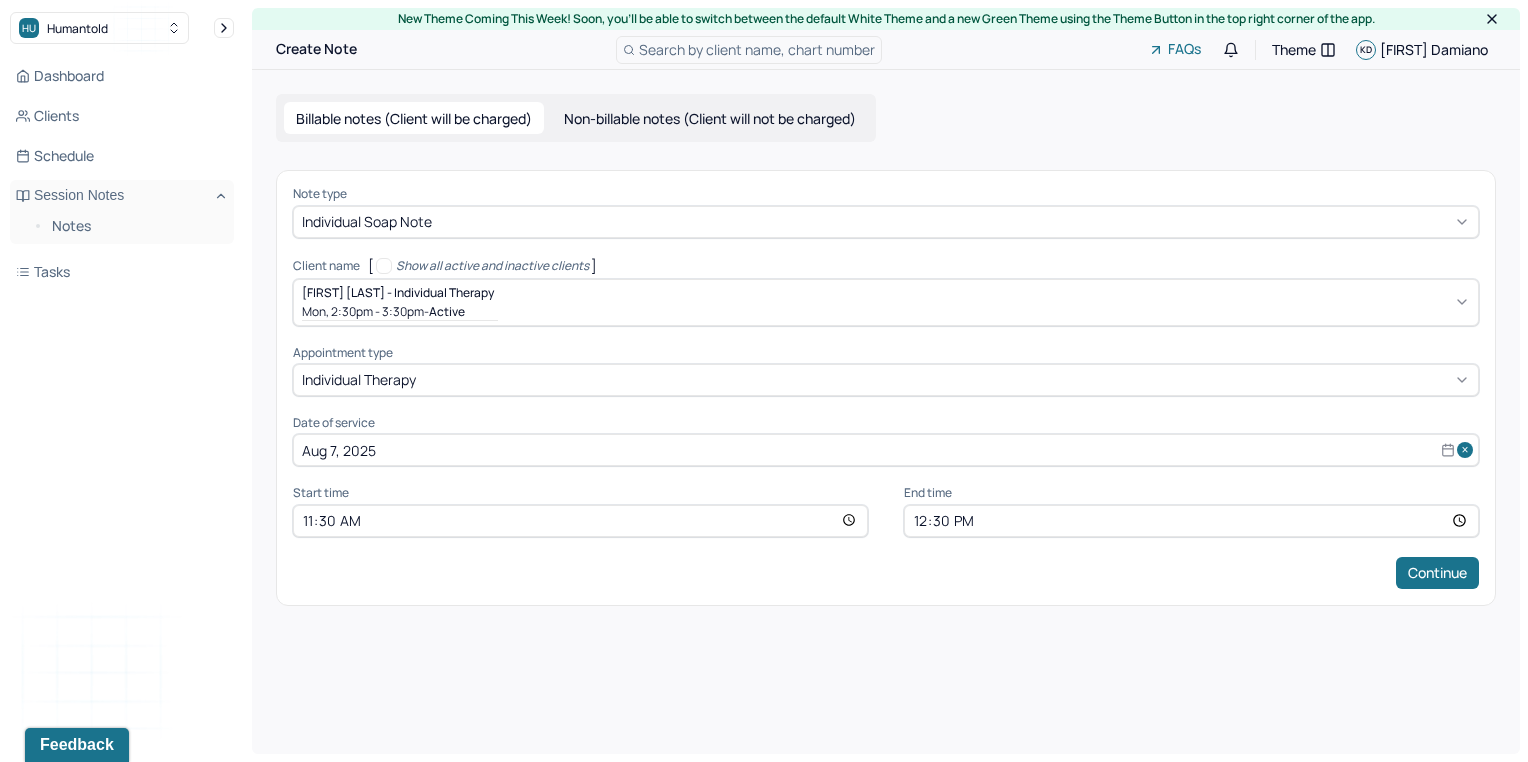 click on "Note type Individual soap note Client name [ Show all active and inactive clients ] [NAME] - Individual therapy Mon, 2:30pm - 3:30pm - active Supervisee name Kristina Damiano Appointment type individual therapy Date of service Aug 7, 2025 Start time 11:30 End time 12:30 Continue" at bounding box center (886, 387) 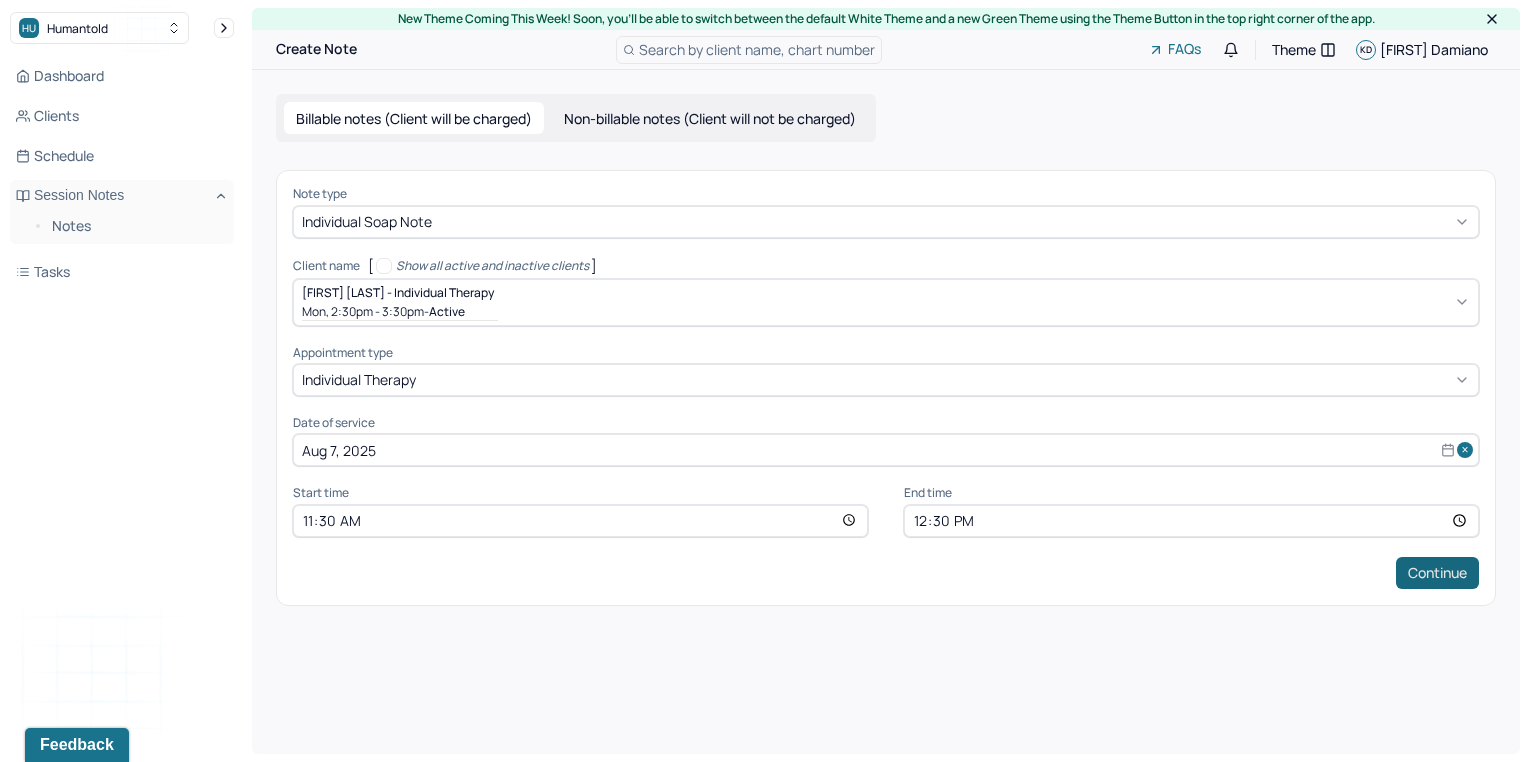 click on "Continue" at bounding box center [1437, 573] 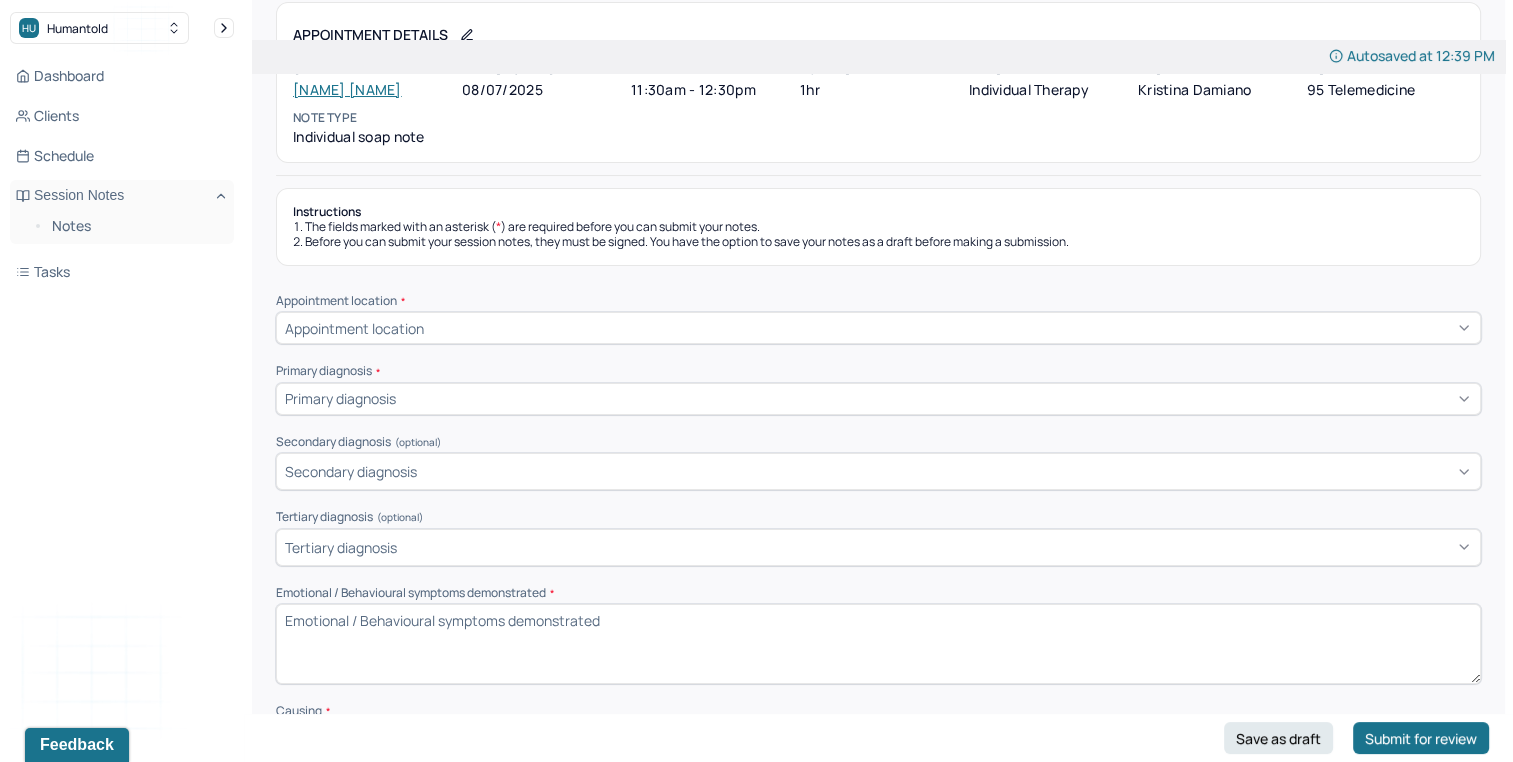 scroll, scrollTop: 120, scrollLeft: 0, axis: vertical 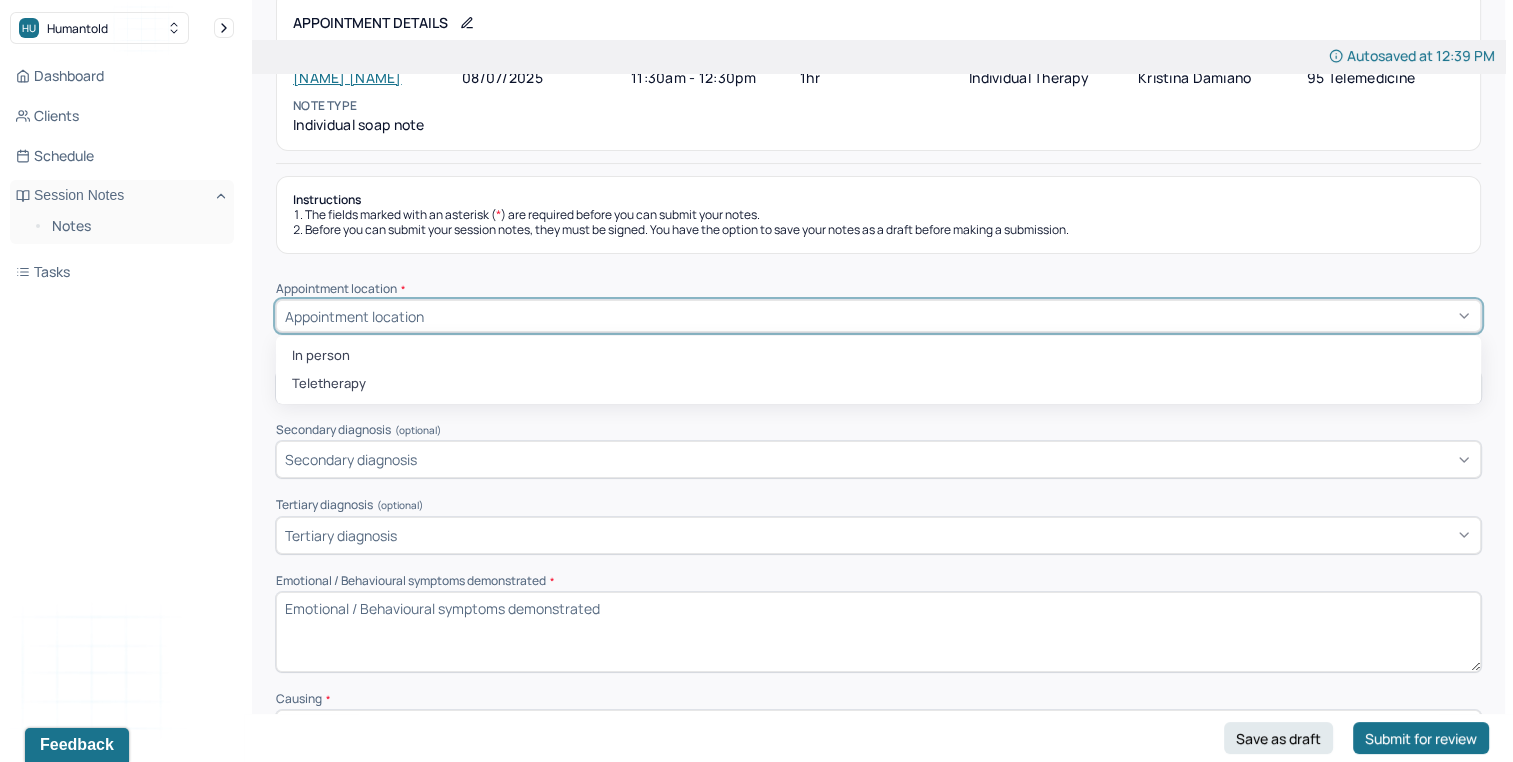 click on "Appointment location" at bounding box center (878, 316) 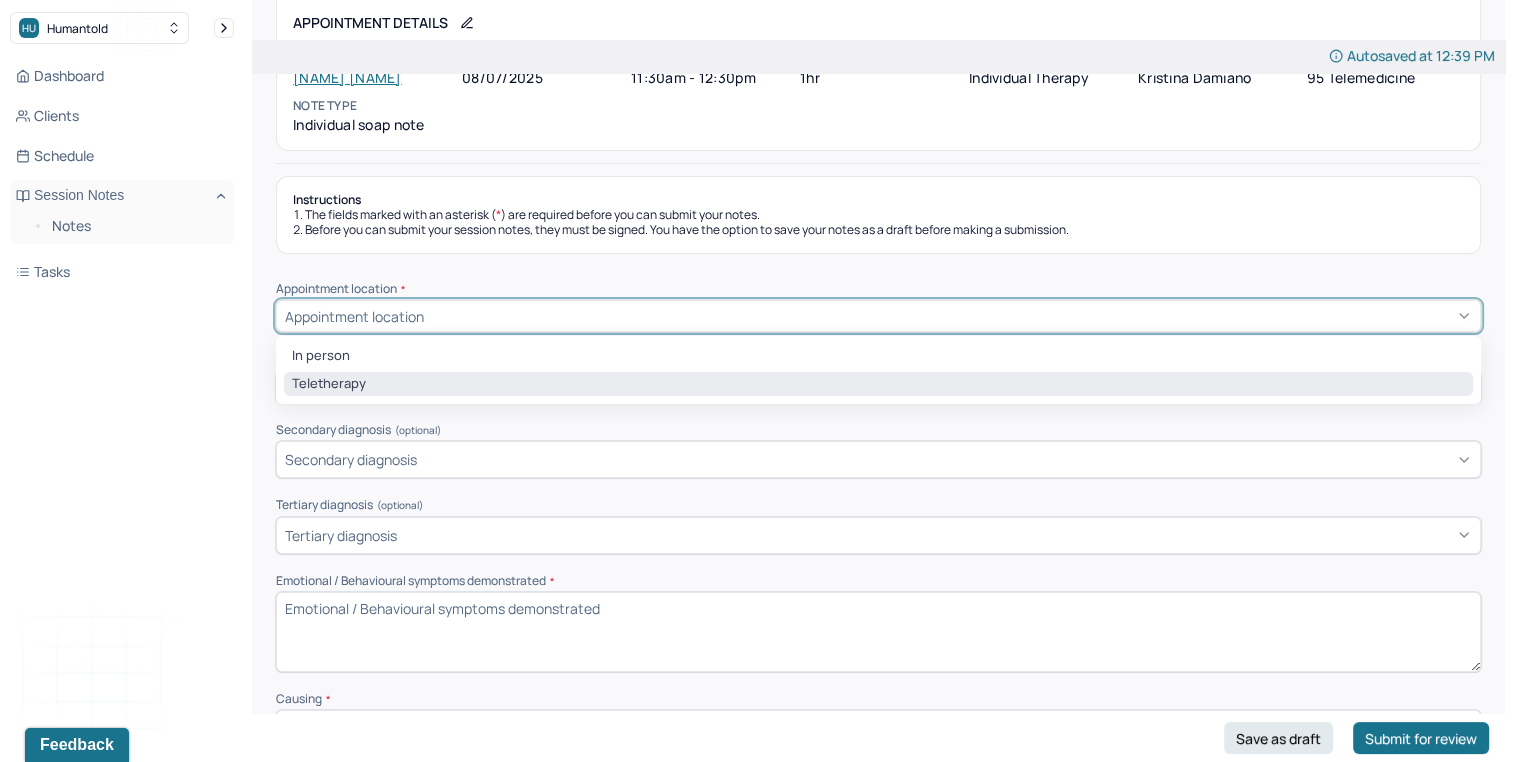 click on "Teletherapy" at bounding box center (878, 384) 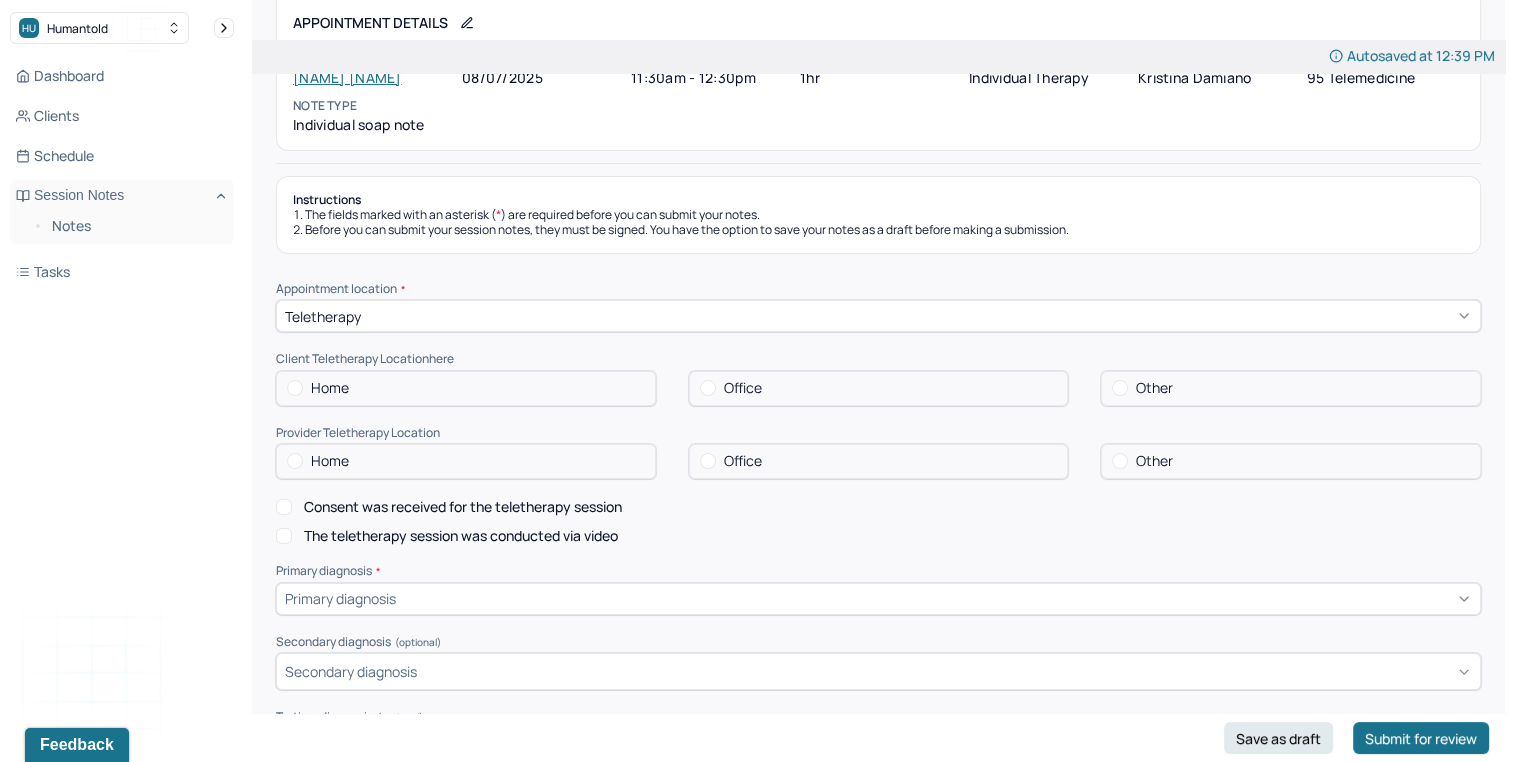 click on "Home" at bounding box center [466, 388] 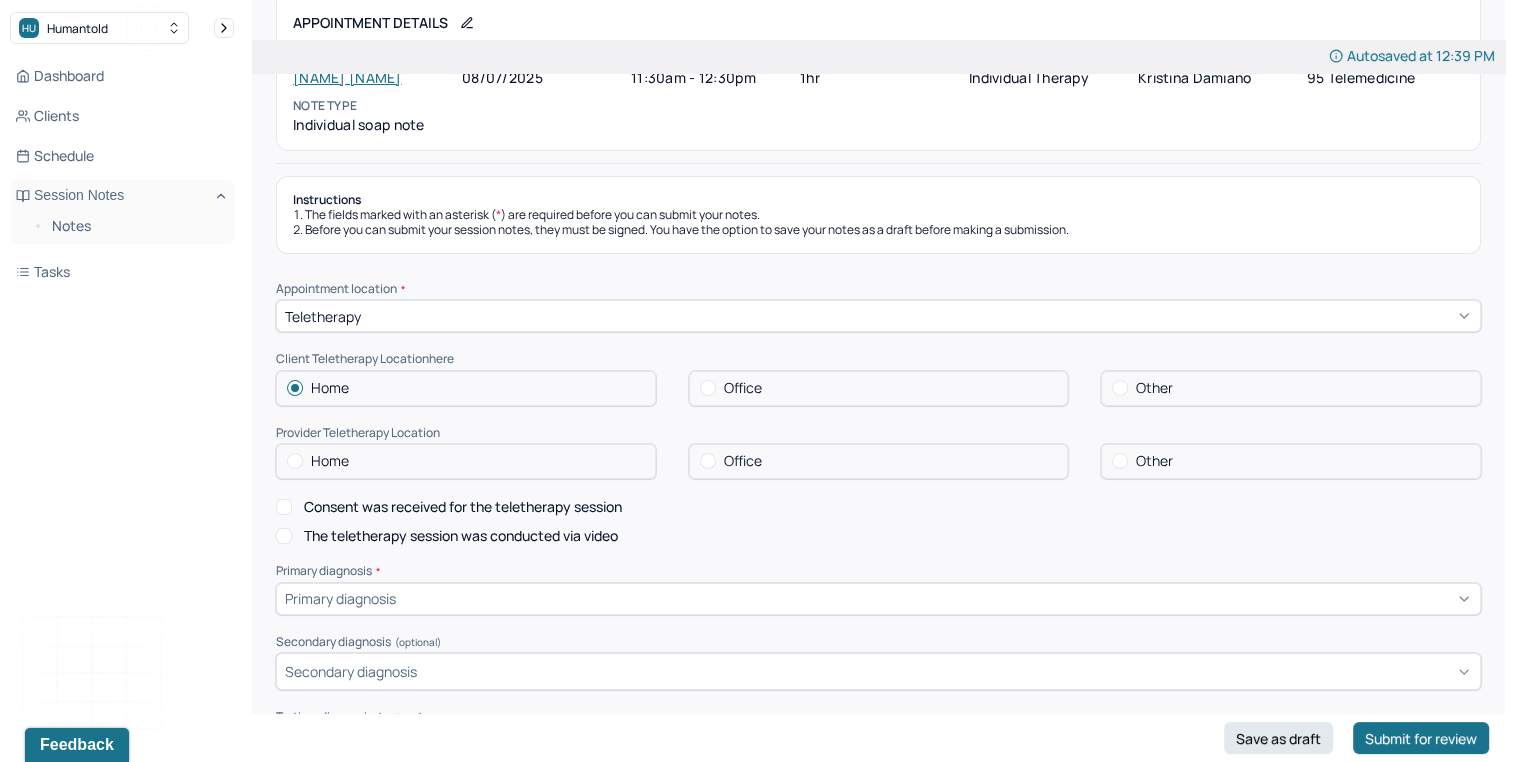 click on "Home" at bounding box center [466, 461] 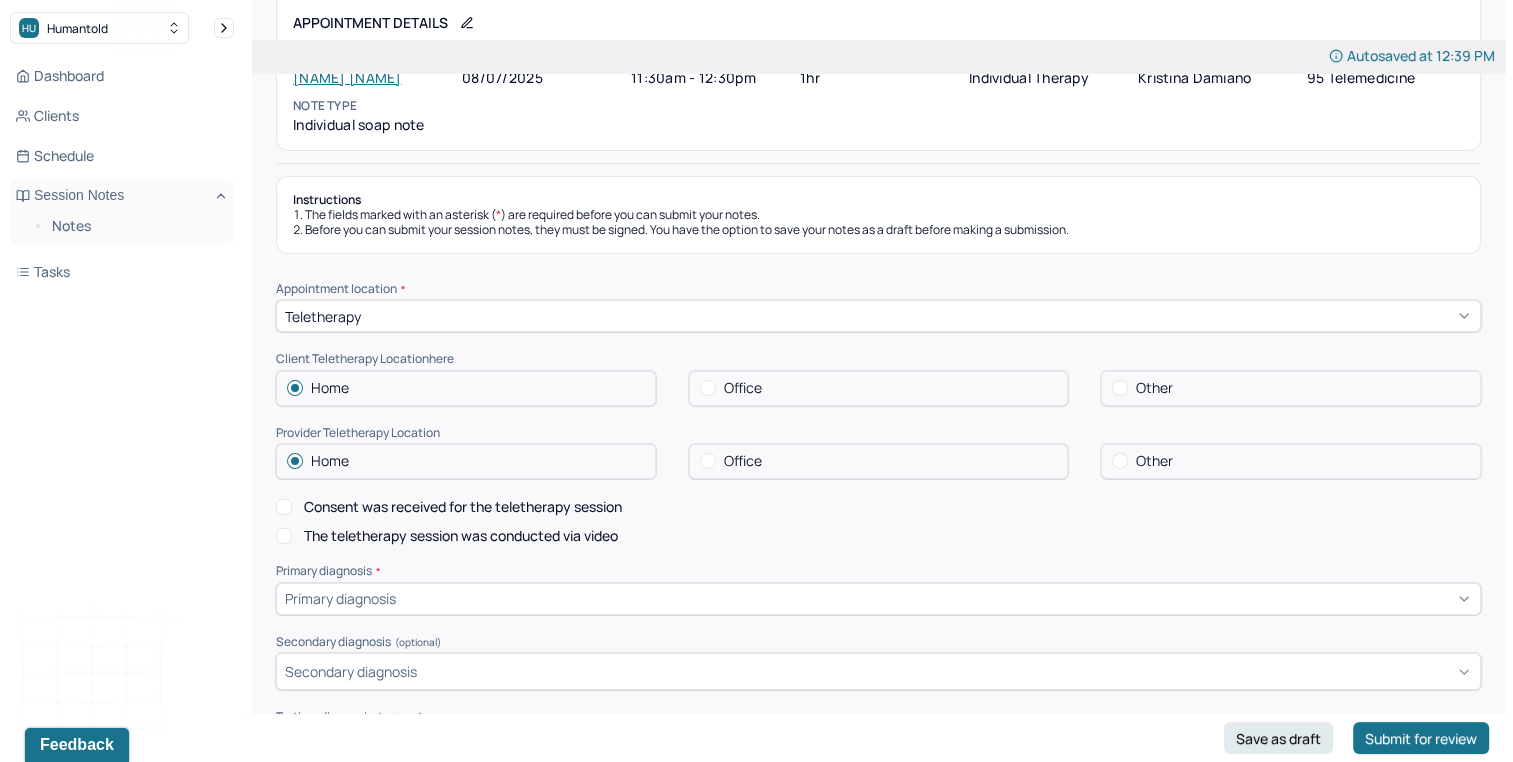 click on "Consent was received for the teletherapy session" at bounding box center [463, 507] 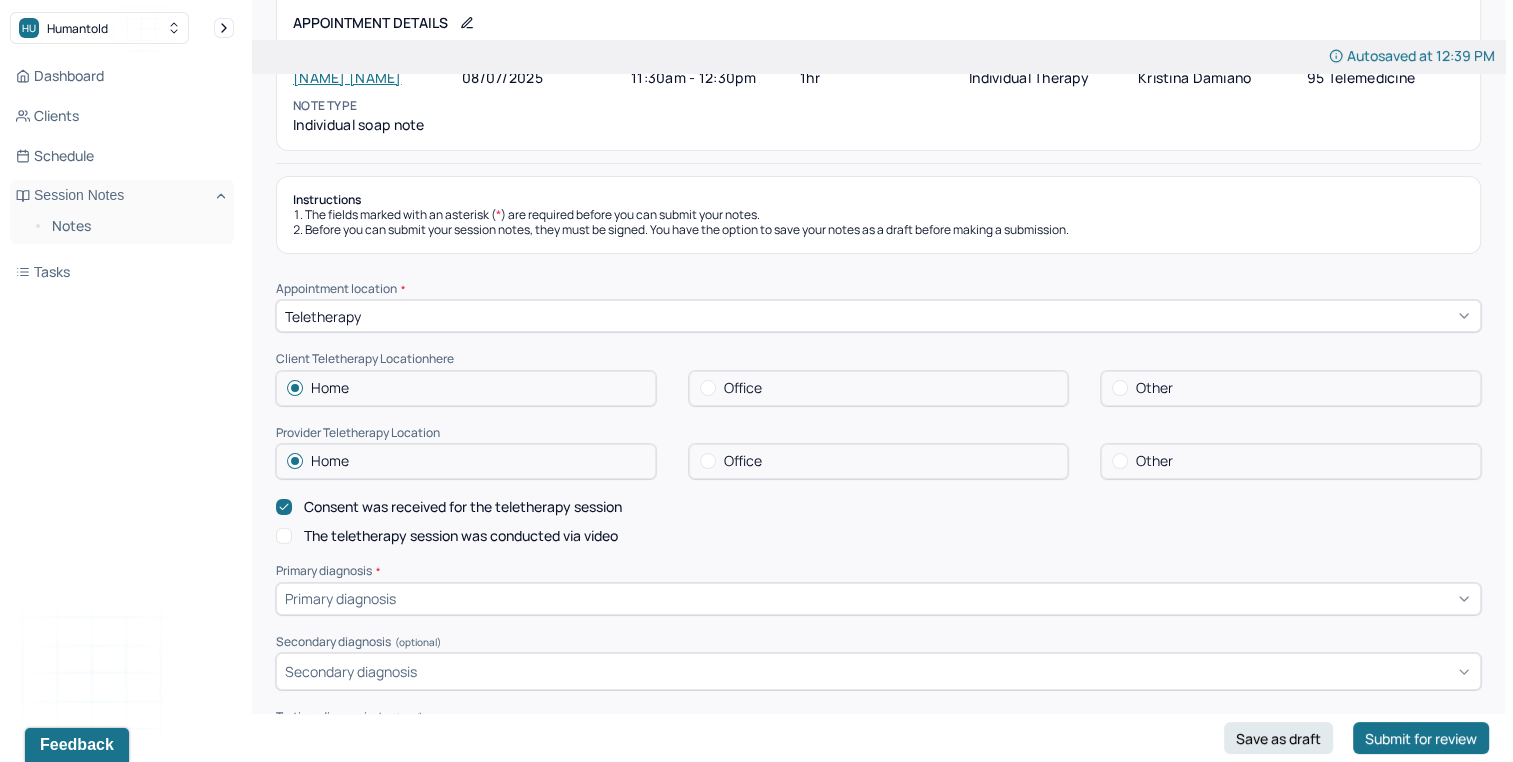 click on "The teletherapy session was conducted via video" at bounding box center (461, 536) 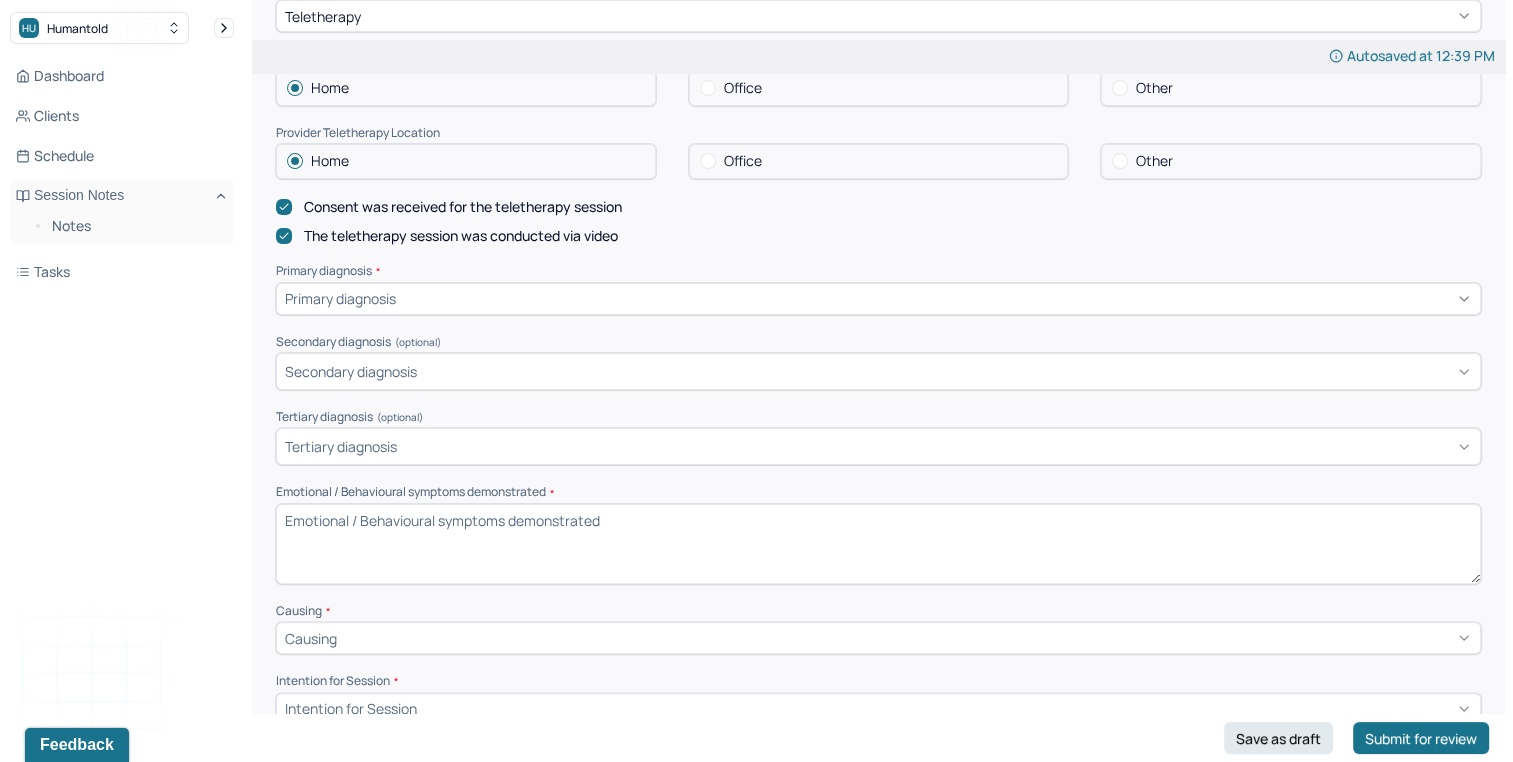 scroll, scrollTop: 428, scrollLeft: 0, axis: vertical 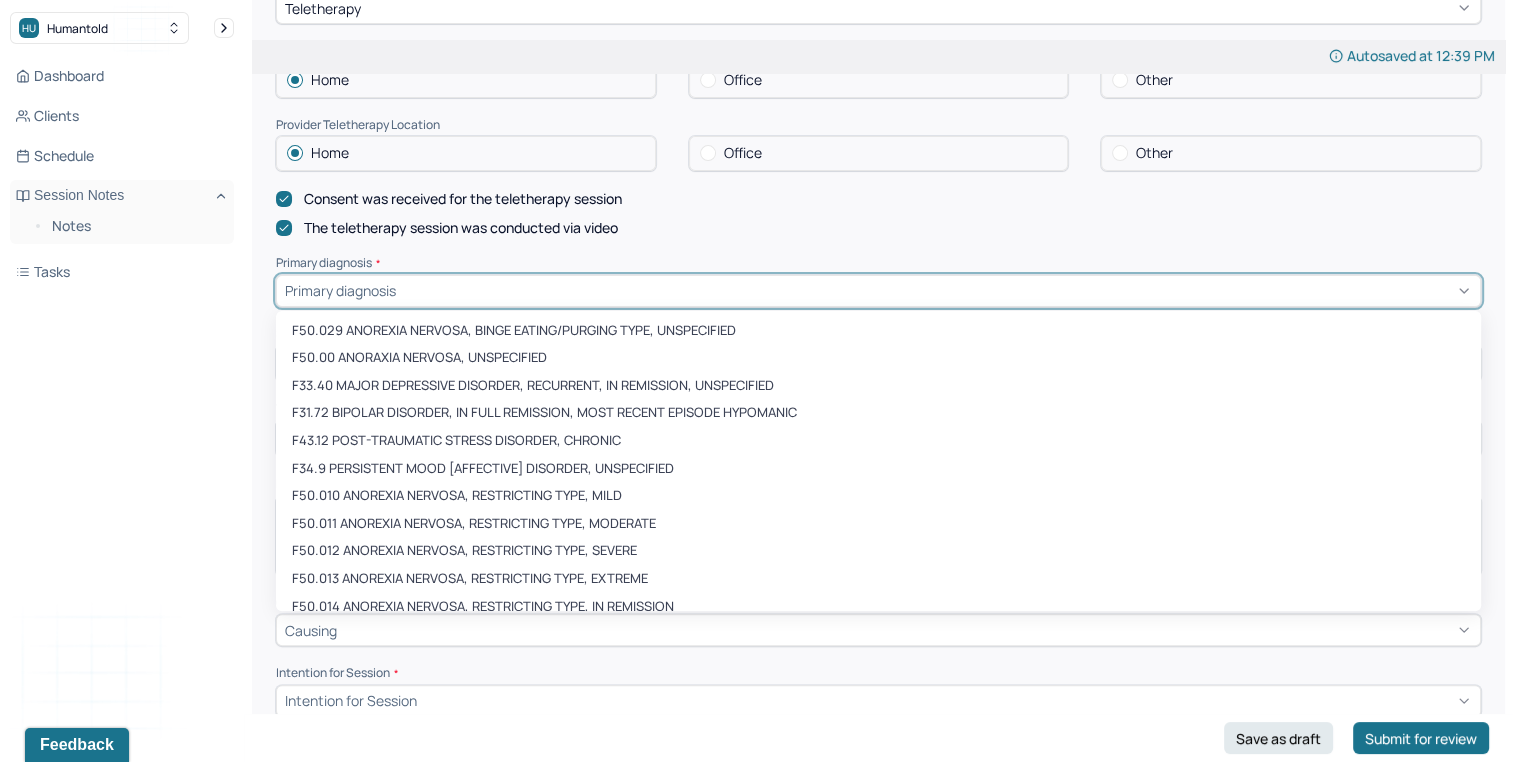 click at bounding box center [936, 290] 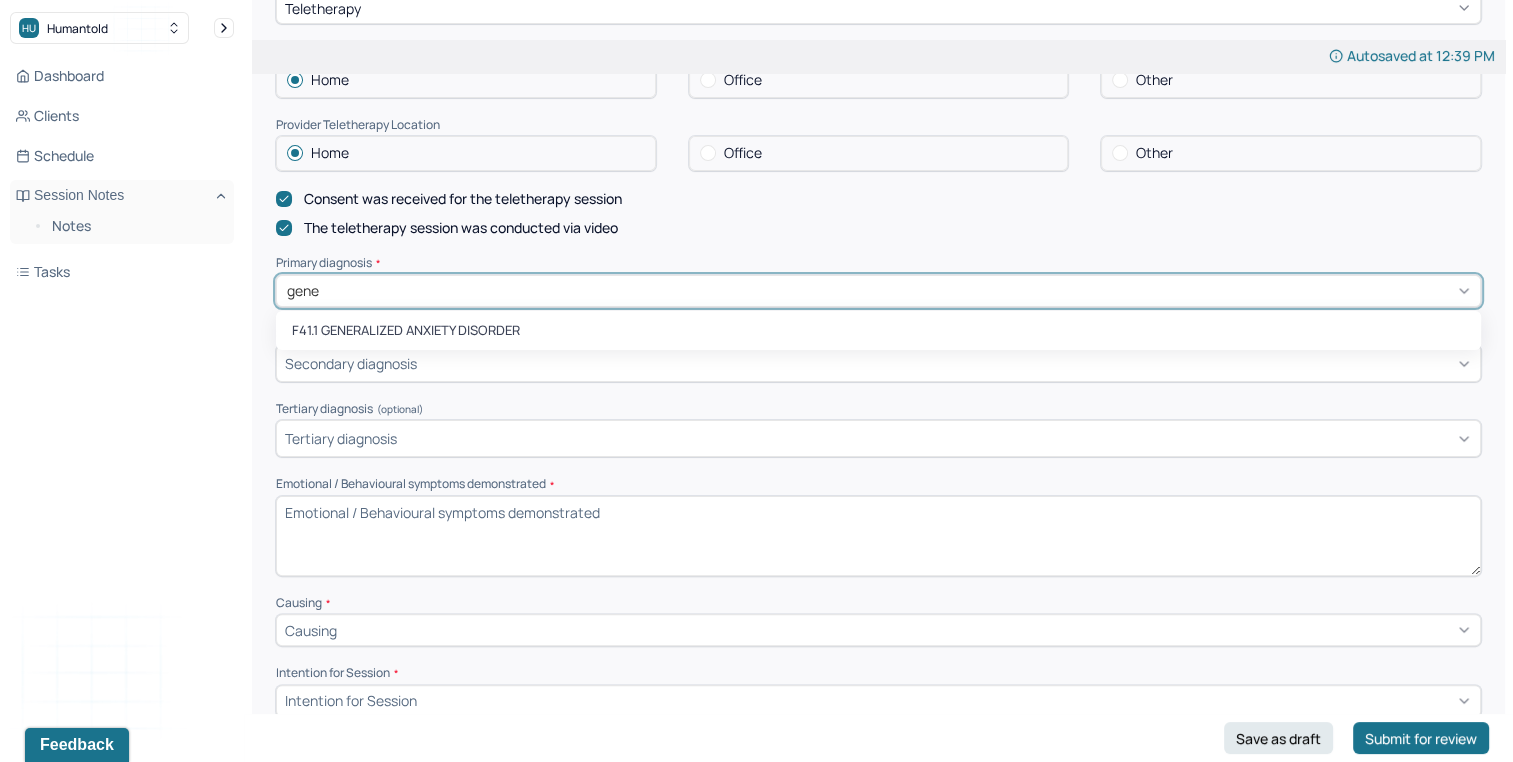 type on "gener" 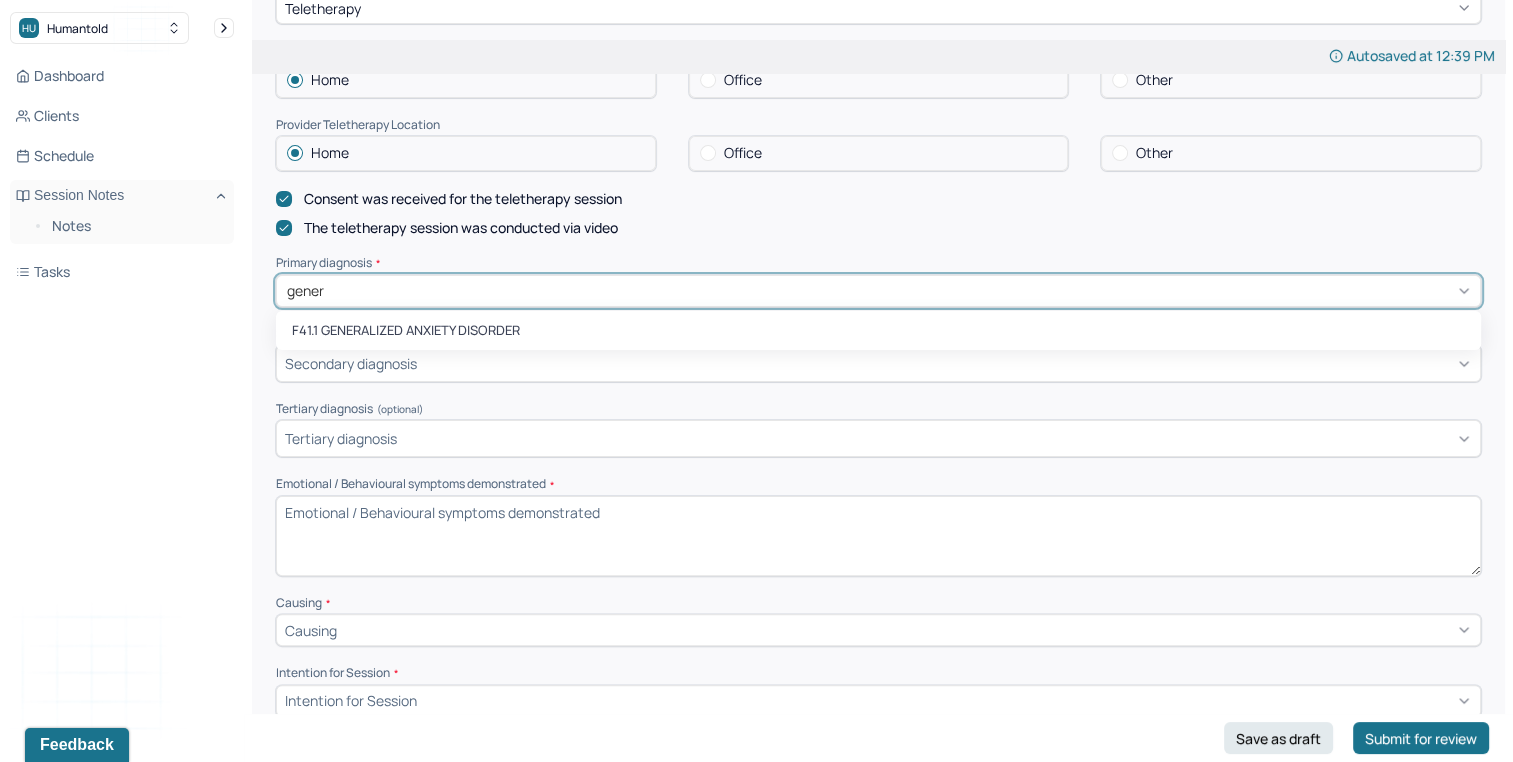 click on "F41.1 GENERALIZED ANXIETY DISORDER" at bounding box center (878, 331) 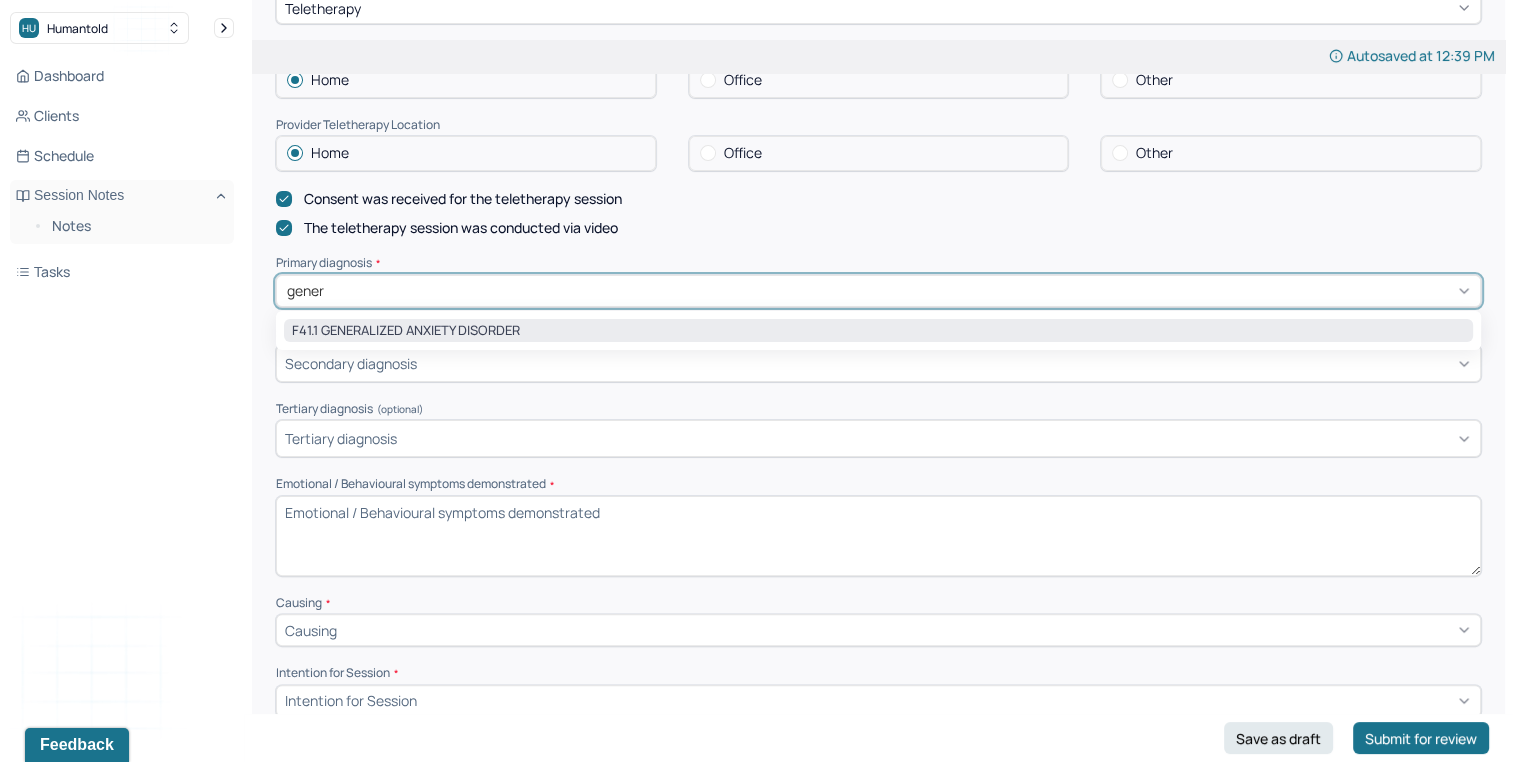 click on "F41.1 GENERALIZED ANXIETY DISORDER" at bounding box center [878, 331] 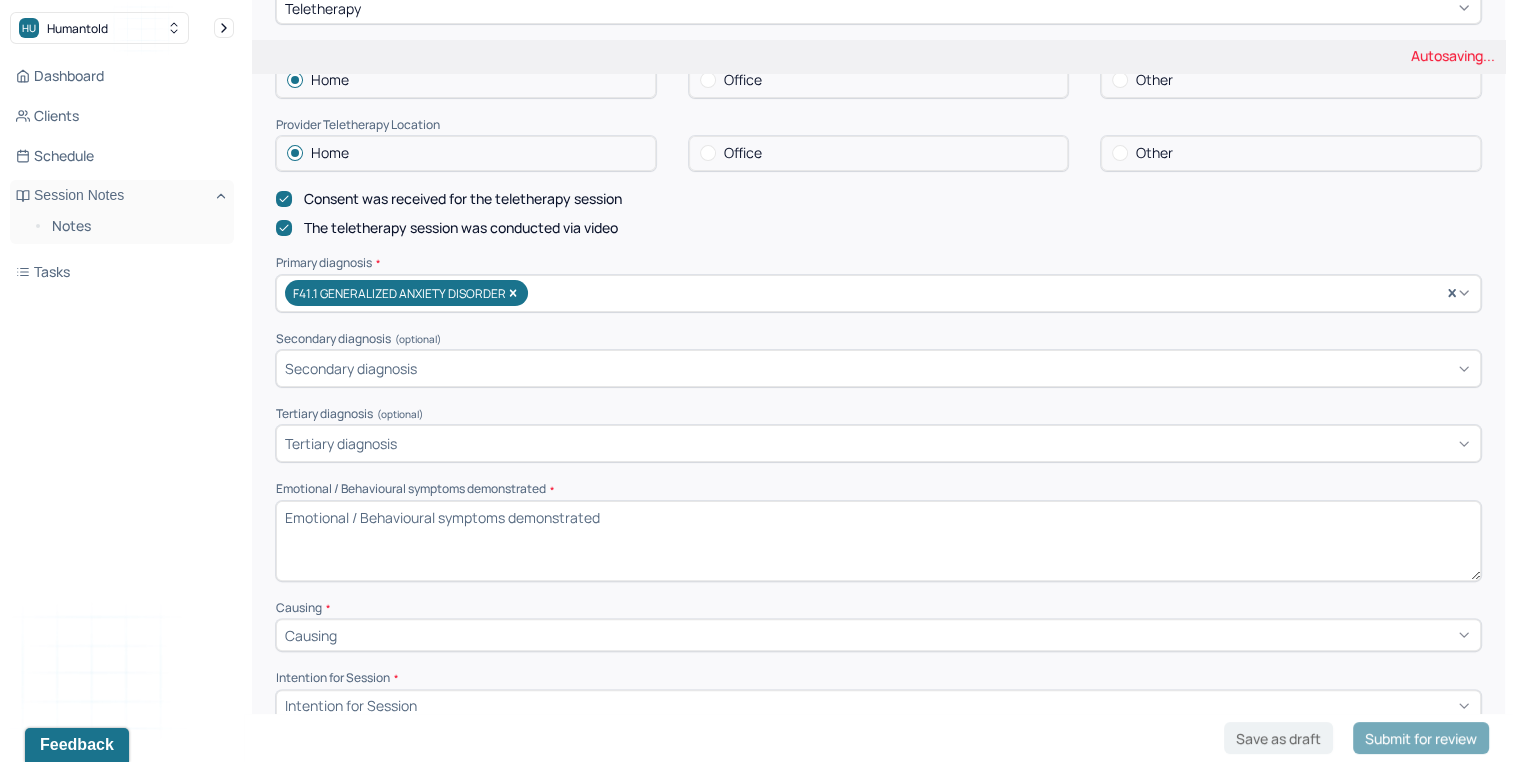 click on "Emotional / Behavioural symptoms demonstrated *" at bounding box center [878, 541] 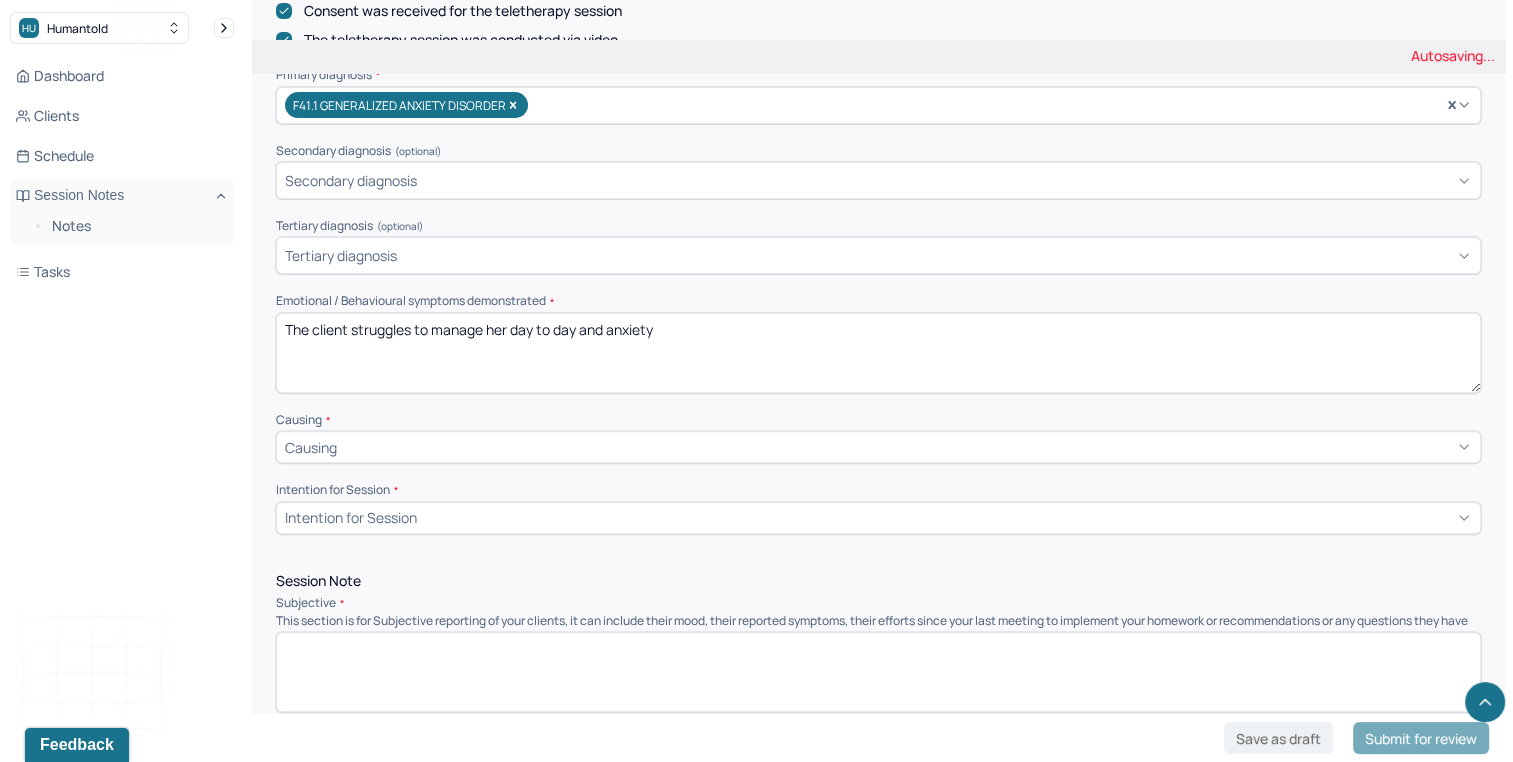 scroll, scrollTop: 617, scrollLeft: 0, axis: vertical 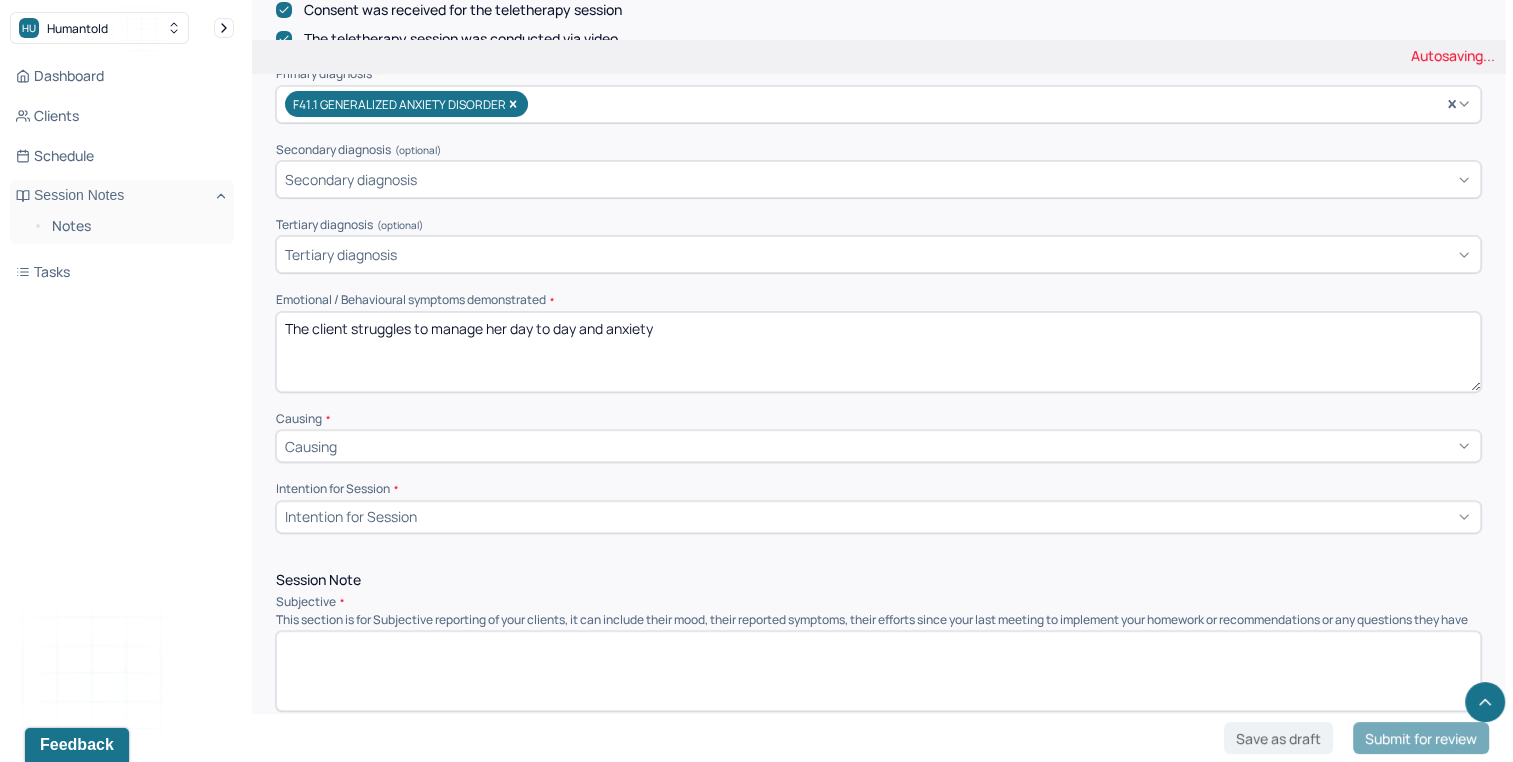 type on "The client struggles to manage her day to day and anxiety" 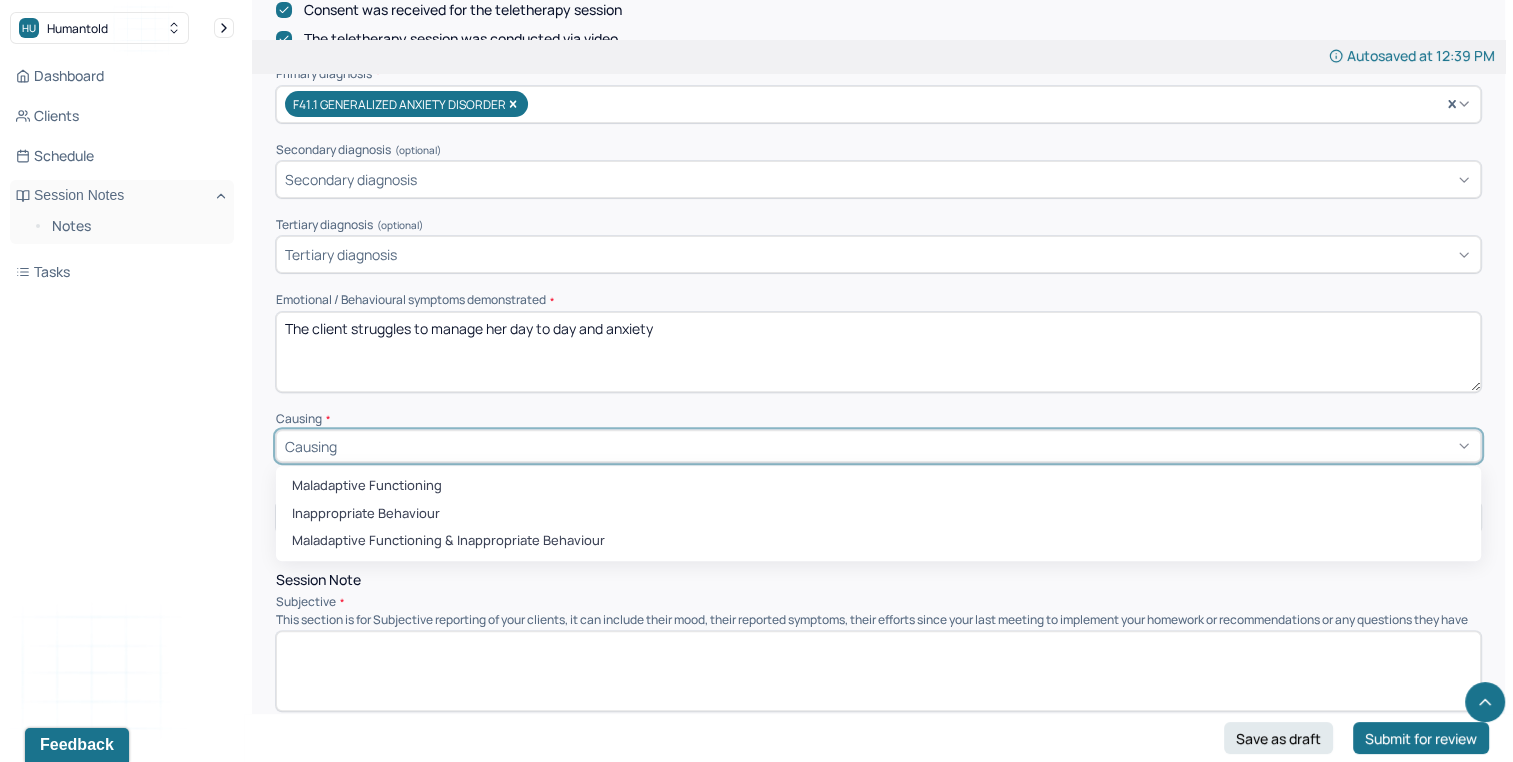 click on "Maladaptive Functioning & Inappropriate Behaviour" at bounding box center [878, 541] 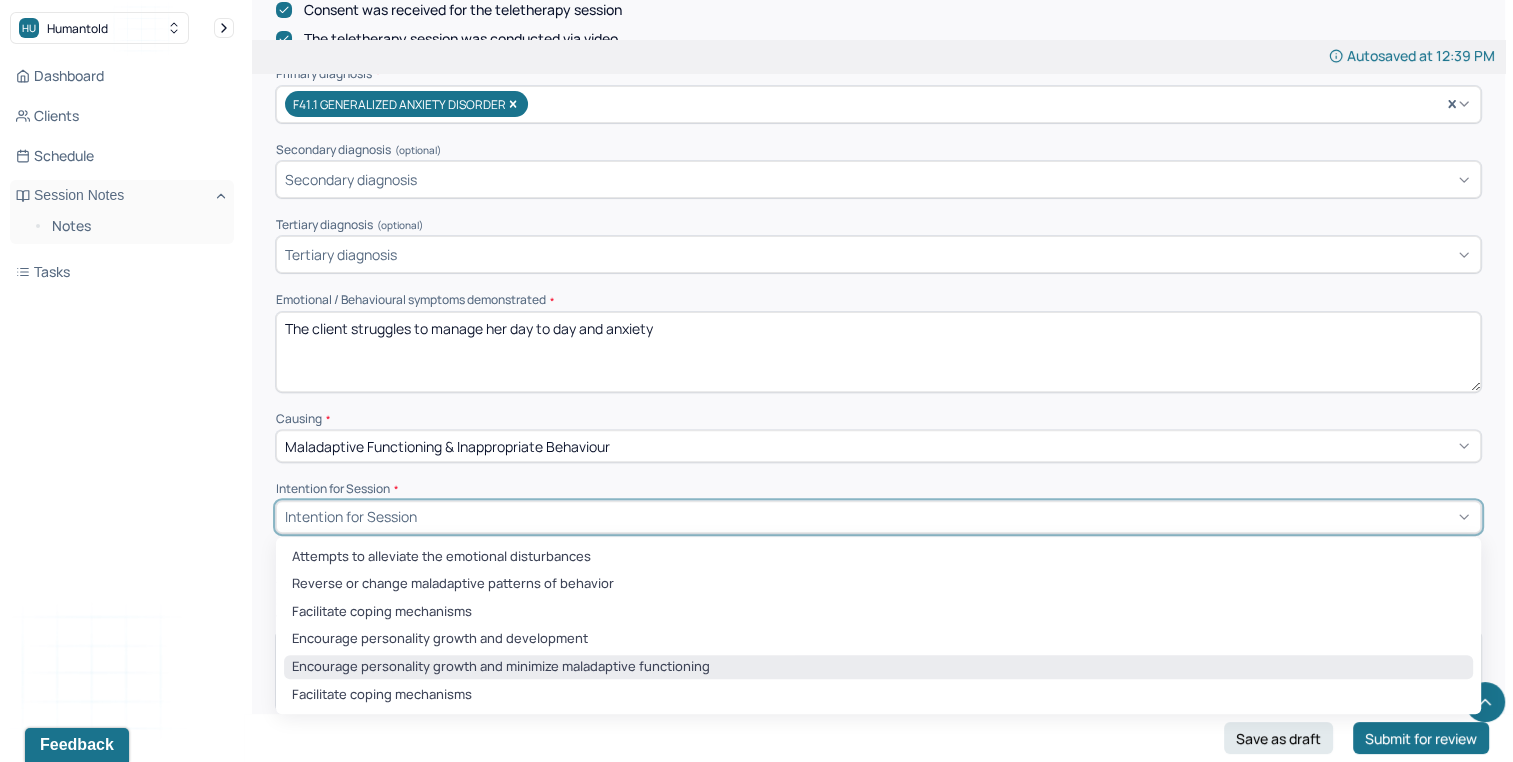 click on "Encourage personality growth and minimize maladaptive functioning" at bounding box center (878, 667) 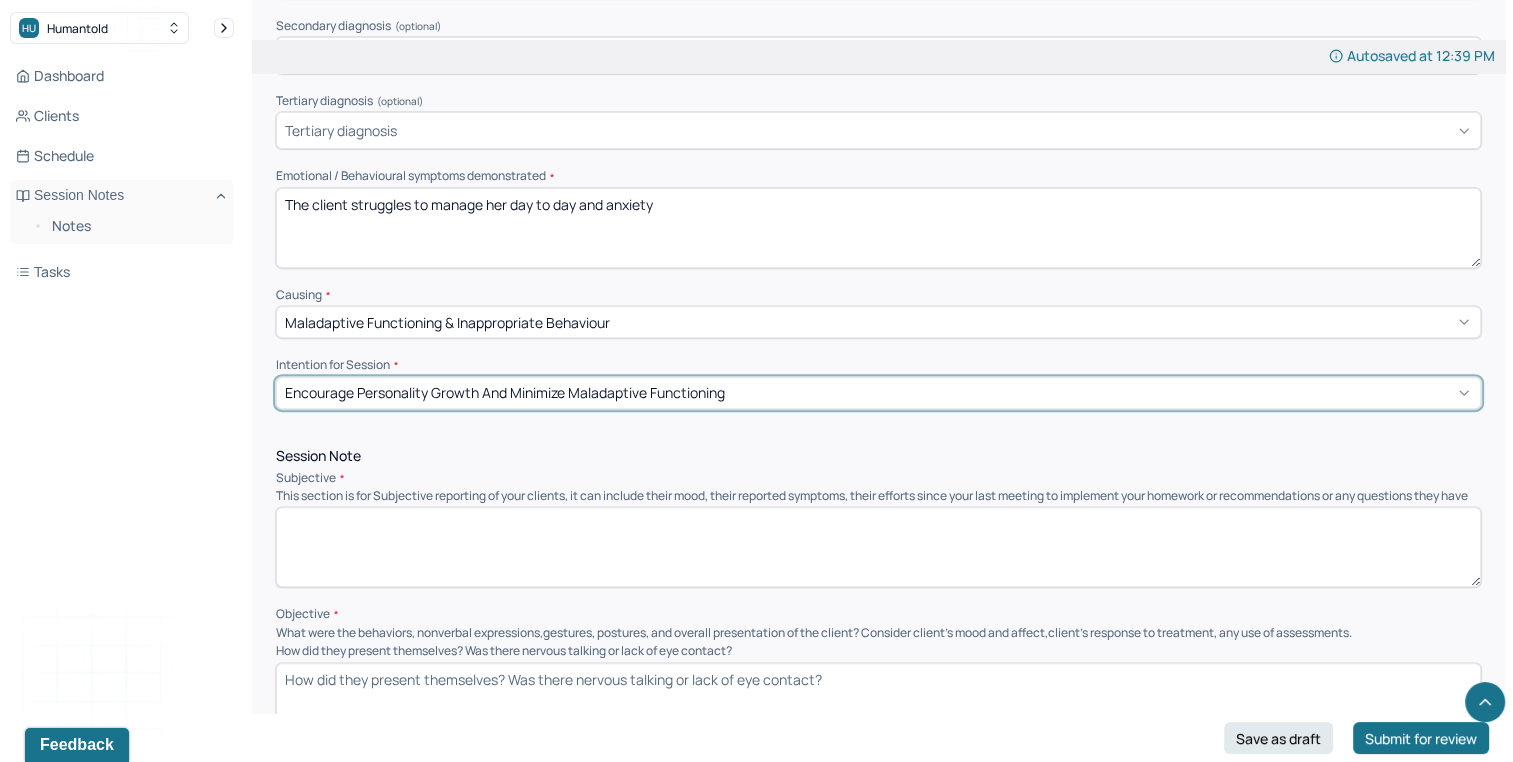 scroll, scrollTop: 744, scrollLeft: 0, axis: vertical 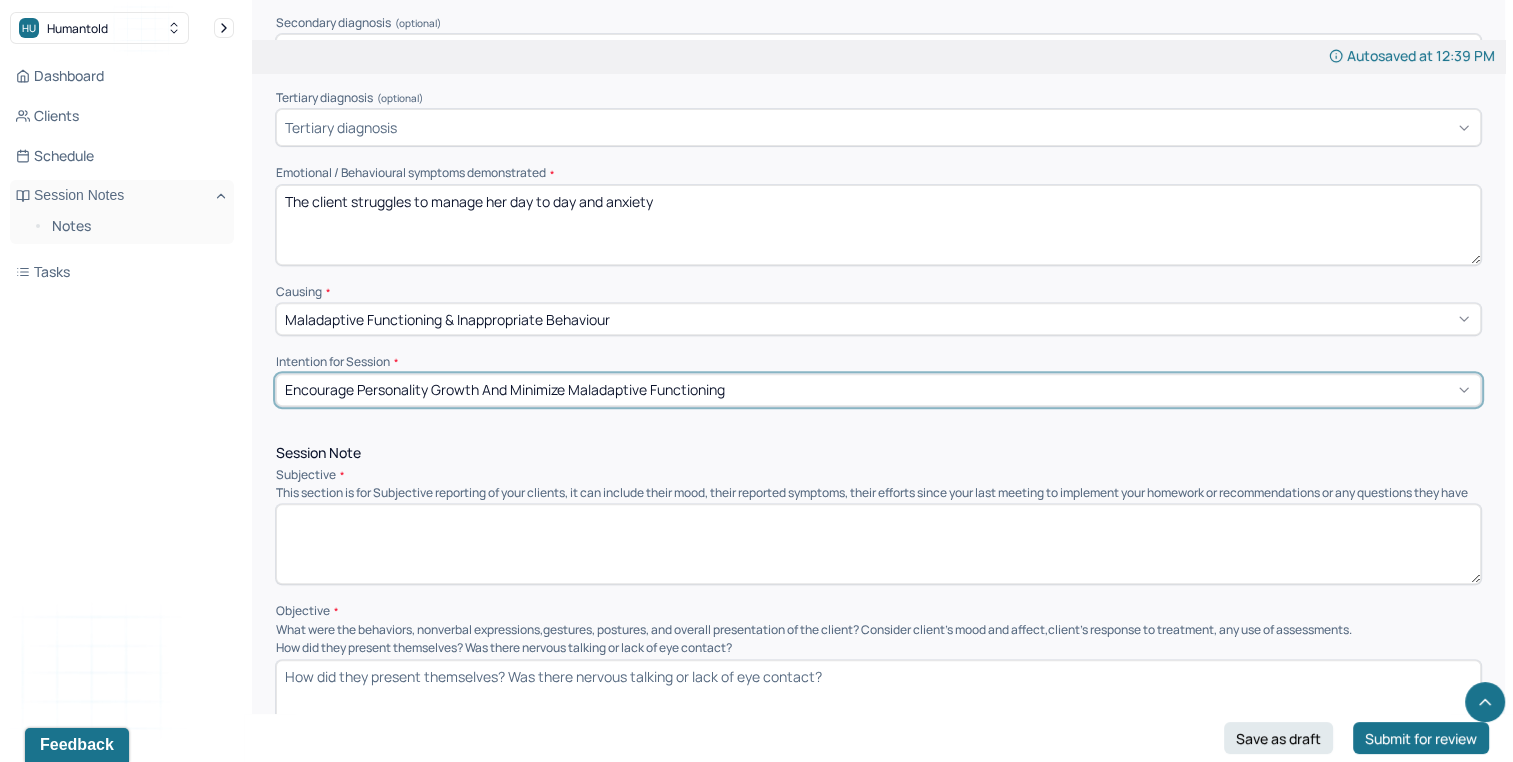 click on "Session Note Subjective This section is for Subjective reporting of your clients, it can include their mood, their reported symptoms, their efforts since your last meeting to implement your homework or recommendations or any questions they have Objective What were the behaviors, nonverbal expressions,gestures, postures, and overall presentation of the client? Consider client's mood and affect,client's response to treatment, any use of assessments. How did they present themselves? Was there nervous talking or lack of eye contact? Assessment This section is using clinical judgment and analysis to provide a combined summary of session's focus. This should not be a mere repeat of the S & O sections, but rather a synthesis of those sections that displays a greater understanding of the client as revealed during that particular therapy session. Which clinical themes are present? What do the subjective reports of the client and objective observations really show about the current state of the client?" at bounding box center [878, 676] 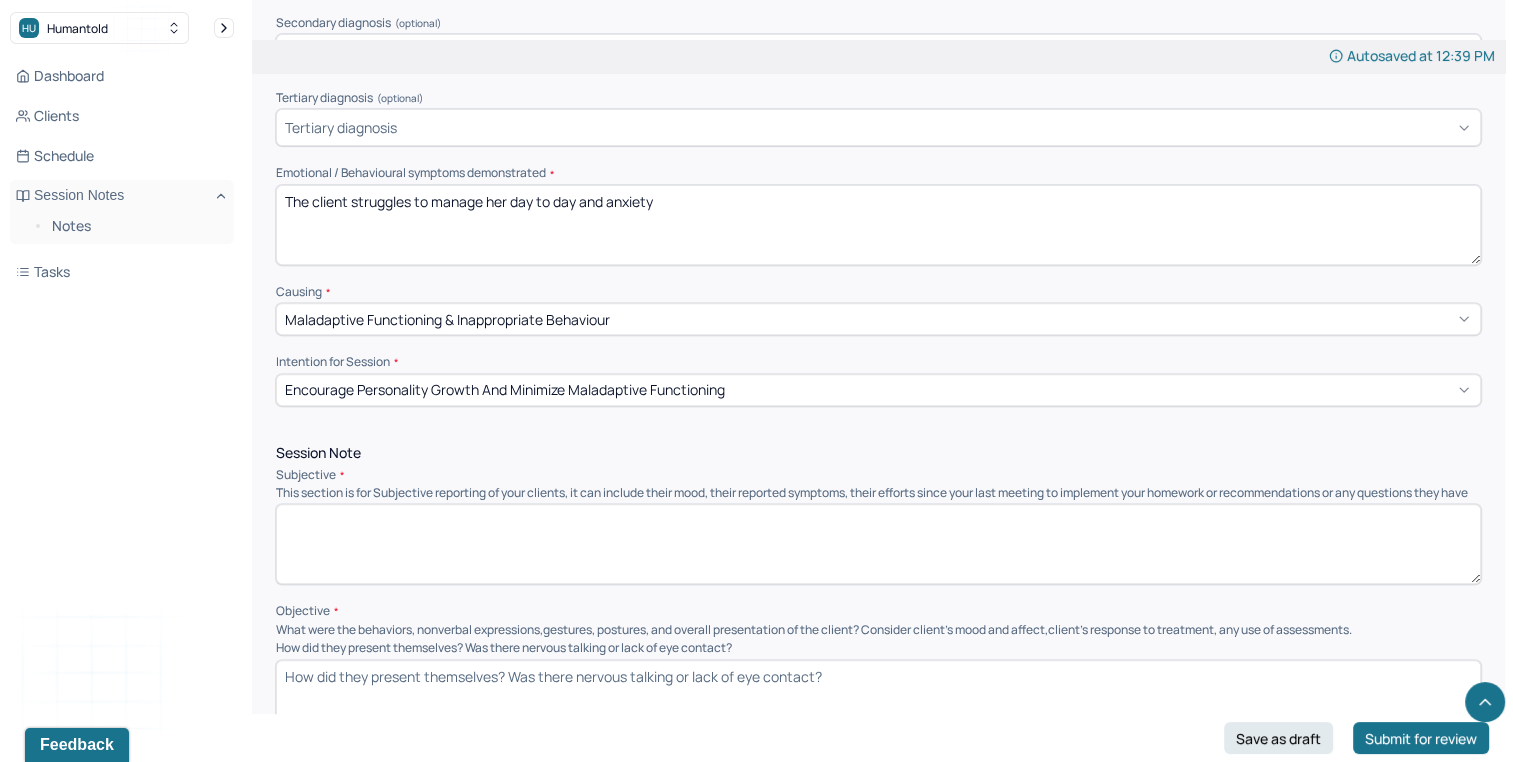 click at bounding box center (878, 544) 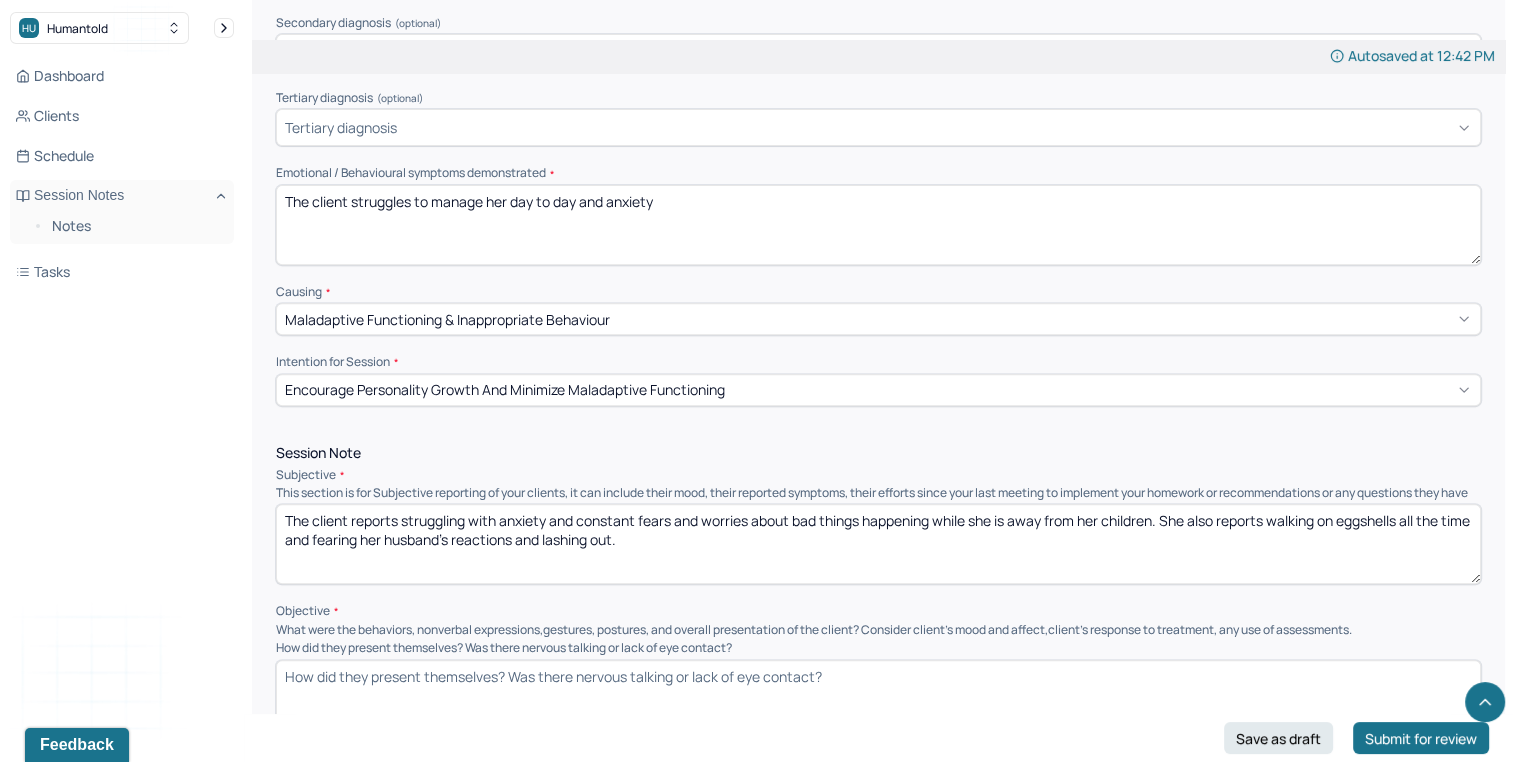 scroll, scrollTop: 1274, scrollLeft: 0, axis: vertical 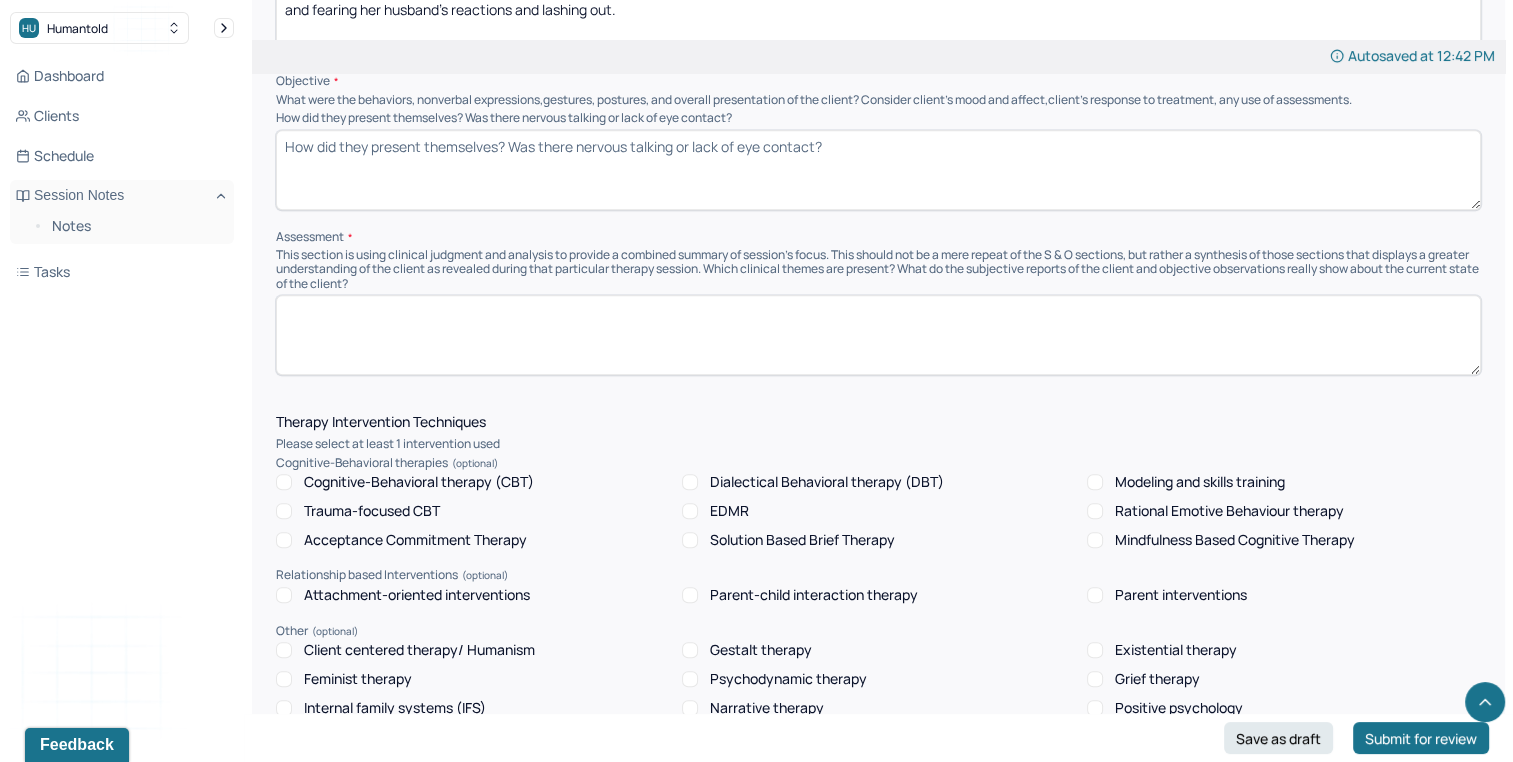 type on "The client reports struggling with anxiety and constant fears and worries about bad things happening while she is away from her children. She also reports walking on eggshells all the time and fearing her husband's reactions and lashing out." 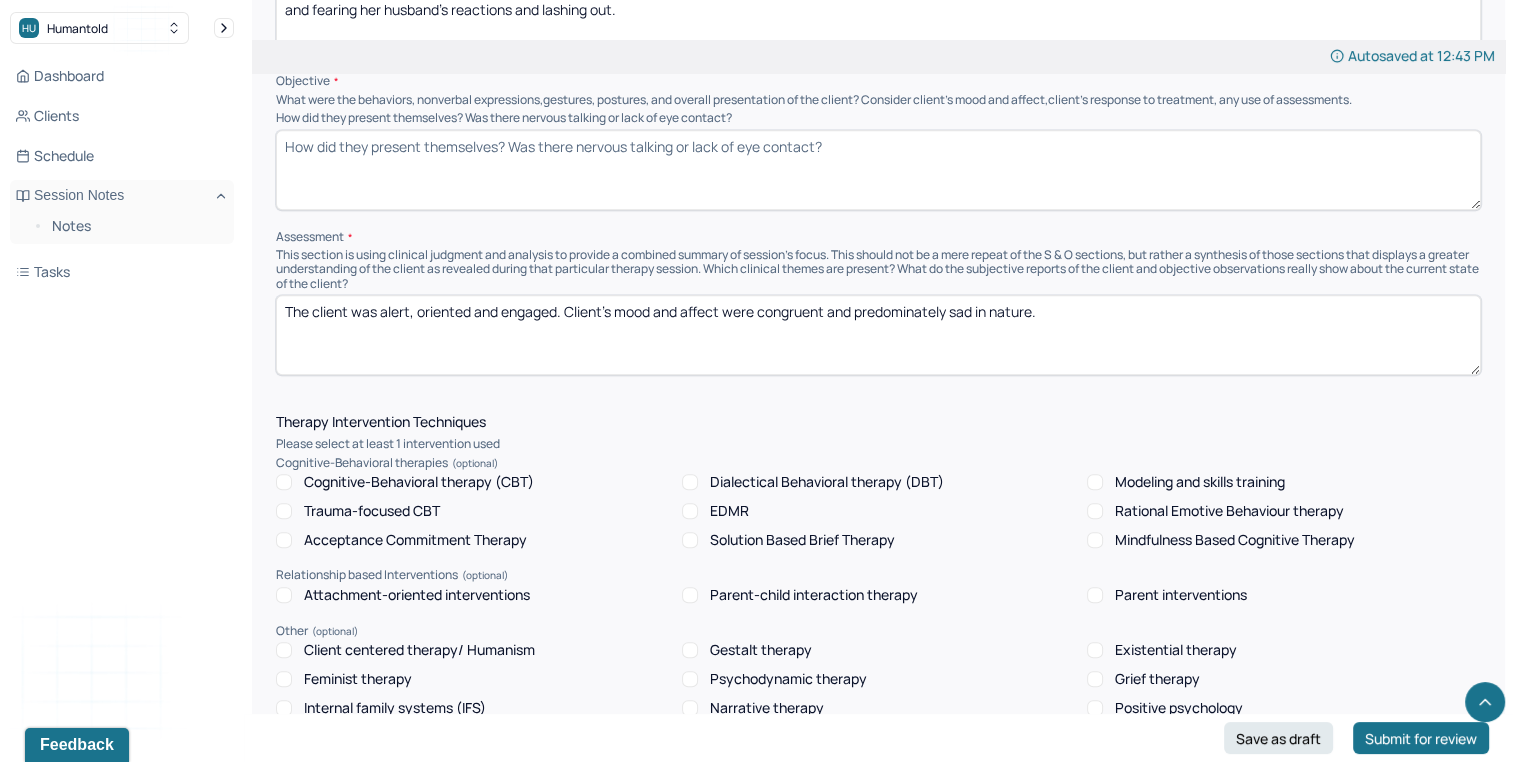 click on "The client was alert, oriented and engaged. Client’s mood and affect were congruent and predominately sad in nature." at bounding box center (878, 335) 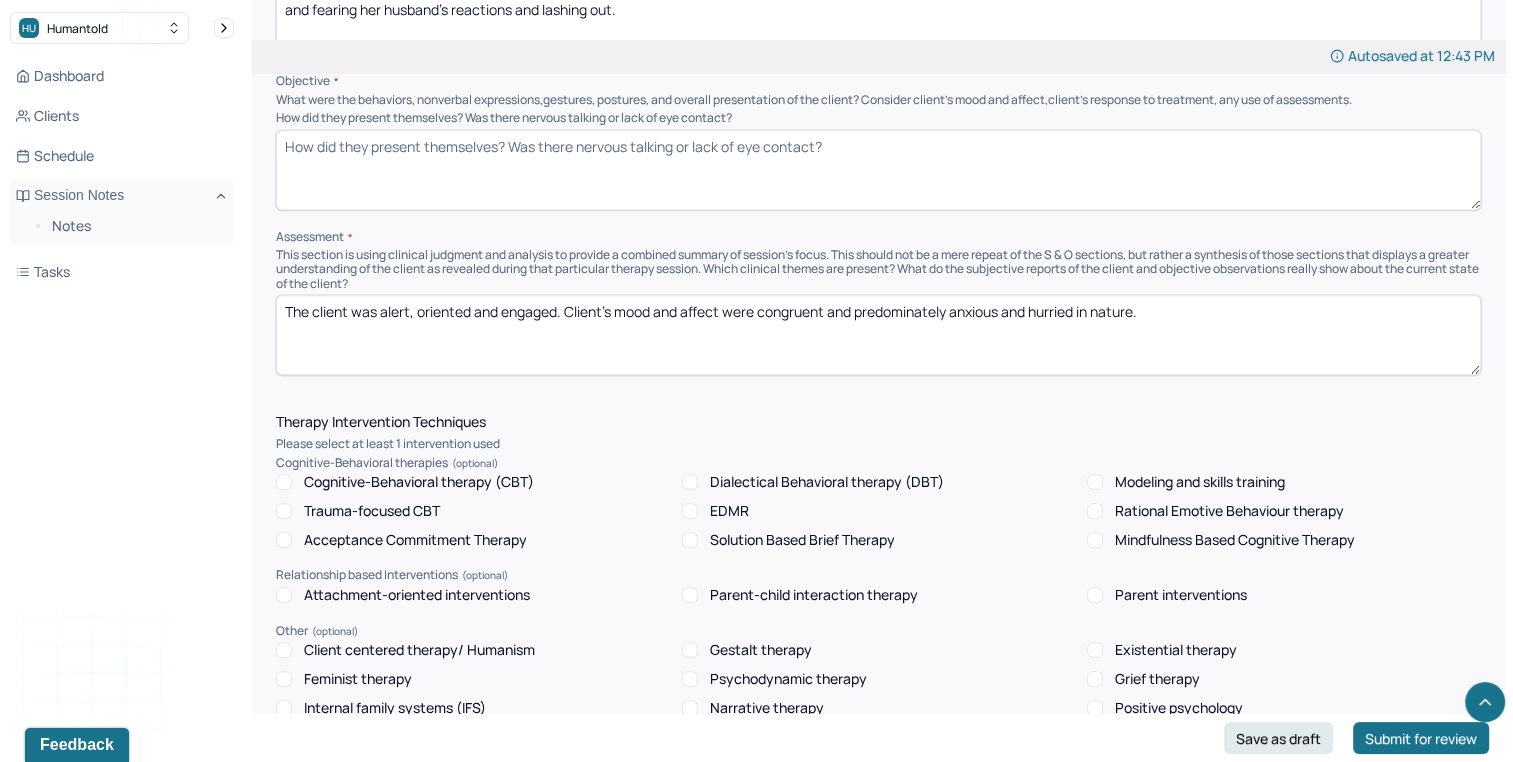 type on "The client was alert, oriented and engaged. Client’s mood and affect were congruent and predominately anxious and hurried in nature." 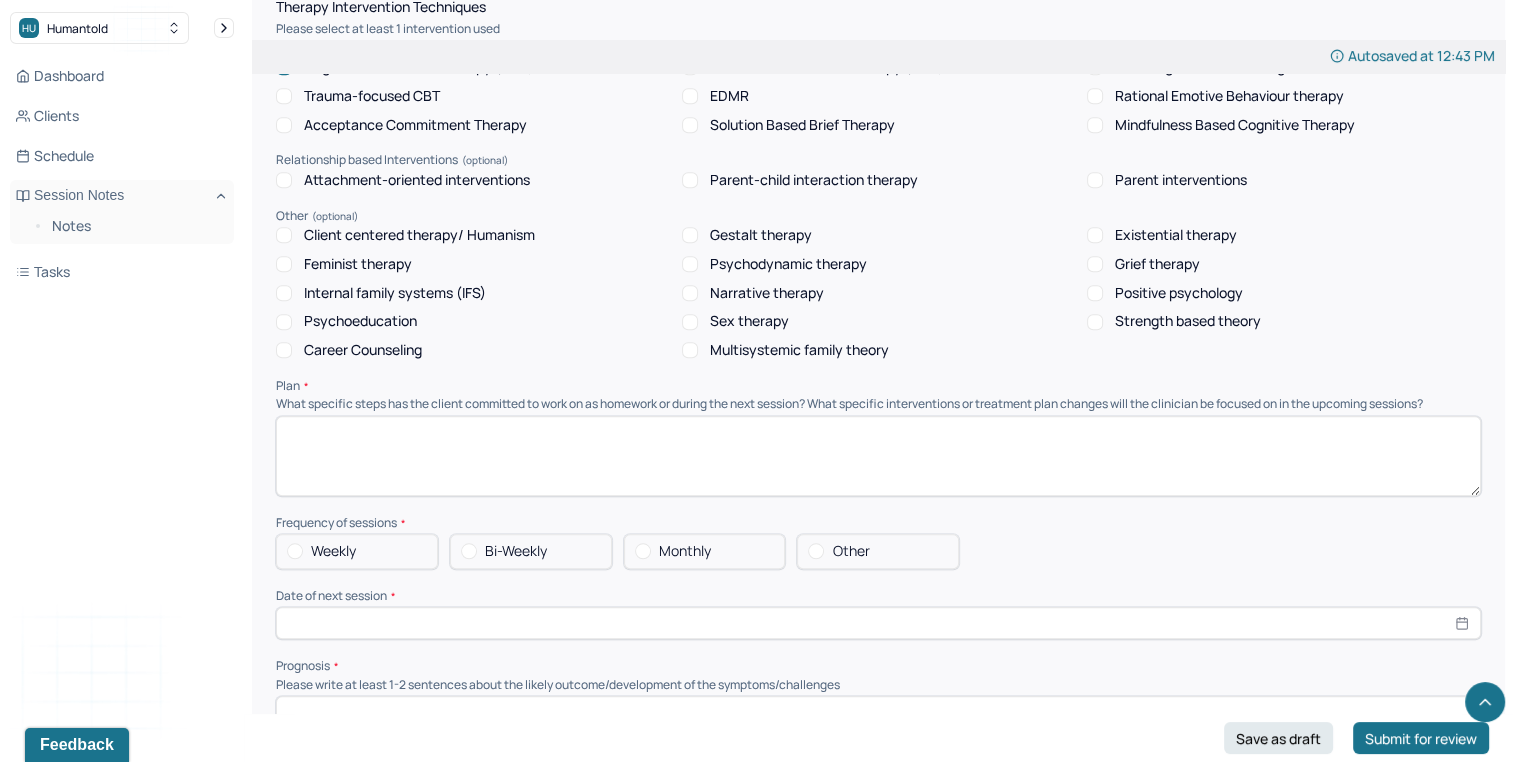 scroll, scrollTop: 1705, scrollLeft: 0, axis: vertical 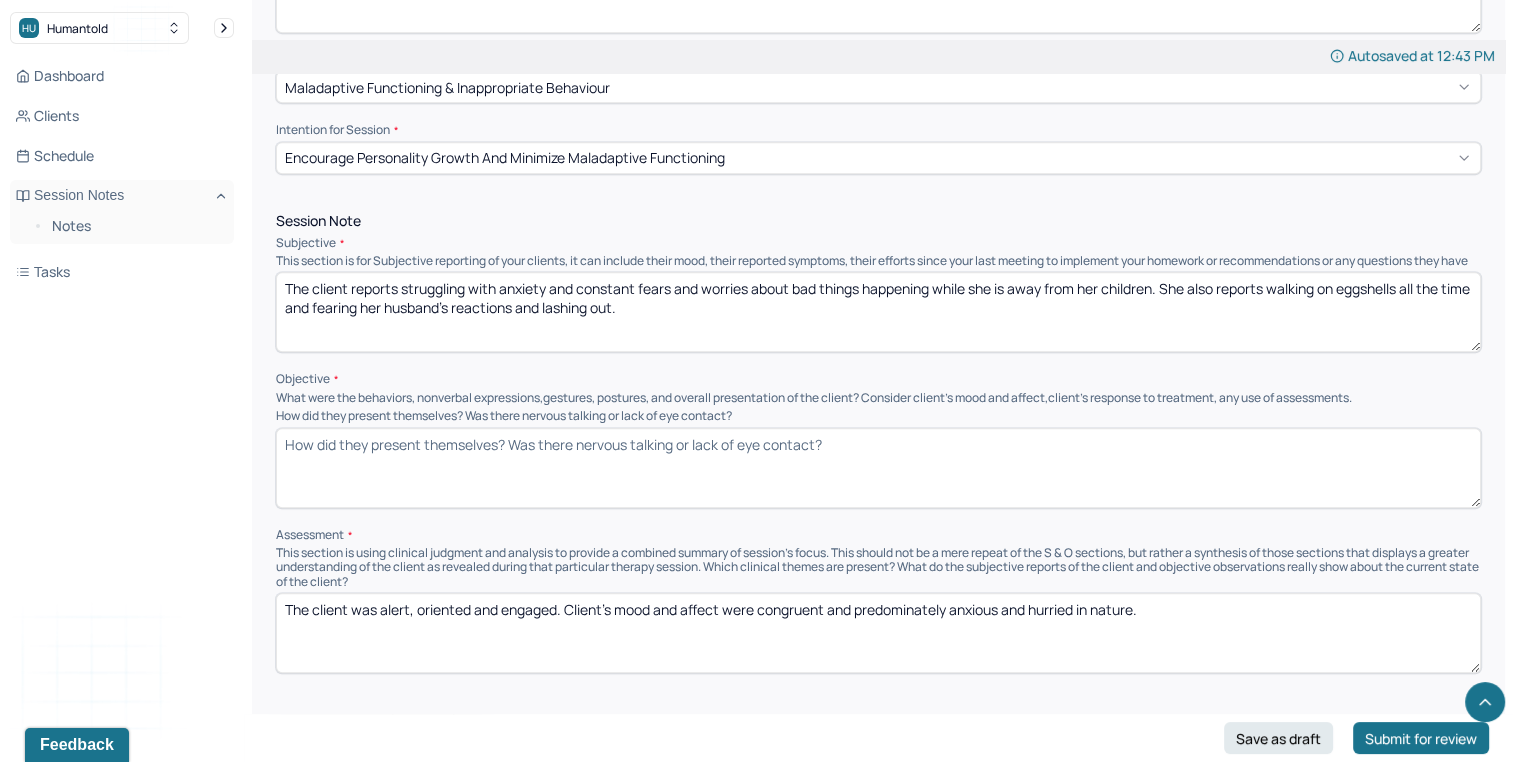 click on "The client was alert, oriented and engaged. Client’s mood and affect were congruent and predominately anxious and hurried in nature." at bounding box center [878, 633] 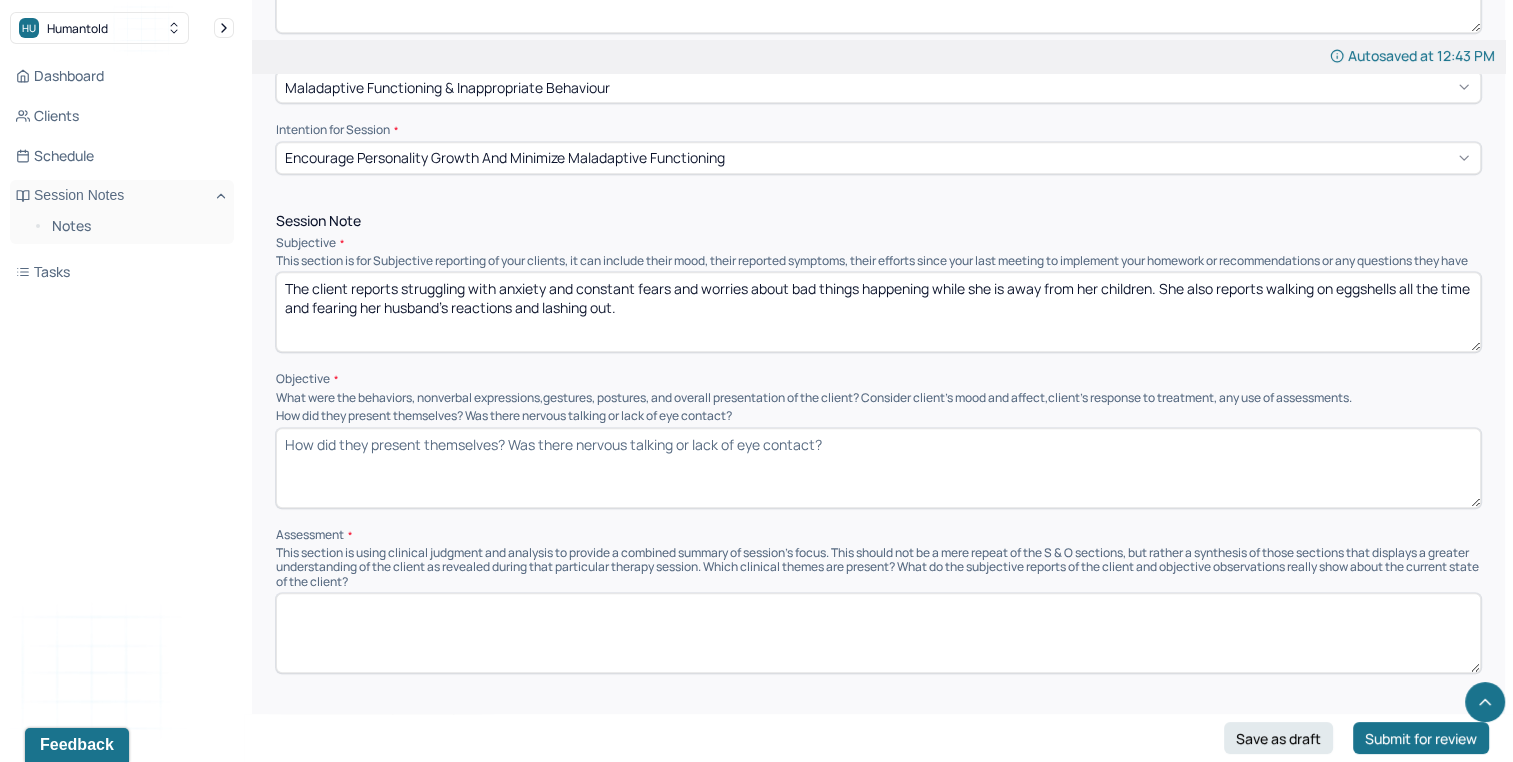 type 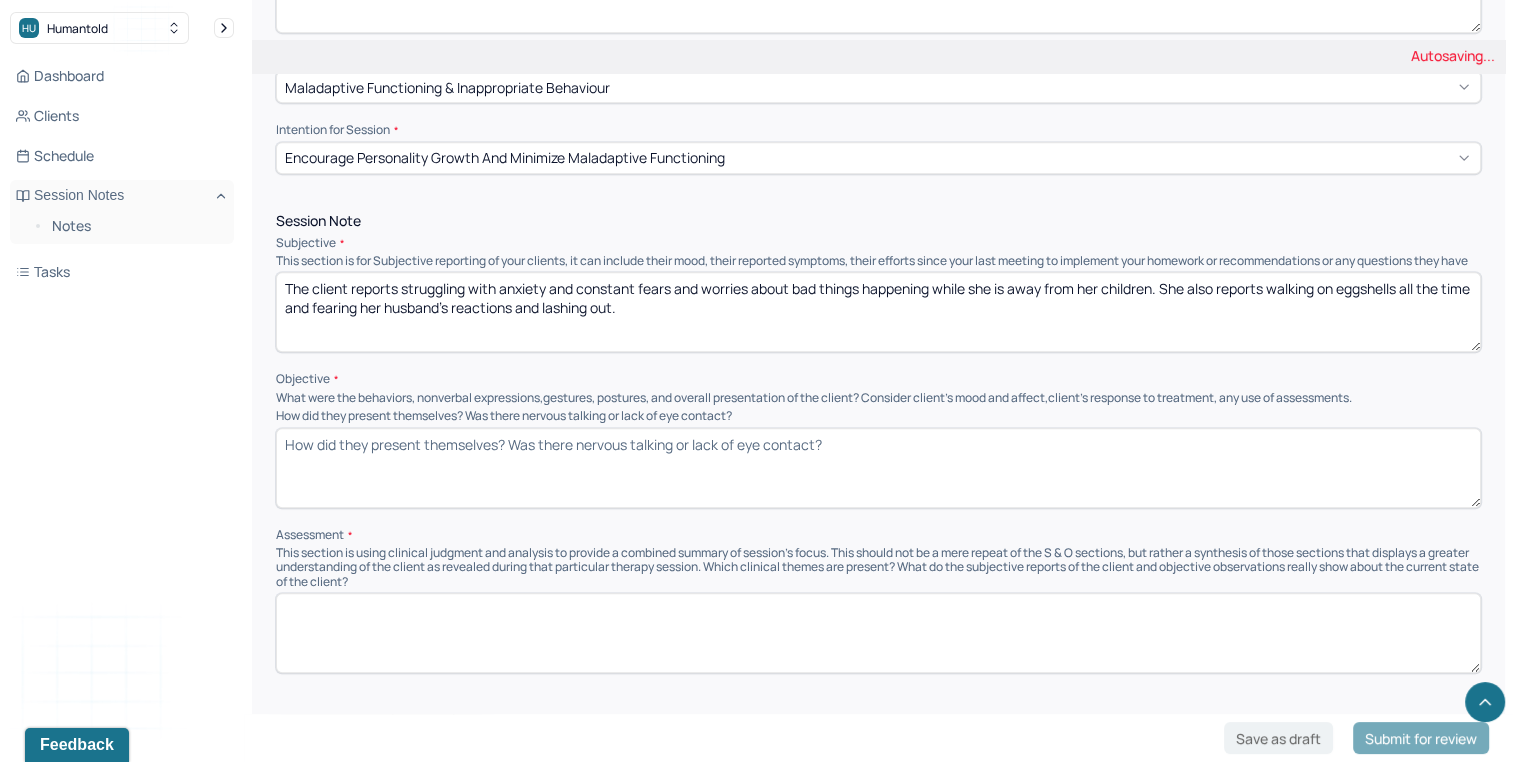 click on "How did they present themselves? Was there nervous talking or lack of eye contact?" at bounding box center (878, 468) 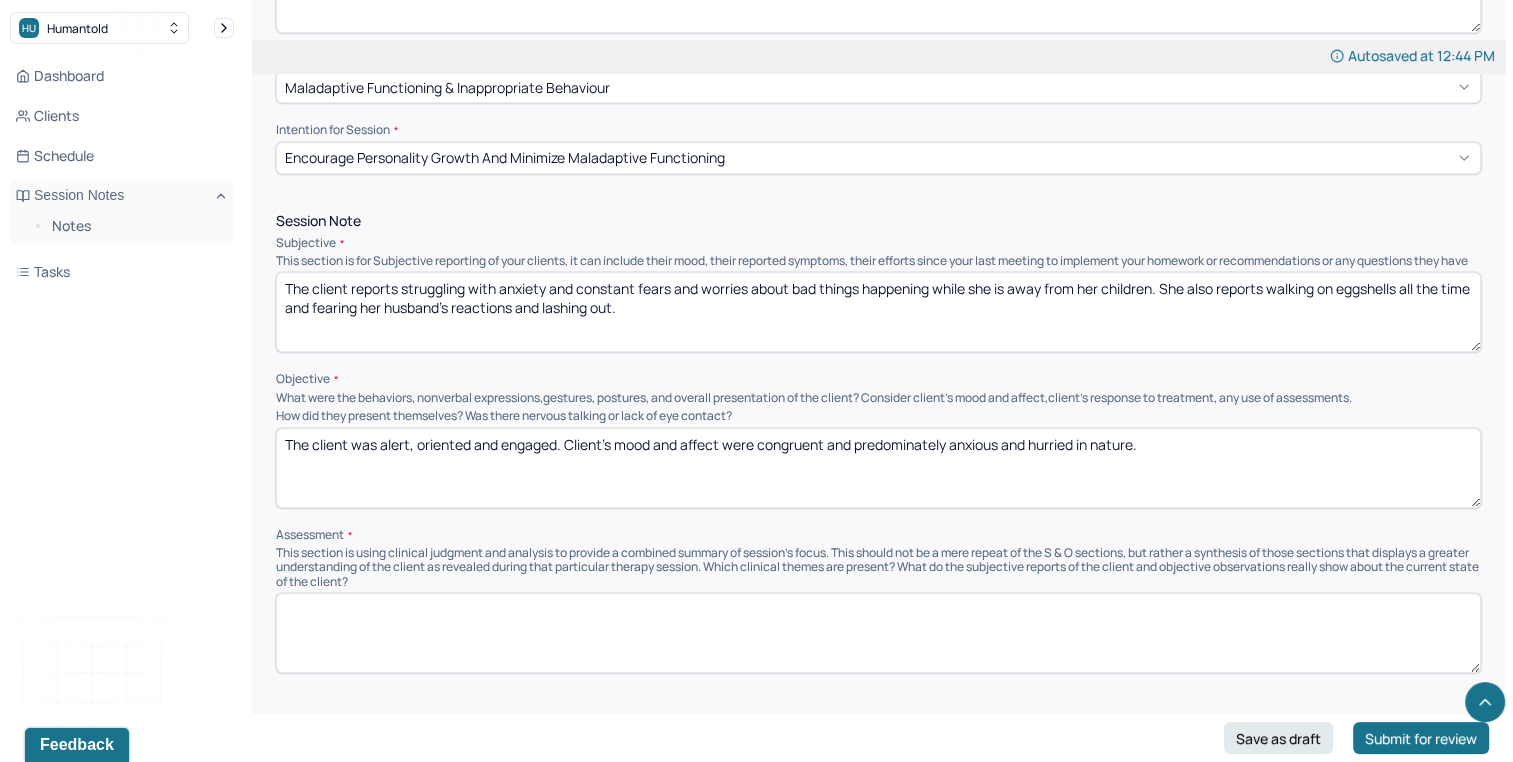type on "The client was alert, oriented and engaged. Client’s mood and affect were congruent and predominately anxious and hurried in nature." 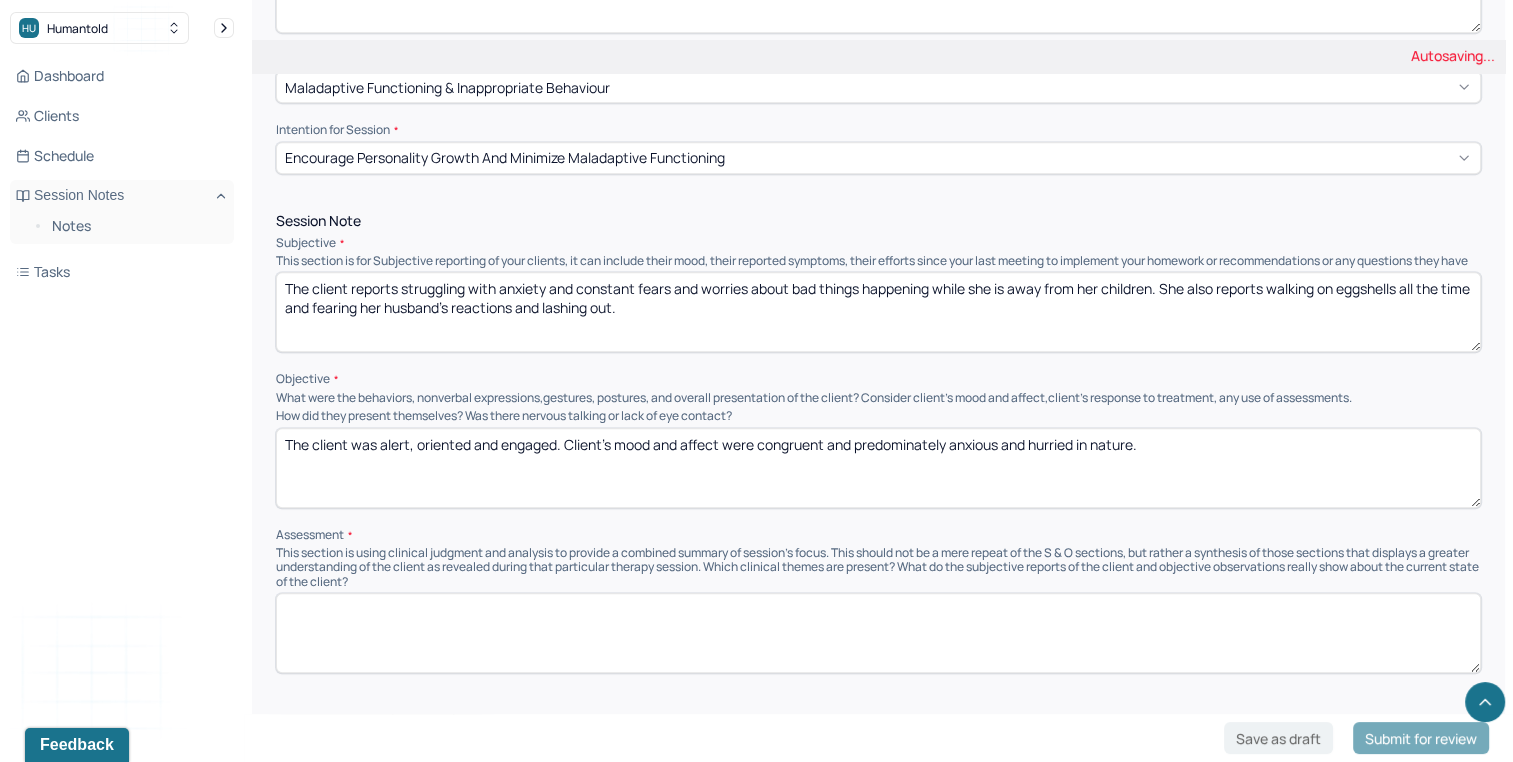 click at bounding box center (878, 633) 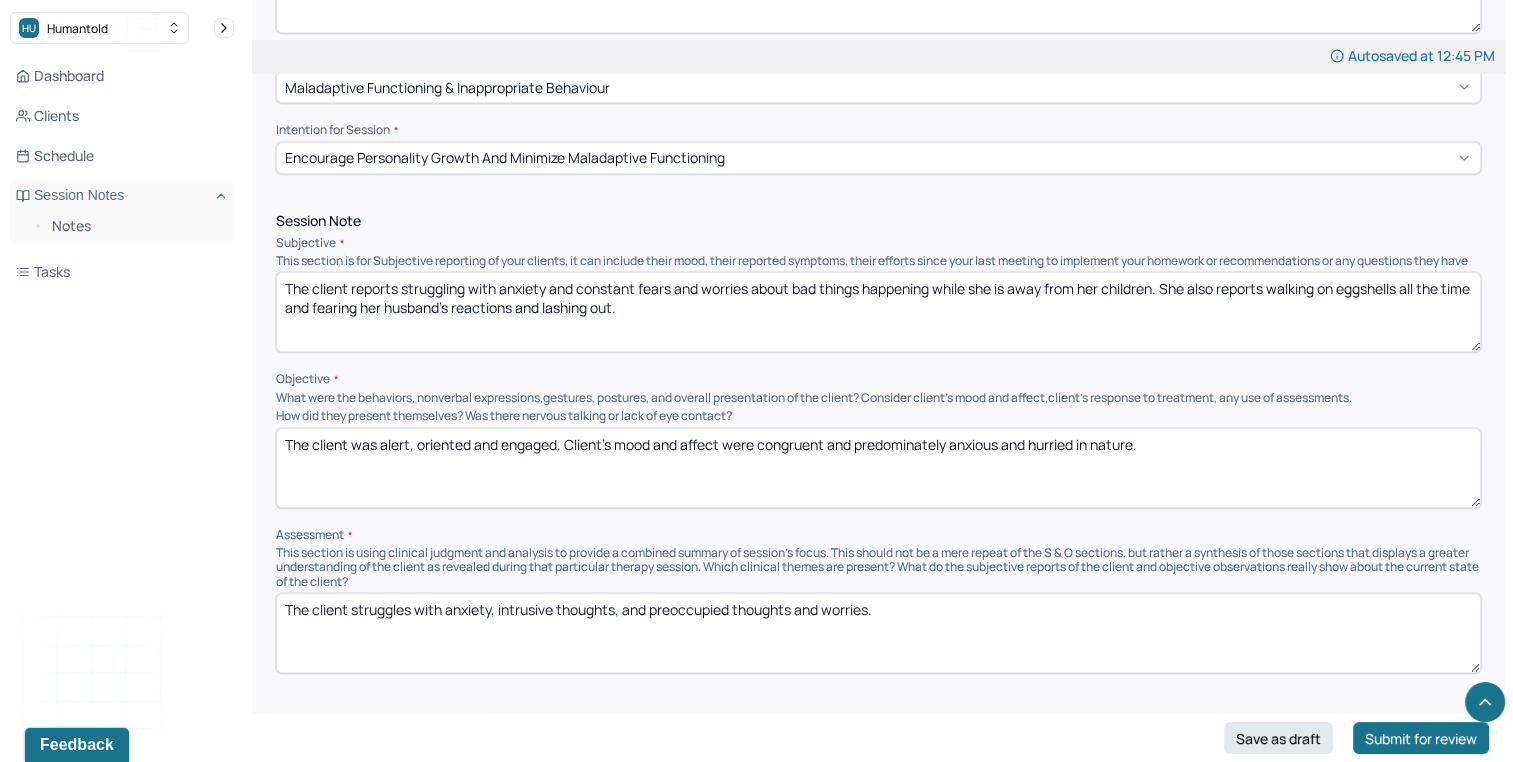 click on "The client struggles with anxiety, intrusive thoughts, and preoccupied thoughts and worries." at bounding box center [878, 633] 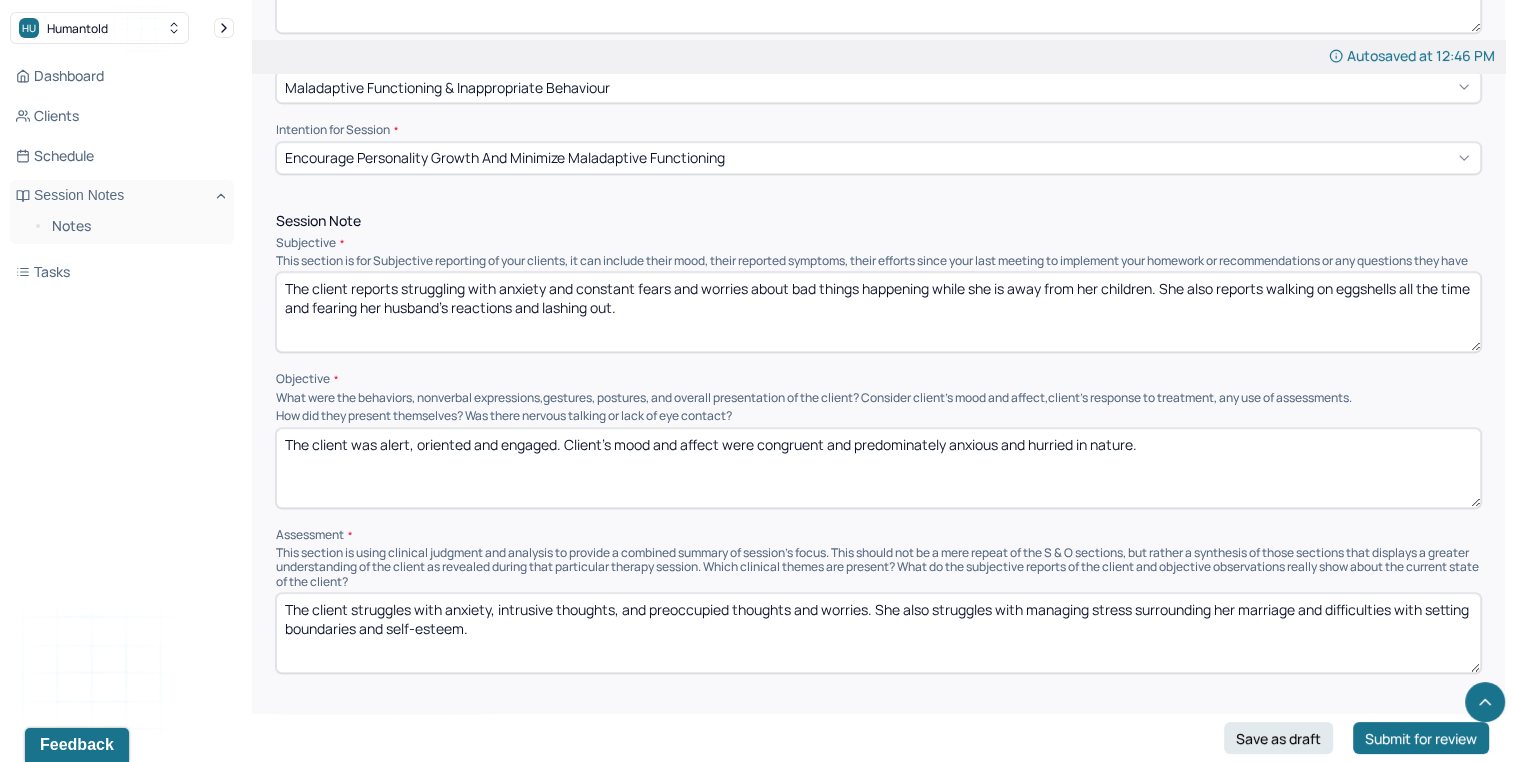 click on "The client struggles with anxiety, intrusive thoughts, and preoccupied thoughts and worries. She also struggles with managing stress surrounding her marriage and difficulties with setting boundaries and self-esteem." at bounding box center [878, 633] 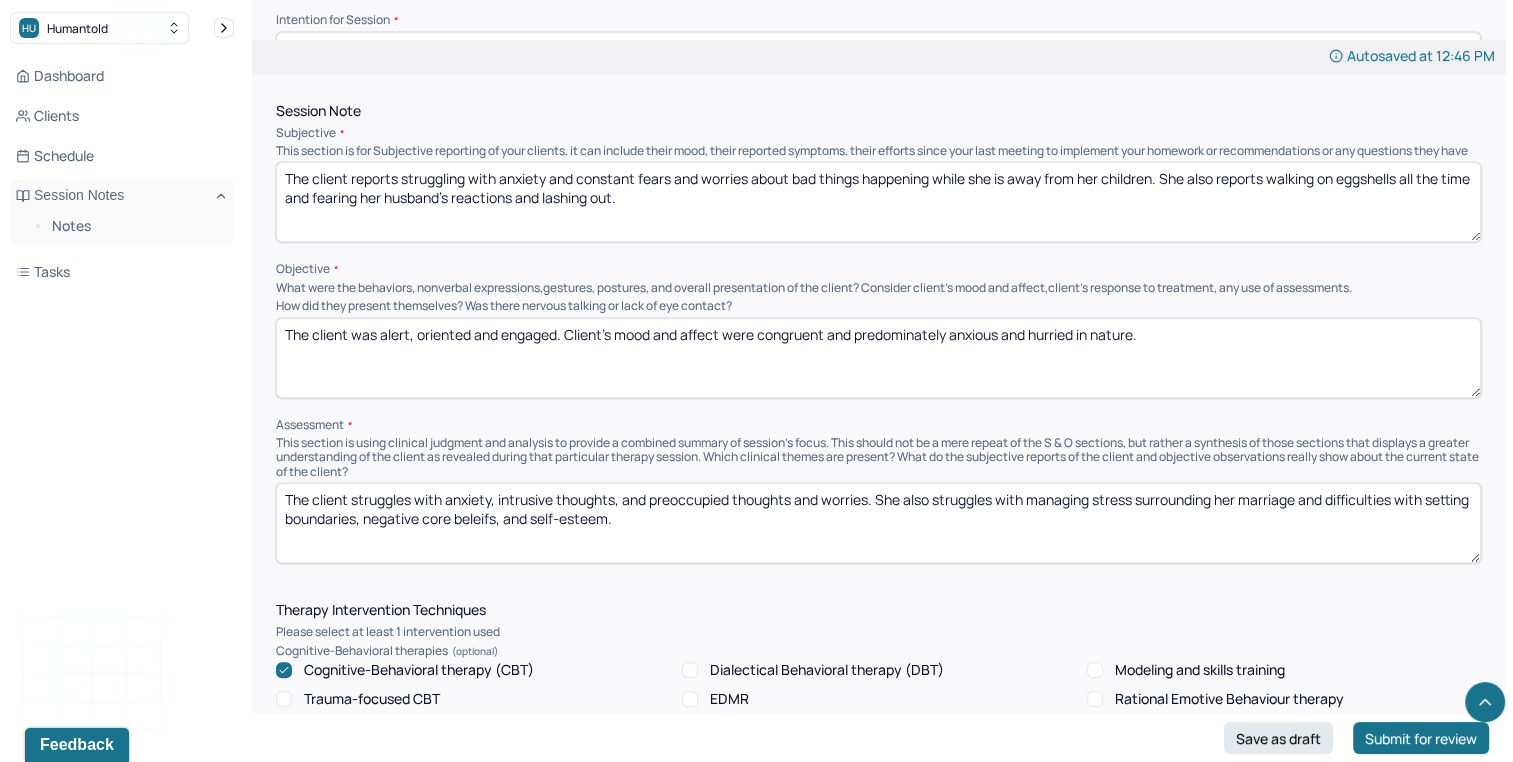 scroll, scrollTop: 1144, scrollLeft: 0, axis: vertical 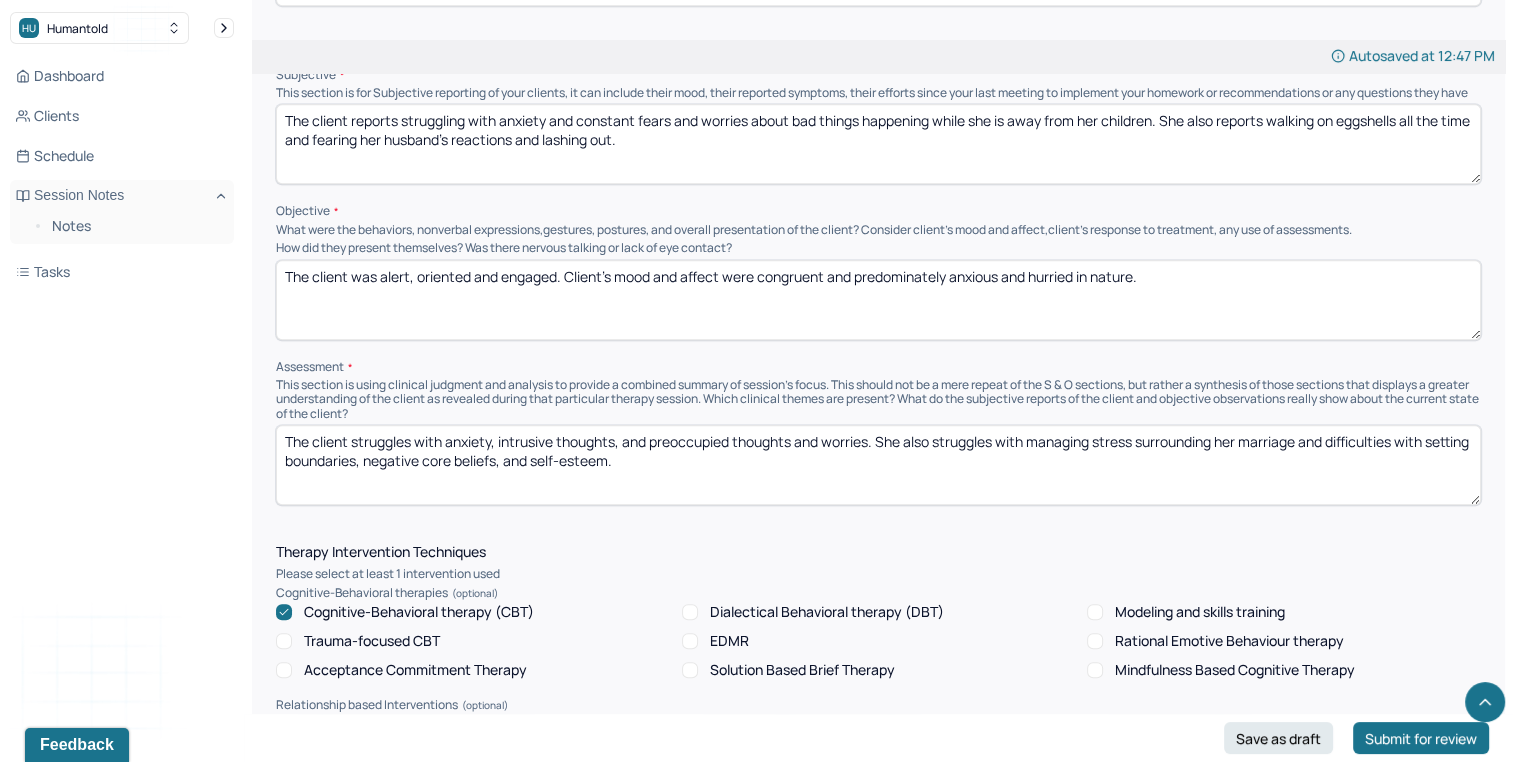 click on "The client struggles with anxiety, intrusive thoughts, and preoccupied thoughts and worries. She also struggles with managing stress surrounding her marriage and difficulties with setting boundaries, negative core beleifs, and self-esteem." at bounding box center [878, 465] 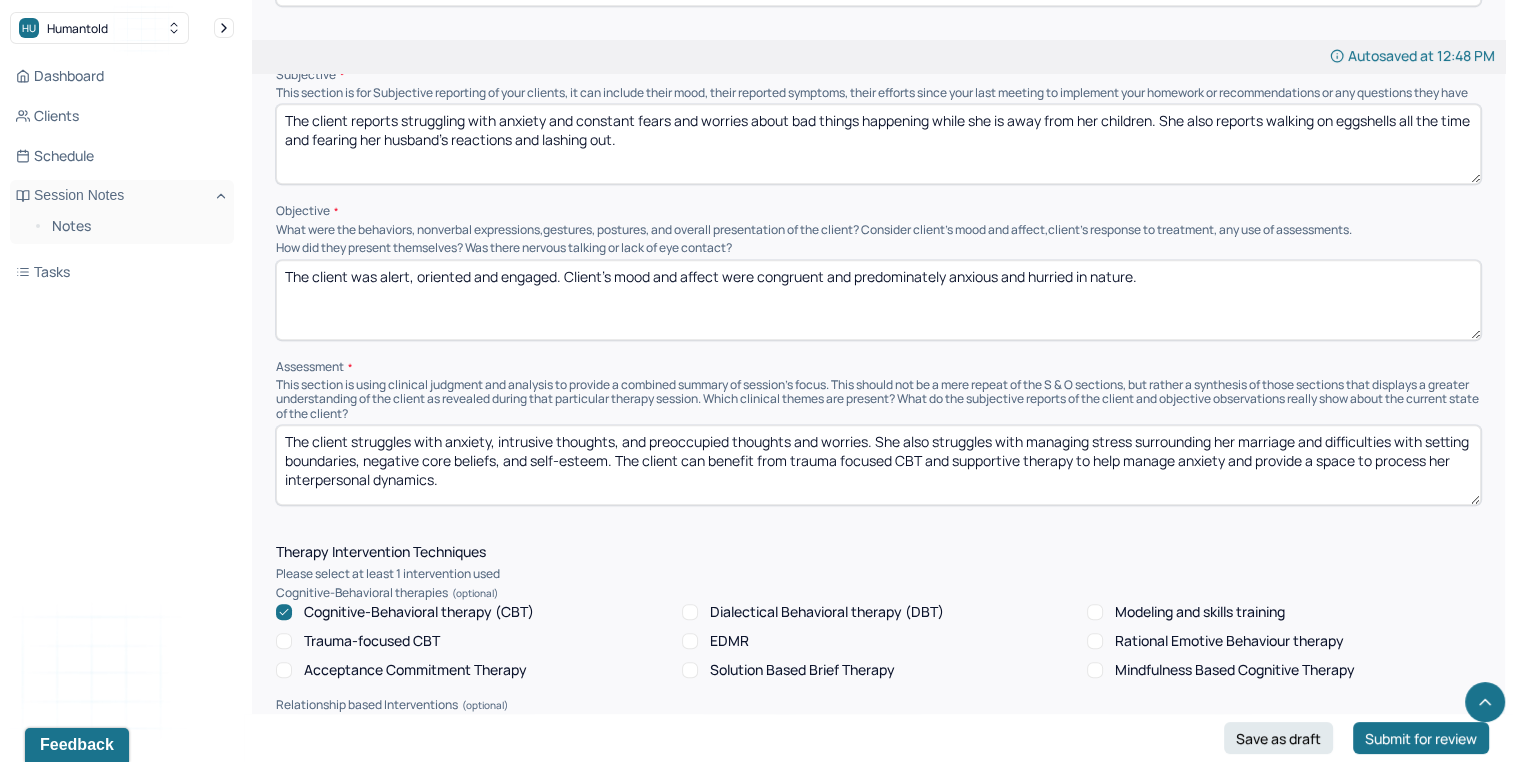 type on "The client struggles with anxiety, intrusive thoughts, and preoccupied thoughts and worries. She also struggles with managing stress surrounding her marriage and difficulties with setting boundaries, negative core beliefs, and self-esteem. The client can benefit from trauma focused CBT and supportive therapy to help manage anxiety and provide a space to process her interpersonal dynamics." 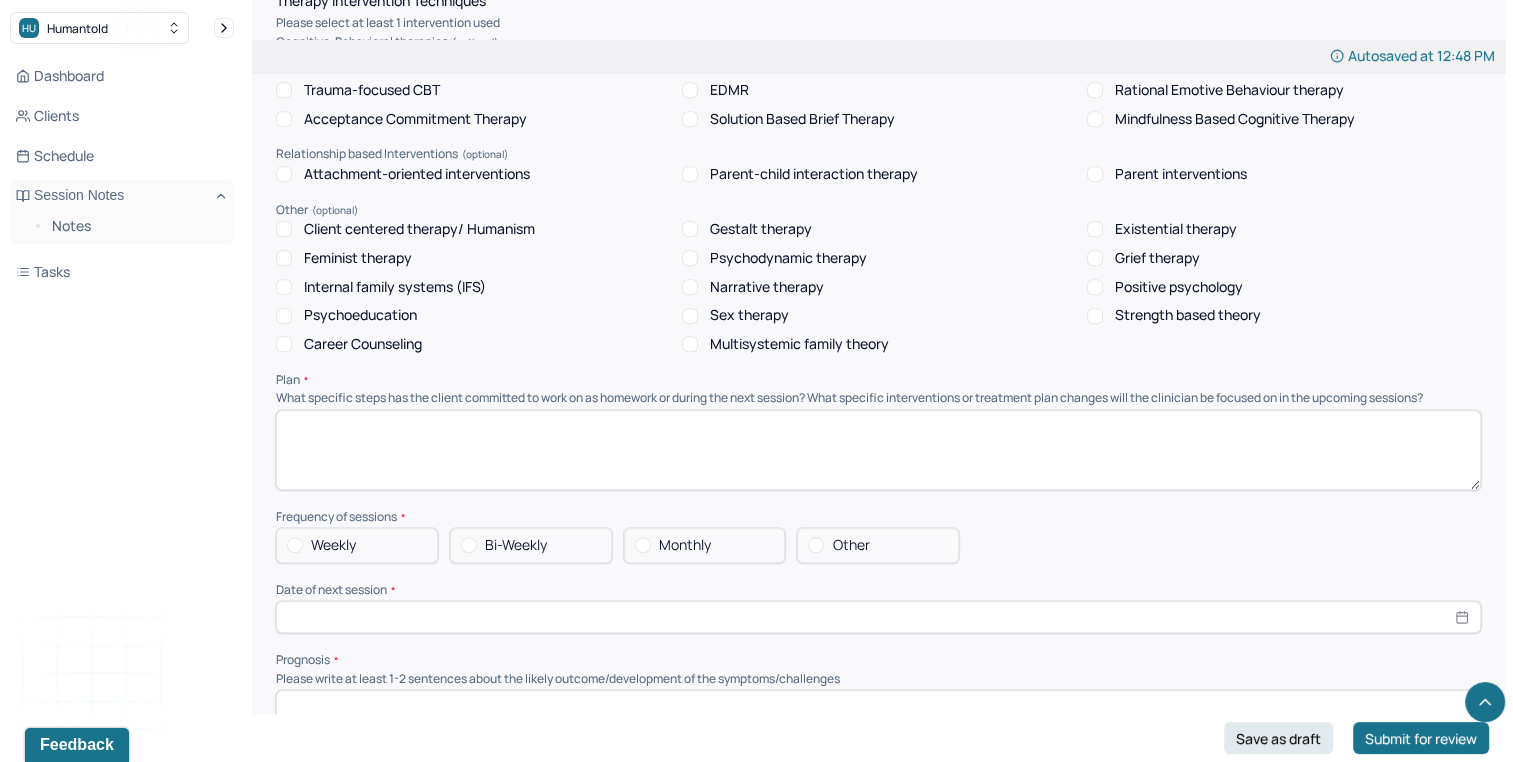 scroll, scrollTop: 1679, scrollLeft: 0, axis: vertical 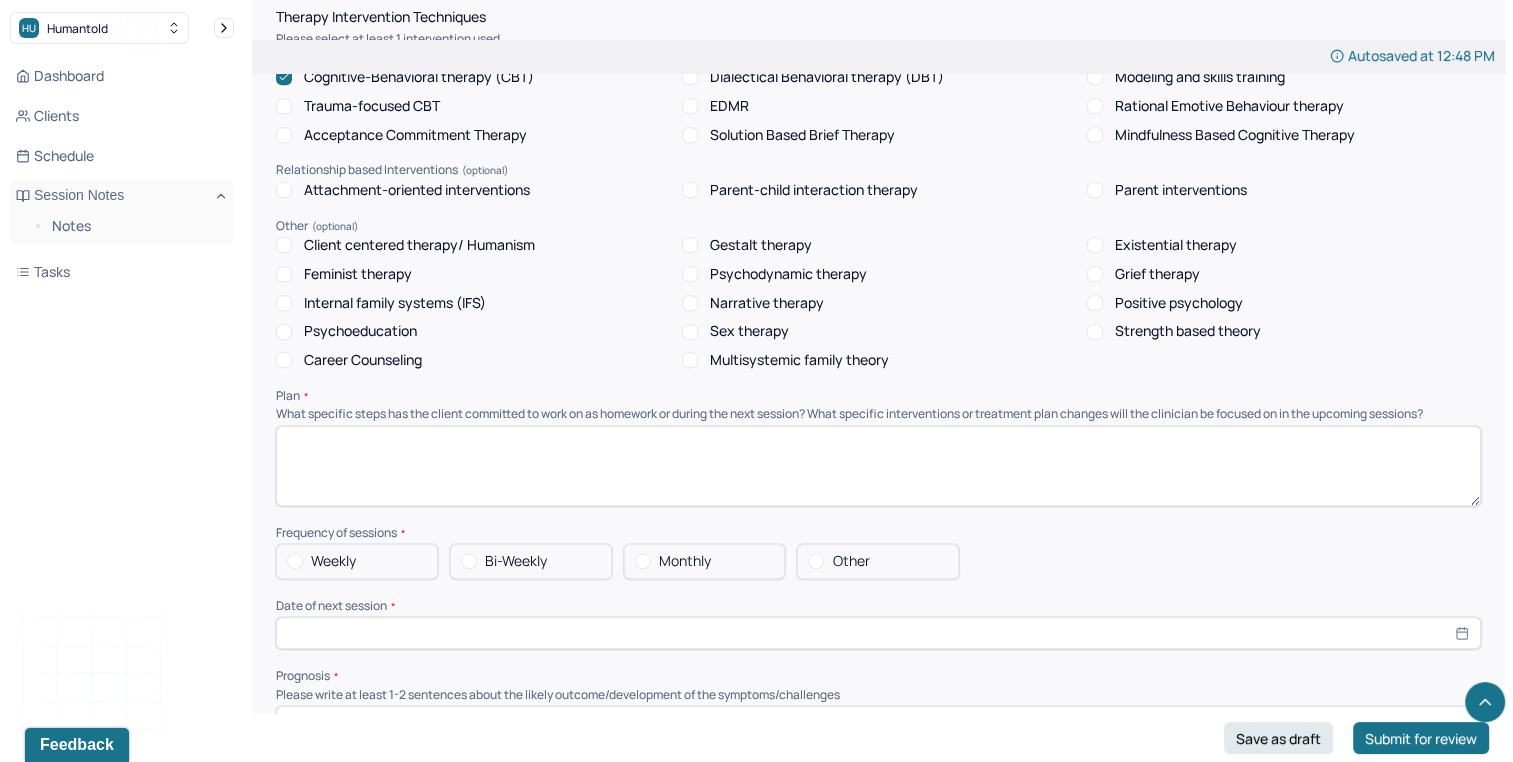 click on "Weekly" at bounding box center [357, 561] 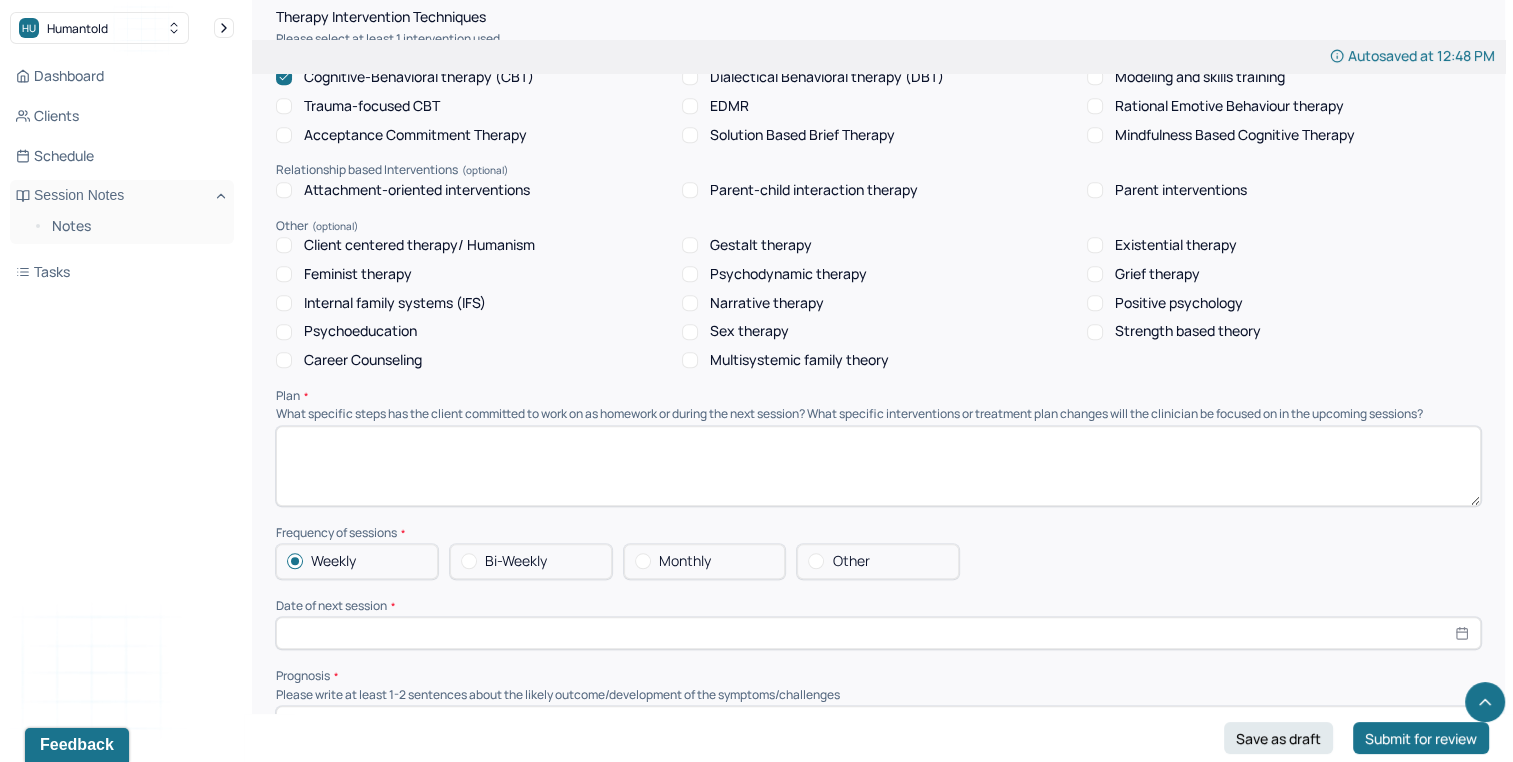 click at bounding box center (878, 466) 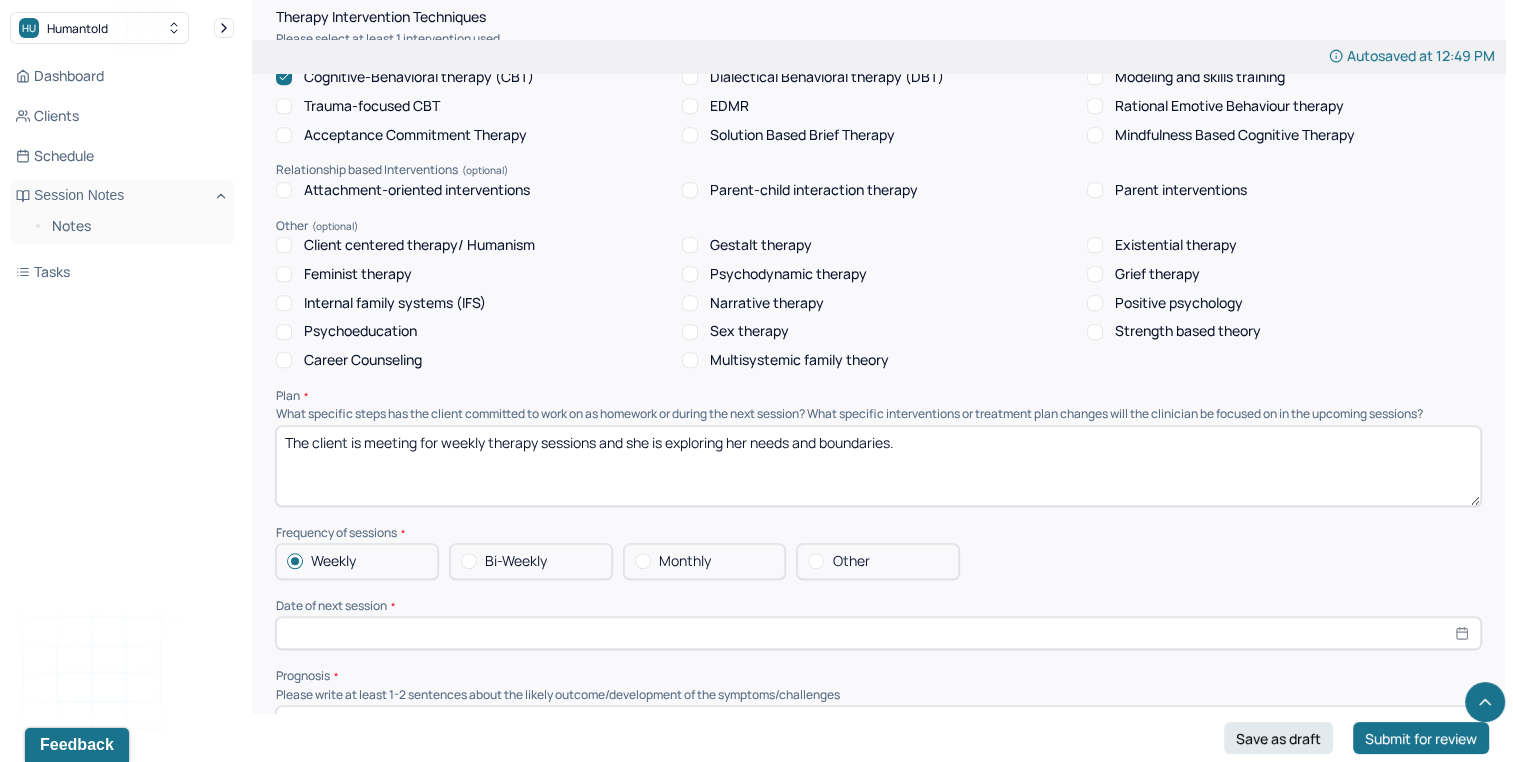 type on "The client is meeting for weekly therapy sessions and she is exploring her needs and boundaries." 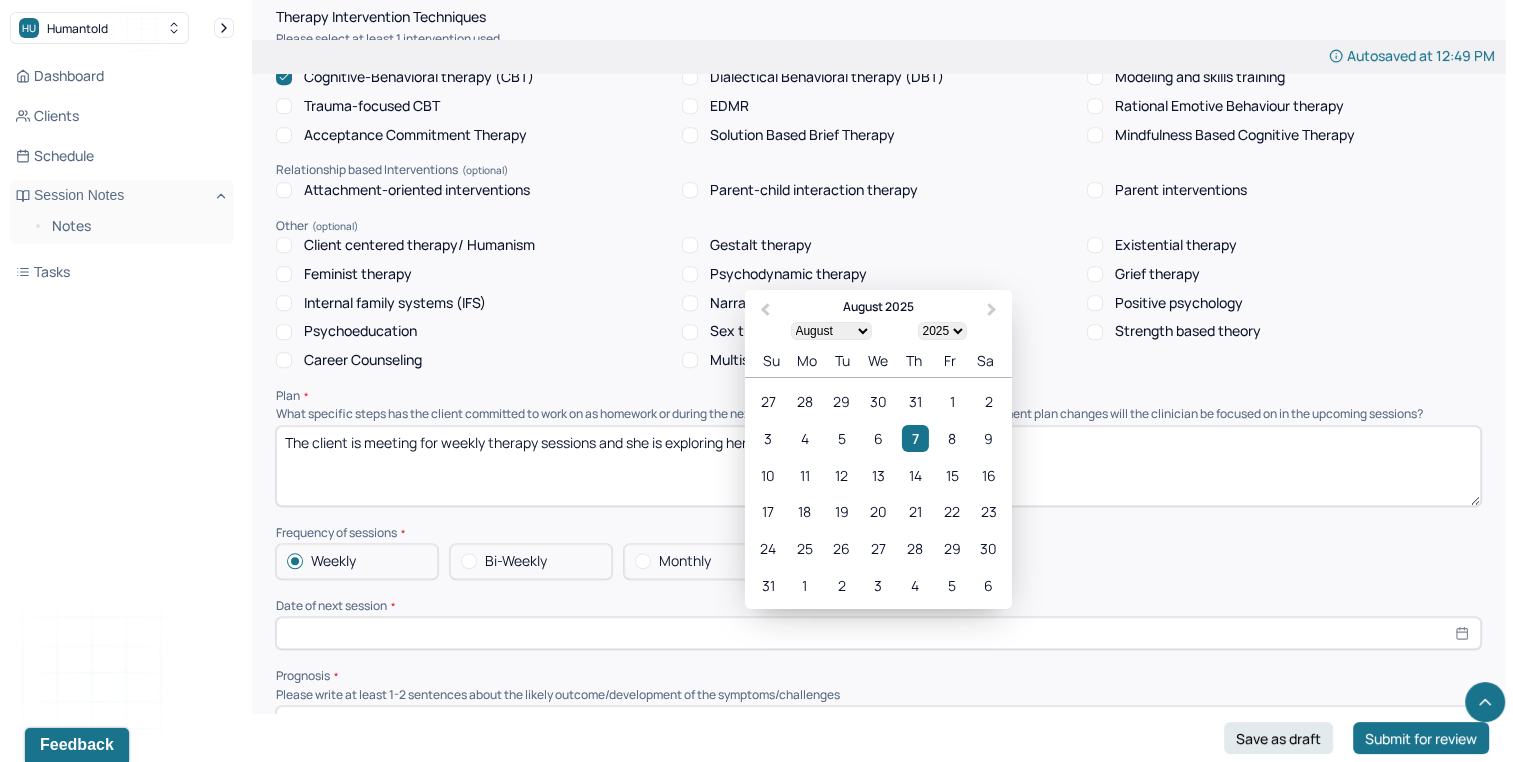 click at bounding box center [878, 633] 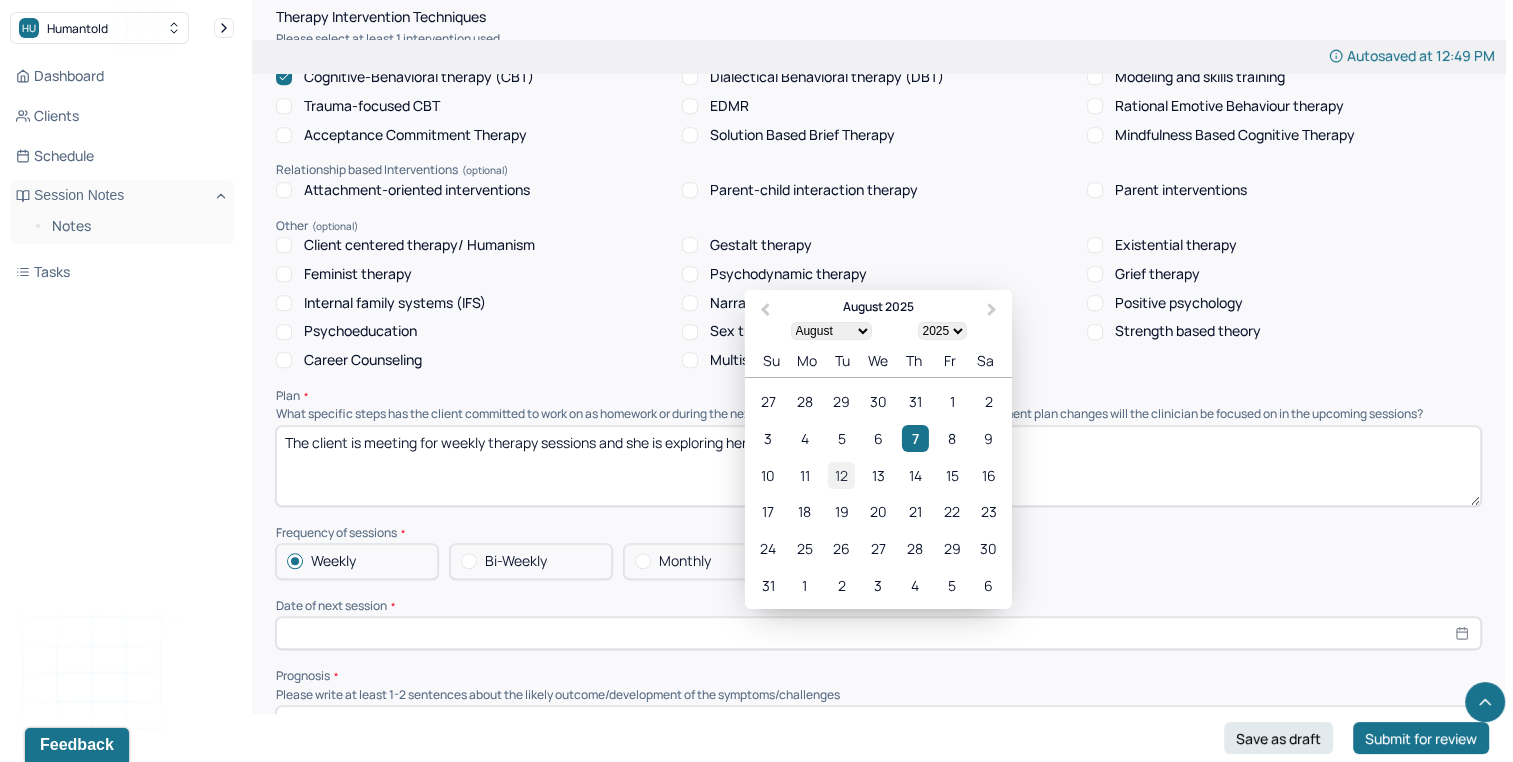 click on "12" at bounding box center (841, 474) 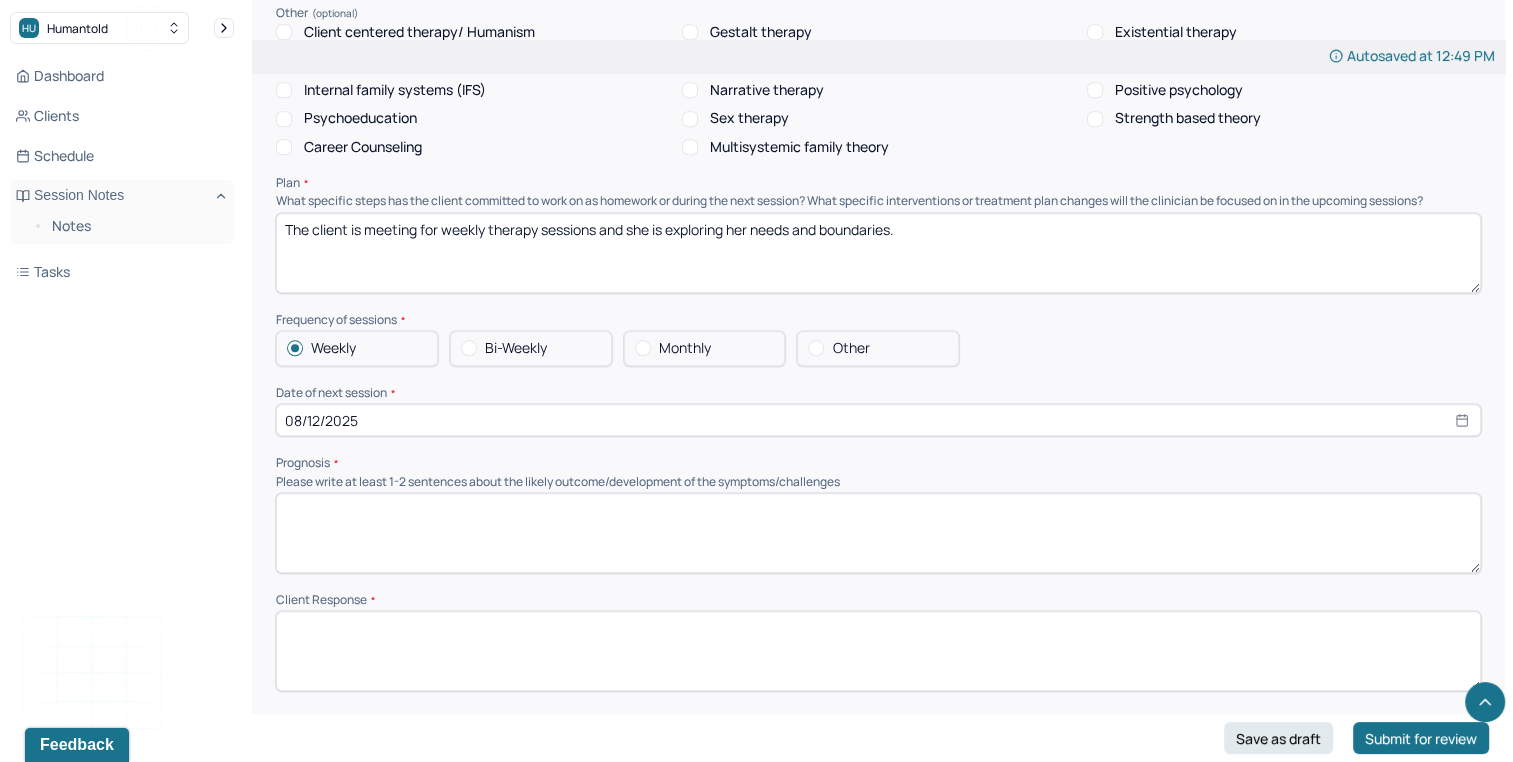 scroll, scrollTop: 1907, scrollLeft: 0, axis: vertical 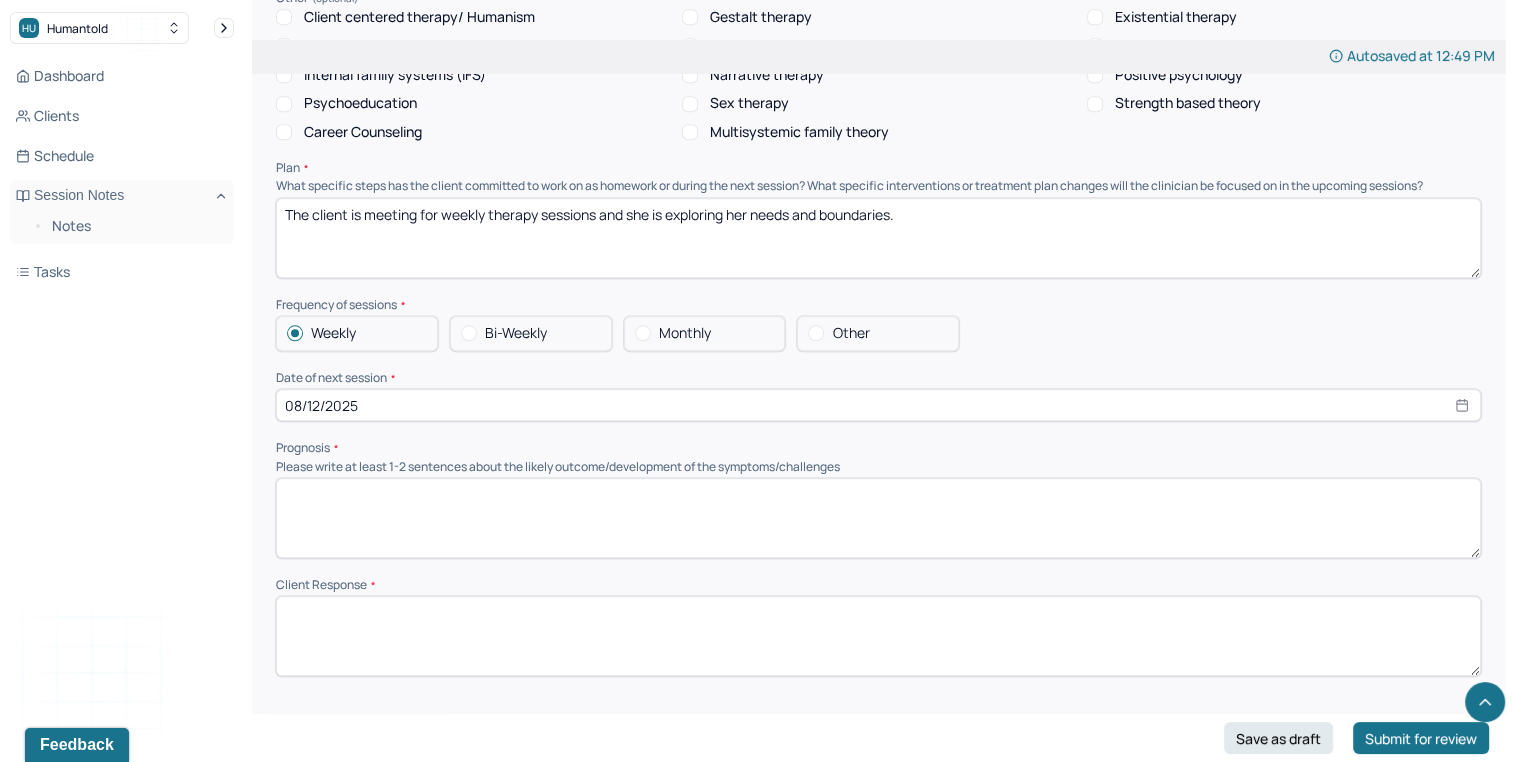 select on "7" 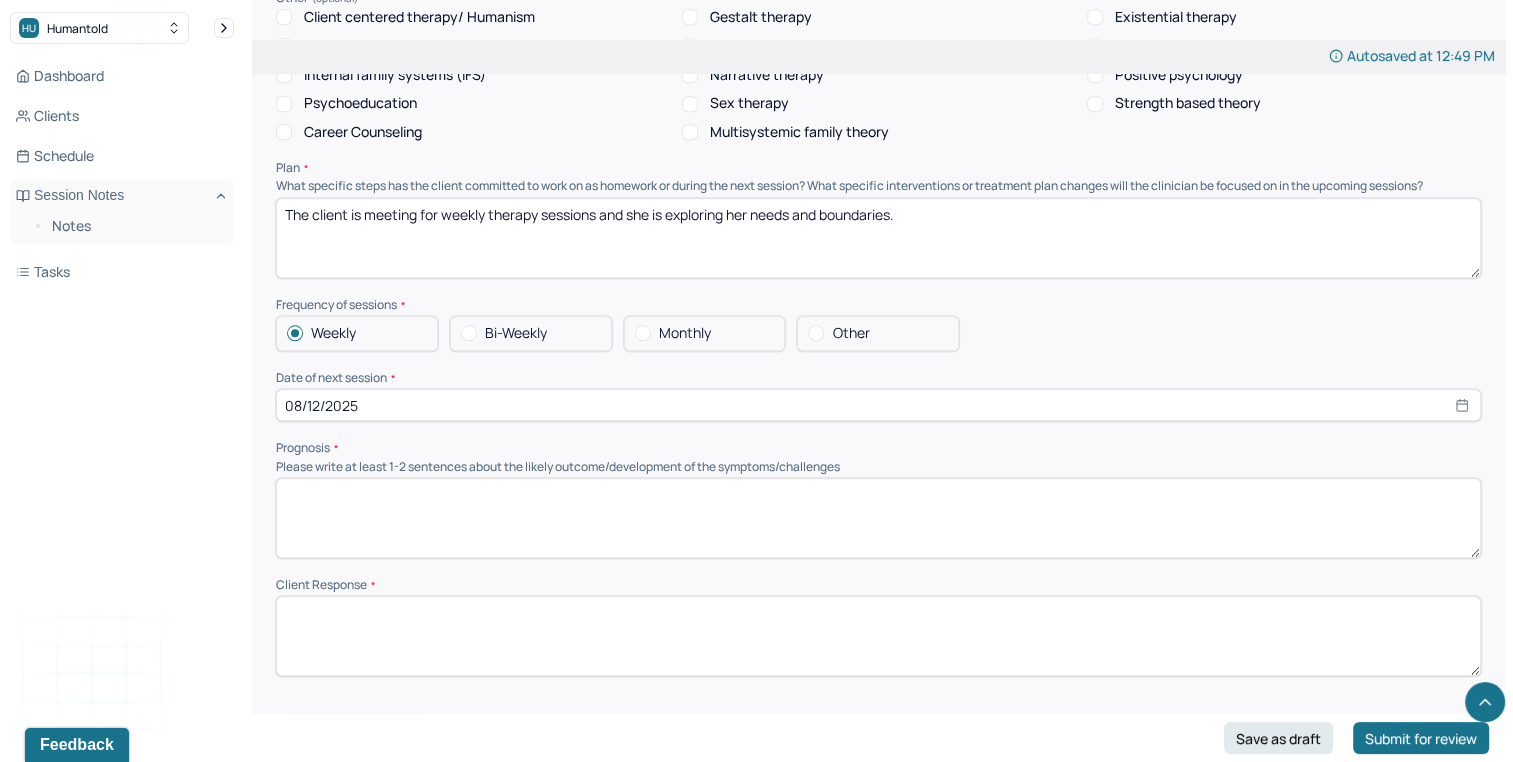 click at bounding box center (878, 518) 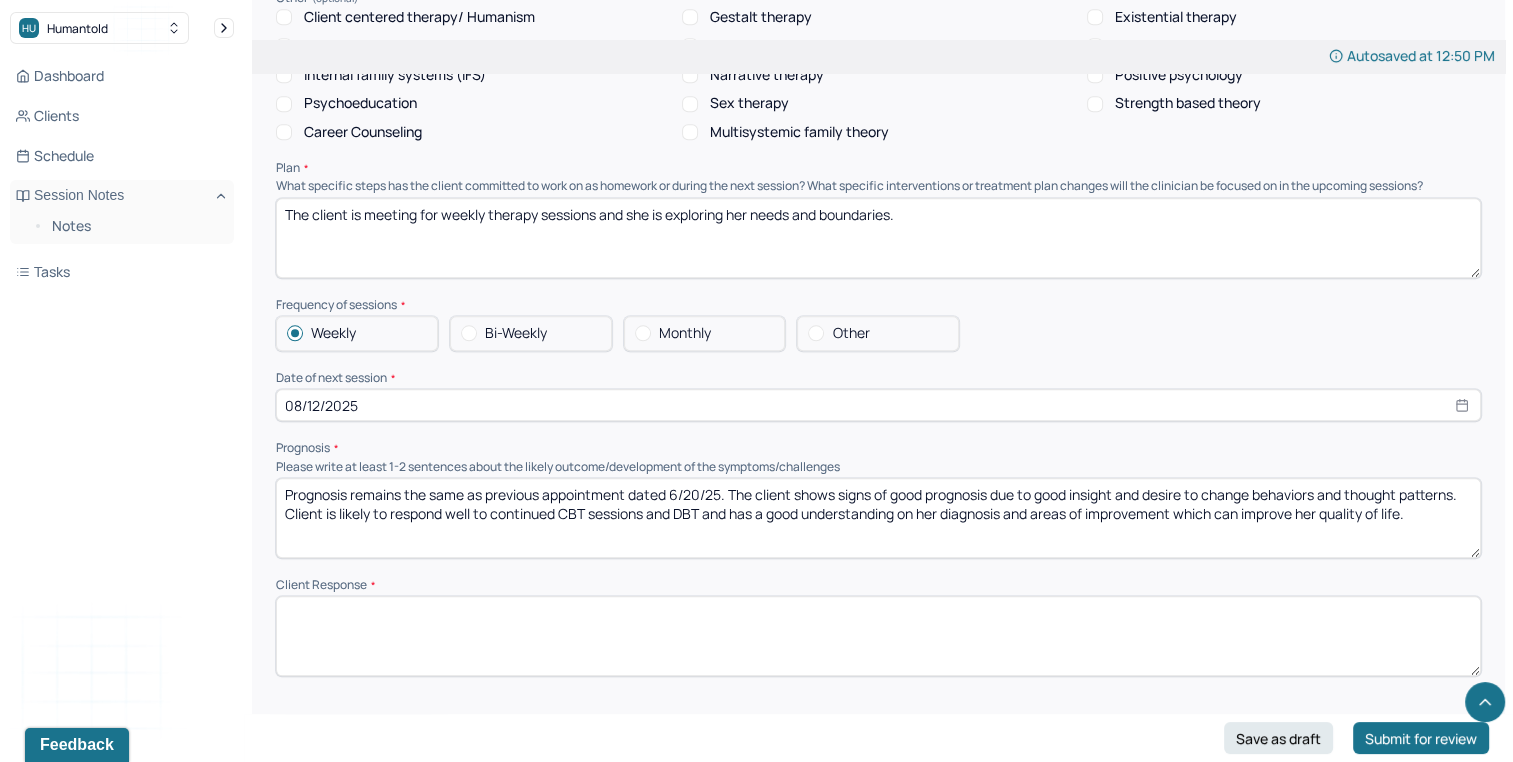 drag, startPoint x: 667, startPoint y: 508, endPoint x: 700, endPoint y: 503, distance: 33.37664 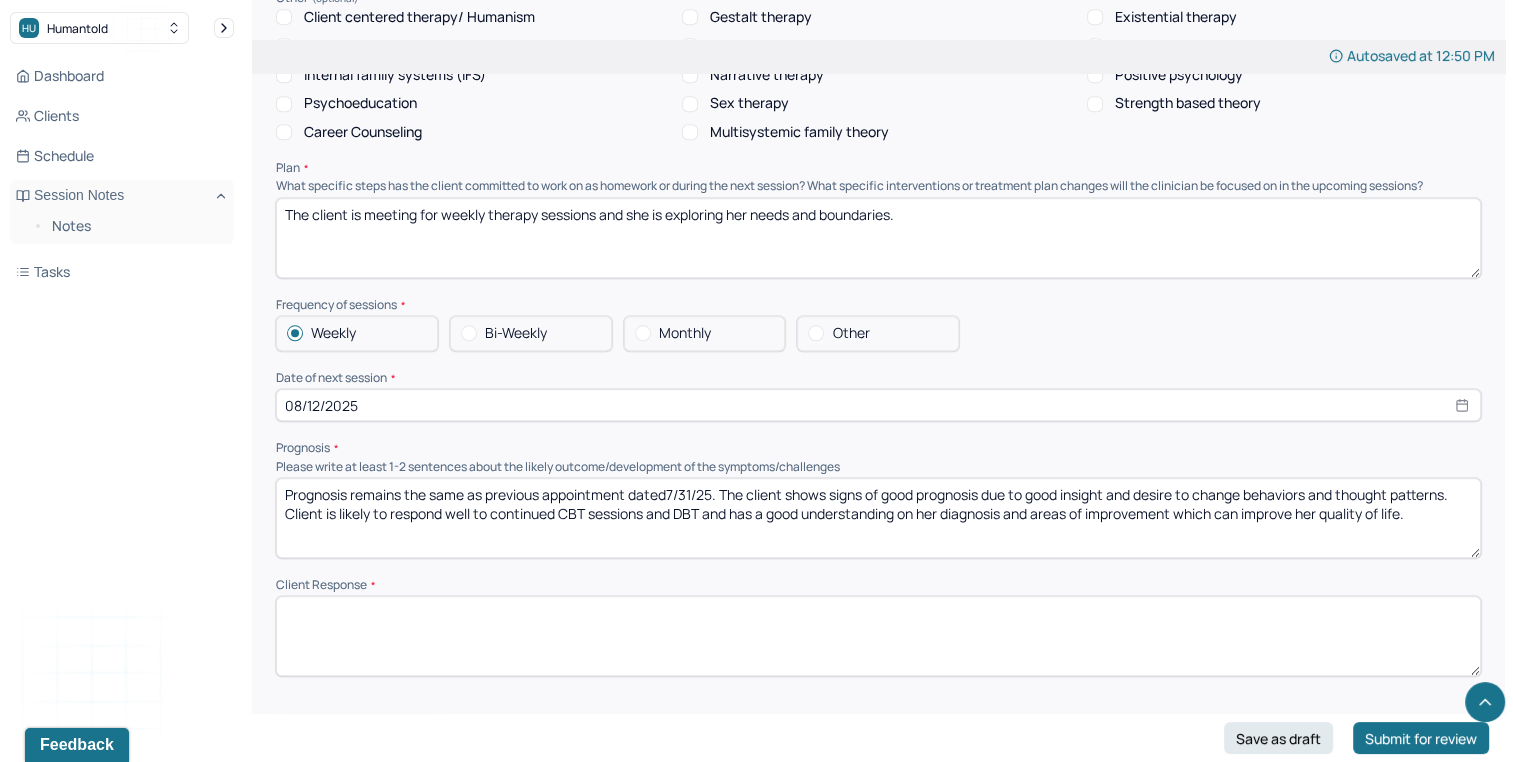 click on "Prognosis remains the same as previous appointment dated7/31/25. The client shows signs of good prognosis due to good insight and desire to change behaviors and thought patterns. Client is likely to respond well to continued CBT sessions and DBT and has a good understanding on her diagnosis and areas of improvement which can improve her quality of life." at bounding box center [878, 518] 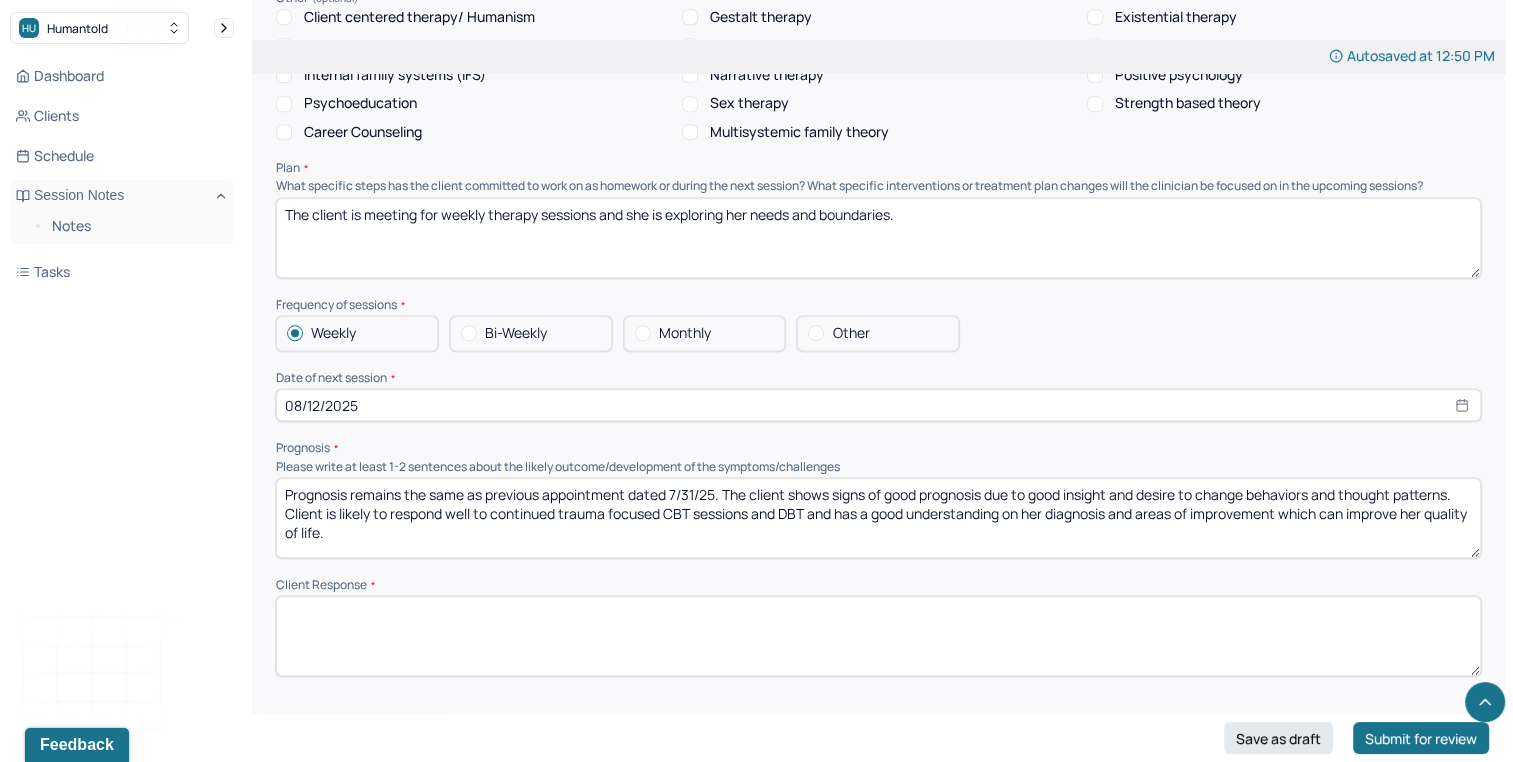 type on "Prognosis remains the same as previous appointment dated 7/31/25. The client shows signs of good prognosis due to good insight and desire to change behaviors and thought patterns. Client is likely to respond well to continued trauma focused CBT sessions and DBT and has a good understanding on her diagnosis and areas of improvement which can improve her quality of life." 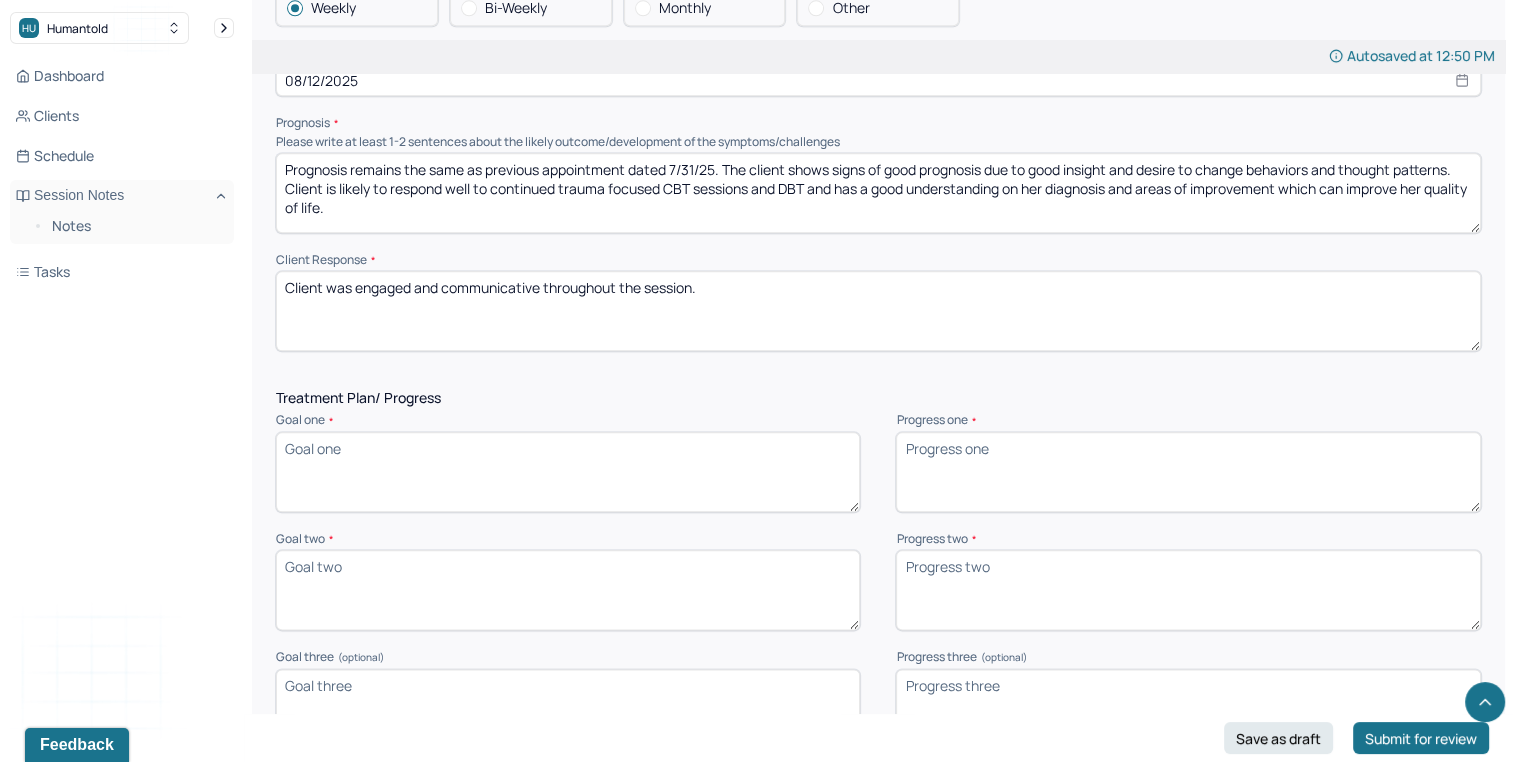 scroll, scrollTop: 2236, scrollLeft: 0, axis: vertical 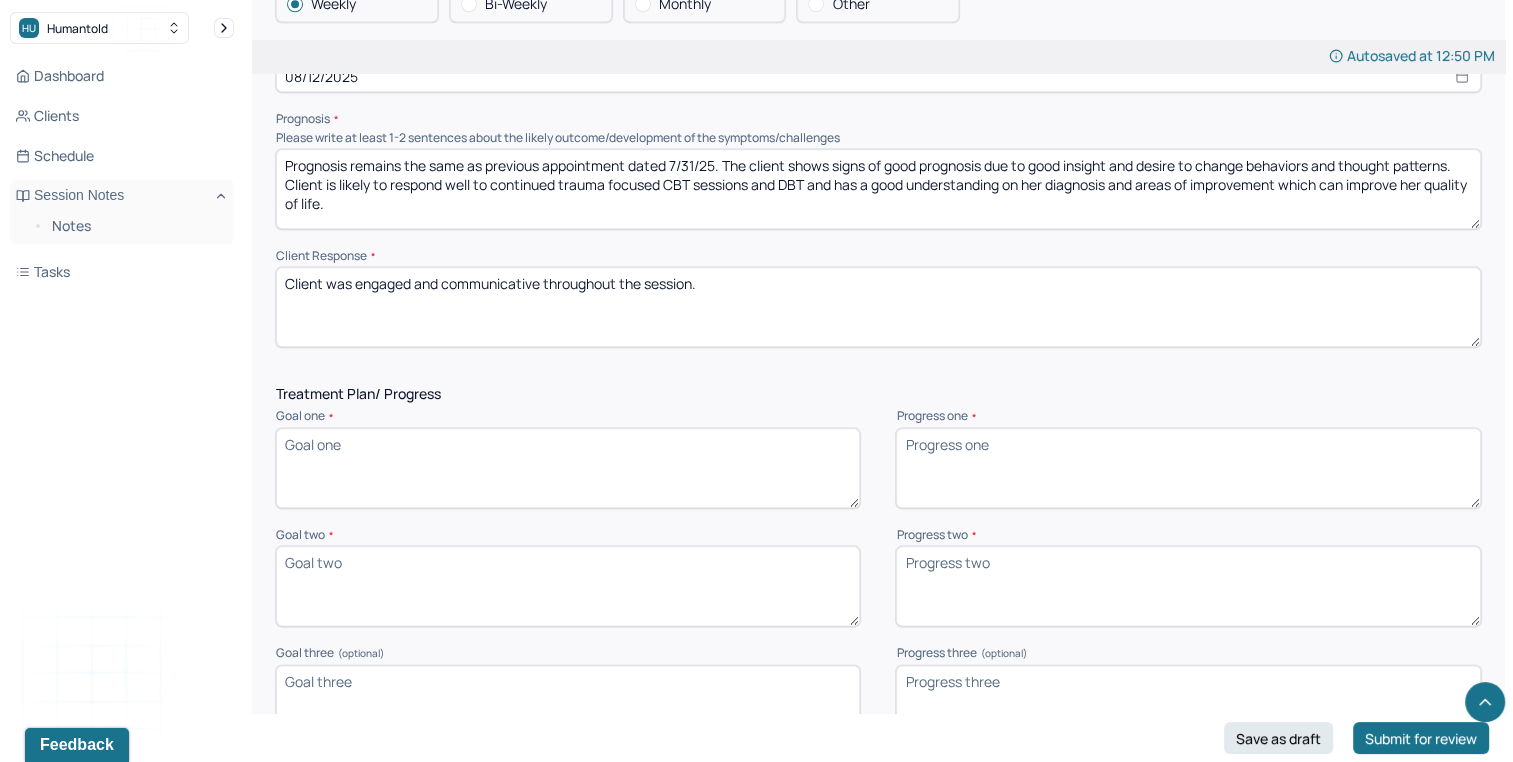 type on "Client was engaged and communicative throughout the session." 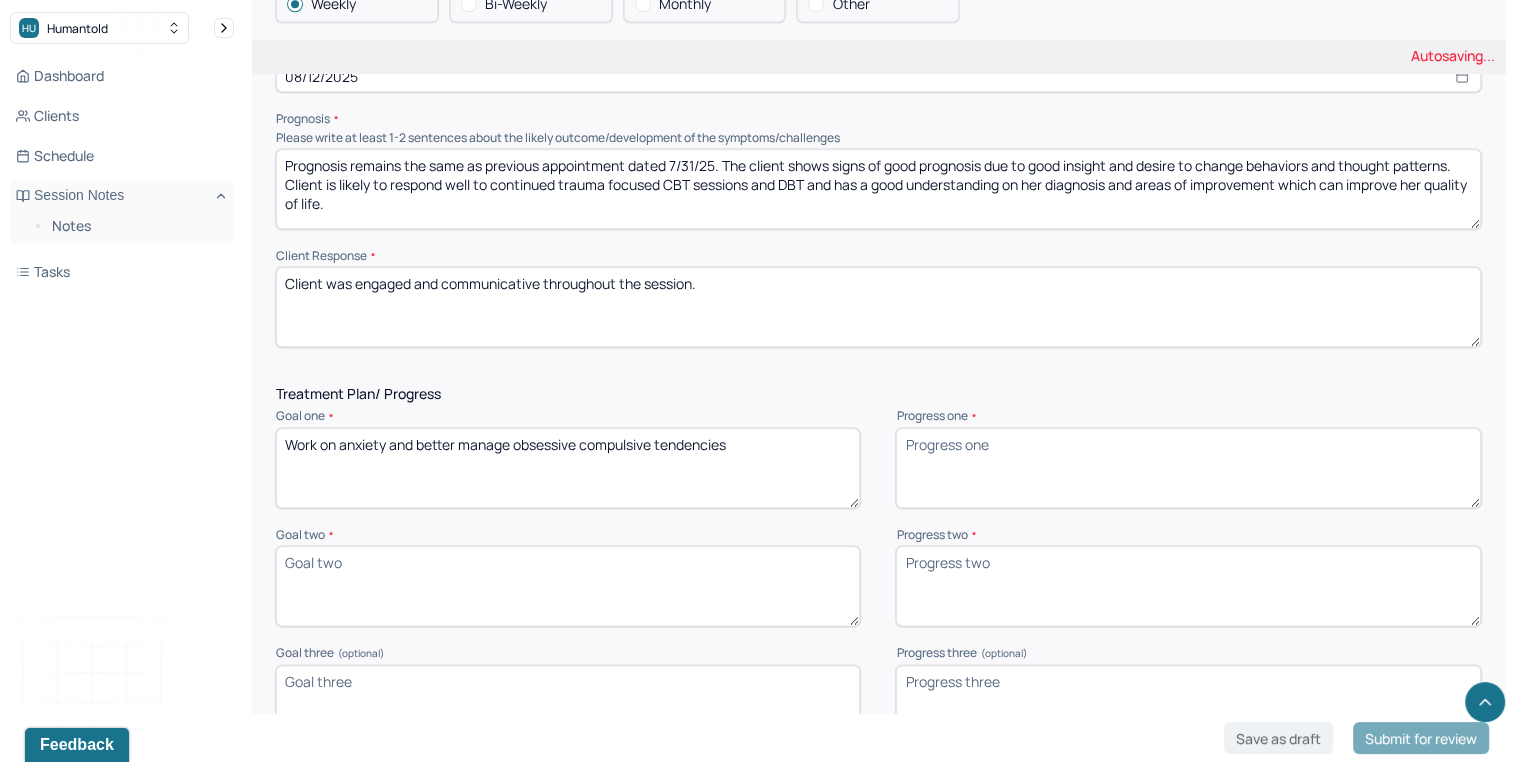 type on "Work on anxiety and better manage obsessive compulsive tendencies" 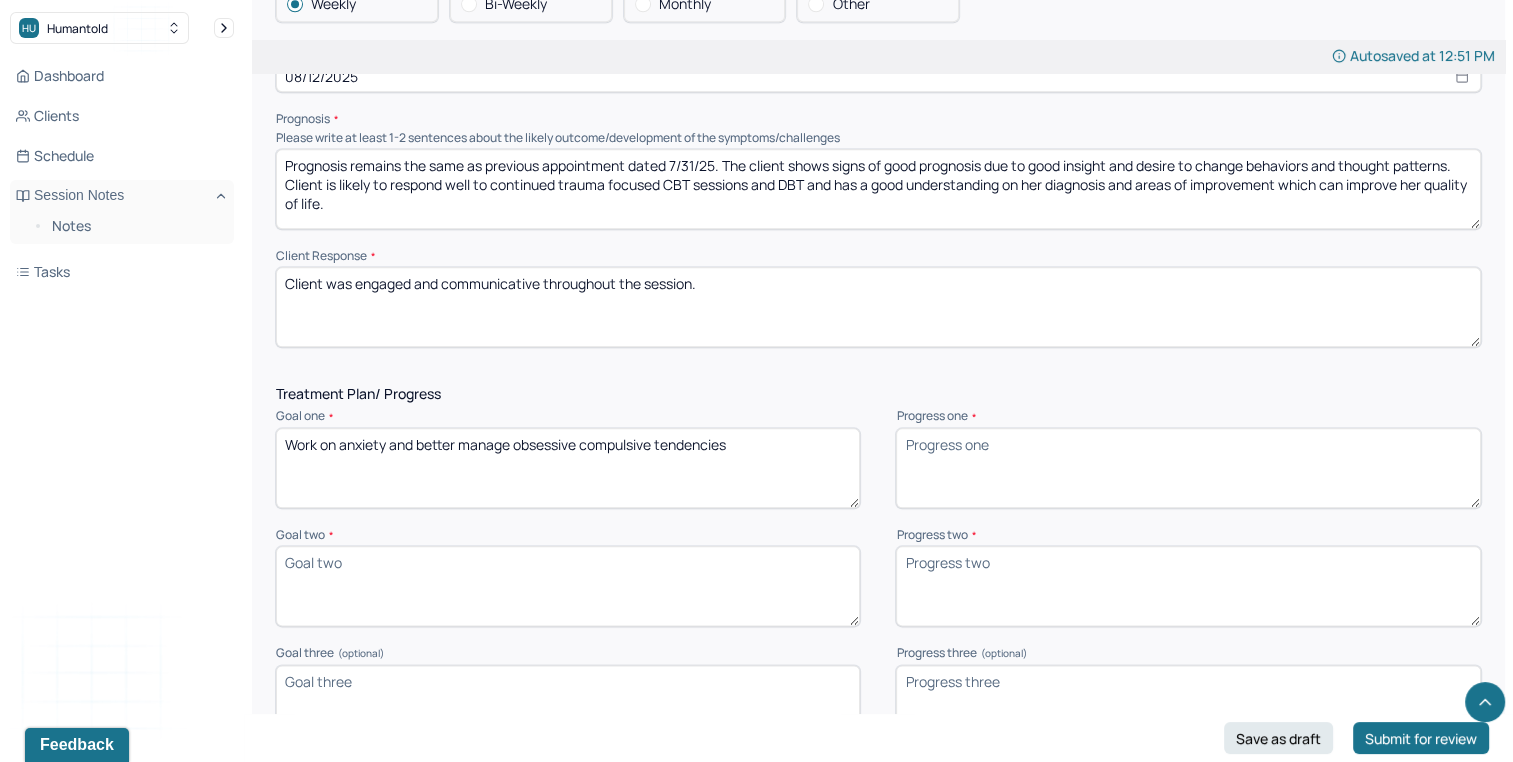 paste on "Unpack issues in relationship" 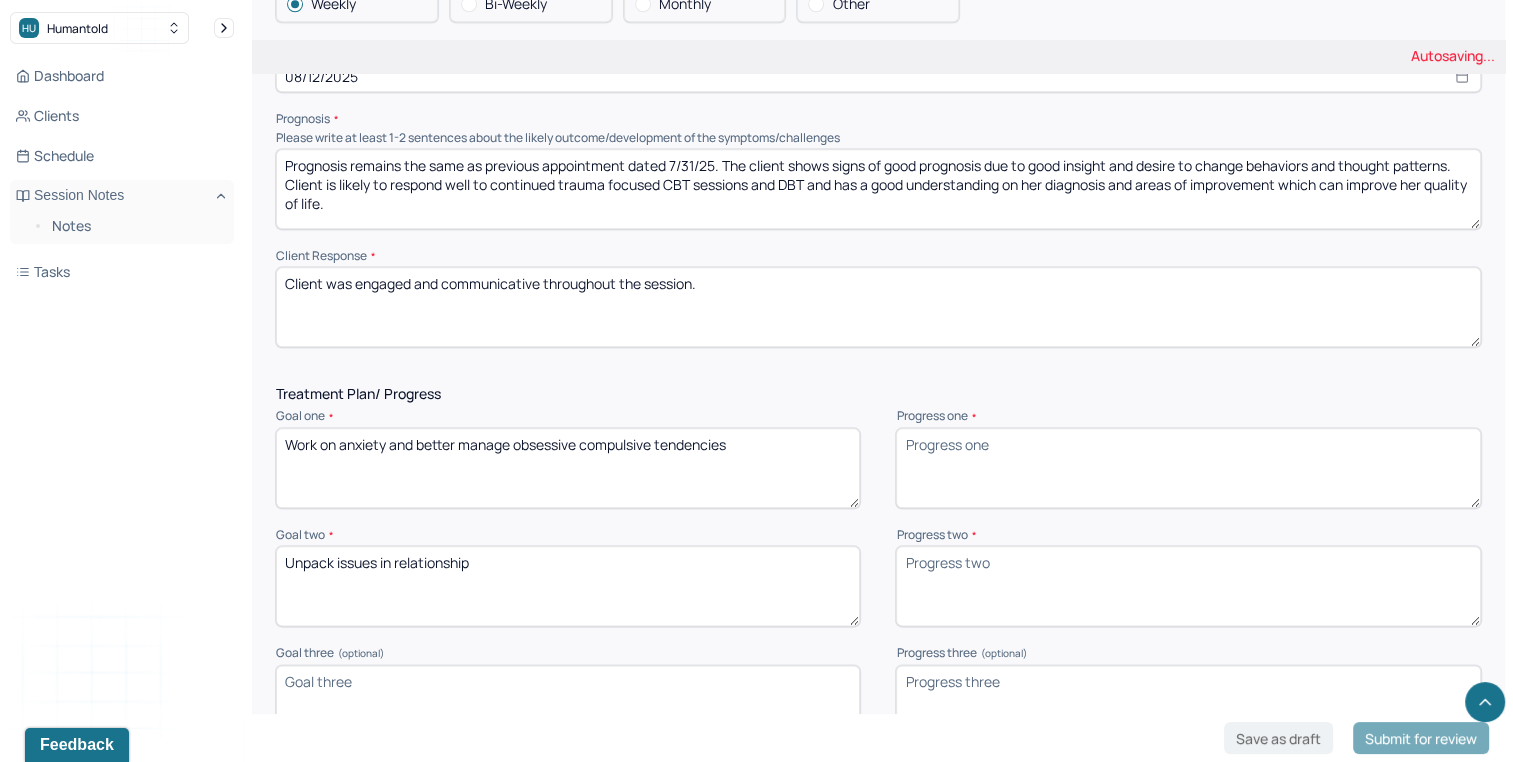 type on "Unpack issues in relationship" 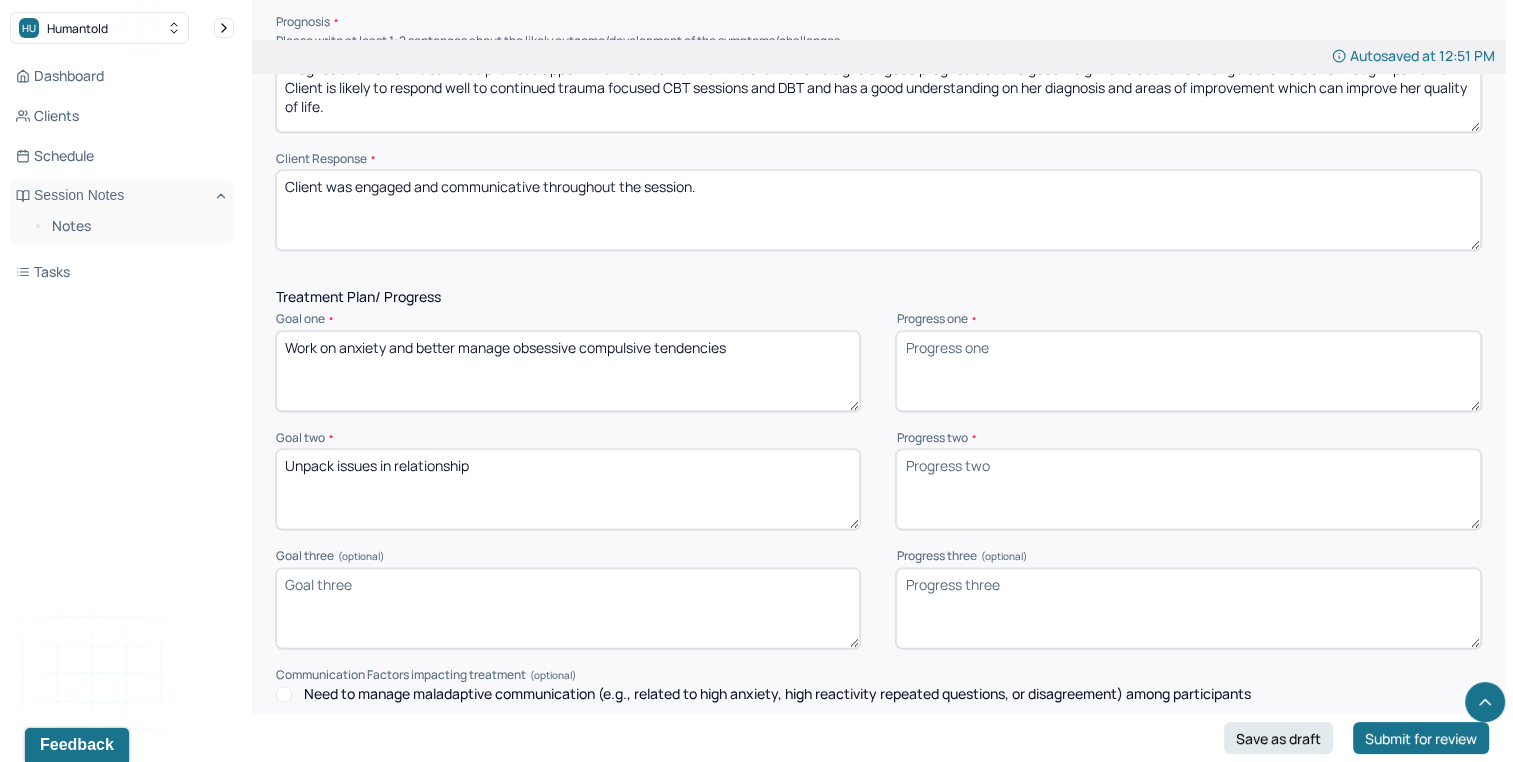 scroll, scrollTop: 2357, scrollLeft: 0, axis: vertical 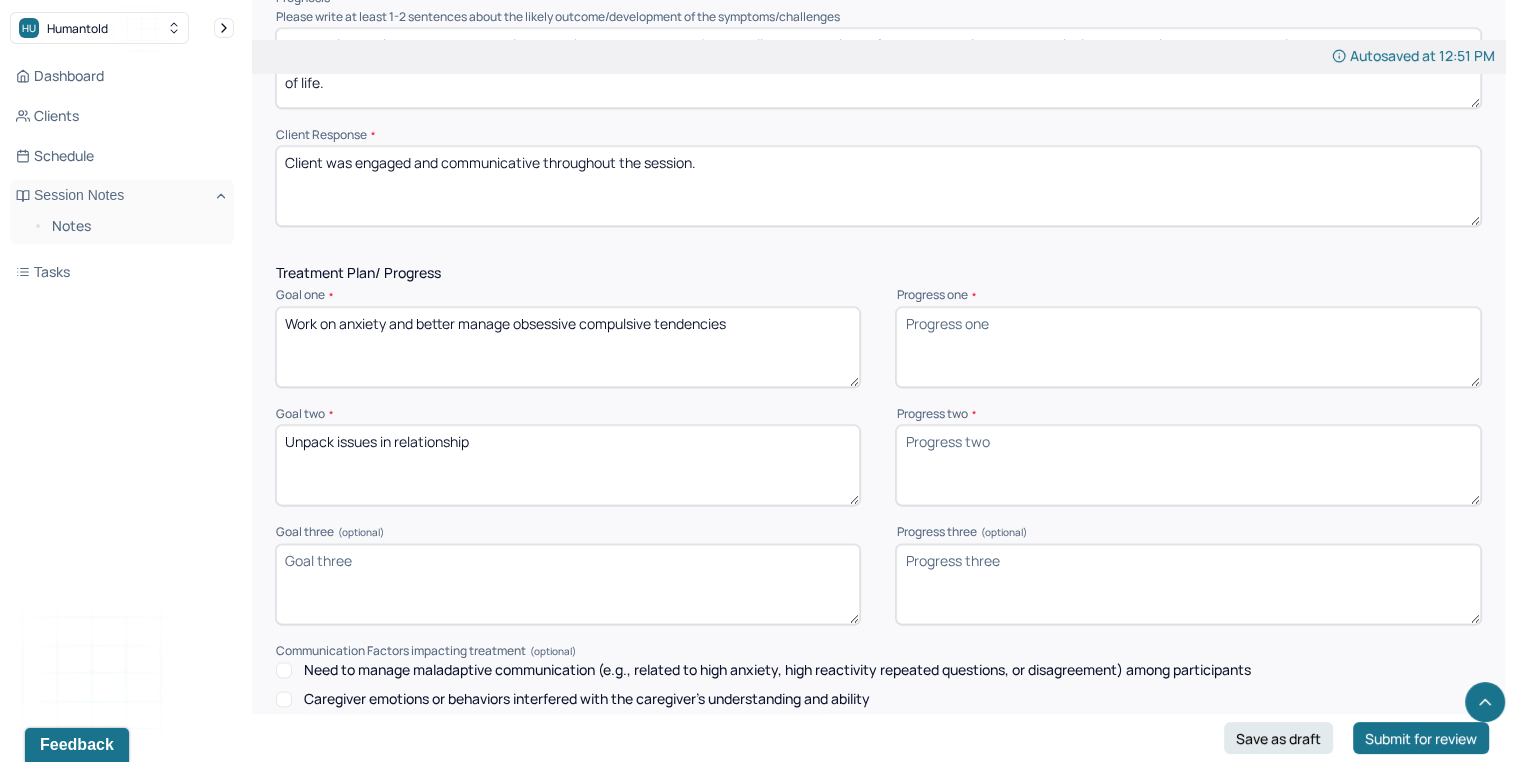 click on "Goal three (optional)" at bounding box center (568, 584) 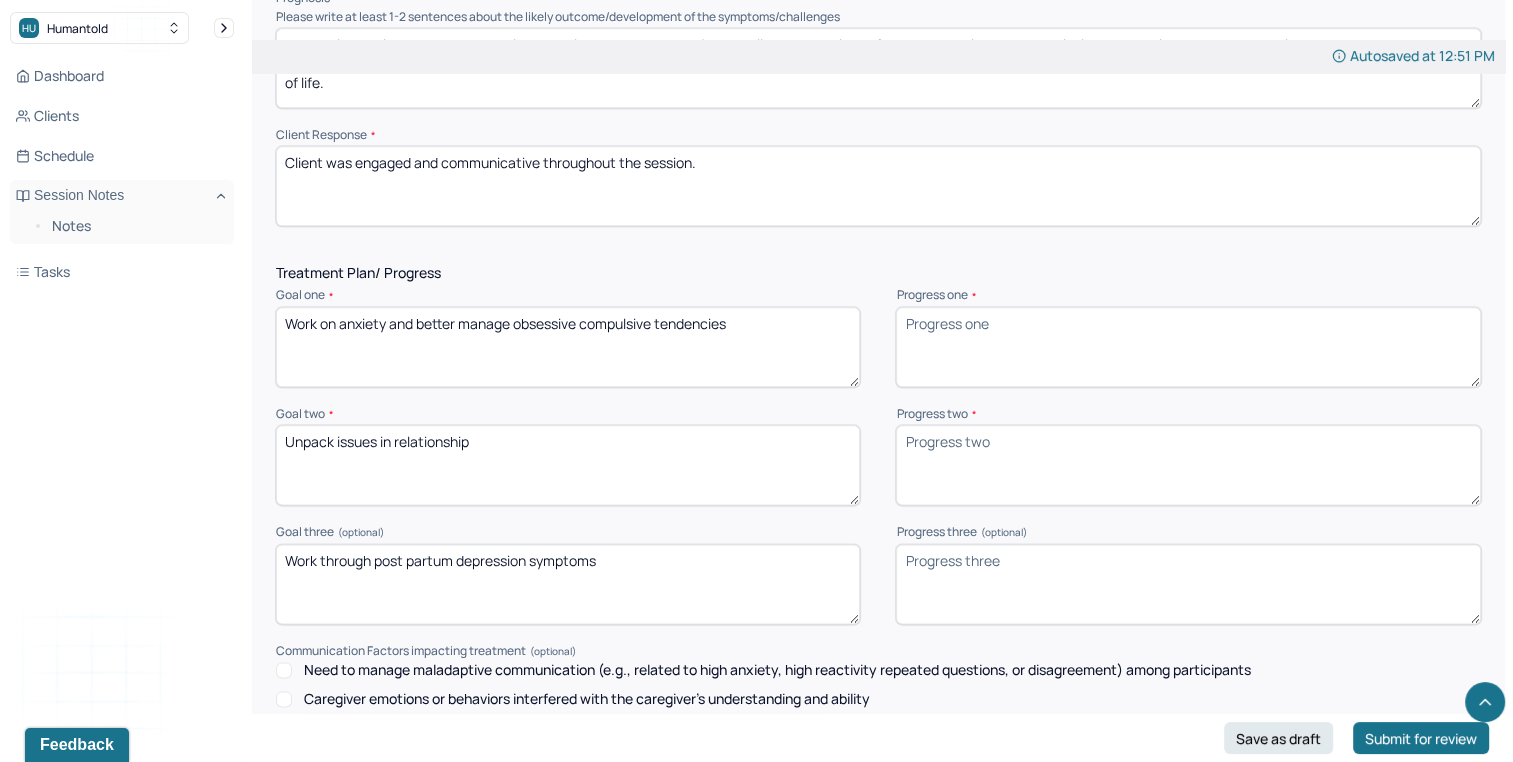 click on "Work through post partum depression symptoms" at bounding box center [568, 584] 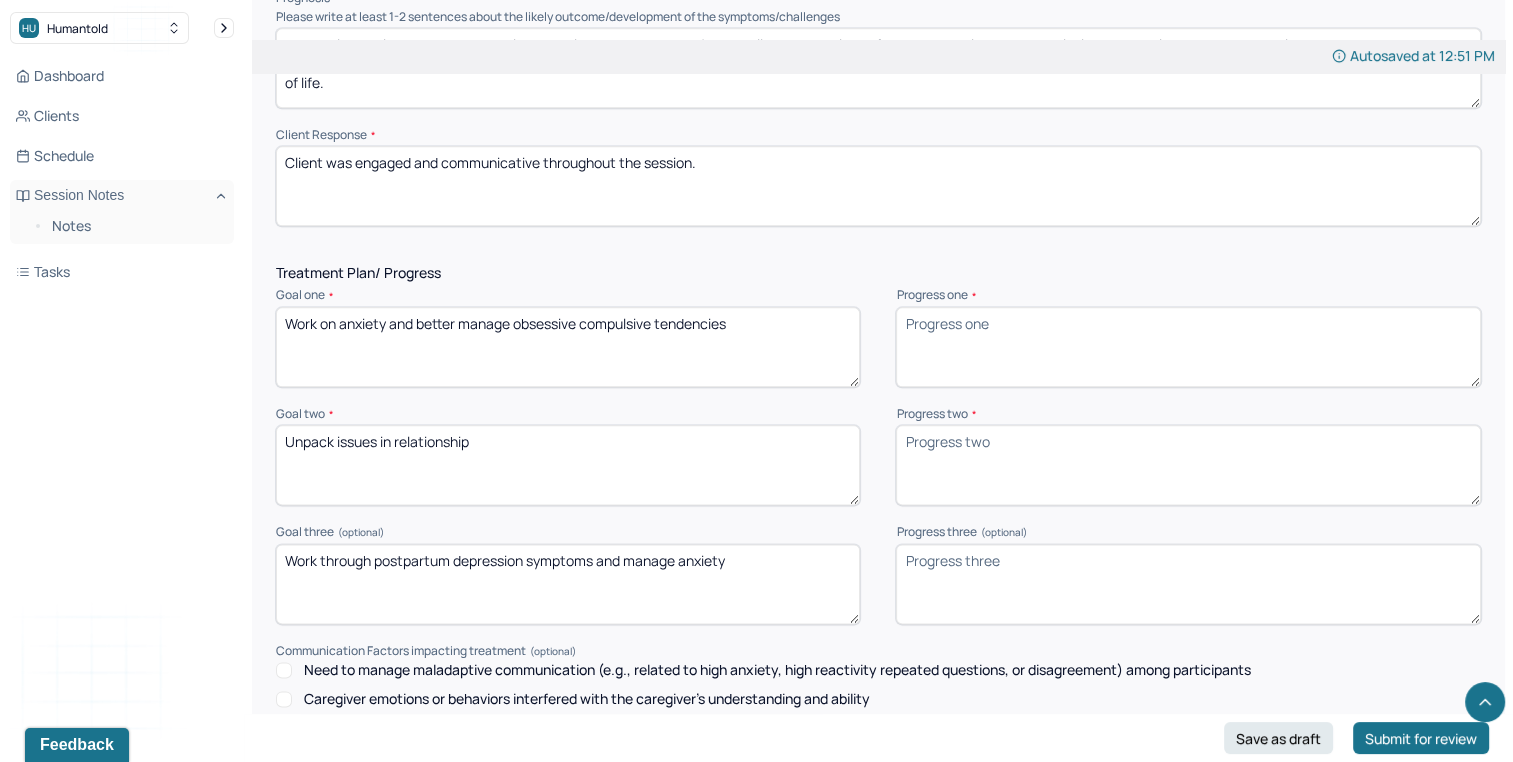 click on "Work on anxiety and better manage obsessive compulsive tendencies" at bounding box center (568, 347) 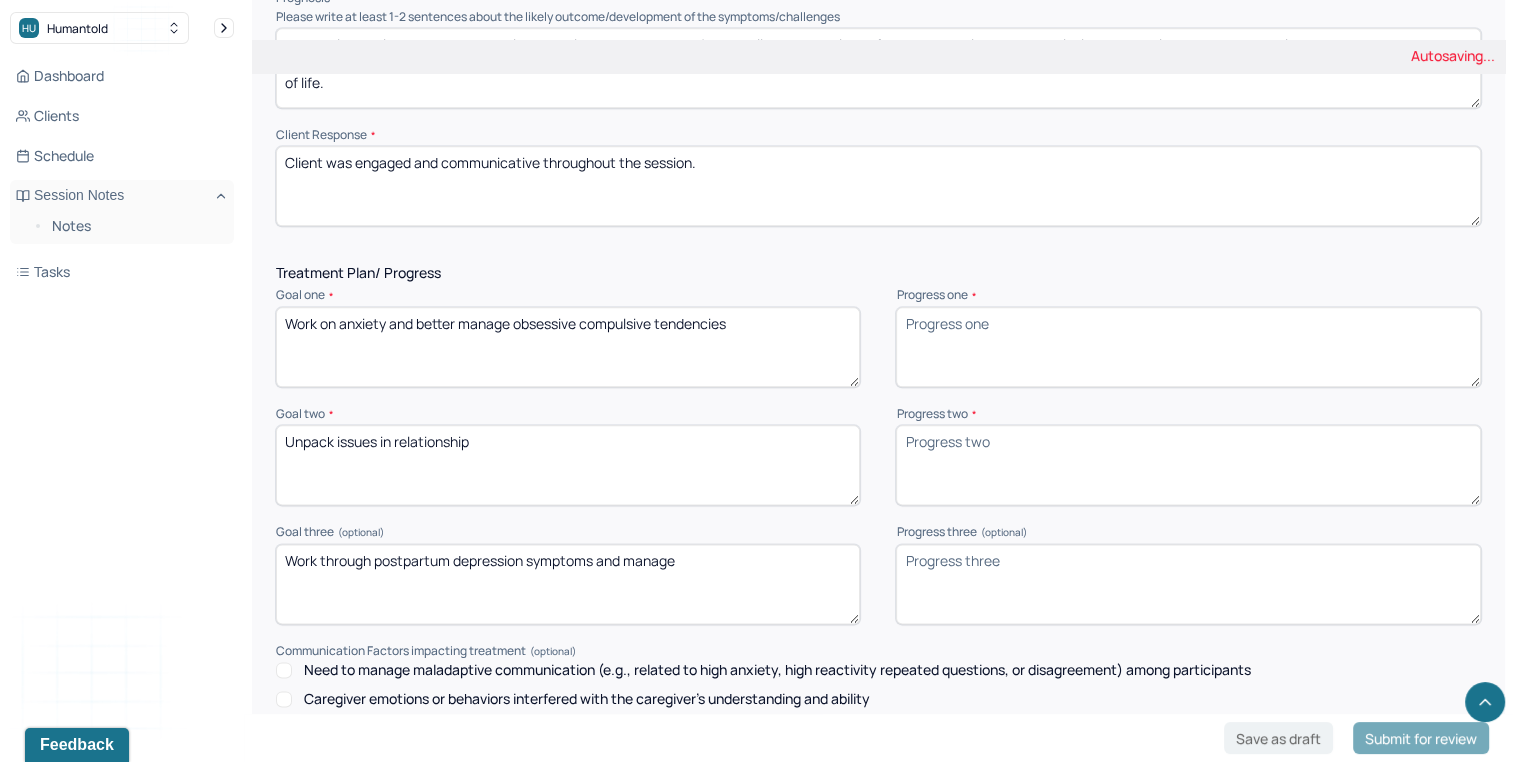 type on "Work through postpartum depression symptoms and manage" 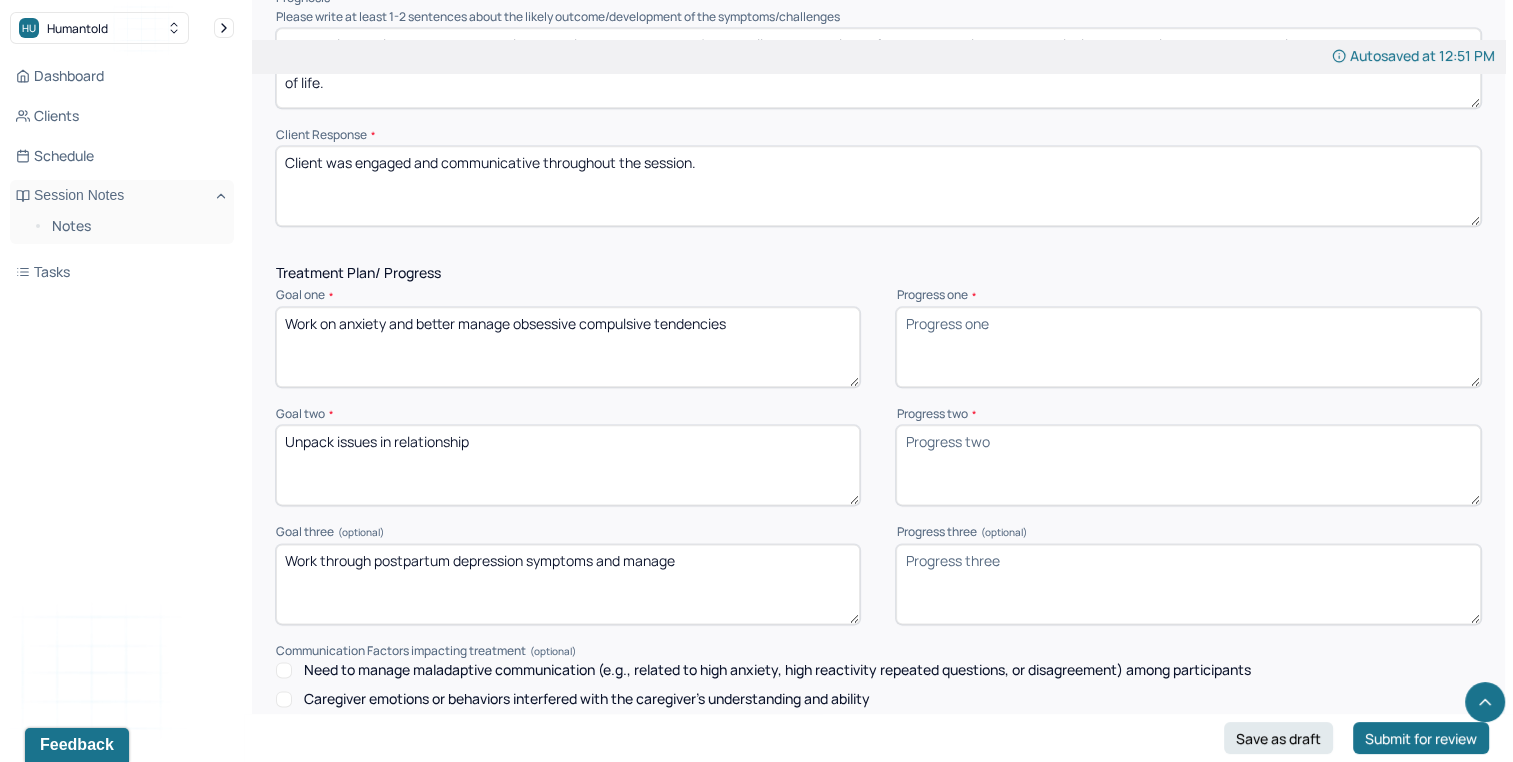 click on "Progress one *" at bounding box center (1188, 347) 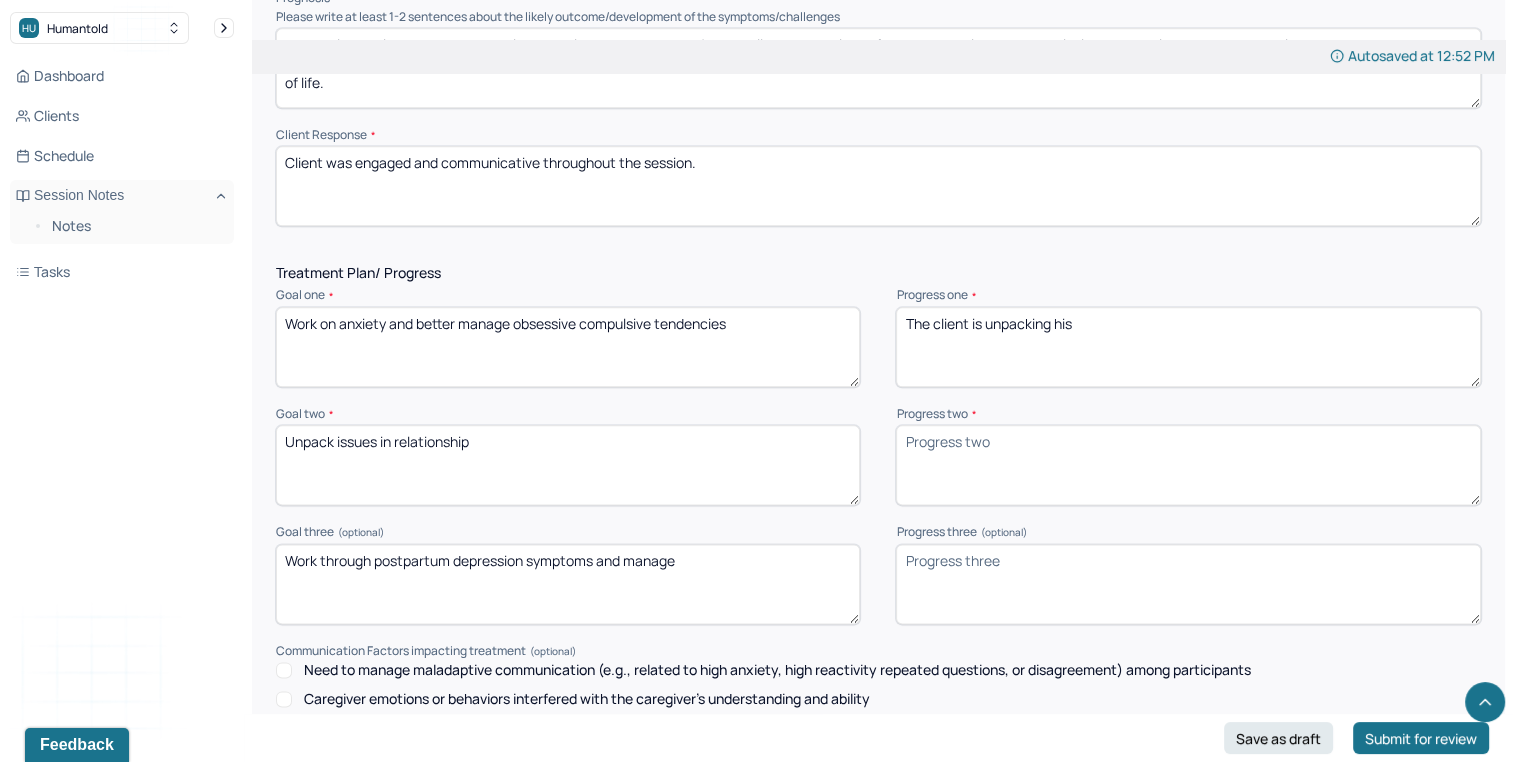 click on "The client is unpacking his" at bounding box center [1188, 347] 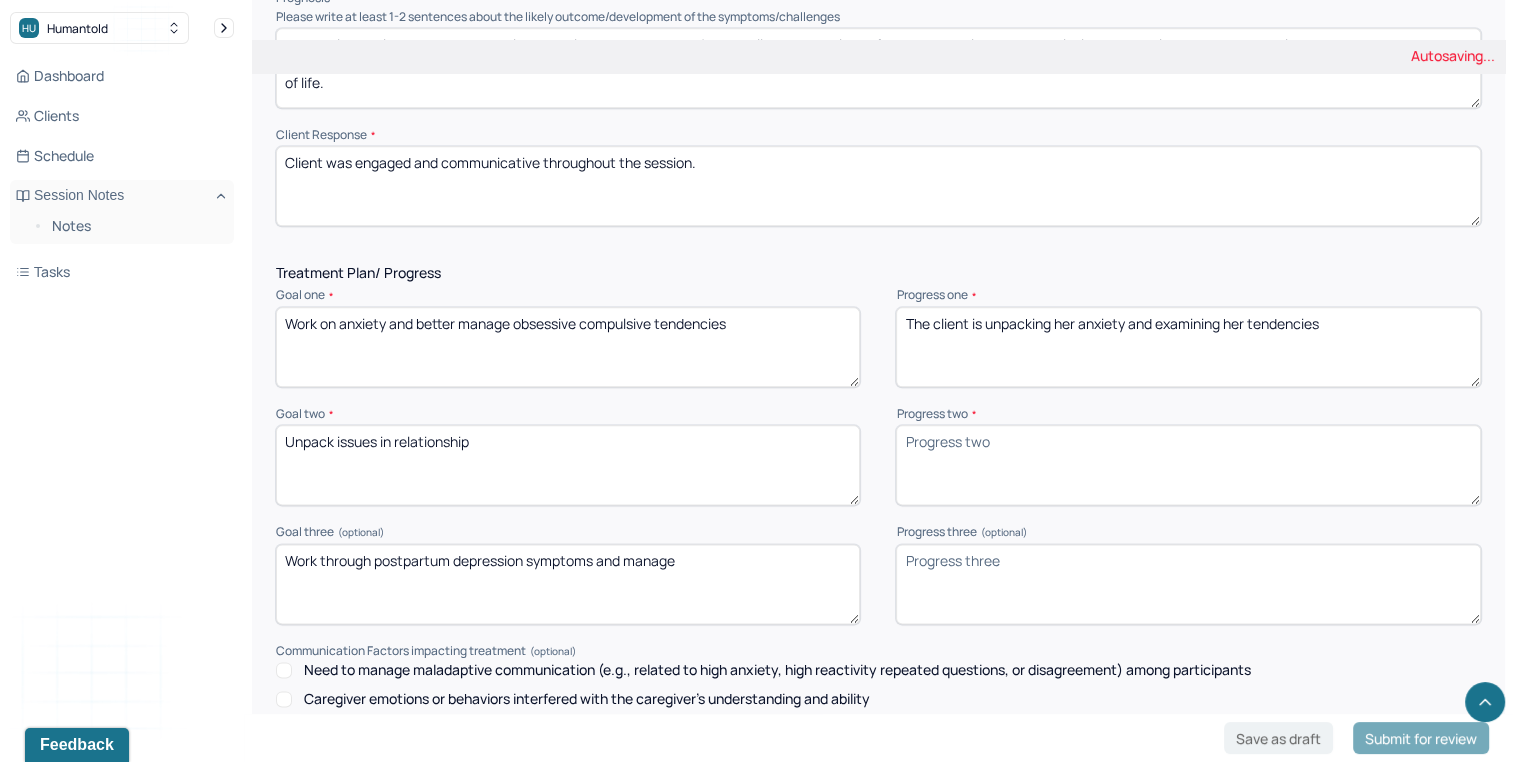 type on "The client is unpacking her anxiety and examining her tendencies" 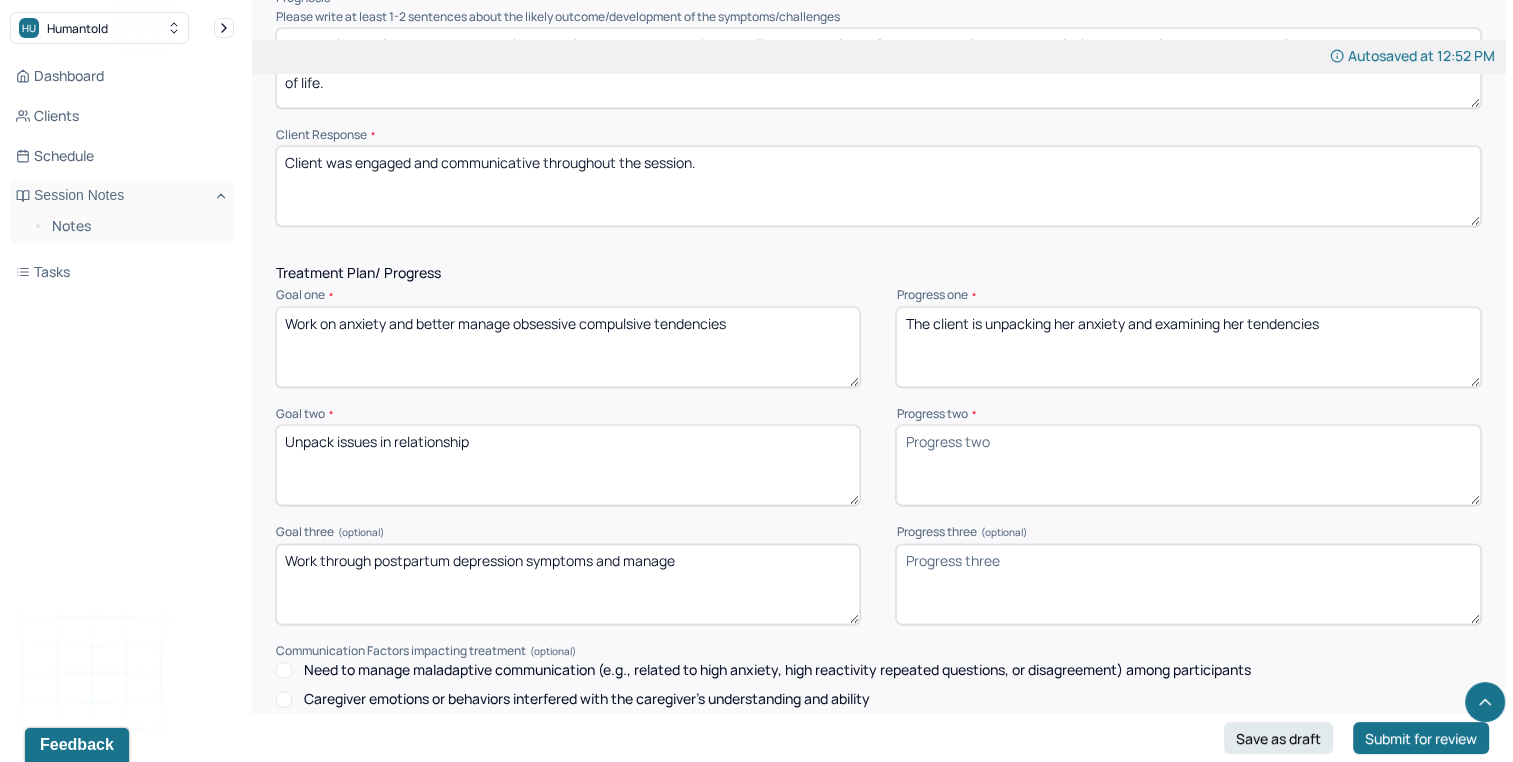 click on "Progress two *" at bounding box center [1188, 465] 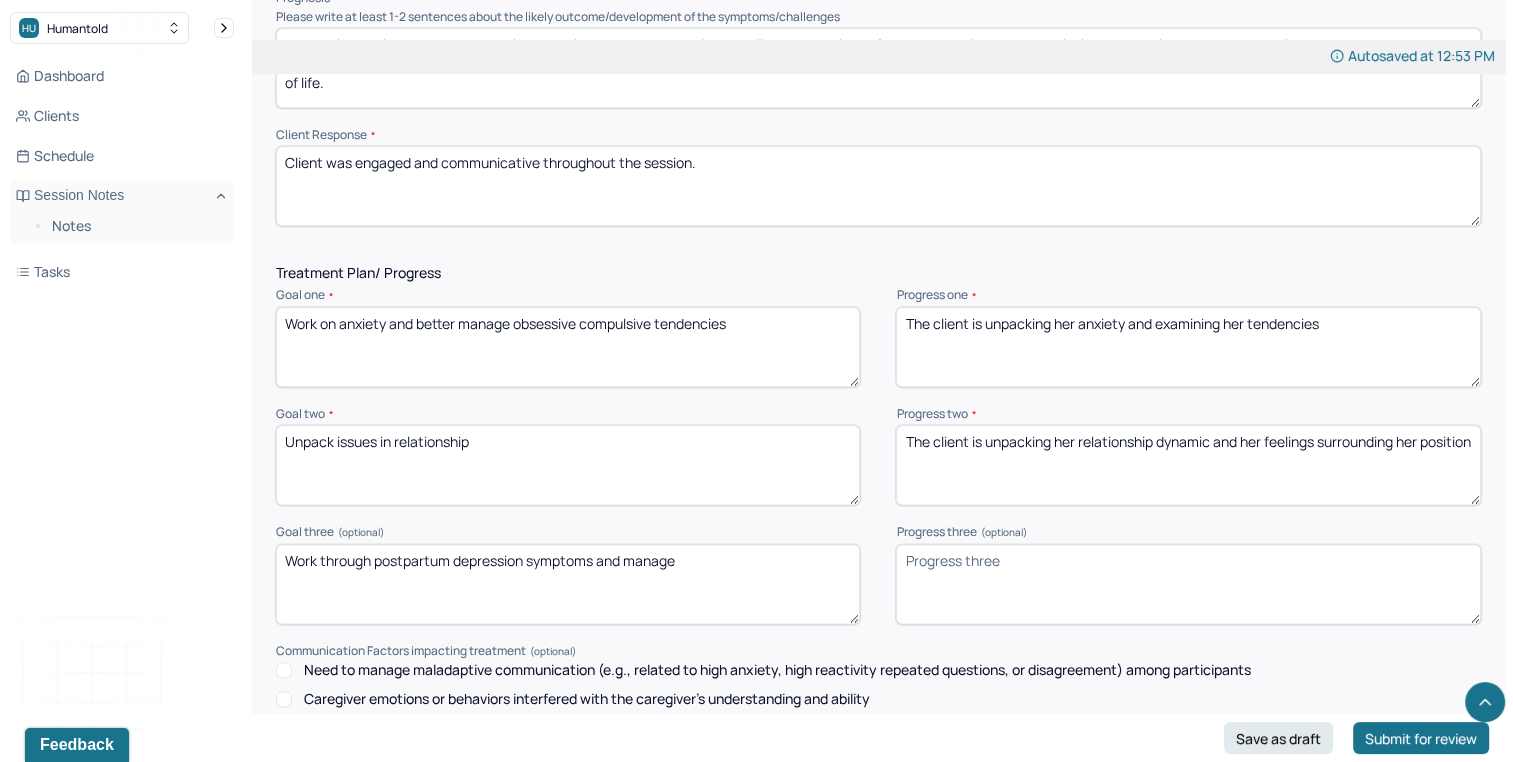 type on "The client is unpacking her relationship dynamic and her feelings surrounding her position" 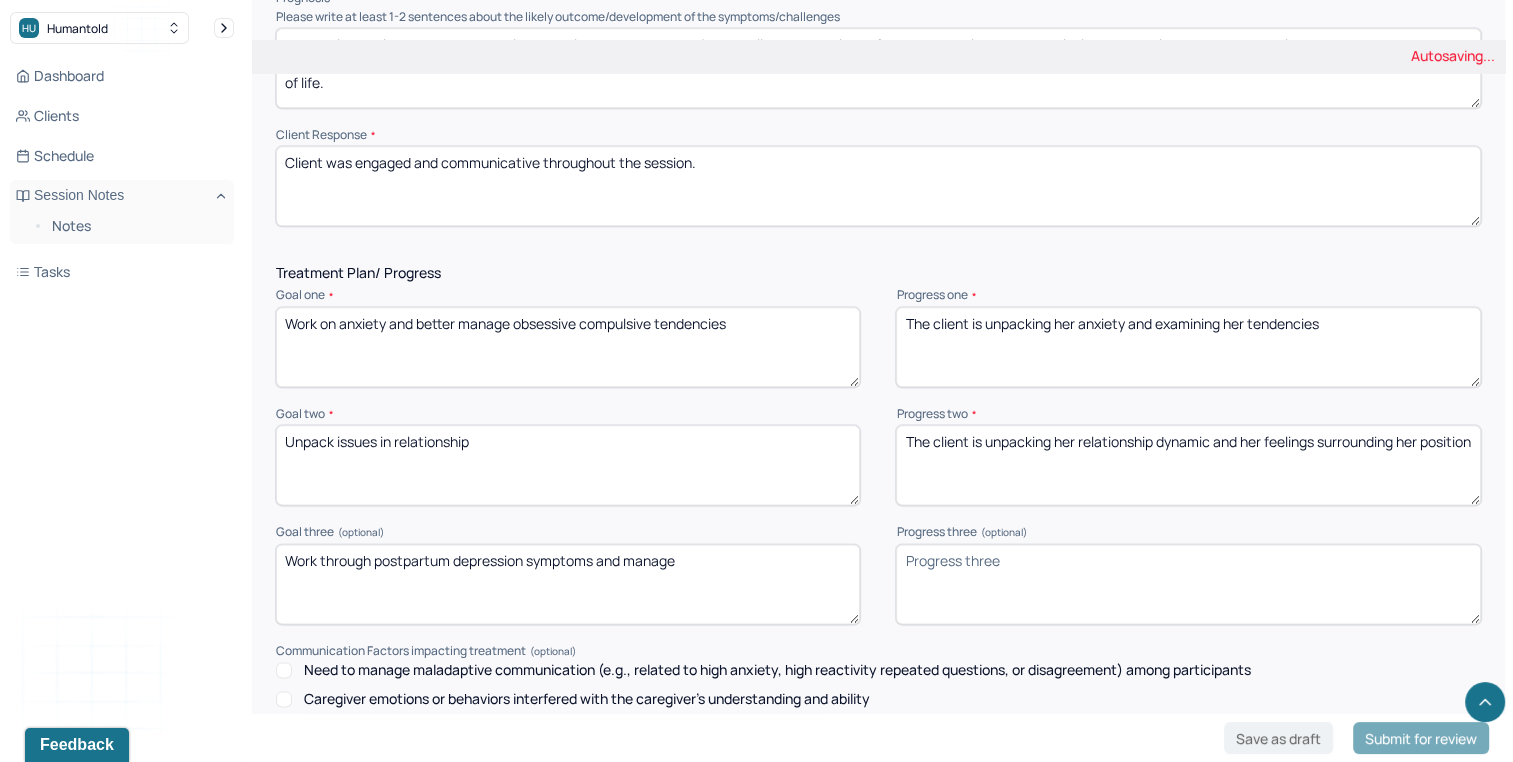 click on "Progress three (optional)" at bounding box center (1188, 584) 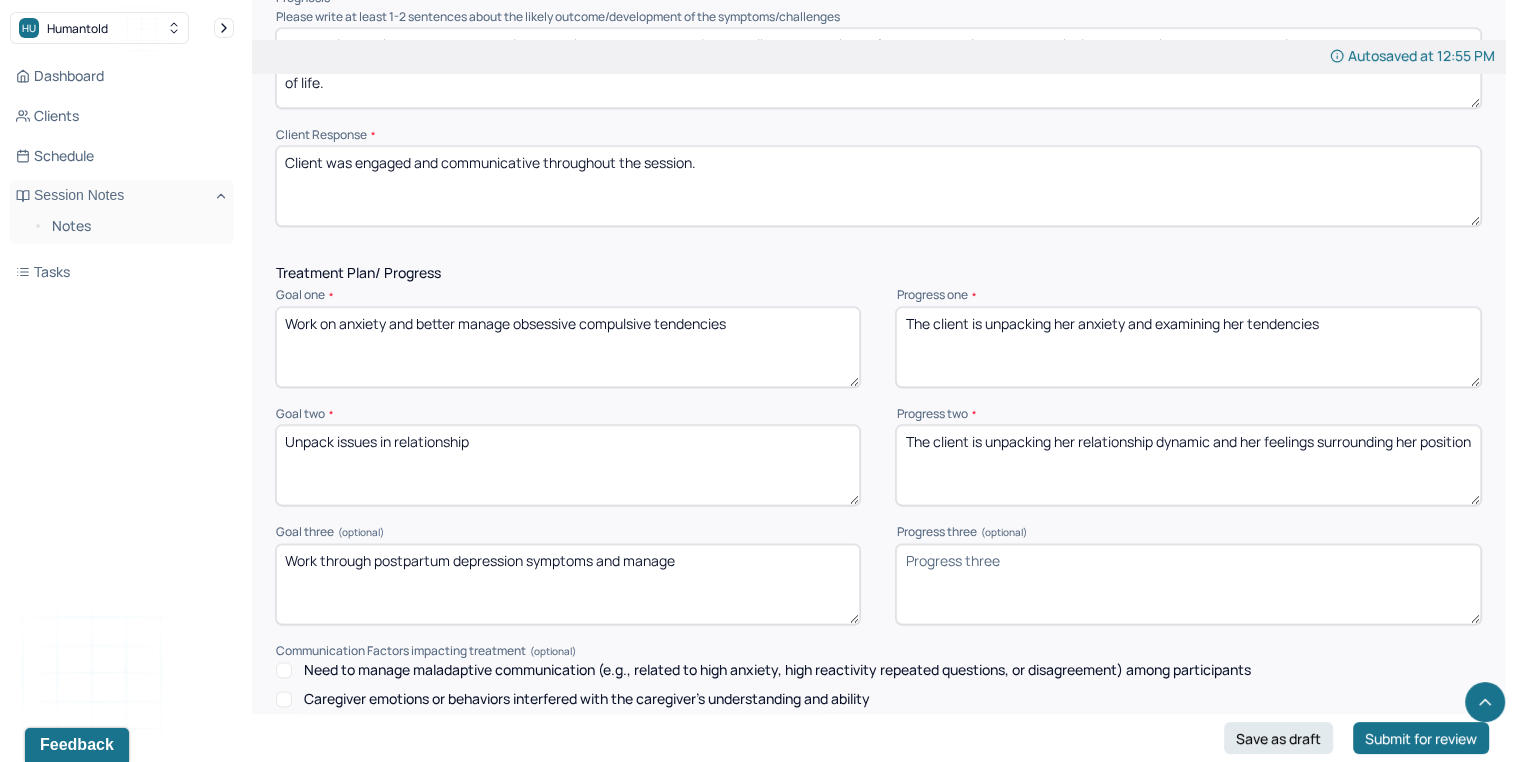 click on "Progress three (optional)" at bounding box center [1188, 584] 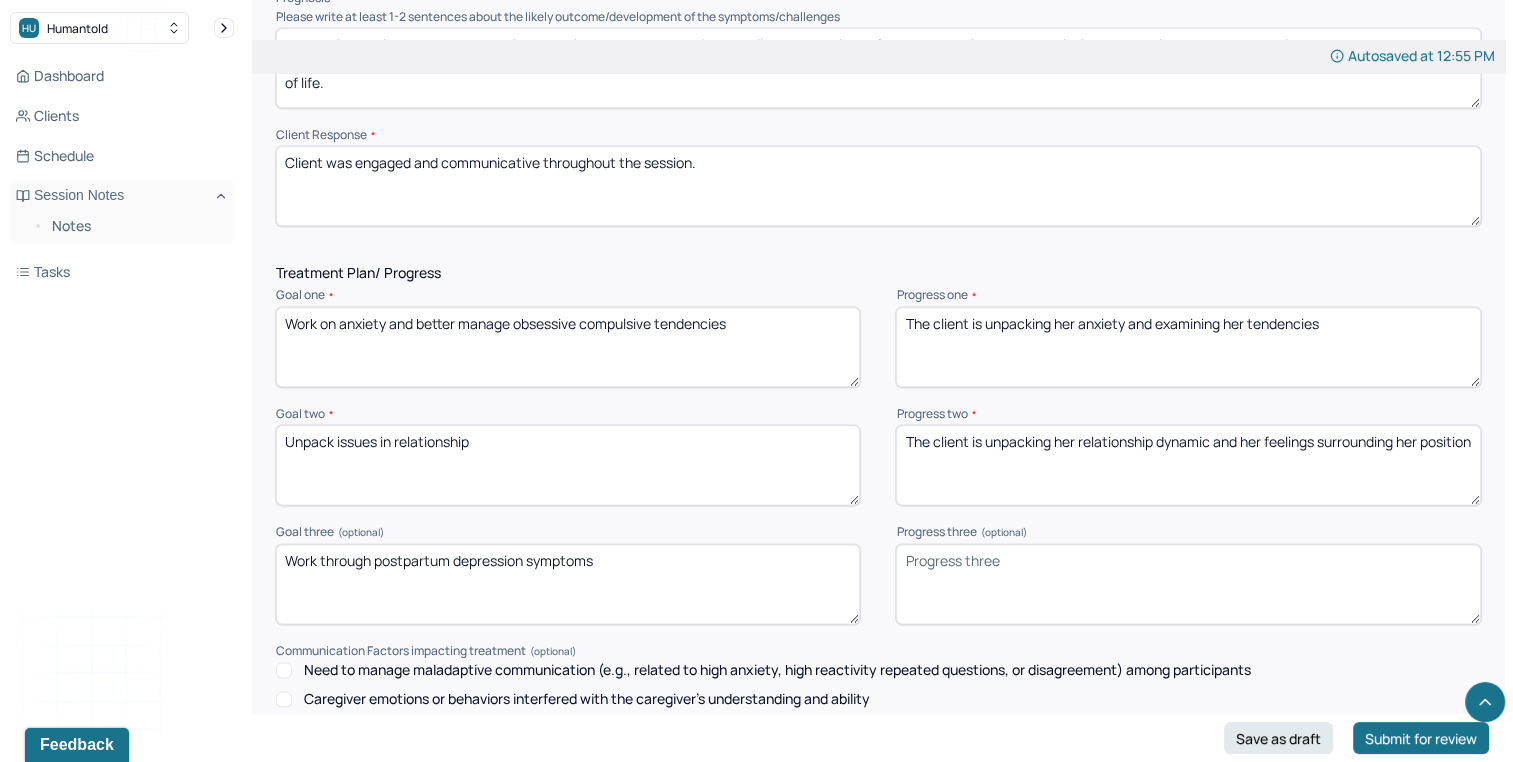 type on "Work through postpartum depression symptoms" 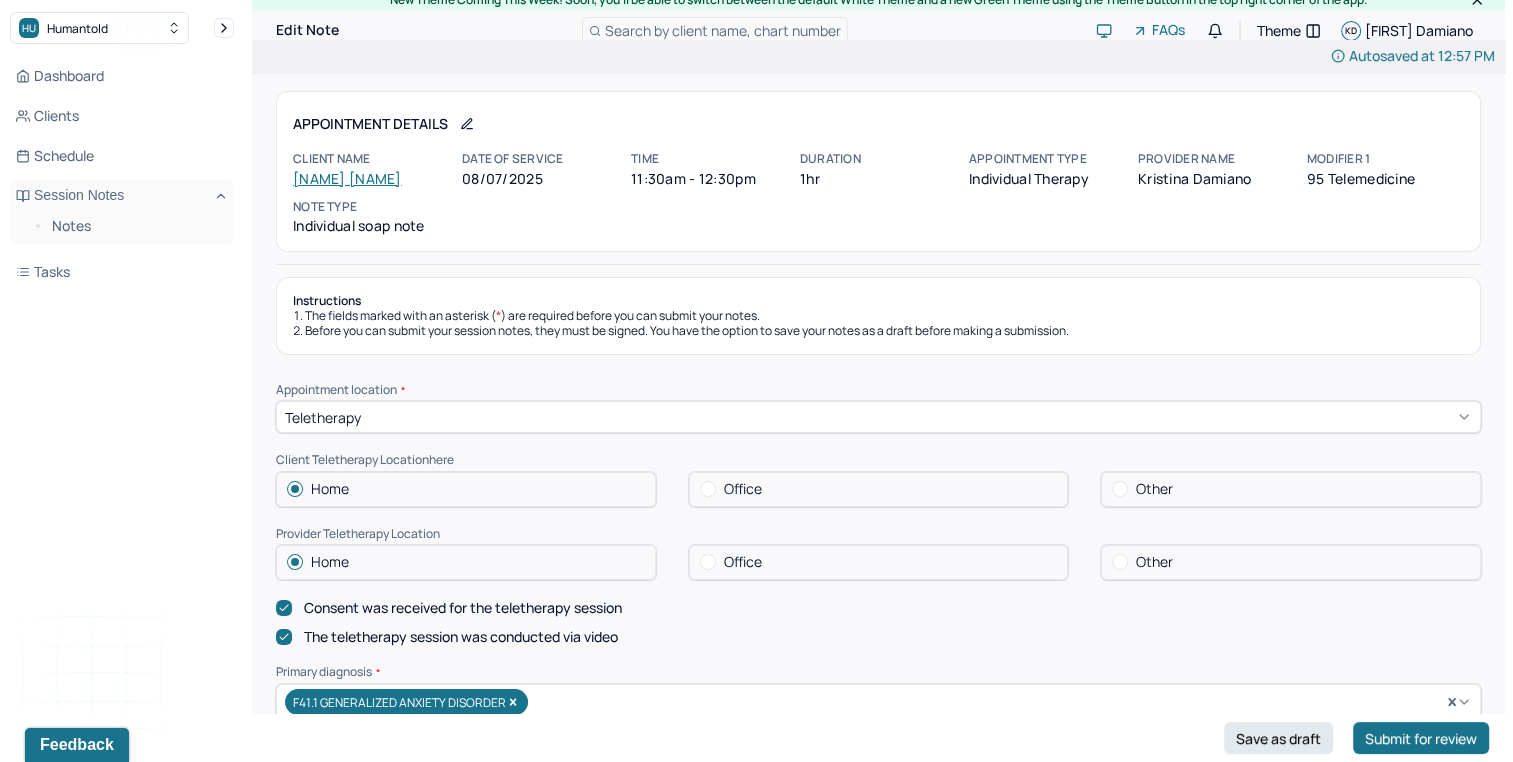 scroll, scrollTop: 0, scrollLeft: 0, axis: both 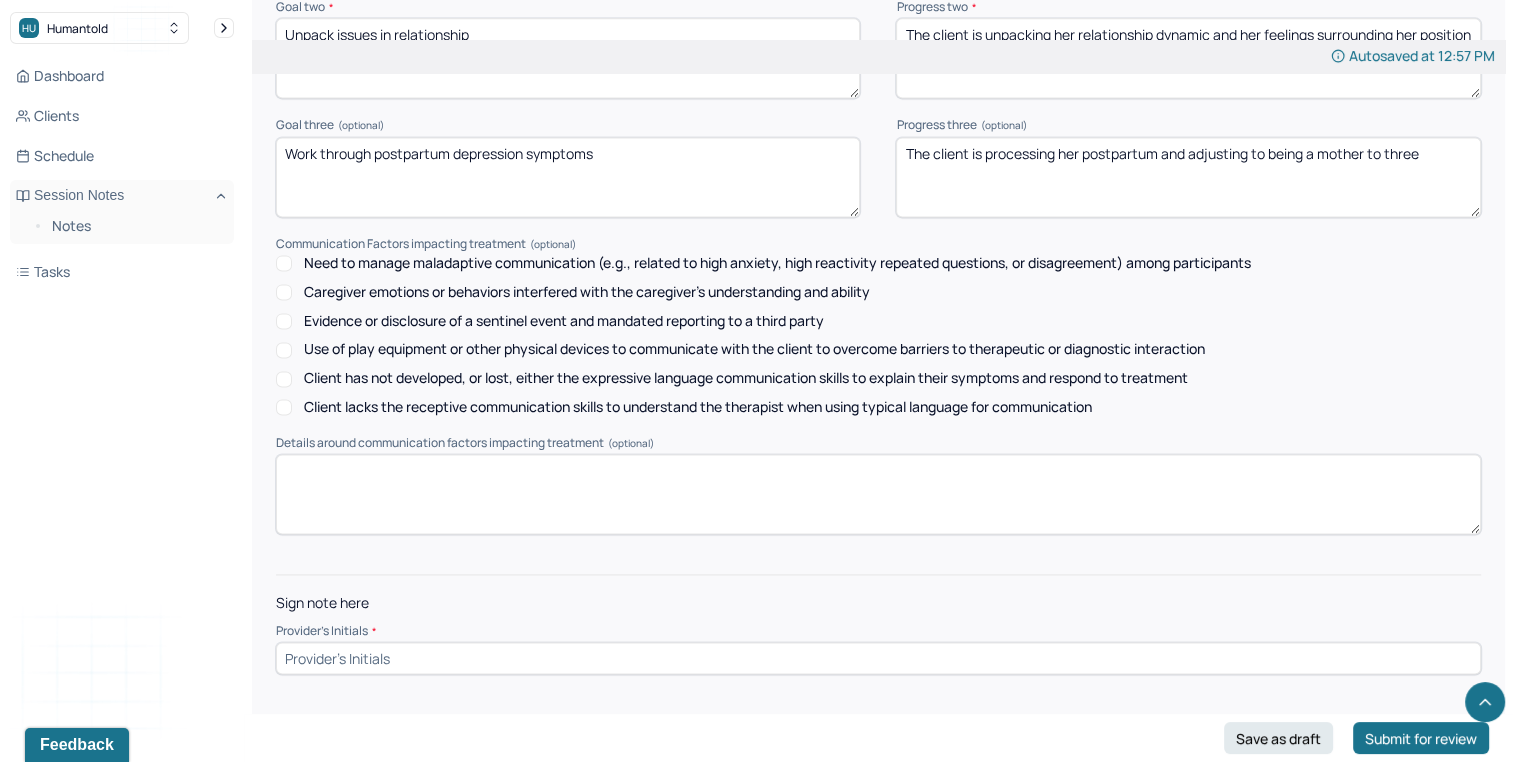 type on "The client is processing her postpartum and adjusting to being a mother to three" 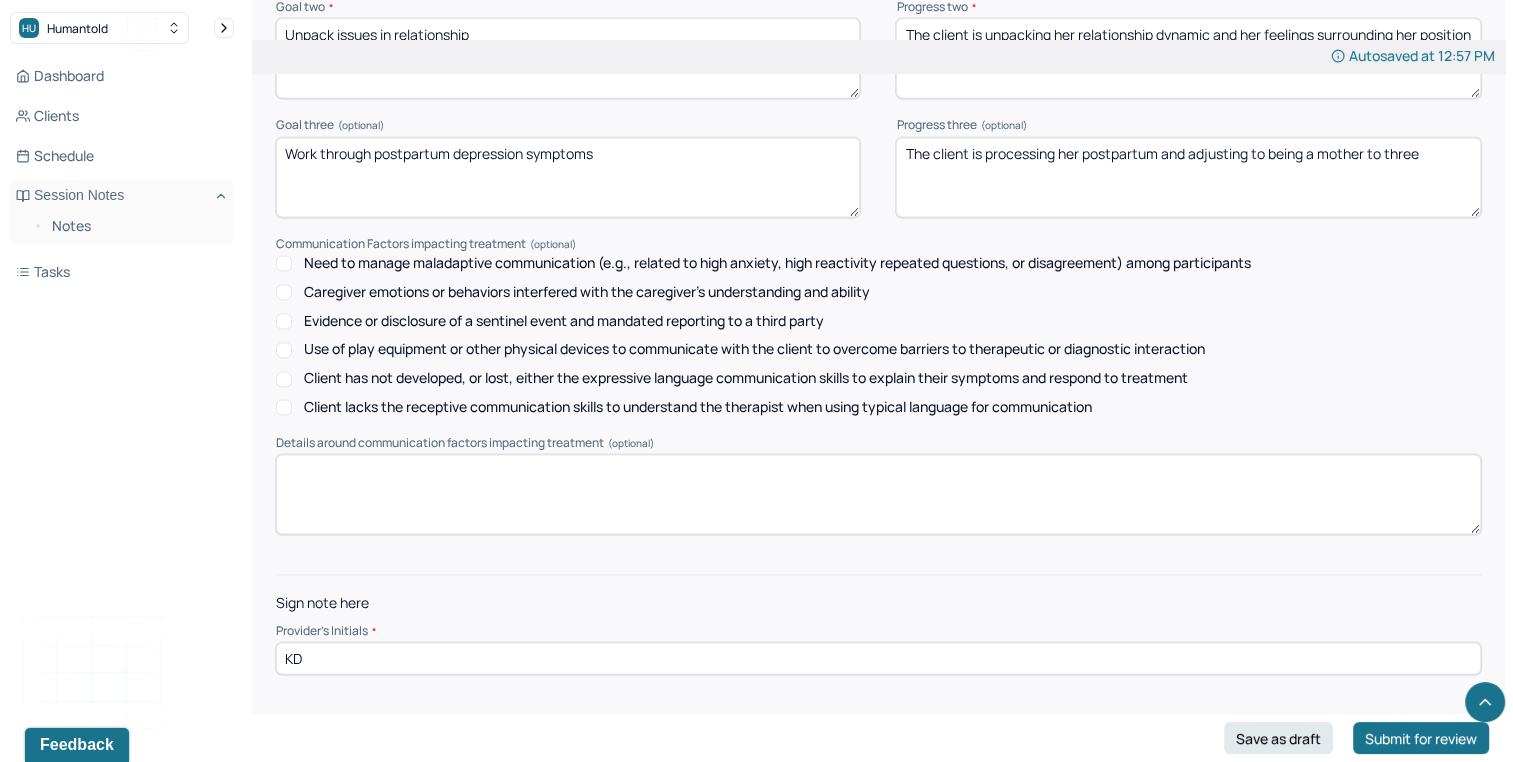 type on "KD" 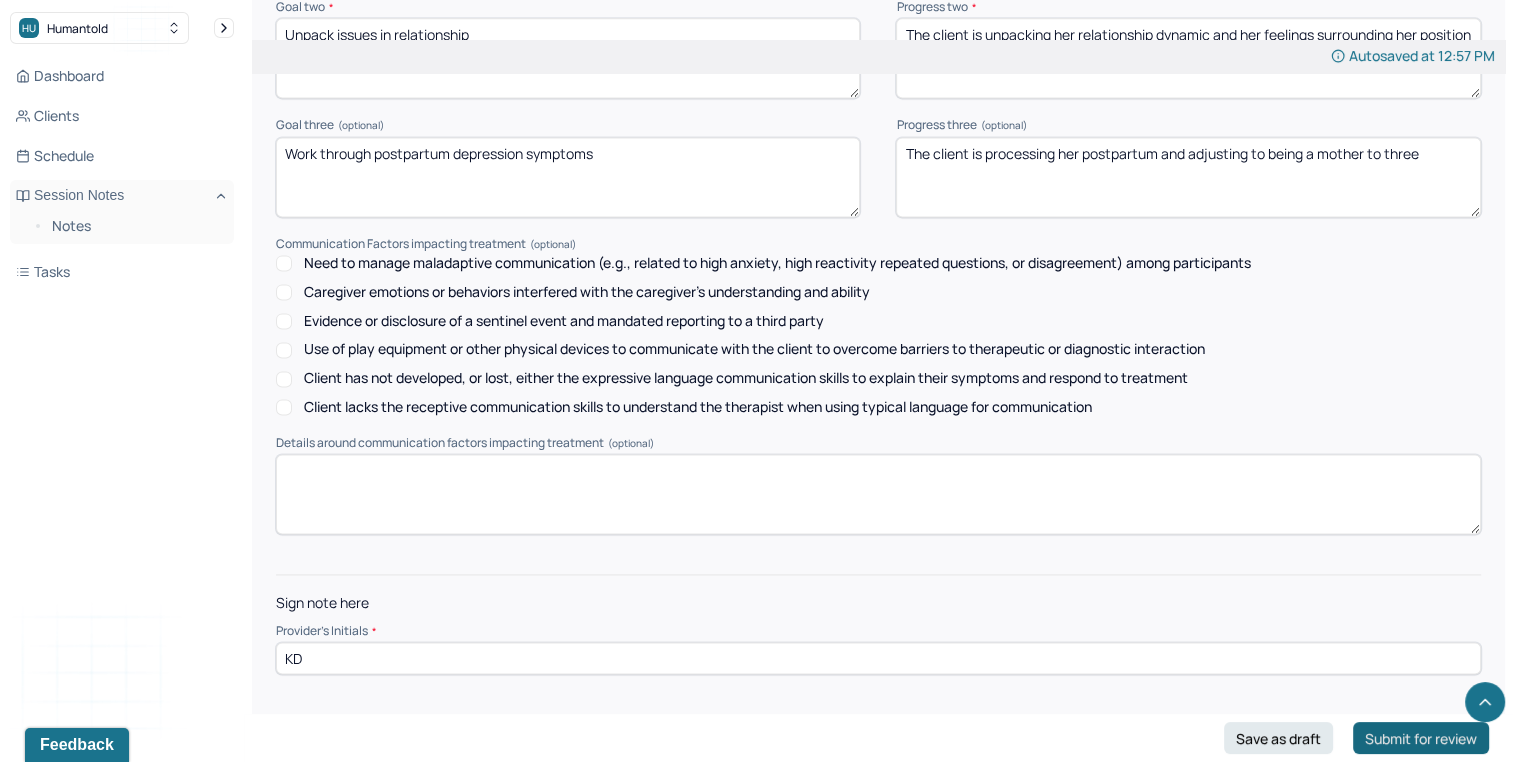 click on "Submit for review" at bounding box center [1421, 738] 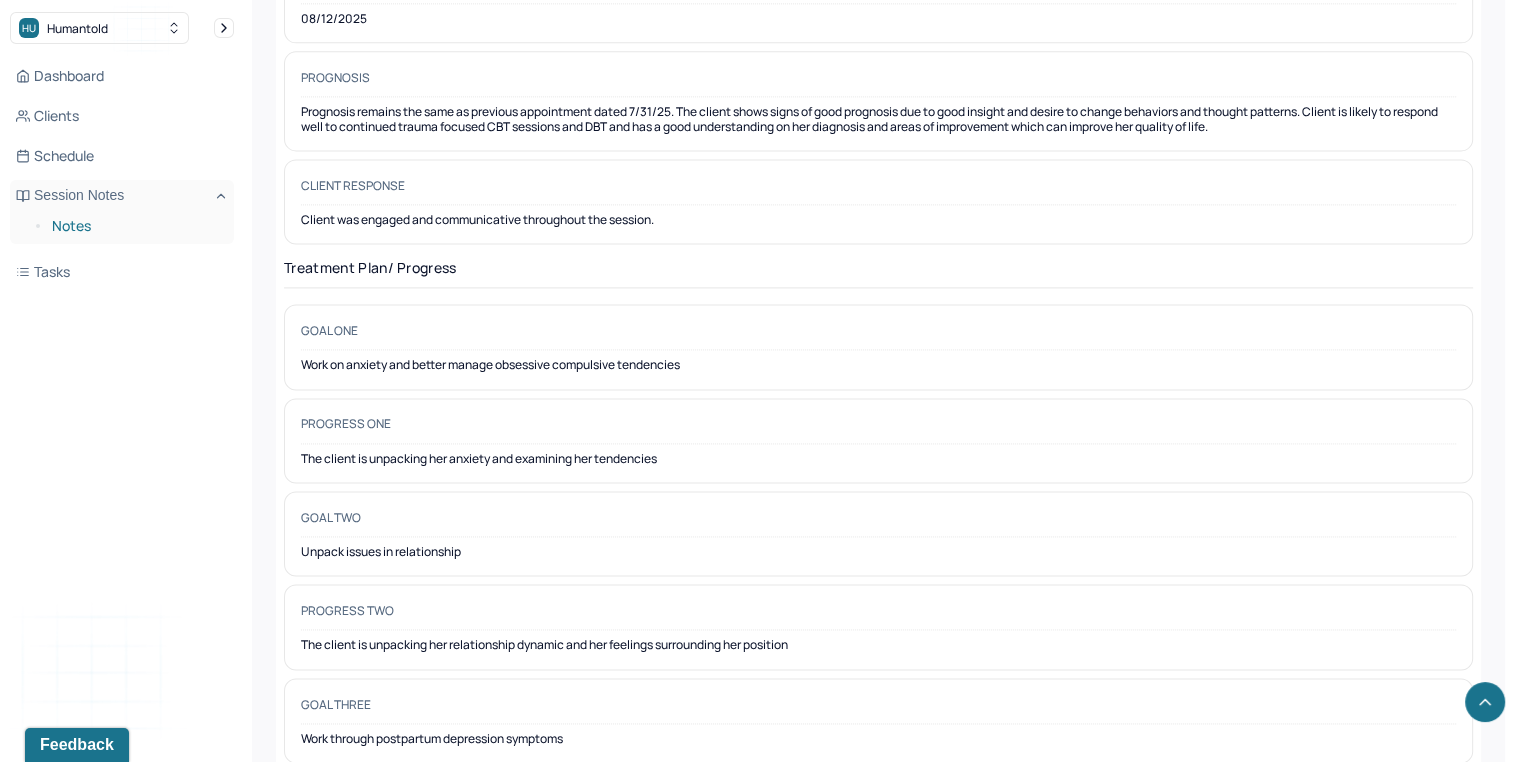 click on "Notes" at bounding box center (135, 226) 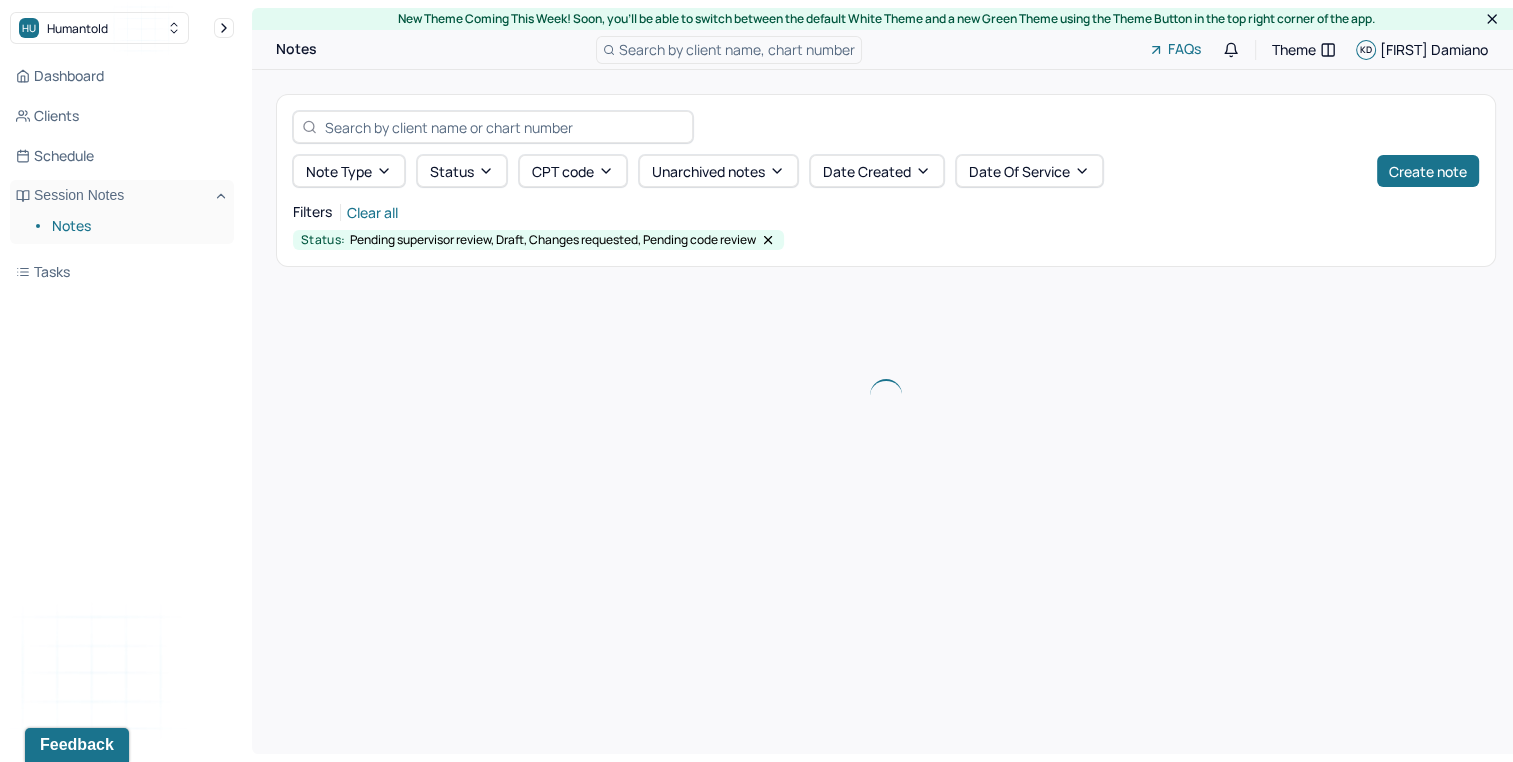 scroll, scrollTop: 0, scrollLeft: 0, axis: both 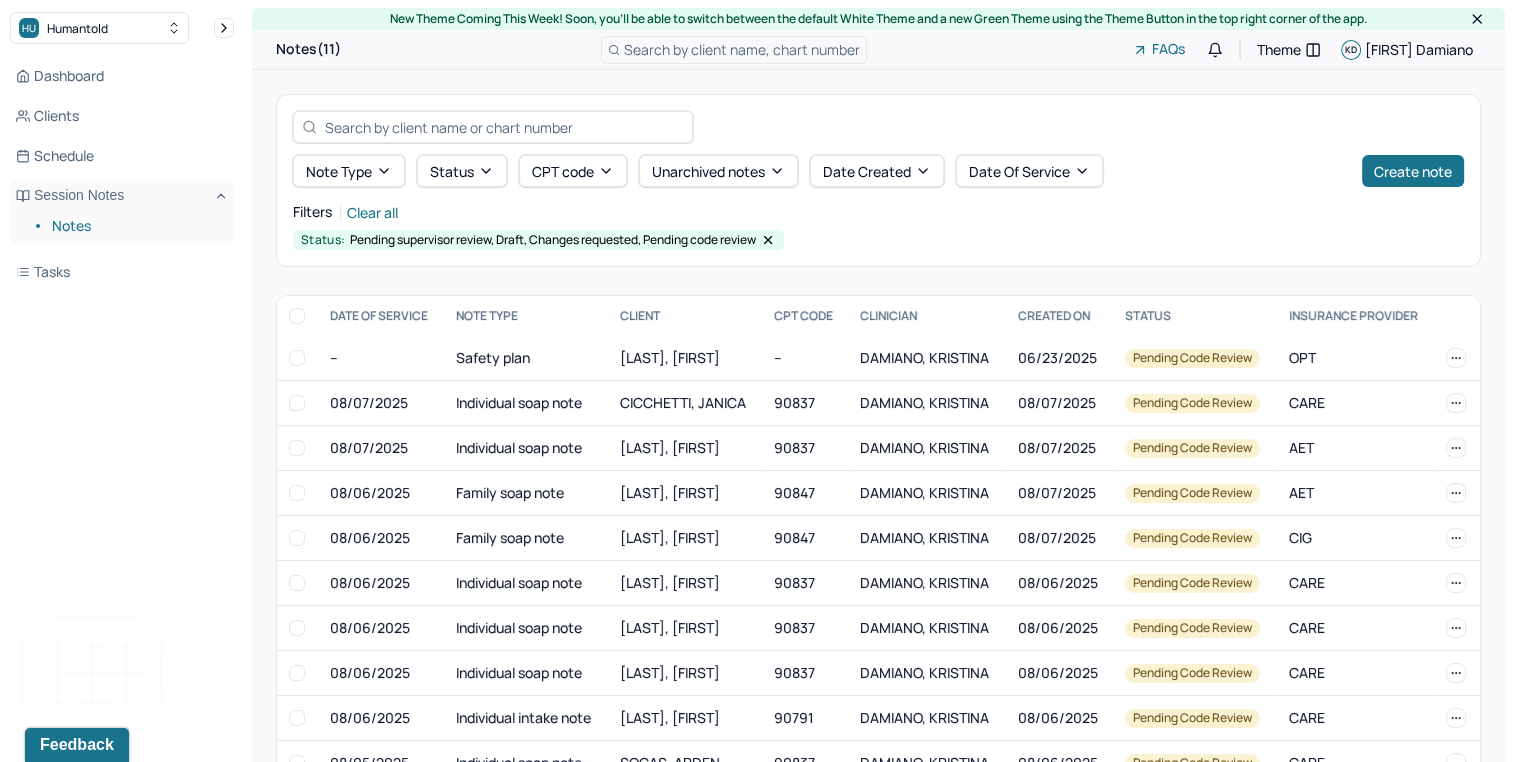 click on "Filters Clear all" at bounding box center (878, 212) 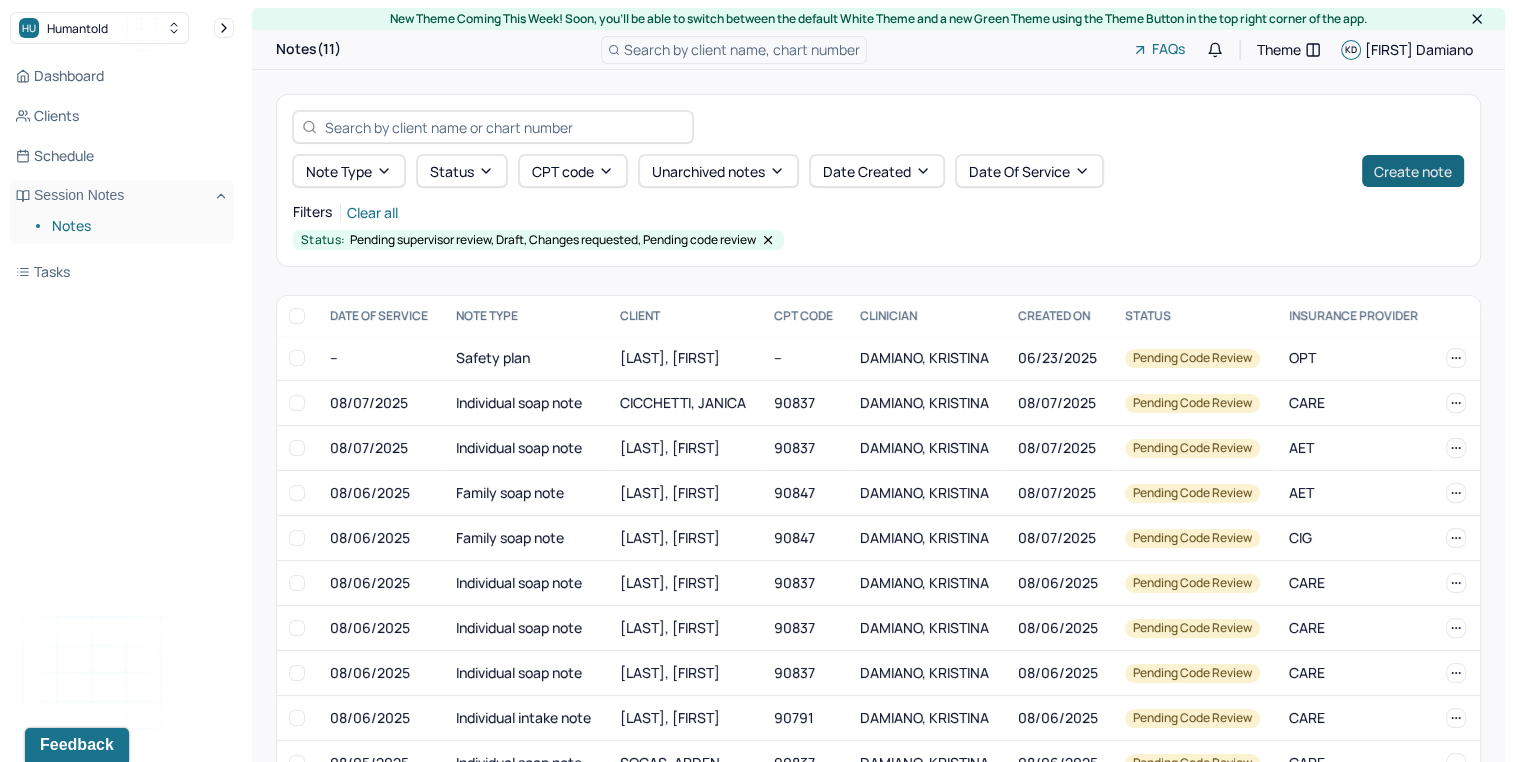 click on "Create note" at bounding box center (1413, 171) 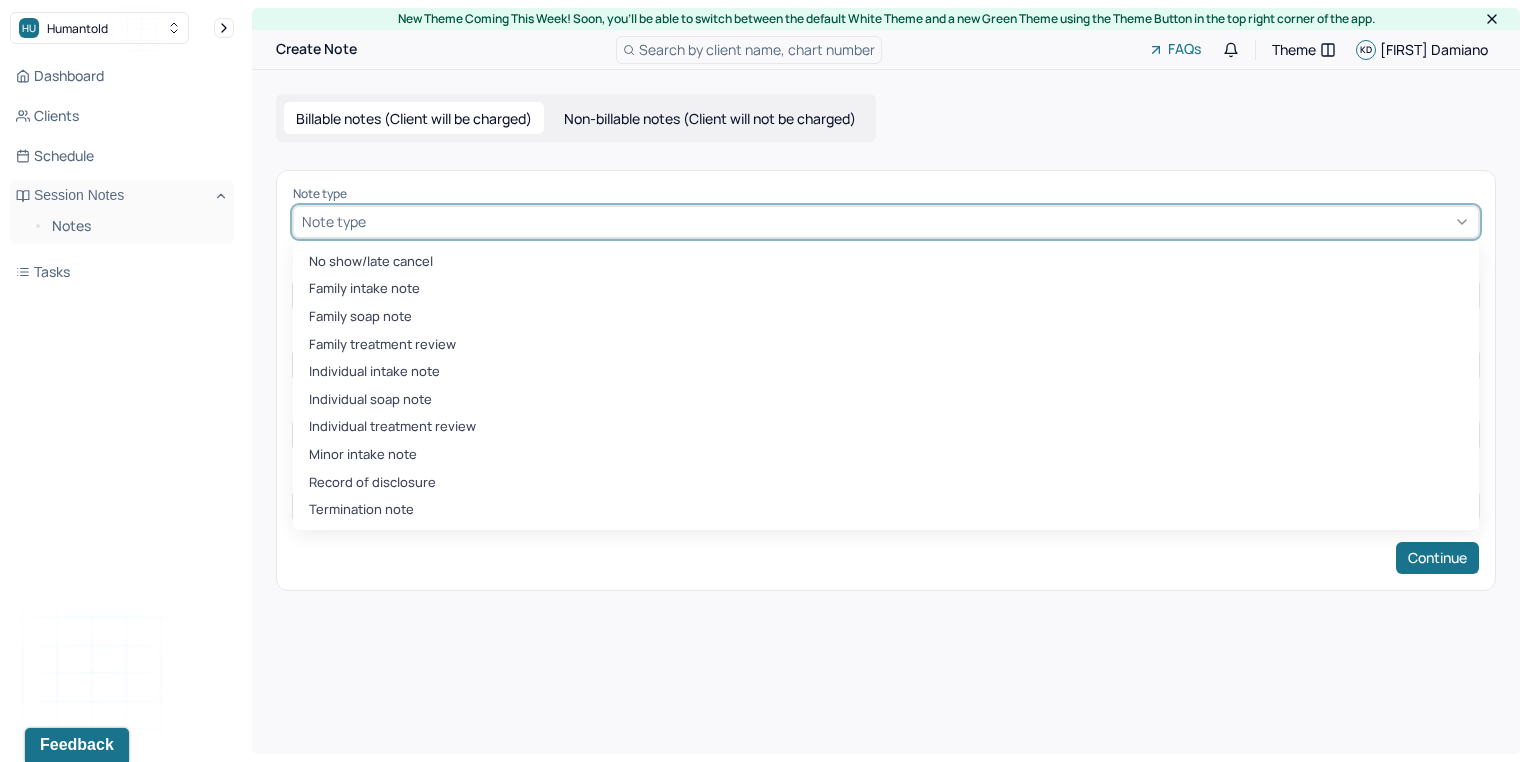 click at bounding box center (920, 221) 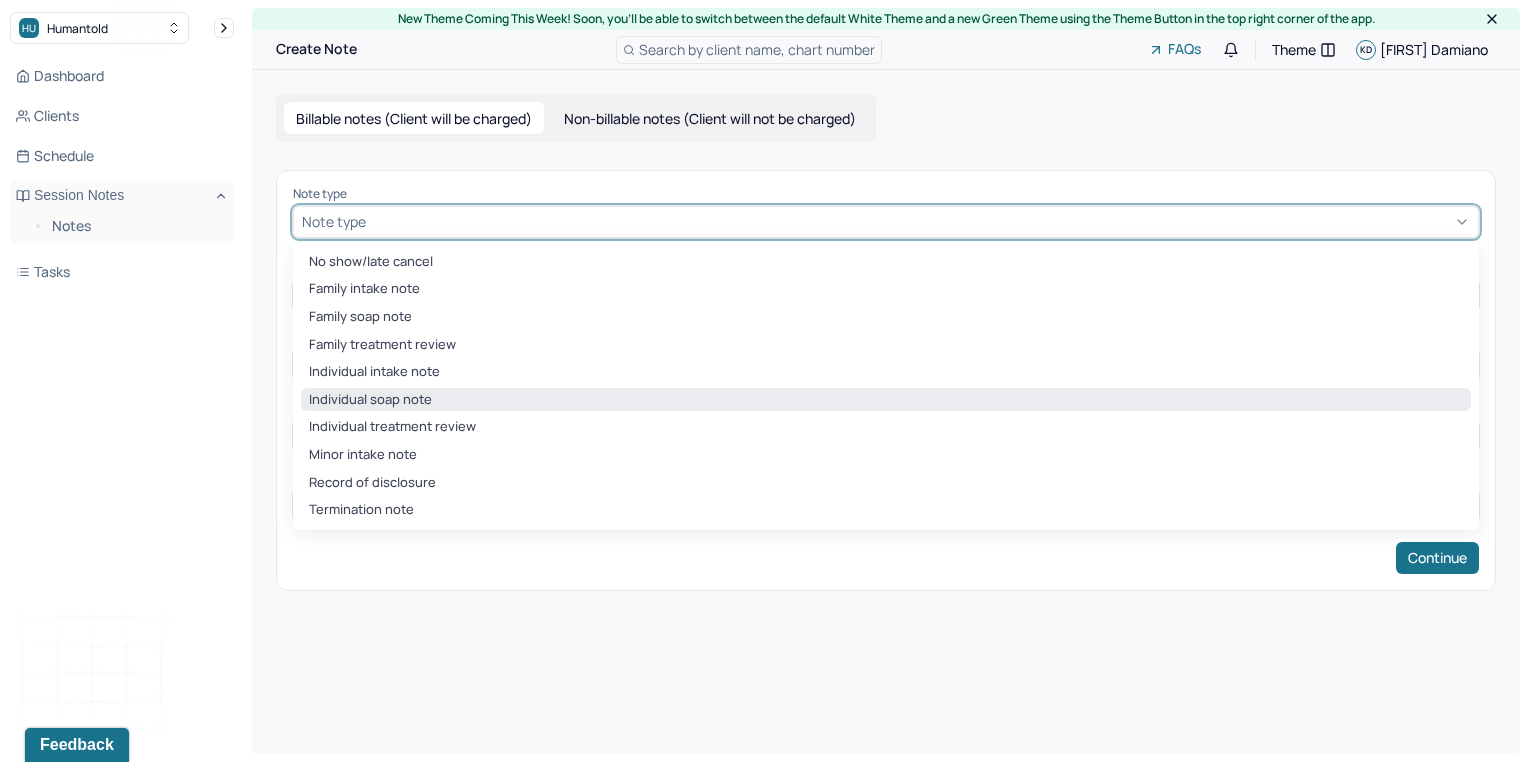 click on "Individual soap note" at bounding box center [886, 400] 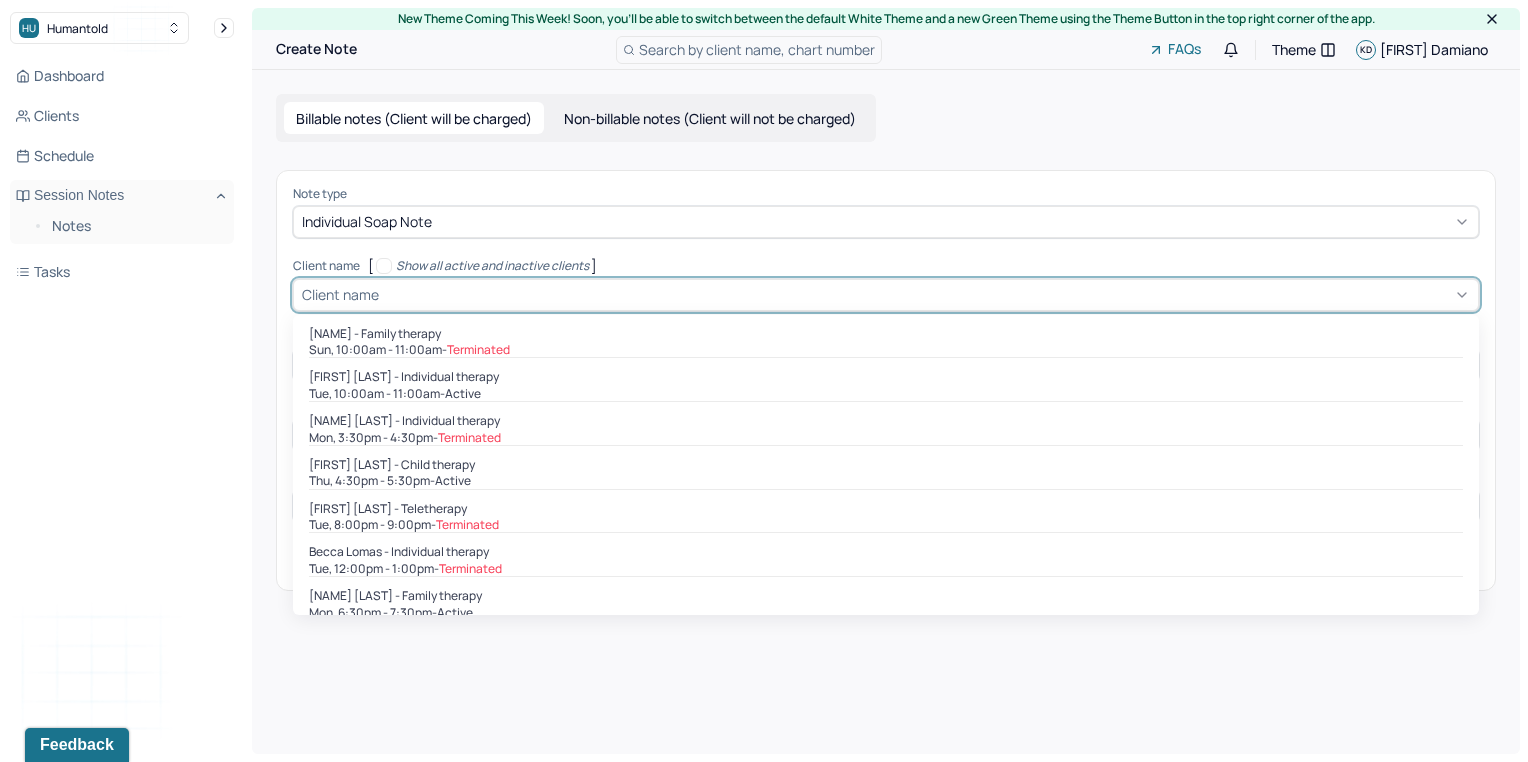 click at bounding box center [926, 294] 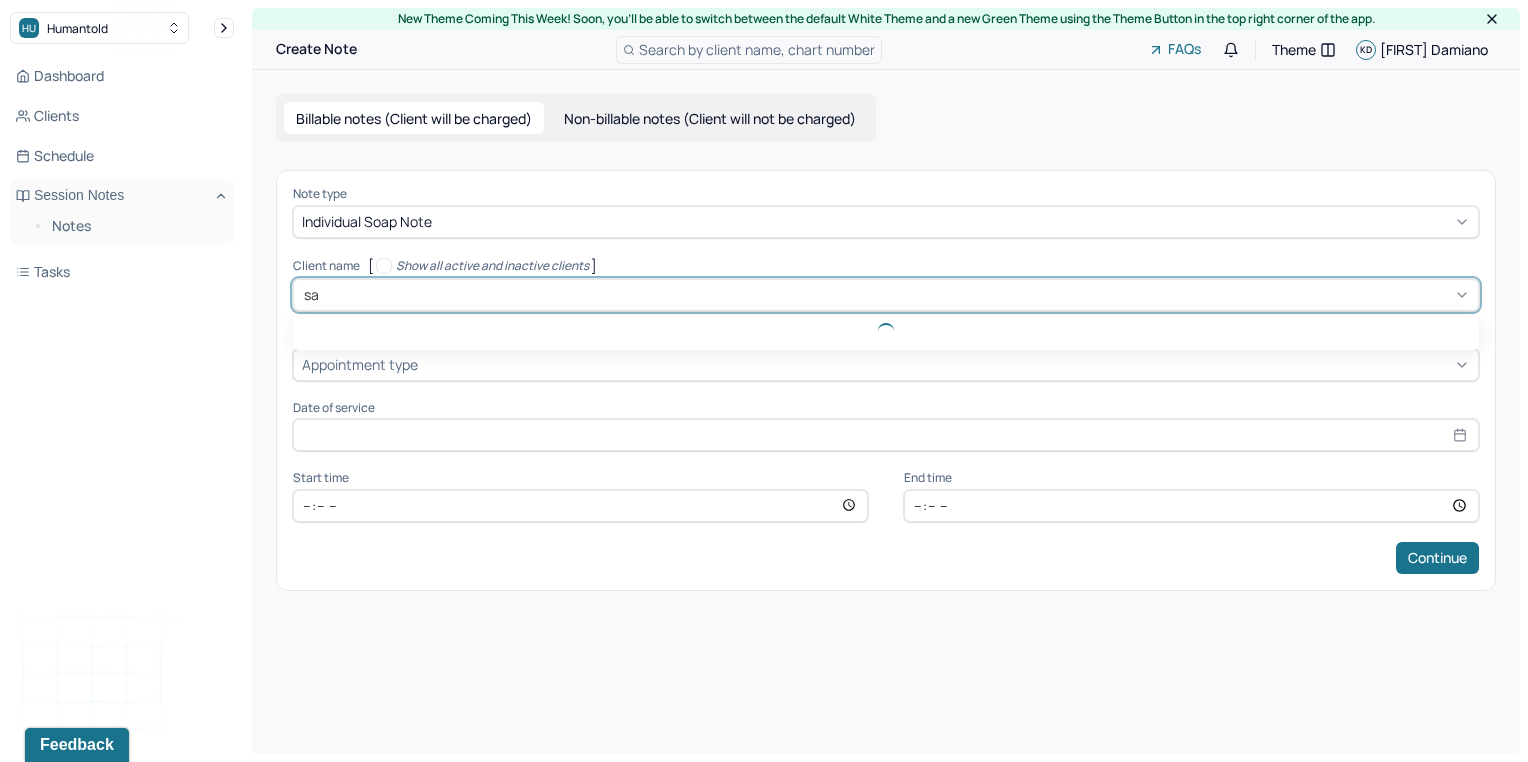 type on "[NAME]" 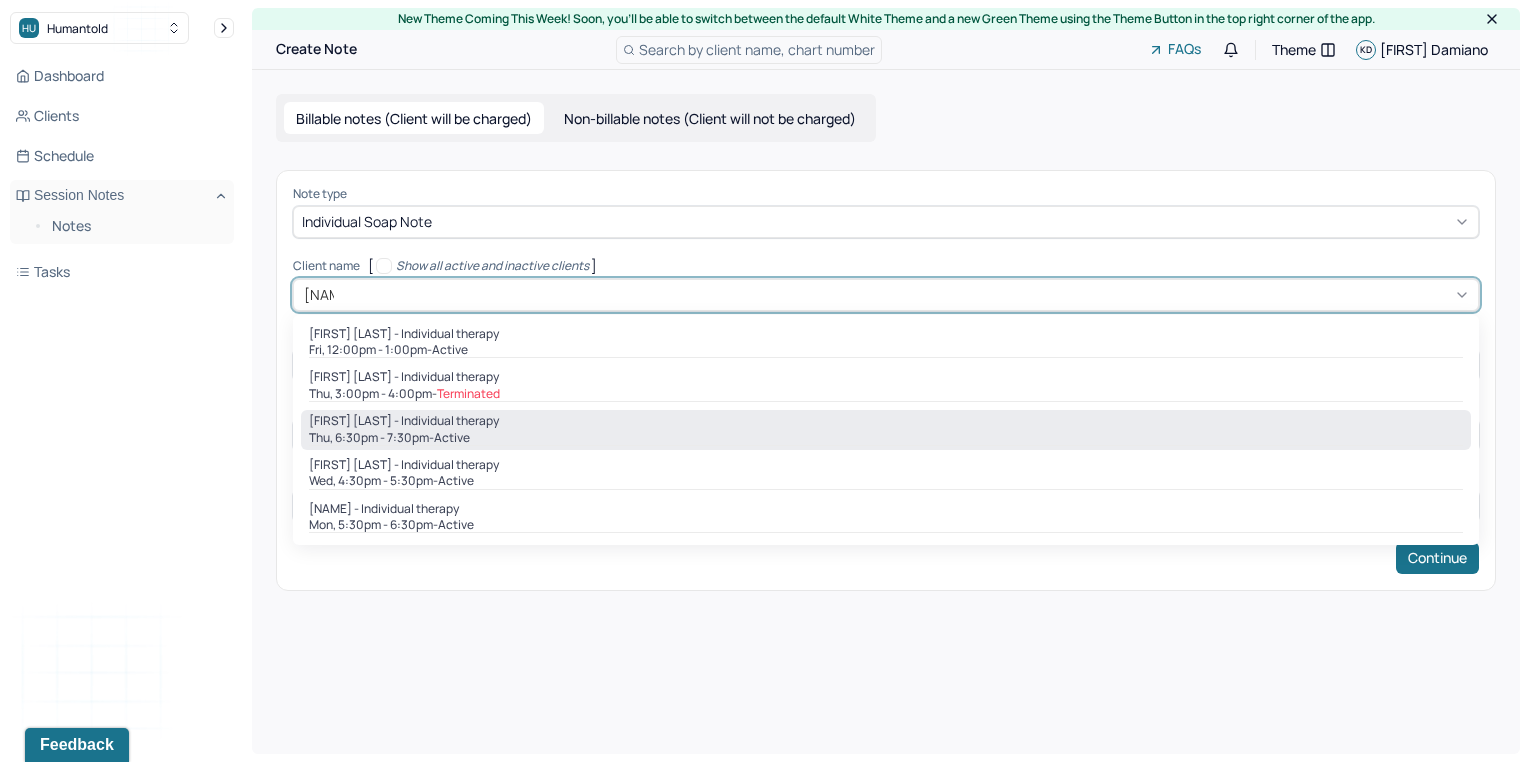 click on "Thu, [TIME] - [TIME]  -  active" at bounding box center [886, 438] 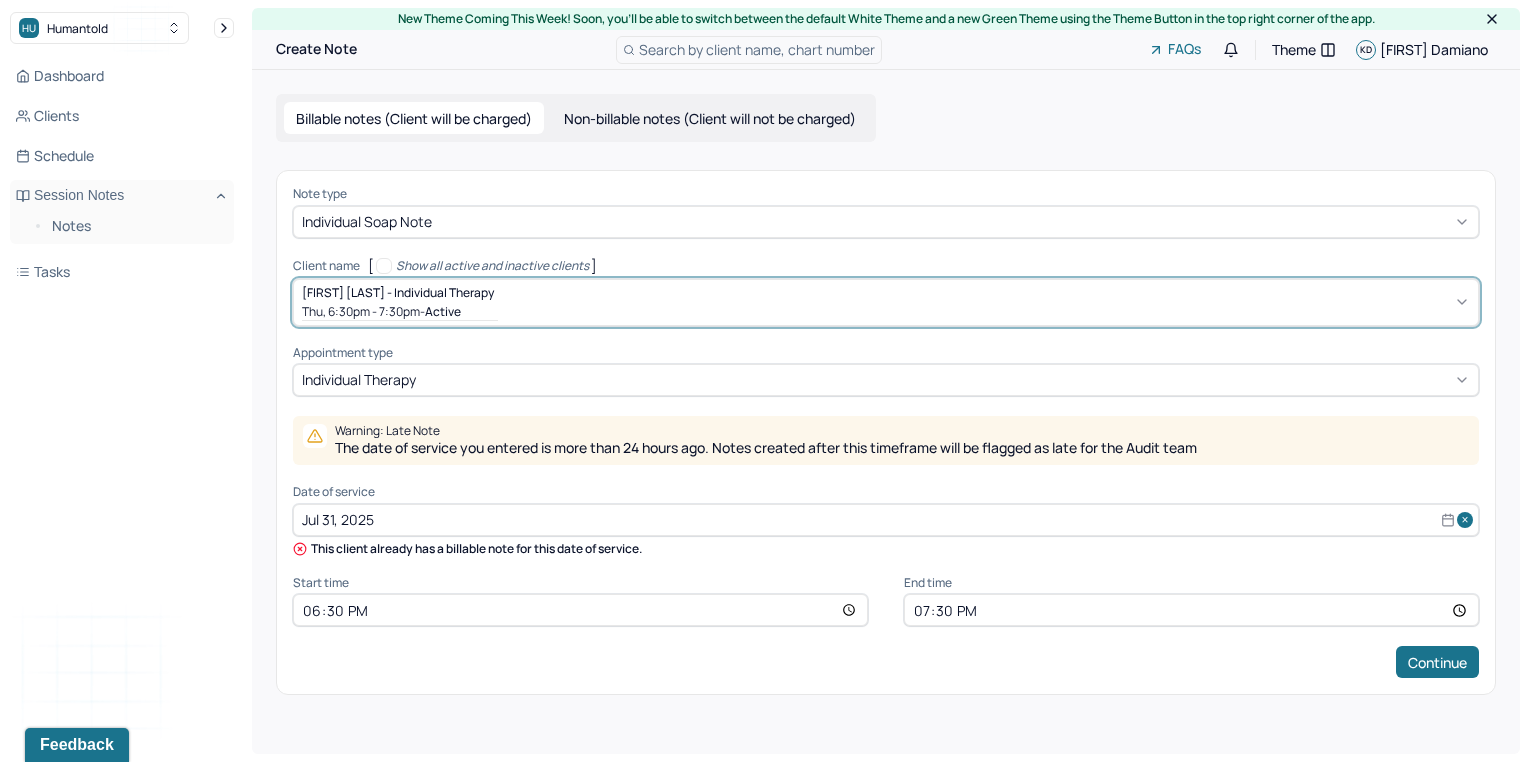 select on "6" 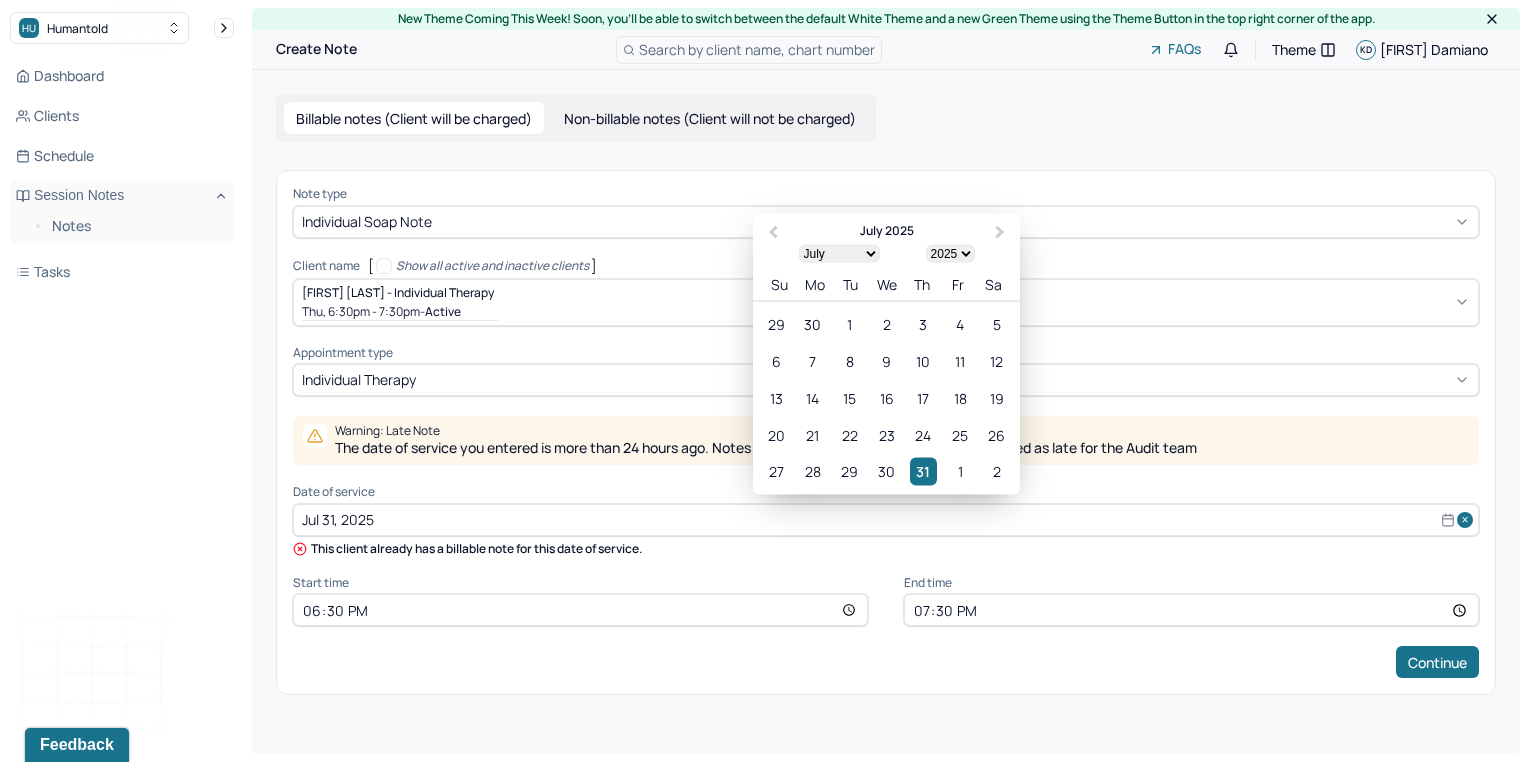 click on "Jul 31, 2025" at bounding box center [886, 520] 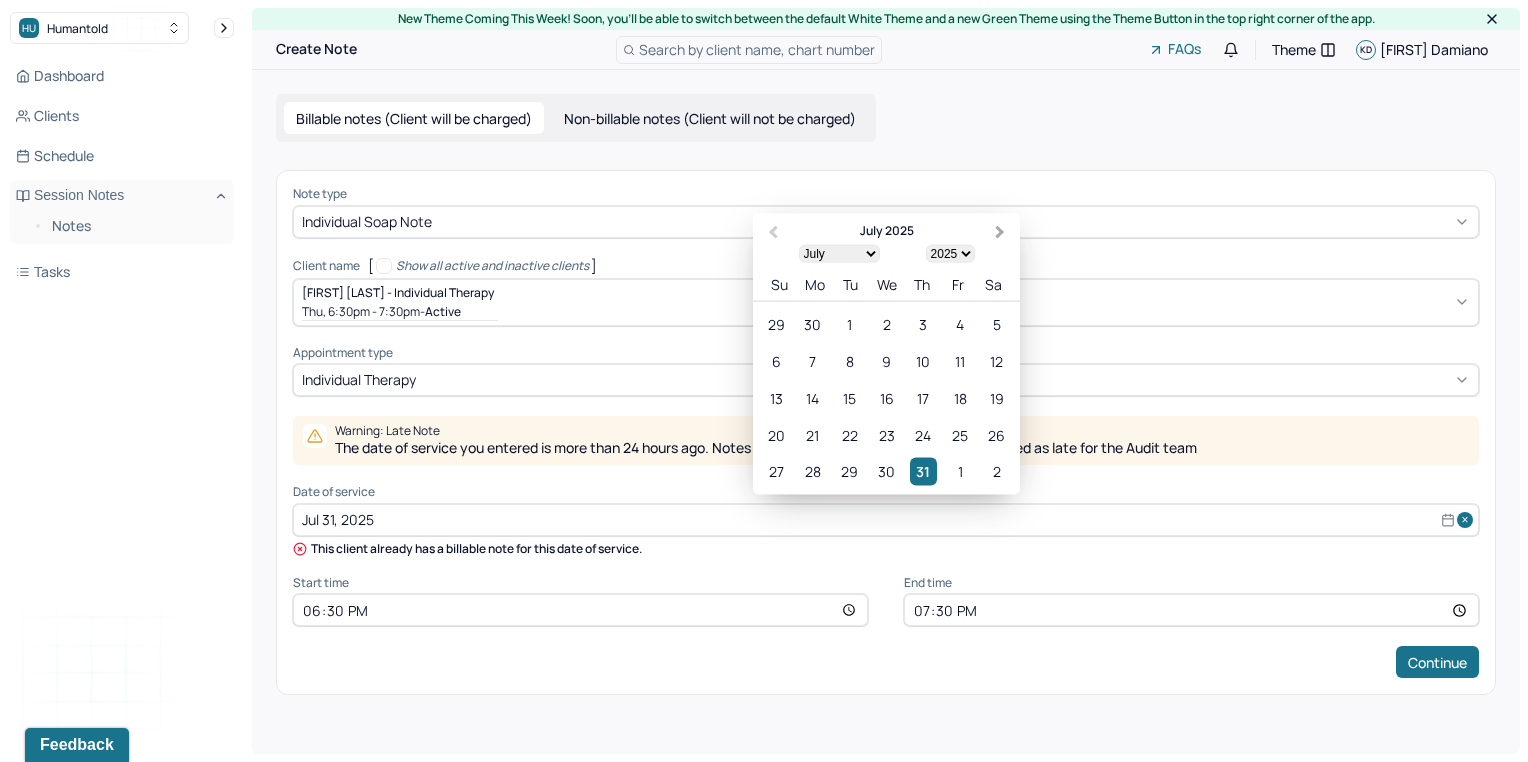 click on "Next Month" at bounding box center [1000, 233] 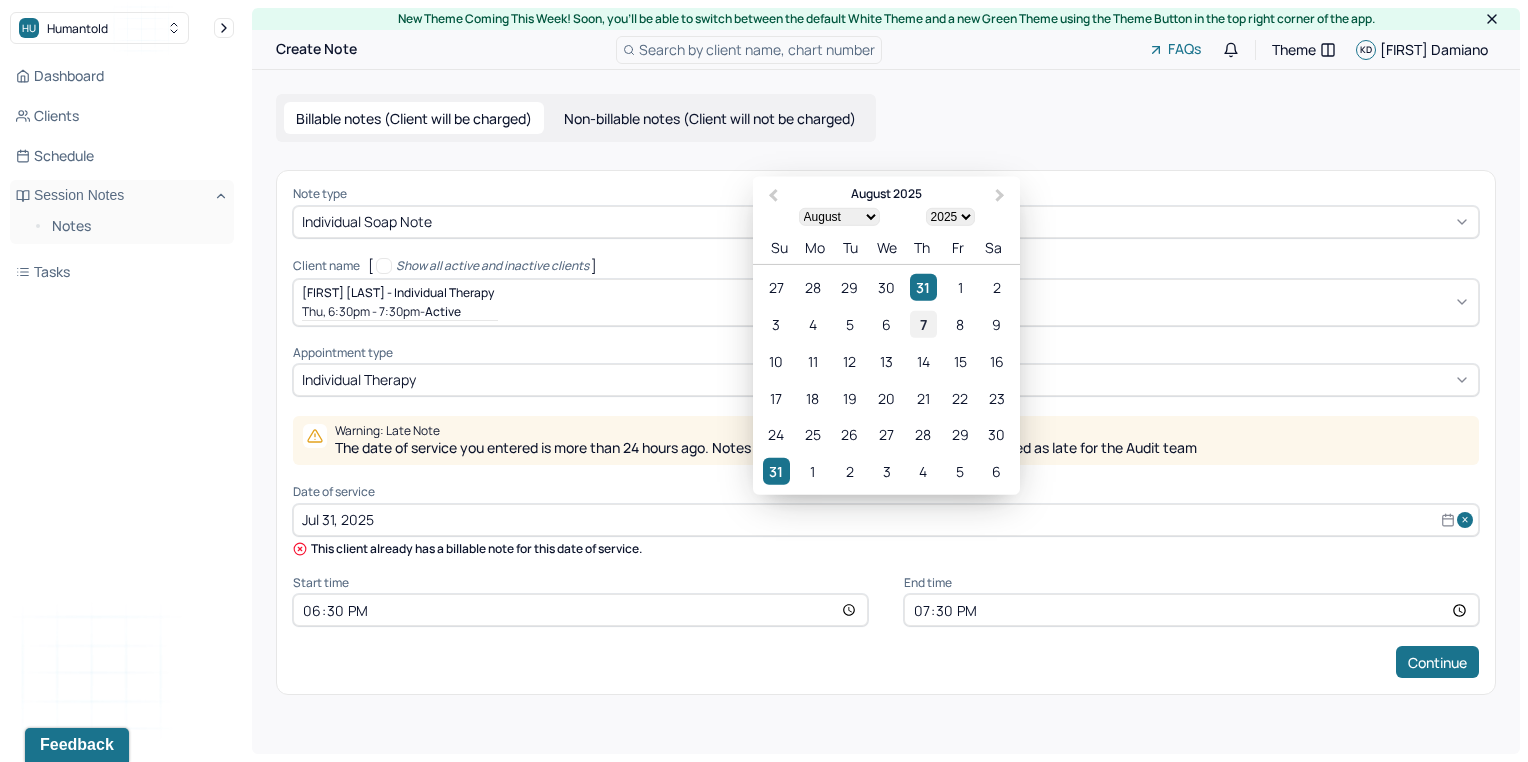 click on "7" at bounding box center (923, 324) 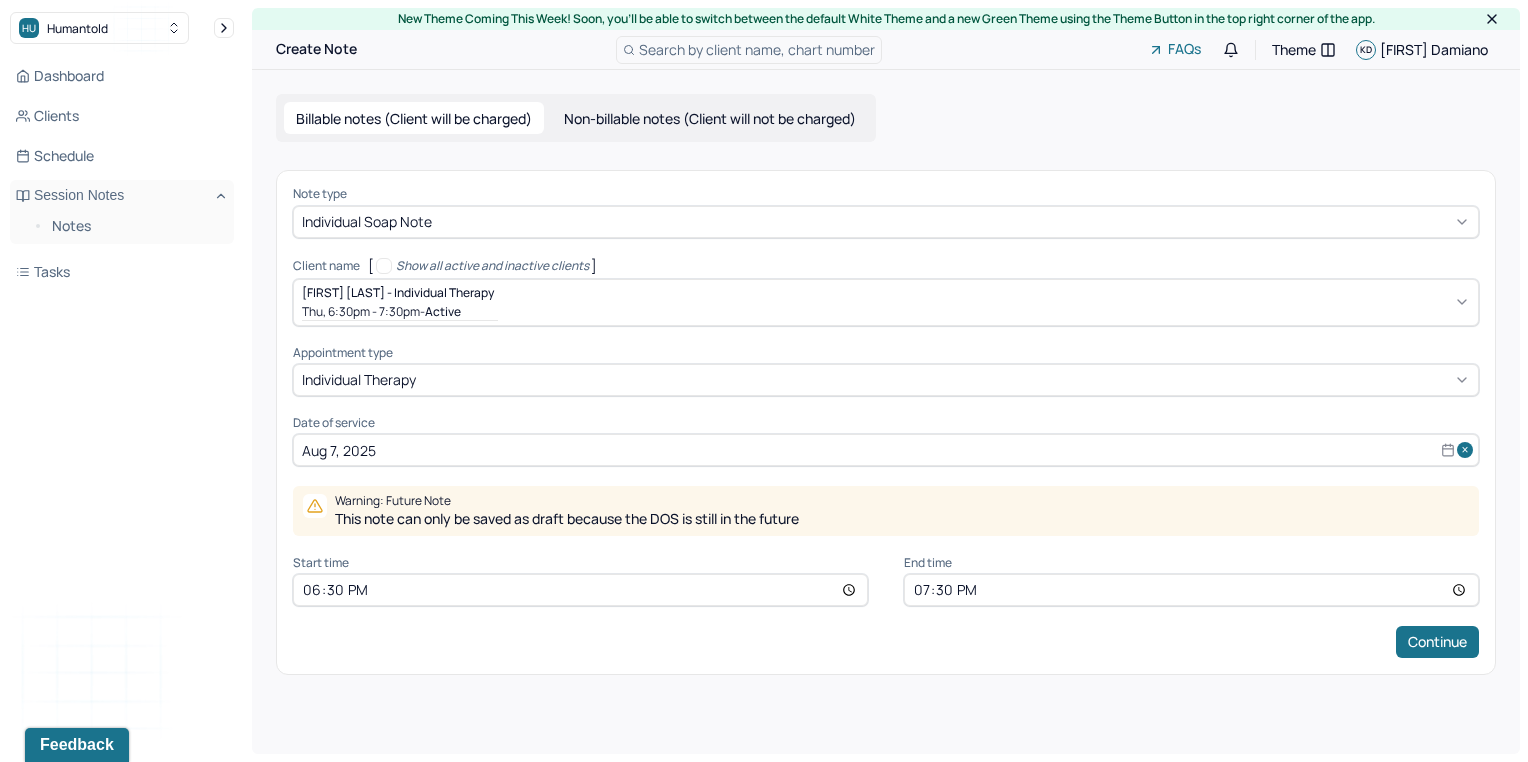 click on "Note type Individual soap note Client name [ Show all active and inactive clients ] [FIRST] [LAST] - Individual therapy Thu, 6:30pm - 7:30pm  -  active Supervisee name Kristina Damiano Appointment type individual therapy Date of service Aug 7, 2025 Warning: Future Note This note can only be saved as draft because the DOS is still in the future Start time 18:30 End time 19:30 Continue" at bounding box center (886, 422) 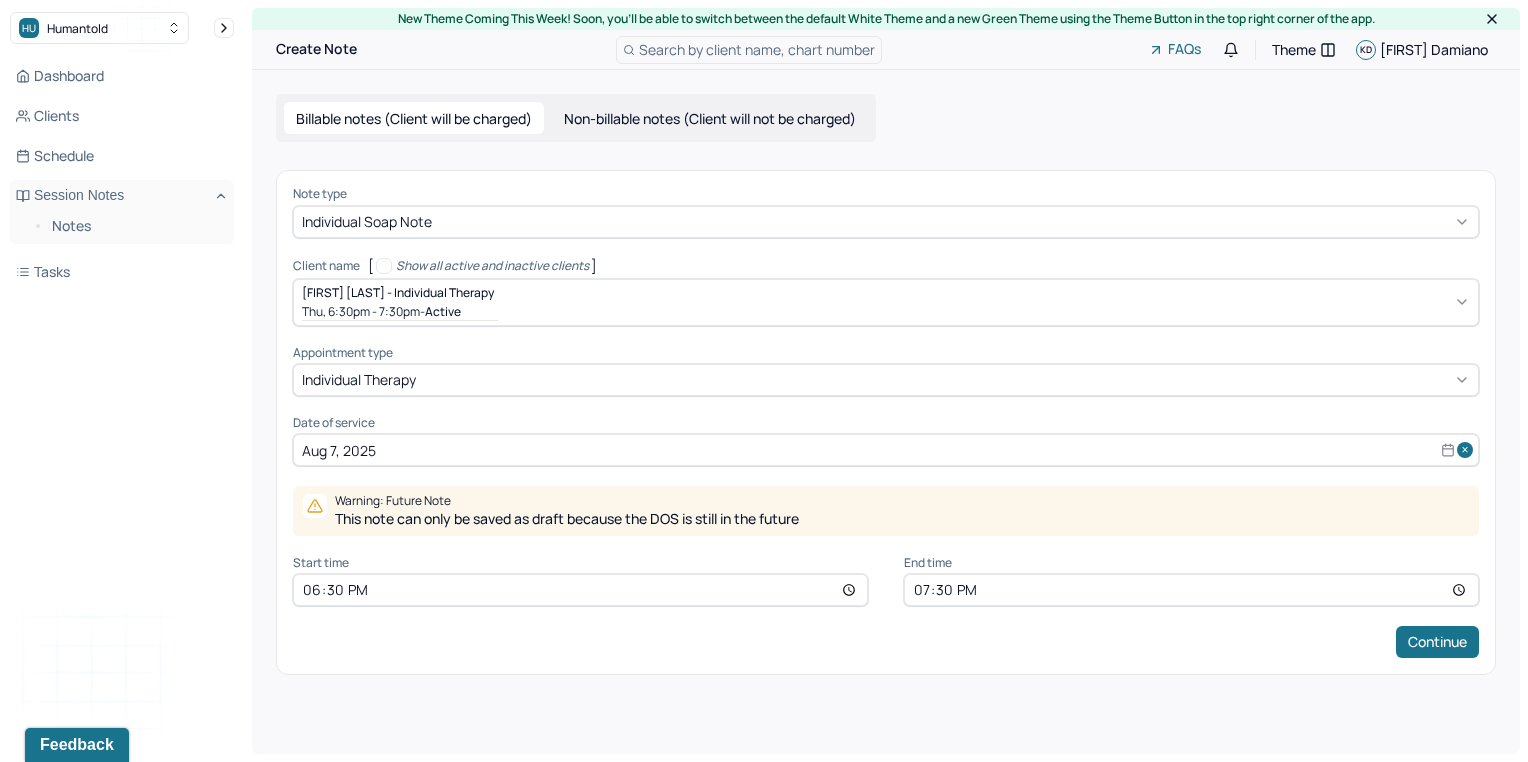 click on "18:30" at bounding box center (580, 590) 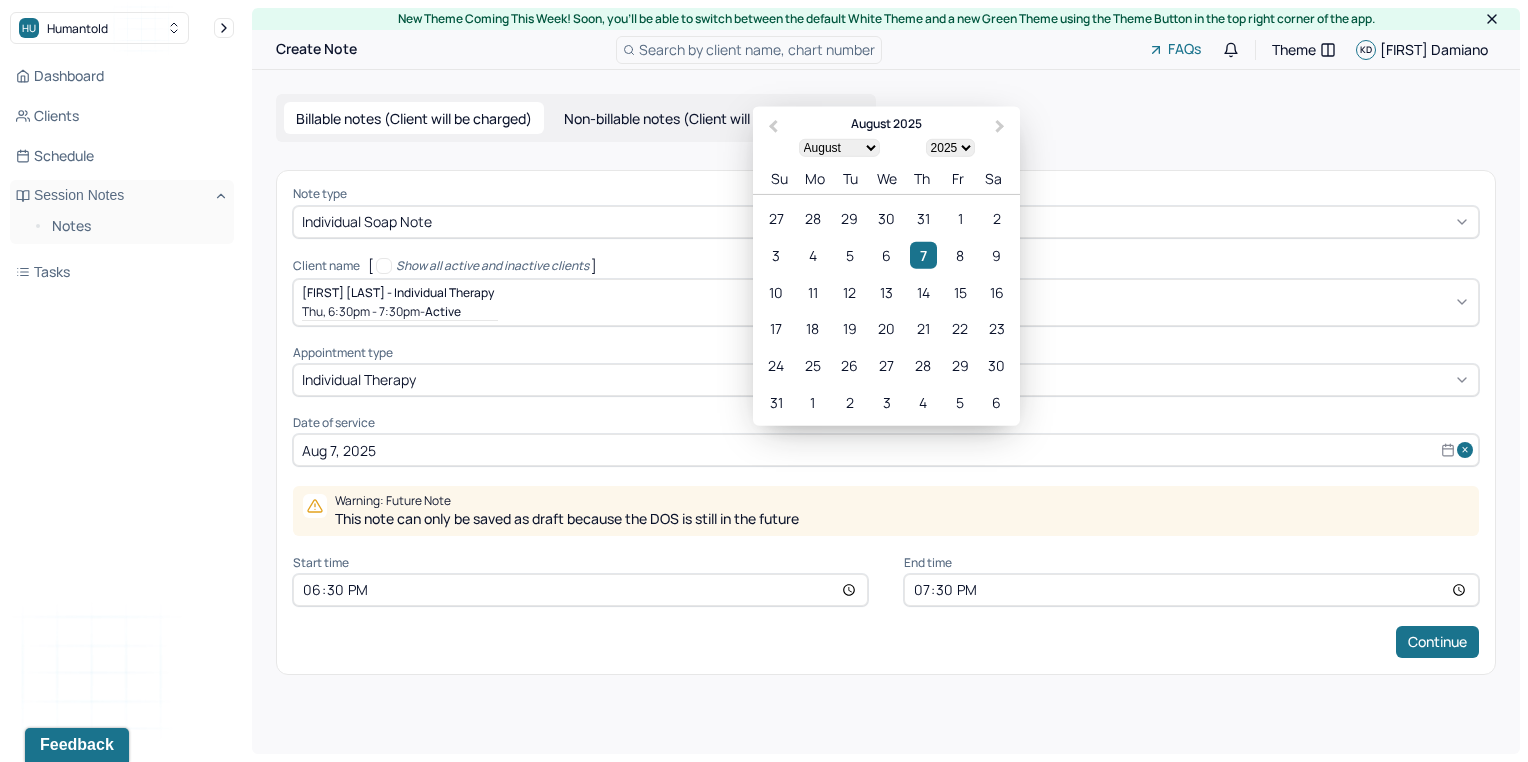 click on "Aug 7, 2025" at bounding box center (886, 450) 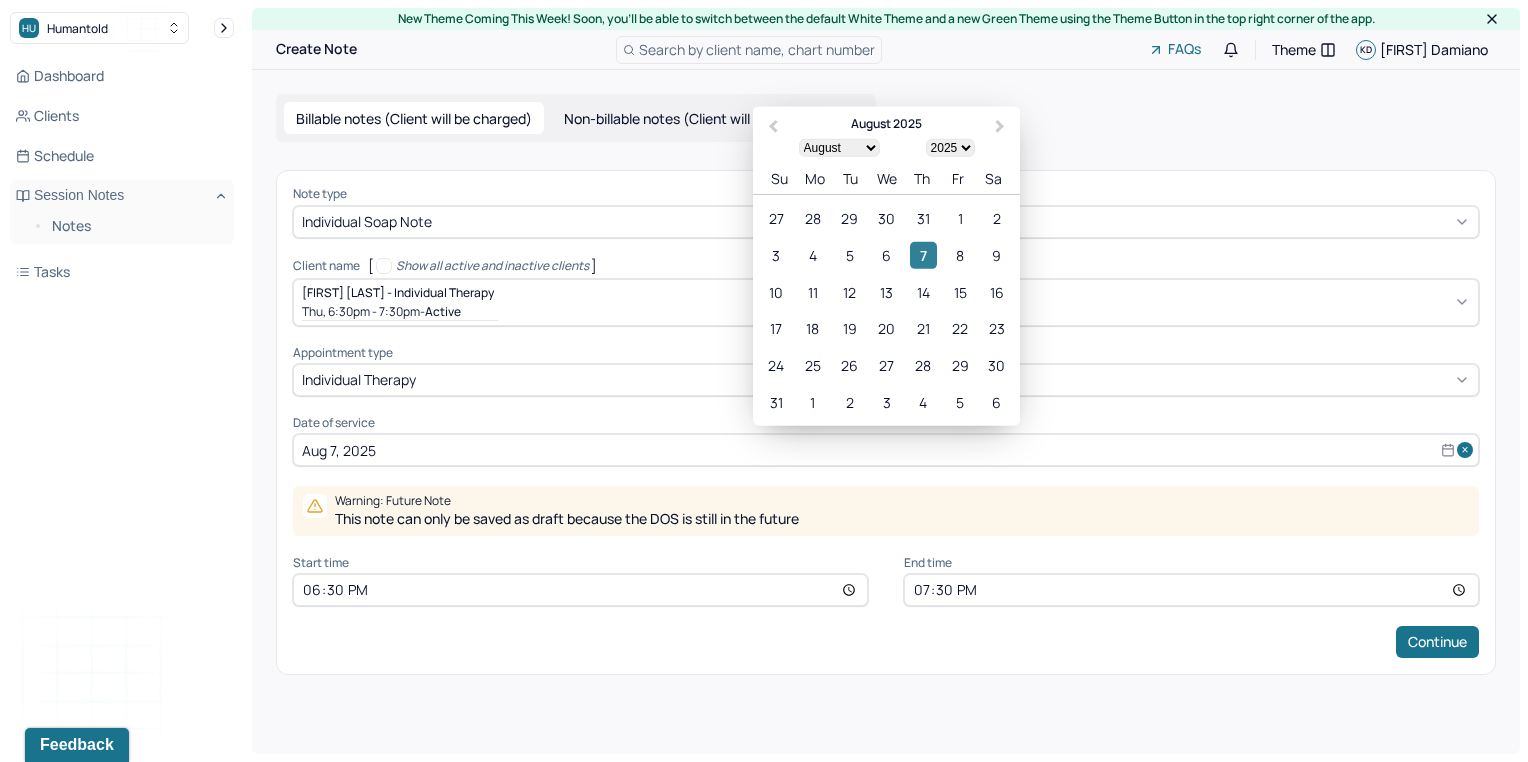 click on "7" at bounding box center (923, 255) 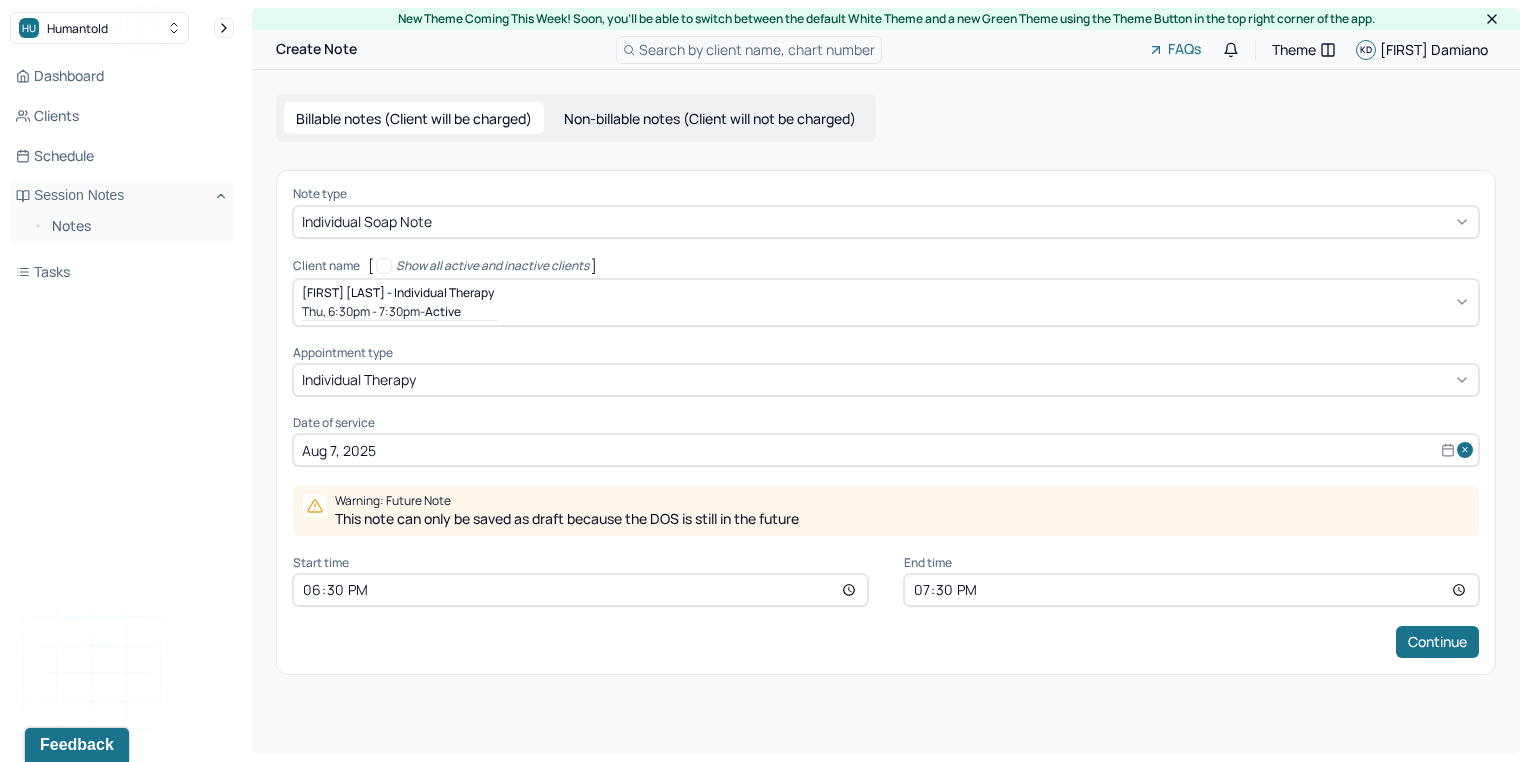 click on "Start time" at bounding box center [580, 563] 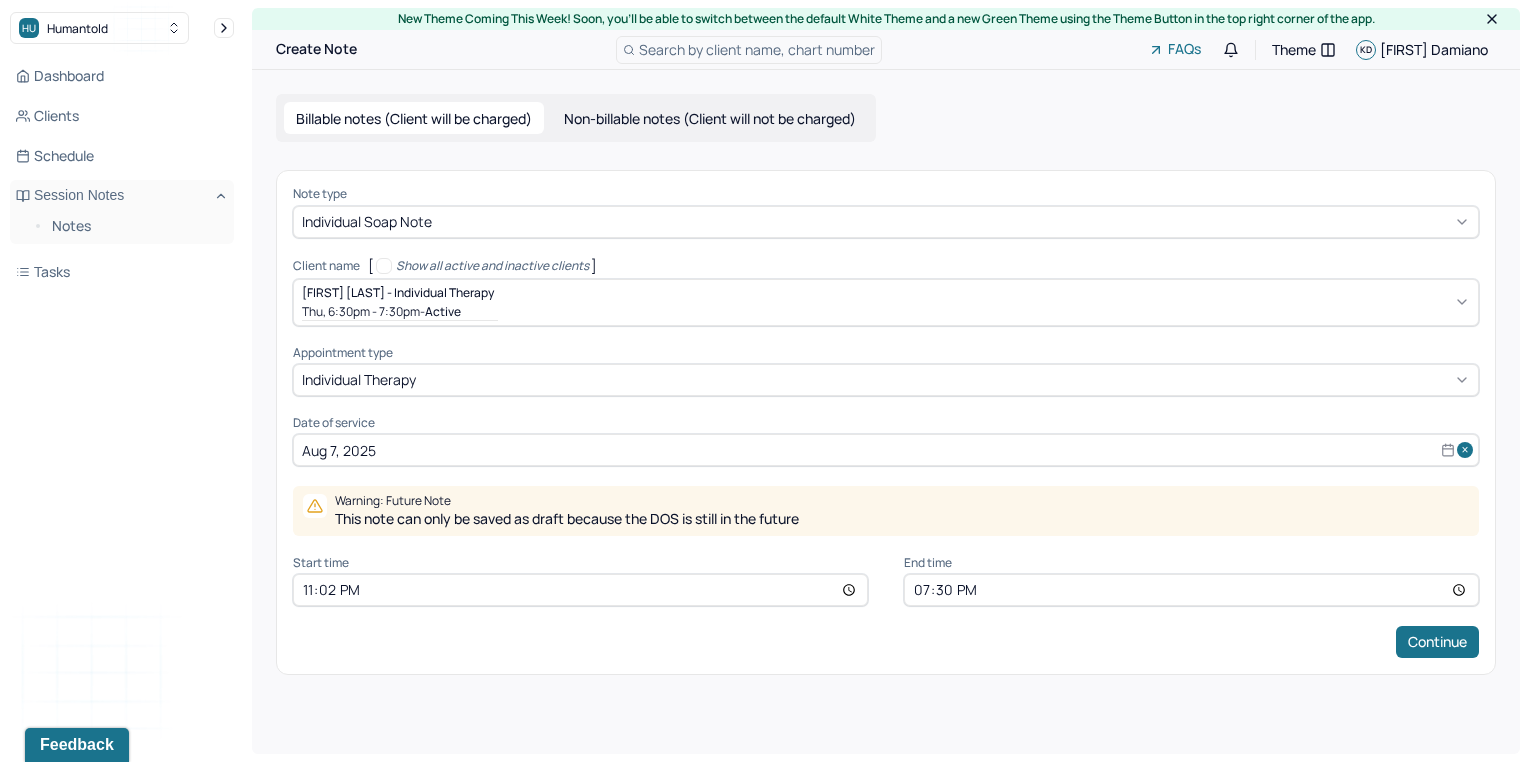 click on "23:02" at bounding box center [580, 590] 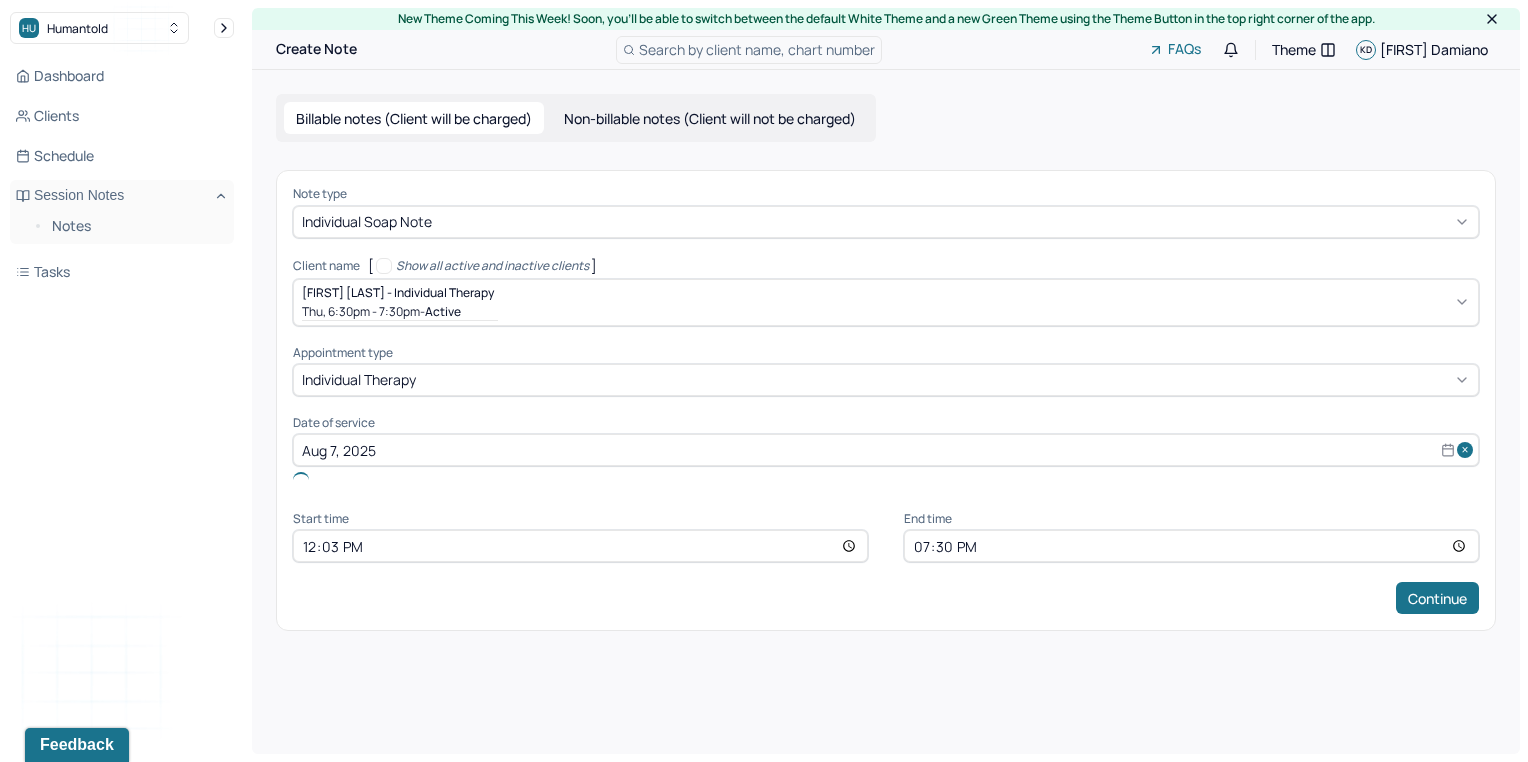 type on "12:30" 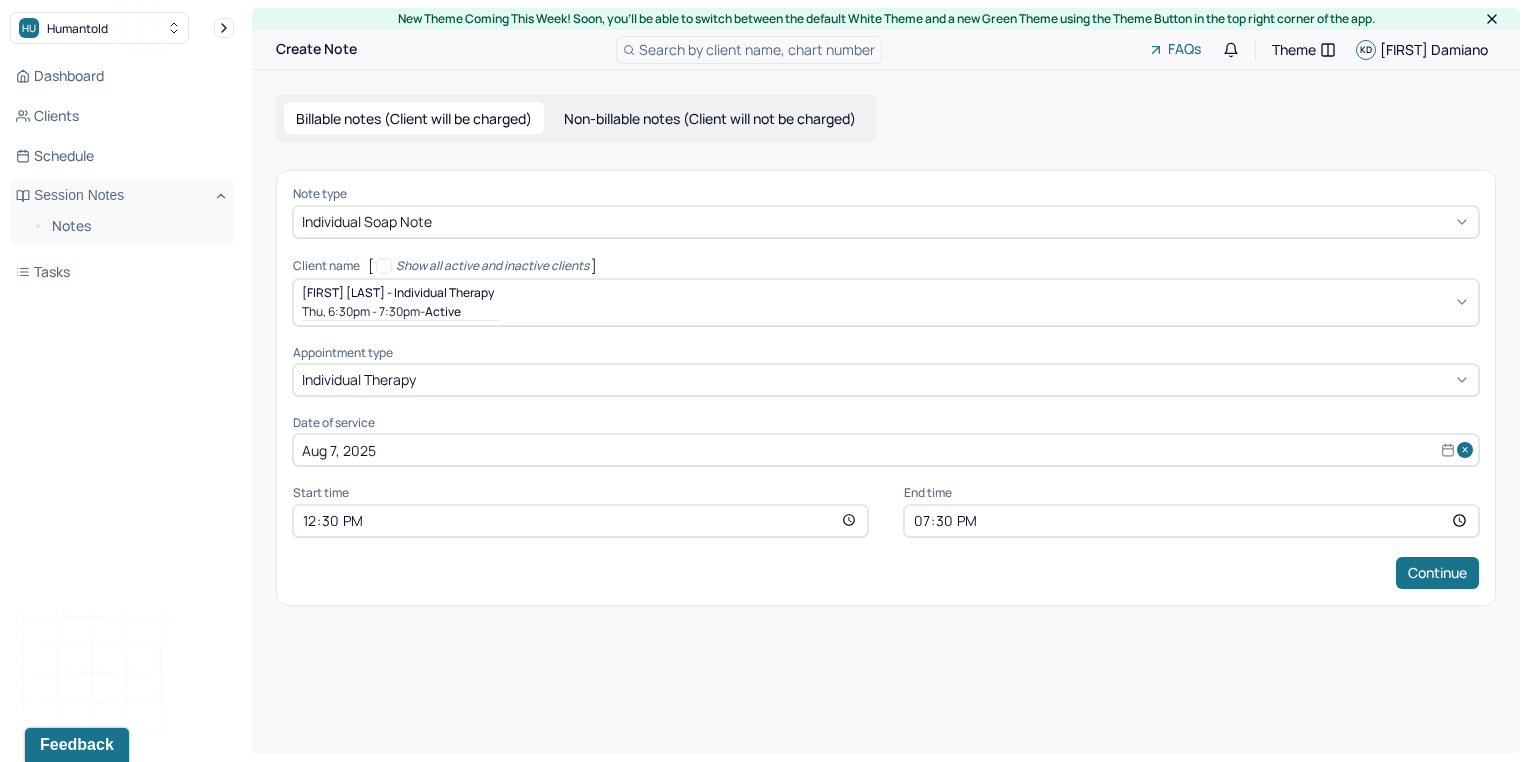 click on "19:30" at bounding box center [1191, 521] 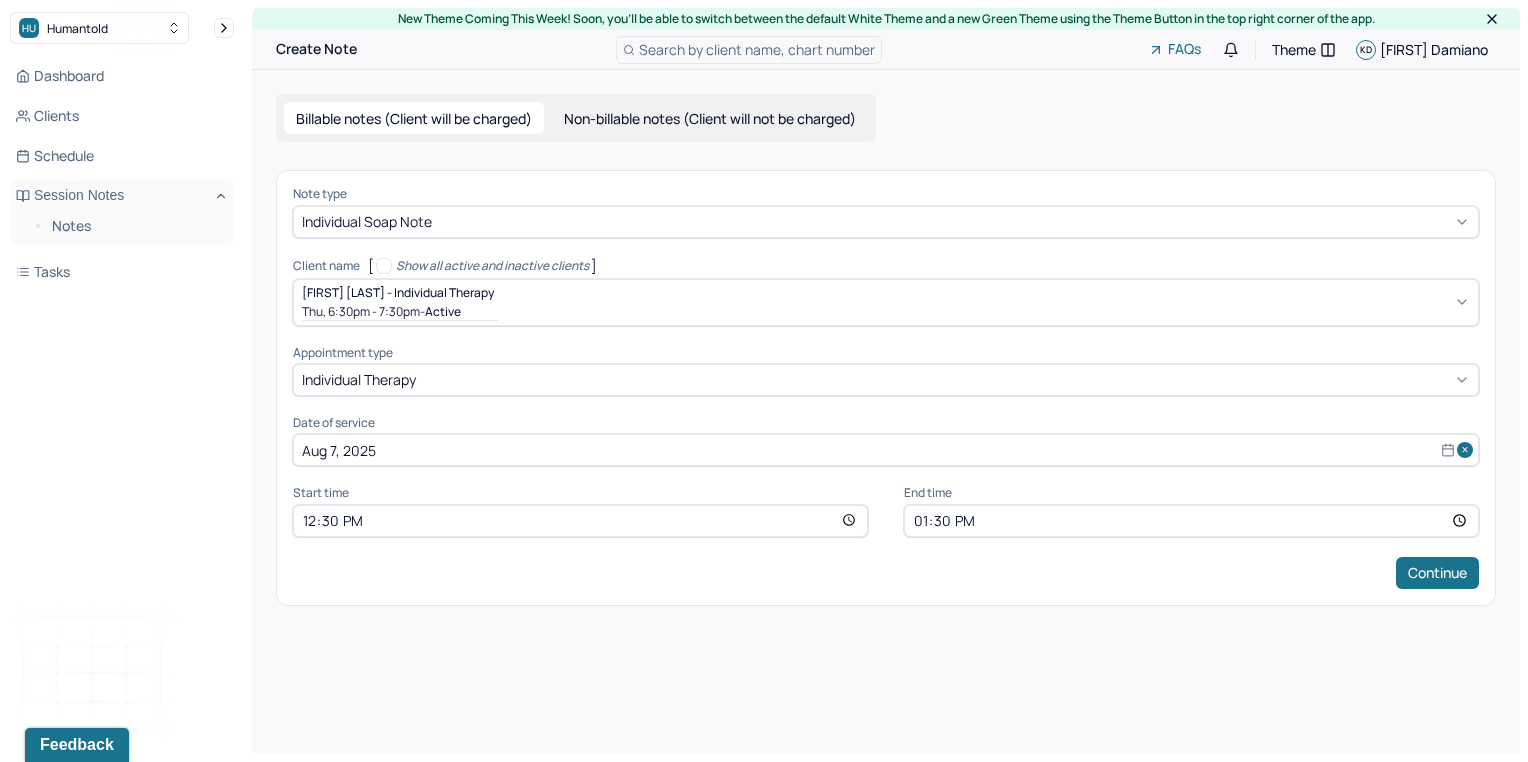 click on "Note type Individual soap note Client name [ Show all active and inactive clients ] Samantha Breakstone - Individual therapy Thu, 6:30pm - 7:30pm - active Supervisee name Kristina Damiano Appointment type individual therapy Date of service Aug 7, 2025 Start time 12:30 End time 13:30 Continue" at bounding box center [886, 387] 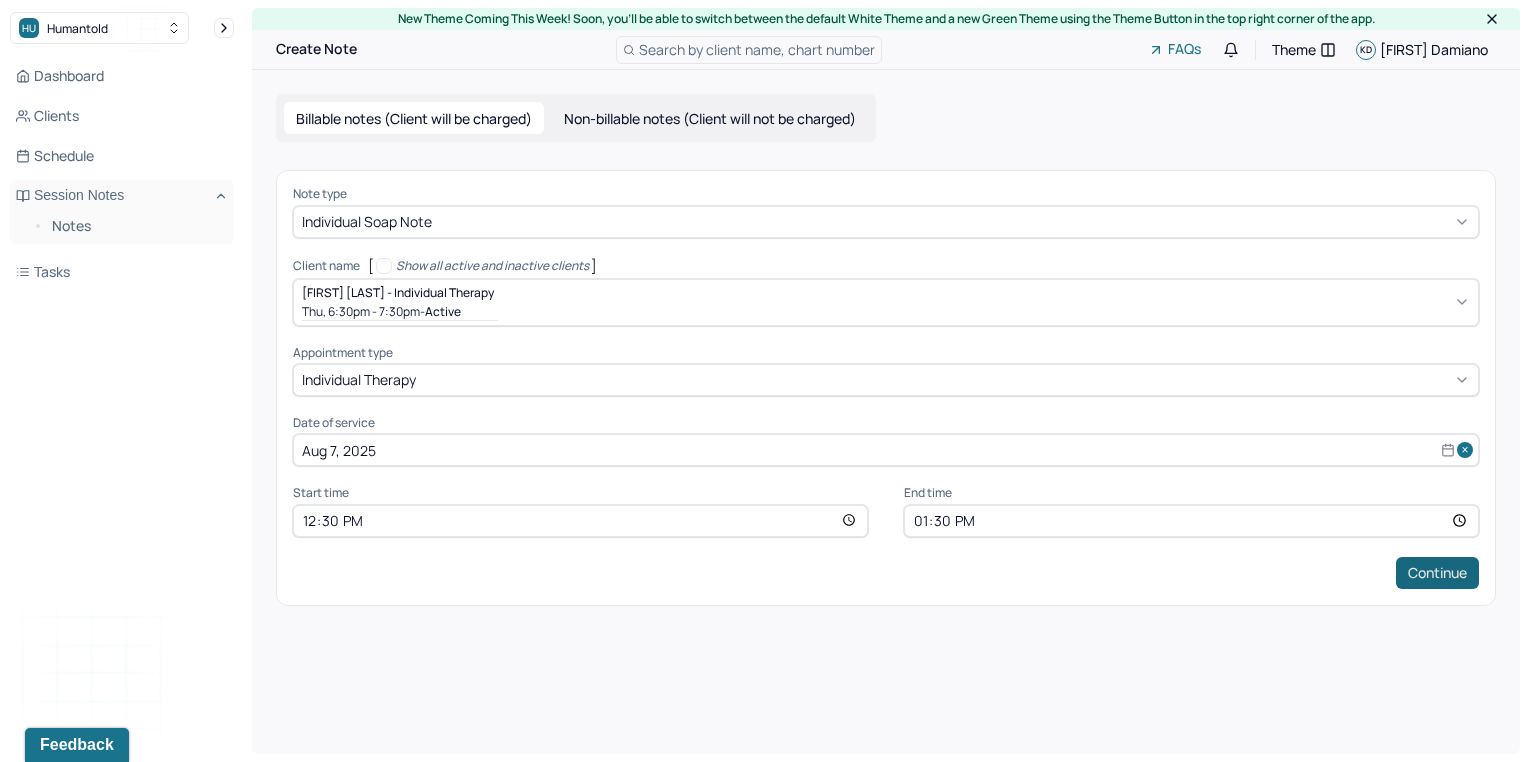 click on "Continue" at bounding box center [1437, 573] 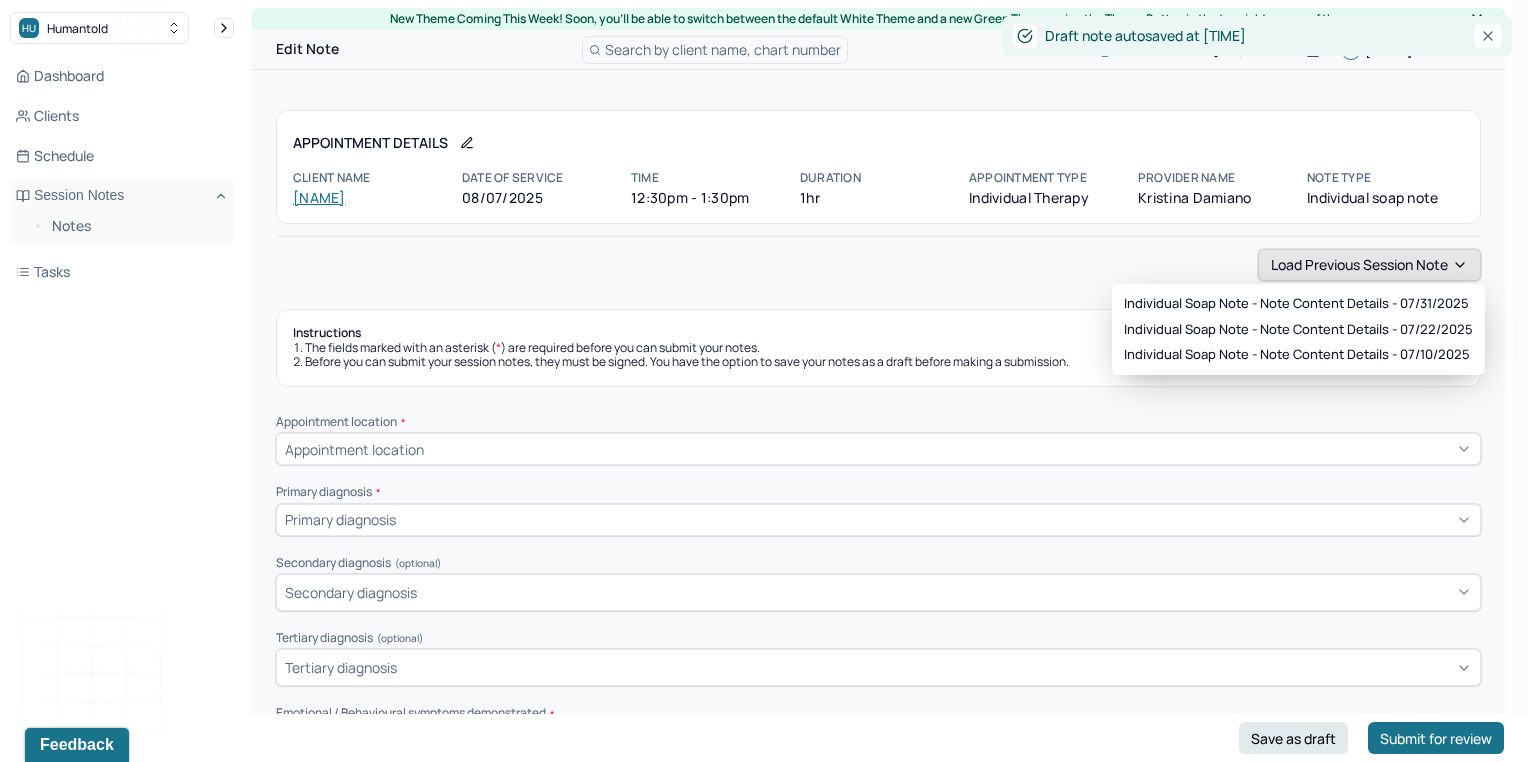 click on "Load previous session note" at bounding box center [1369, 265] 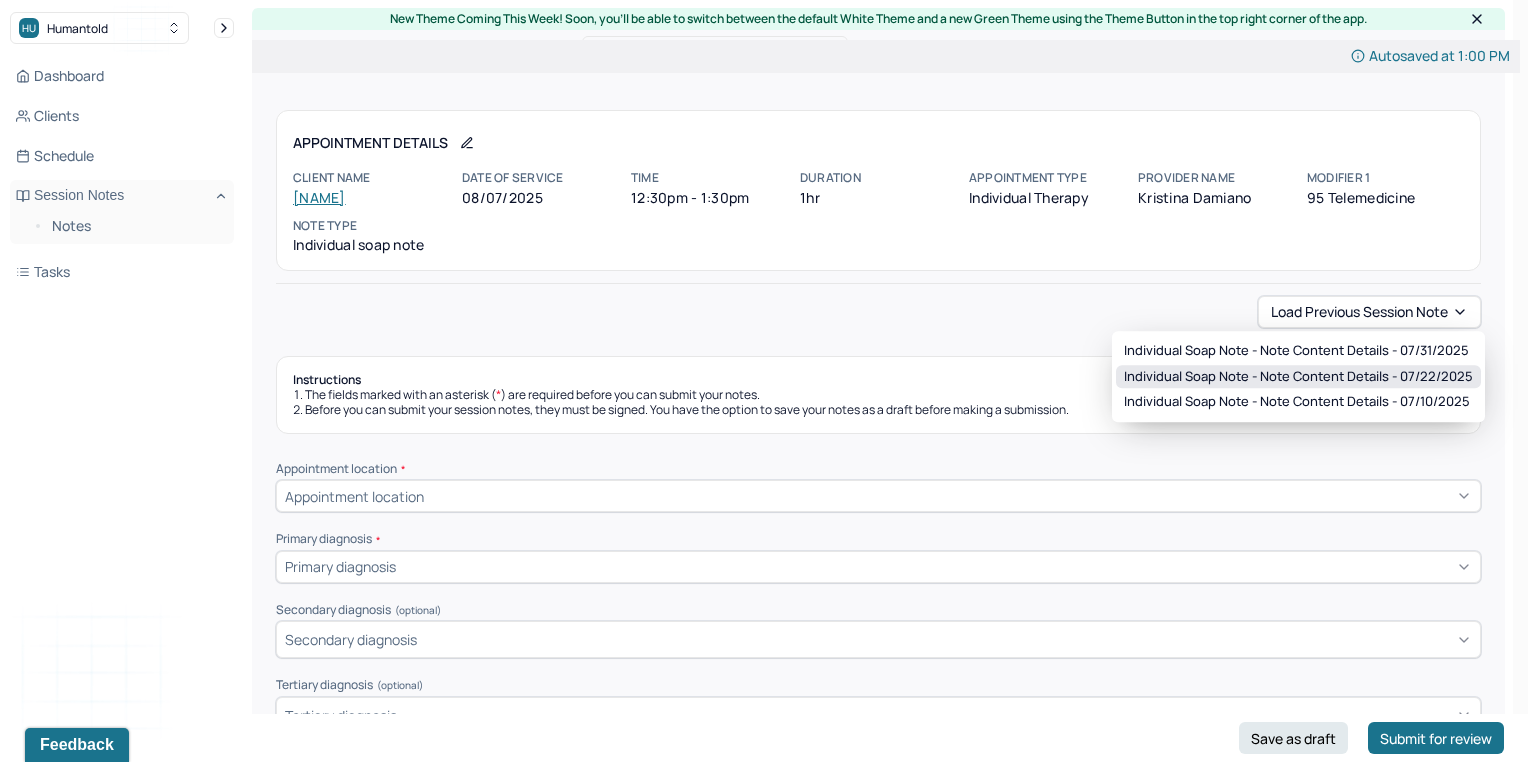 click on "Individual soap note   - Note content Details -   07/22/2025" at bounding box center (1298, 377) 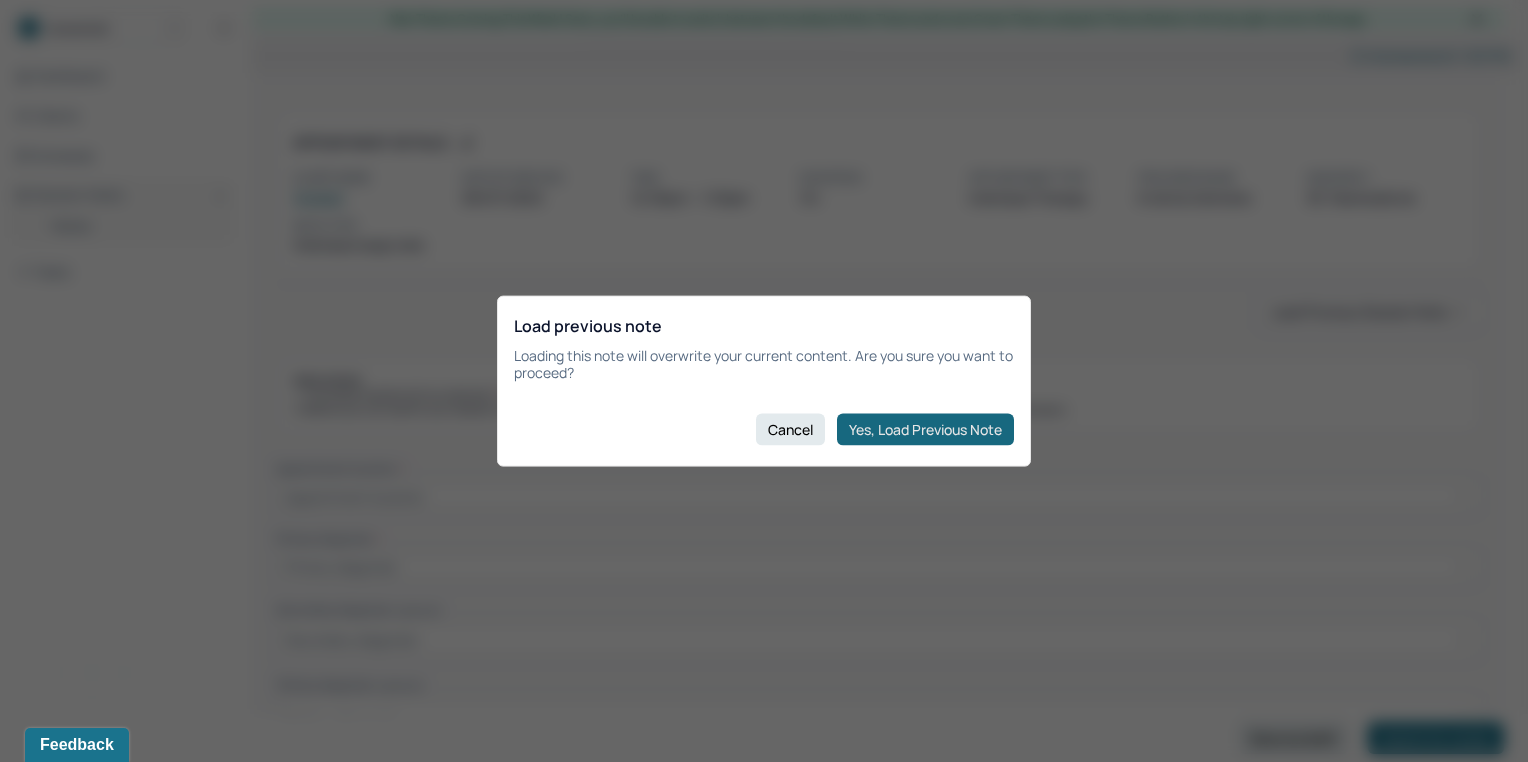 click on "Yes, Load Previous Note" at bounding box center (925, 429) 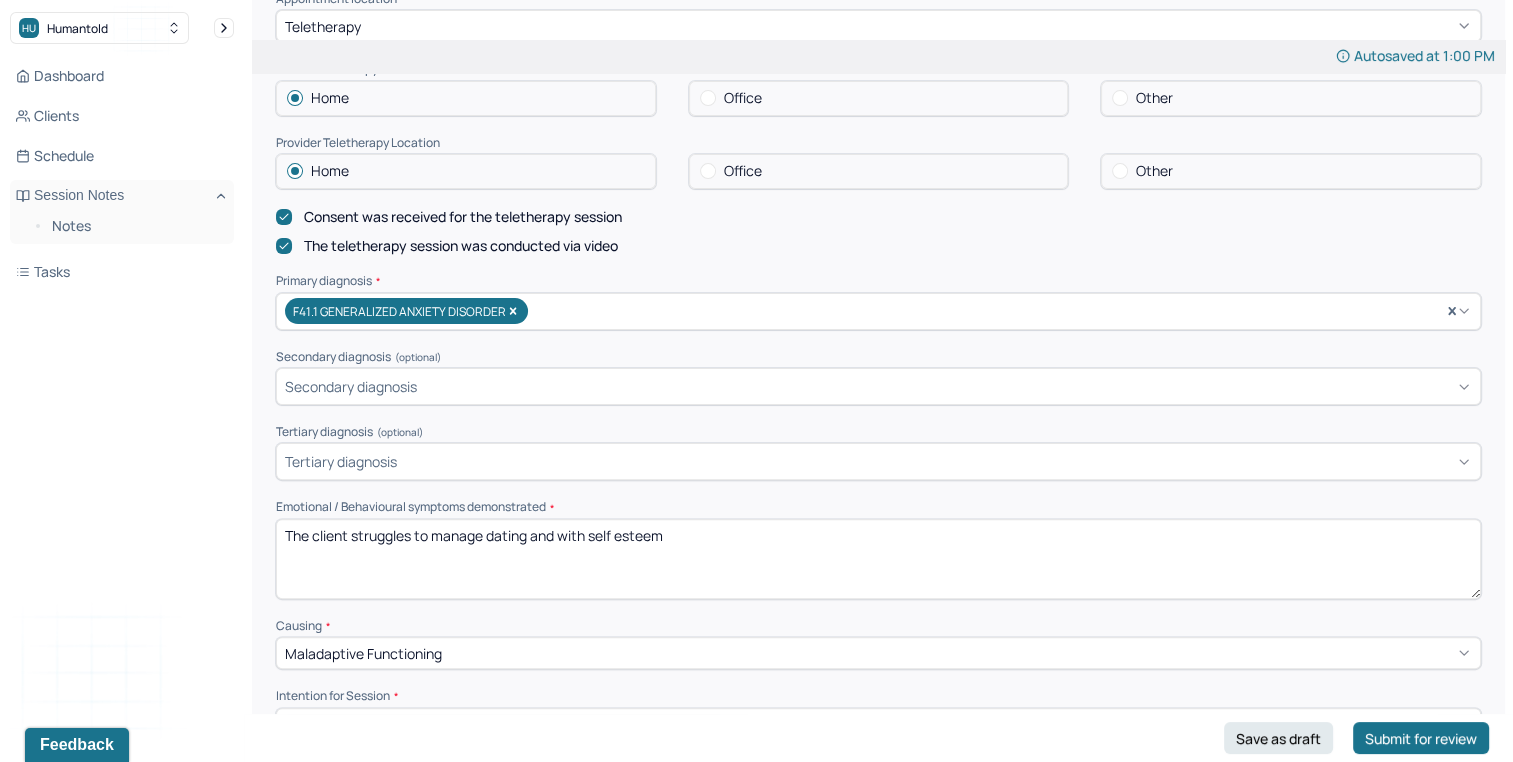 scroll, scrollTop: 490, scrollLeft: 0, axis: vertical 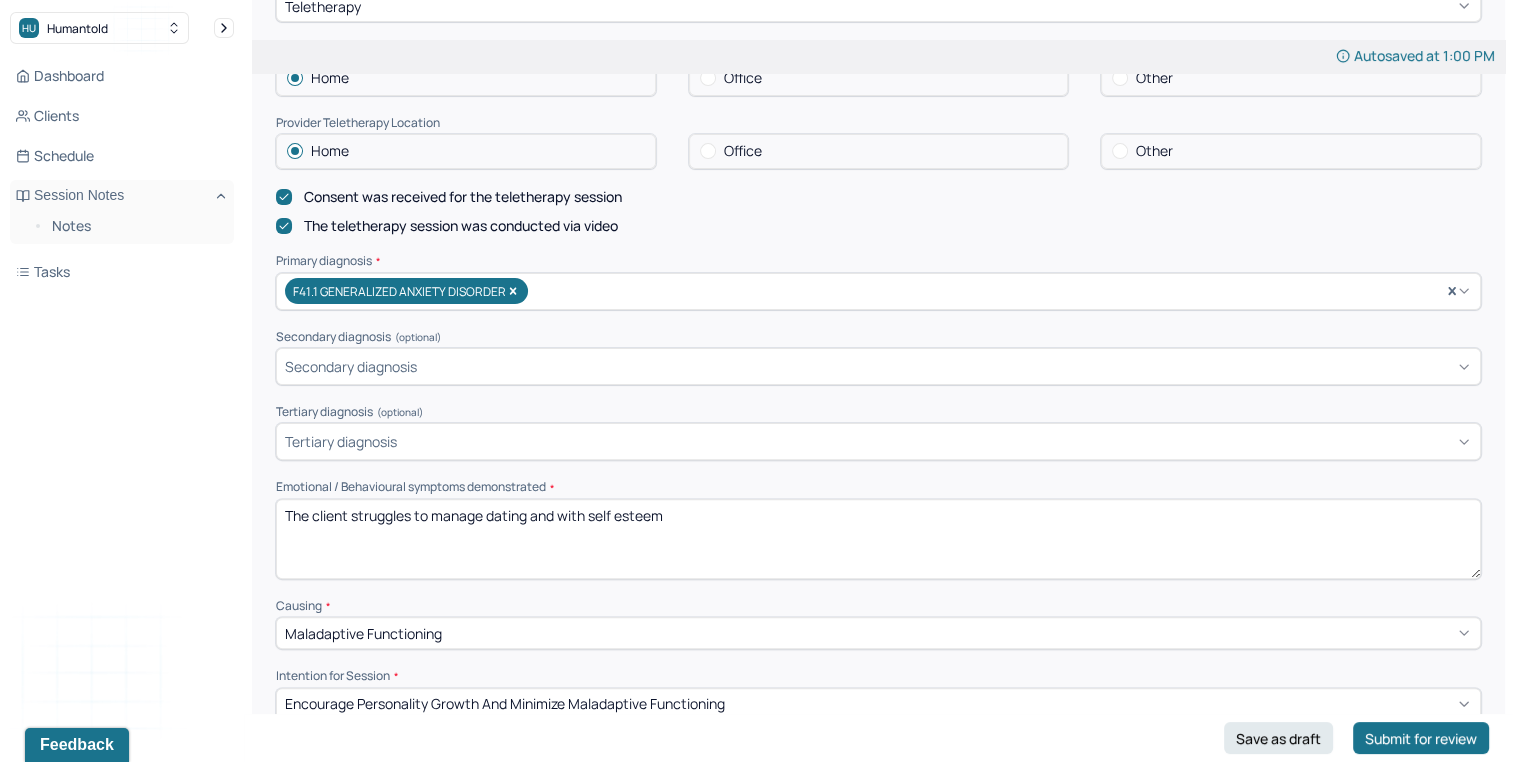 drag, startPoint x: 419, startPoint y: 511, endPoint x: 1232, endPoint y: 461, distance: 814.5361 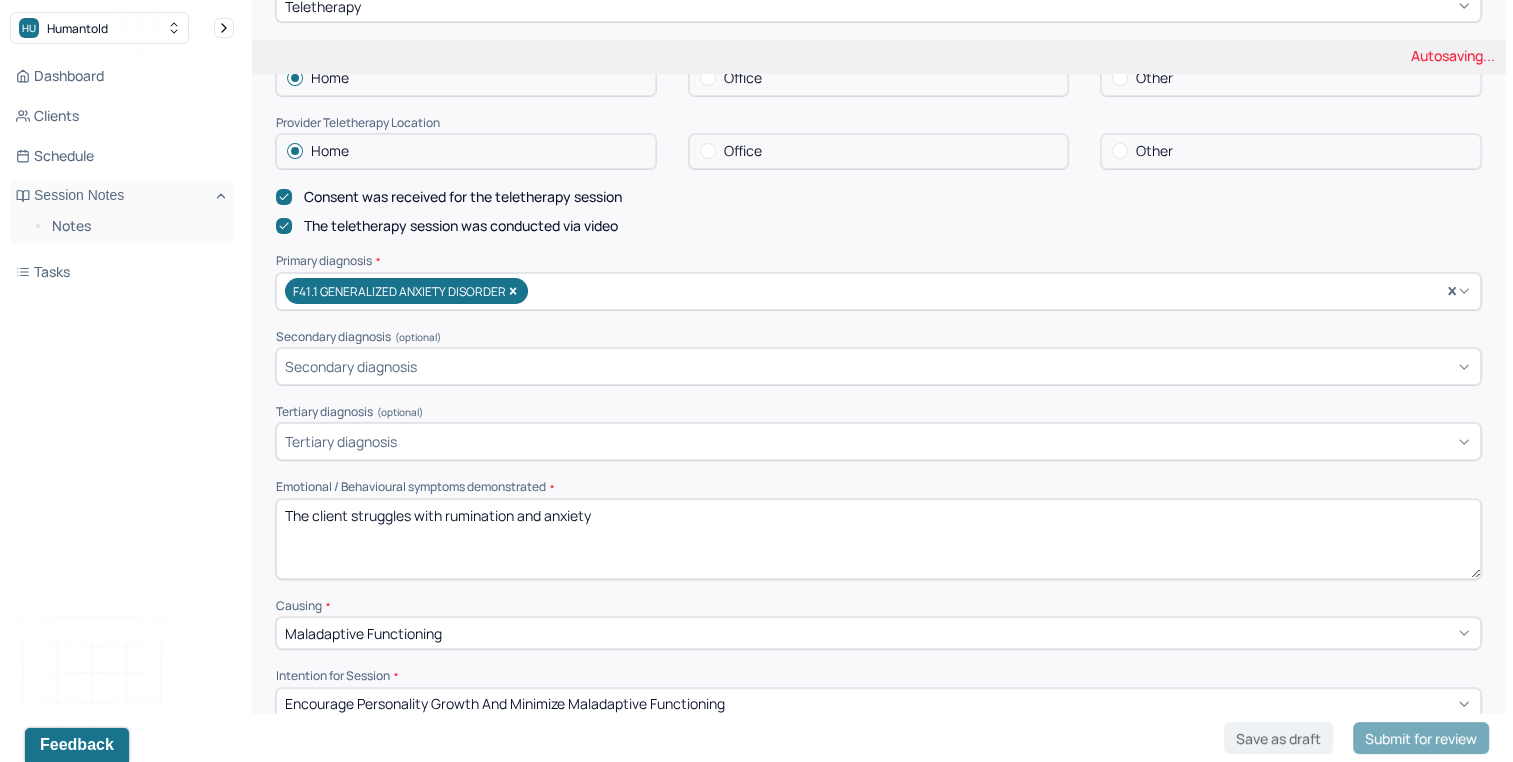 type on "The client struggles with rumination and anxiety" 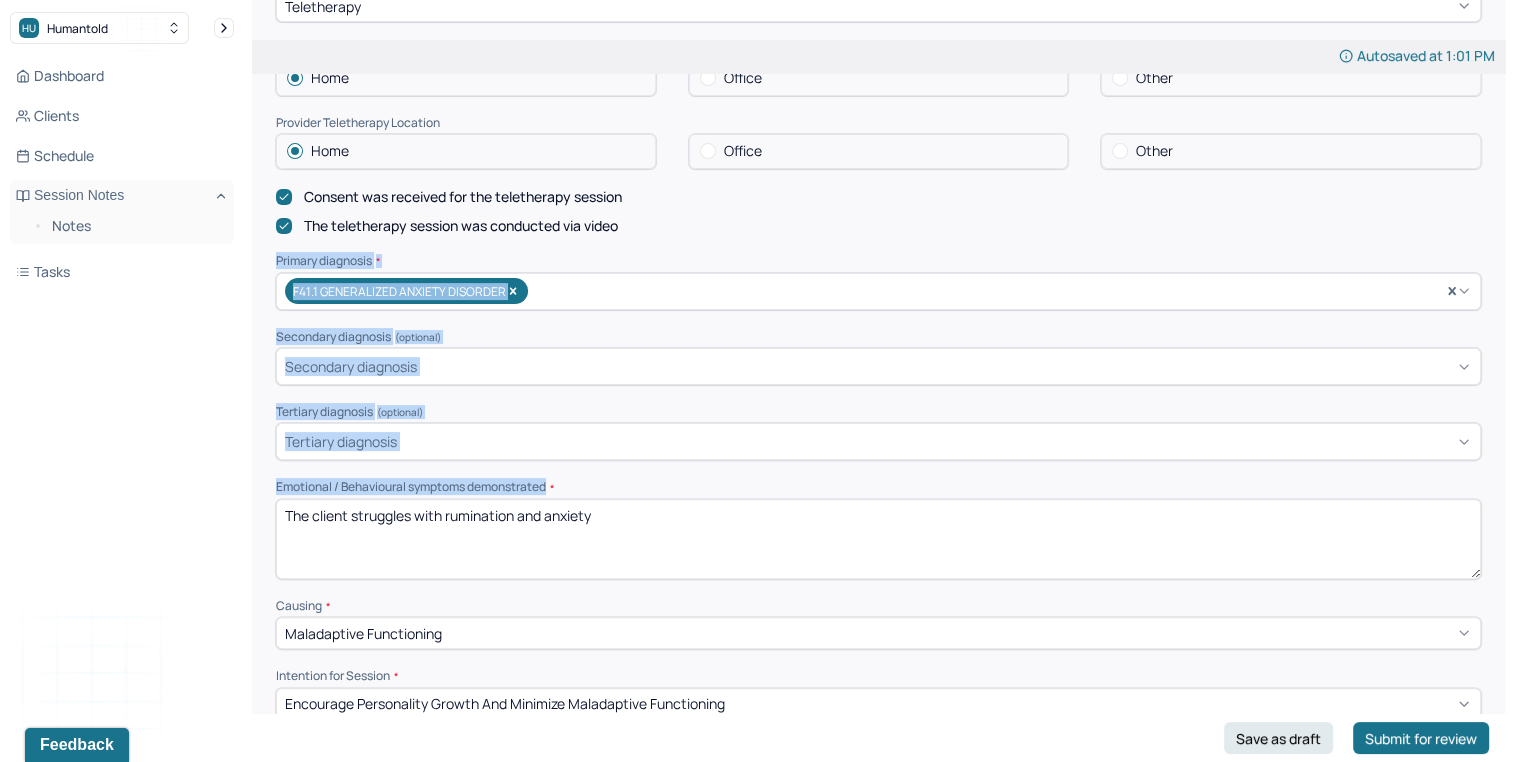 drag, startPoint x: 1422, startPoint y: 478, endPoint x: 1502, endPoint y: 215, distance: 274.89816 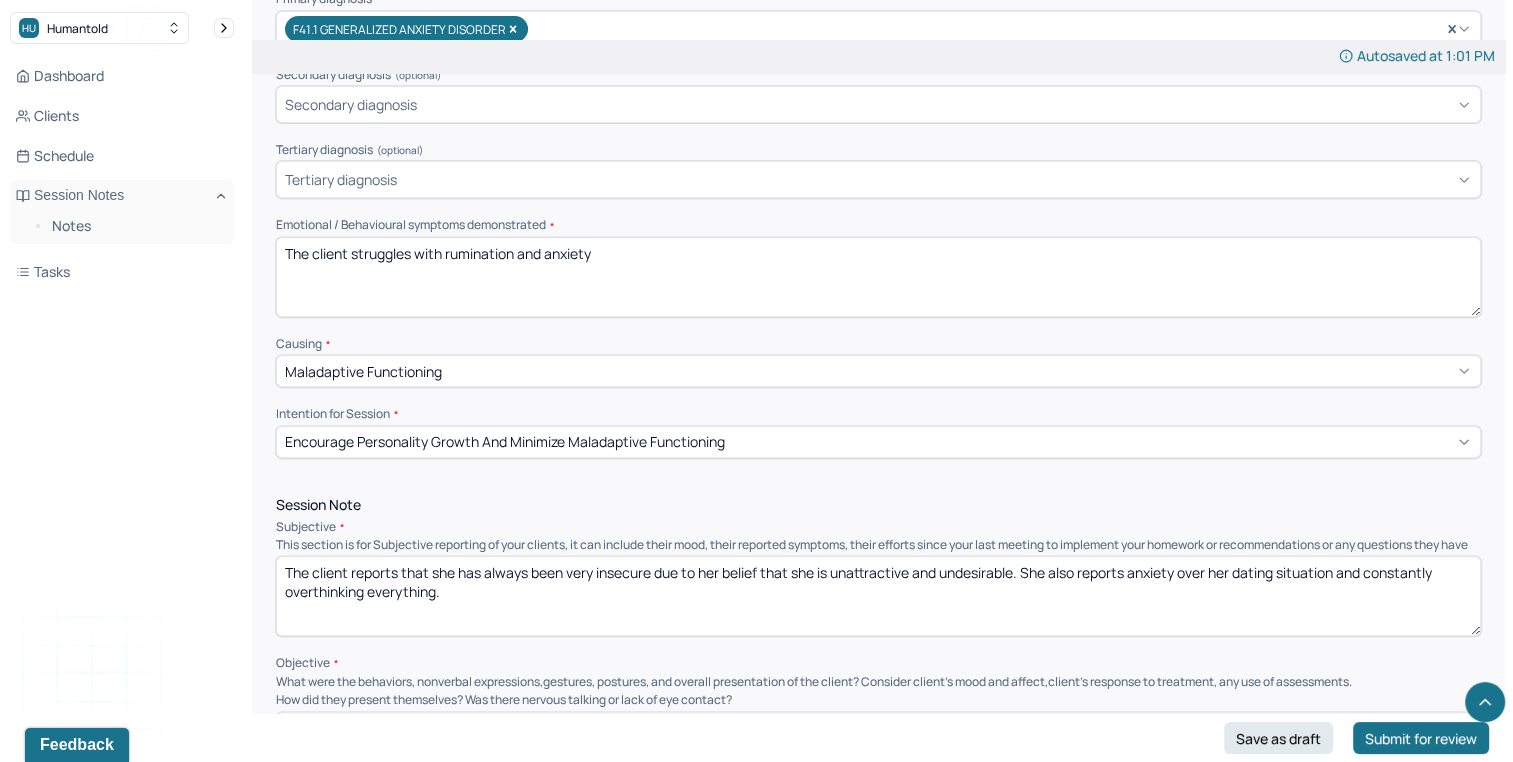 scroll, scrollTop: 776, scrollLeft: 0, axis: vertical 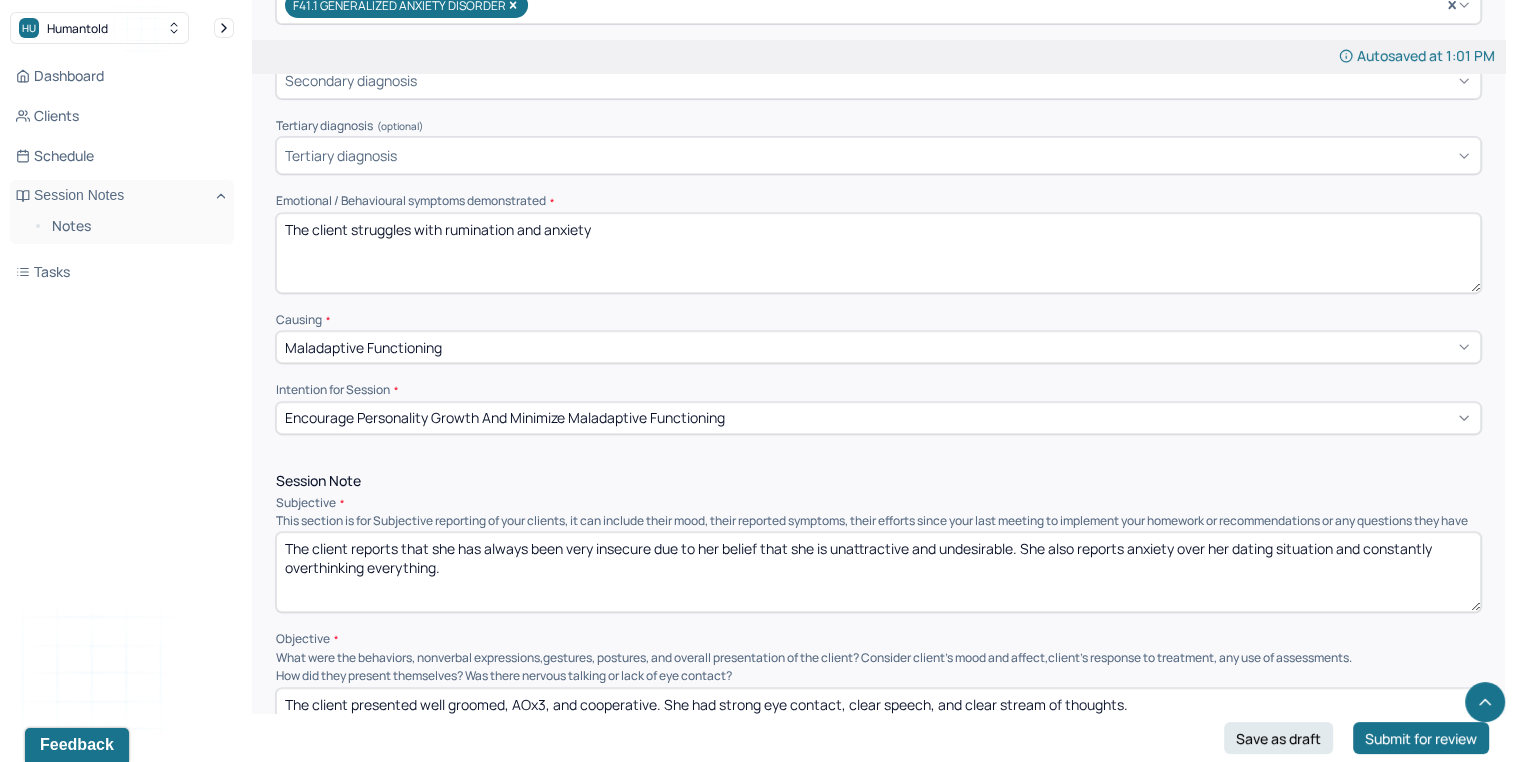 drag, startPoint x: 1509, startPoint y: 272, endPoint x: 1523, endPoint y: 274, distance: 14.142136 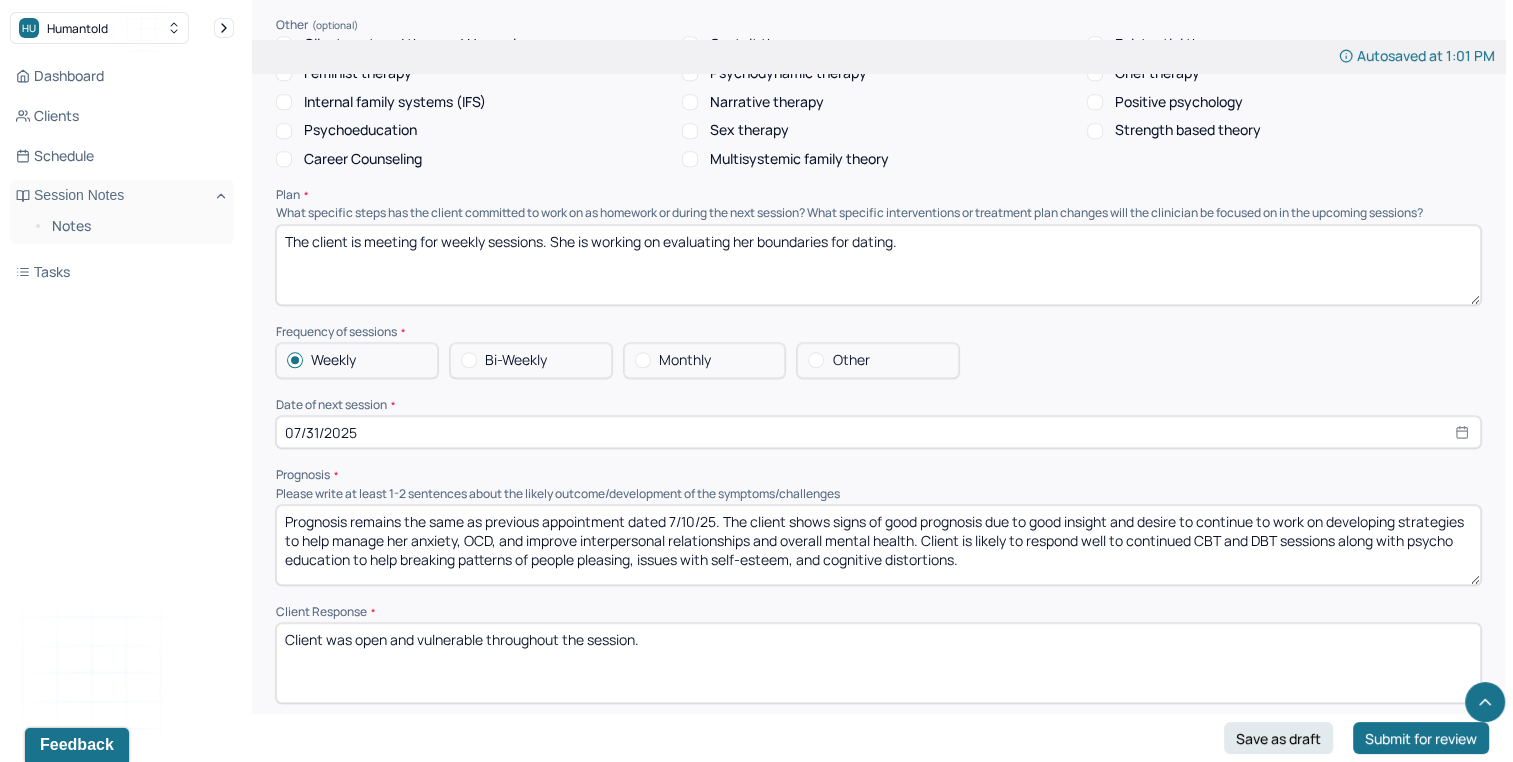 scroll, scrollTop: 1936, scrollLeft: 0, axis: vertical 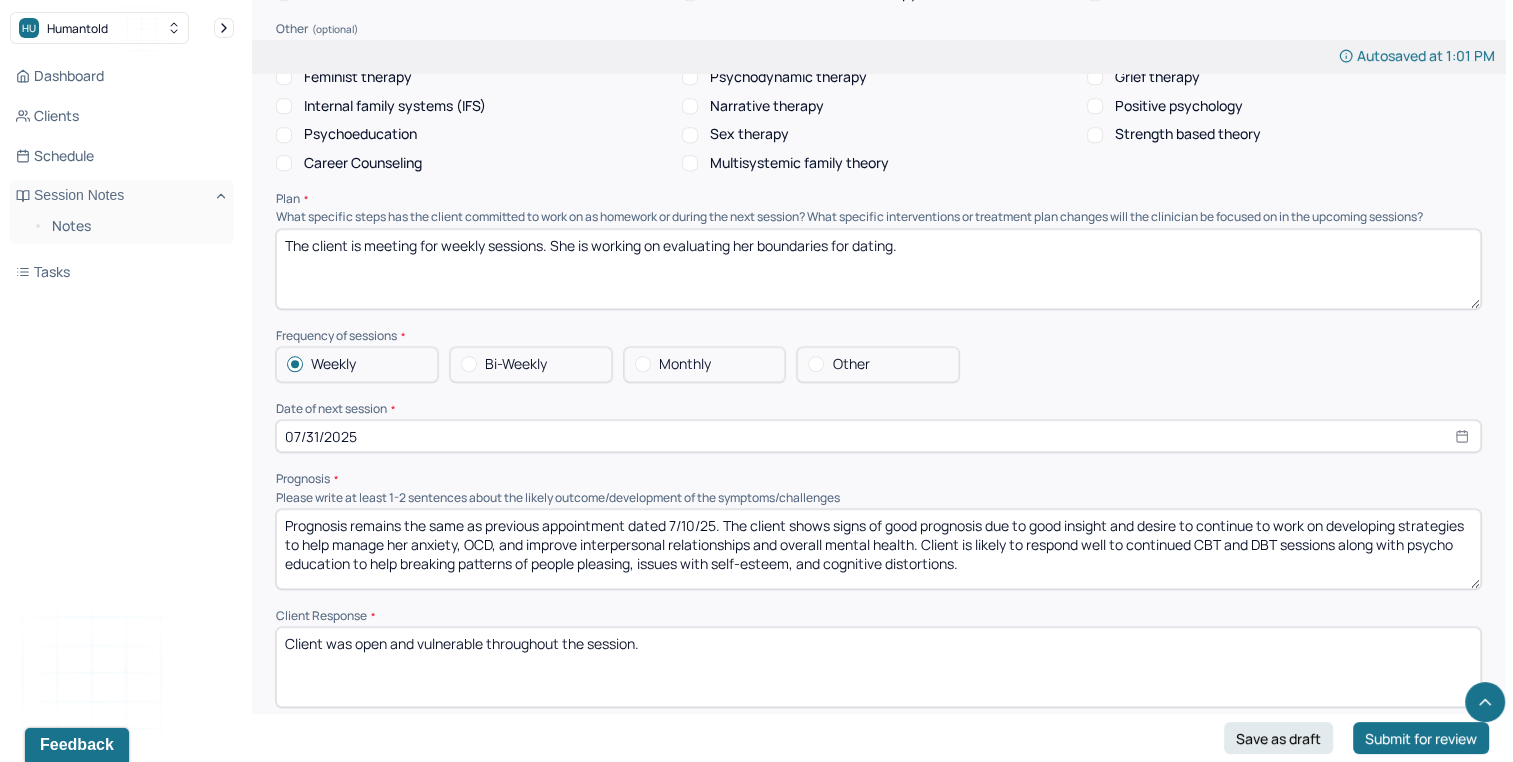 click on "Prognosis remains the same as previous appointment dated 7/10/25. The client shows signs of good prognosis due to good insight and desire to continue to work on developing strategies to help manage her anxiety, OCD, and improve interpersonal relationships and overall mental health. Client is likely to respond well to continued CBT and DBT sessions along with psycho education to help breaking patterns of people pleasing, issues with self-esteem, and cognitive distortions." at bounding box center (878, 549) 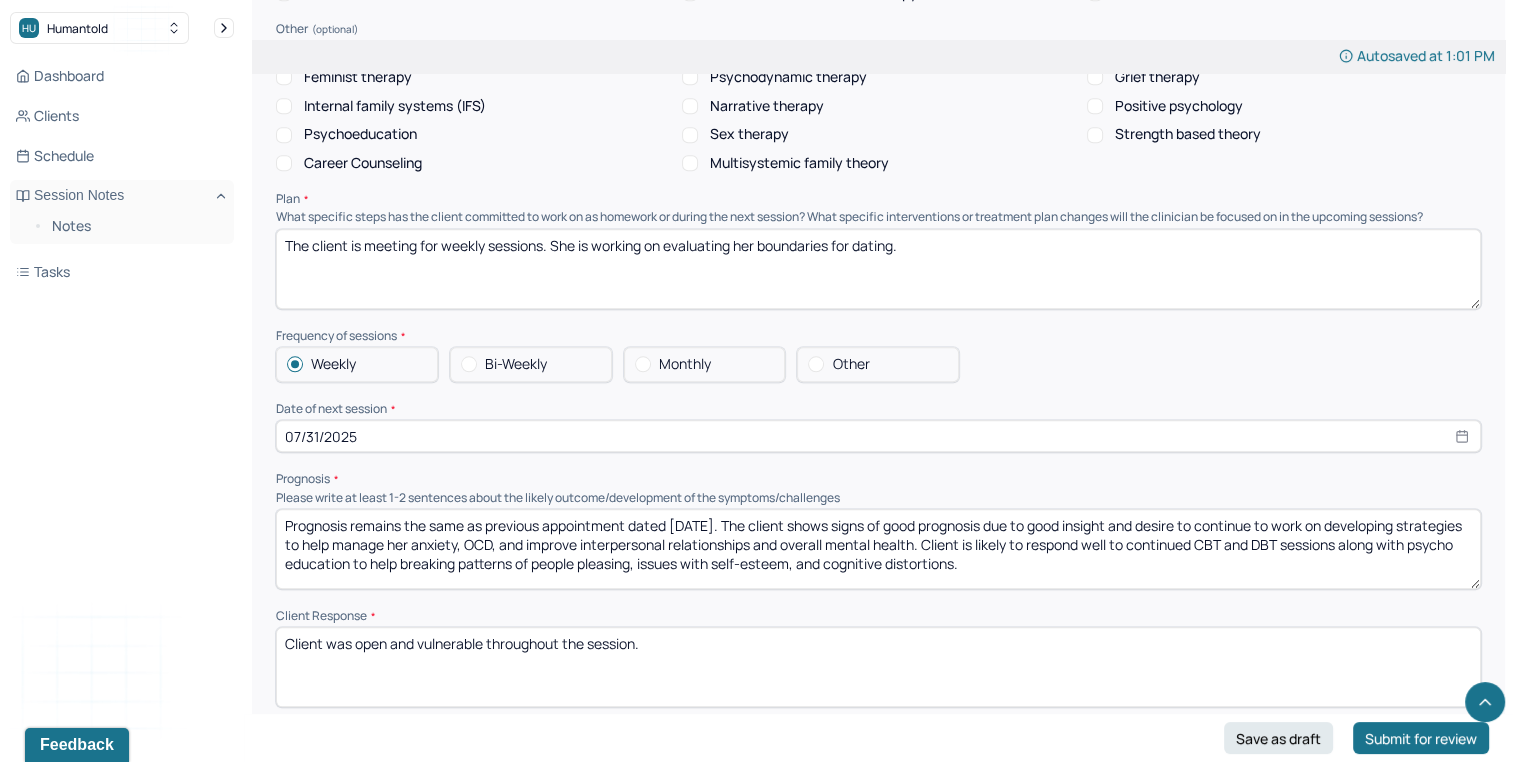 type on "Prognosis remains the same as previous appointment dated [DATE]. The client shows signs of good prognosis due to good insight and desire to continue to work on developing strategies to help manage her anxiety, OCD, and improve interpersonal relationships and overall mental health. Client is likely to respond well to continued CBT and DBT sessions along with psycho education to help breaking patterns of people pleasing, issues with self-esteem, and cognitive distortions." 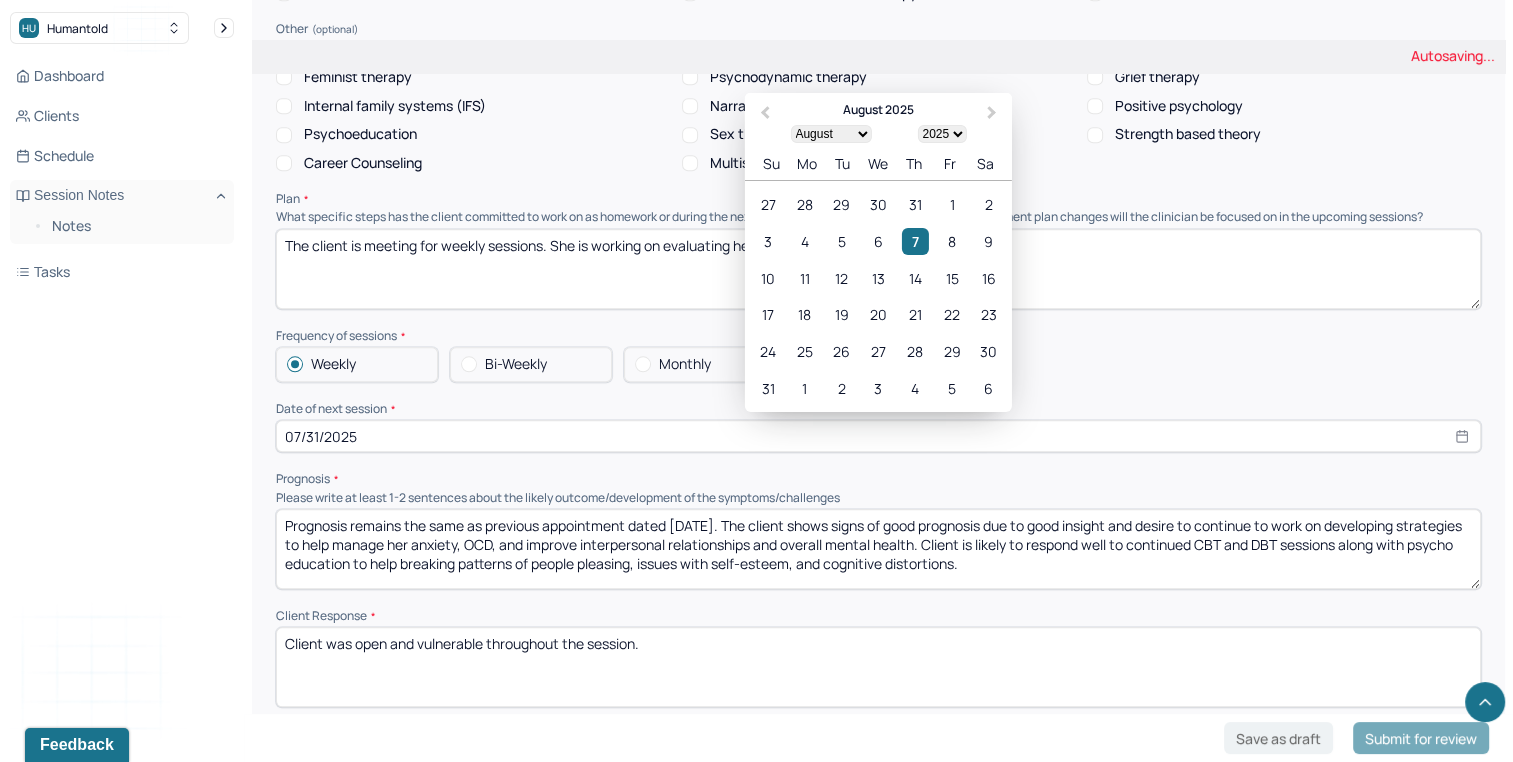 click on "07/31/2025" at bounding box center [878, 436] 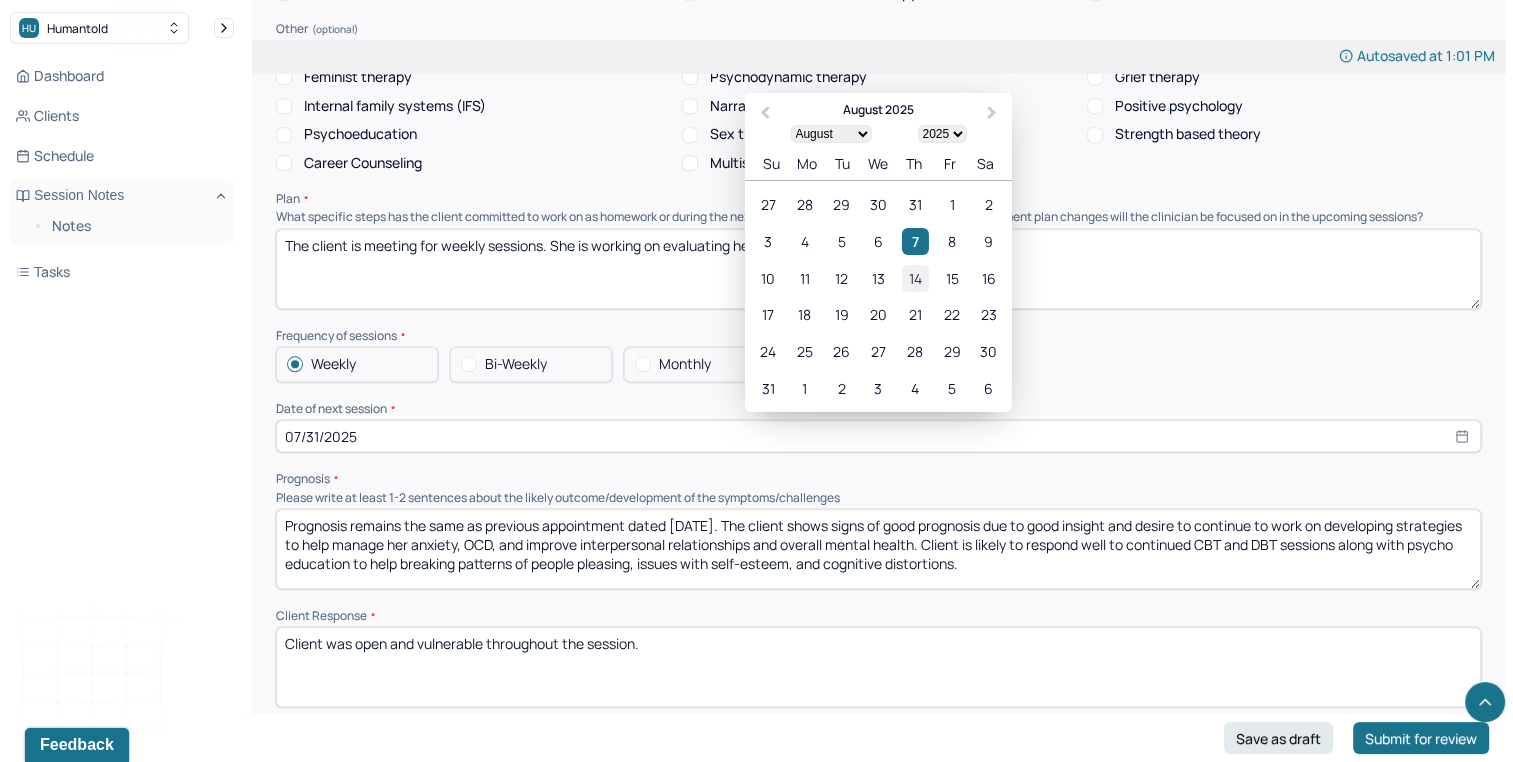click on "14" at bounding box center [915, 277] 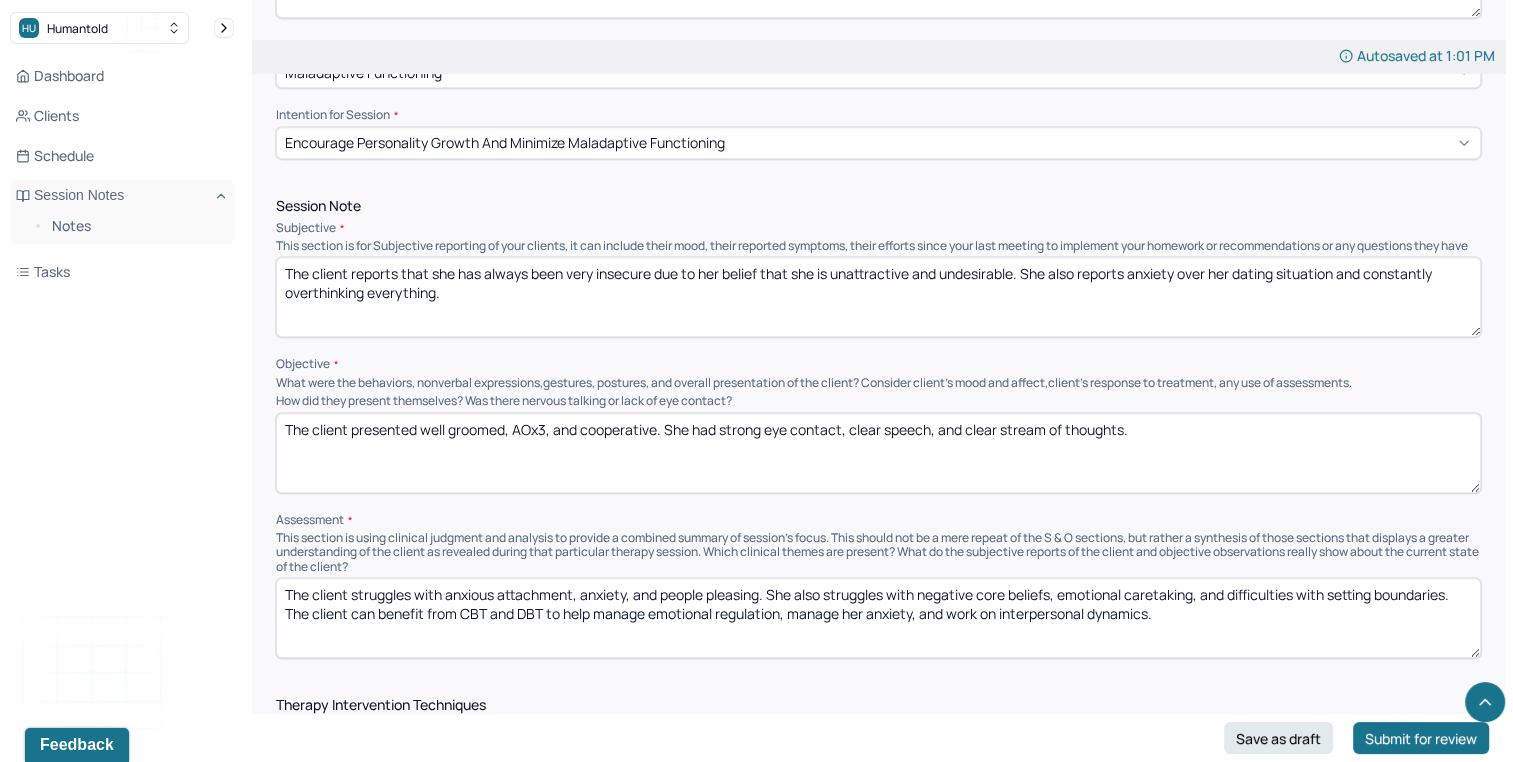 scroll, scrollTop: 1055, scrollLeft: 0, axis: vertical 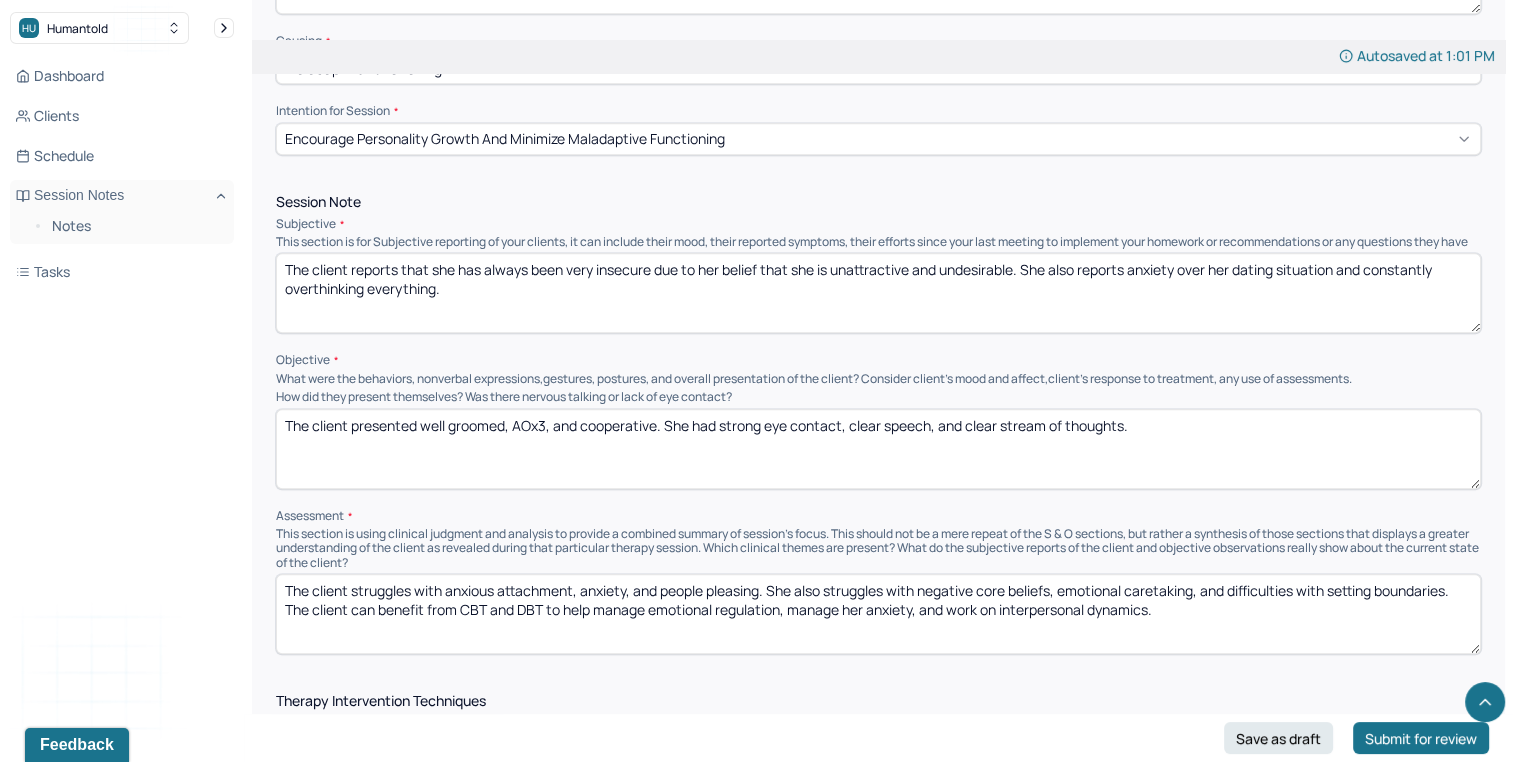 click on "The client reports that she has always been very insecure due to her belief that she is unattractive and undesirable. She also reports anxiety over her dating situation and constantly overthinking everything." at bounding box center (878, 293) 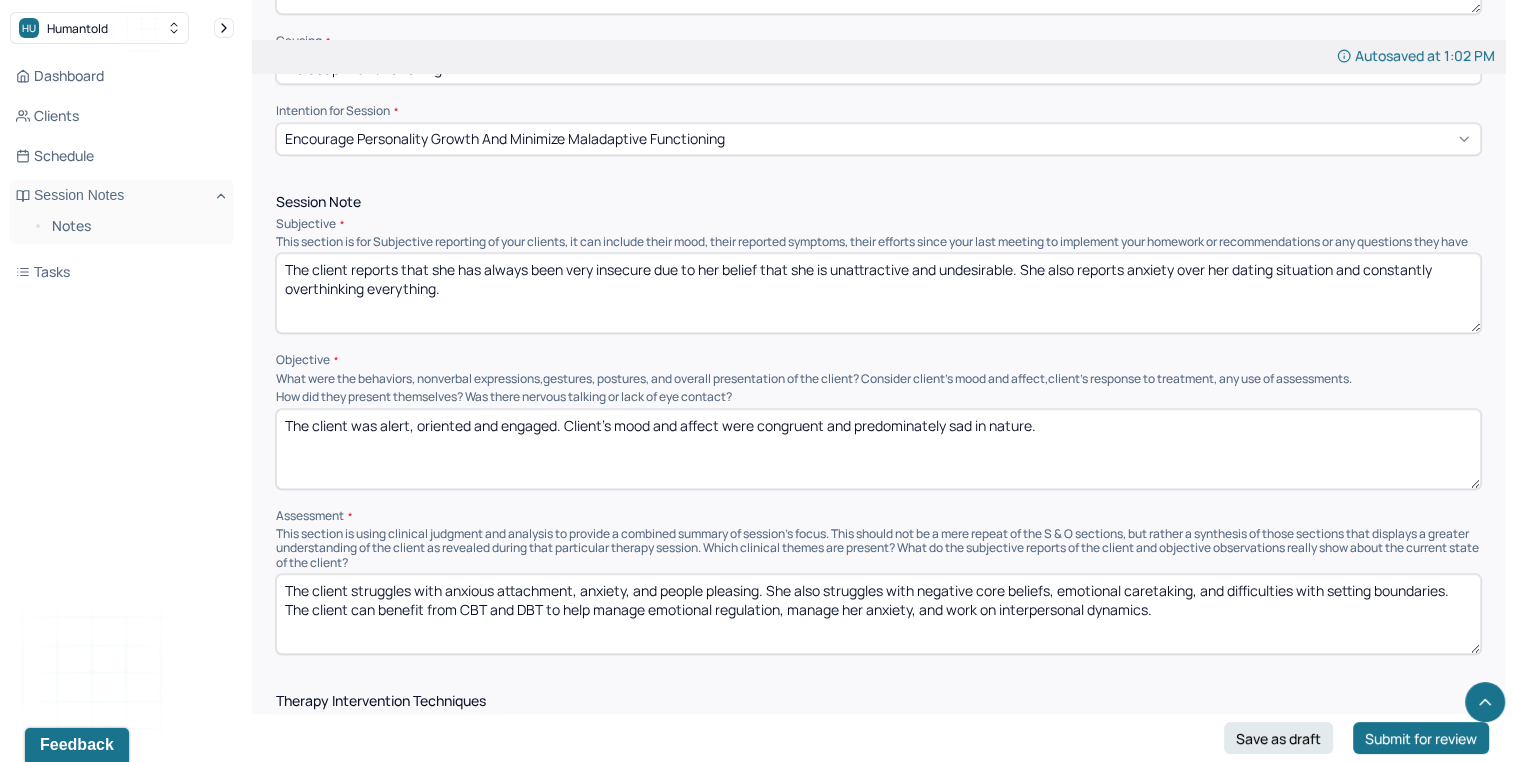 click on "The client was alert, oriented and engaged. Client’s mood and affect were congruent and predominately sad in nature." at bounding box center [878, 449] 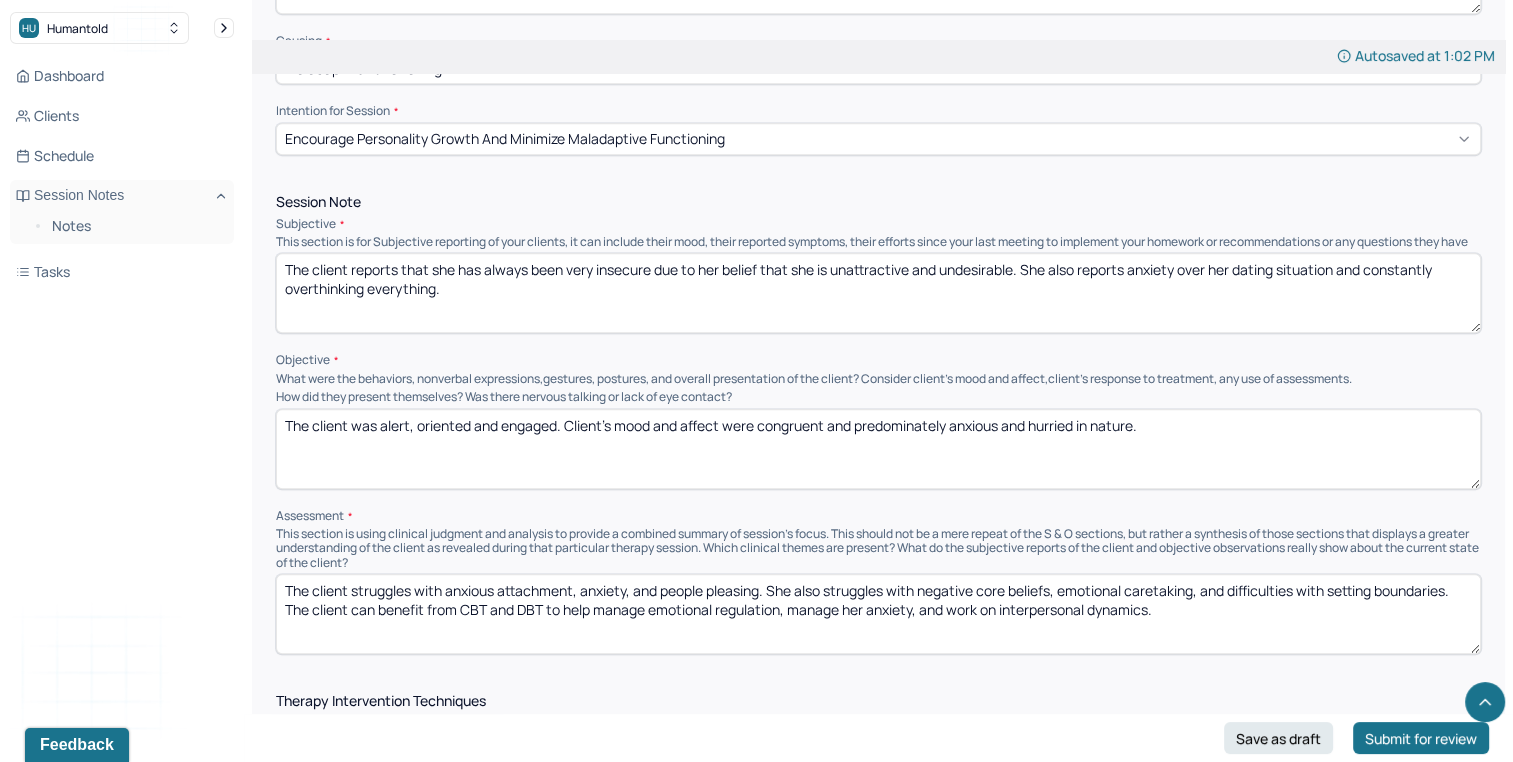 type on "The client was alert, oriented and engaged. Client’s mood and affect were congruent and predominately anxious and hurried in nature." 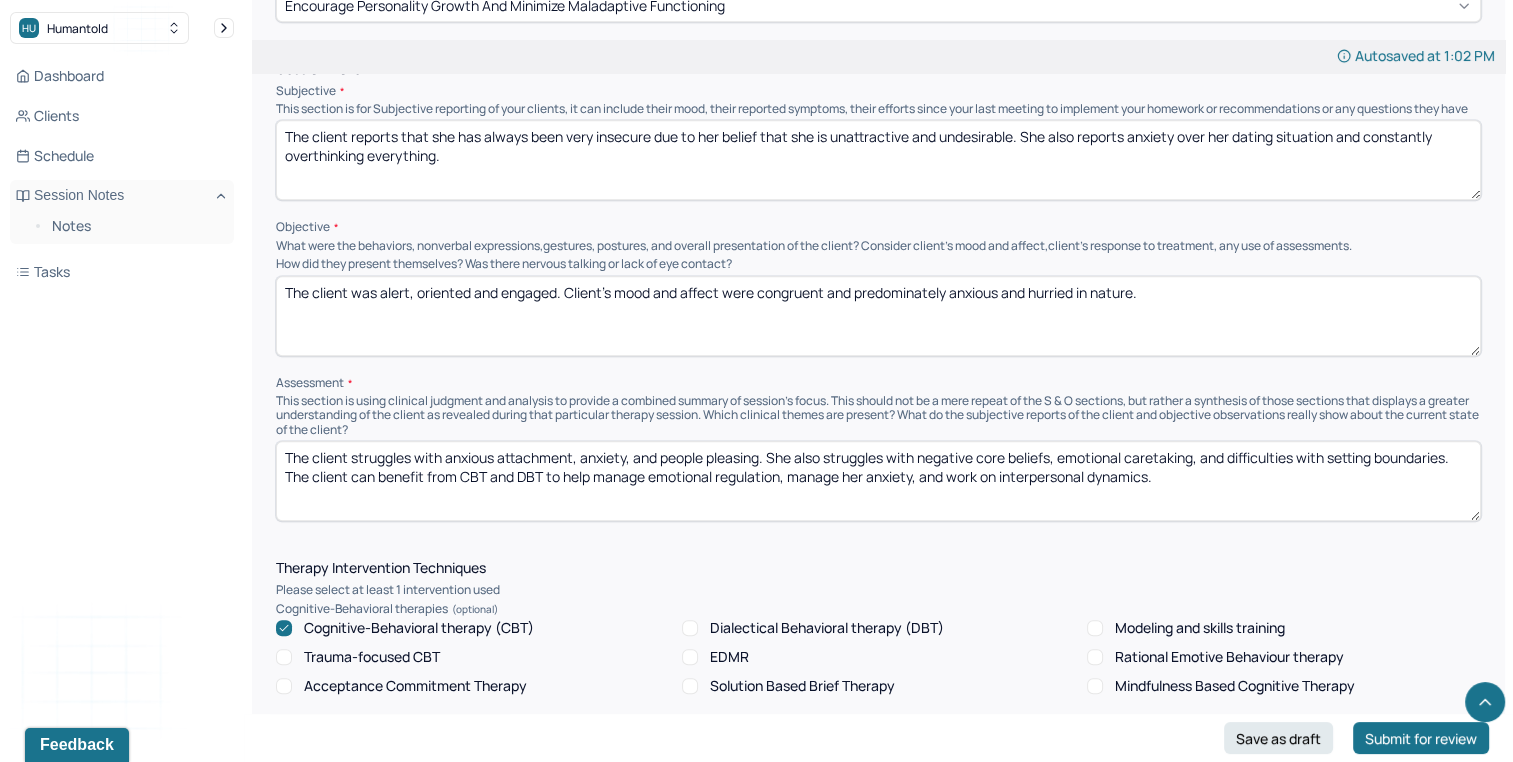 scroll, scrollTop: 1192, scrollLeft: 0, axis: vertical 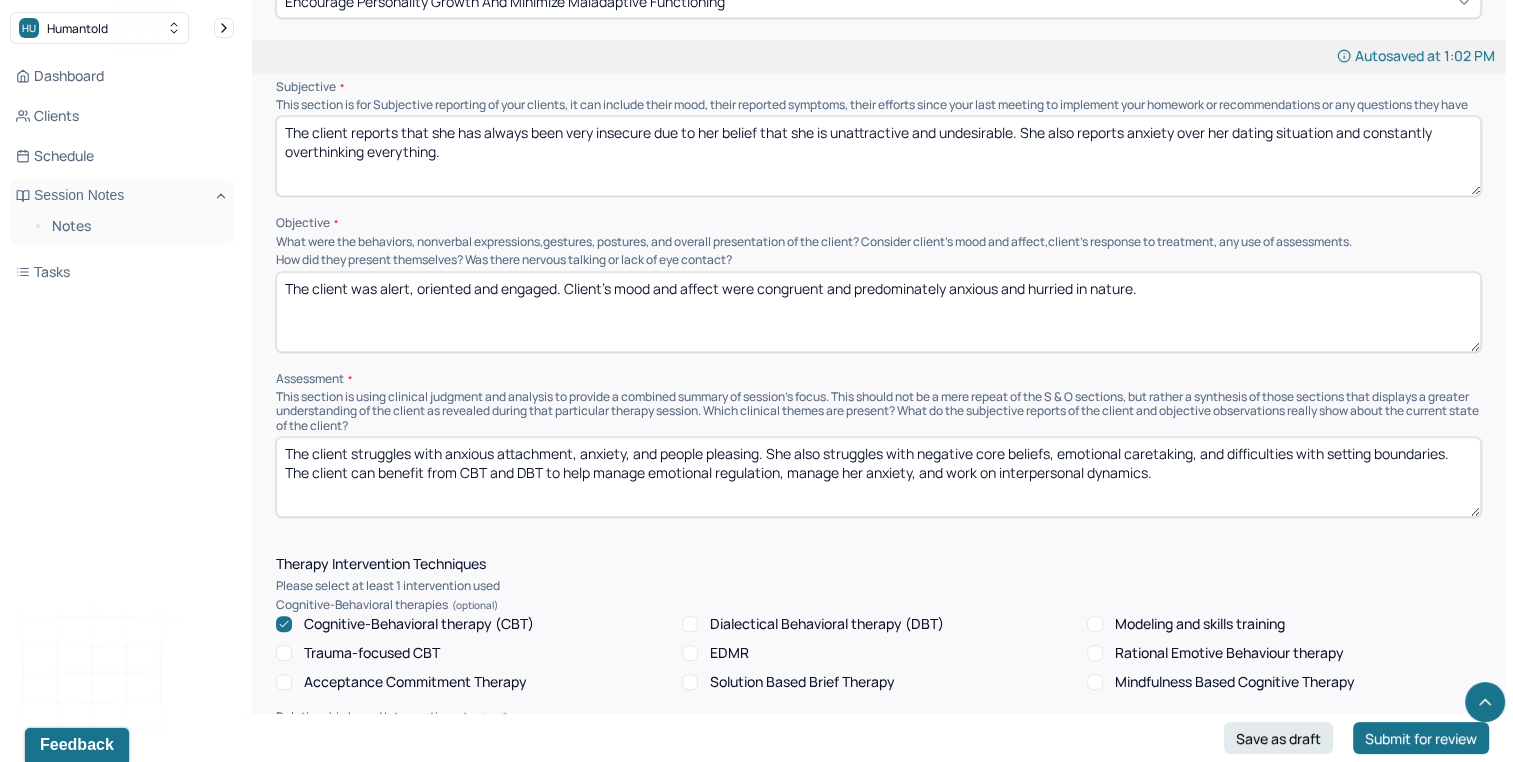 click on "The client struggles with anxious attachment, anxiety, and people pleasing. She also struggles with negative core beliefs, emotional caretaking, and difficulties with setting boundaries. The client can benefit from CBT and DBT to help manage emotional regulation, manage her anxiety, and work on interpersonal dynamics." at bounding box center [878, 477] 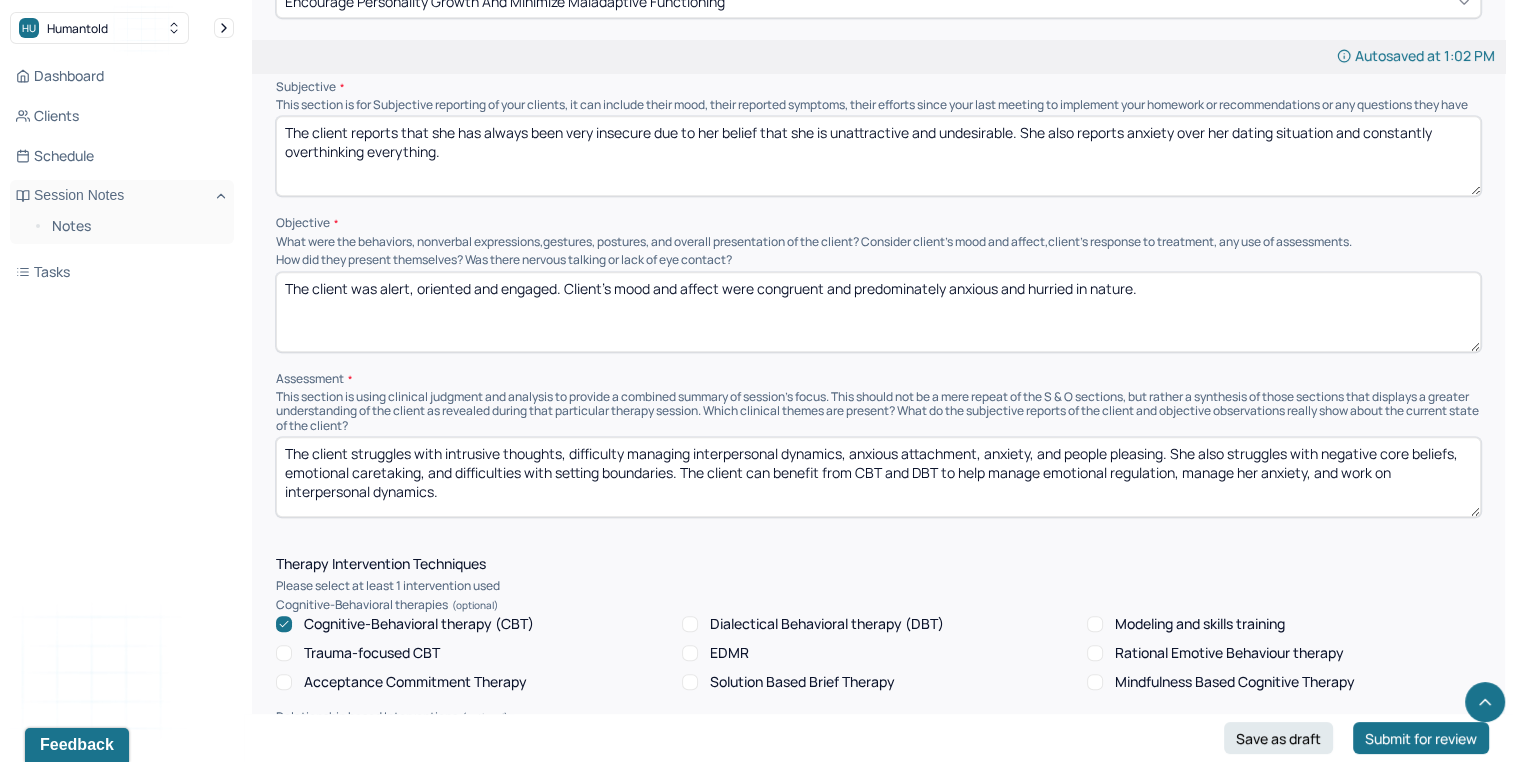 drag, startPoint x: 857, startPoint y: 463, endPoint x: 988, endPoint y: 458, distance: 131.09538 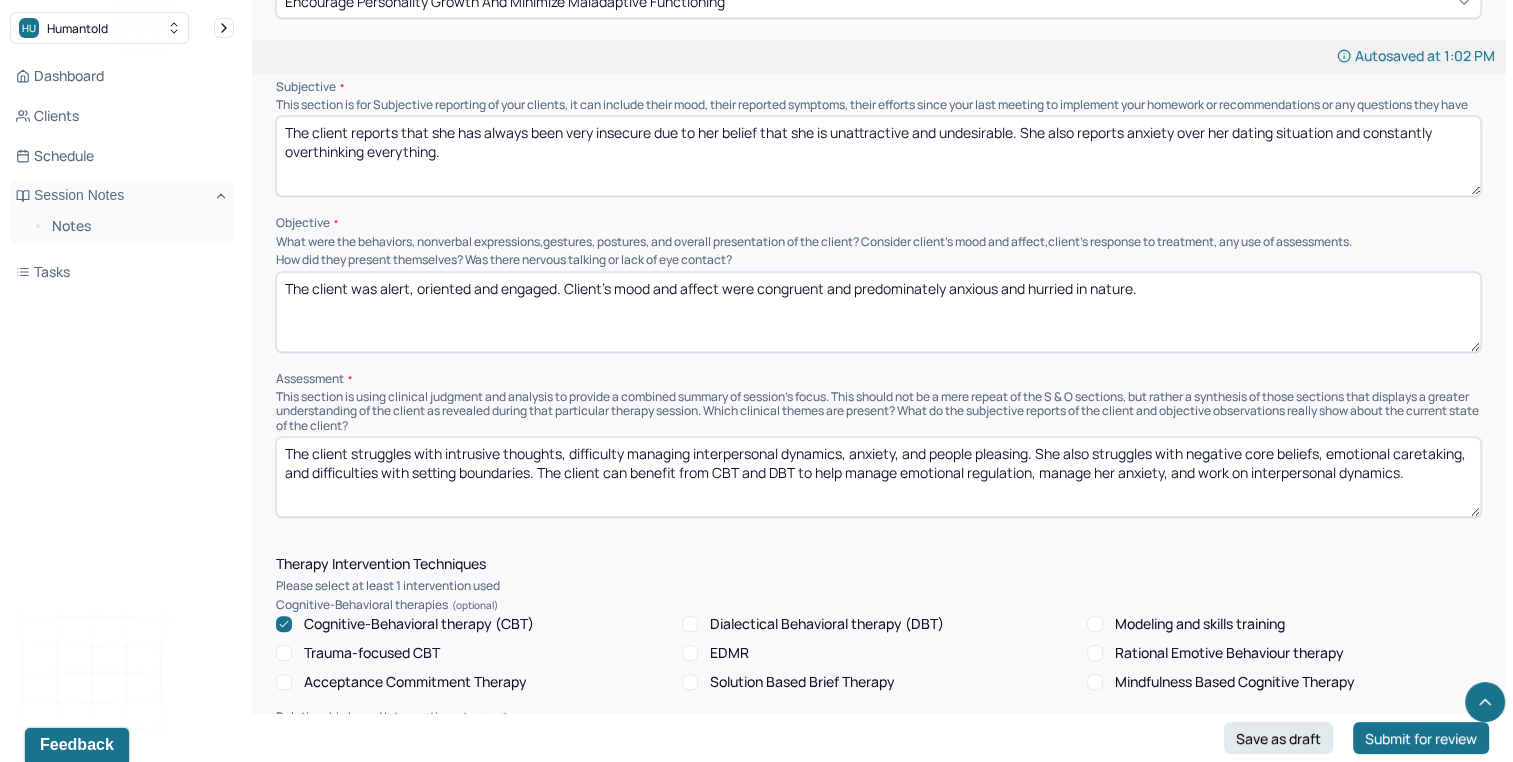 click on "The client struggles with intrusive thoughts, difficulty managing interpersonal dynamics, anxiety, and people pleasing. She also struggles with negative core beliefs, emotional caretaking, and difficulties with setting boundaries. The client can benefit from CBT and DBT to help manage emotional regulation, manage her anxiety, and work on interpersonal dynamics." at bounding box center [878, 477] 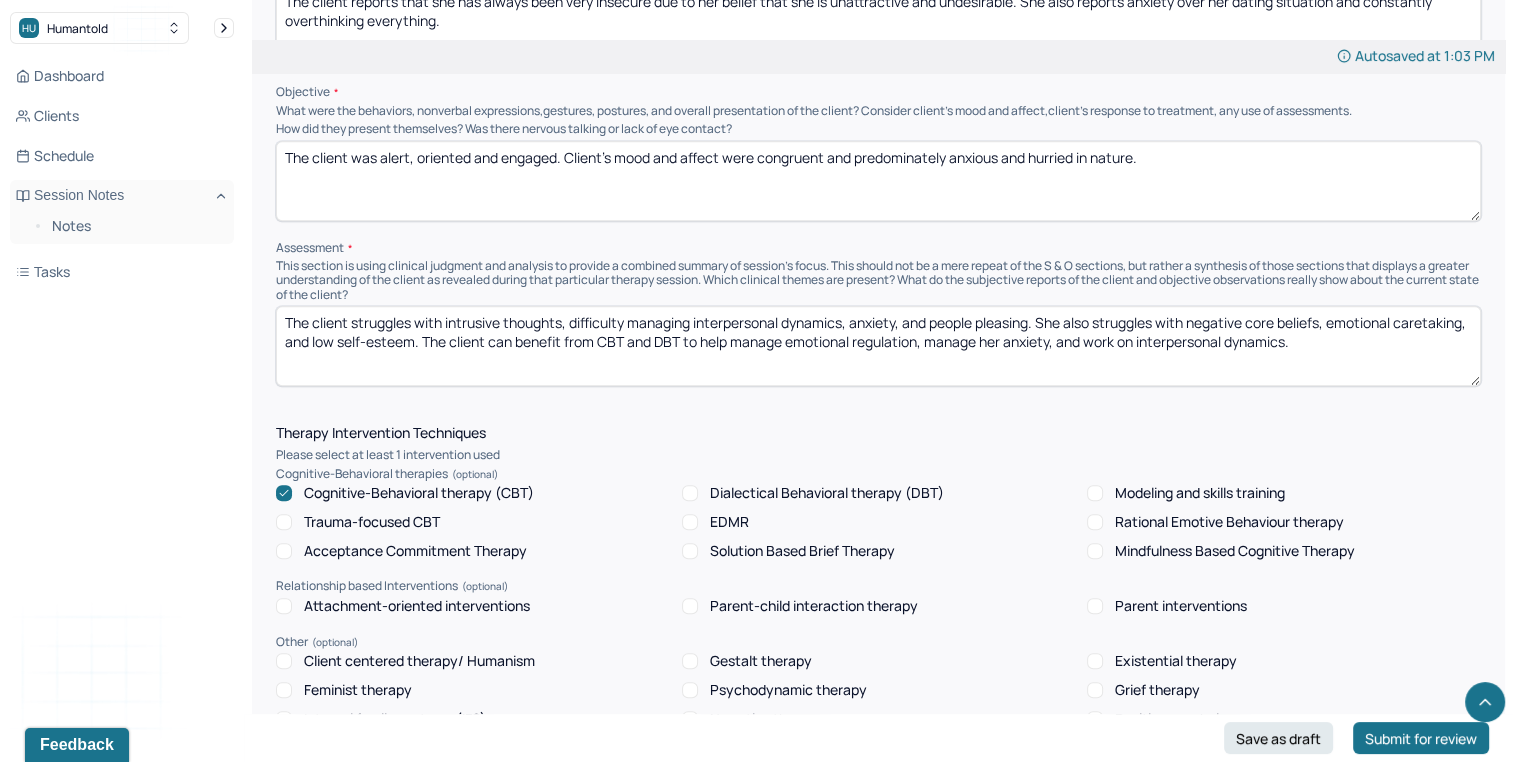 scroll, scrollTop: 1319, scrollLeft: 0, axis: vertical 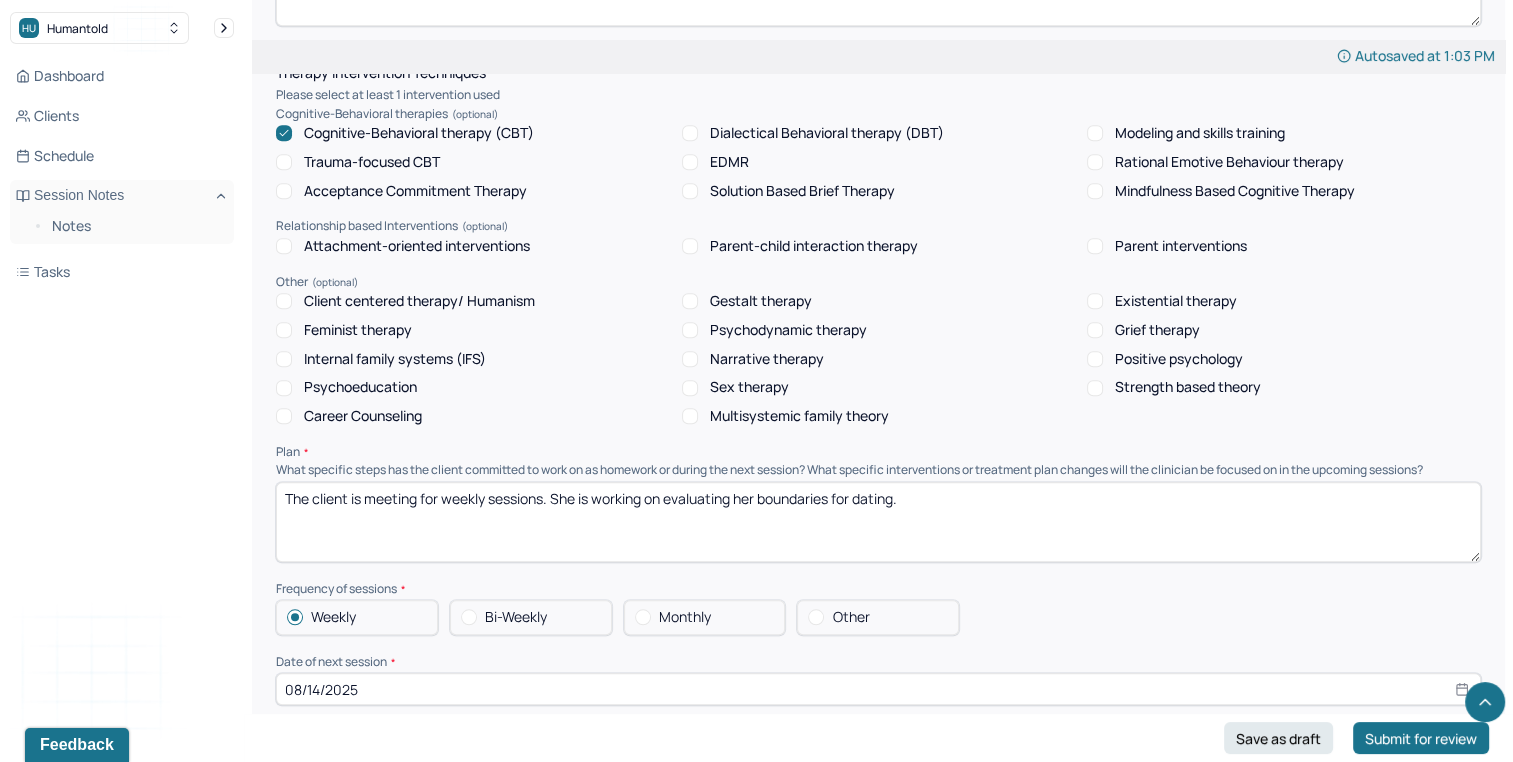 type on "The client struggles with intrusive thoughts, difficulty managing interpersonal dynamics, anxiety, and people pleasing. She also struggles with negative core beliefs, emotional caretaking, and low self-esteem. The client can benefit from CBT and DBT to help manage emotional regulation, manage her anxiety, and work on interpersonal dynamics." 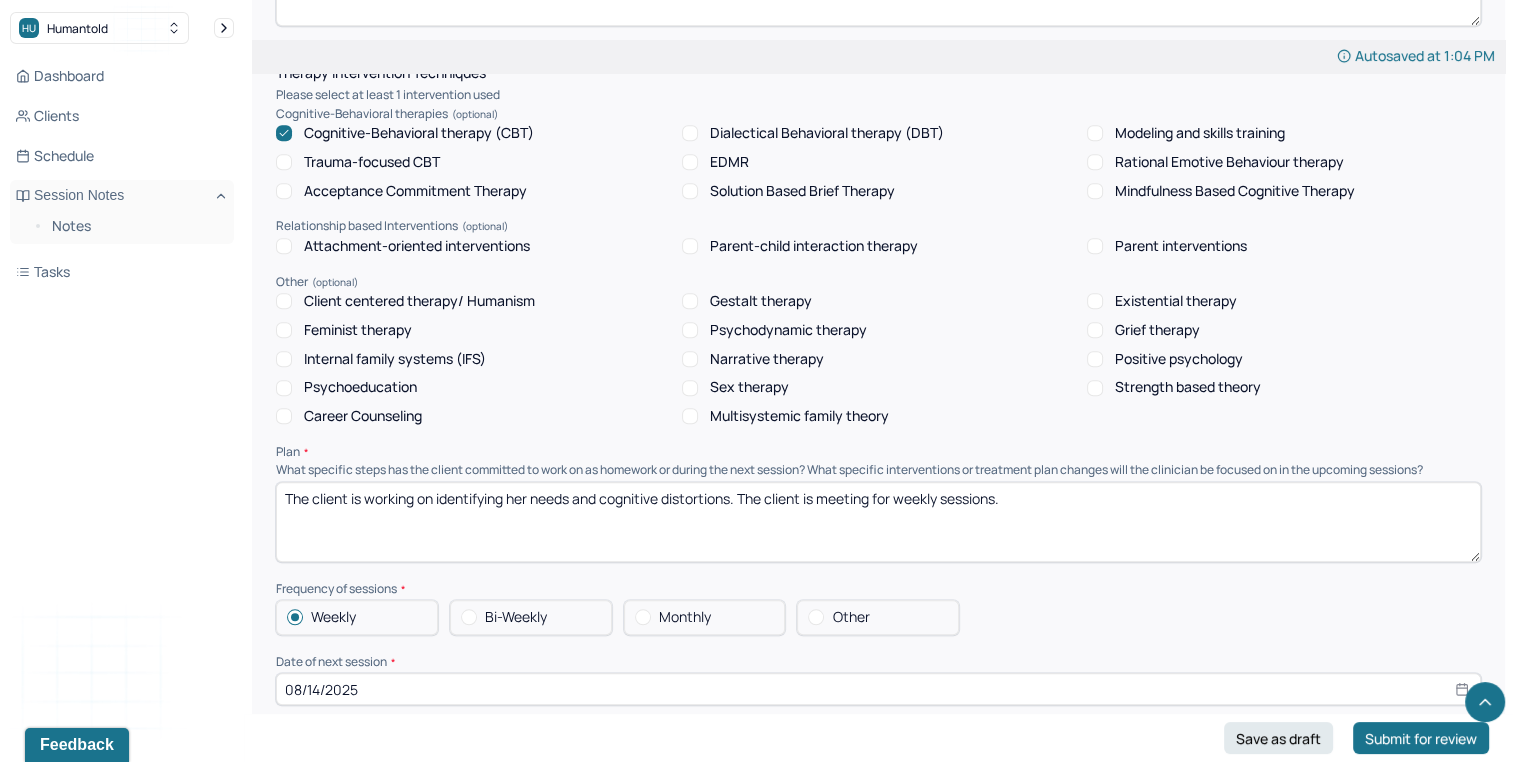 click on "The client is working on identifying her needs and cogntive distortions. The client is meeting for weekly sessions." at bounding box center [878, 522] 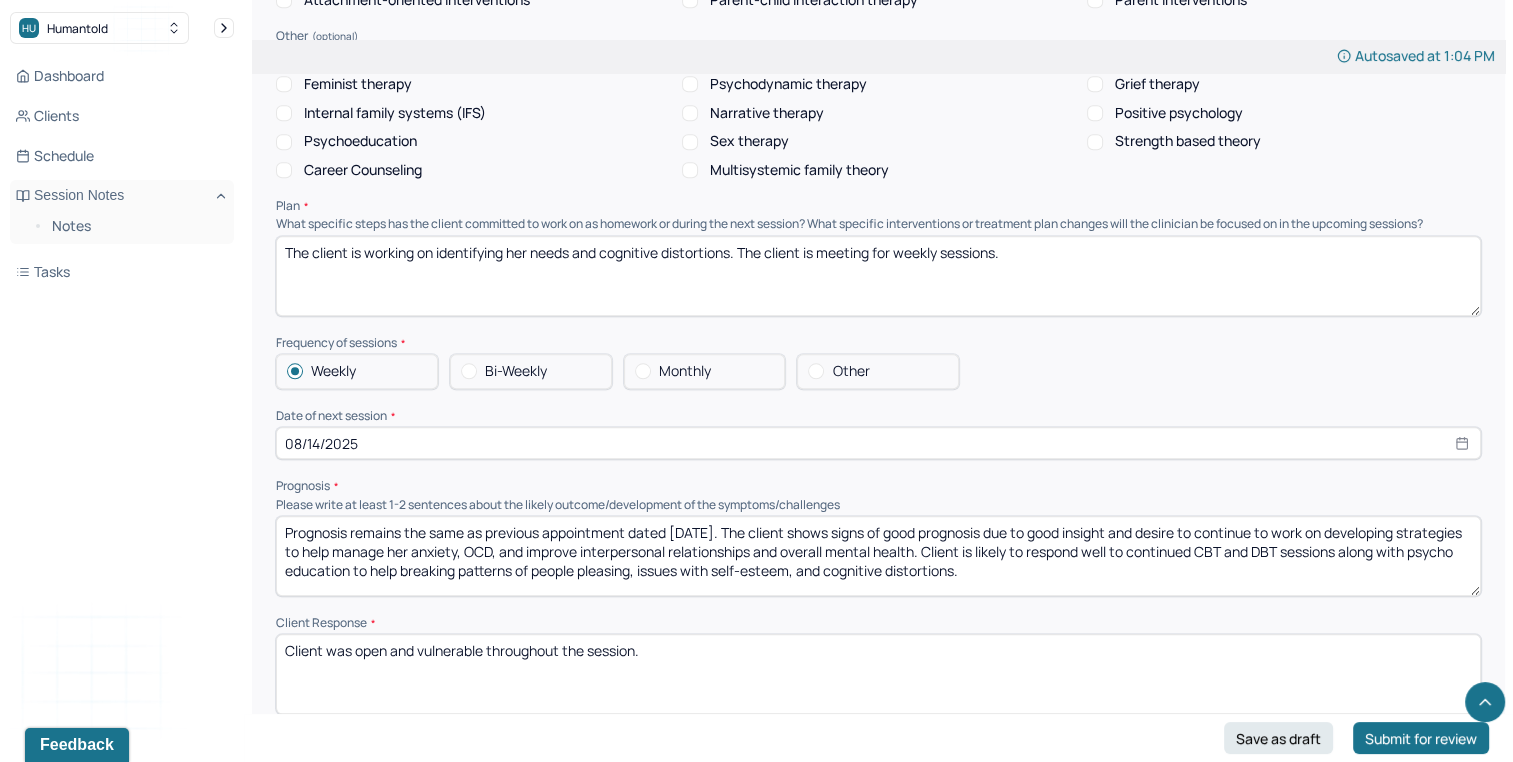 scroll, scrollTop: 1949, scrollLeft: 0, axis: vertical 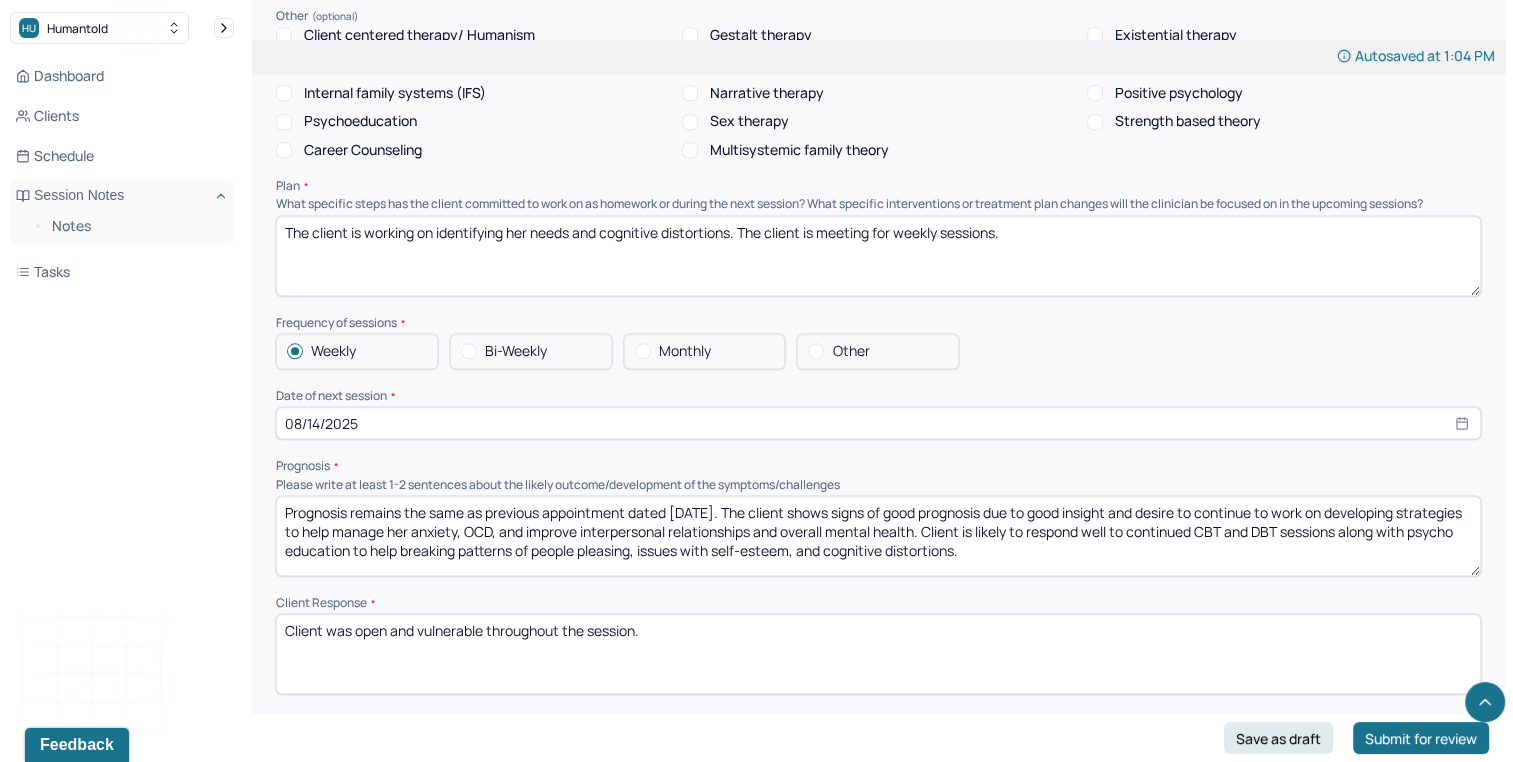 click on "Client was open and vulnerable throughout the session." at bounding box center (878, 654) 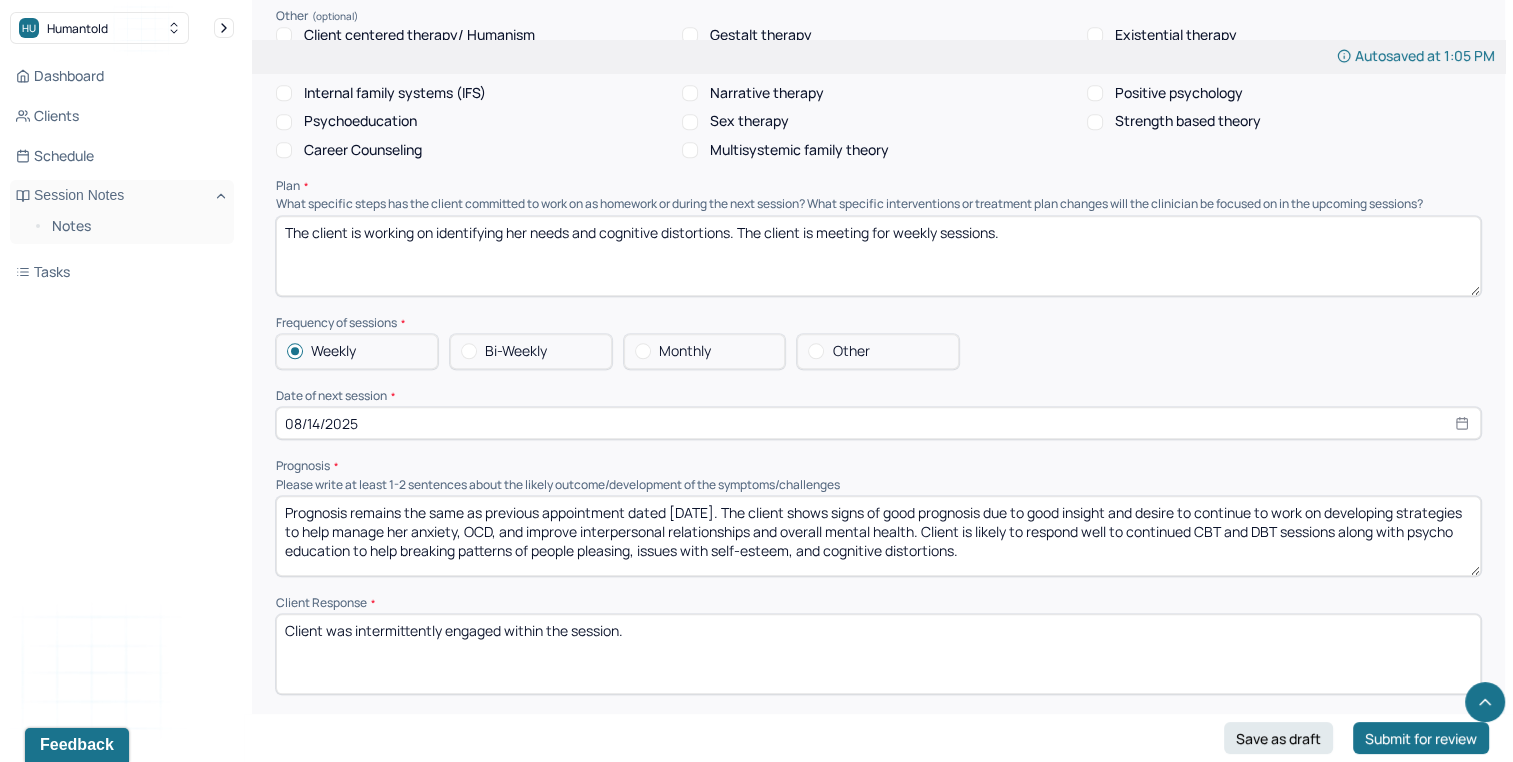 type on "Client was intermittently engaged within the session." 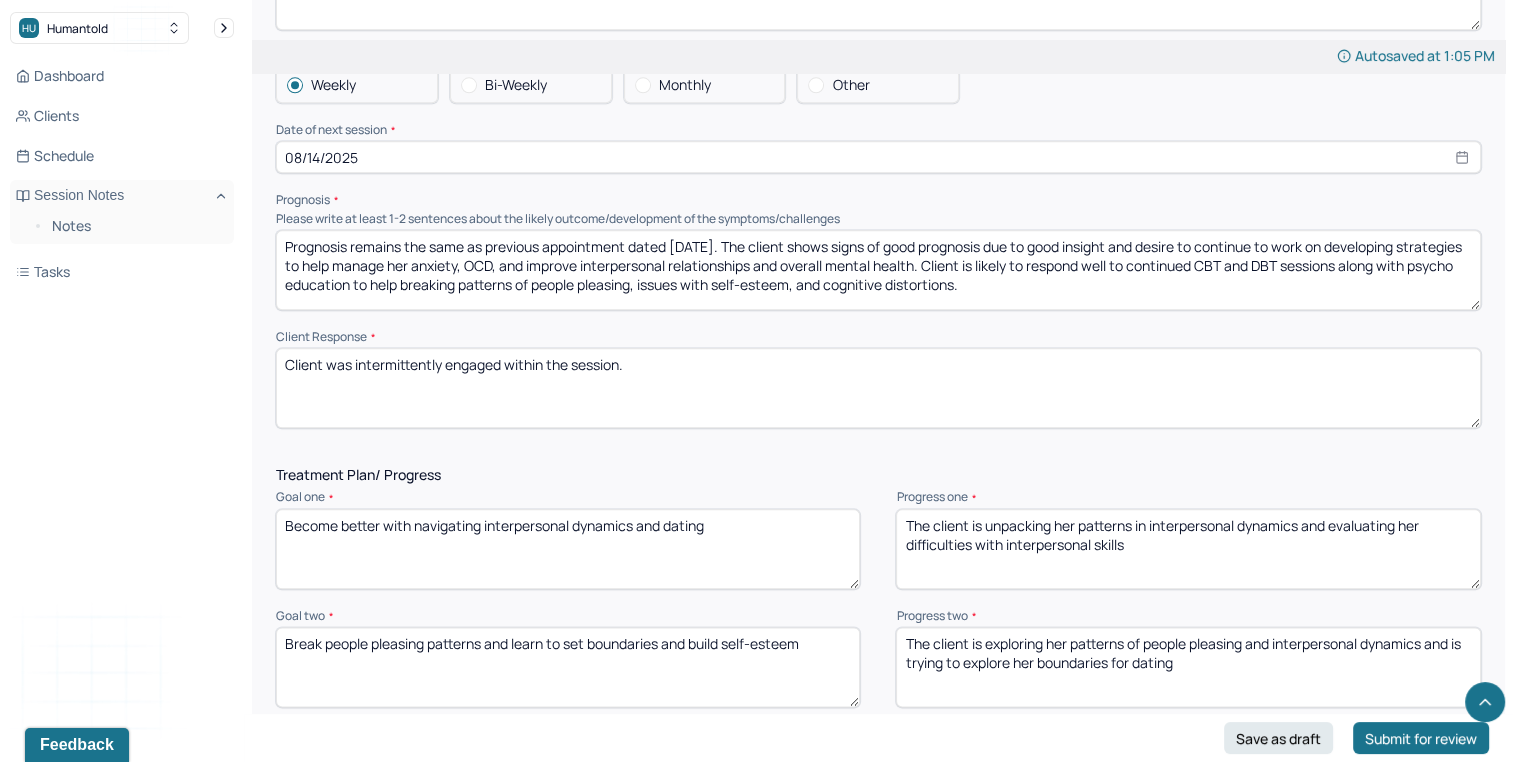 scroll, scrollTop: 2243, scrollLeft: 0, axis: vertical 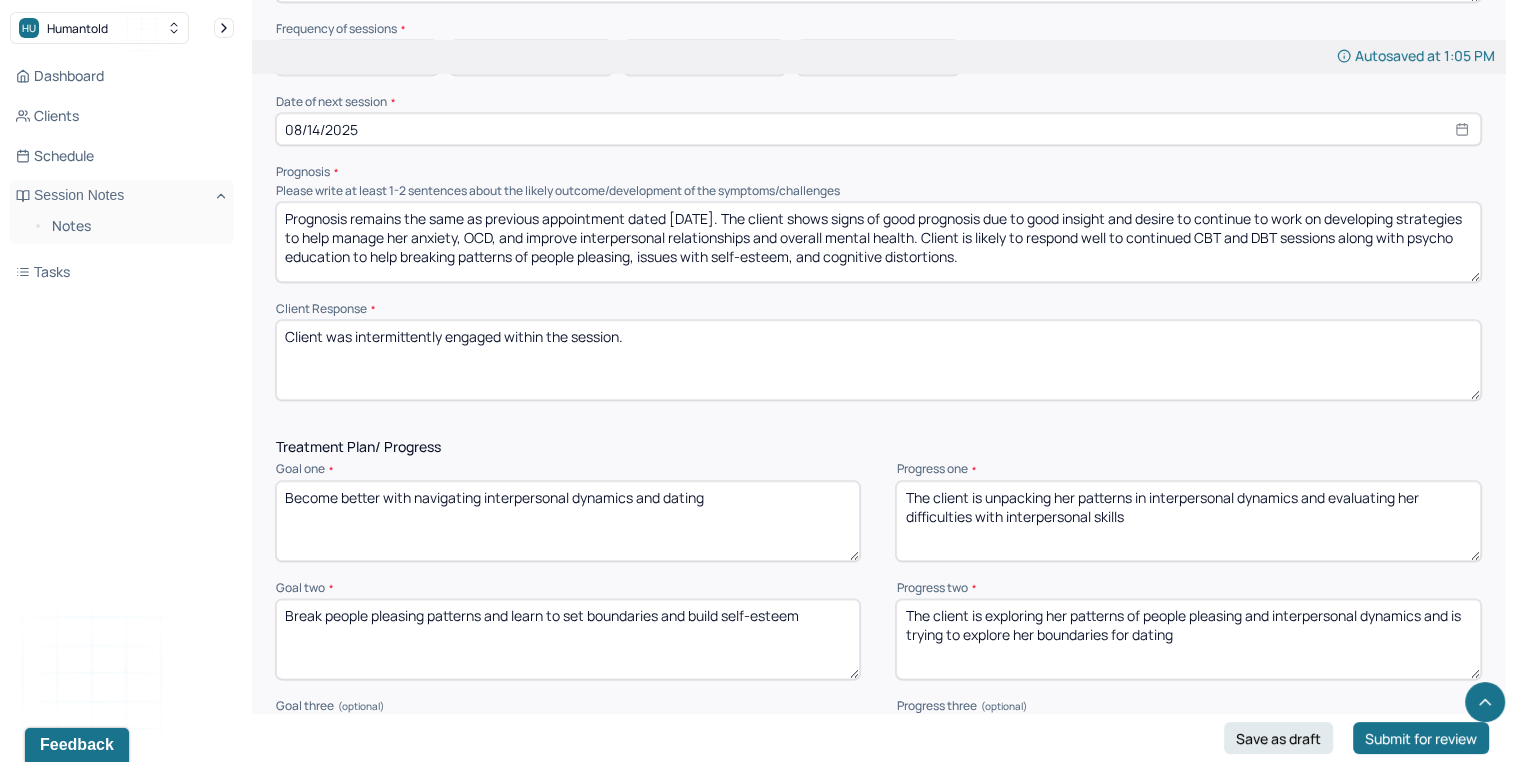 click on "The client is unpacking her patterns in interpersonal dynamics and evaluating her difficulties with interpersonal skills" at bounding box center [1188, 521] 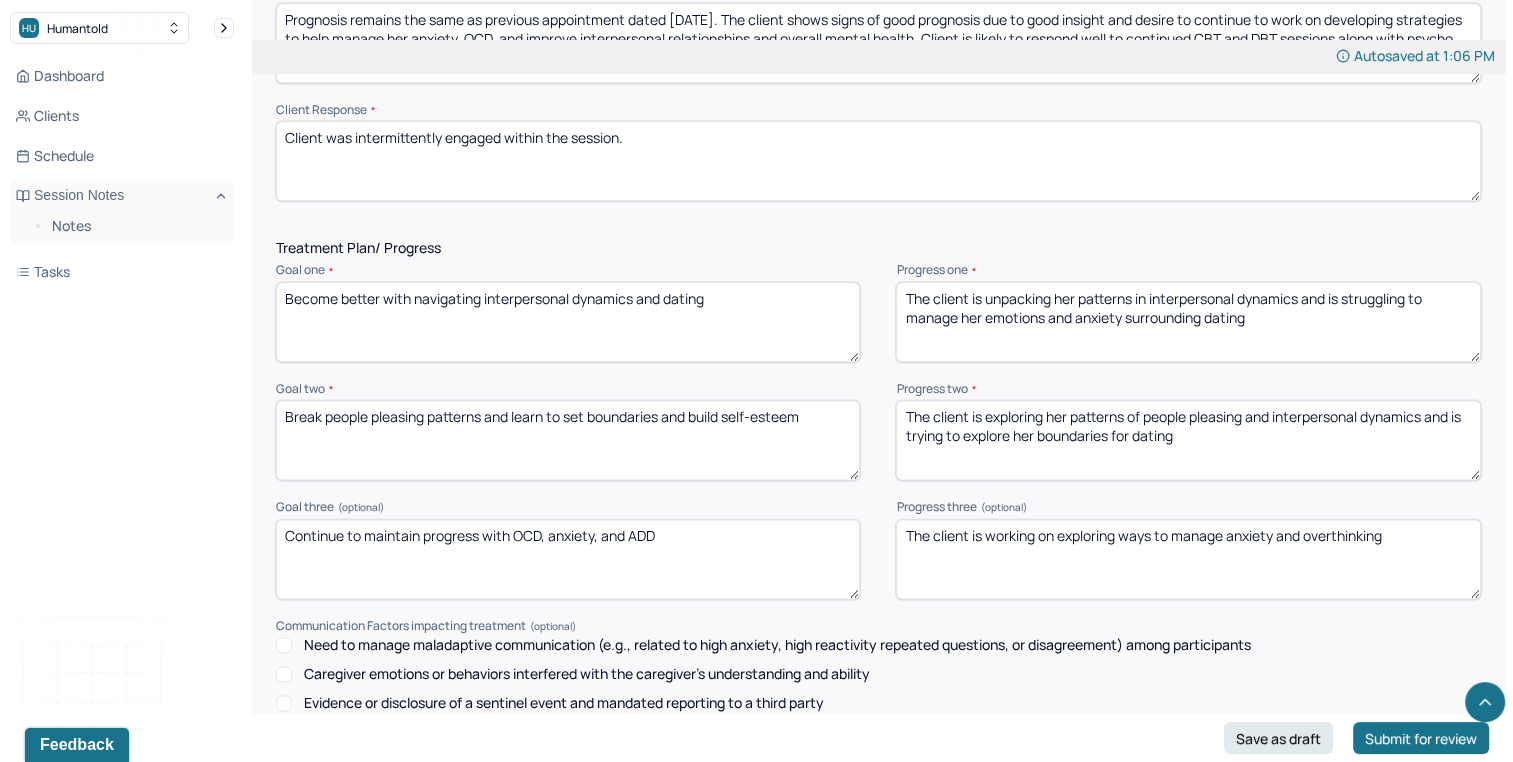 scroll, scrollTop: 2446, scrollLeft: 0, axis: vertical 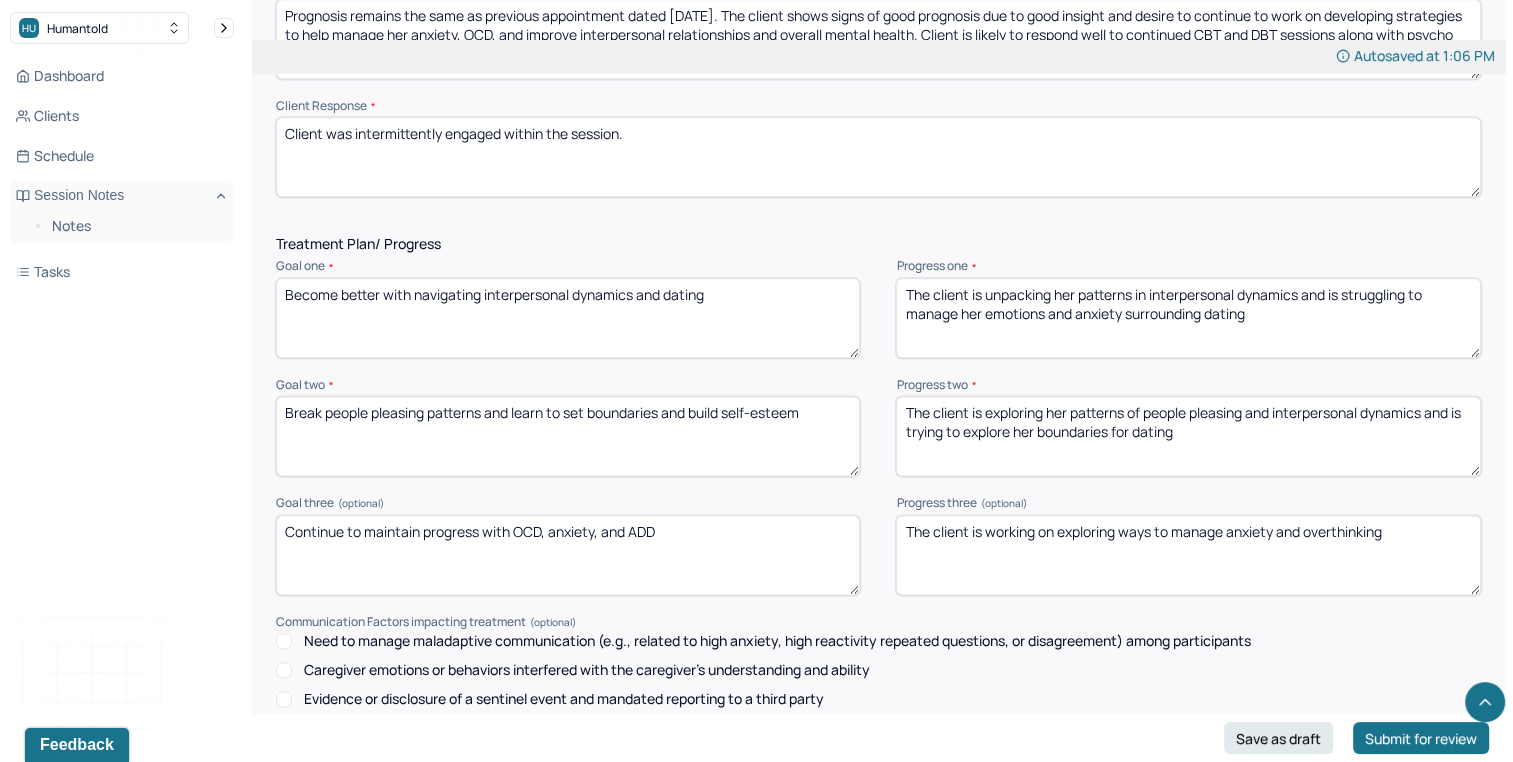 type on "The client is unpacking her patterns in interpersonal dynamics and is struggling to manage her emotions and anxiety surrounding dating" 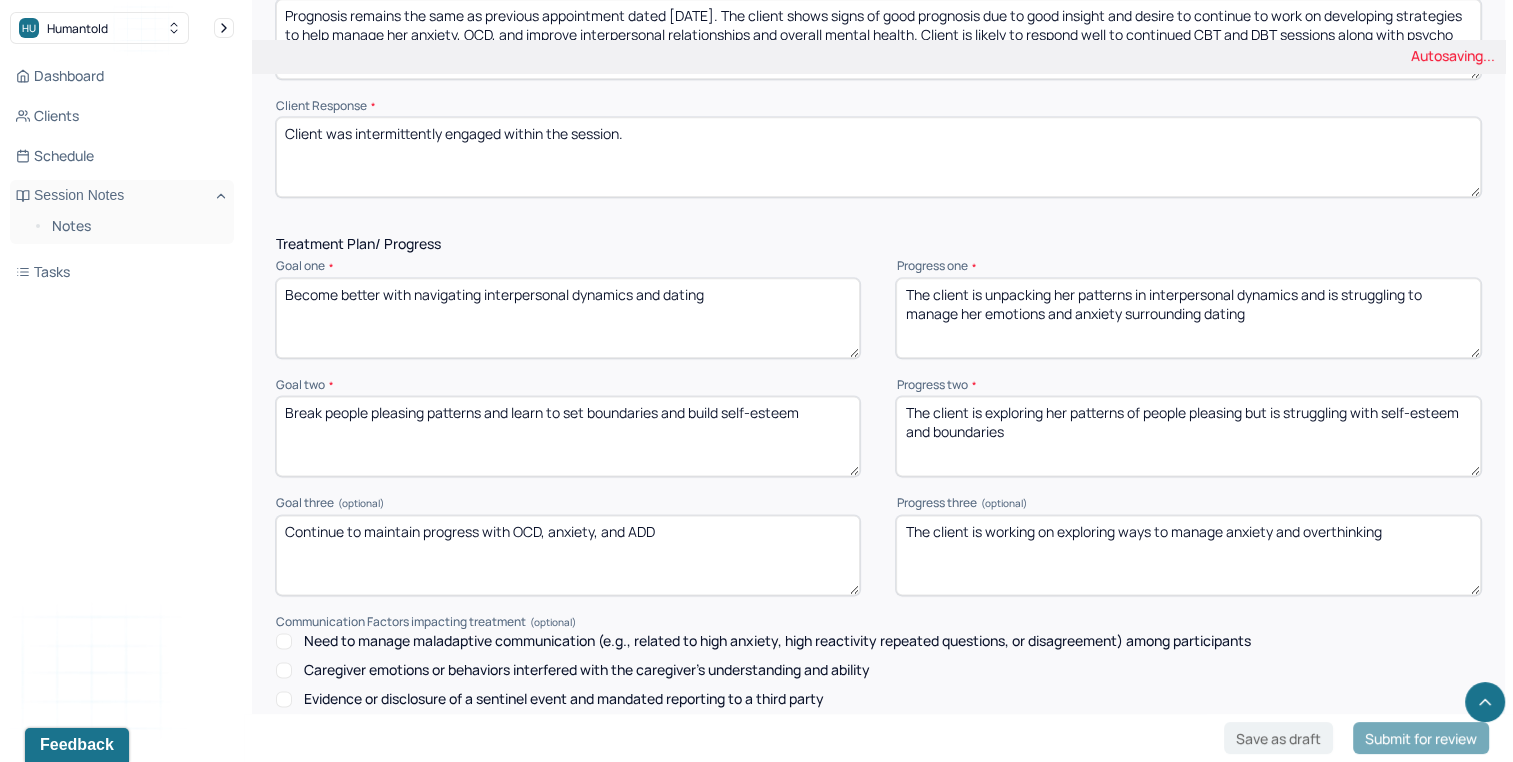 type on "The client is exploring her patterns of people pleasing but is struggling with self-esteem and boundaries" 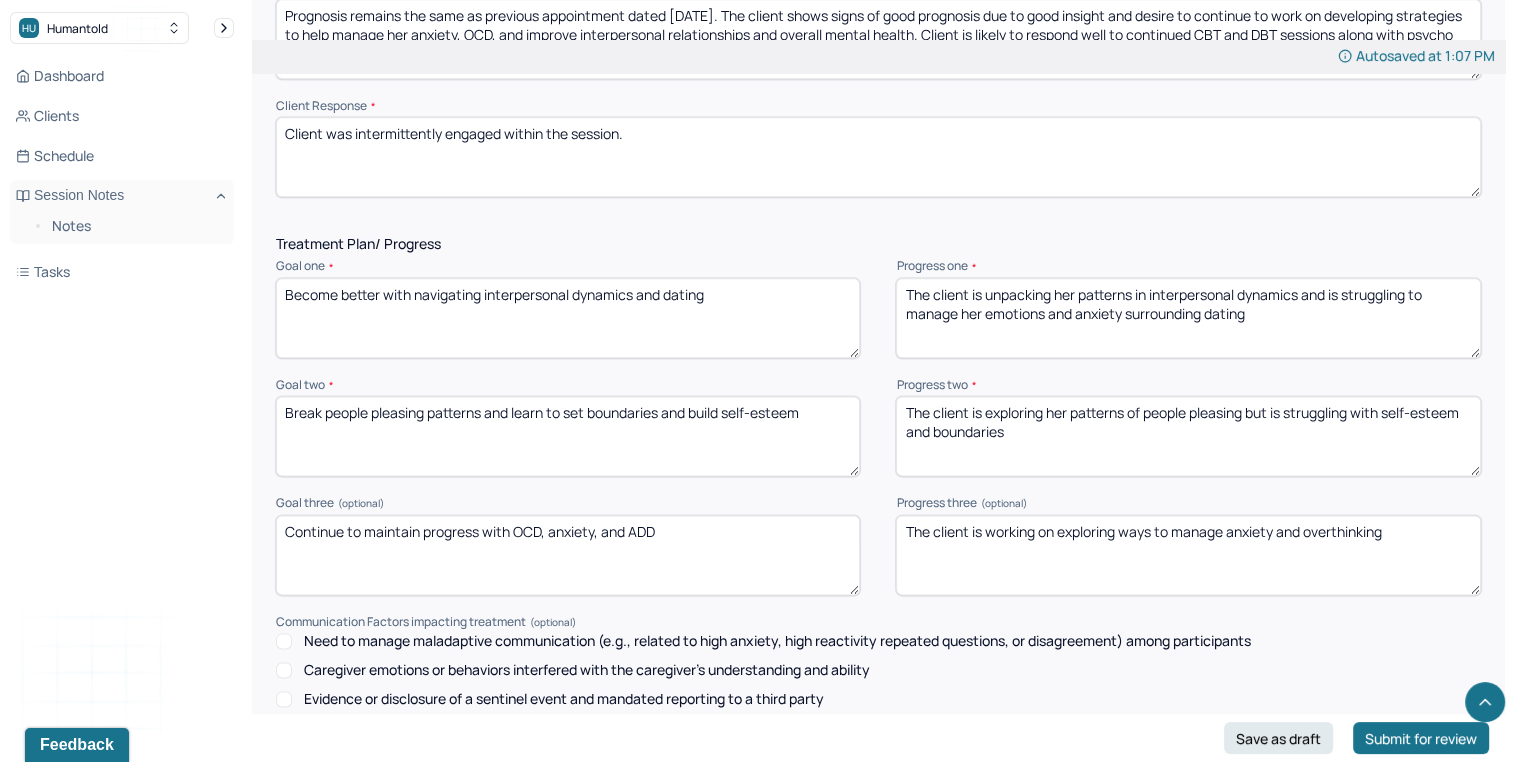 click on "The client is working on exploring ways to manage anxiety and overthinking" at bounding box center [1188, 555] 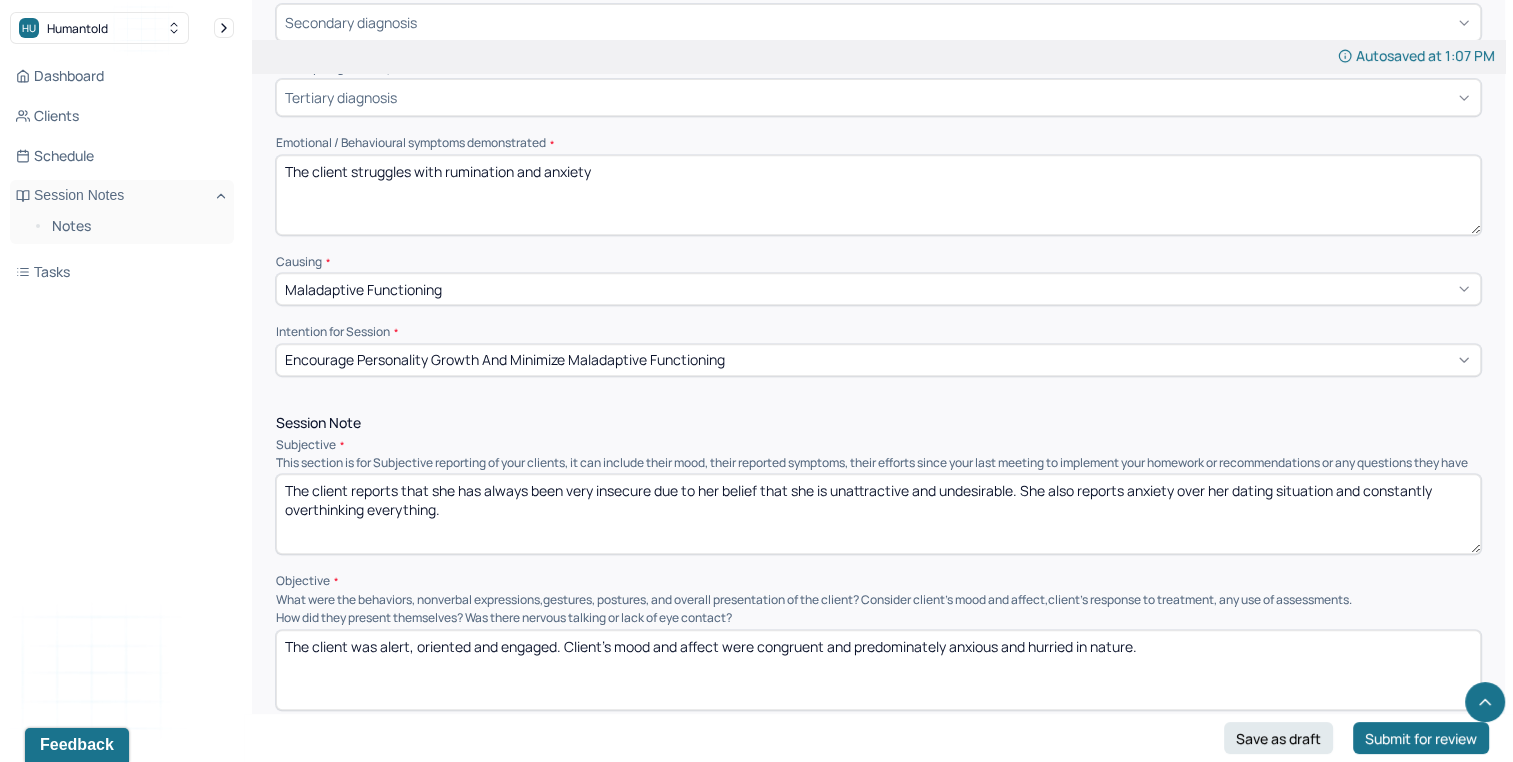 scroll, scrollTop: 874, scrollLeft: 0, axis: vertical 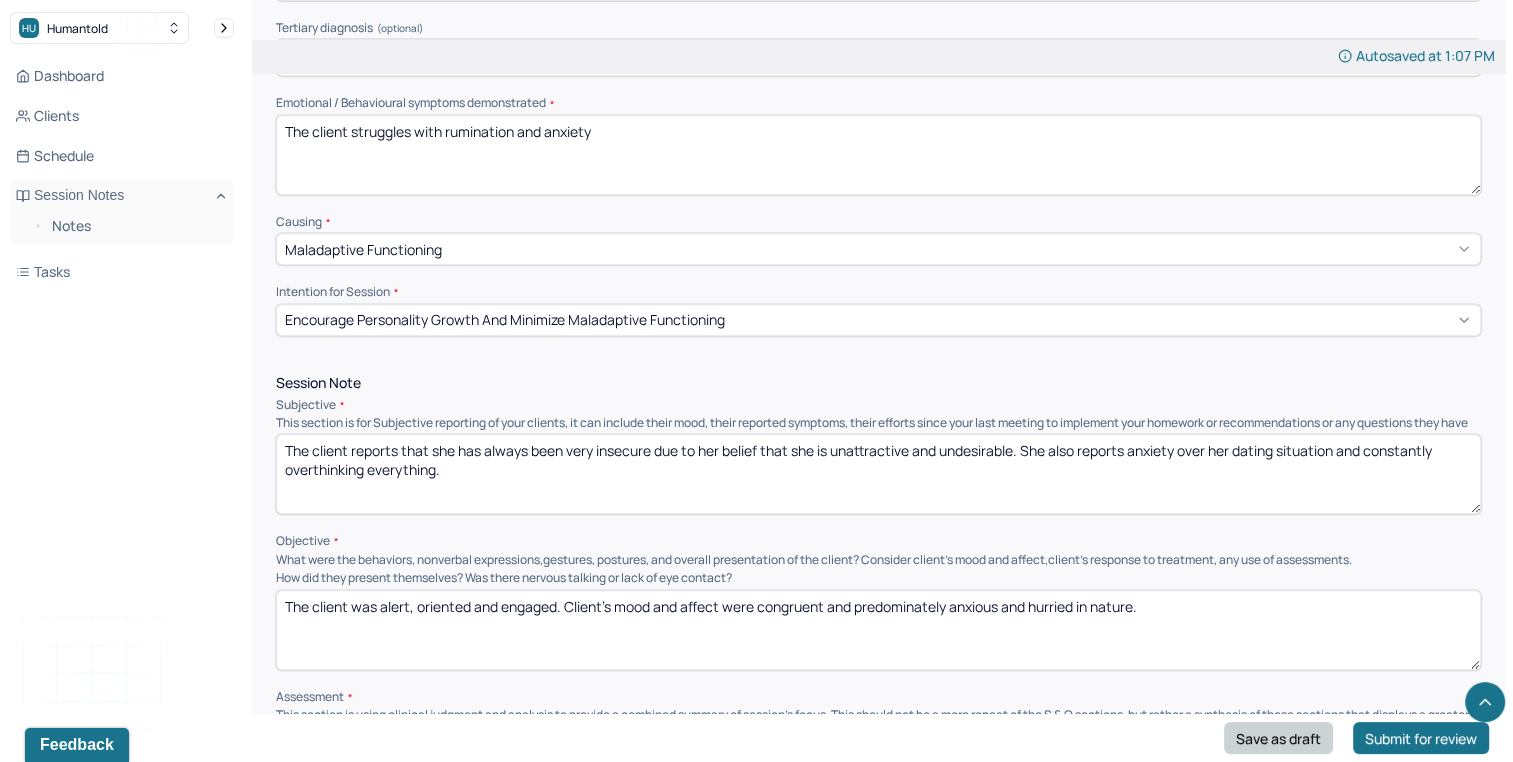 click on "Save as draft" at bounding box center [1278, 738] 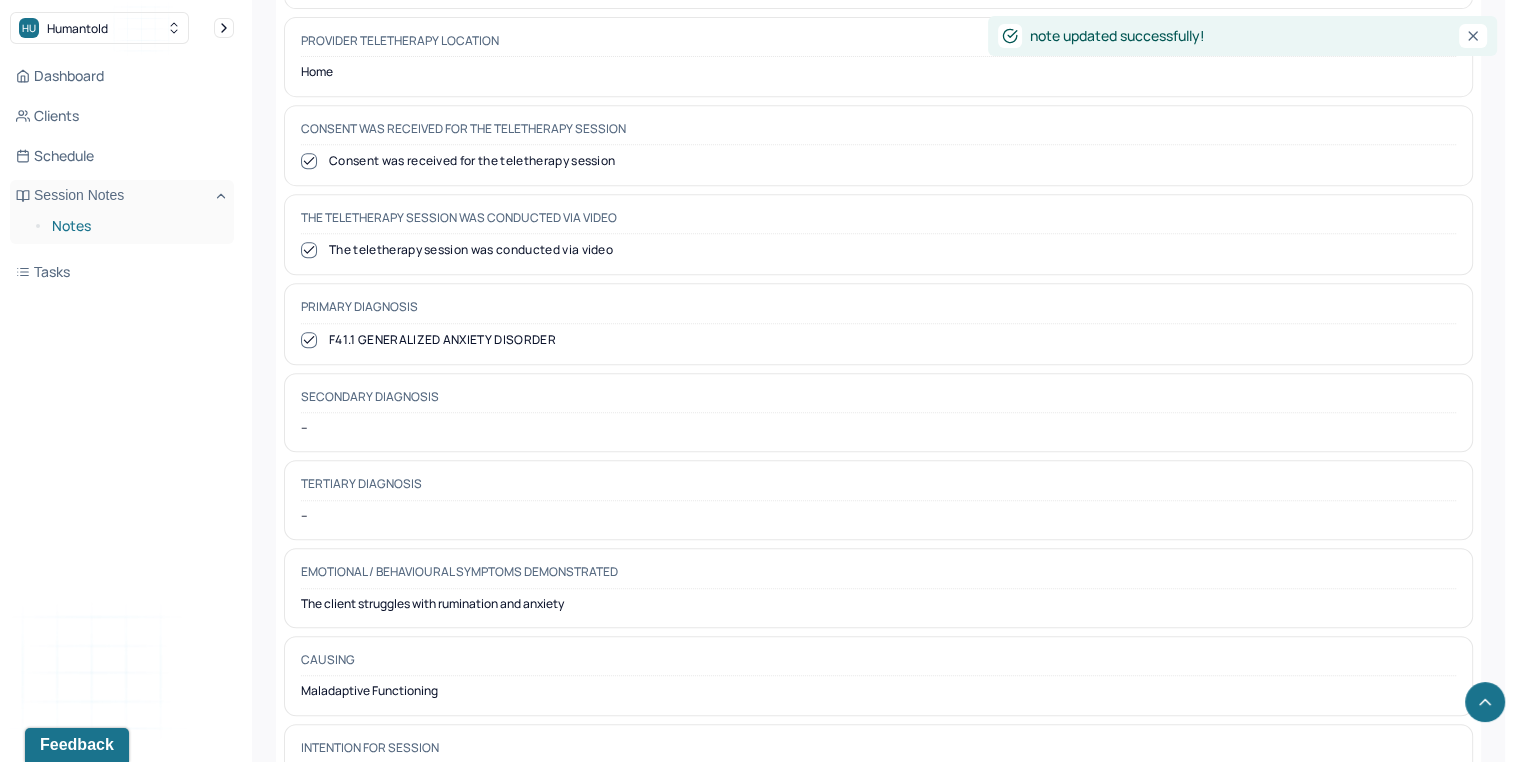 click on "Notes" at bounding box center [135, 226] 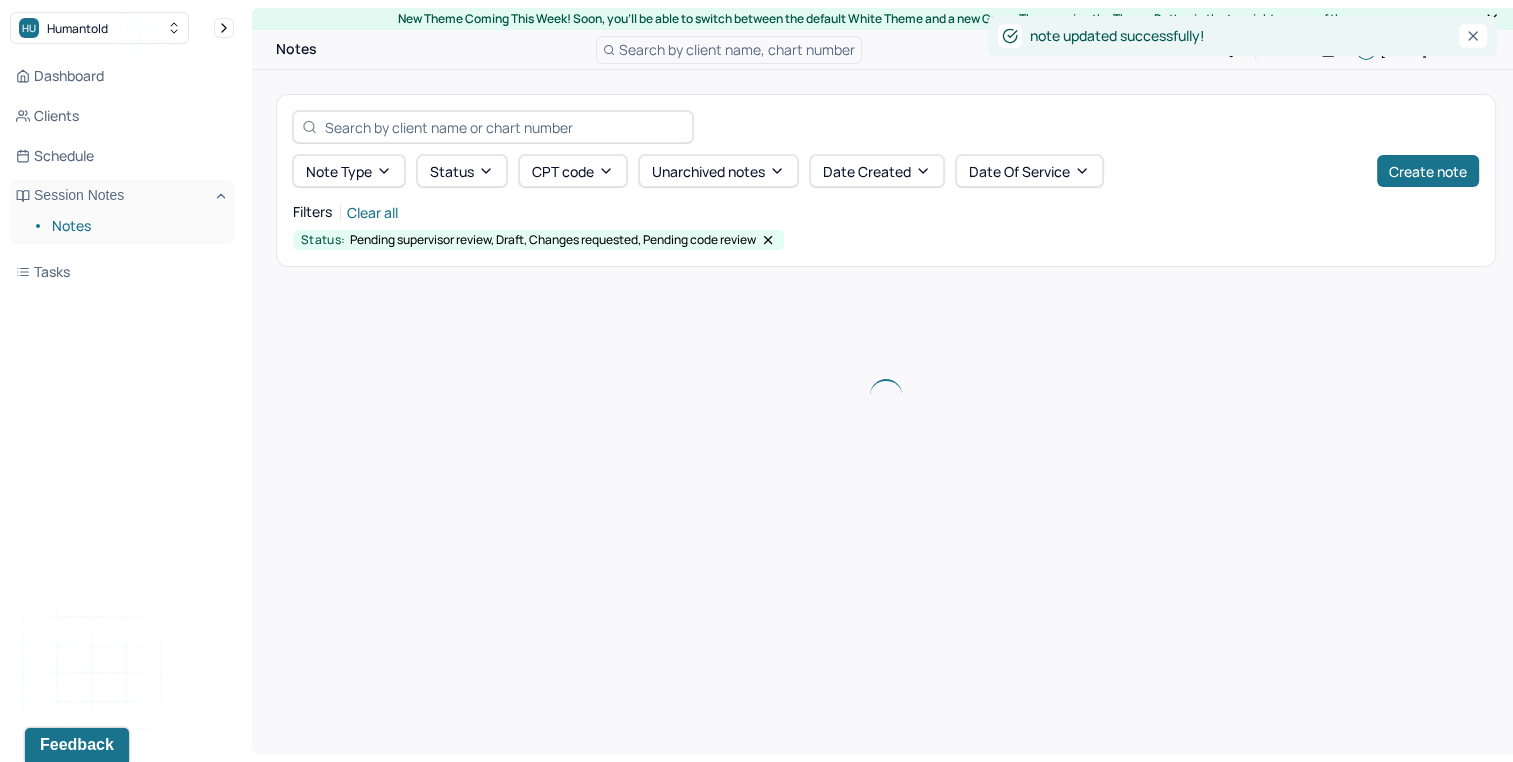 scroll, scrollTop: 0, scrollLeft: 0, axis: both 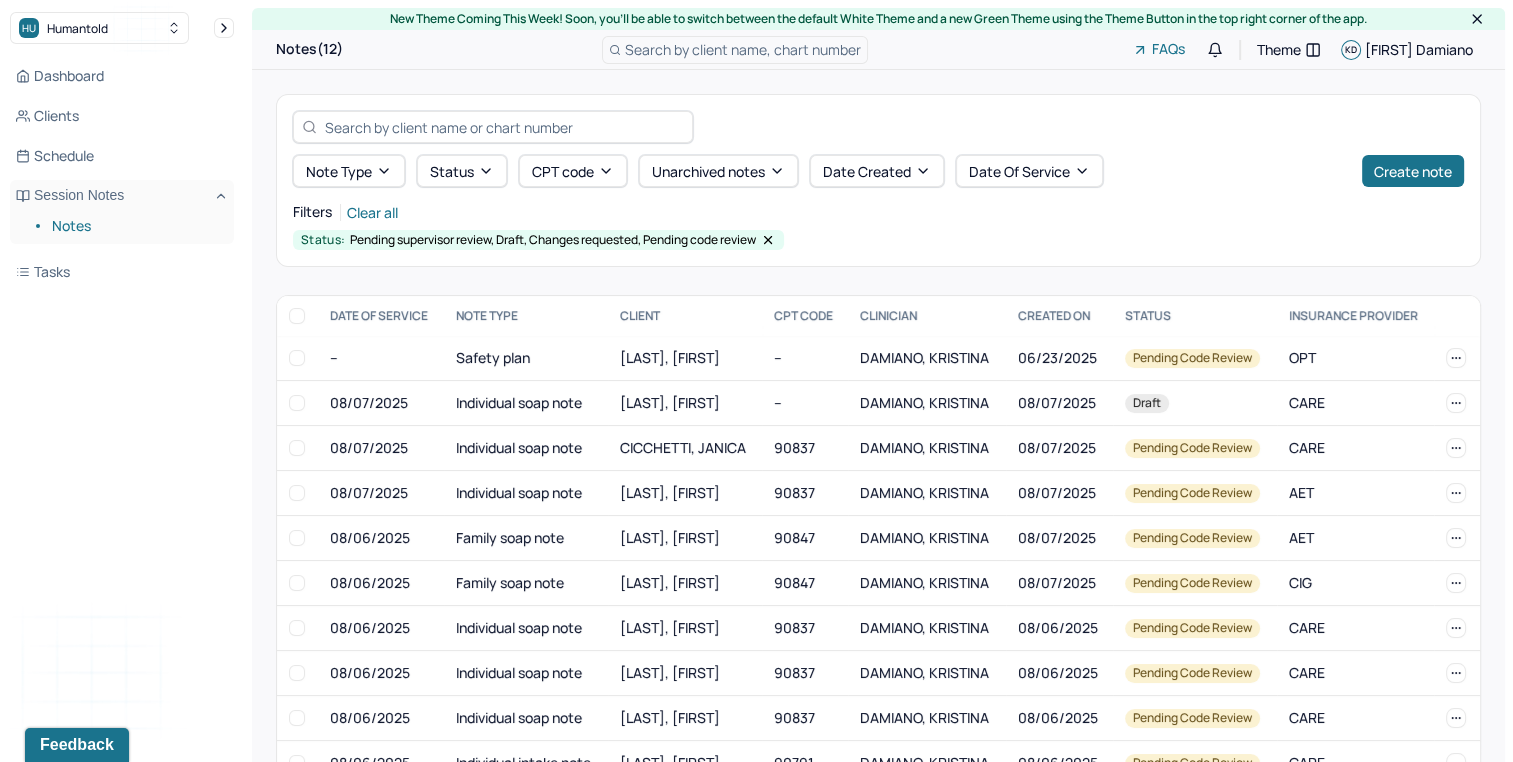 click on "Status: Pending supervisor review, Draft, Changes requested, Pending code review" at bounding box center [878, 240] 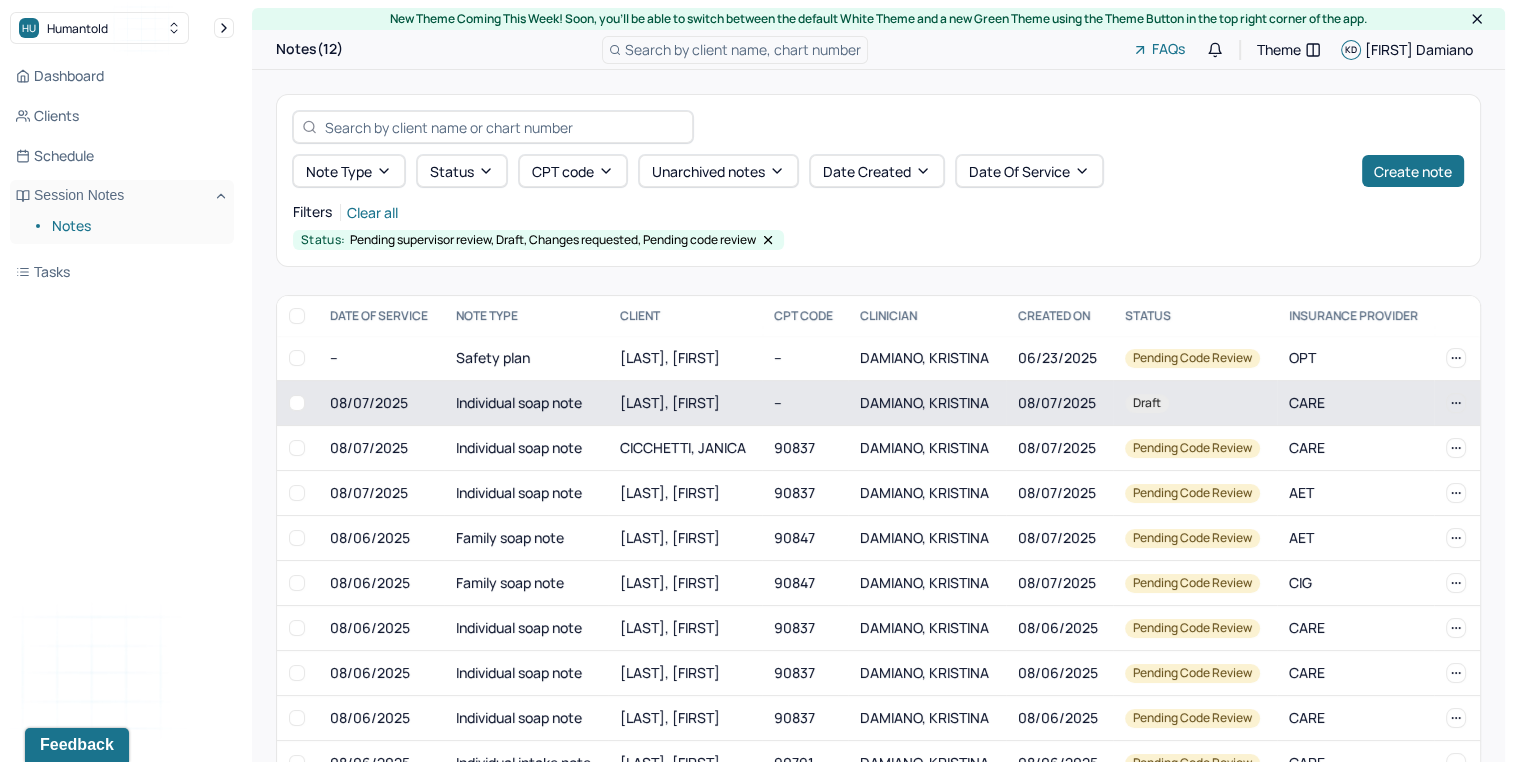 click on "Individual soap note" at bounding box center [526, 403] 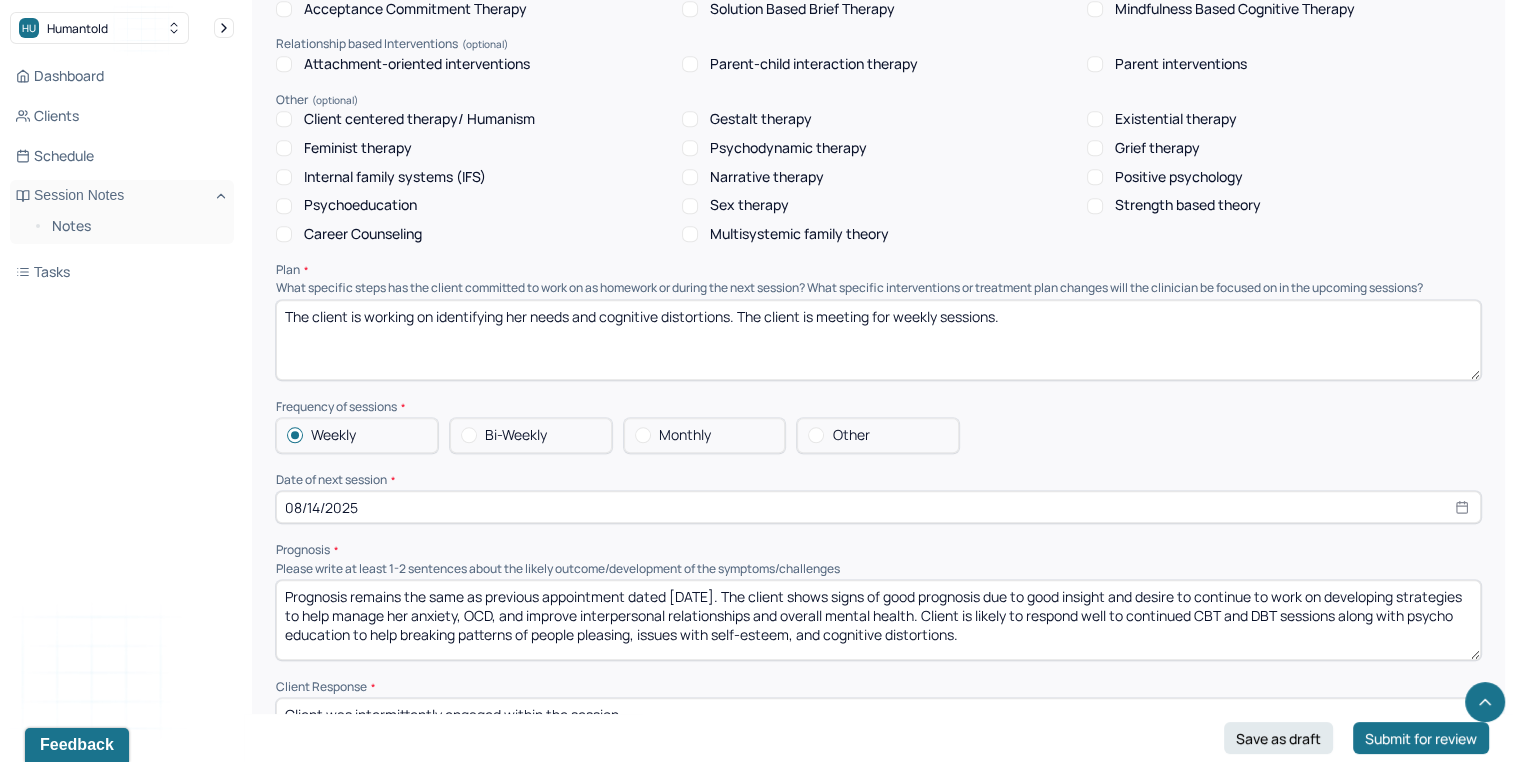 scroll, scrollTop: 1900, scrollLeft: 0, axis: vertical 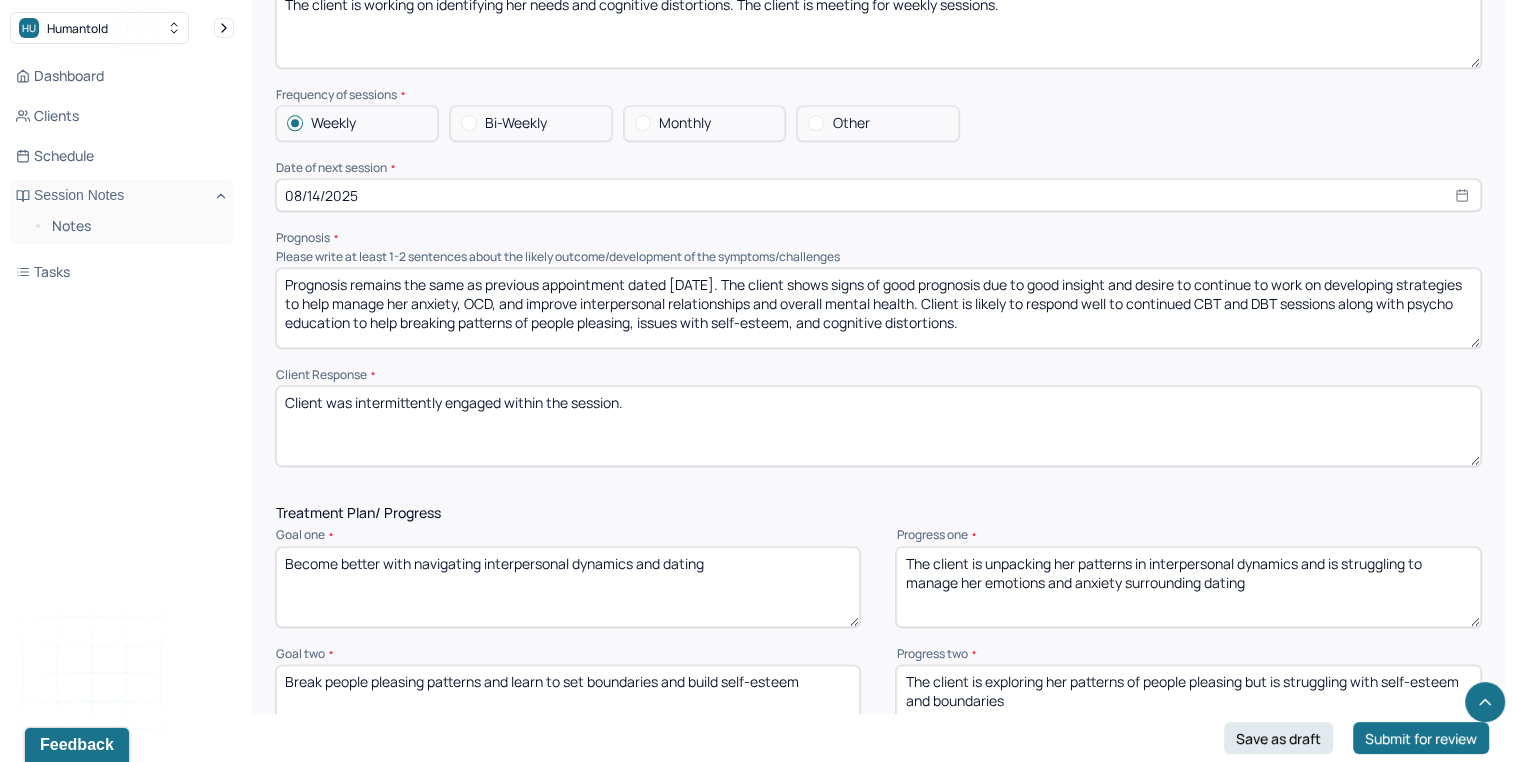 click on "Prognosis remains the same as previous appointment dated [DATE]. The client shows signs of good prognosis due to good insight and desire to continue to work on developing strategies to help manage her anxiety, OCD, and improve interpersonal relationships and overall mental health. Client is likely to respond well to continued CBT and DBT sessions along with psycho education to help breaking patterns of people pleasing, issues with self-esteem, and cognitive distortions." at bounding box center [878, 308] 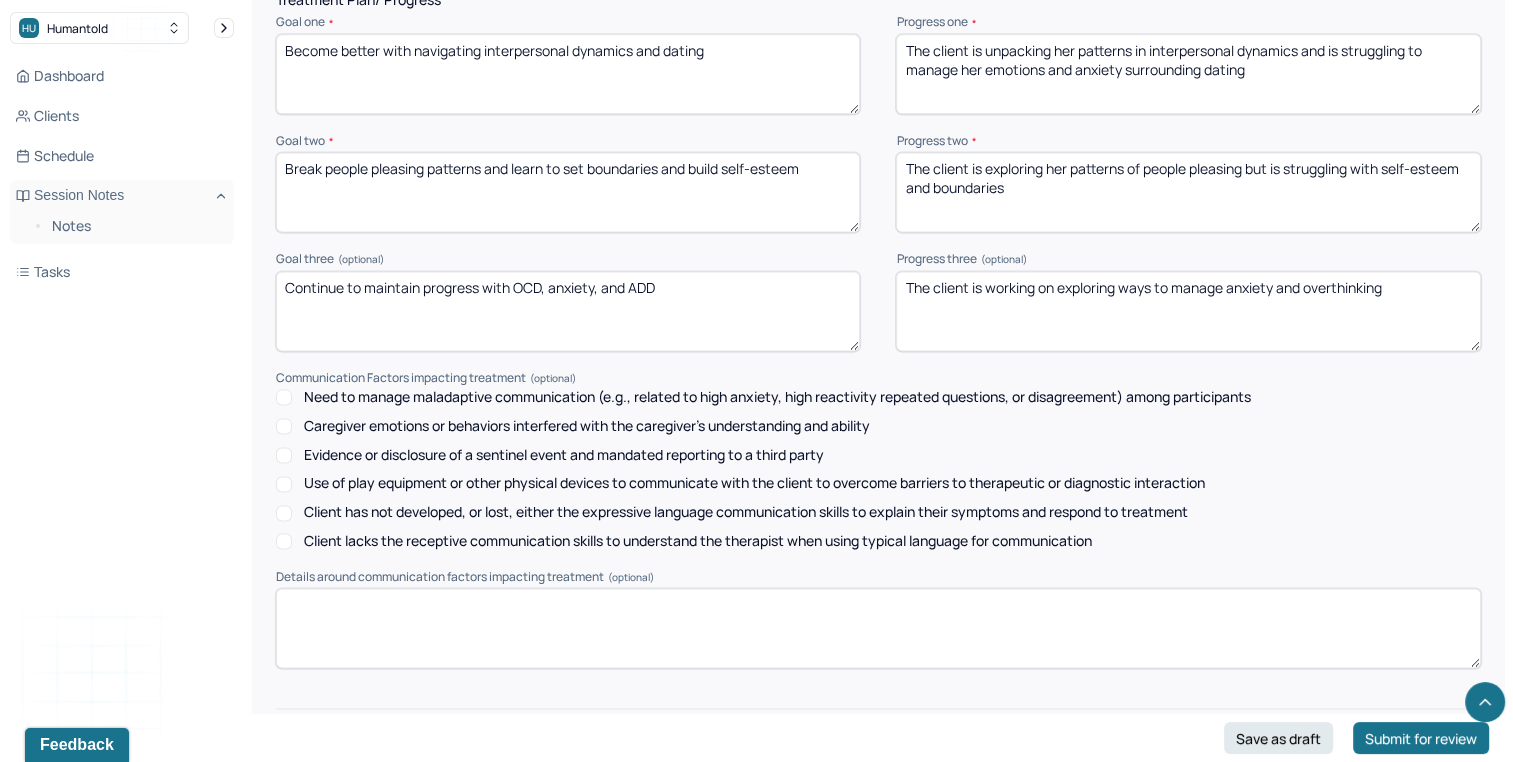 scroll, scrollTop: 2824, scrollLeft: 0, axis: vertical 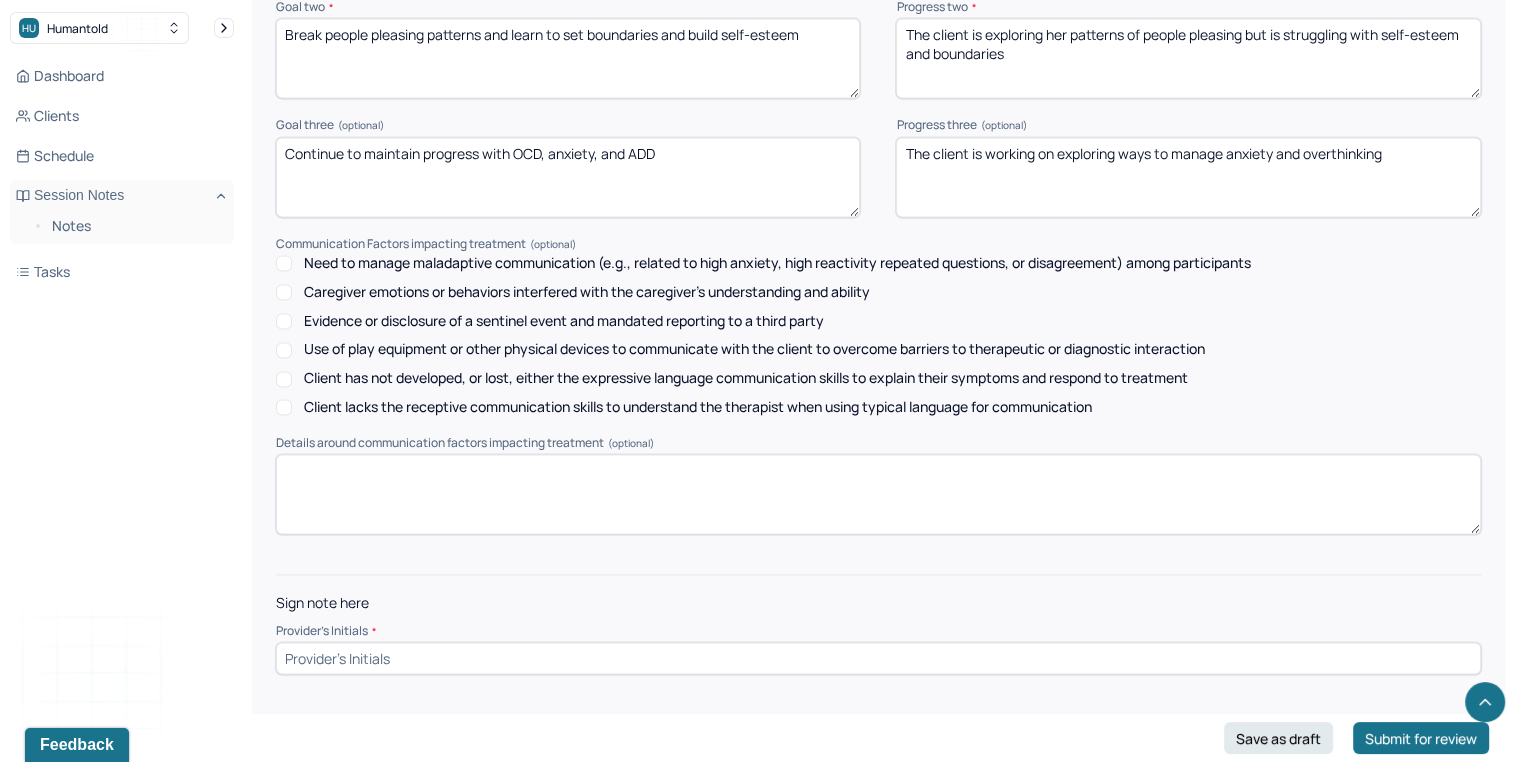 click at bounding box center (878, 658) 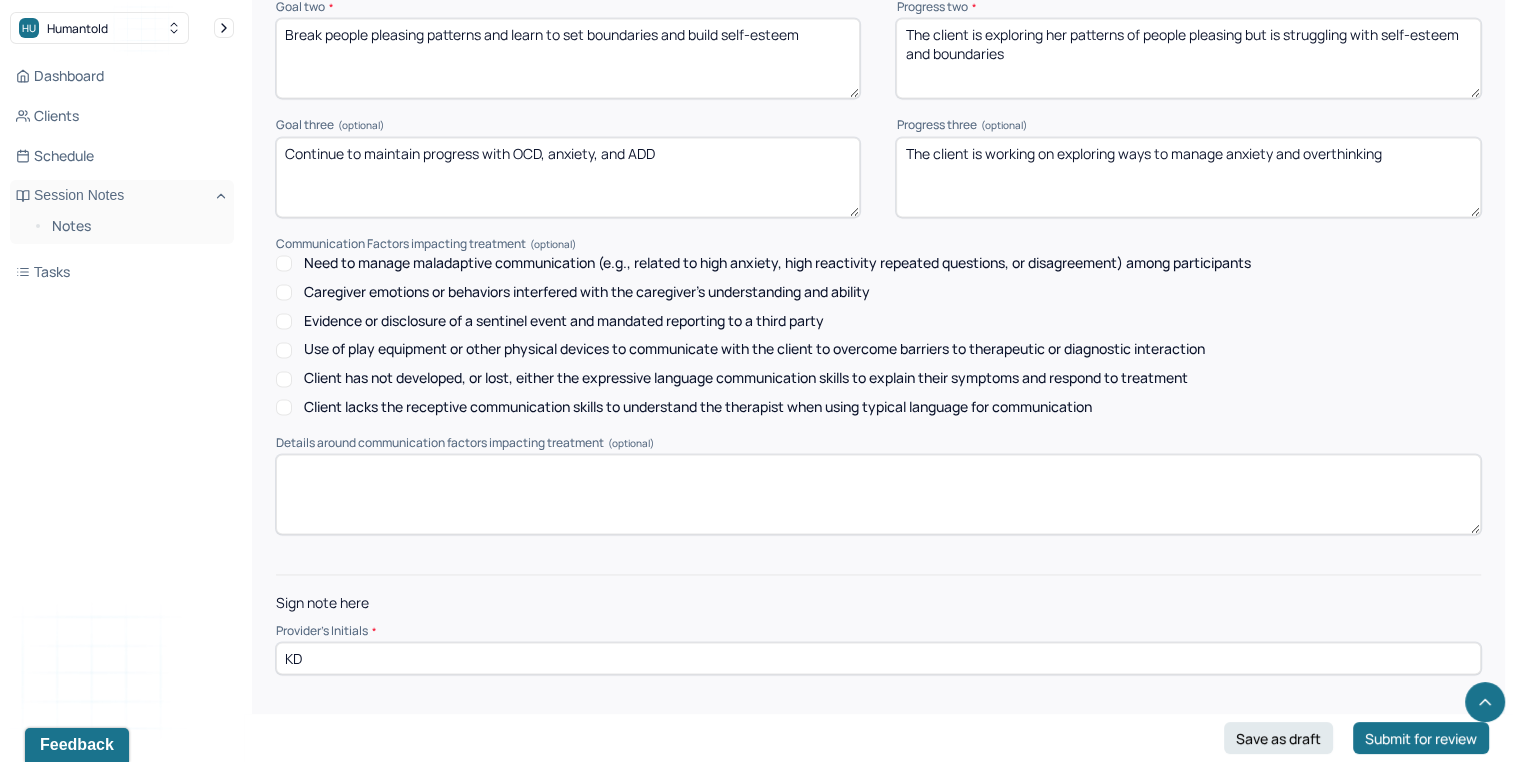 type on "KD" 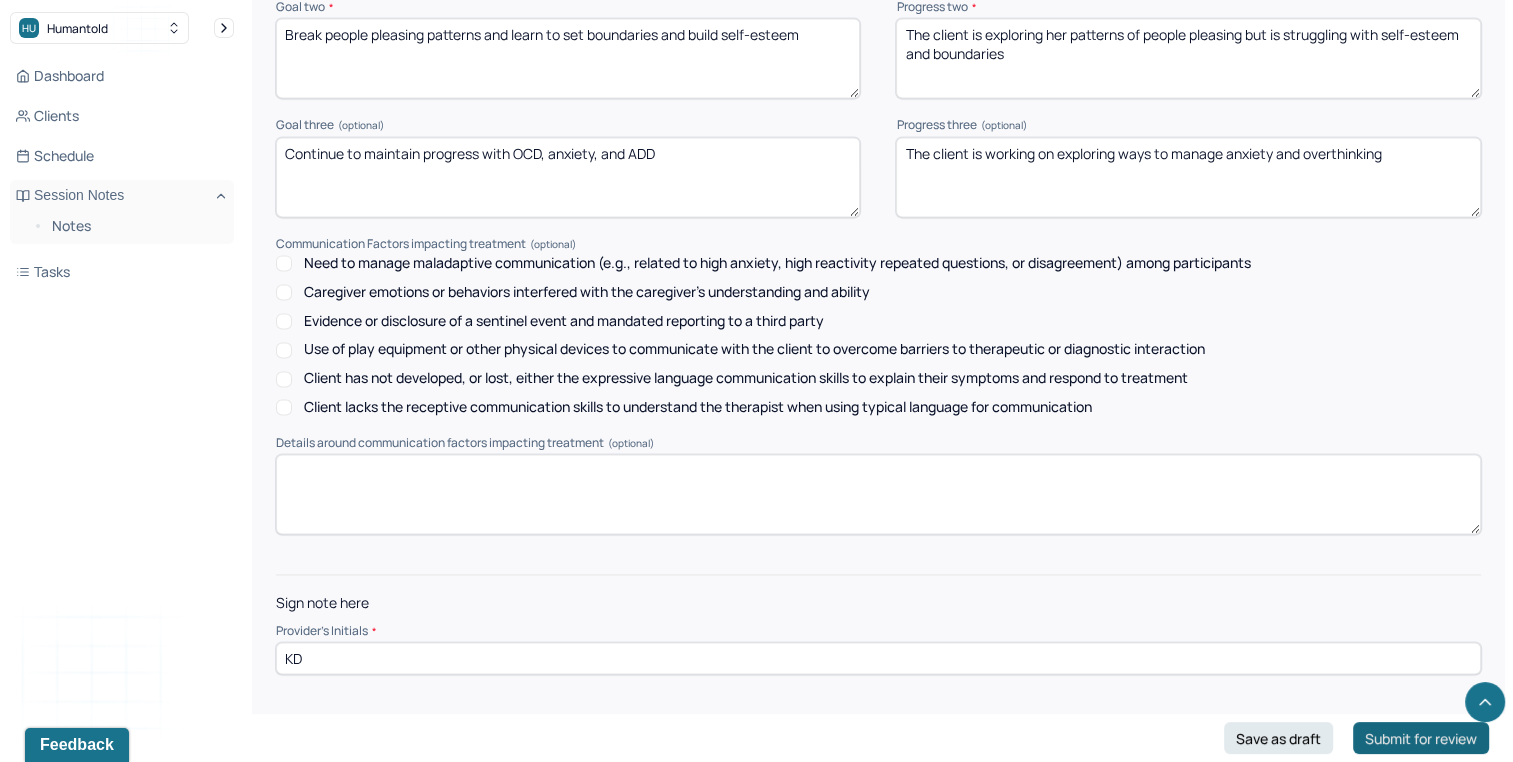 click on "Submit for review" at bounding box center (1421, 738) 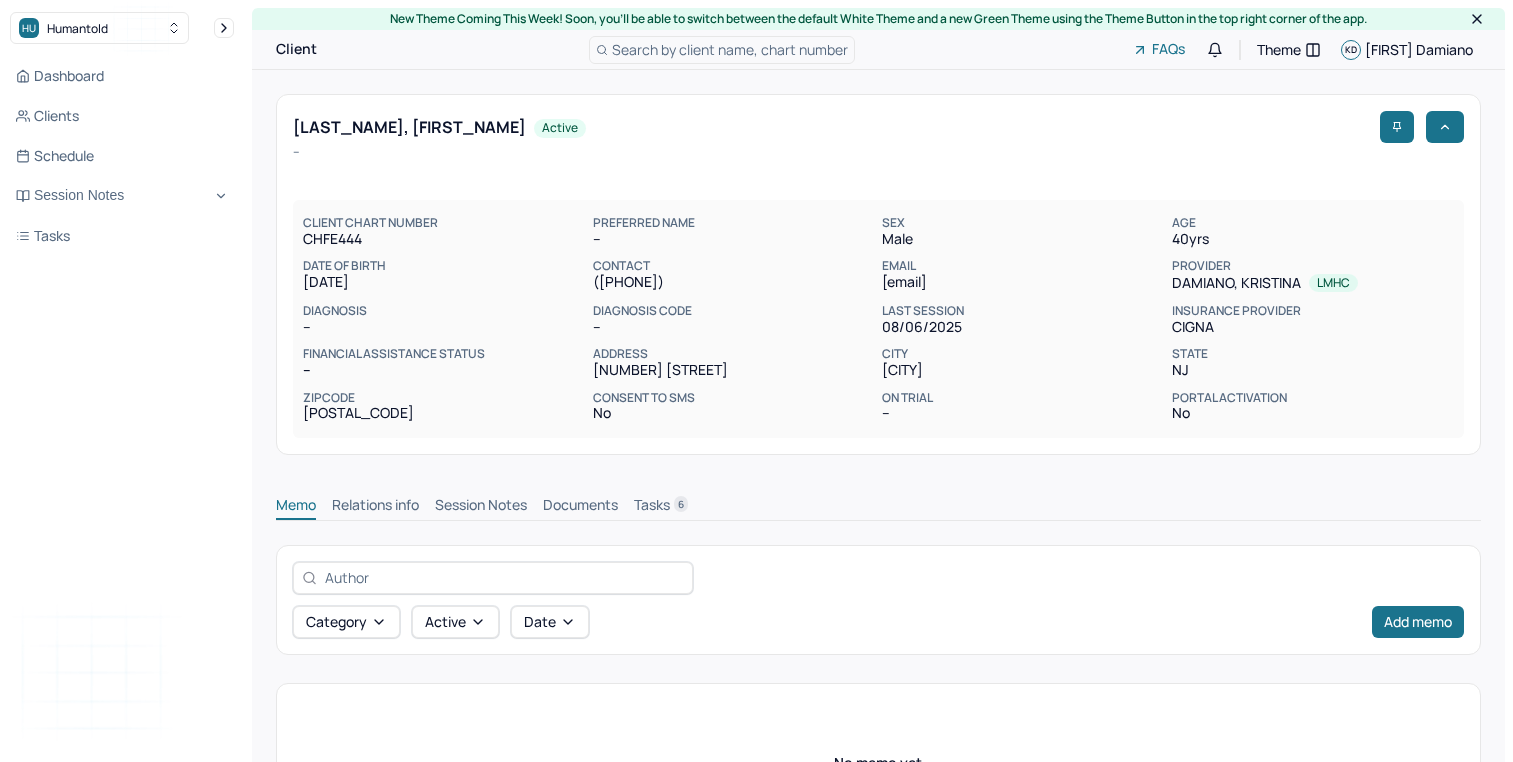 scroll, scrollTop: 0, scrollLeft: 0, axis: both 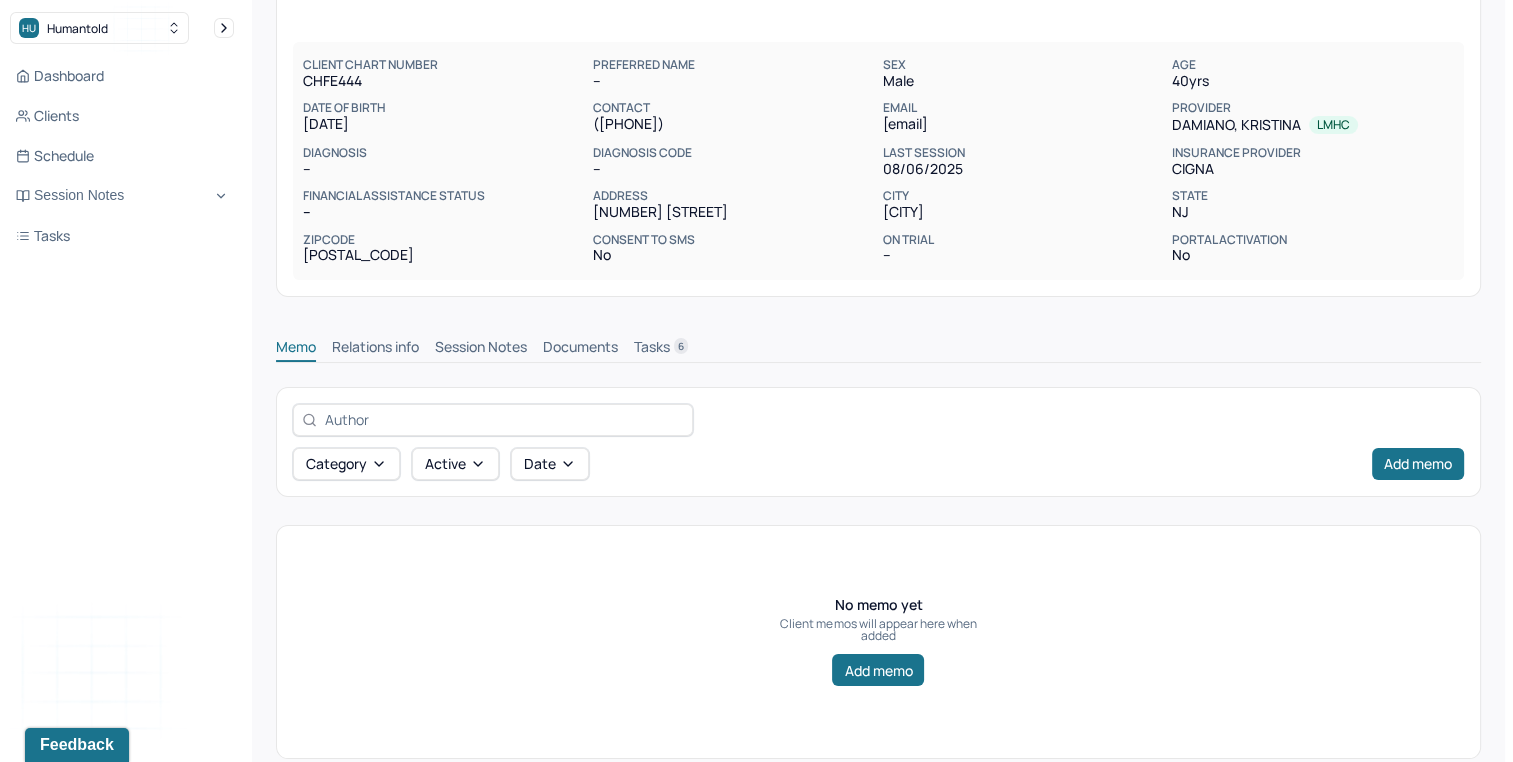 click on "Session Notes" at bounding box center [481, 349] 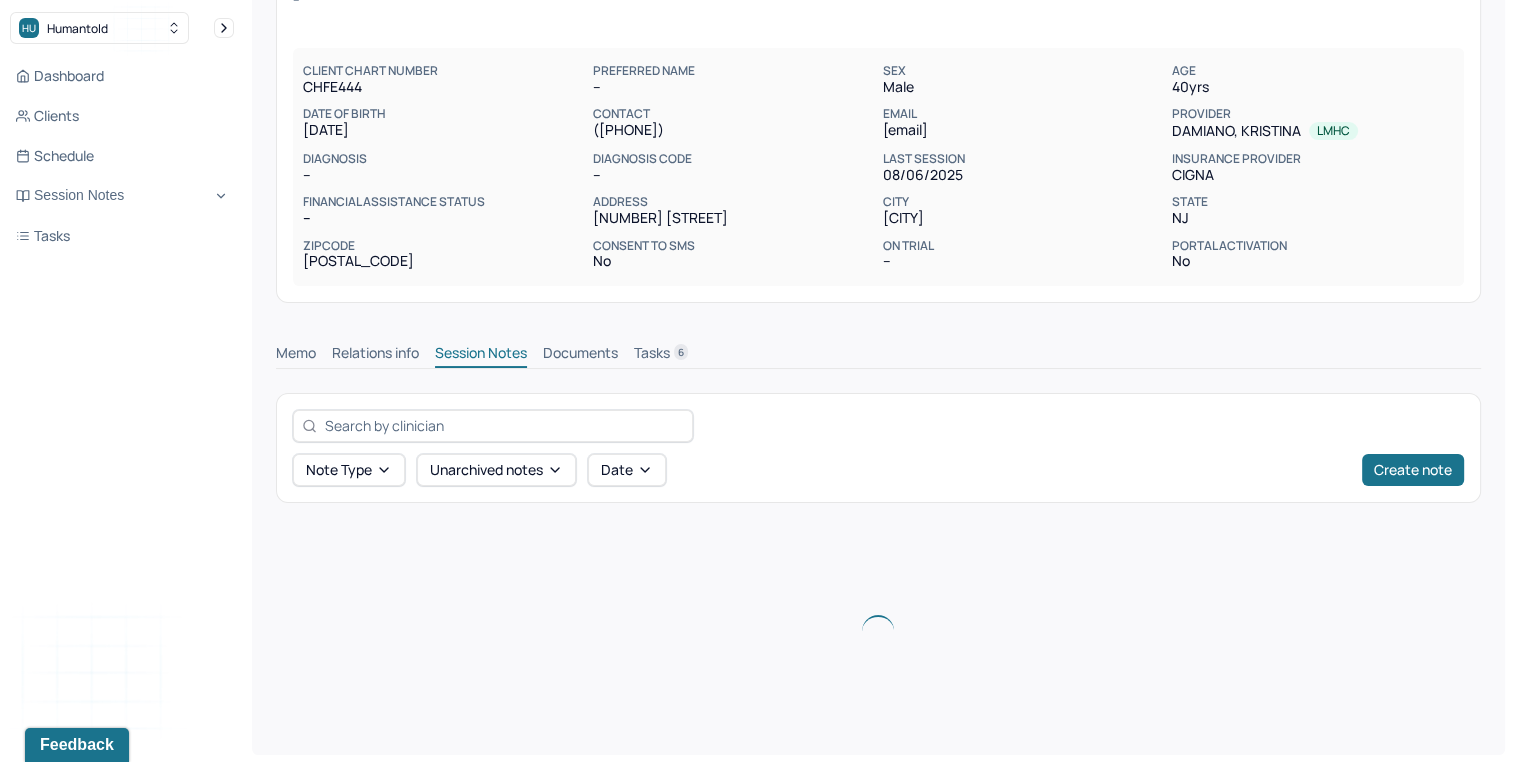scroll, scrollTop: 158, scrollLeft: 0, axis: vertical 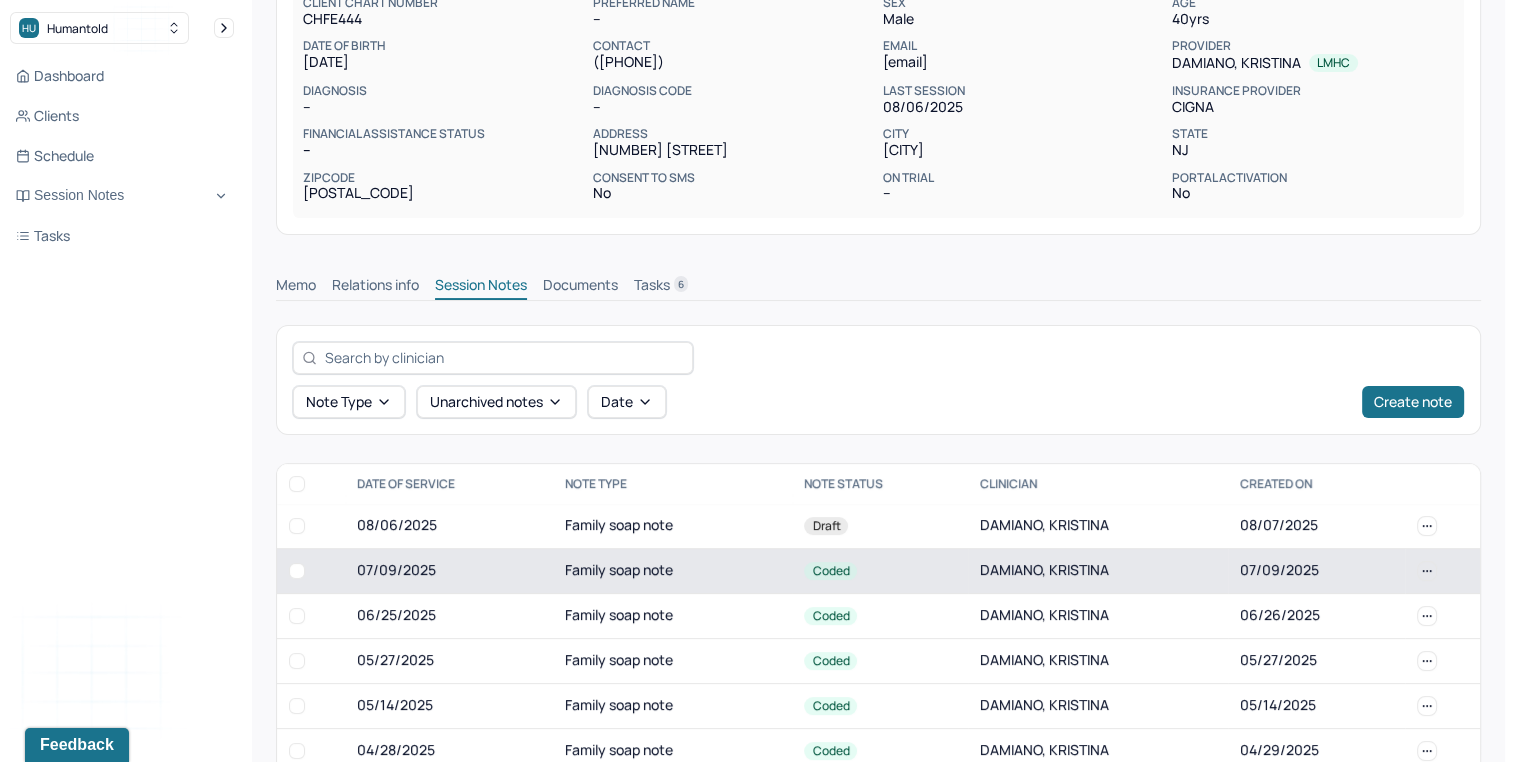 click on "07/09/2025" at bounding box center (449, 570) 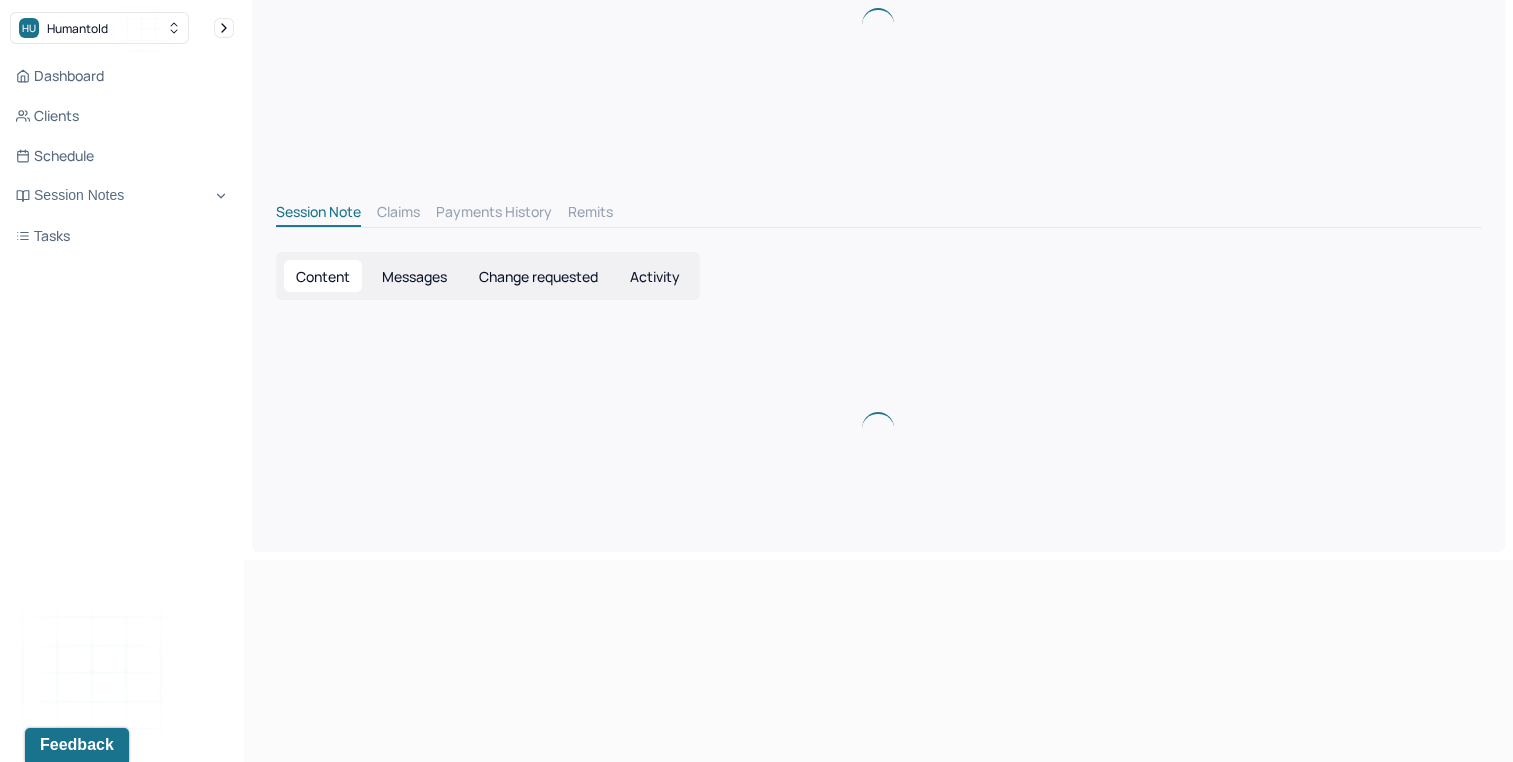 scroll, scrollTop: 0, scrollLeft: 0, axis: both 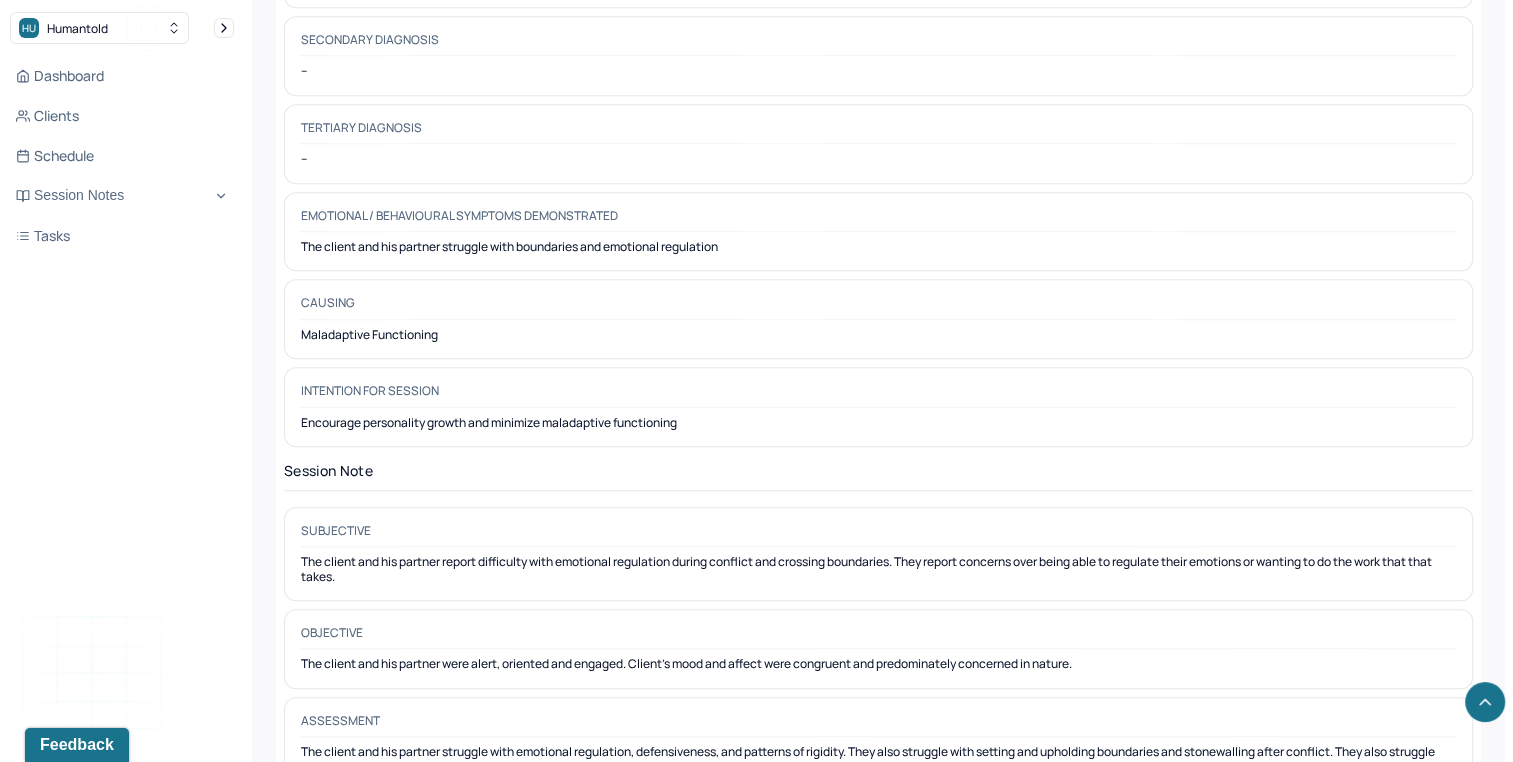 click on "Maladaptive Functioning" at bounding box center [878, 335] 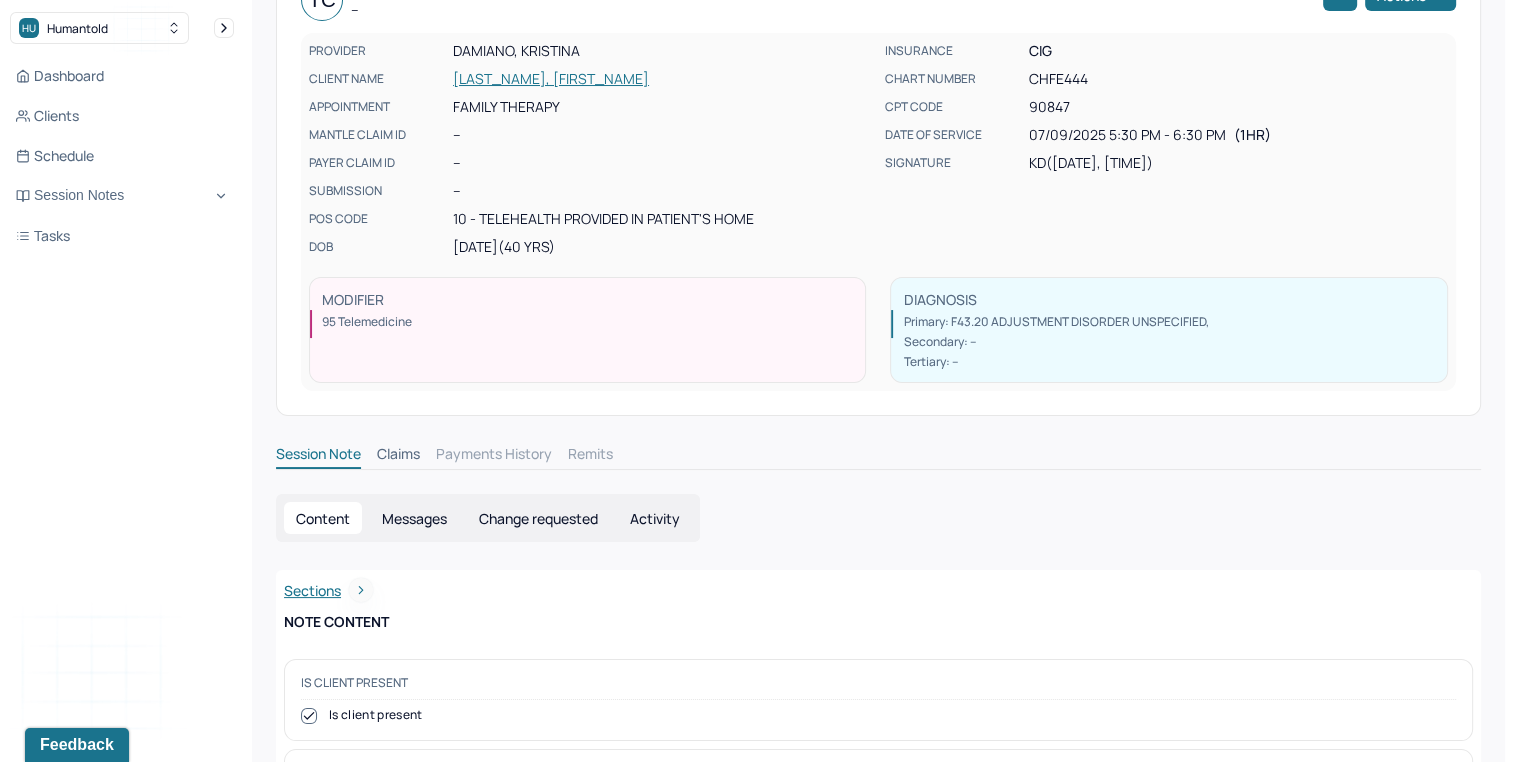 scroll, scrollTop: 136, scrollLeft: 0, axis: vertical 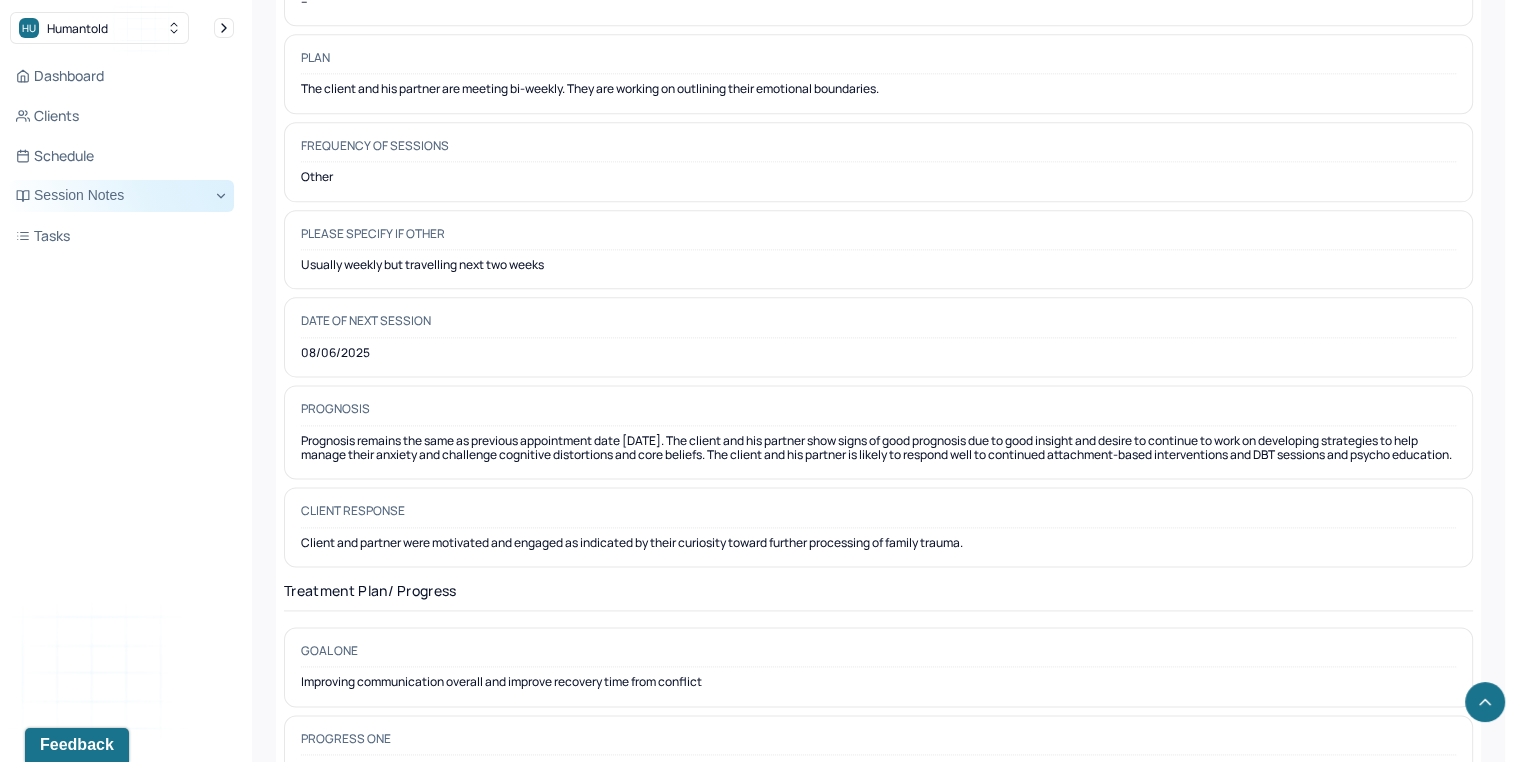 drag, startPoint x: 112, startPoint y: 189, endPoint x: 109, endPoint y: 202, distance: 13.341664 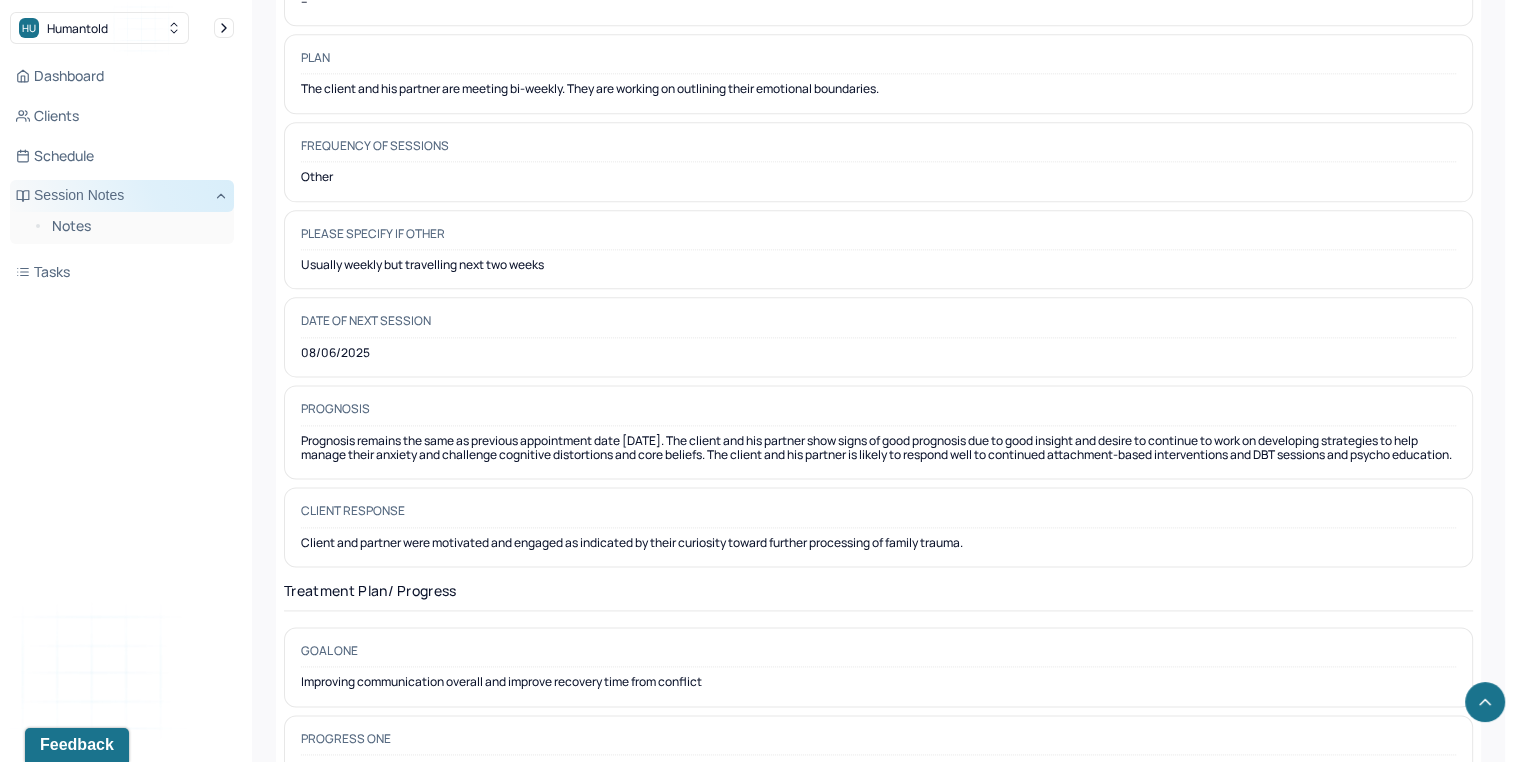 click on "Session Notes" at bounding box center [122, 196] 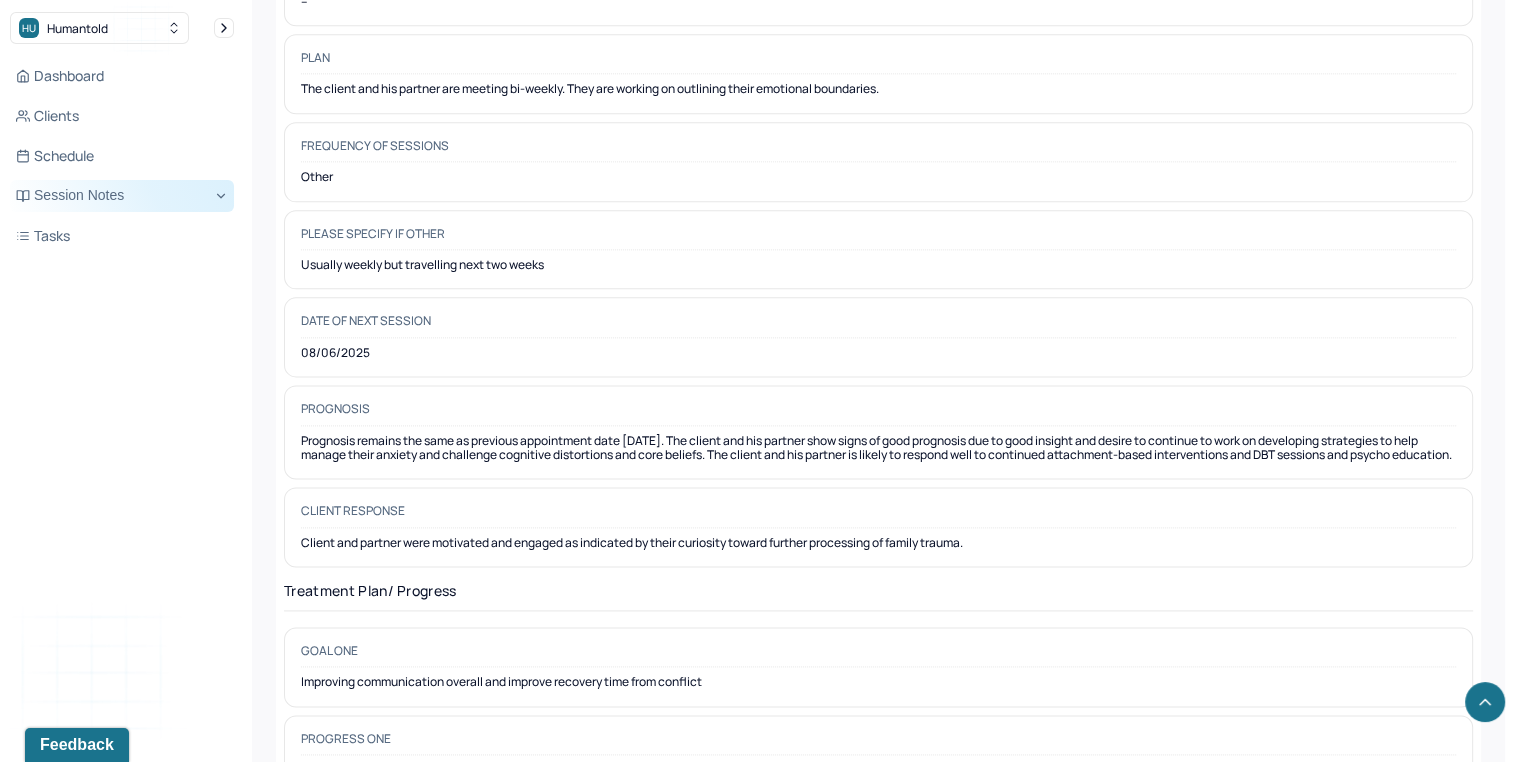 click on "Session Notes" at bounding box center (122, 196) 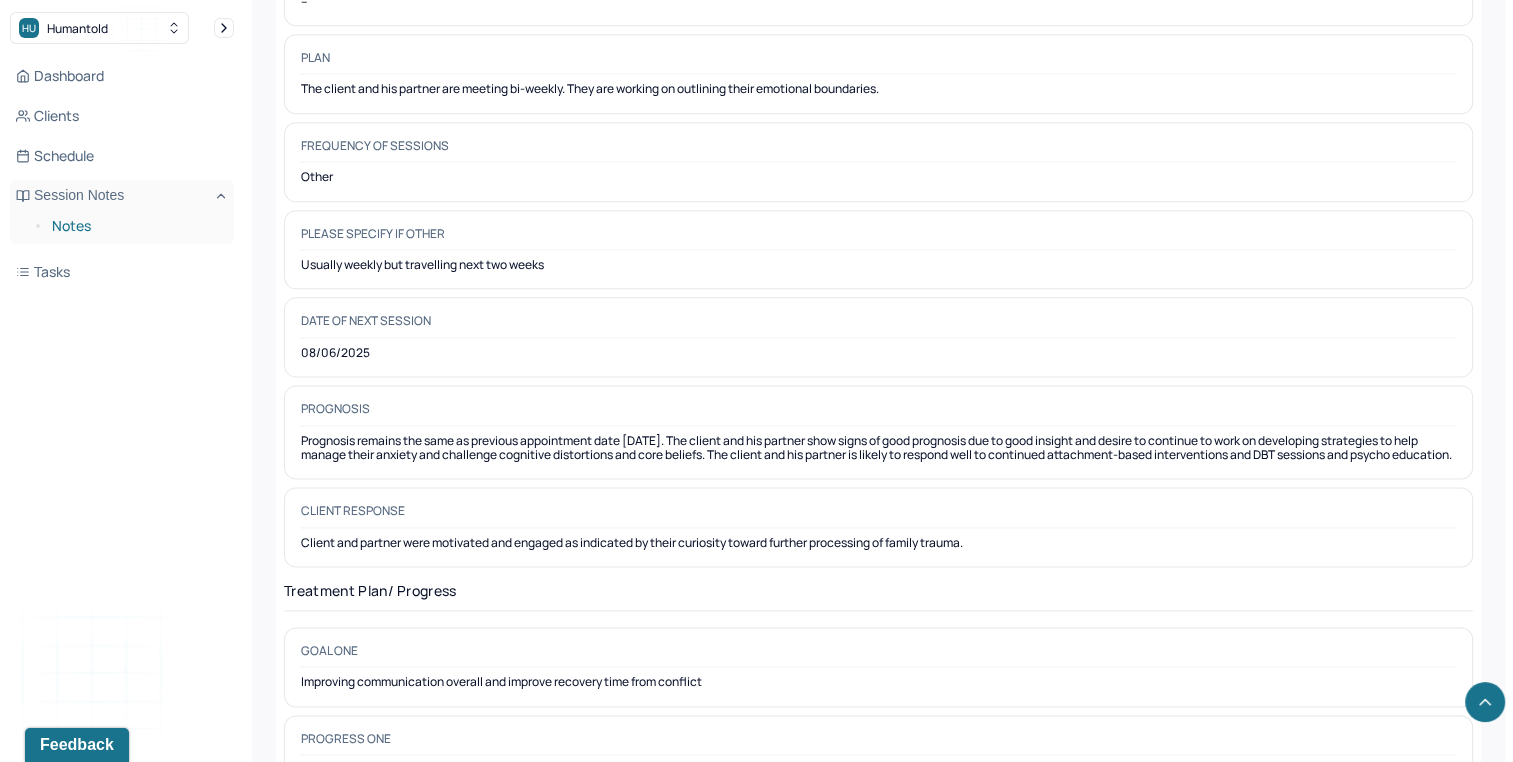 click on "Notes" at bounding box center (135, 226) 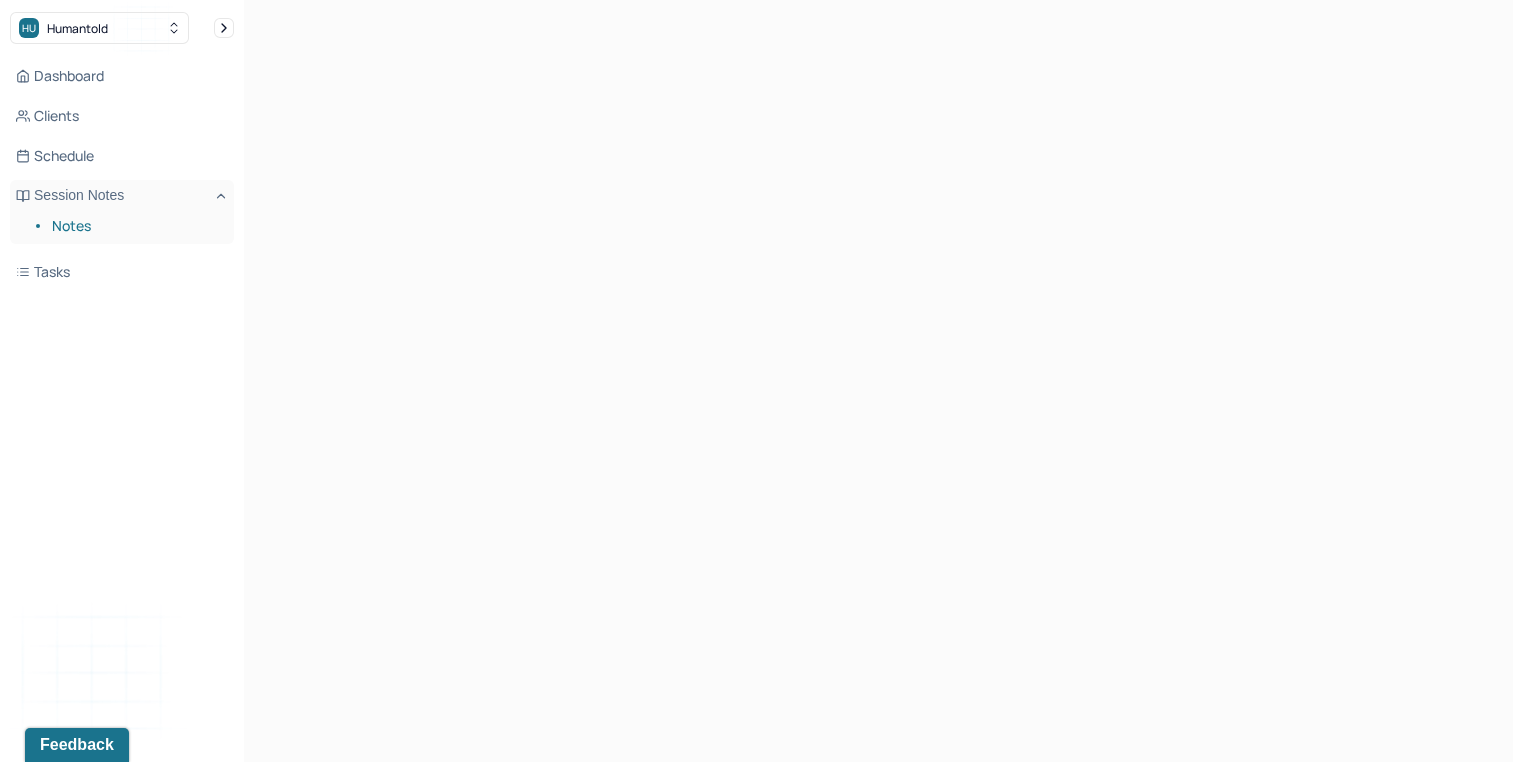 scroll, scrollTop: 0, scrollLeft: 0, axis: both 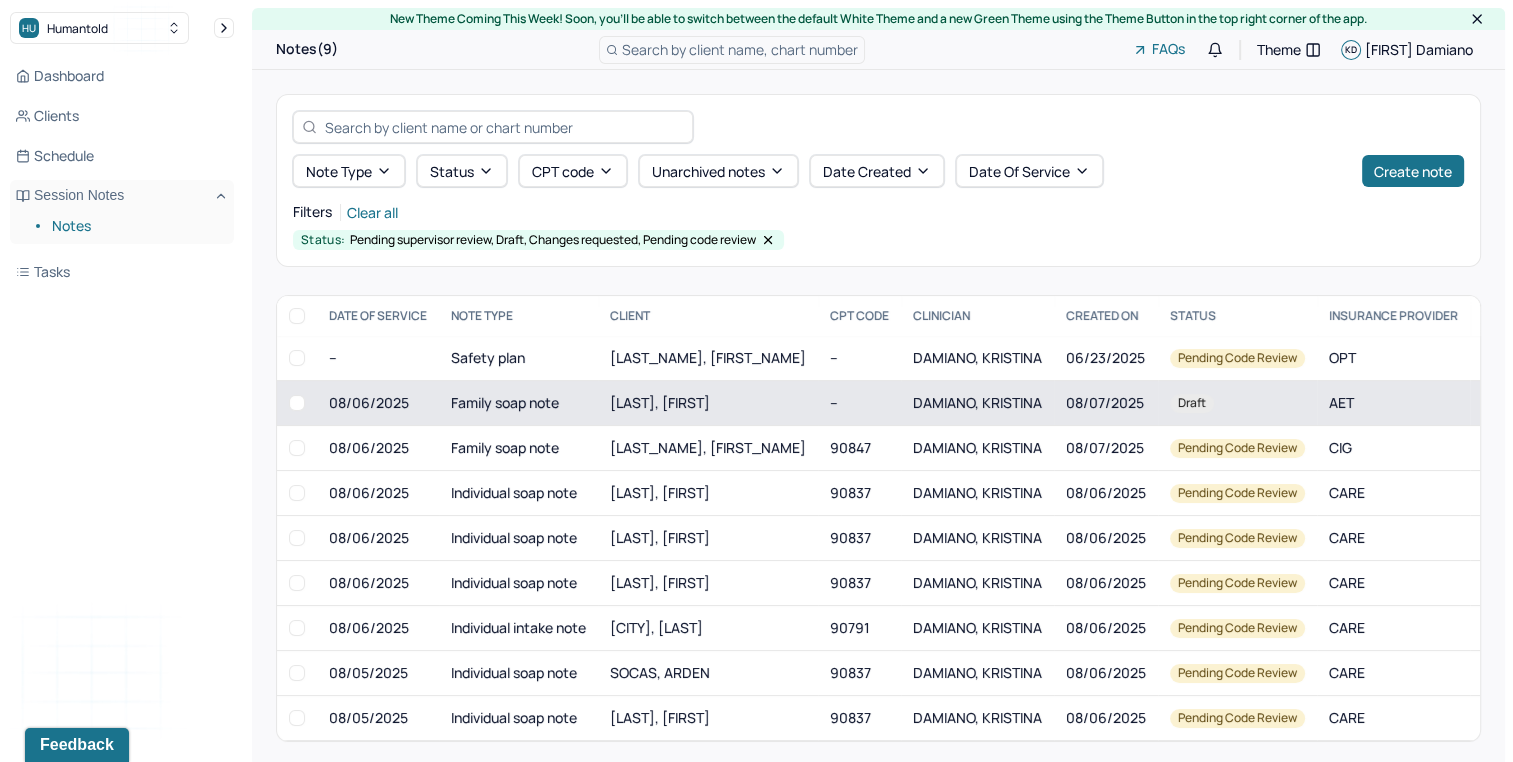 click on "Family soap note" at bounding box center (518, 403) 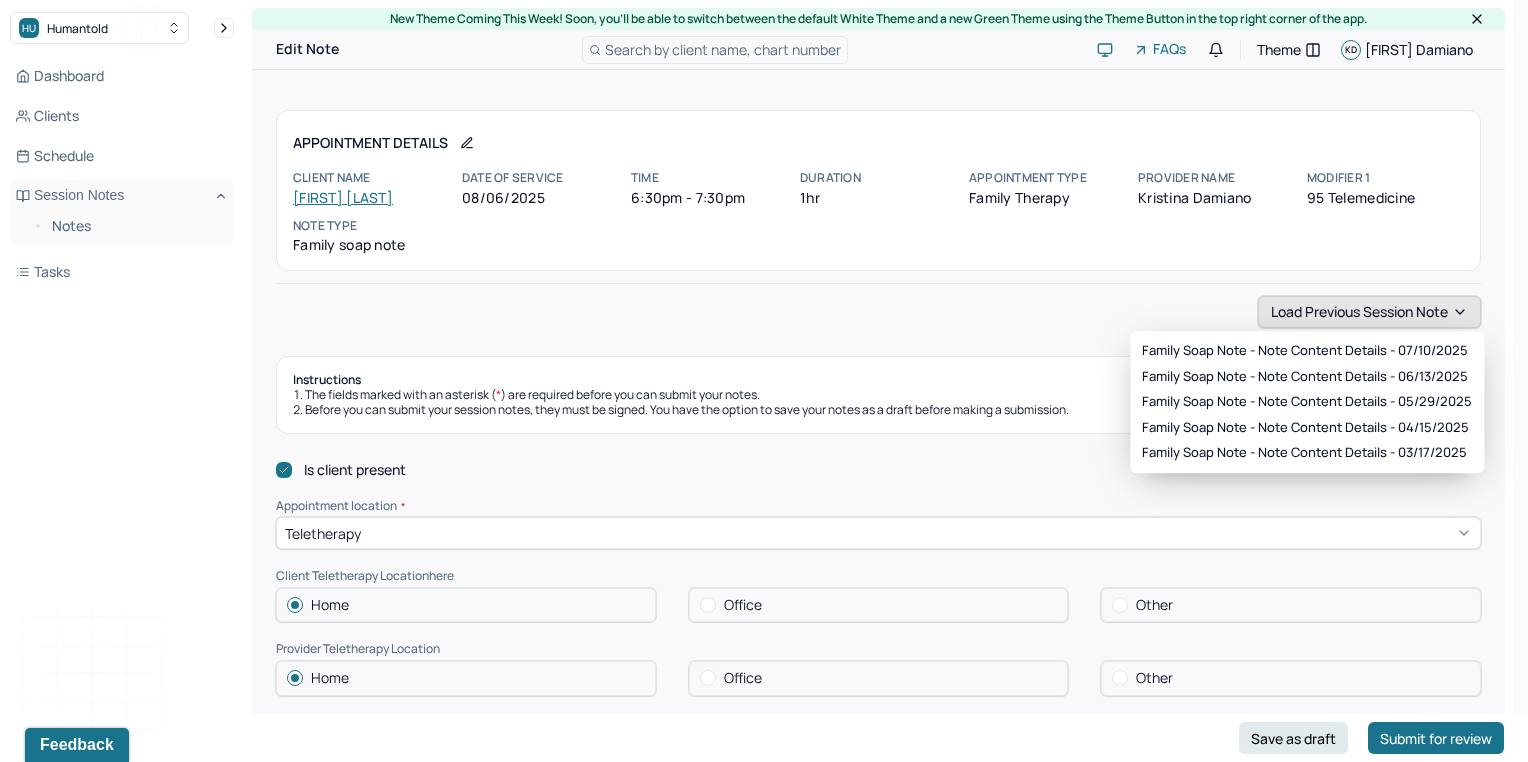 click on "Load previous session note" at bounding box center [1369, 312] 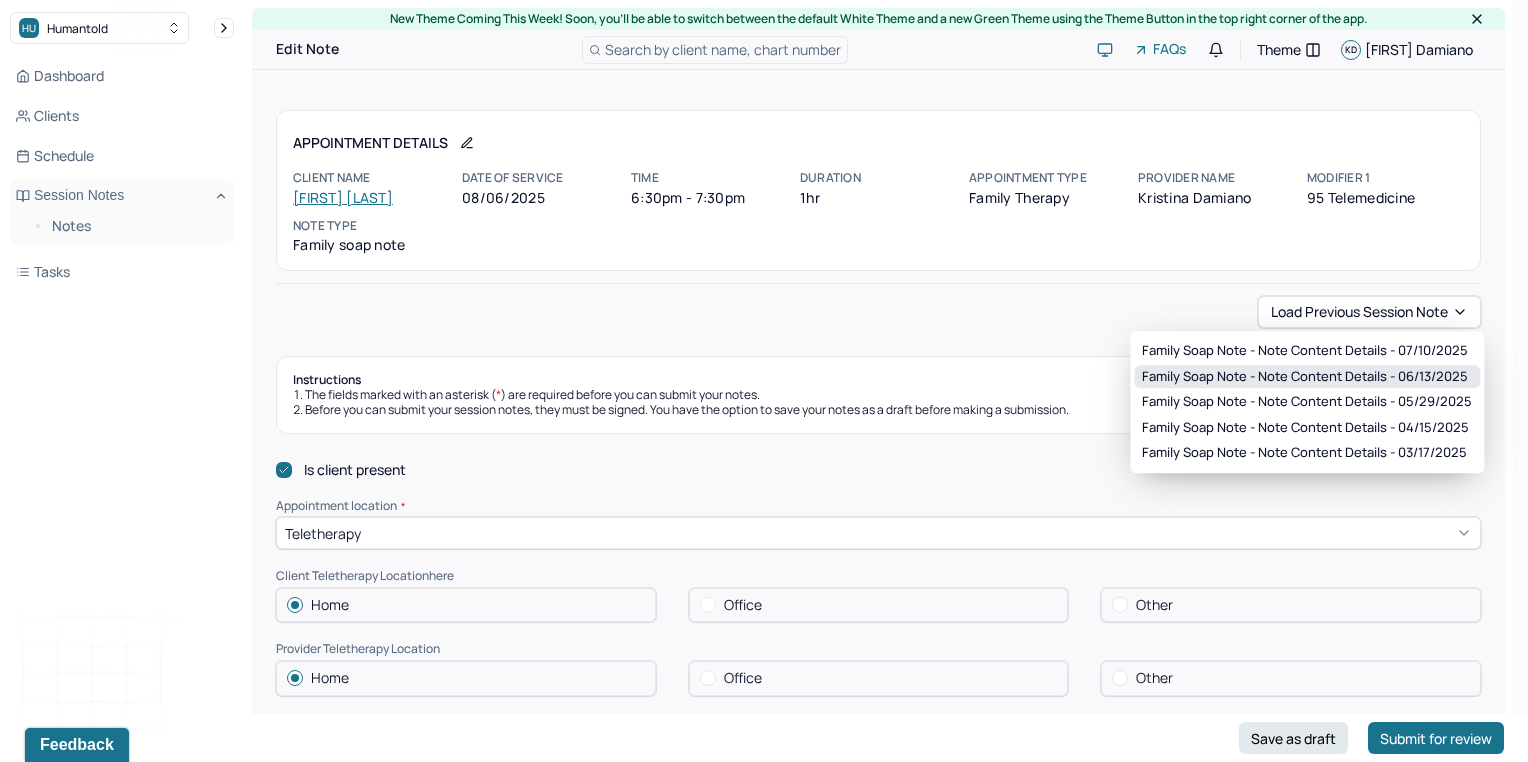 click on "Family soap note   - Note content Details -   [DATE]" at bounding box center (1305, 377) 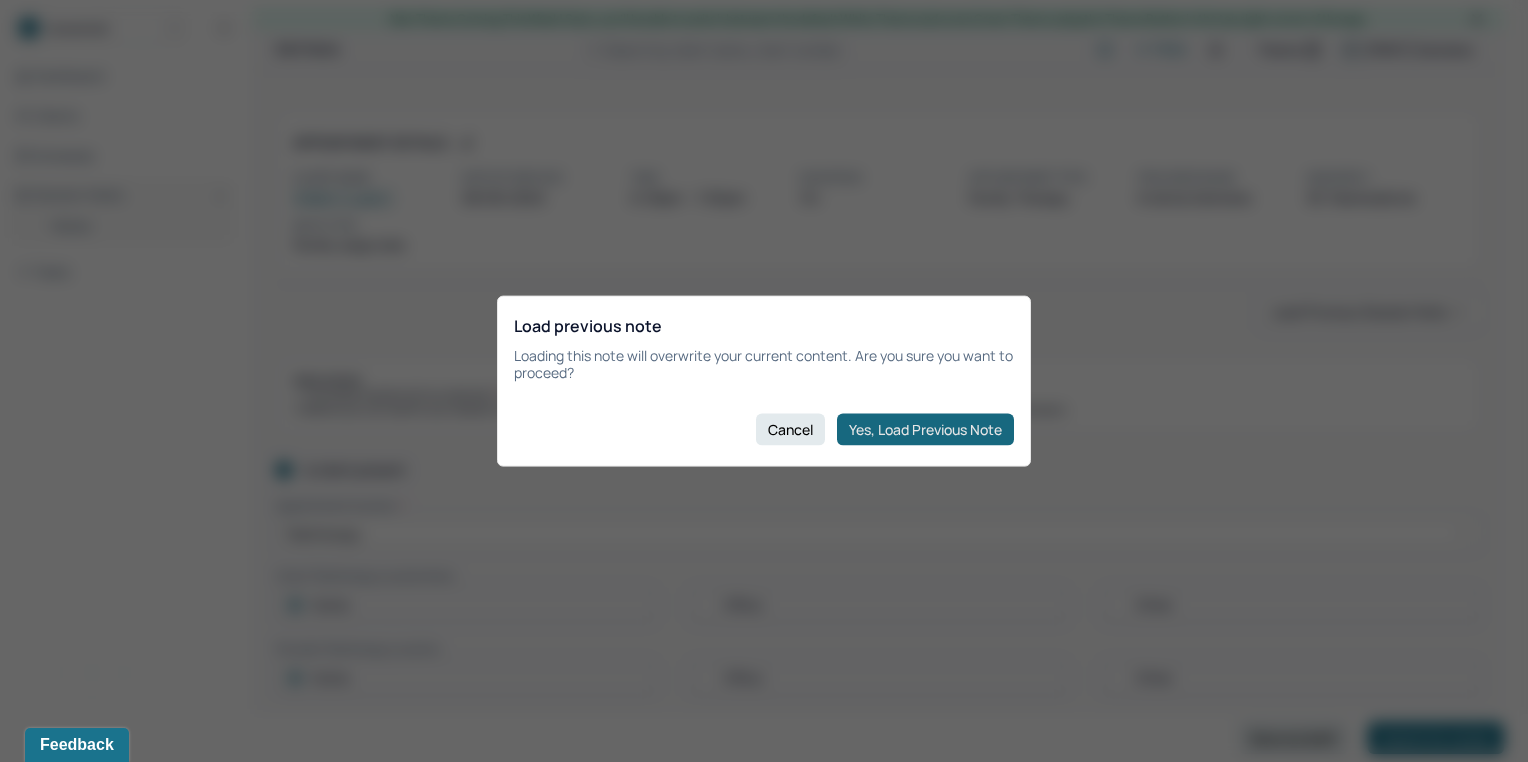 click on "Yes, Load Previous Note" at bounding box center [925, 429] 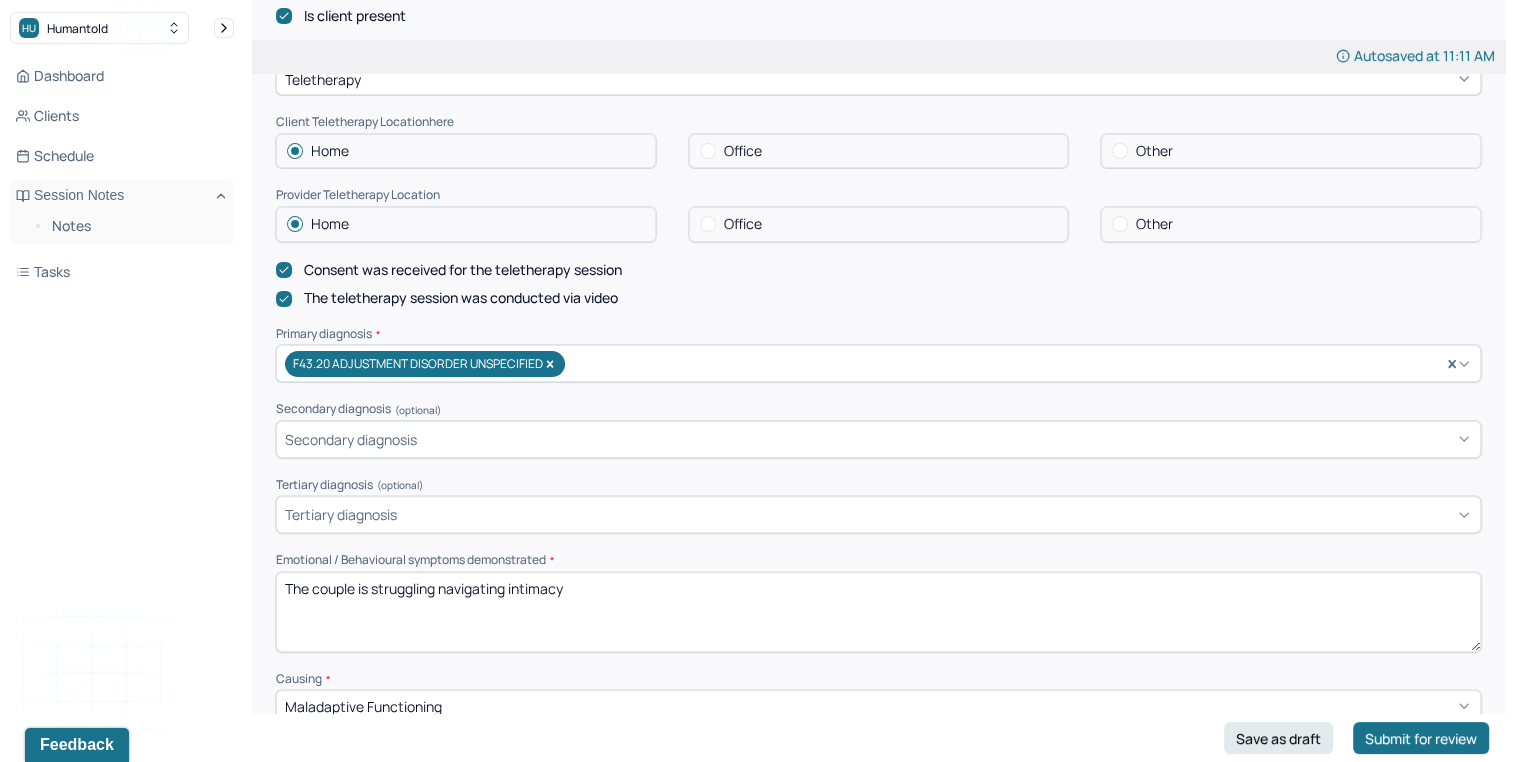 scroll, scrollTop: 644, scrollLeft: 0, axis: vertical 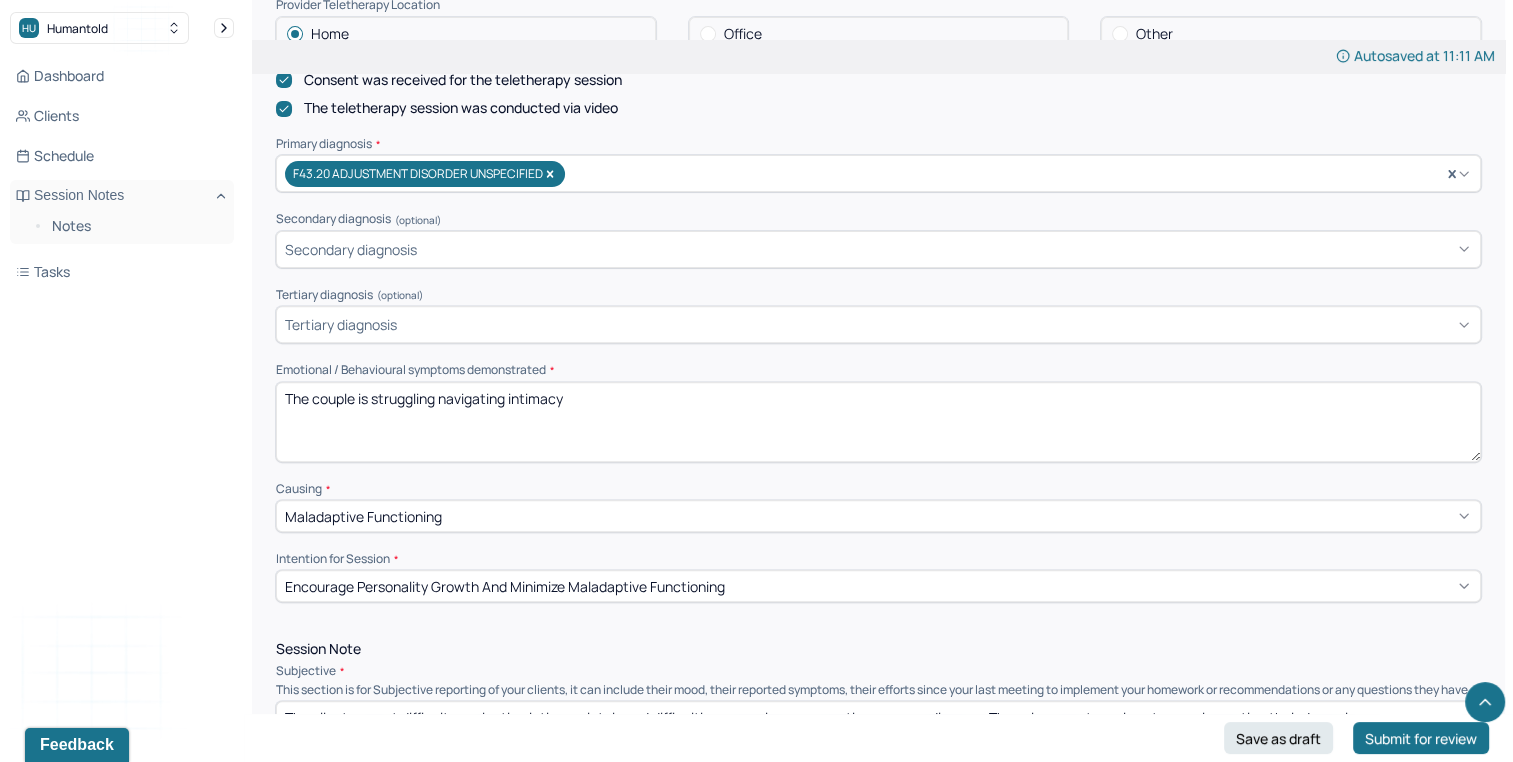 drag, startPoint x: 441, startPoint y: 397, endPoint x: 827, endPoint y: 424, distance: 386.94315 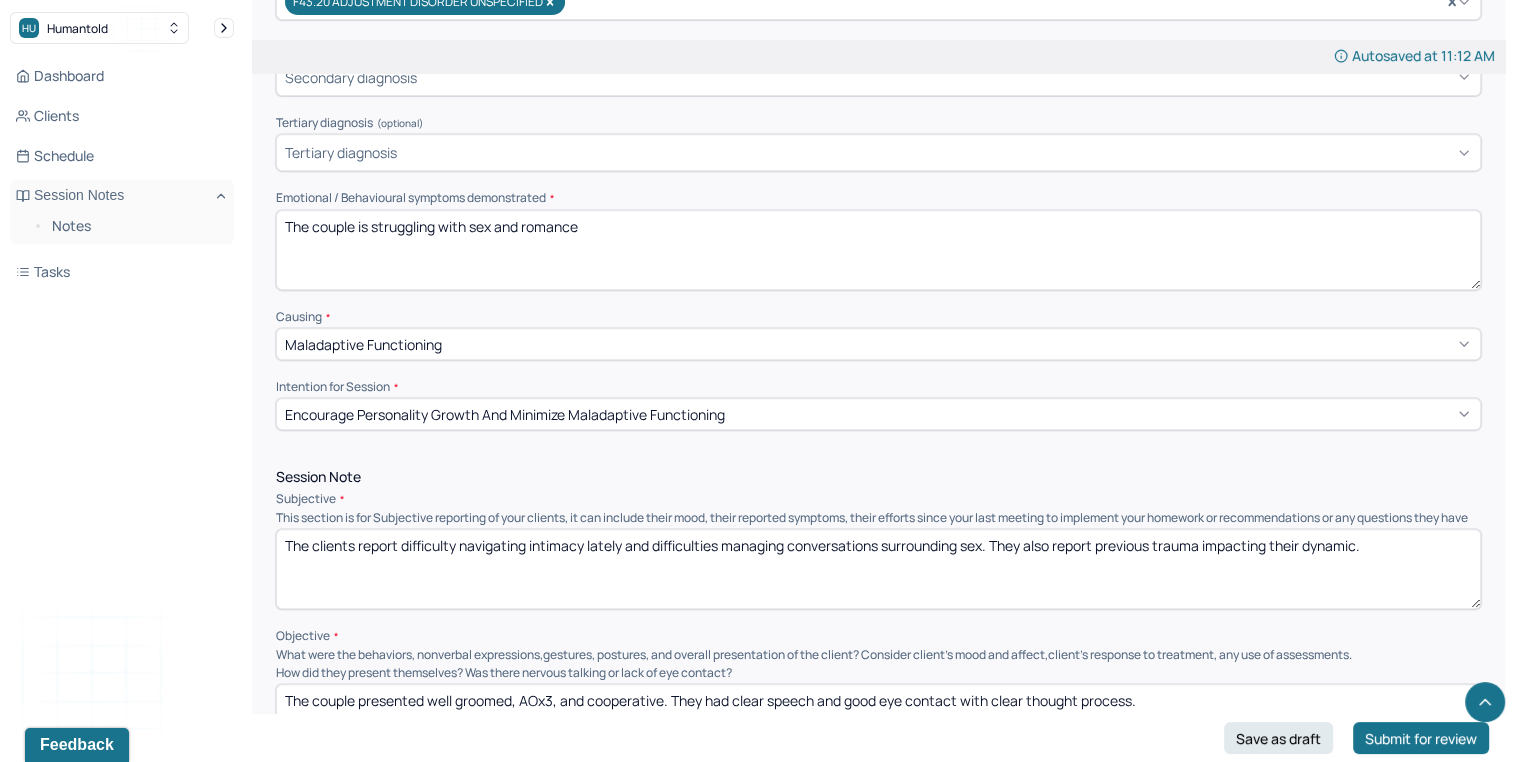 scroll, scrollTop: 856, scrollLeft: 0, axis: vertical 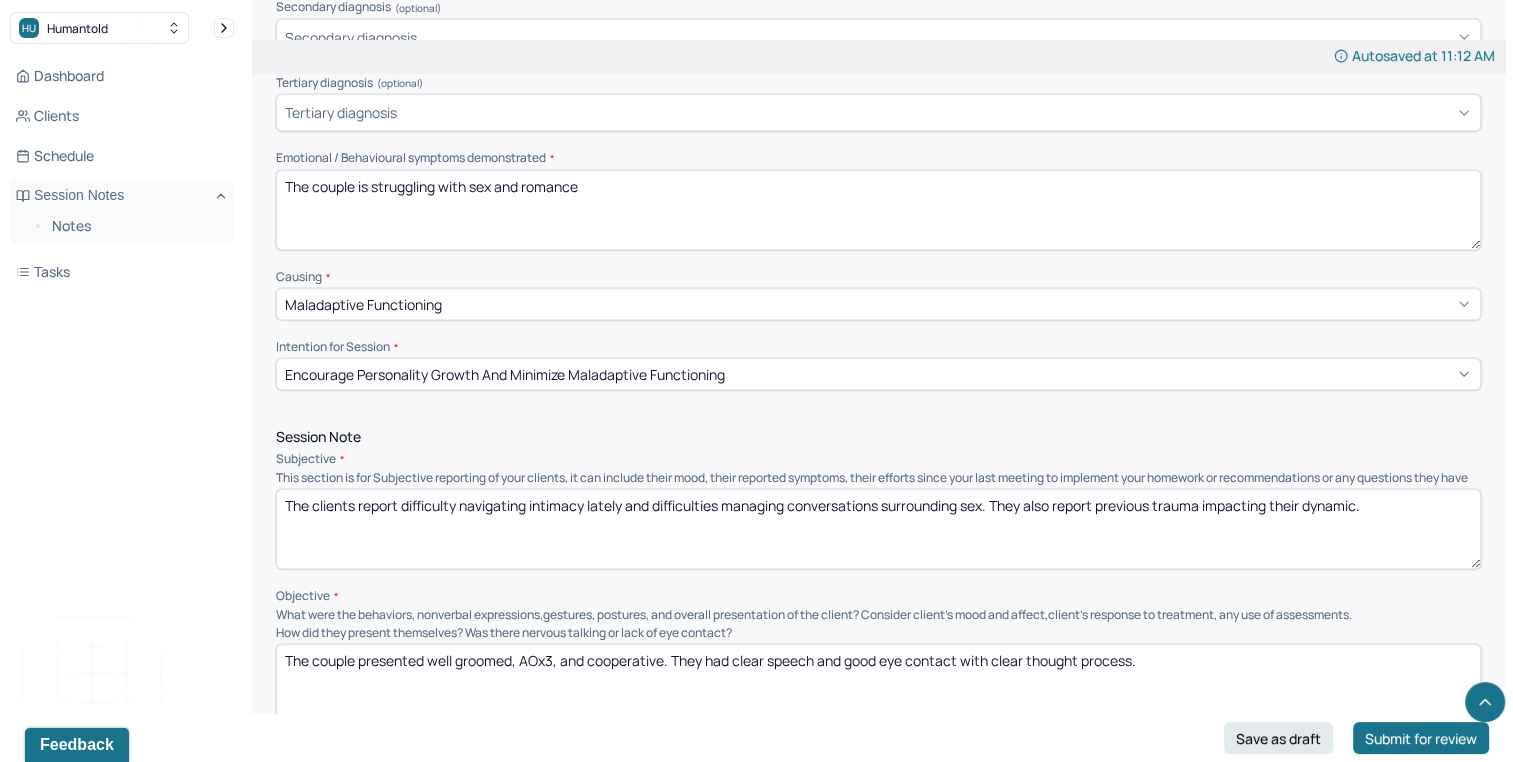 type on "The couple is struggling with sex and romance" 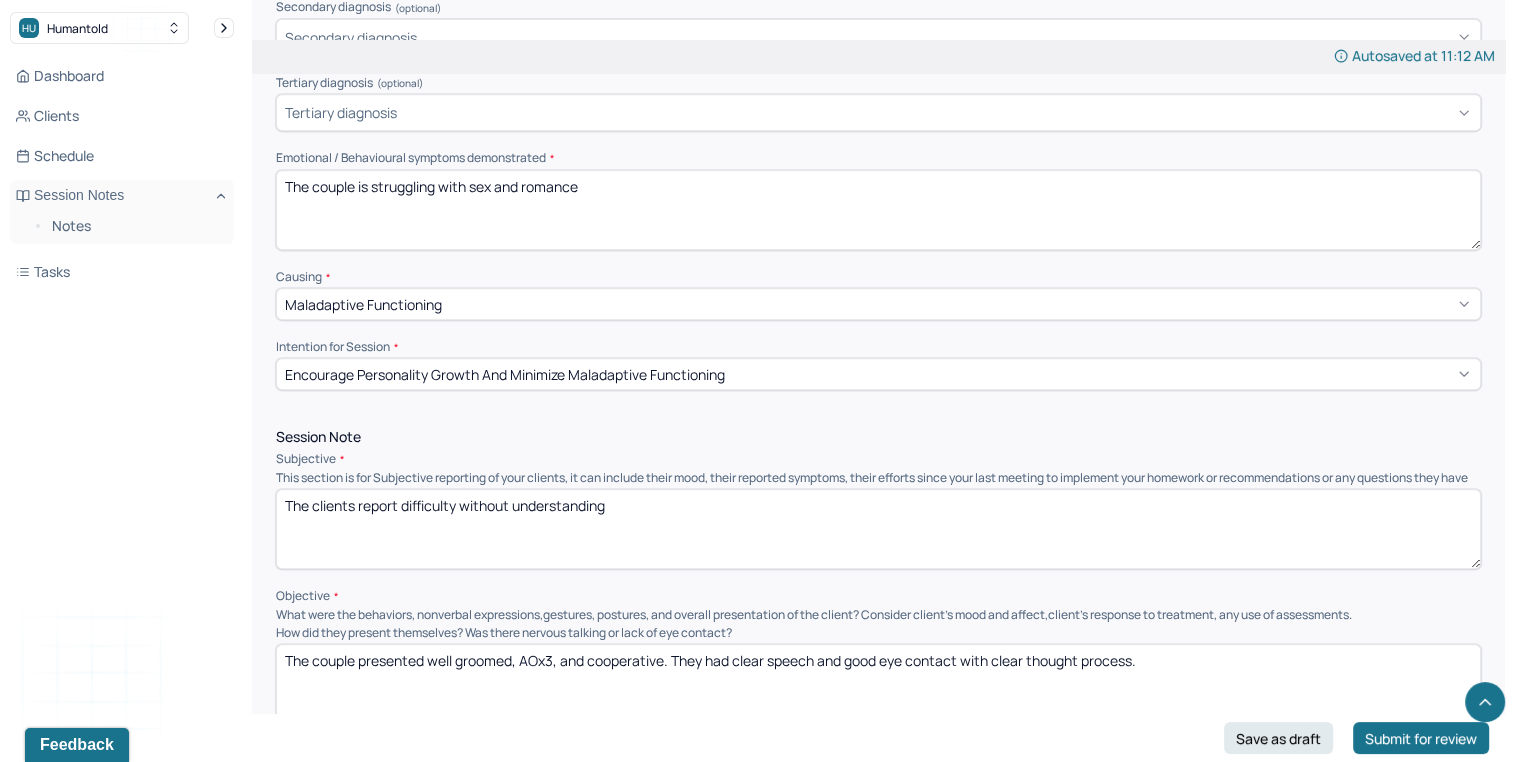 drag, startPoint x: 489, startPoint y: 516, endPoint x: 516, endPoint y: 514, distance: 27.073973 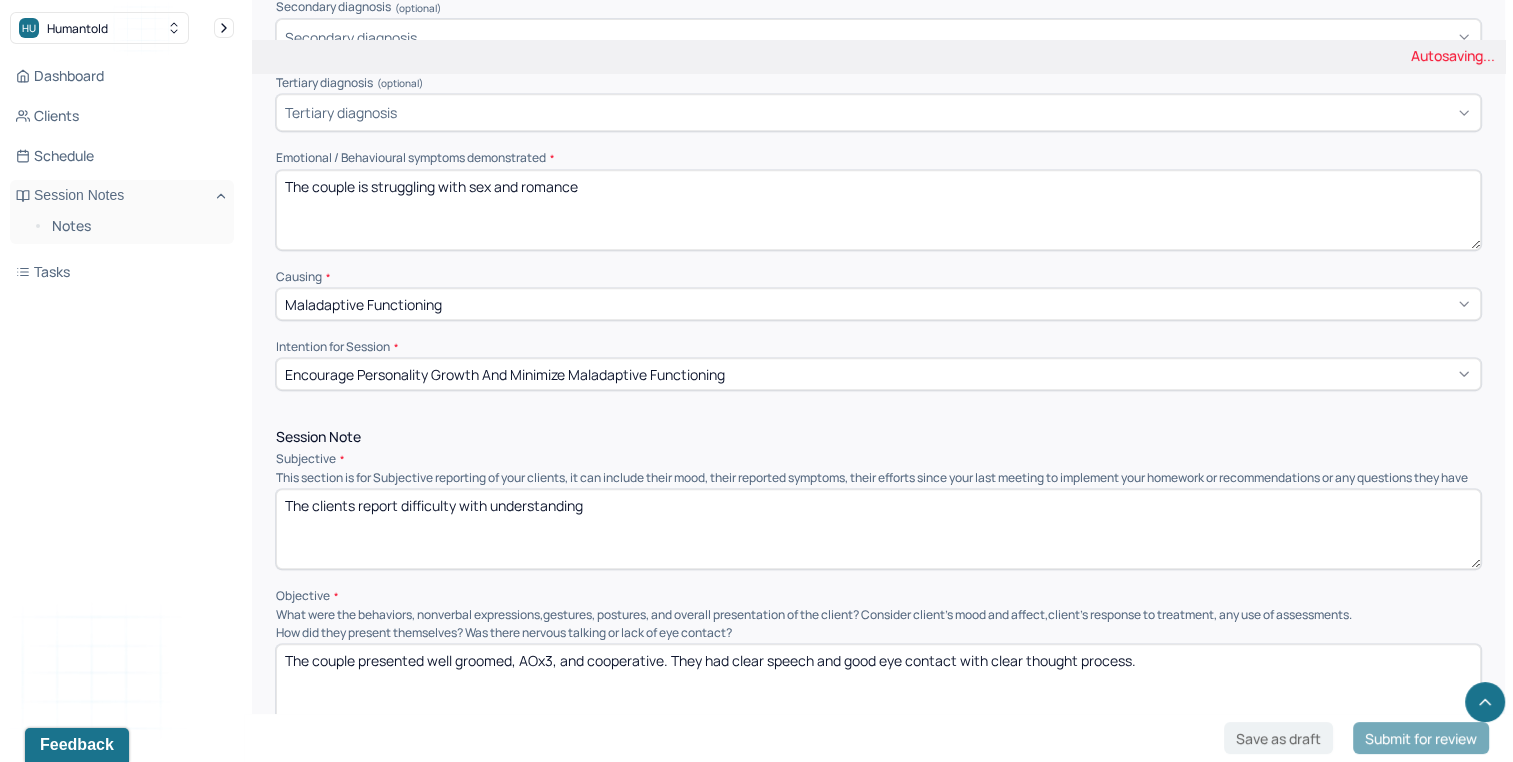 click on "The clients report difficulty without understanding" at bounding box center [878, 529] 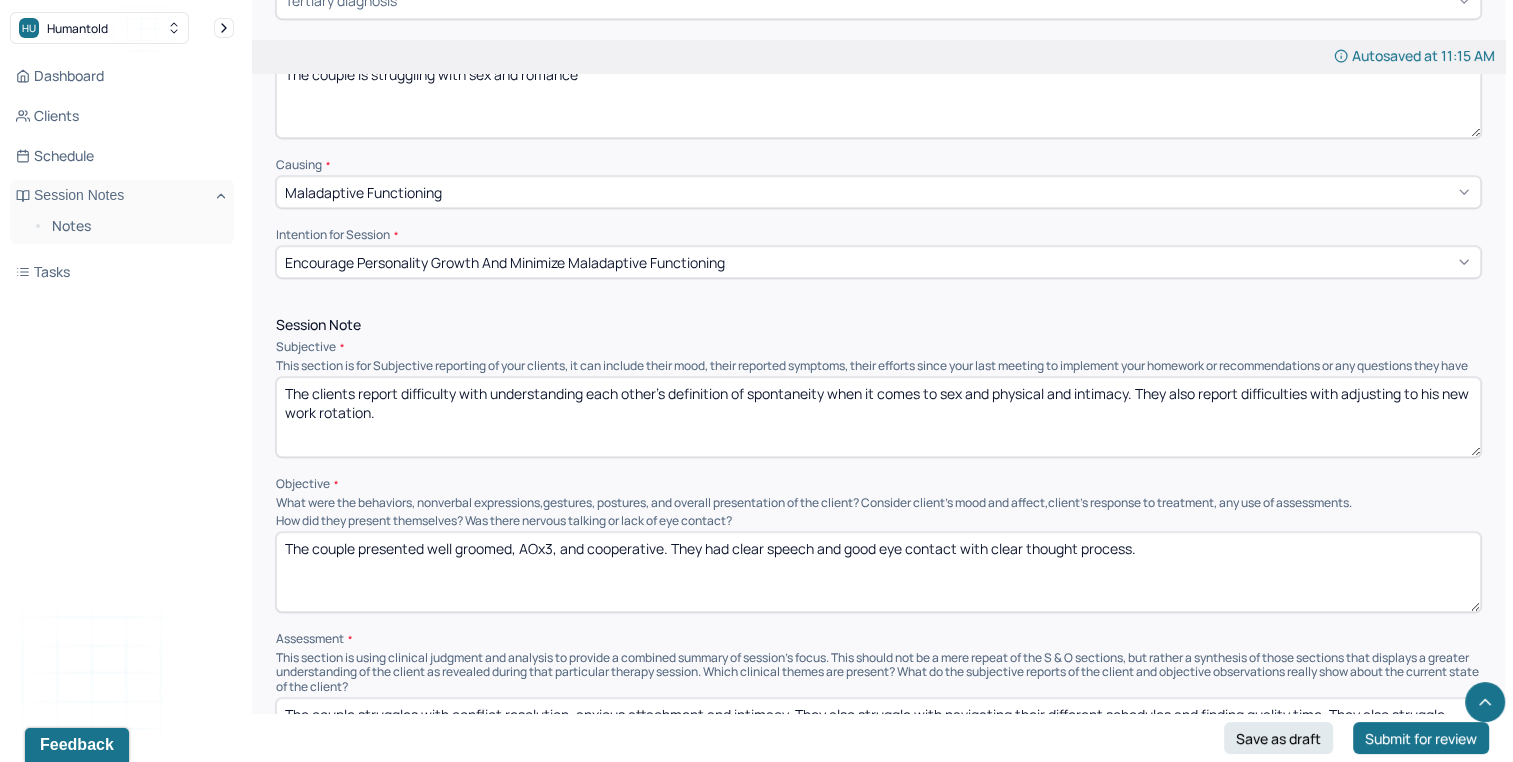 scroll, scrollTop: 992, scrollLeft: 0, axis: vertical 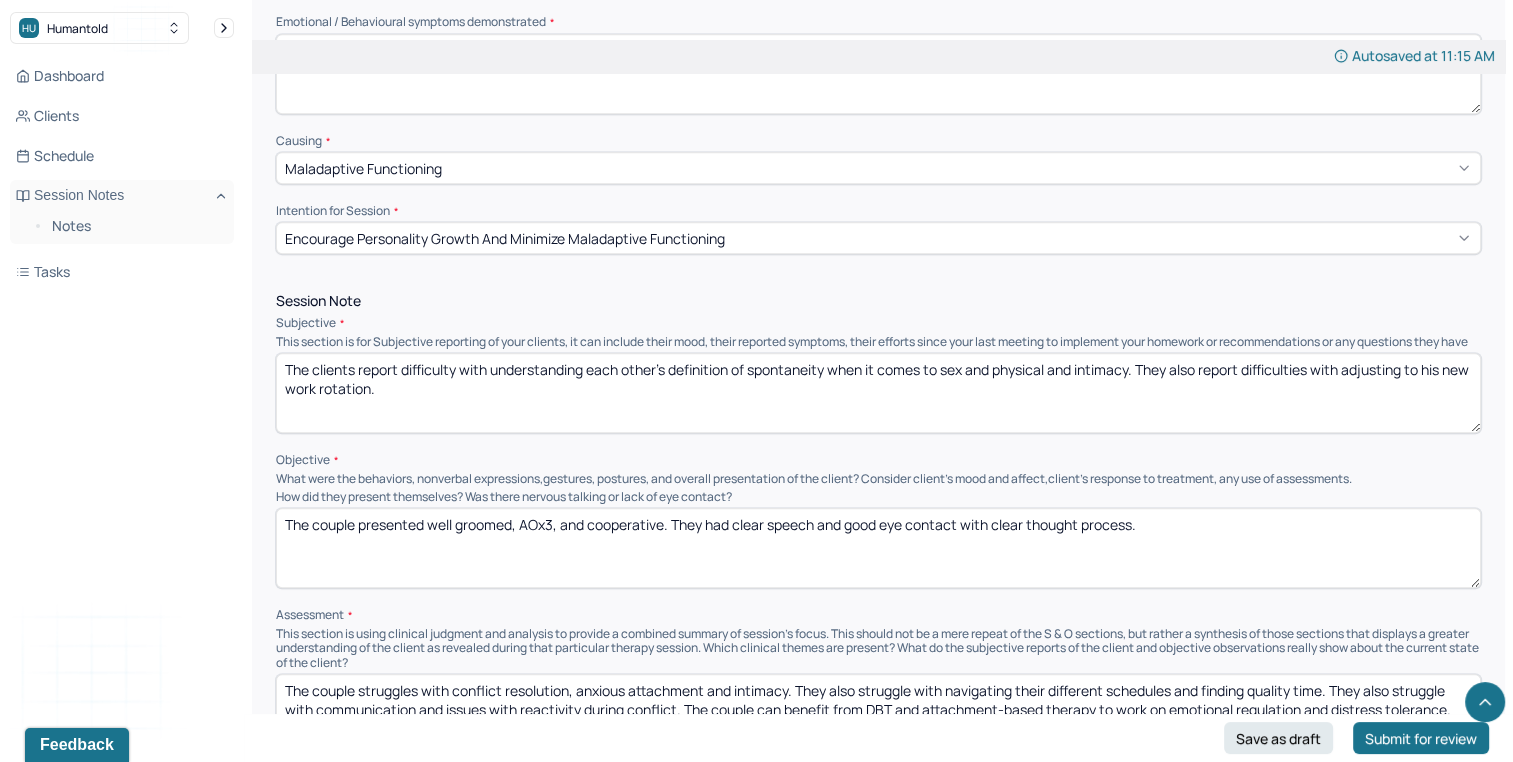 type on "The clients report difficulty with understanding each other's definition of spontaneity when it comes to sex and physical and intimacy. They also report difficulties with adjusting to his new work rotation." 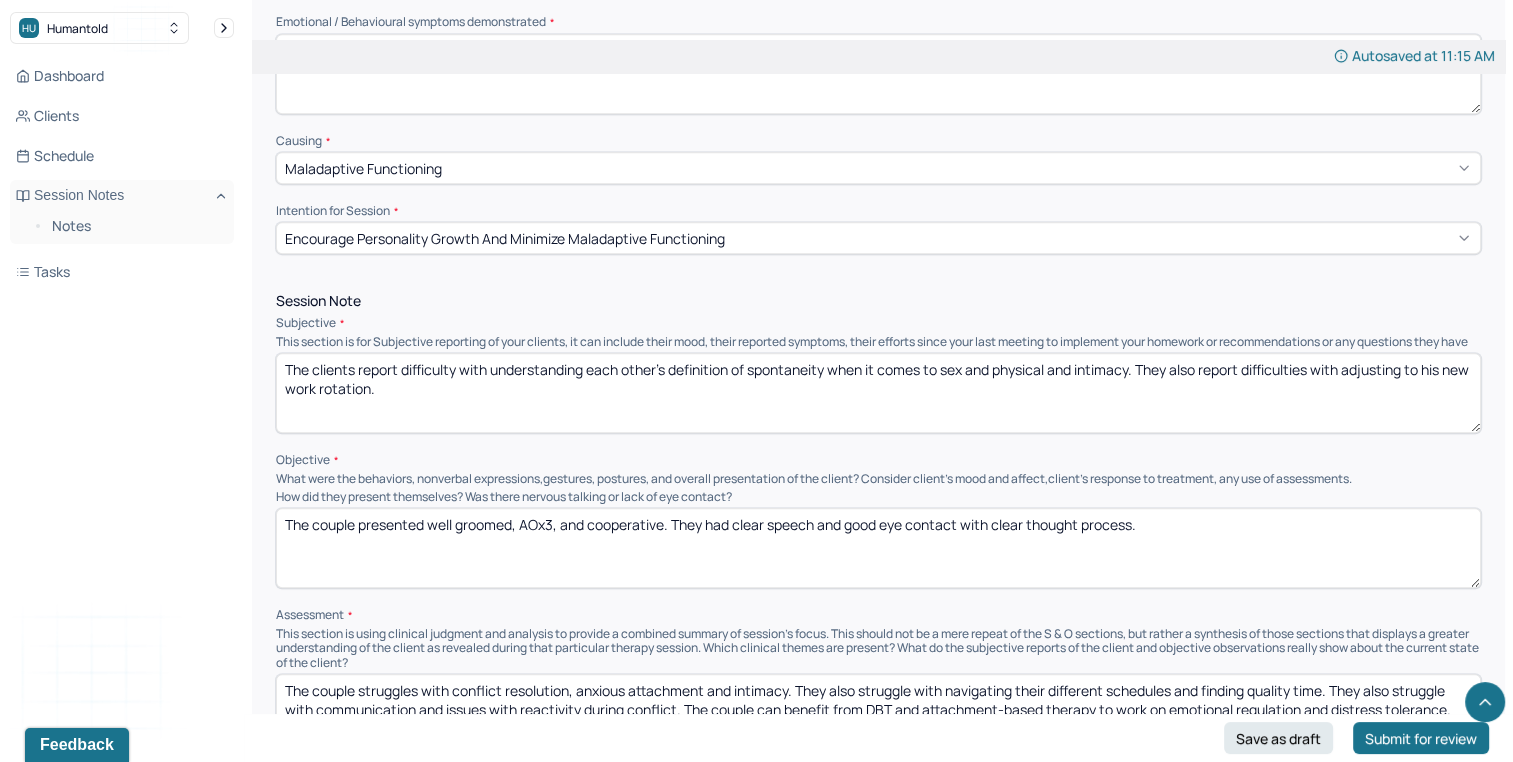 drag, startPoint x: 769, startPoint y: 516, endPoint x: 751, endPoint y: 540, distance: 30 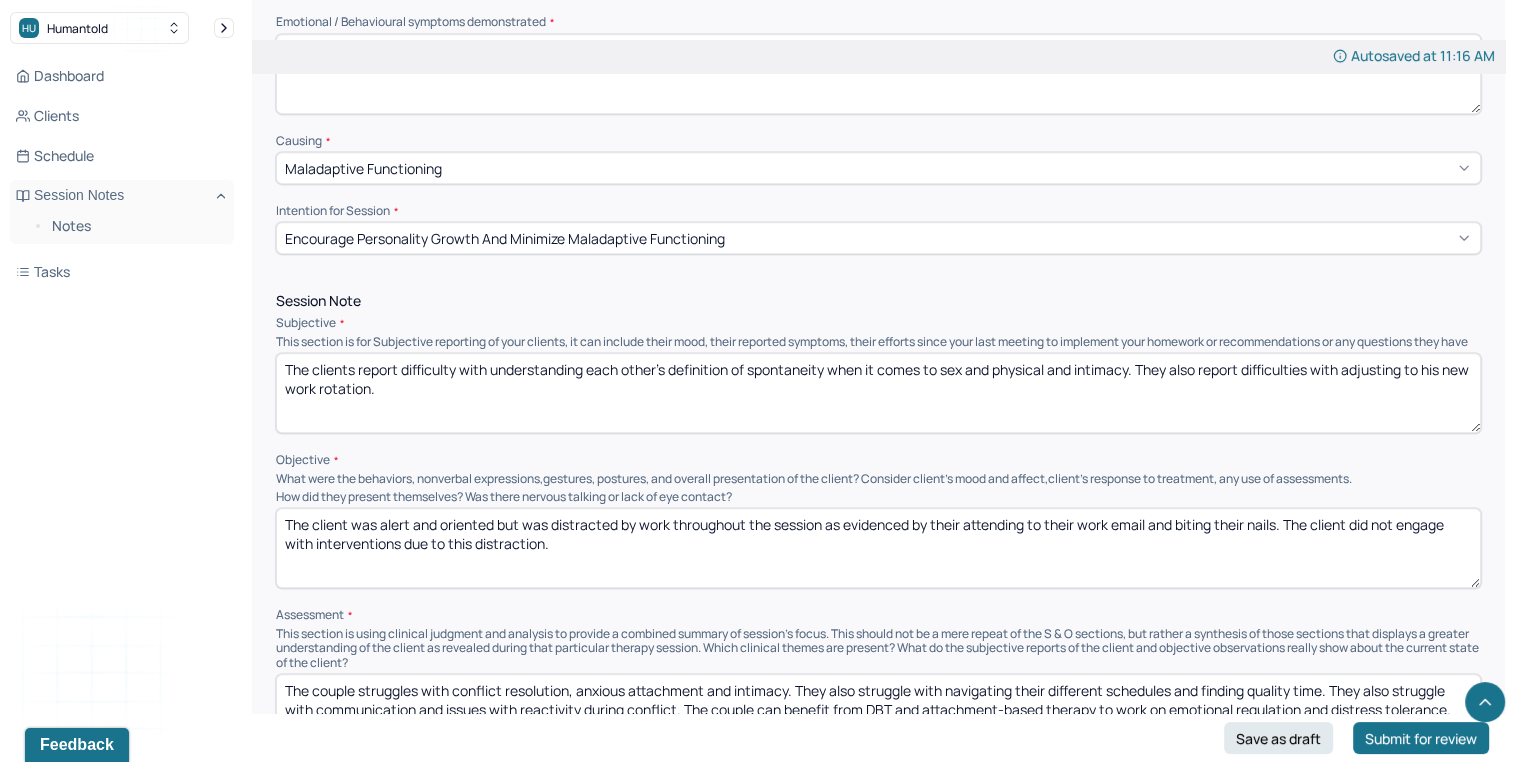 drag, startPoint x: 621, startPoint y: 535, endPoint x: 672, endPoint y: 530, distance: 51.24451 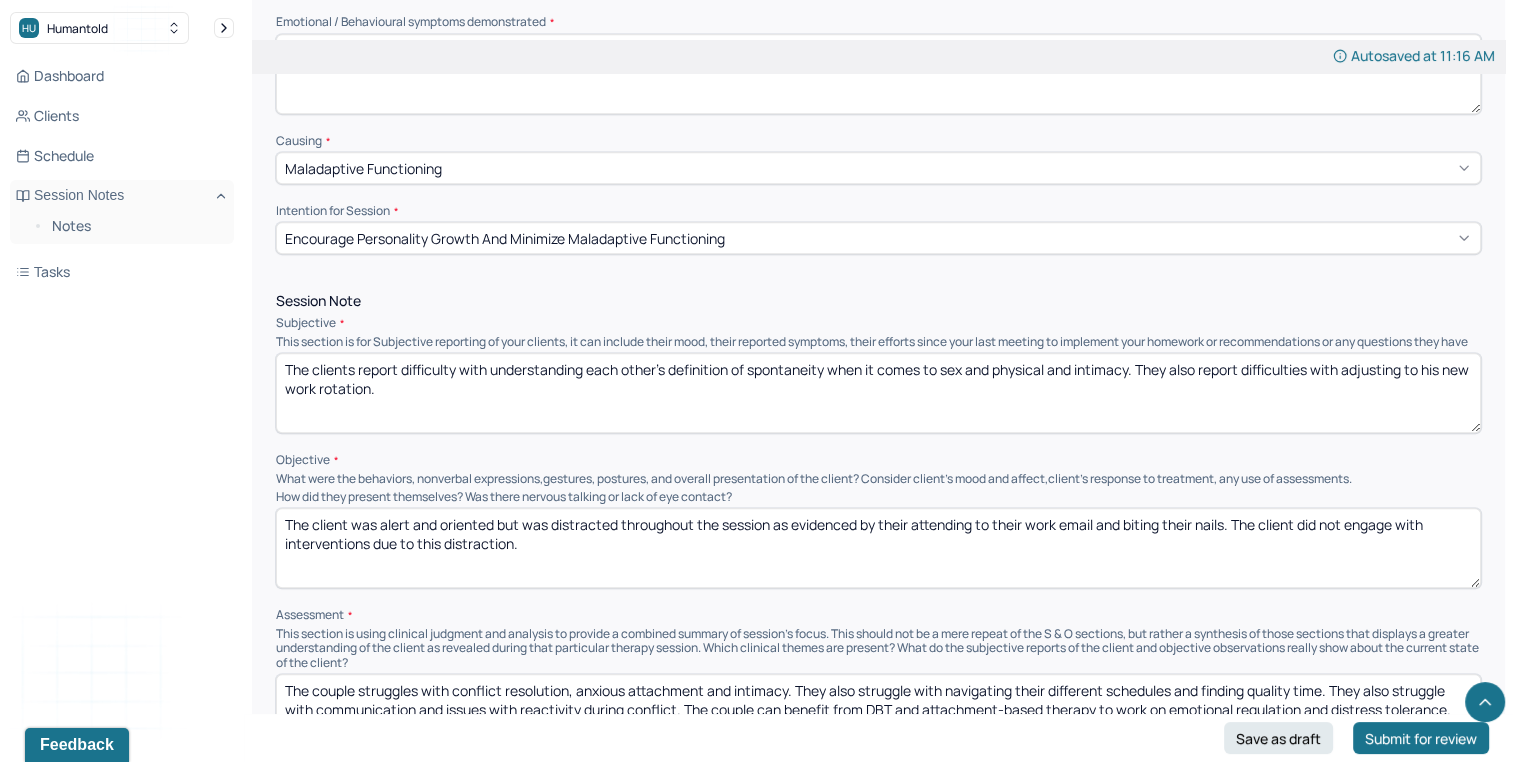 drag, startPoint x: 1031, startPoint y: 542, endPoint x: 1232, endPoint y: 534, distance: 201.15913 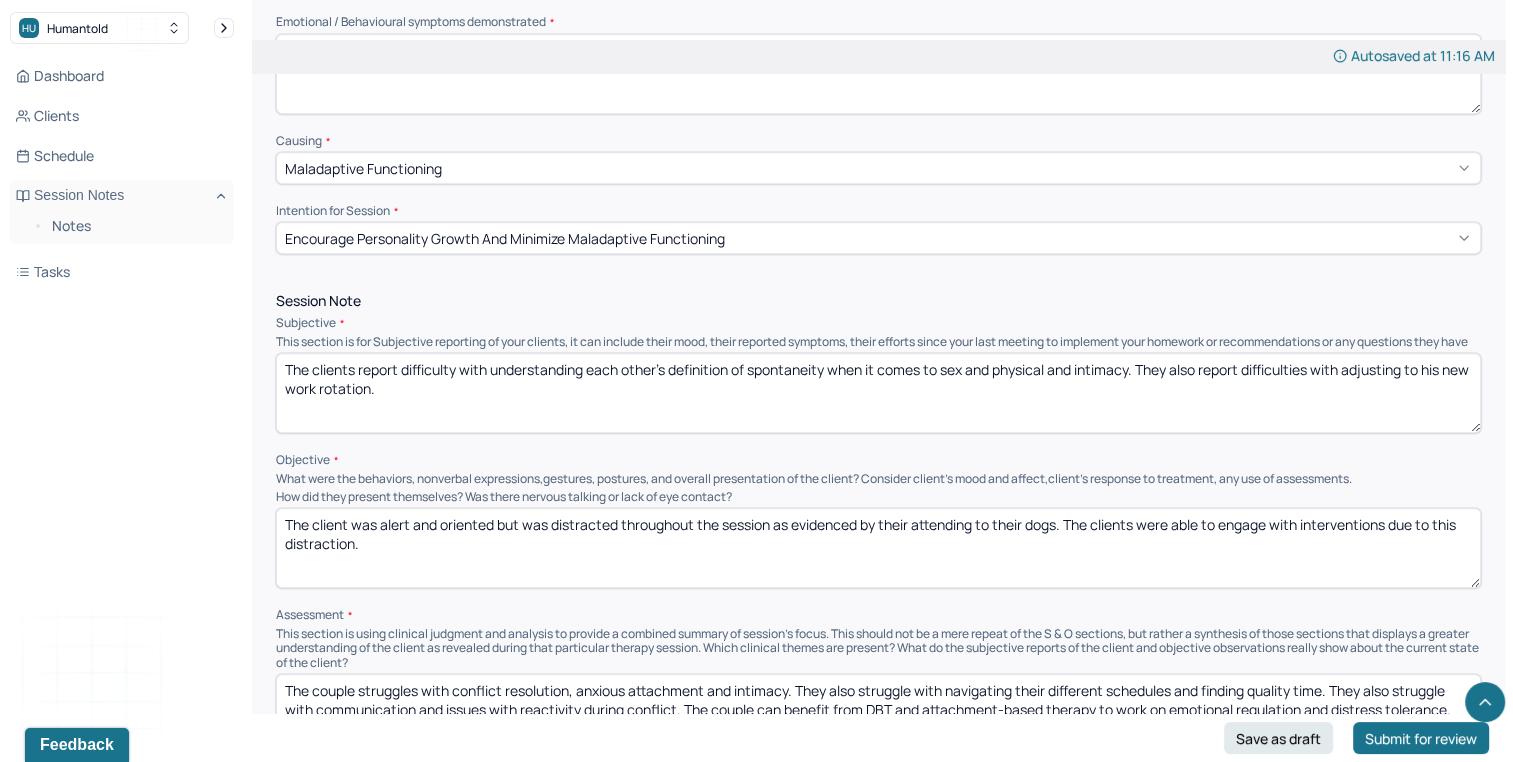 click on "The client was alert and oriented but was distracted throughout the session as evidenced by their attending to their dogs. The clients were able to engage with interventions due to this distraction." at bounding box center (878, 548) 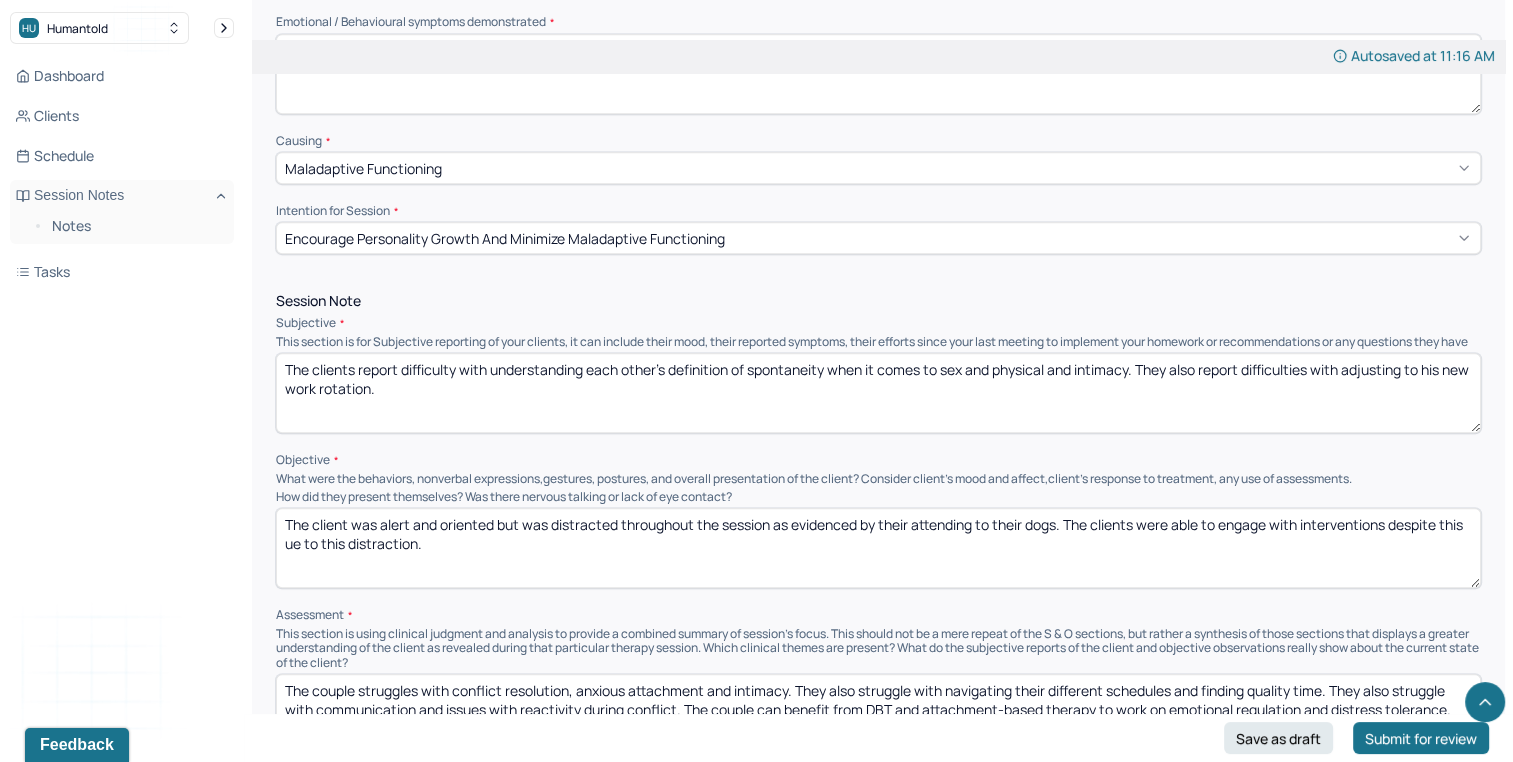 drag, startPoint x: 282, startPoint y: 558, endPoint x: 342, endPoint y: 559, distance: 60.00833 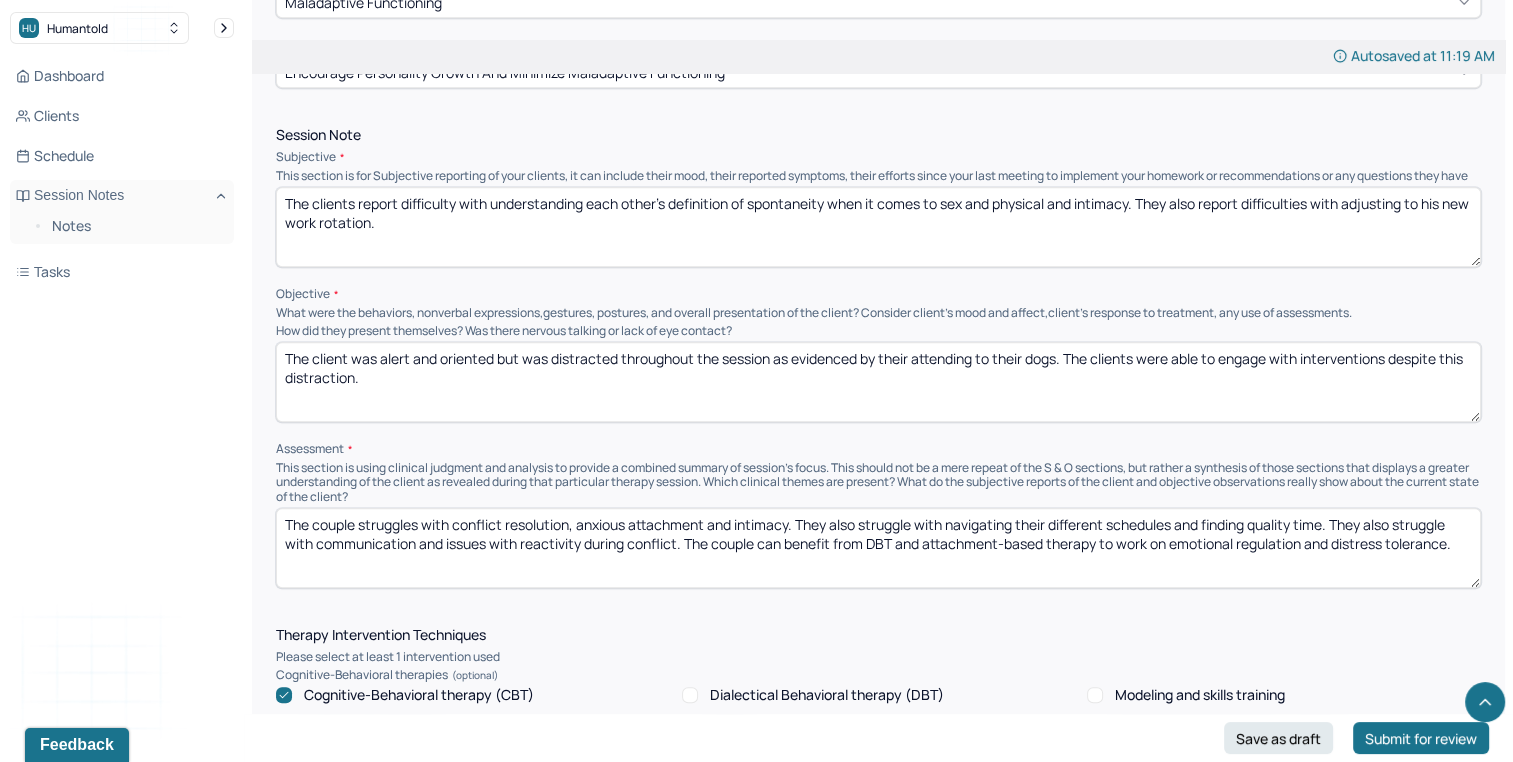 scroll, scrollTop: 1162, scrollLeft: 0, axis: vertical 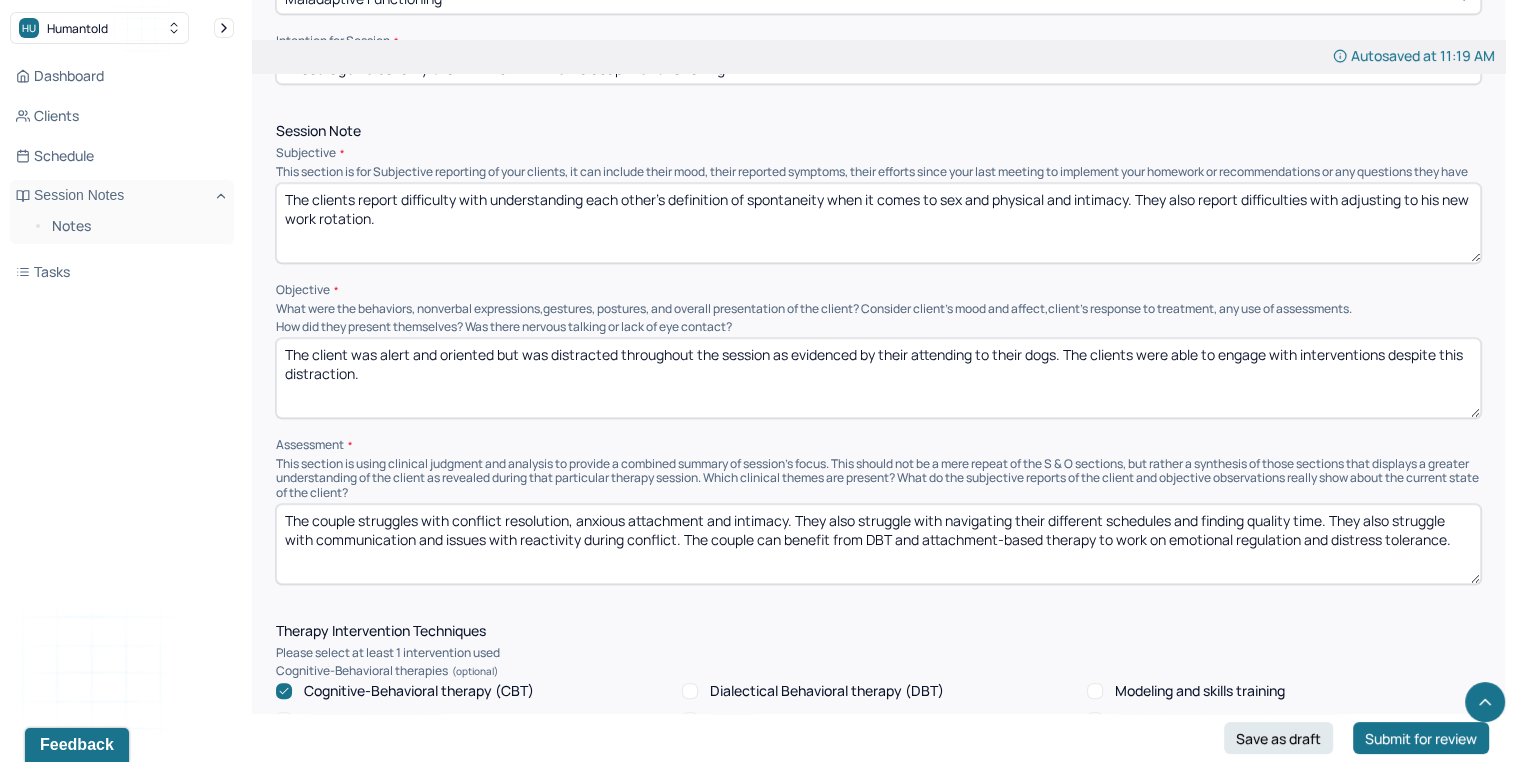 type on "The client was alert and oriented but was distracted throughout the session as evidenced by their attending to their dogs. The clients were able to engage with interventions despite this distraction." 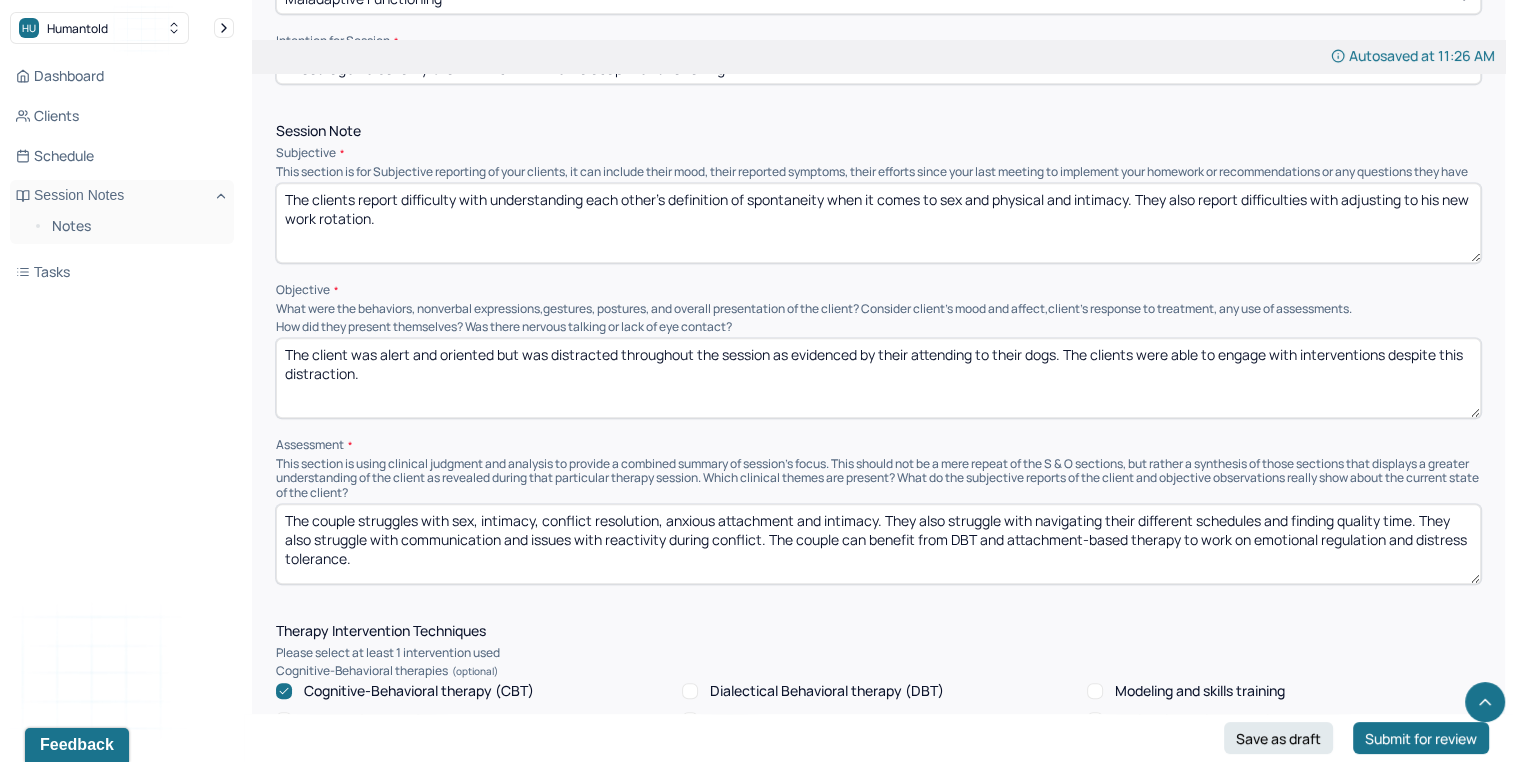 drag, startPoint x: 668, startPoint y: 527, endPoint x: 891, endPoint y: 515, distance: 223.32263 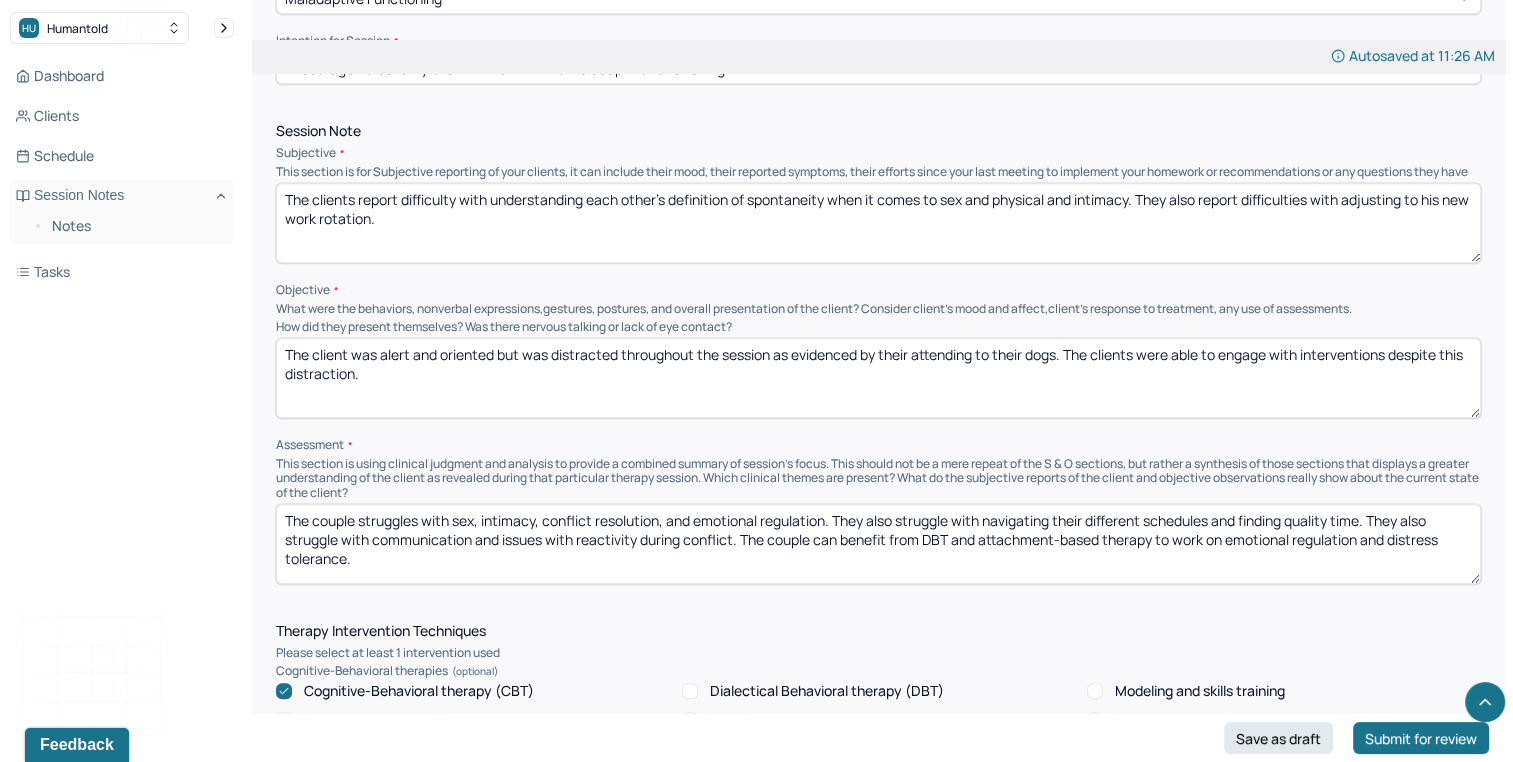 click on "The couple struggles with sex, intimacy, conflict resolution, and emotional regulation. They also struggle with navigating their different schedules and finding quality time. They also struggle with communication and issues with reactivity during conflict. The couple can benefit from DBT and attachment-based therapy to work on emotional regulation and distress tolerance." at bounding box center (878, 544) 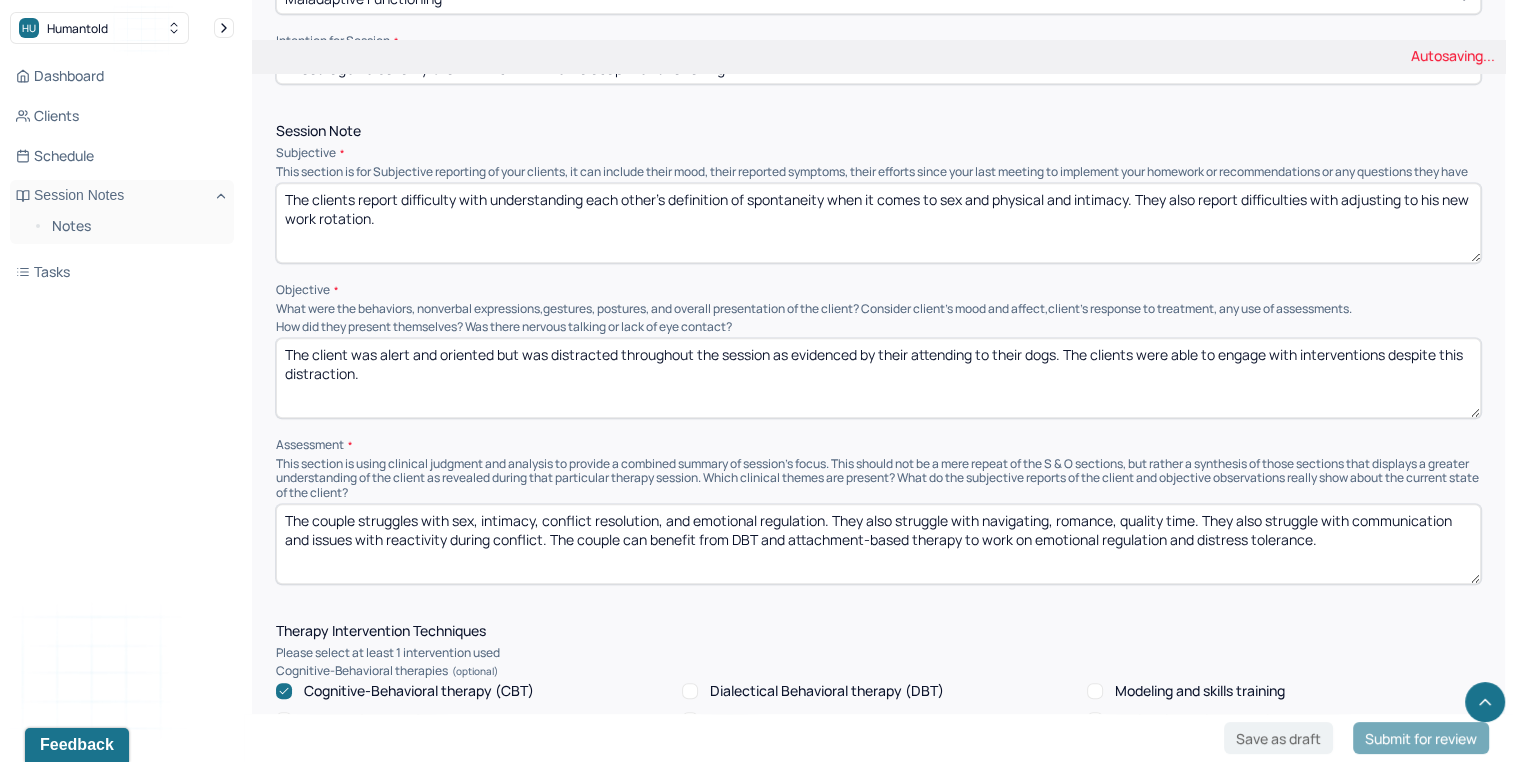 click on "The couple struggles with sex, intimacy, conflict resolution, and emotional regulation. They also struggle with navigating , romance, quality time. They also struggle with communication and issues with reactivity during conflict. The couple can benefit from DBT and attachment-based therapy to work on emotional regulation and distress tolerance." at bounding box center [878, 544] 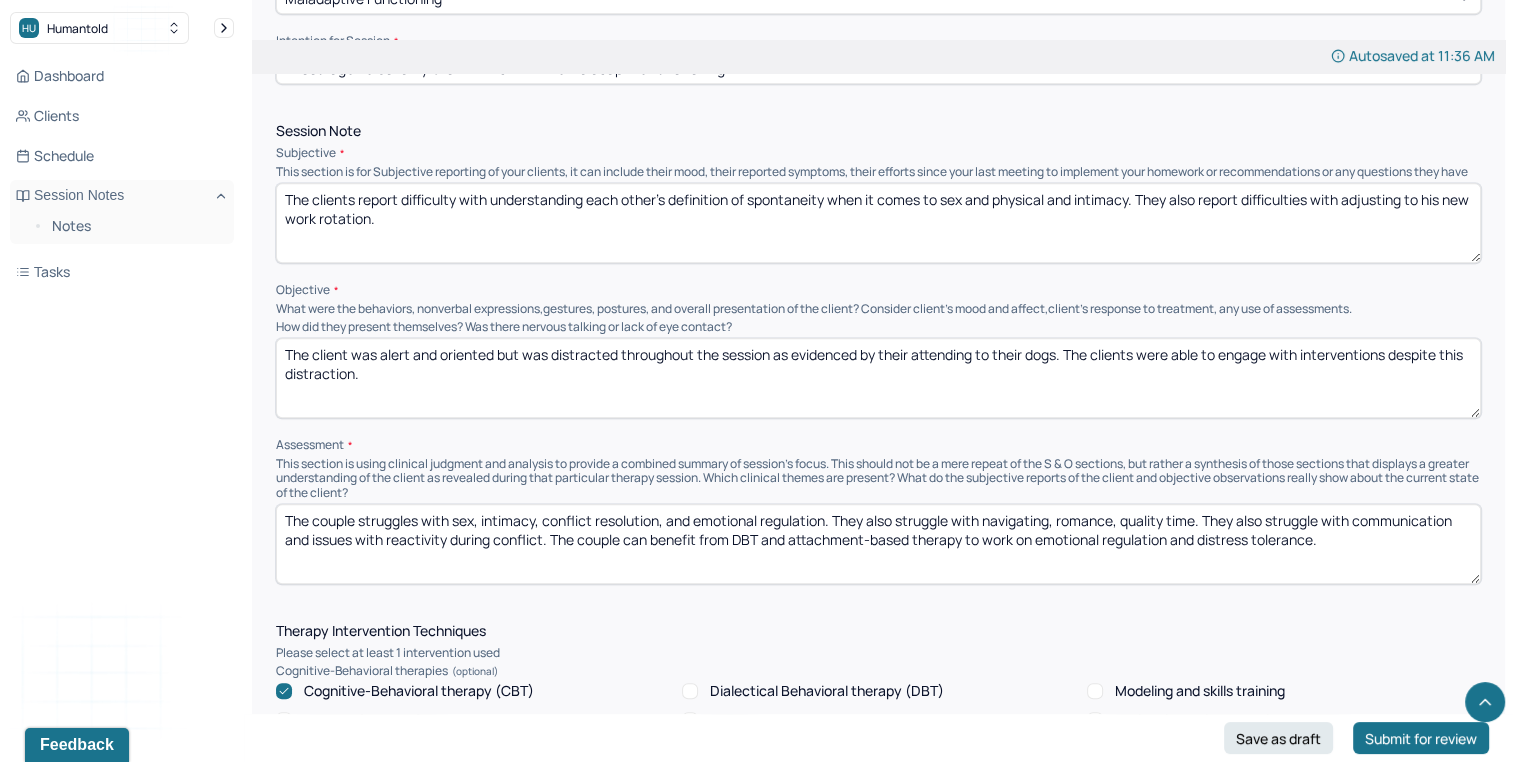 click on "The couple struggles with sex, intimacy, conflict resolution, and emotional regulation. They also struggle with navigating, romance, quality time. They also struggle with communication and issues with reactivity during conflict. The couple can benefit from DBT and attachment-based therapy to work on emotional regulation and distress tolerance." at bounding box center [878, 544] 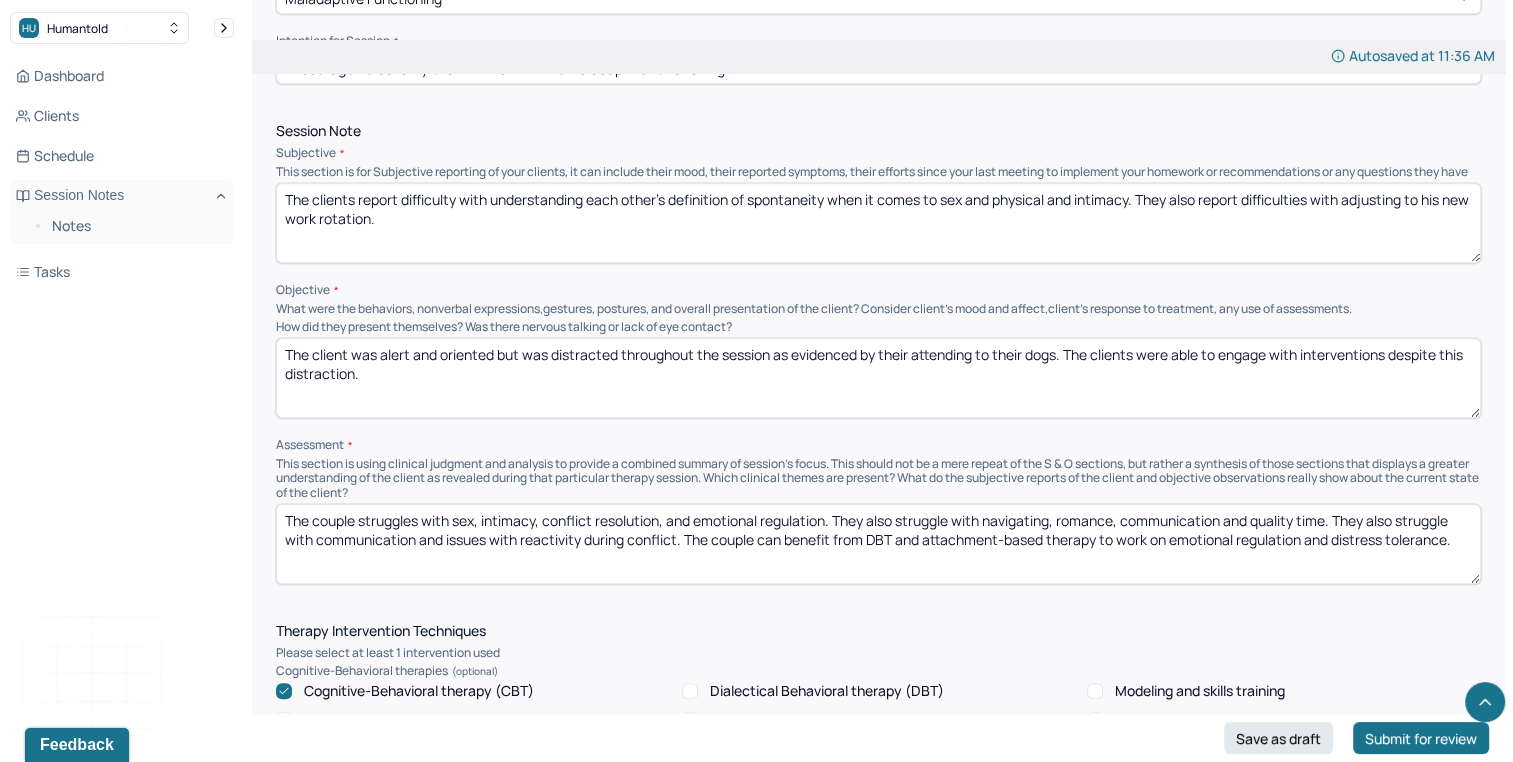 drag, startPoint x: 1340, startPoint y: 528, endPoint x: 681, endPoint y: 591, distance: 662.0045 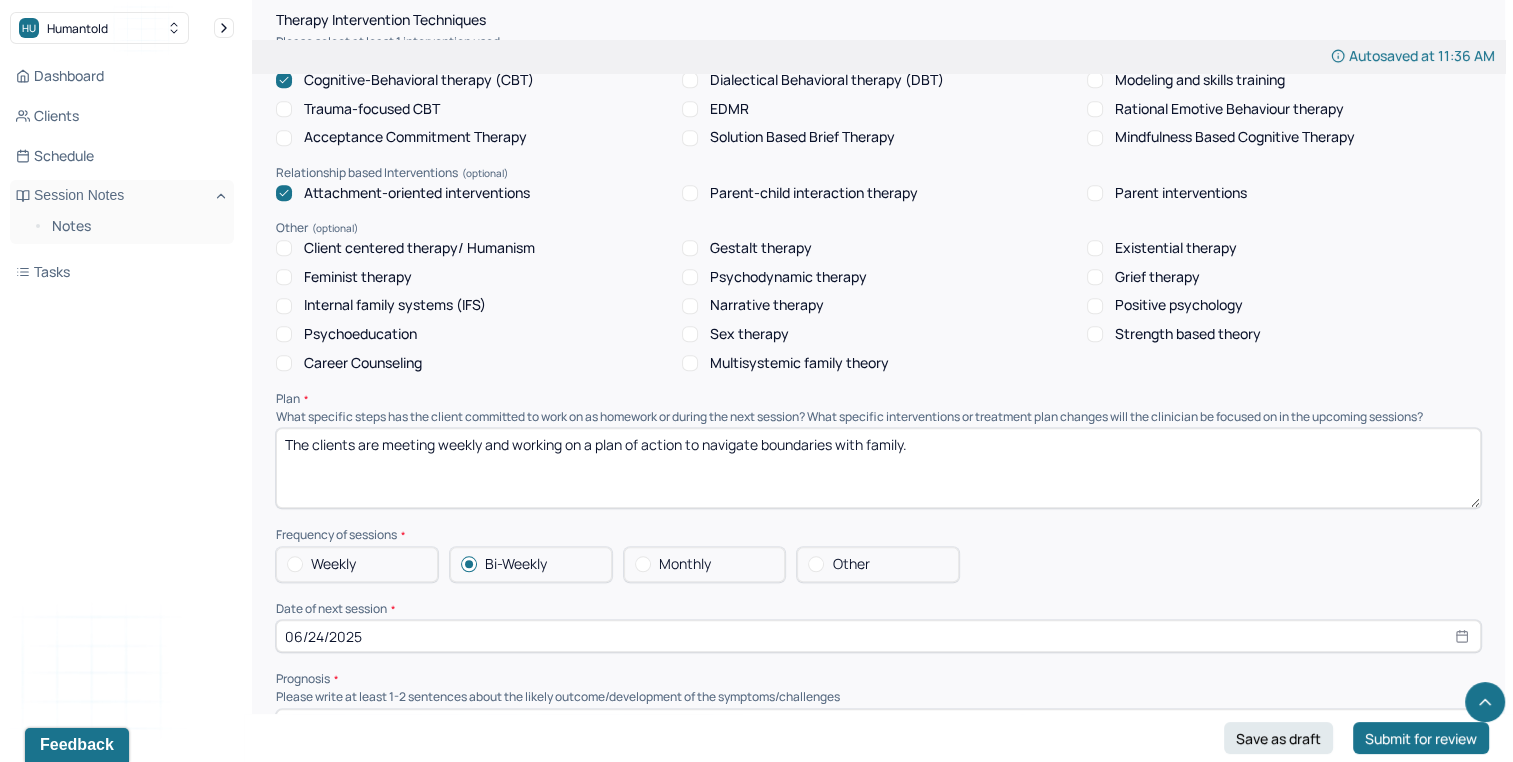 scroll, scrollTop: 1779, scrollLeft: 0, axis: vertical 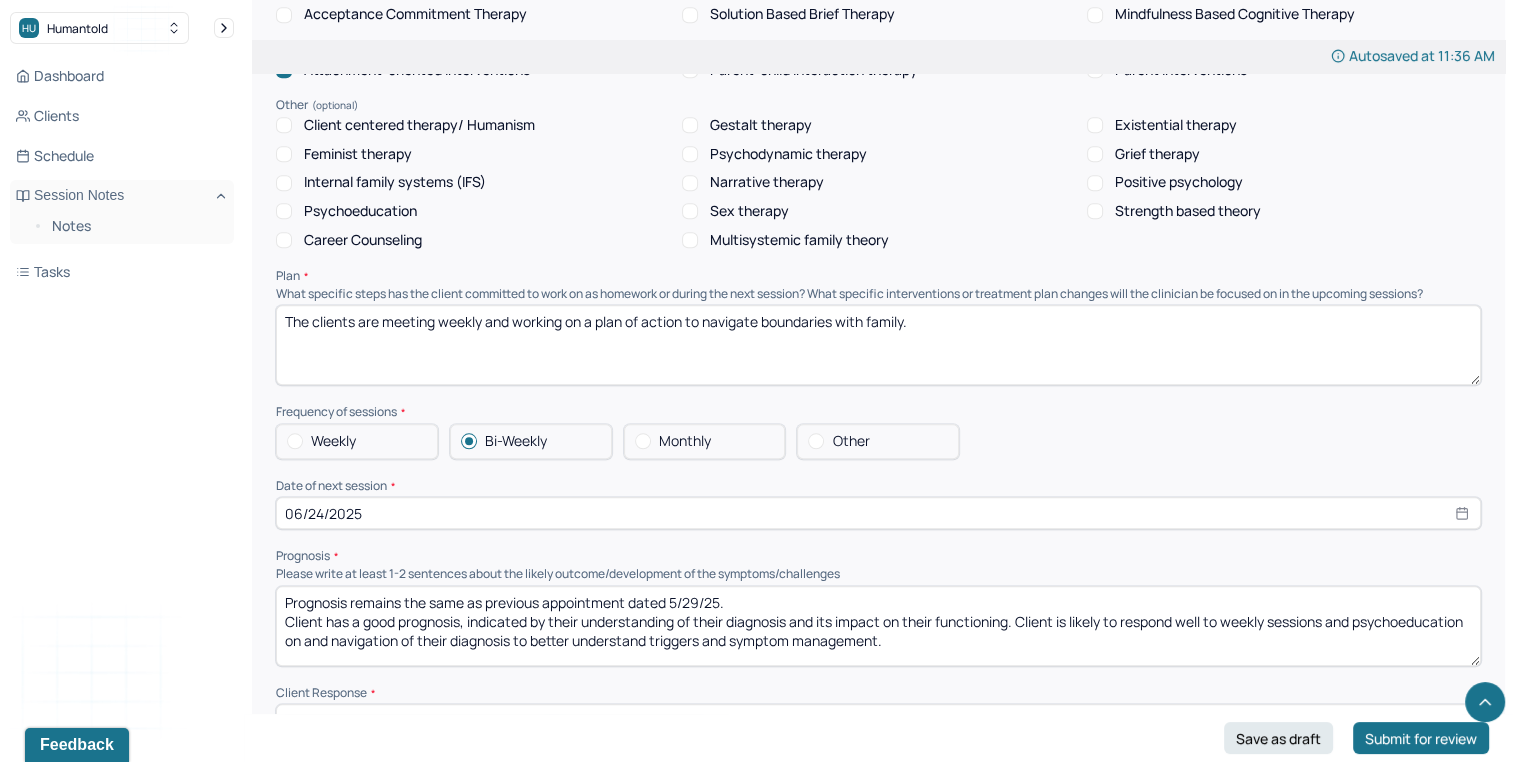type on "The couple struggles with sex, intimacy, conflict resolution, and emotional regulation. They also struggle with navigating, romance, communication and quality time. The couple can benefit from DBT and attachment-based therapy to work on emotional regulation and distress tolerance." 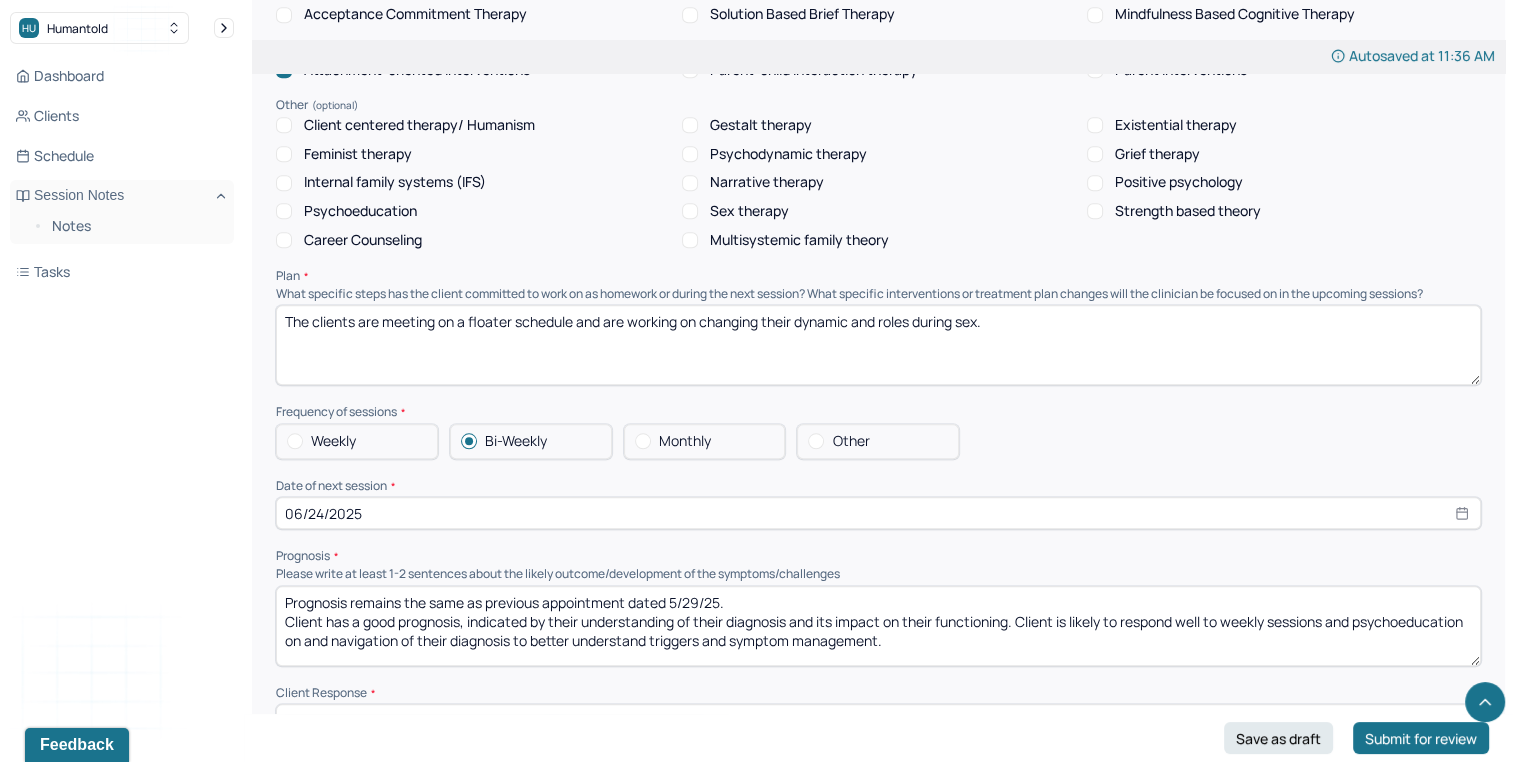 type on "The clients are meeting on a floater schedule and are working on changing their dynamic and roles during sex." 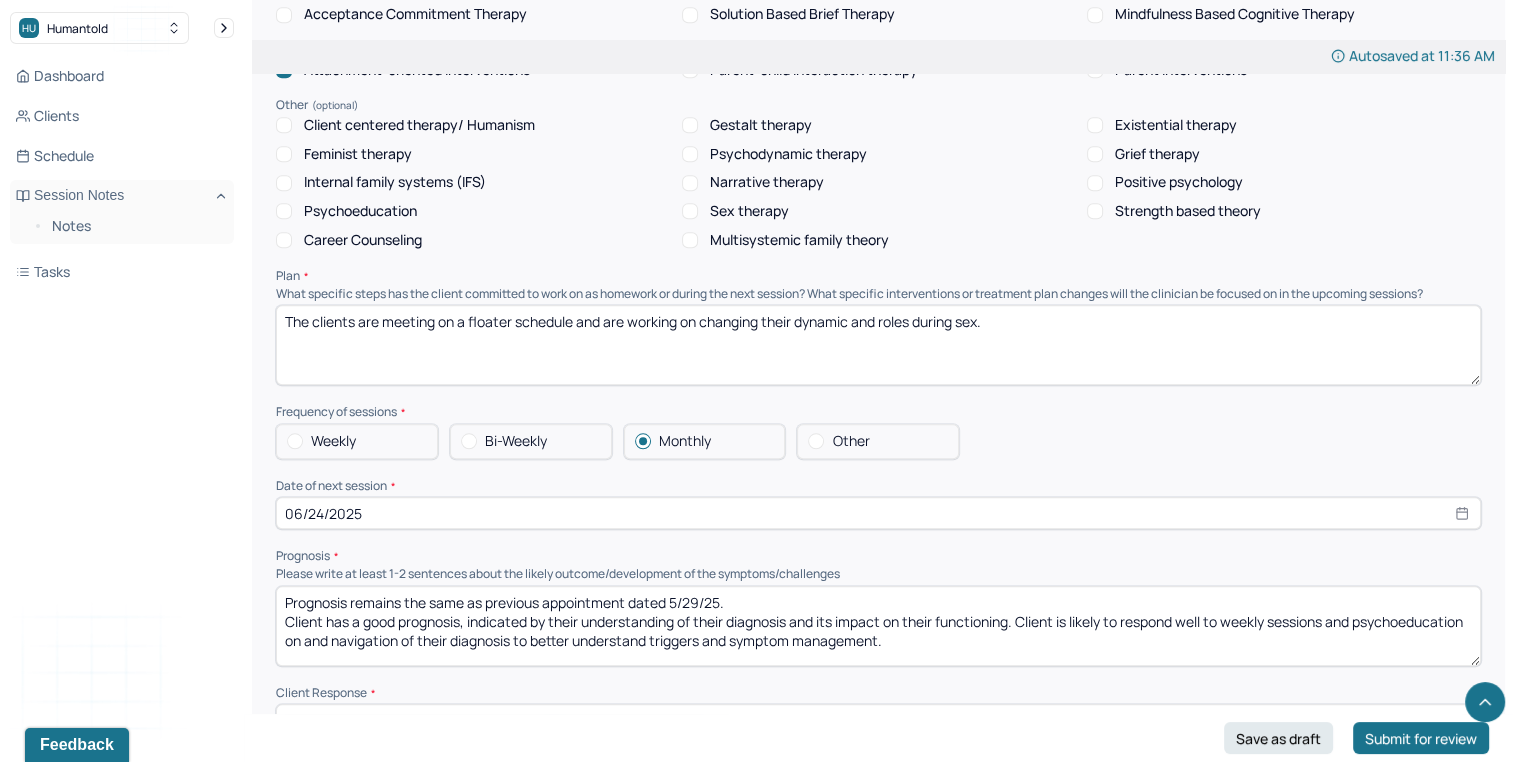 click on "06/24/2025" at bounding box center [878, 513] 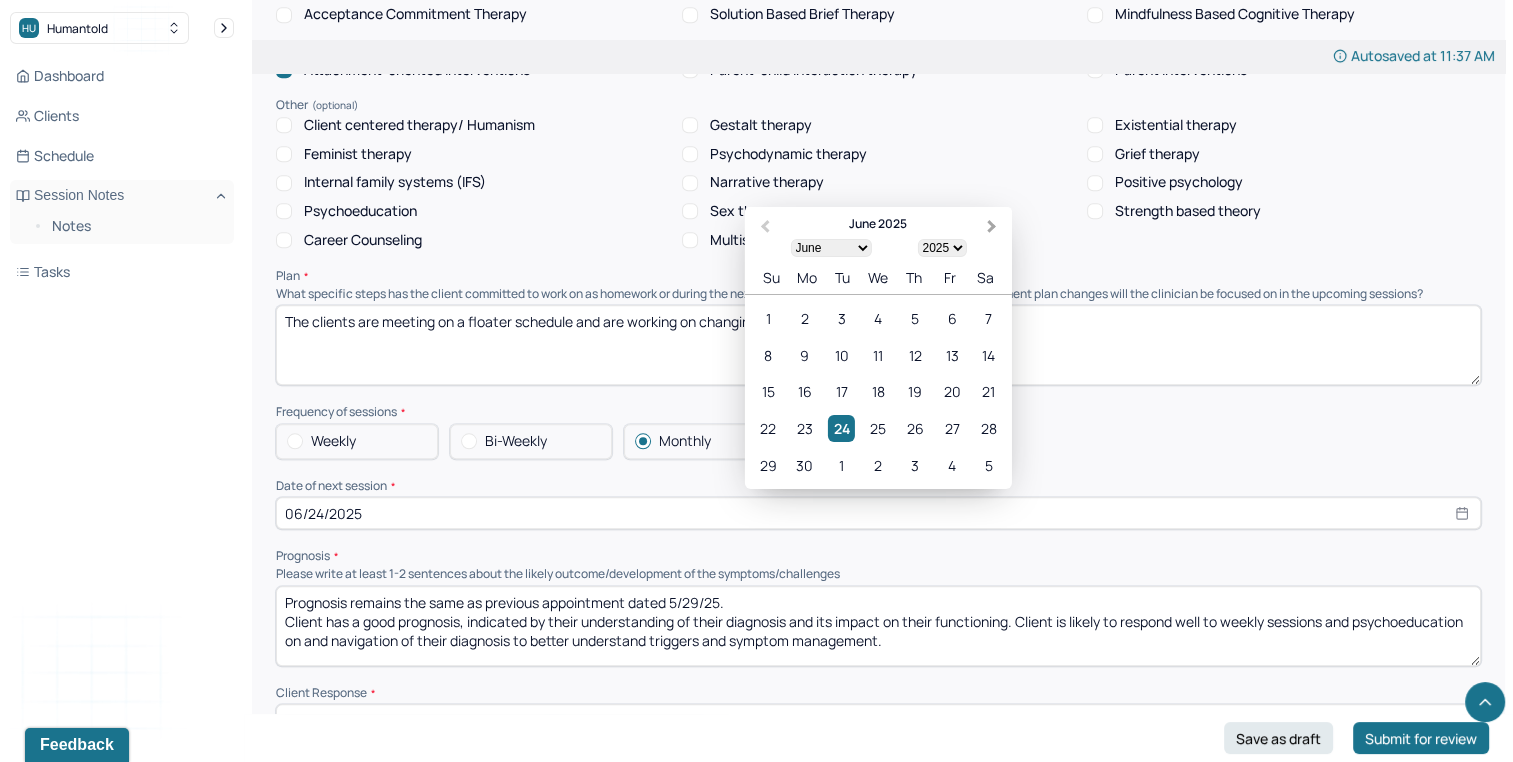 click on "Next Month" at bounding box center [994, 228] 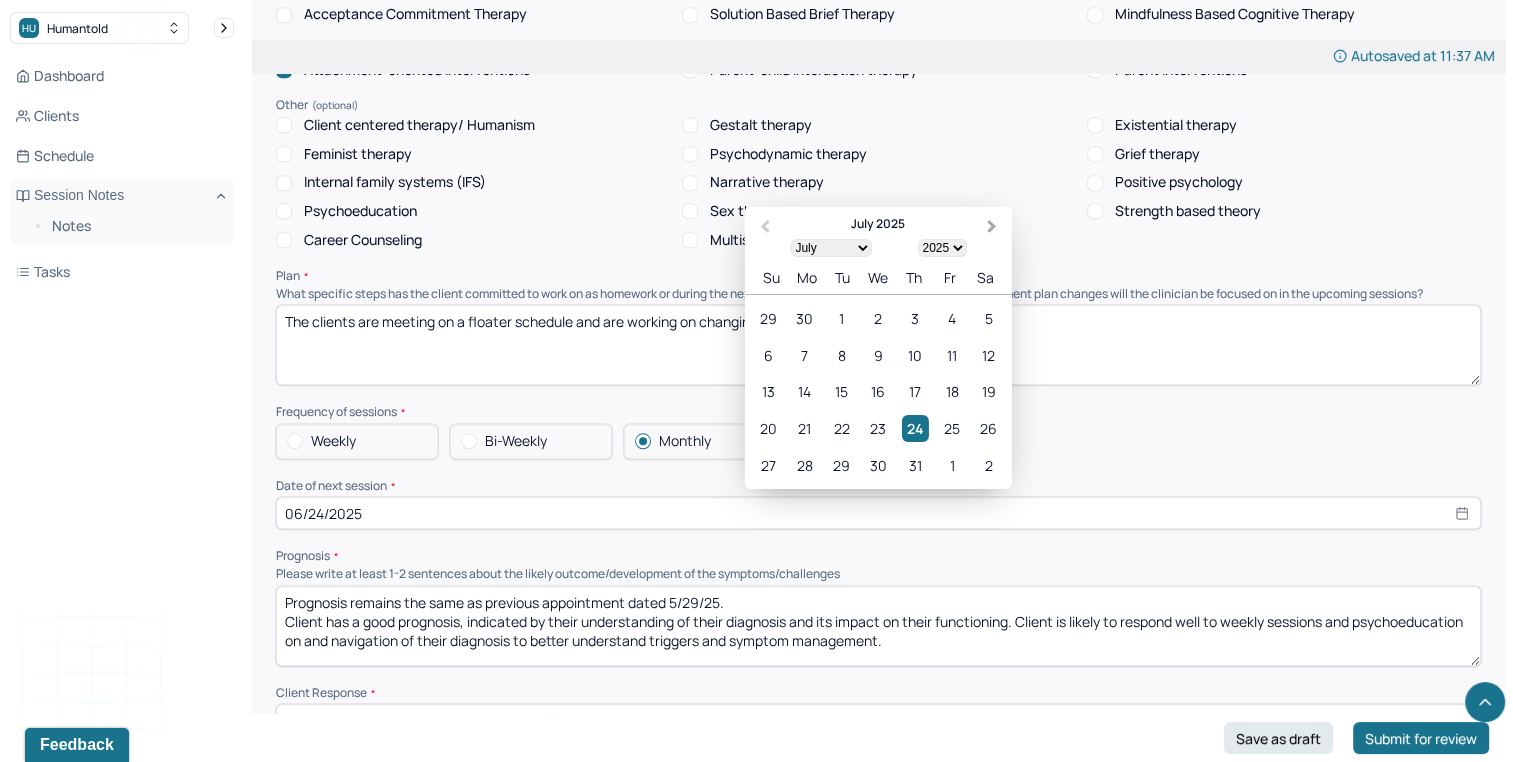 click on "Next Month" at bounding box center [994, 228] 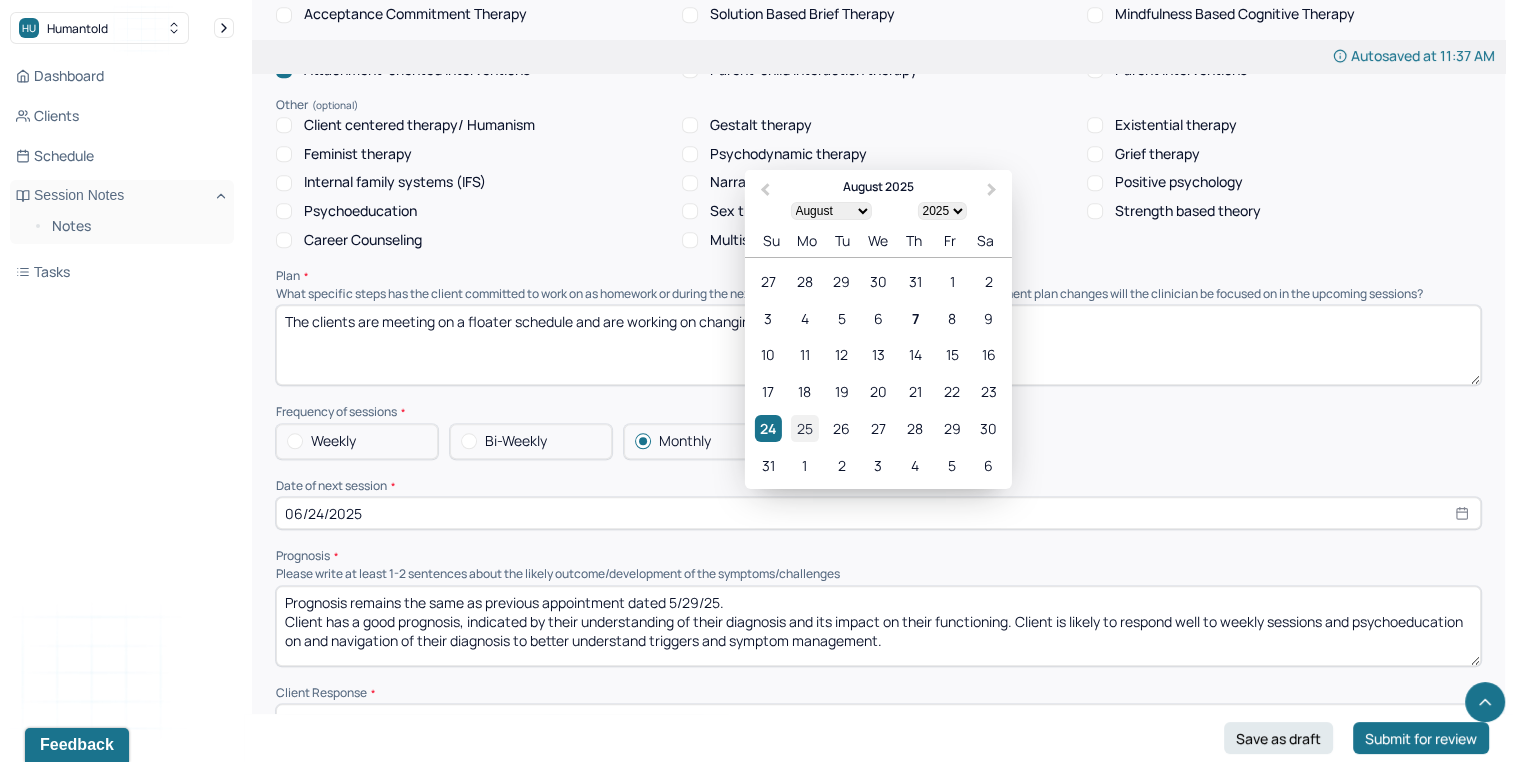 click on "25" at bounding box center [804, 428] 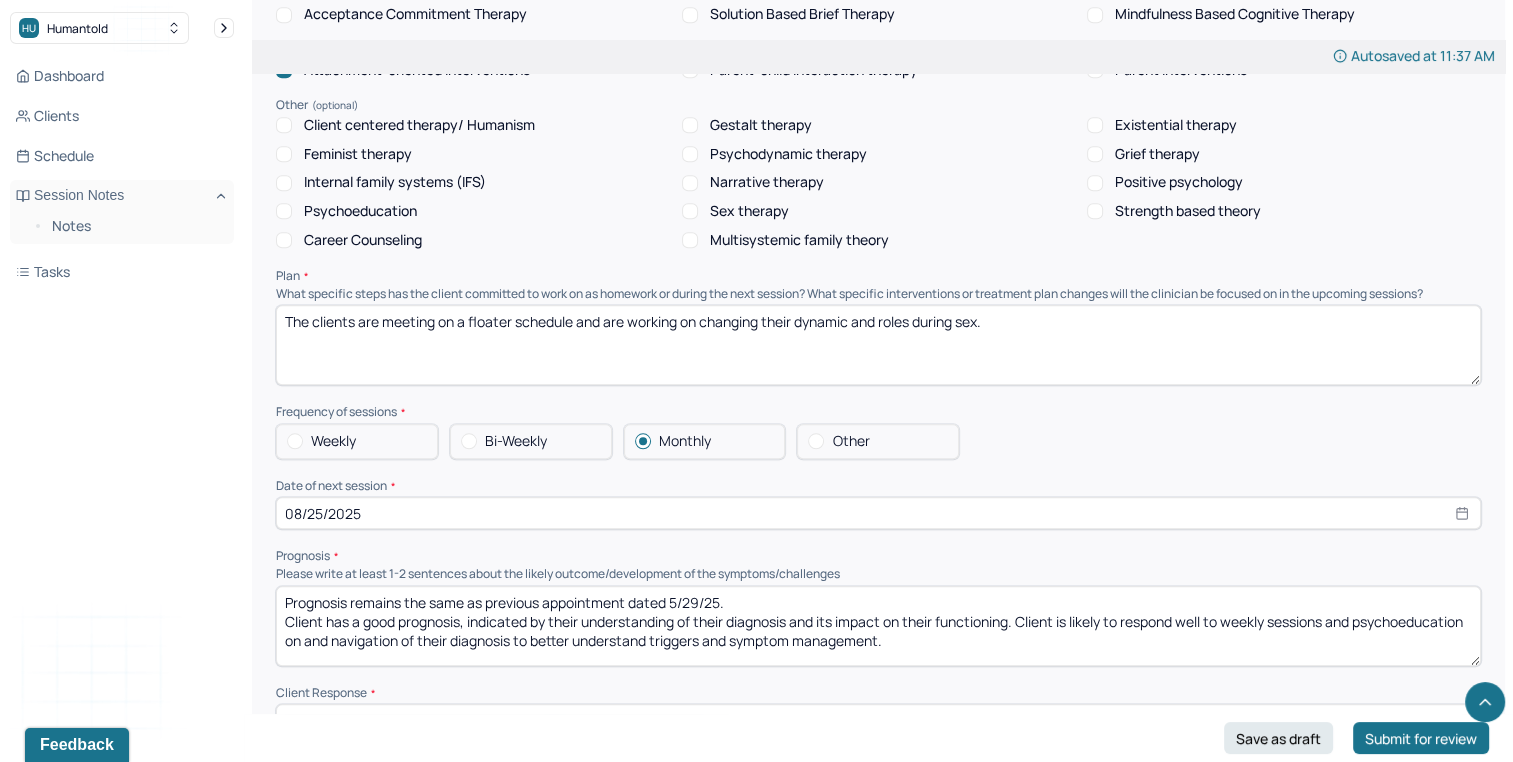 select on "7" 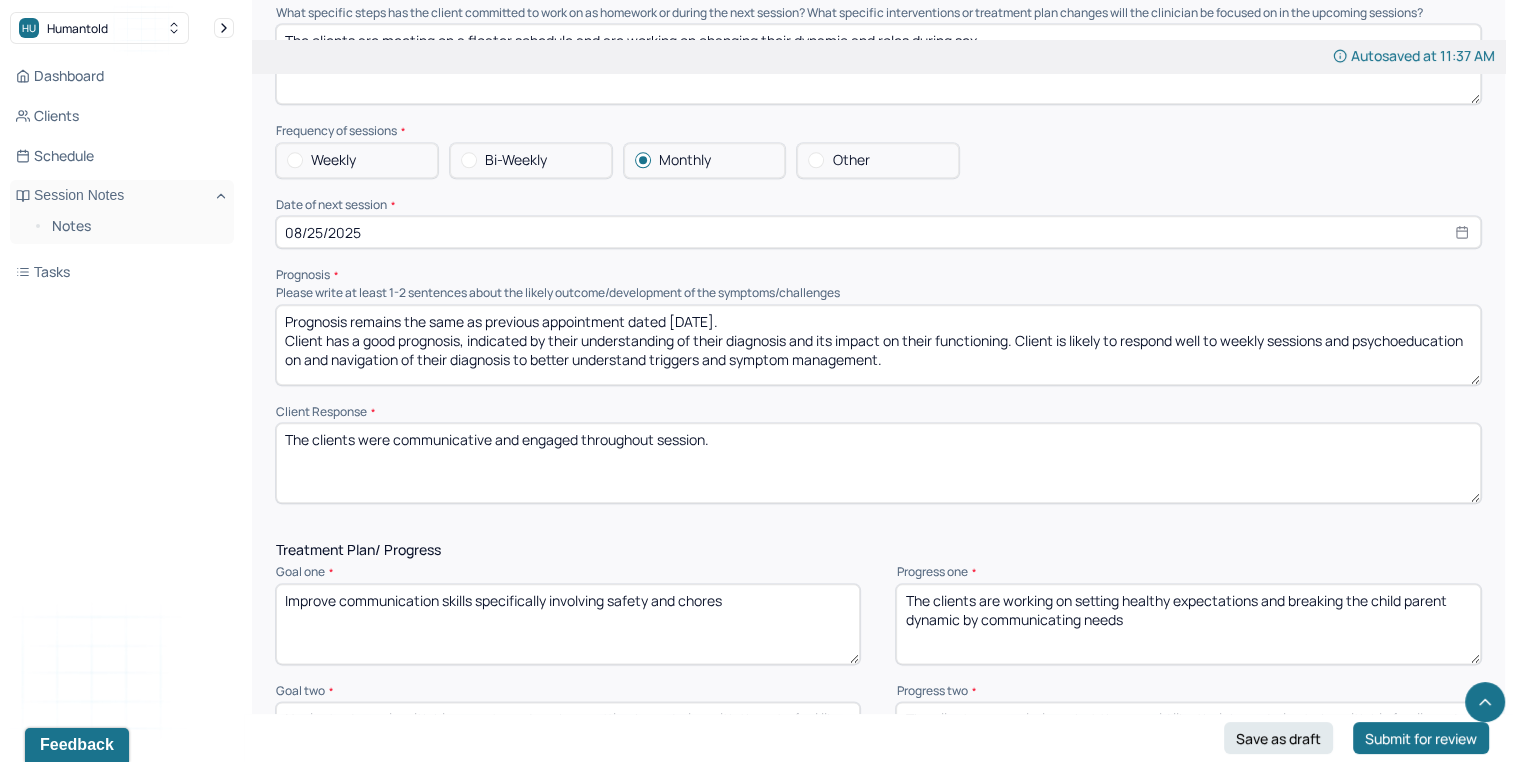 scroll, scrollTop: 2213, scrollLeft: 0, axis: vertical 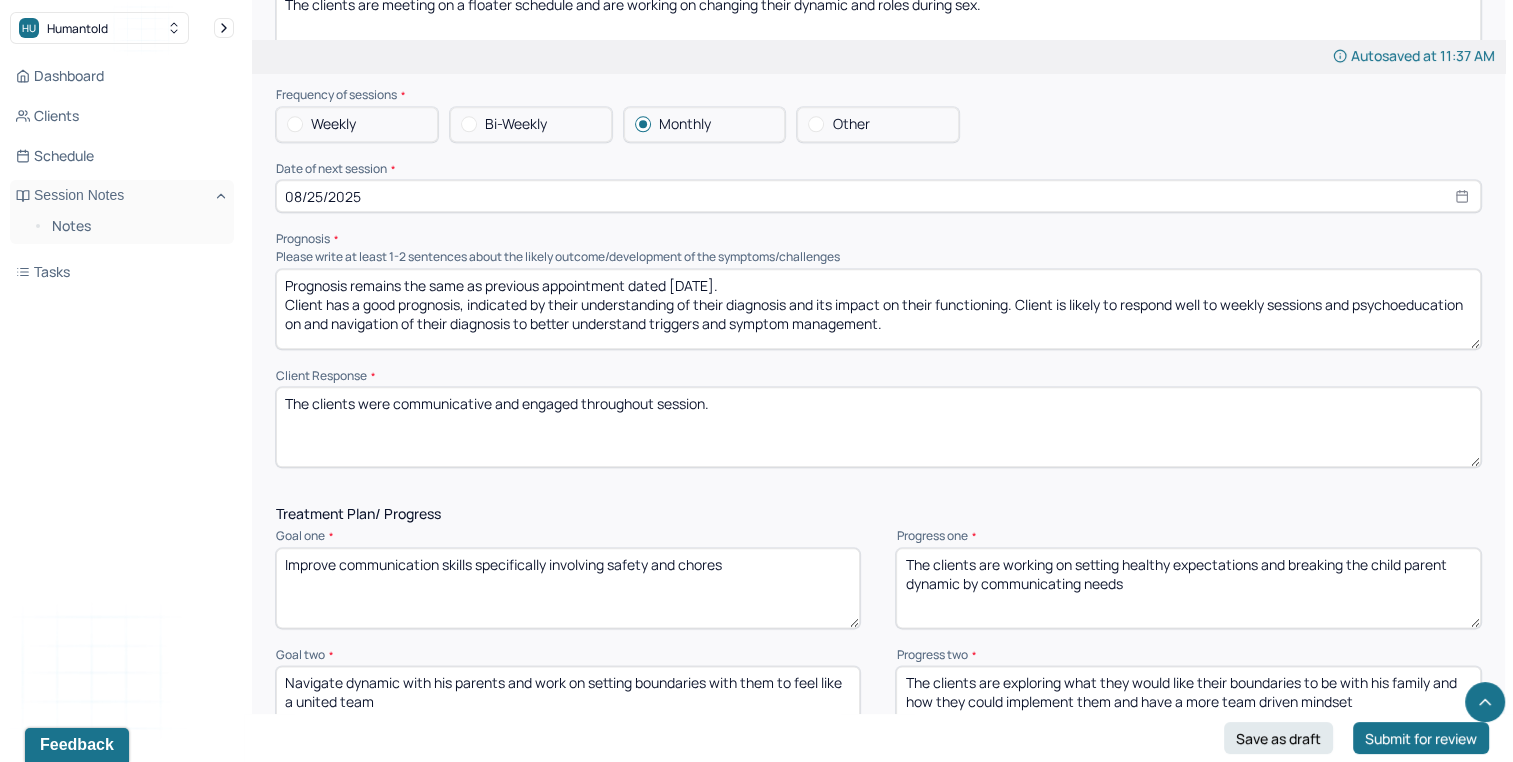 type on "Prognosis remains the same as previous appointment dated 7/10/25.
Client has a good prognosis, indicated by their understanding of their diagnosis and its impact on their functioning. Client is likely to respond well to weekly sessions and psychoeducation on and navigation of their diagnosis to better understand triggers and symptom management." 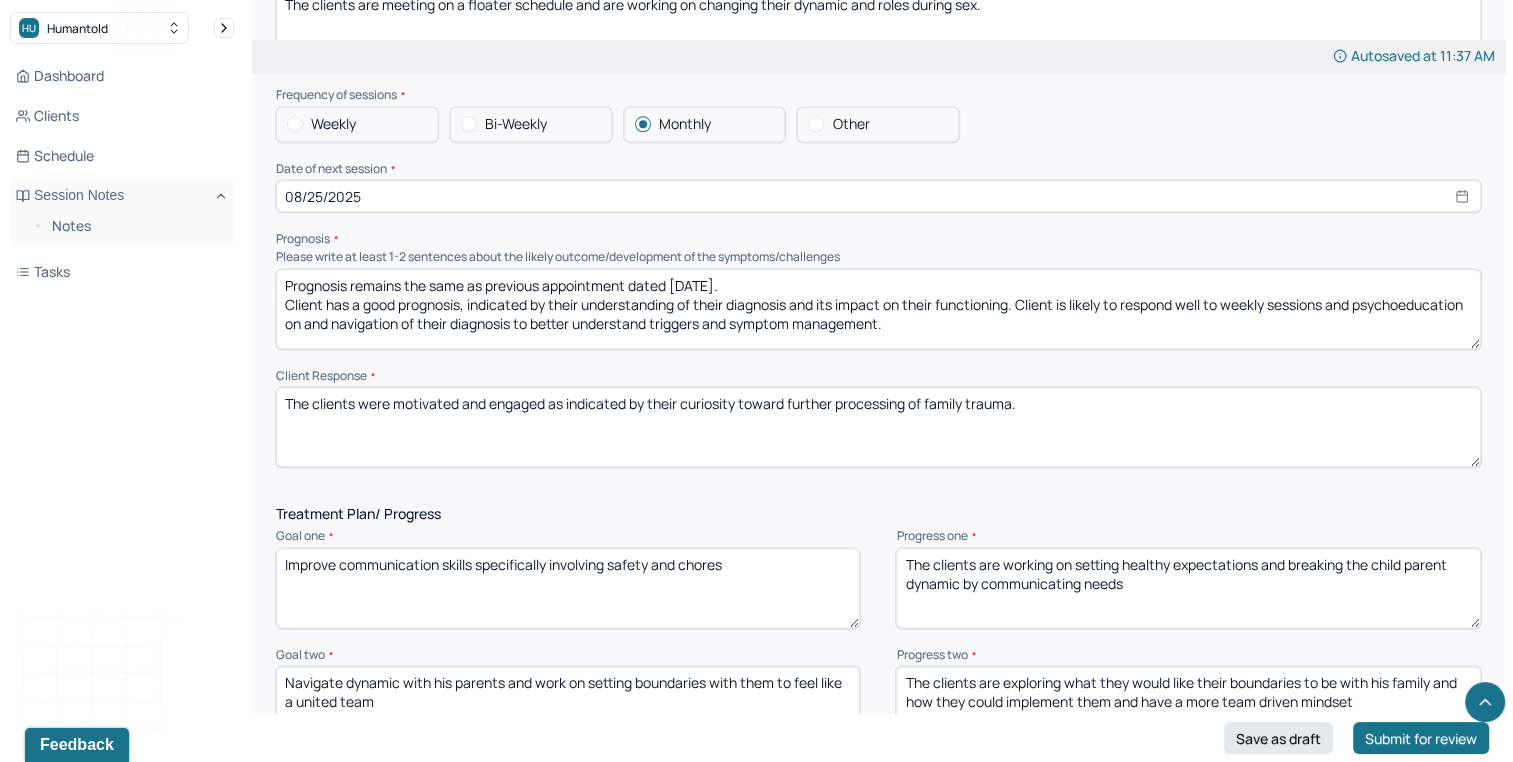 drag, startPoint x: 910, startPoint y: 413, endPoint x: 1133, endPoint y: 414, distance: 223.00224 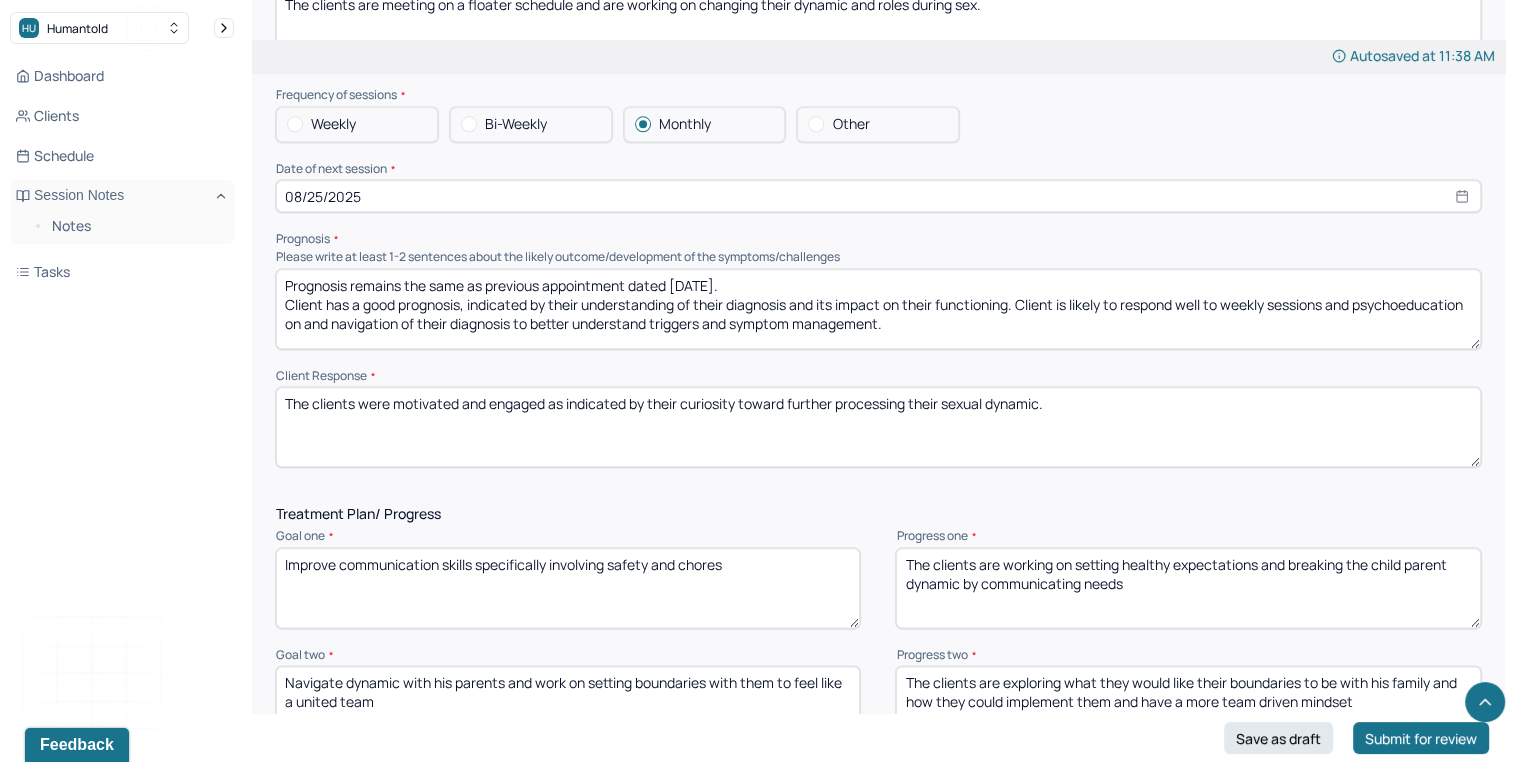 type on "The clients were motivated and engaged as indicated by their curiosity toward further processing their sexual dynamic." 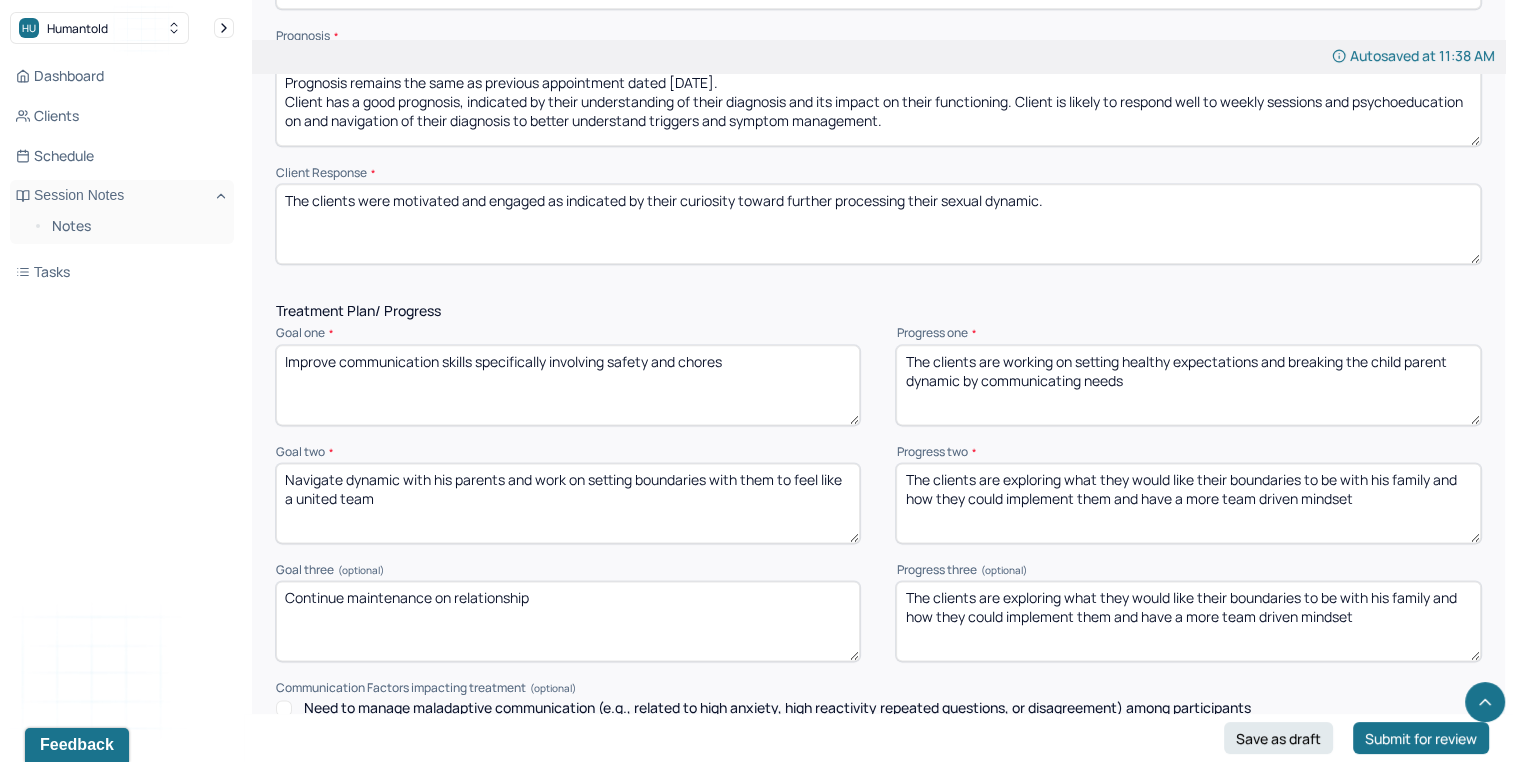 scroll, scrollTop: 2420, scrollLeft: 0, axis: vertical 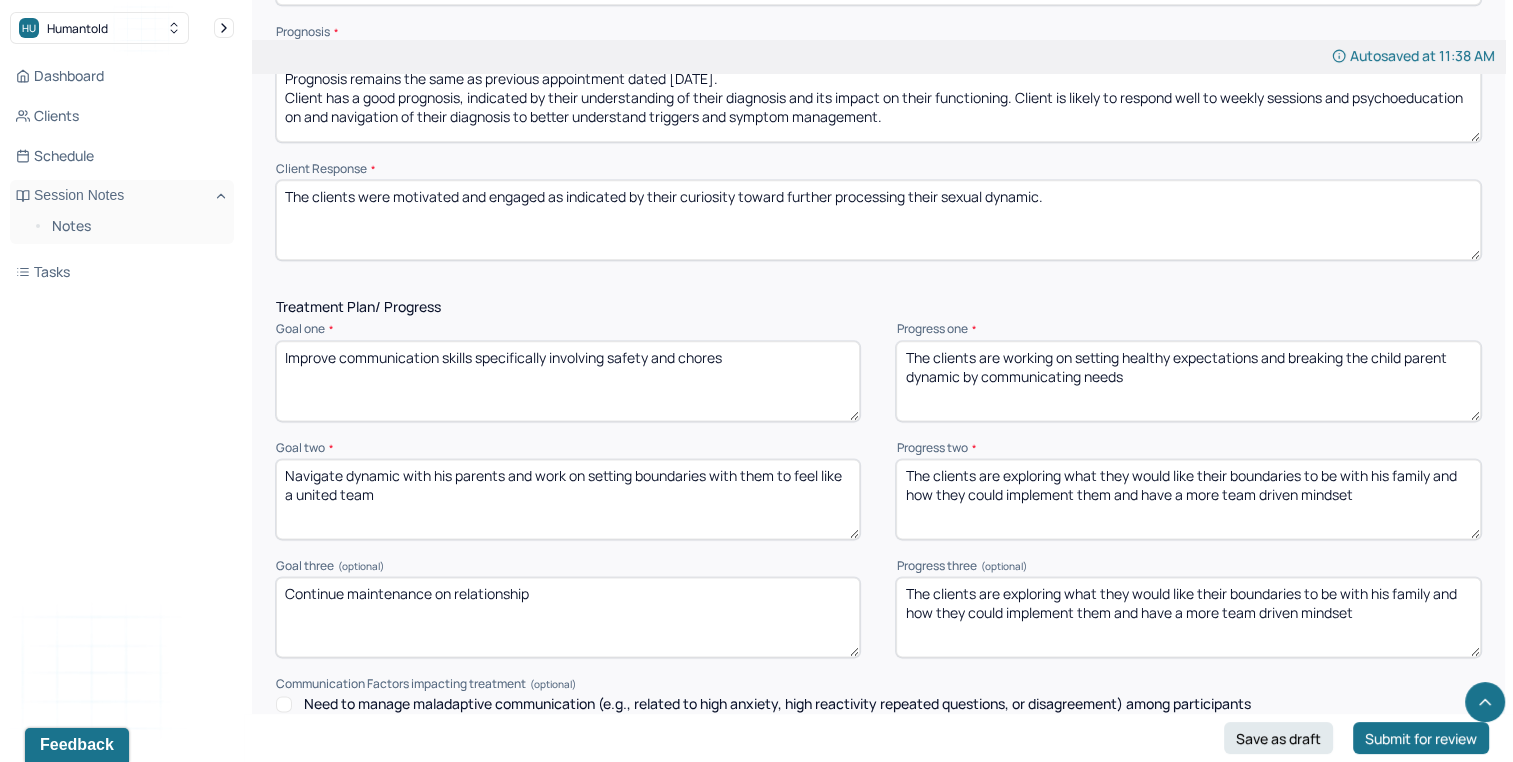 drag, startPoint x: 963, startPoint y: 388, endPoint x: 1344, endPoint y: 450, distance: 386.01166 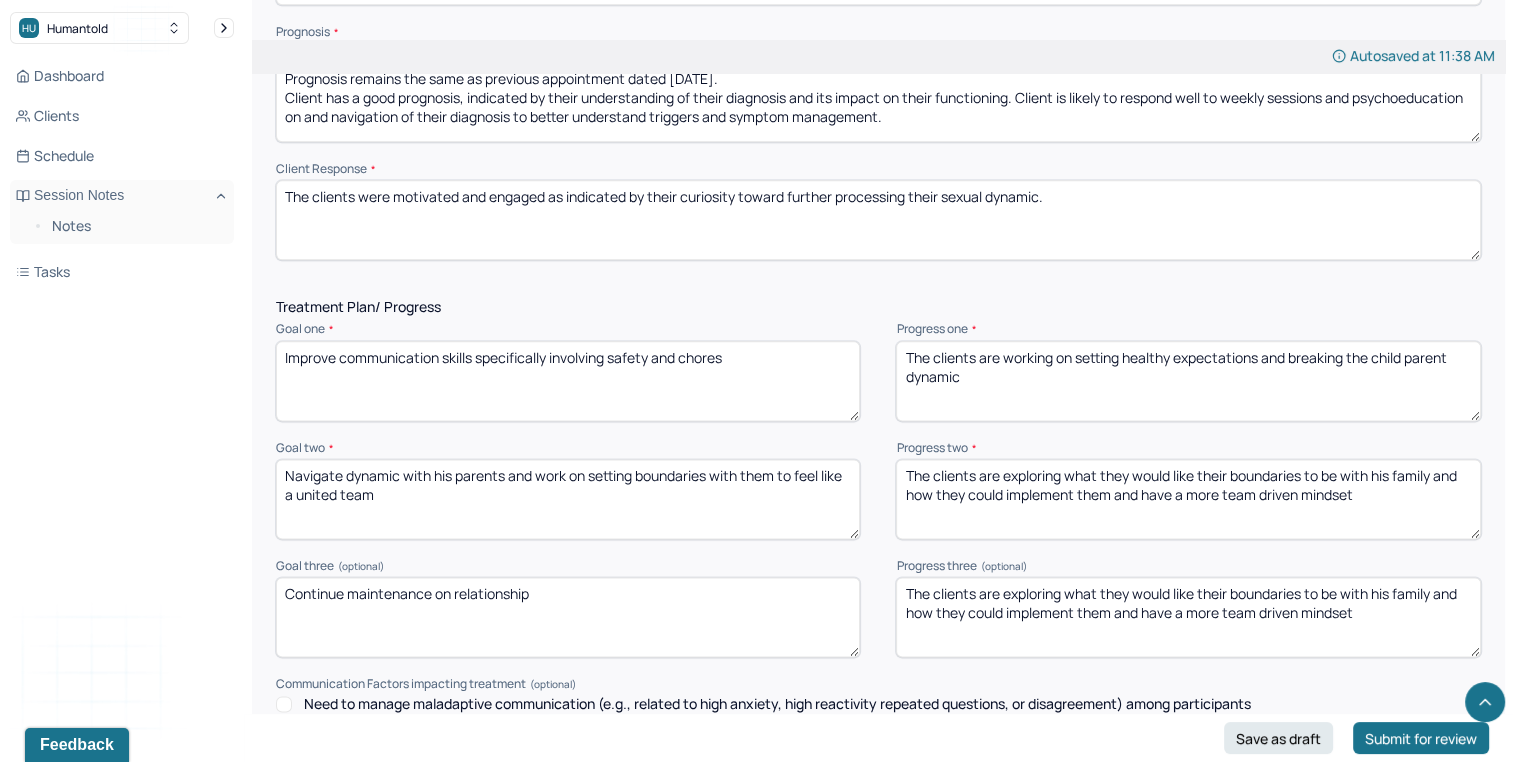 drag, startPoint x: 977, startPoint y: 367, endPoint x: 1128, endPoint y: 366, distance: 151.00331 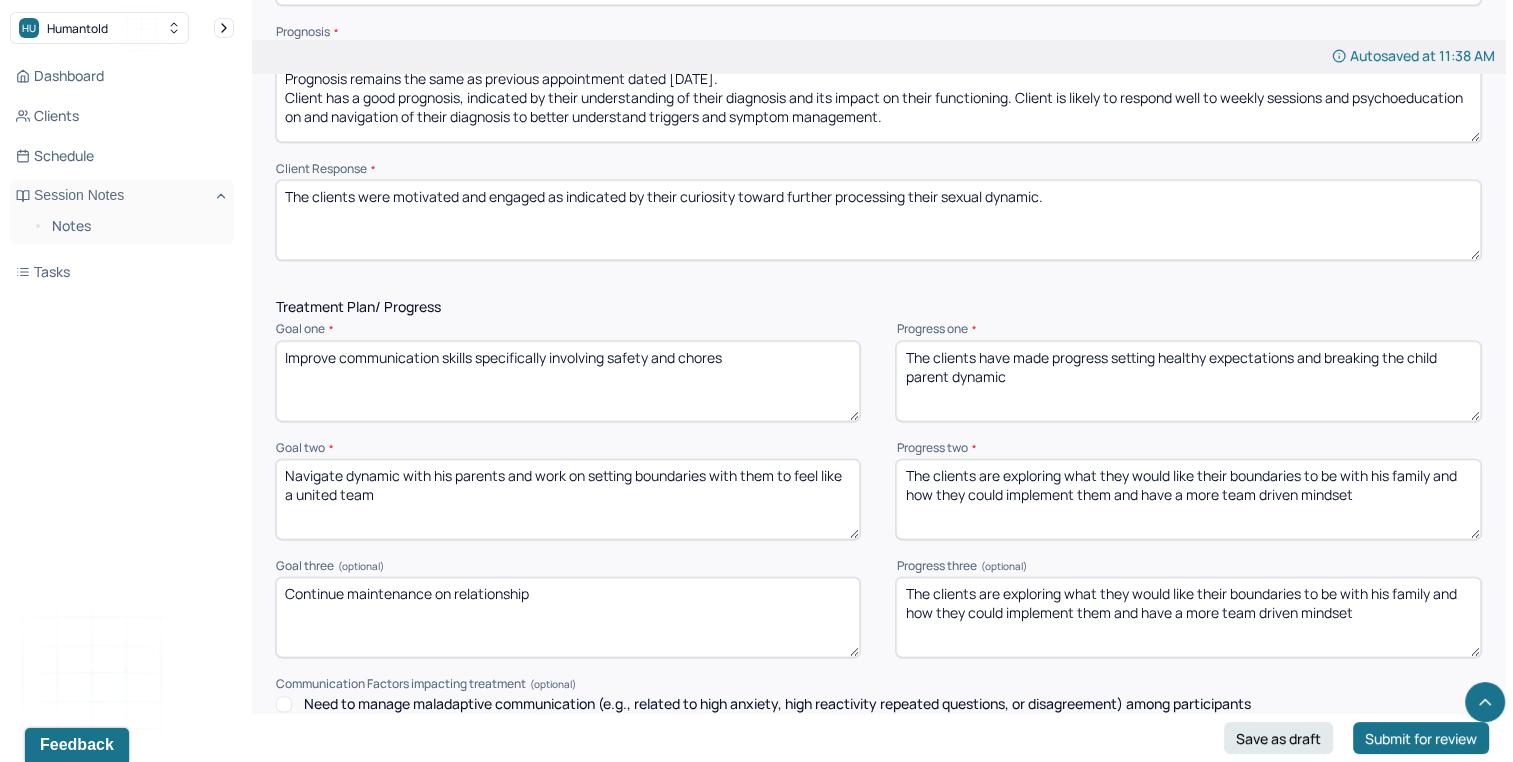 type on "The clients have made progress setting healthy expectations and breaking the child parent dynamic" 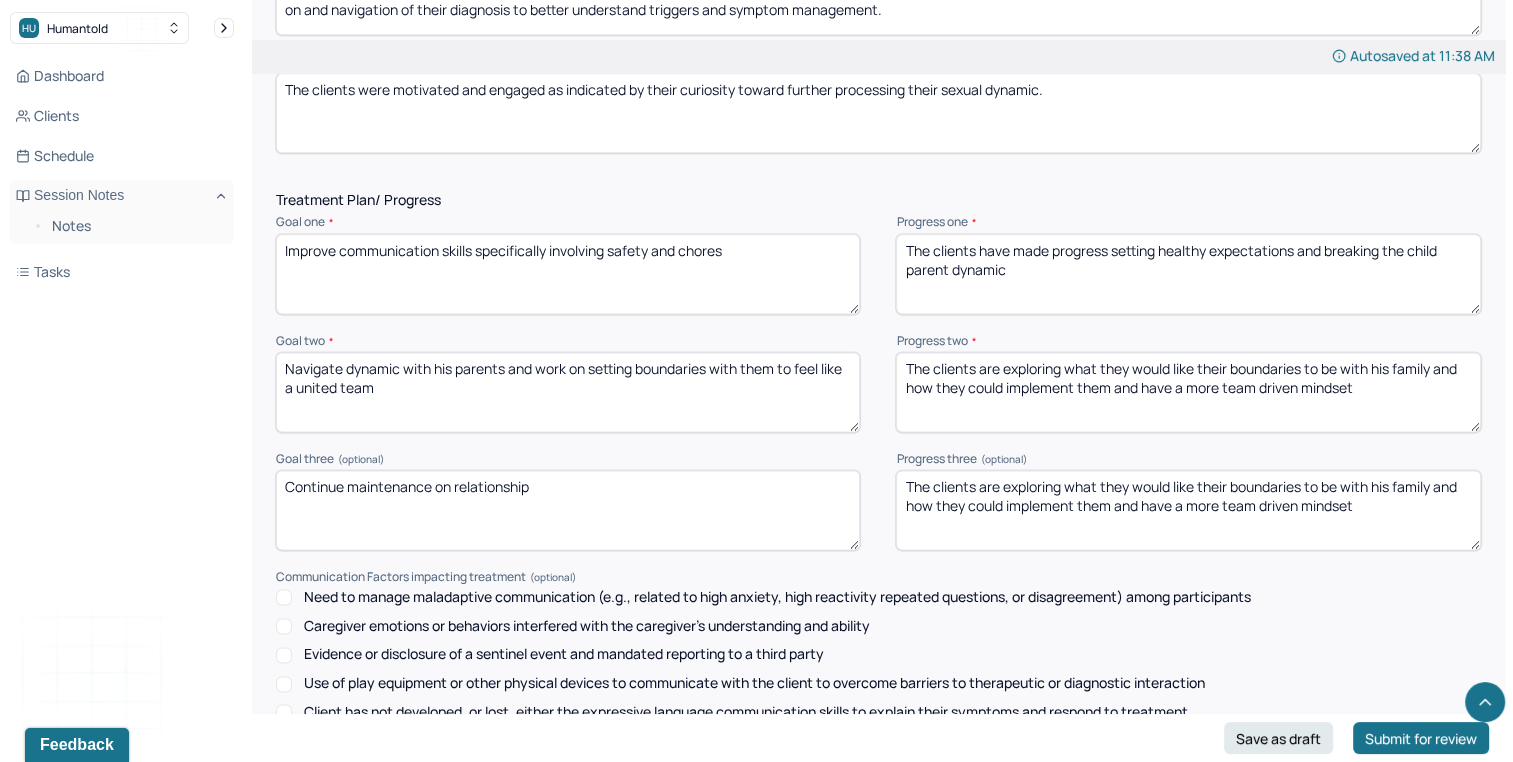 scroll, scrollTop: 2536, scrollLeft: 0, axis: vertical 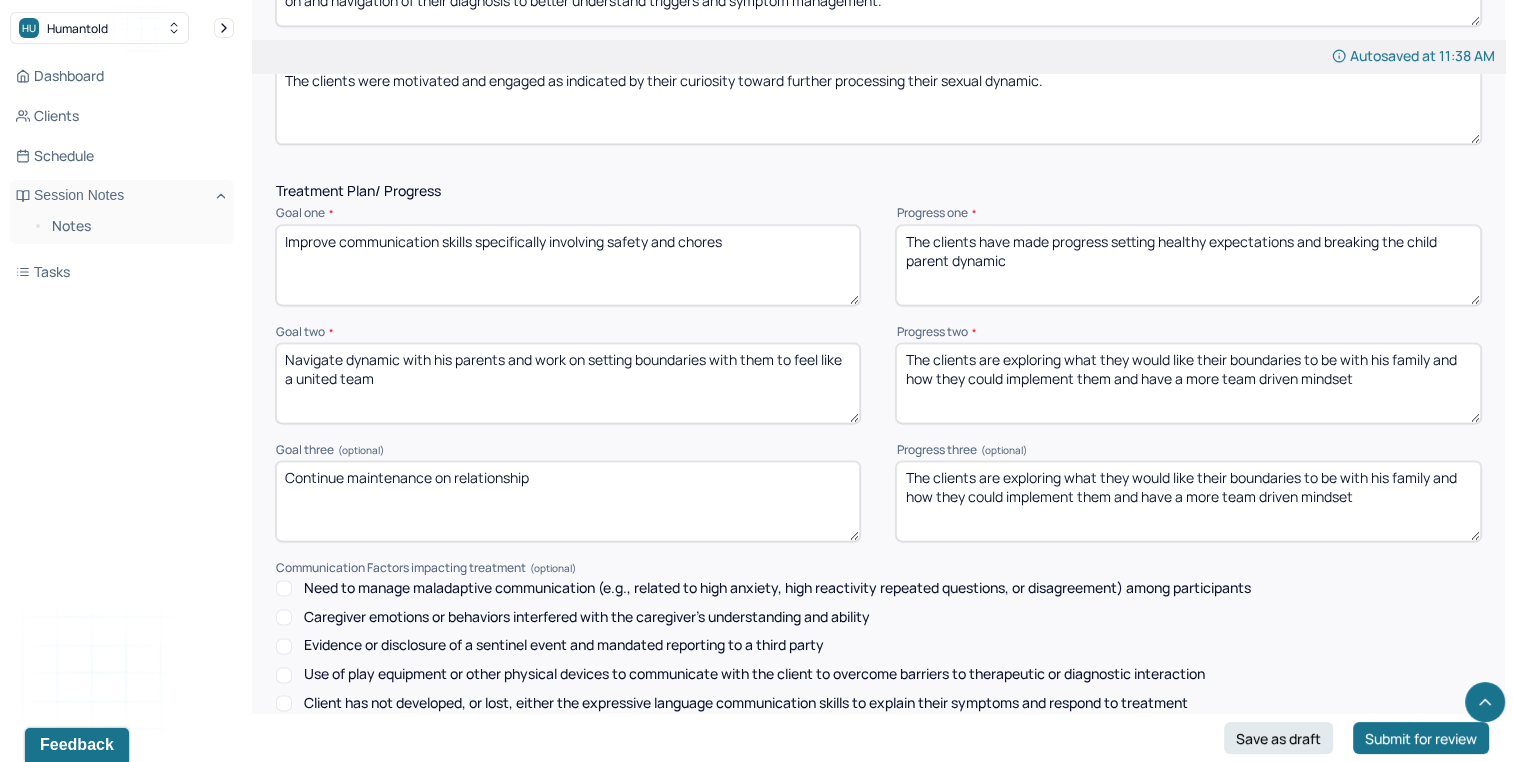 click on "The clients are exploring what they would like their boundaries to be with his family and how they could implement them and have a more team driven mindset" at bounding box center [1188, 383] 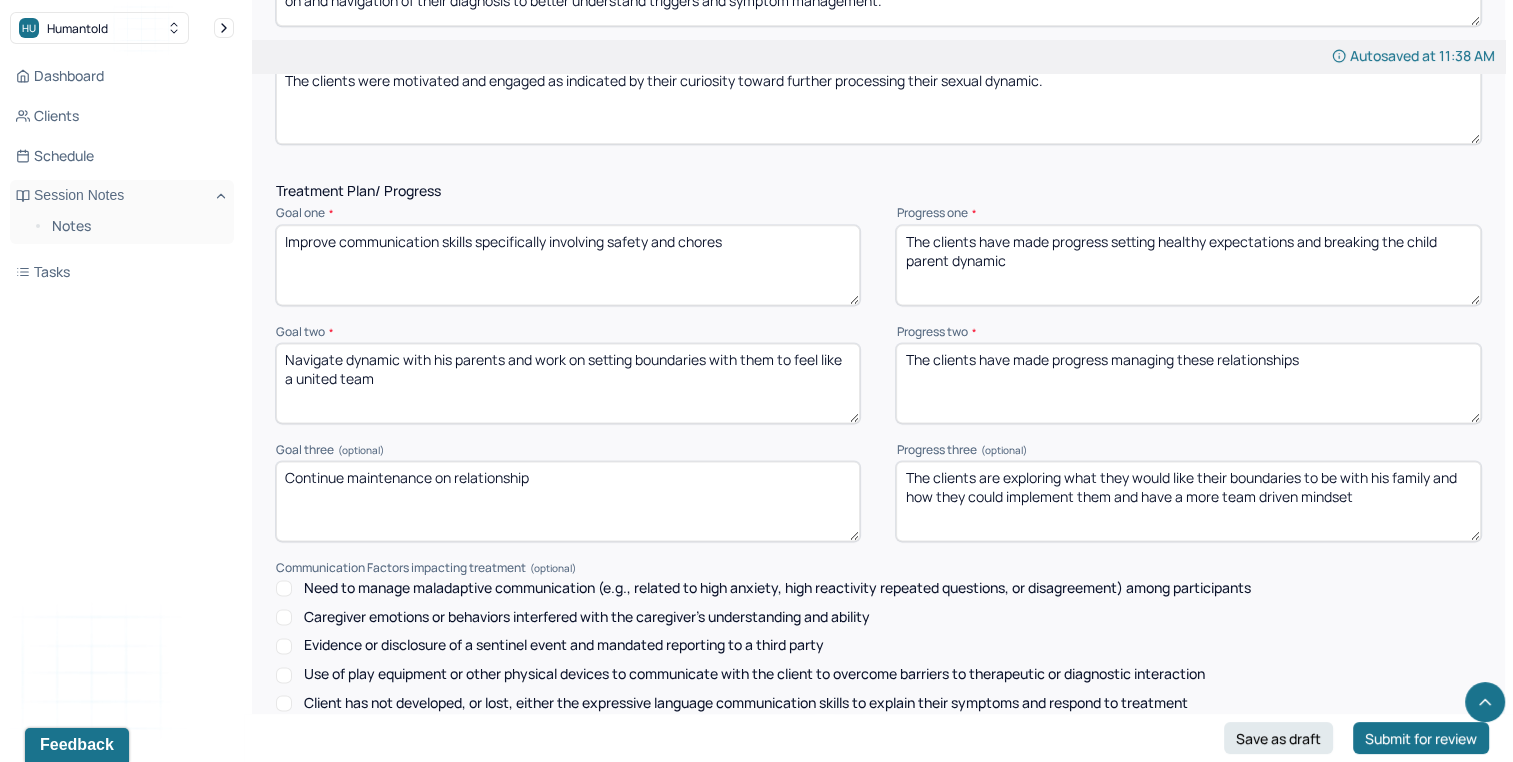 type on "The clients have made progress managing these relationships" 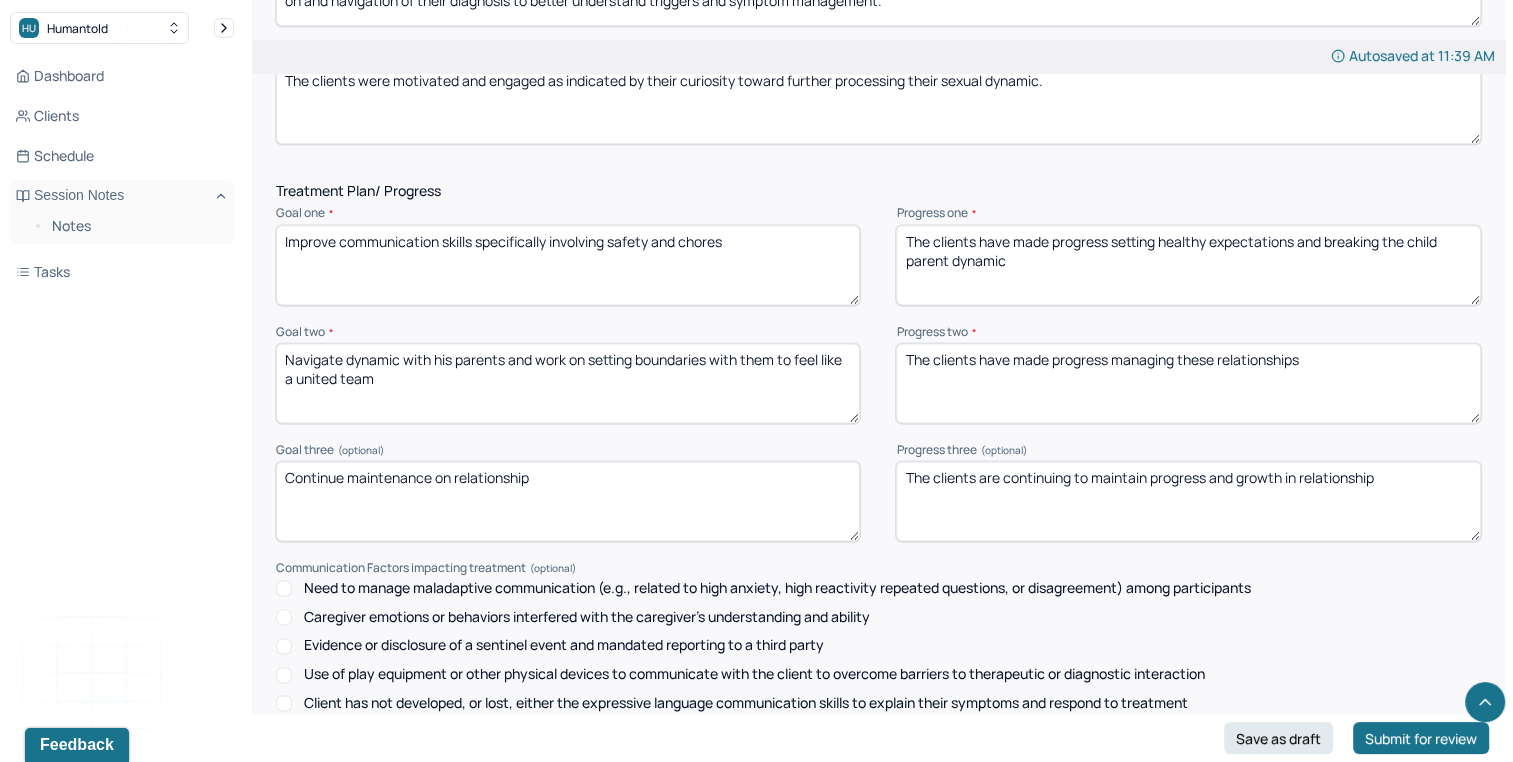 type on "The clients are continuing to maintain progress and growth in relationship" 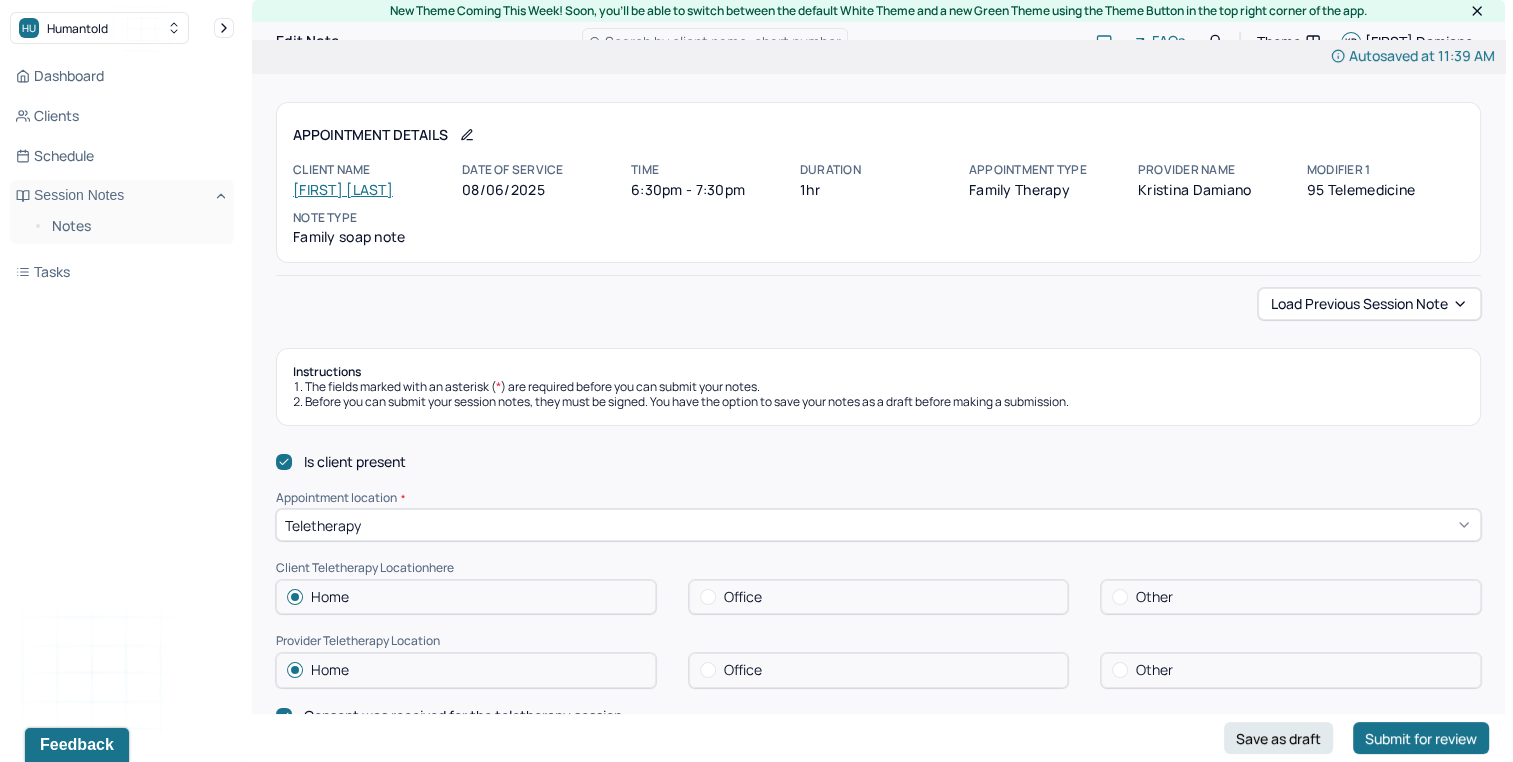 scroll, scrollTop: 0, scrollLeft: 0, axis: both 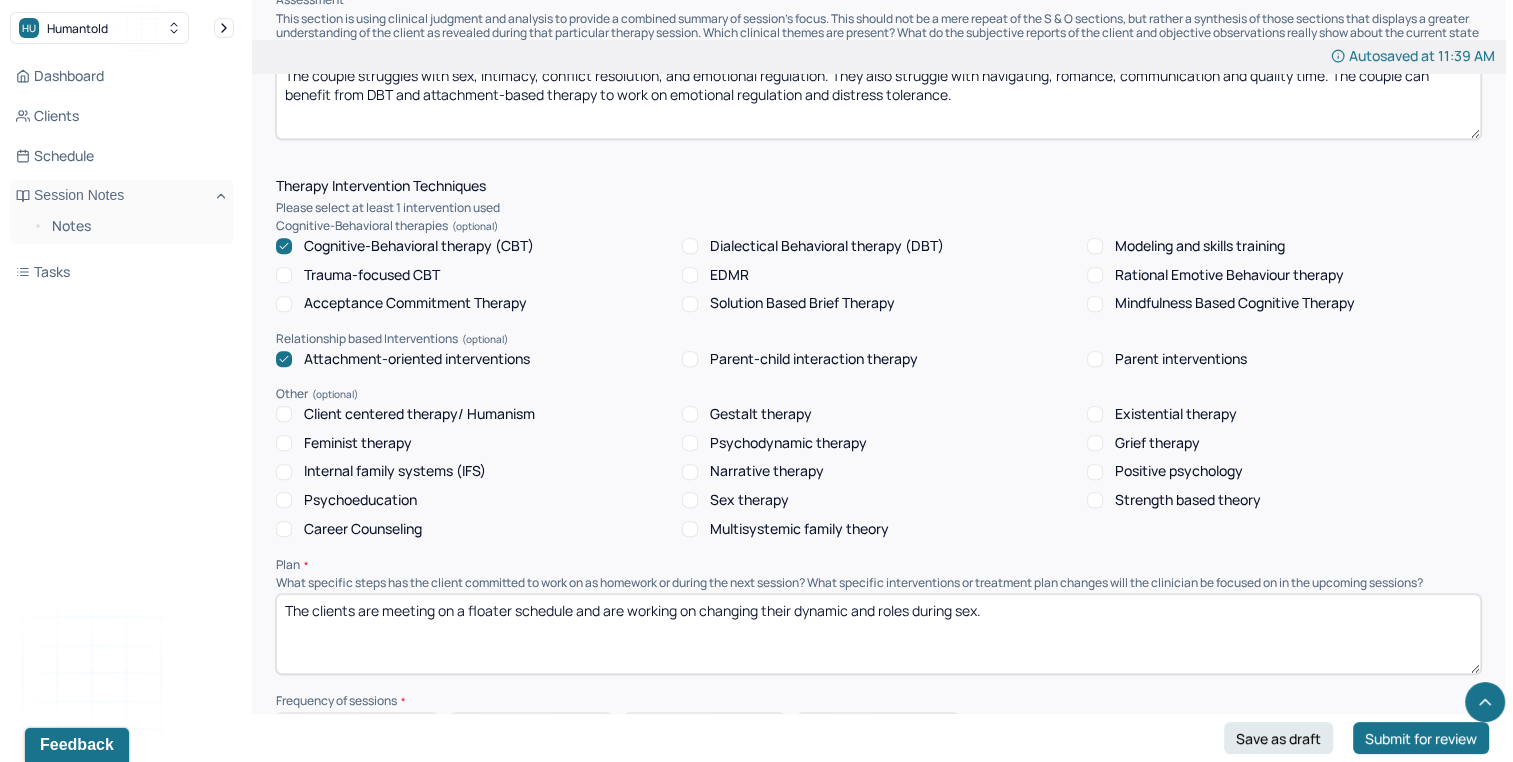 click on "New Theme Coming This Week! Soon, you’ll be able to switch between the default White Theme and a new Green Theme using the Theme Button in the top right corner of the app.  Edit Note Search by client name, chart number  FAQs Theme KD Kristina   Damiano Autosaved at 11:39 AM Appointment Details Client name Harrison White Date of service 08/06/2025 Time 6:30pm - 7:30pm Duration 1hr Appointment type family therapy Provider name Kristina Damiano Modifier 1 95 Telemedicine Note type Family soap note Load previous session note Instructions The fields marked with an asterisk ( * ) are required before you can submit your notes. Before you can submit your session notes, they must be signed. You have the option to save your notes as a draft before making a submission. Is client present Appointment location * Teletherapy Client Teletherapy Location here Home Office Other Provider Teletherapy Location Home Office Other Consent was received for the teletherapy session The teletherapy session was conducted via video *" at bounding box center [878, 198] 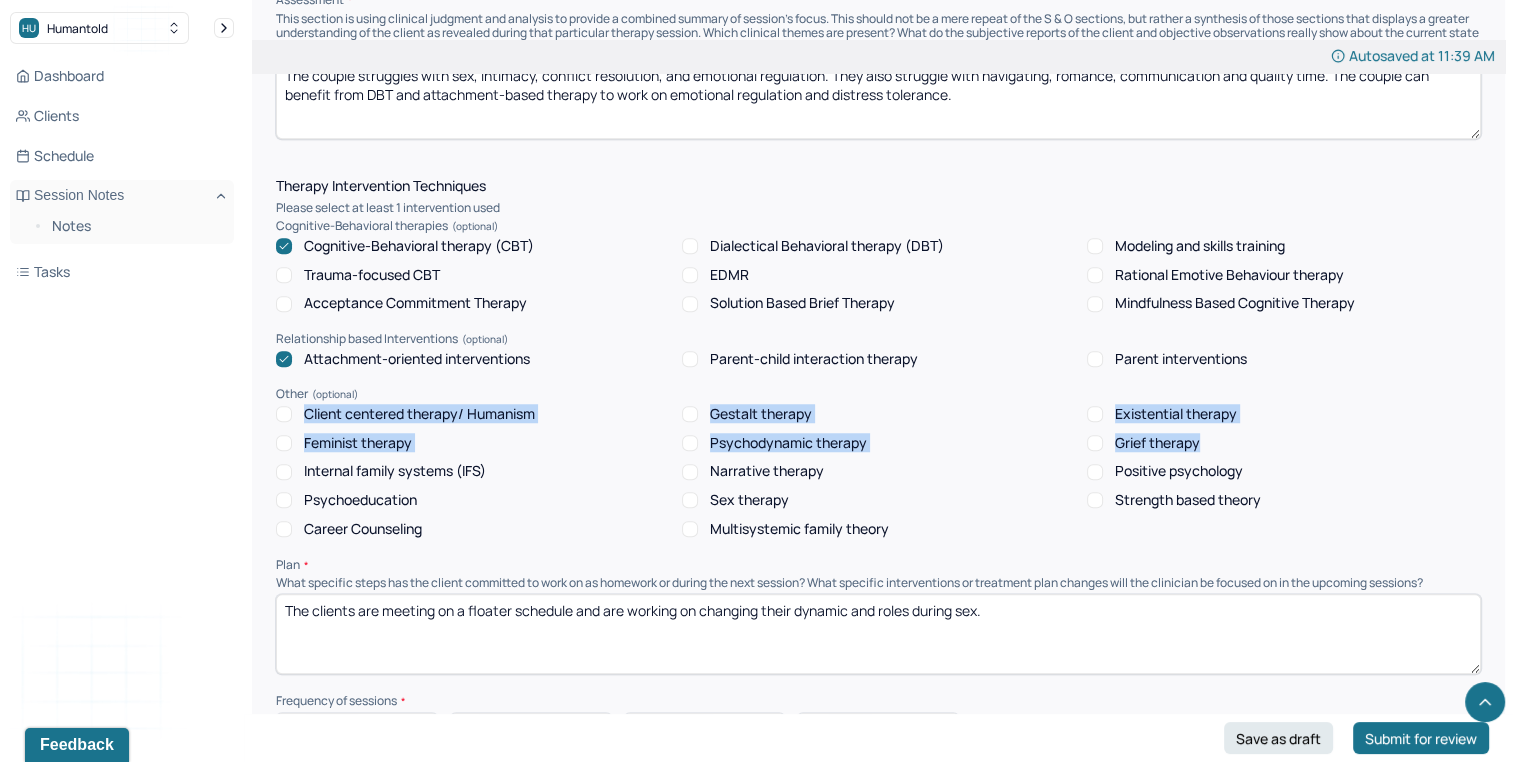 drag, startPoint x: 1512, startPoint y: 399, endPoint x: 1502, endPoint y: 449, distance: 50.990196 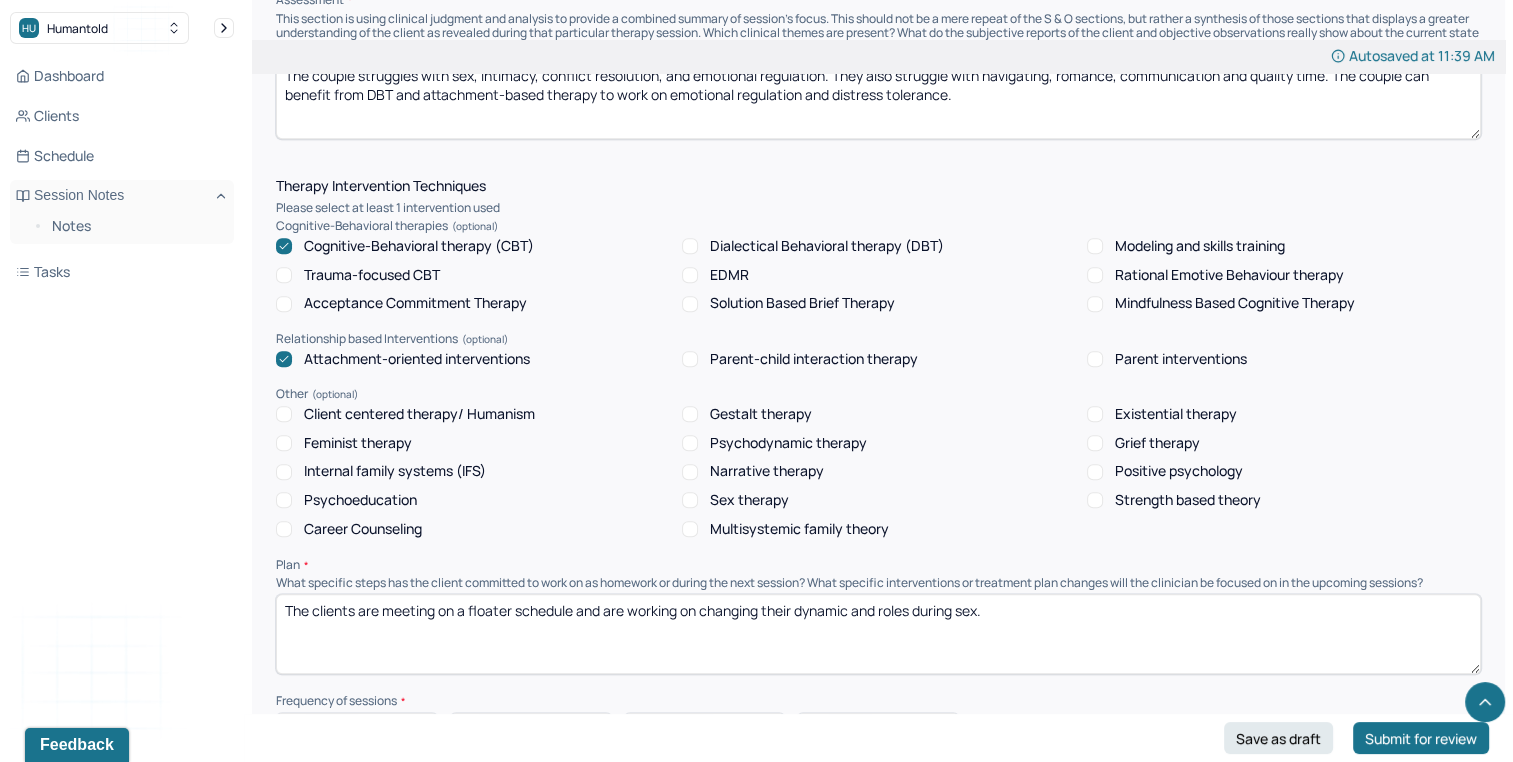 drag, startPoint x: 1502, startPoint y: 449, endPoint x: 1443, endPoint y: 482, distance: 67.601776 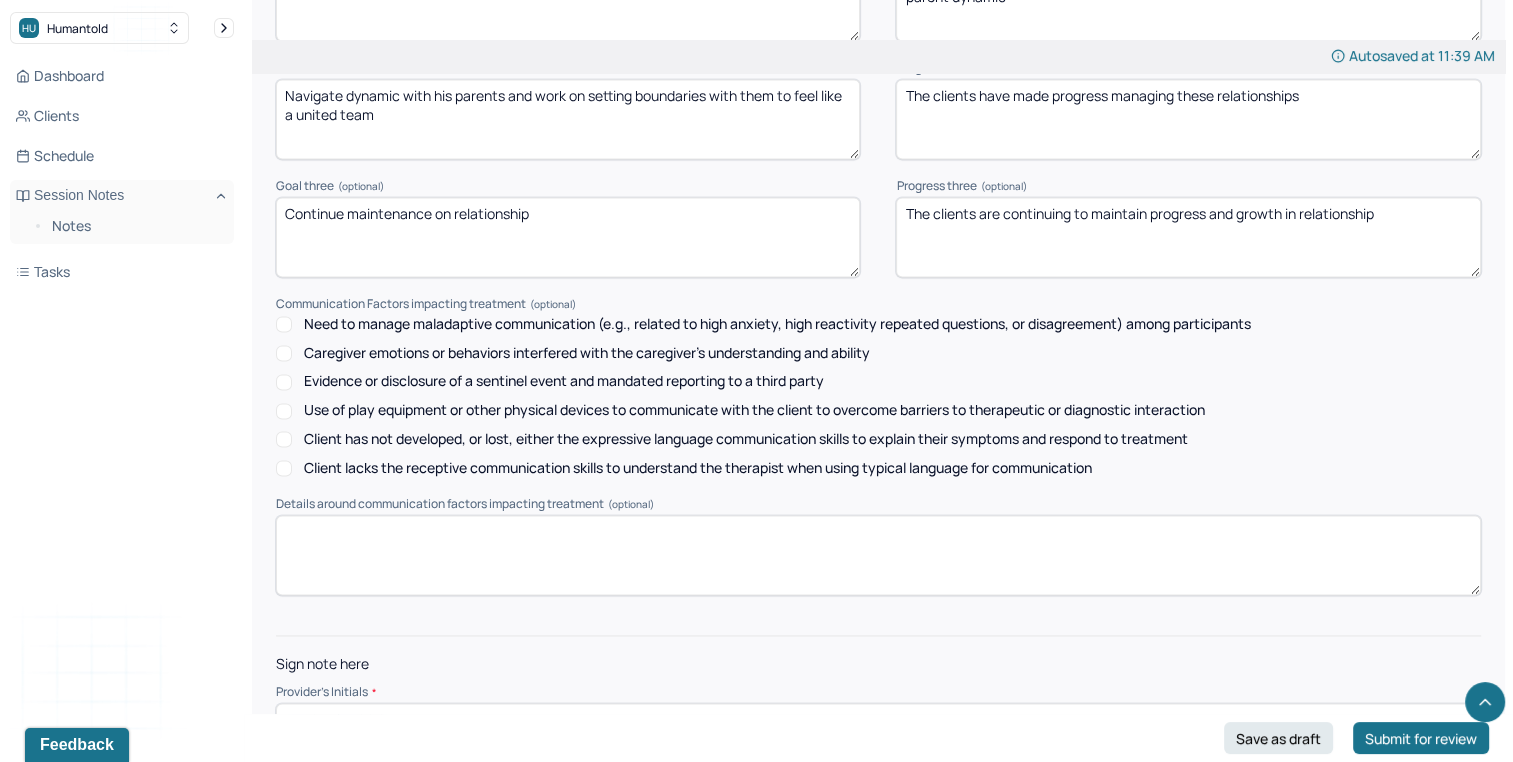 scroll, scrollTop: 2860, scrollLeft: 0, axis: vertical 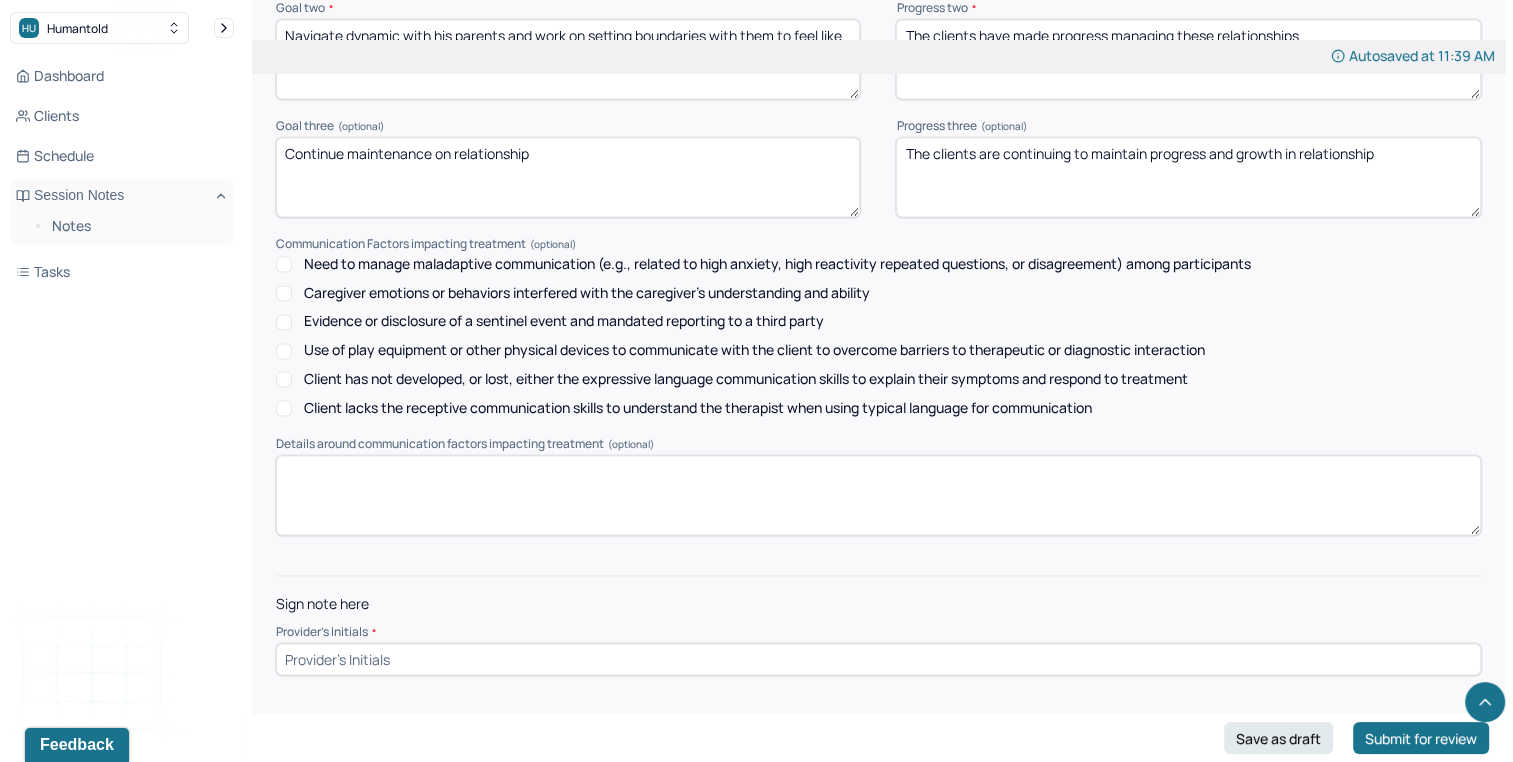 click at bounding box center [878, 659] 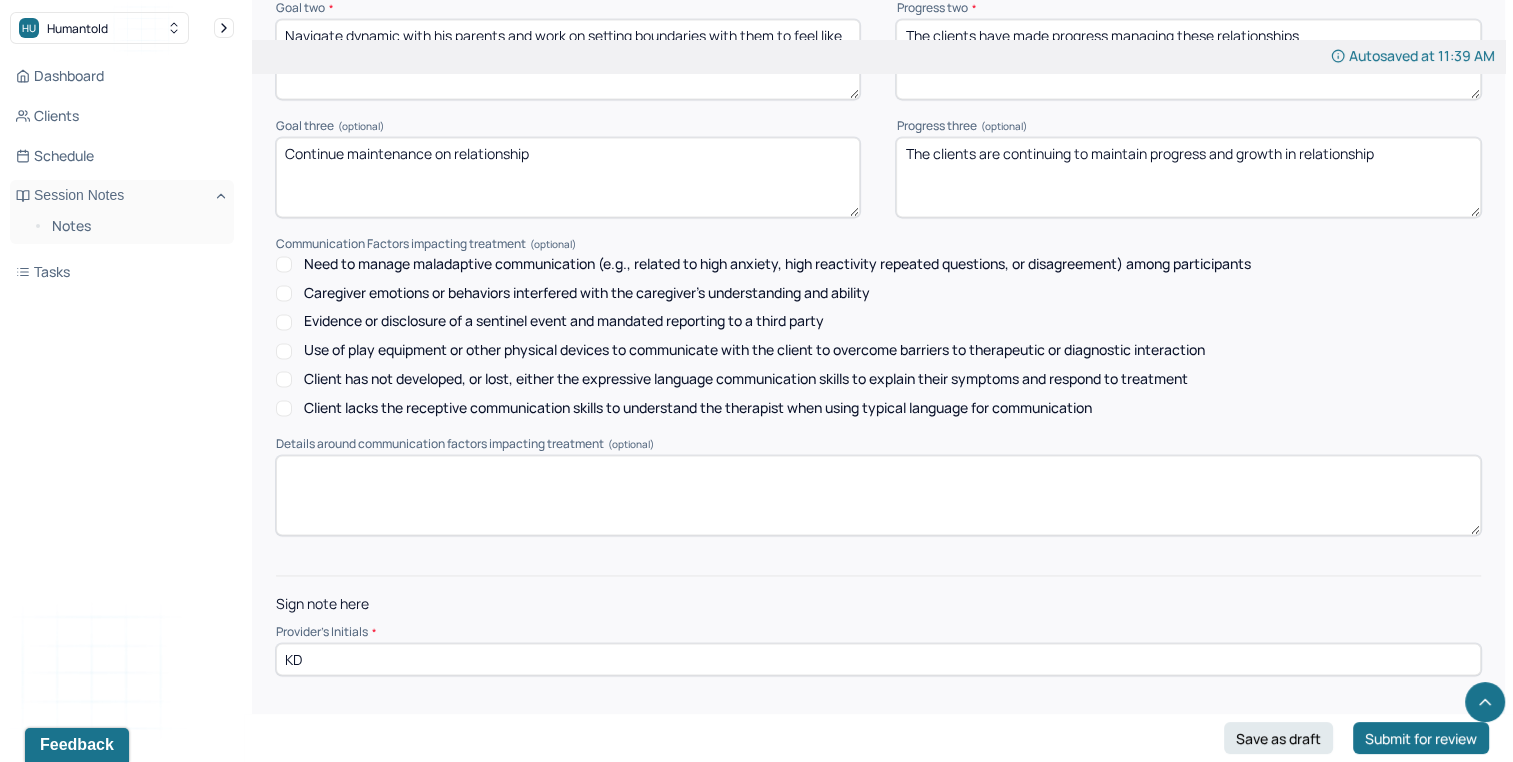 type on "KD" 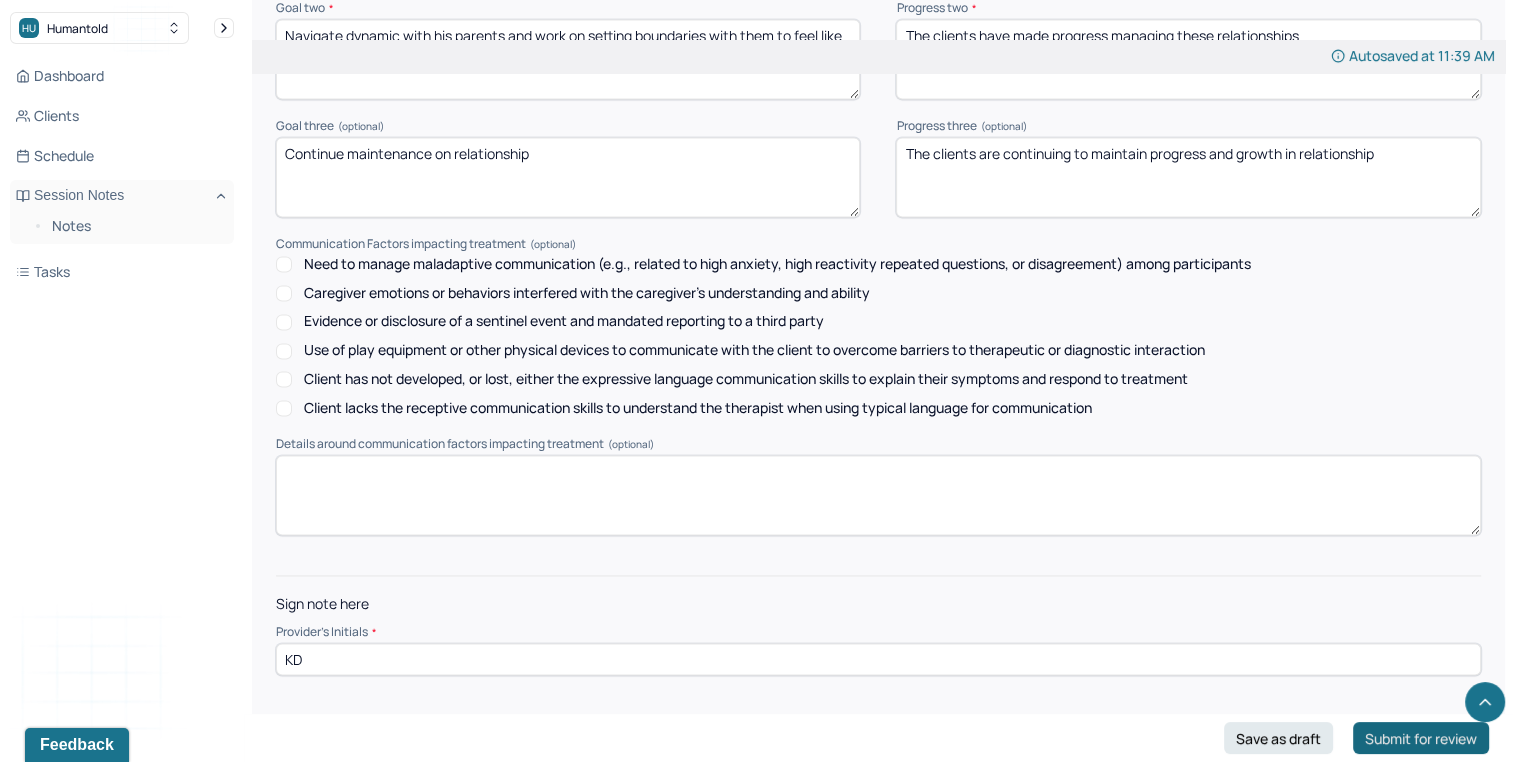 click on "Submit for review" at bounding box center [1421, 738] 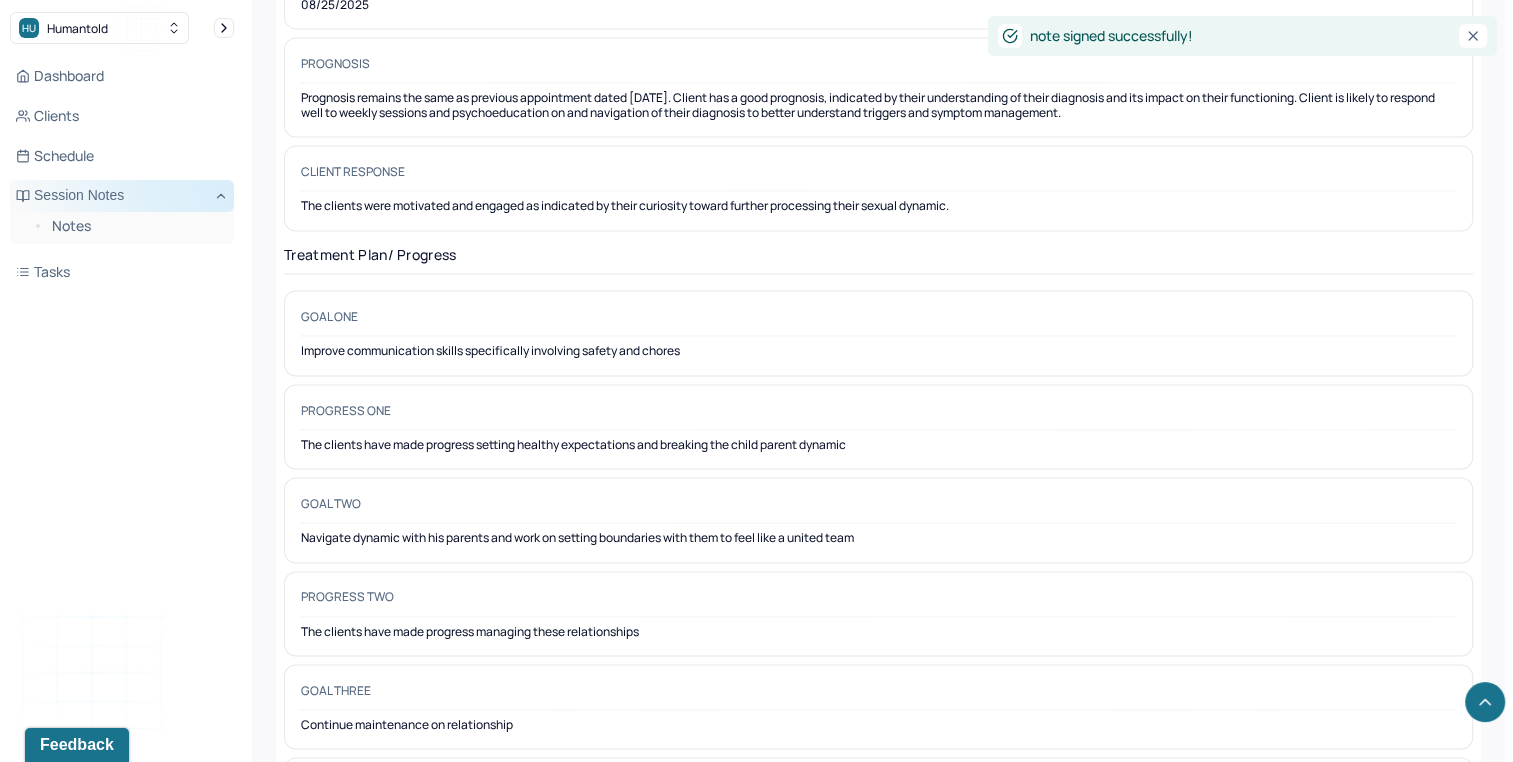 click on "Session Notes" at bounding box center [122, 196] 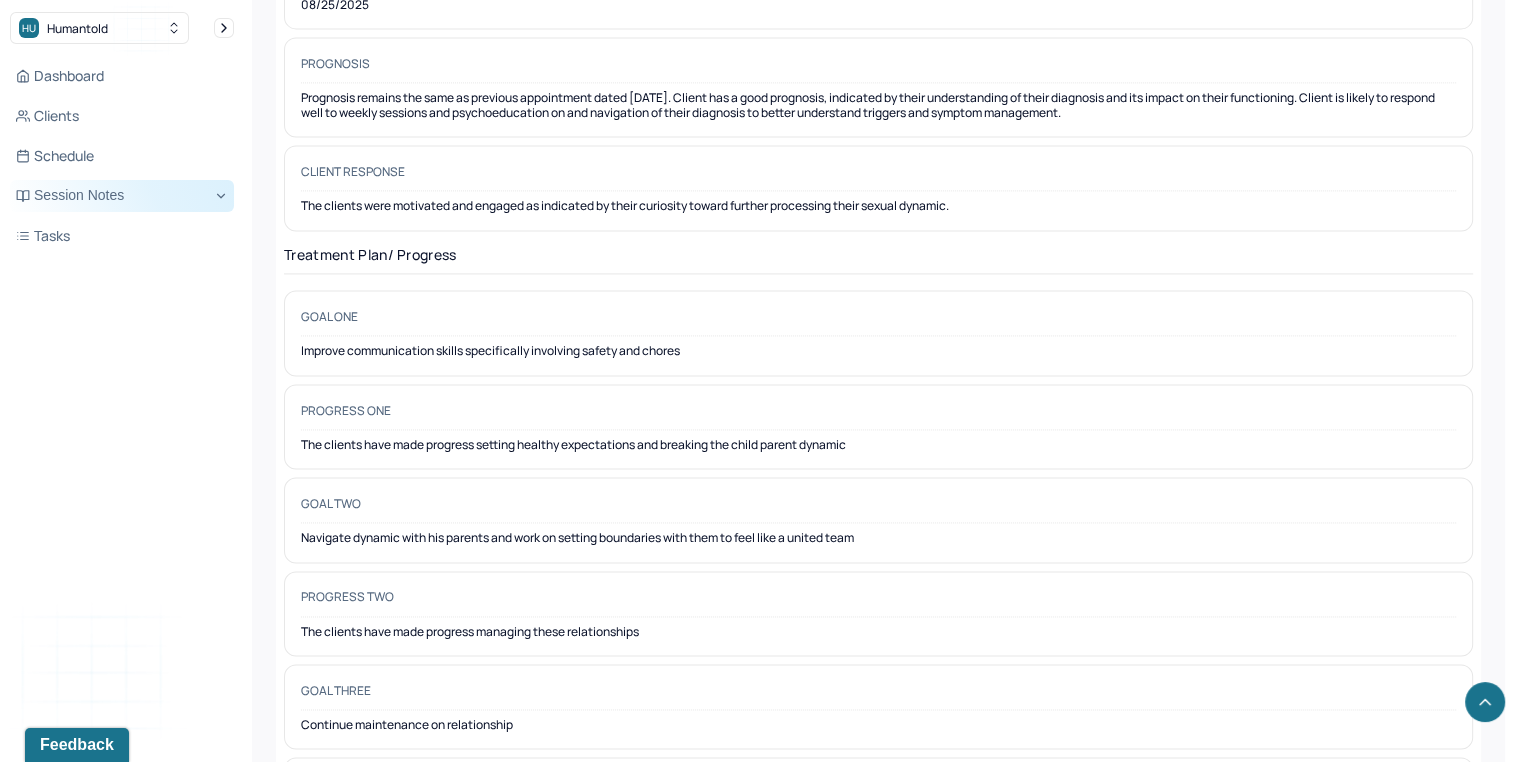 click on "Session Notes" at bounding box center [122, 196] 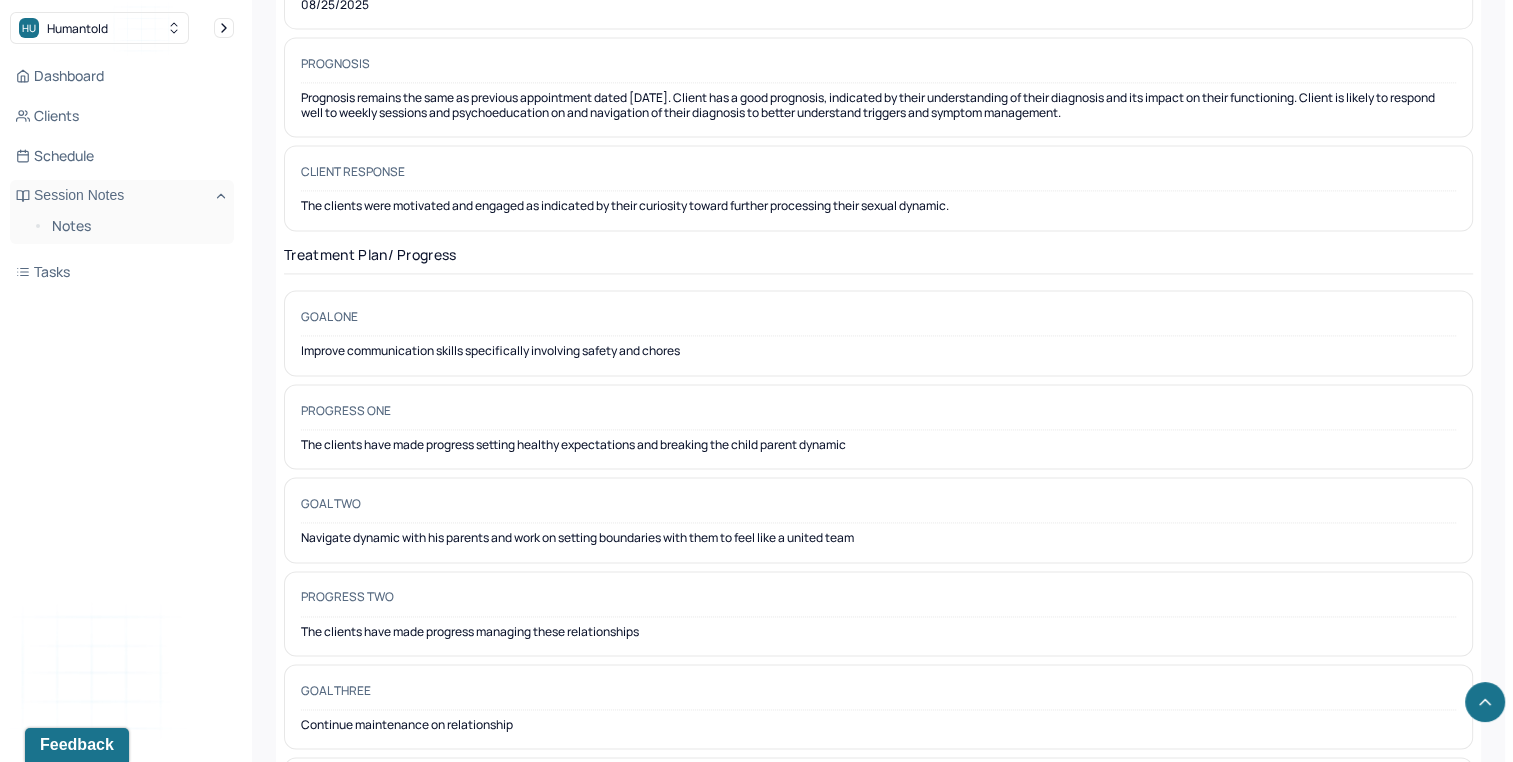 click on "Notes" at bounding box center [122, 228] 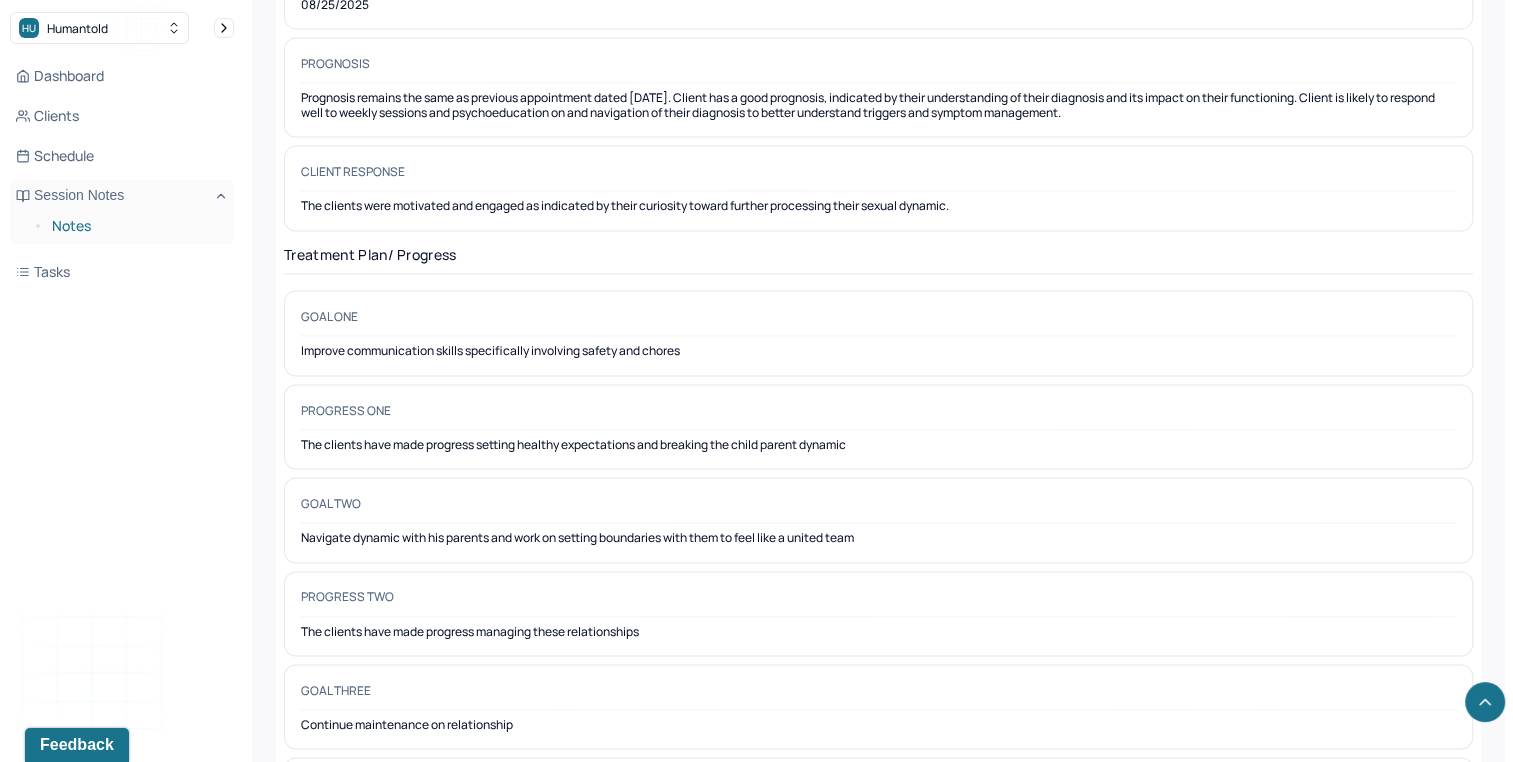 click on "Notes" at bounding box center (135, 226) 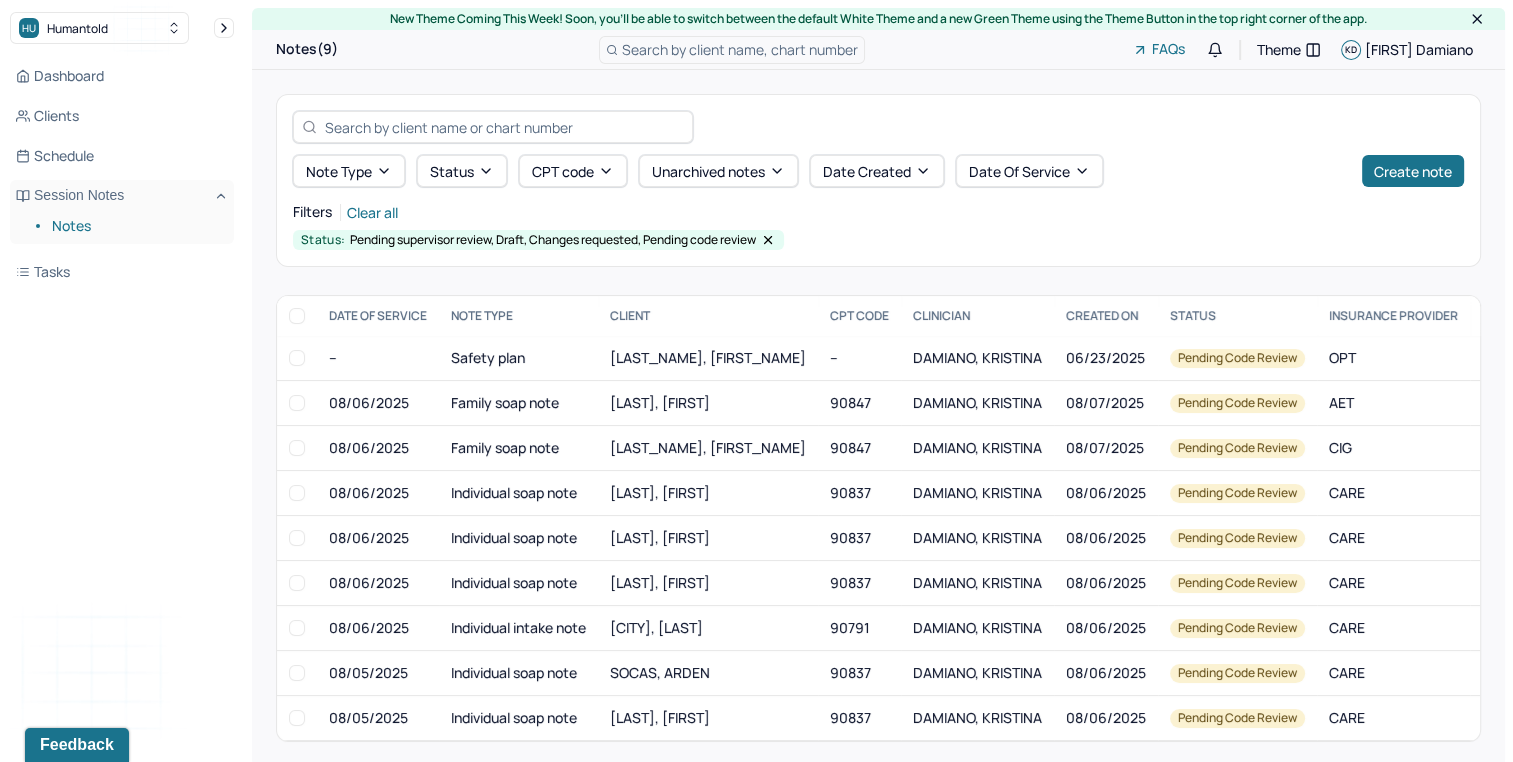 scroll, scrollTop: 9, scrollLeft: 0, axis: vertical 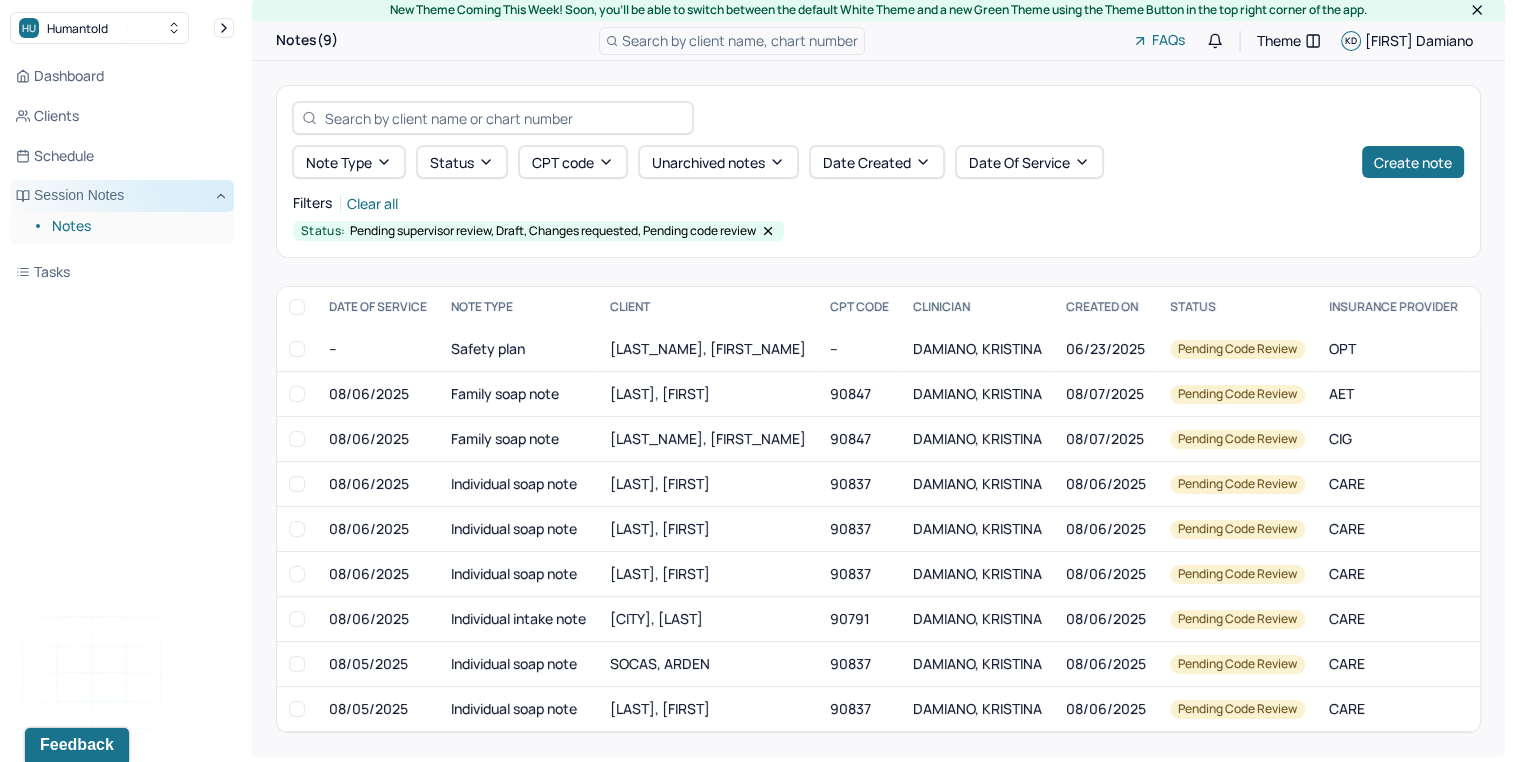 click on "Session Notes" at bounding box center (122, 196) 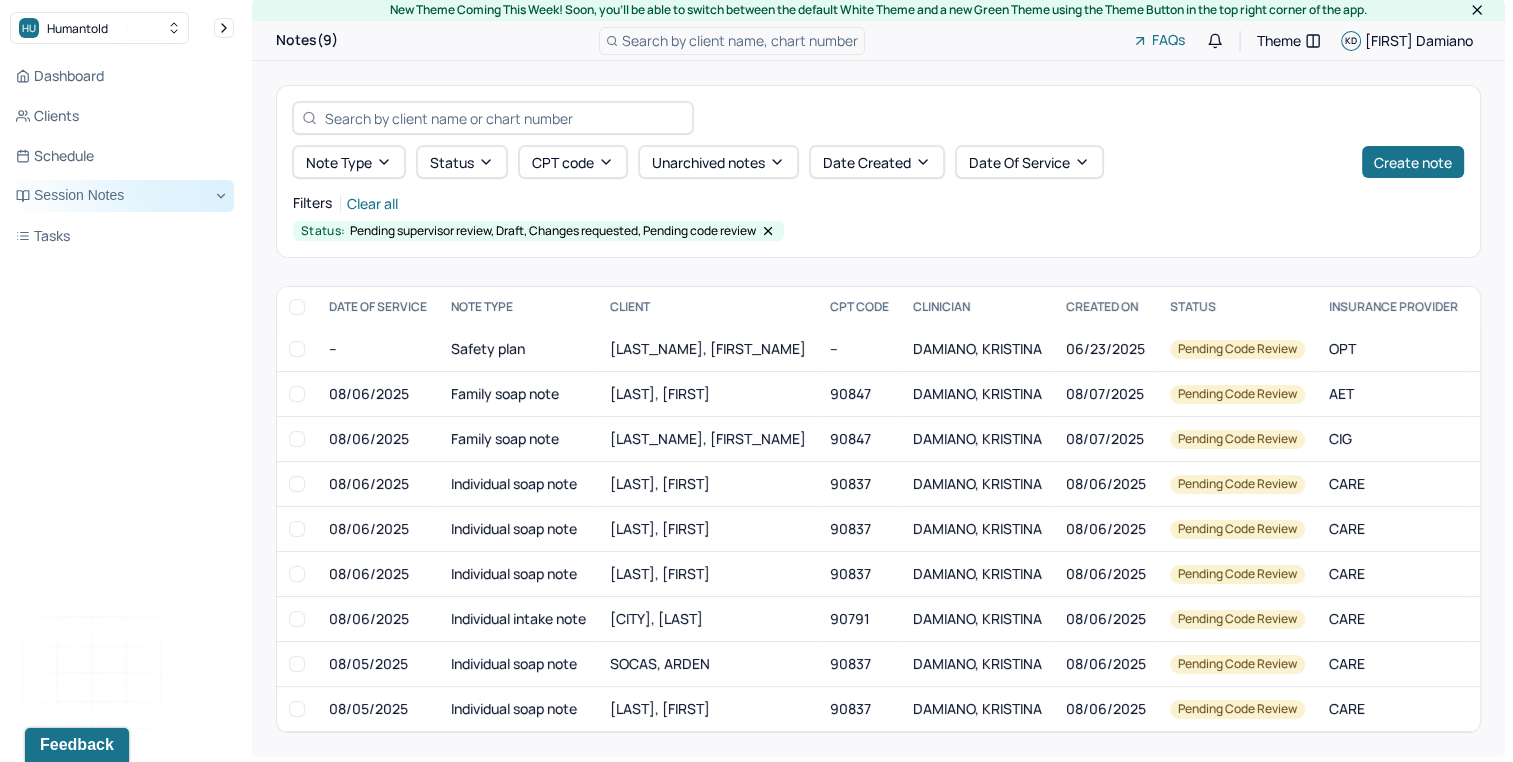 click on "Session Notes" at bounding box center (122, 196) 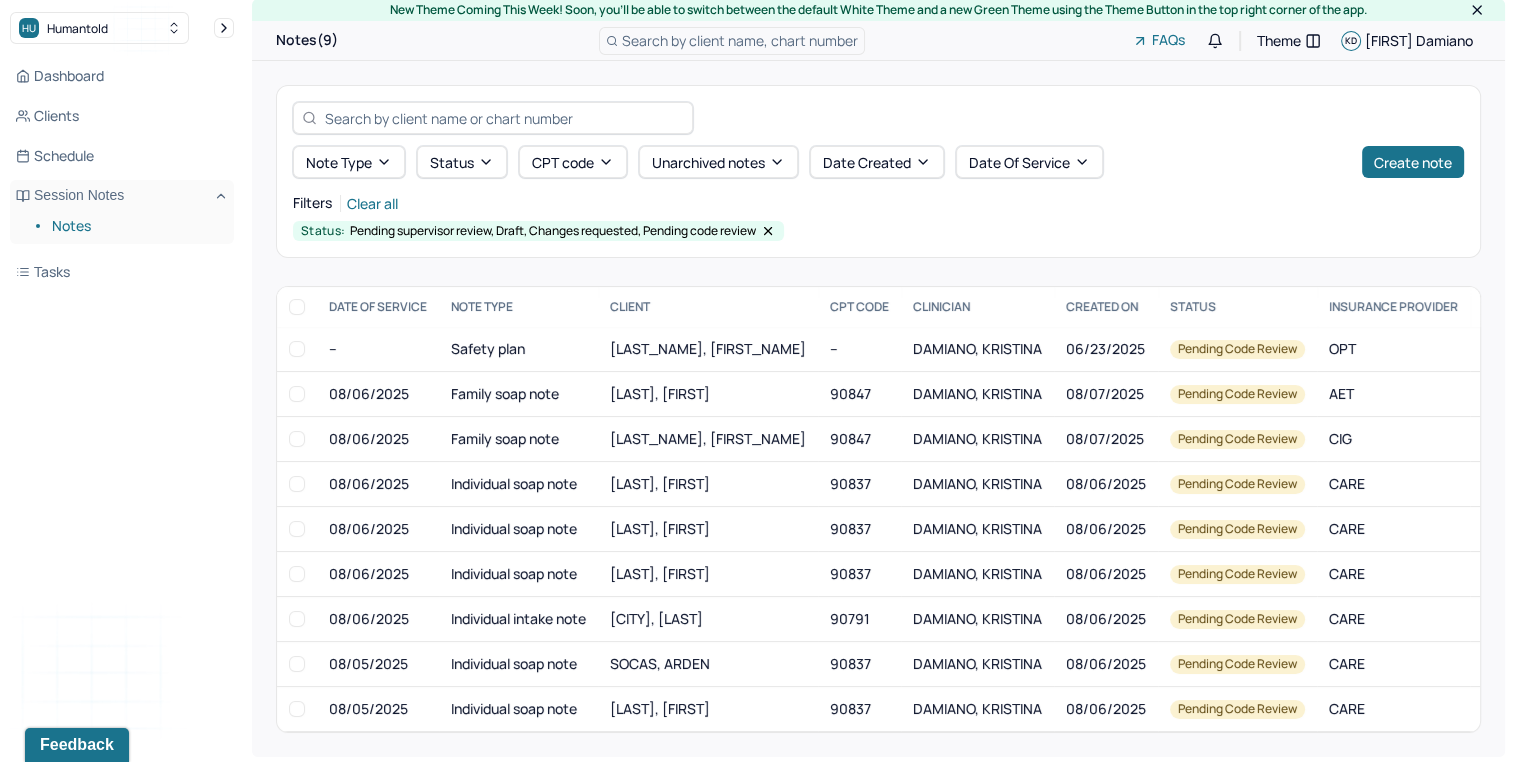 click on "Notes" at bounding box center (135, 226) 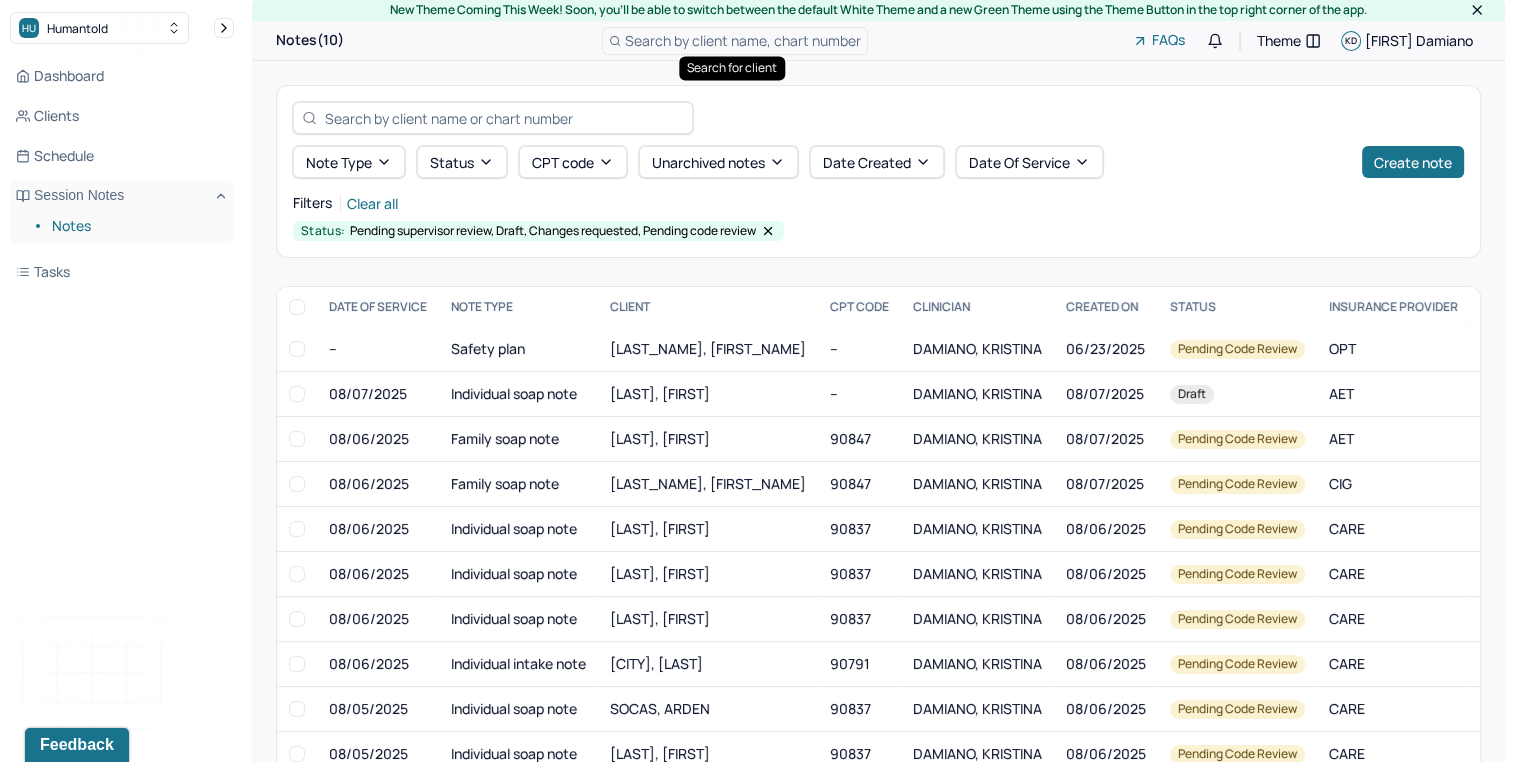 click on "Search by client name, chart number" at bounding box center [743, 40] 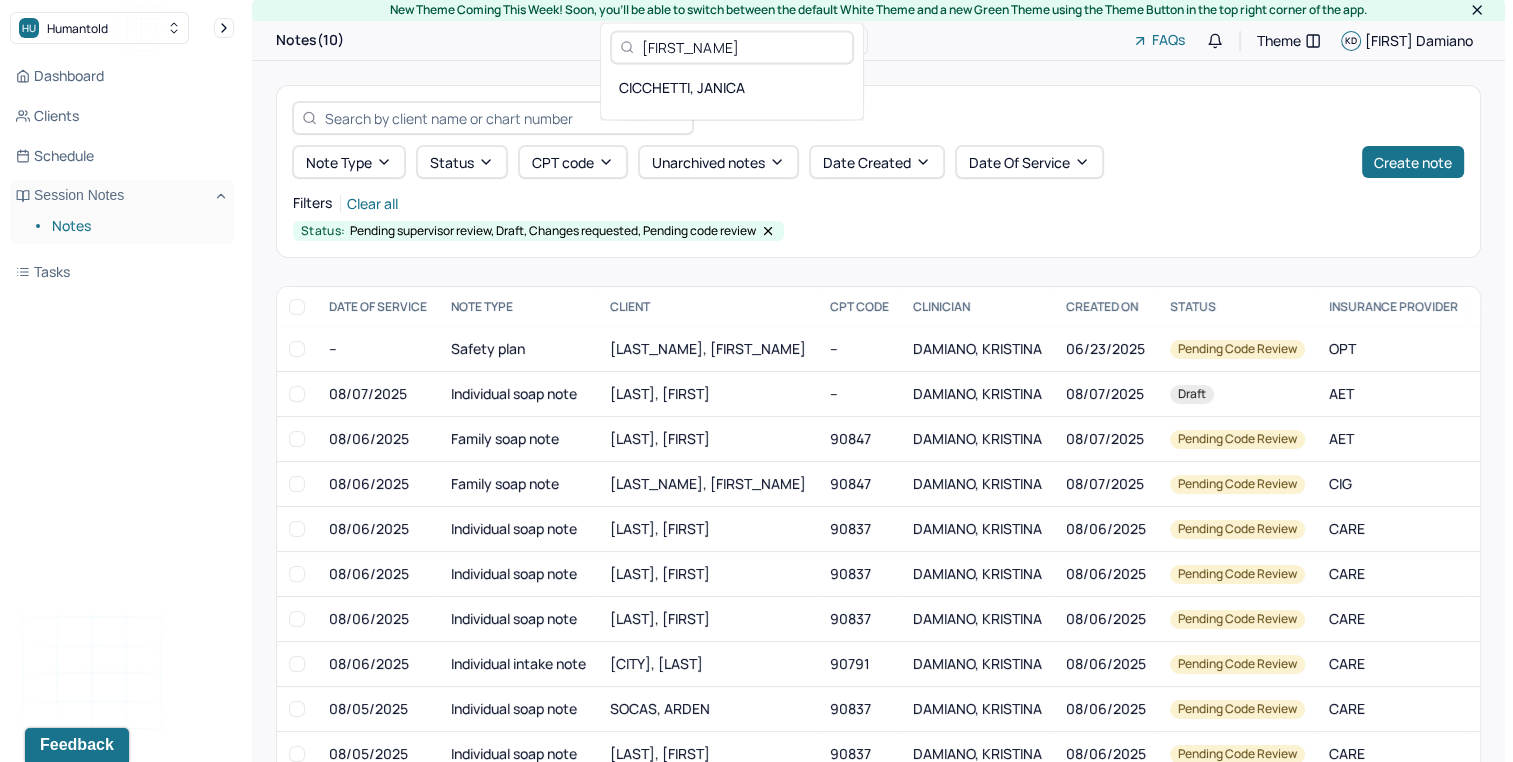 click on "[FIRST]" at bounding box center (743, 47) 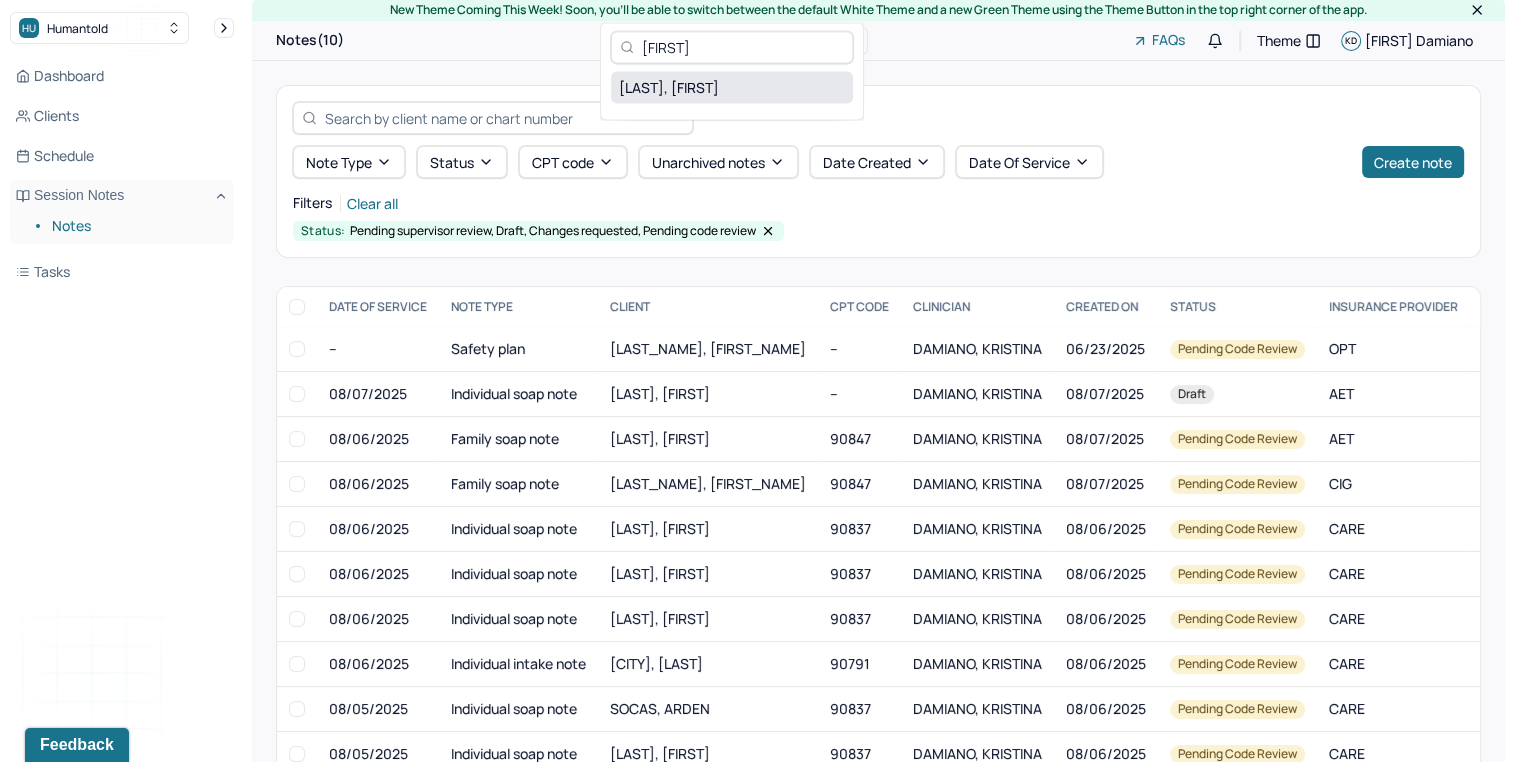 type on "[FIRST]" 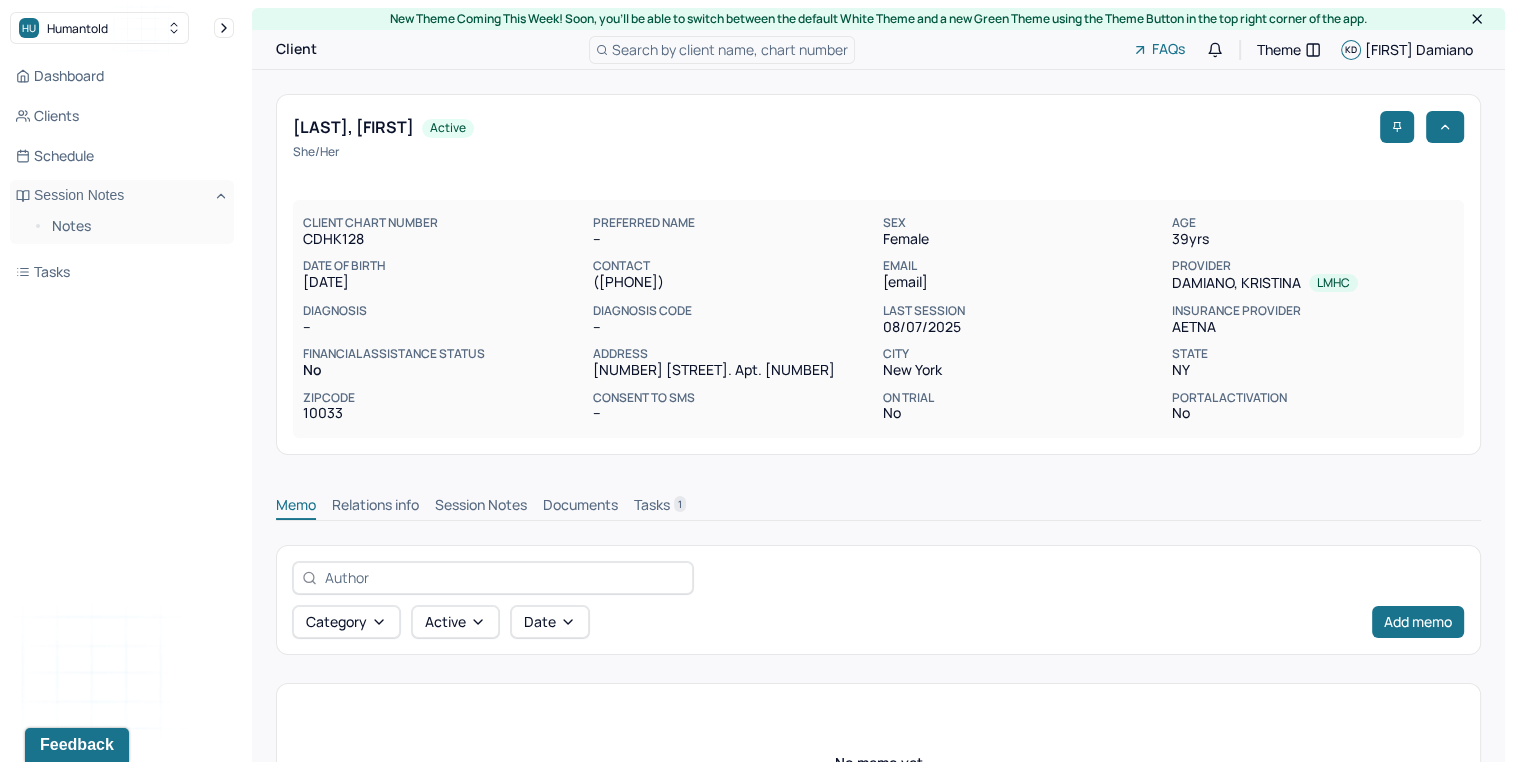 click on "Session Notes" at bounding box center [481, 507] 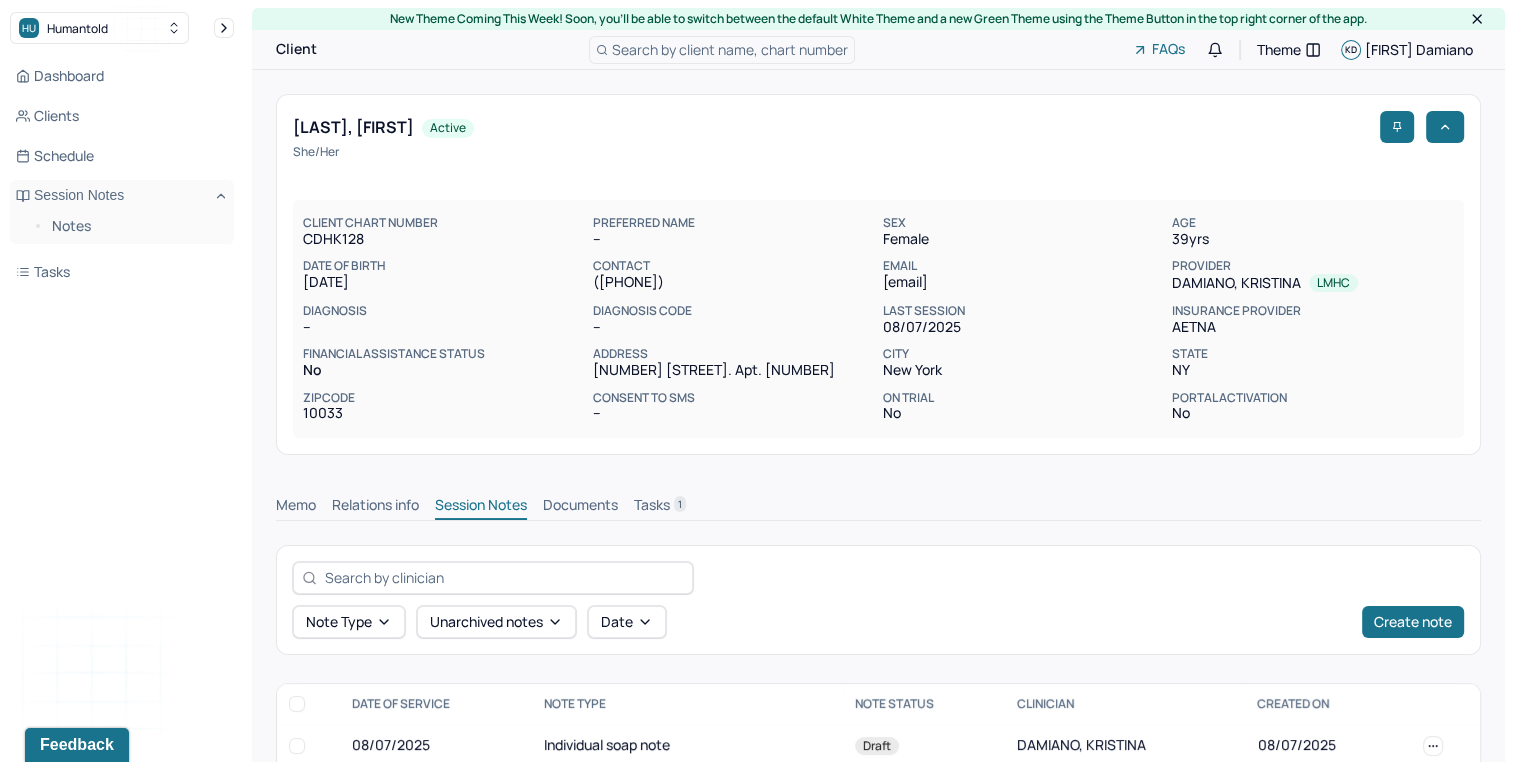 scroll, scrollTop: 299, scrollLeft: 0, axis: vertical 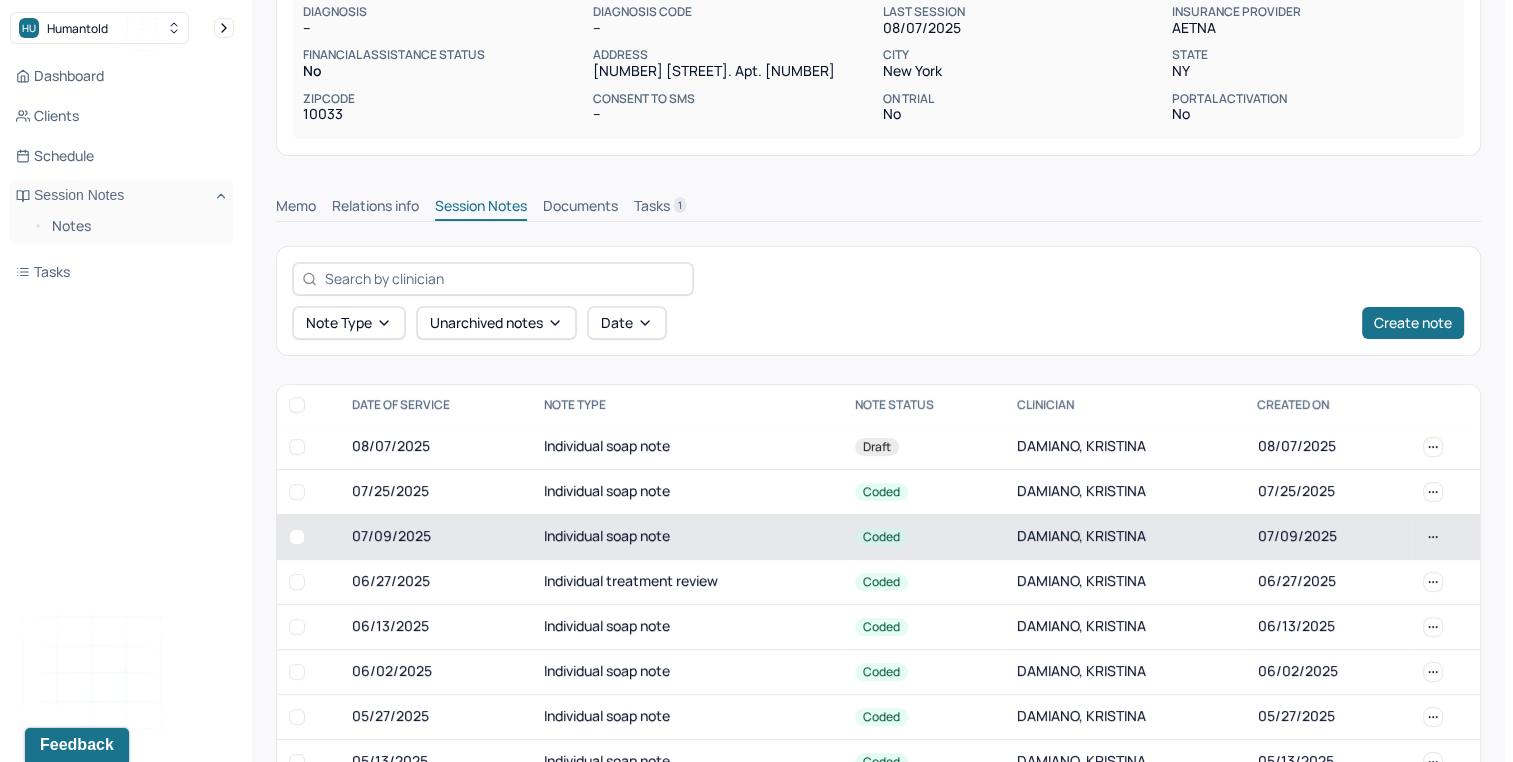 click on "Individual soap note" at bounding box center [687, 536] 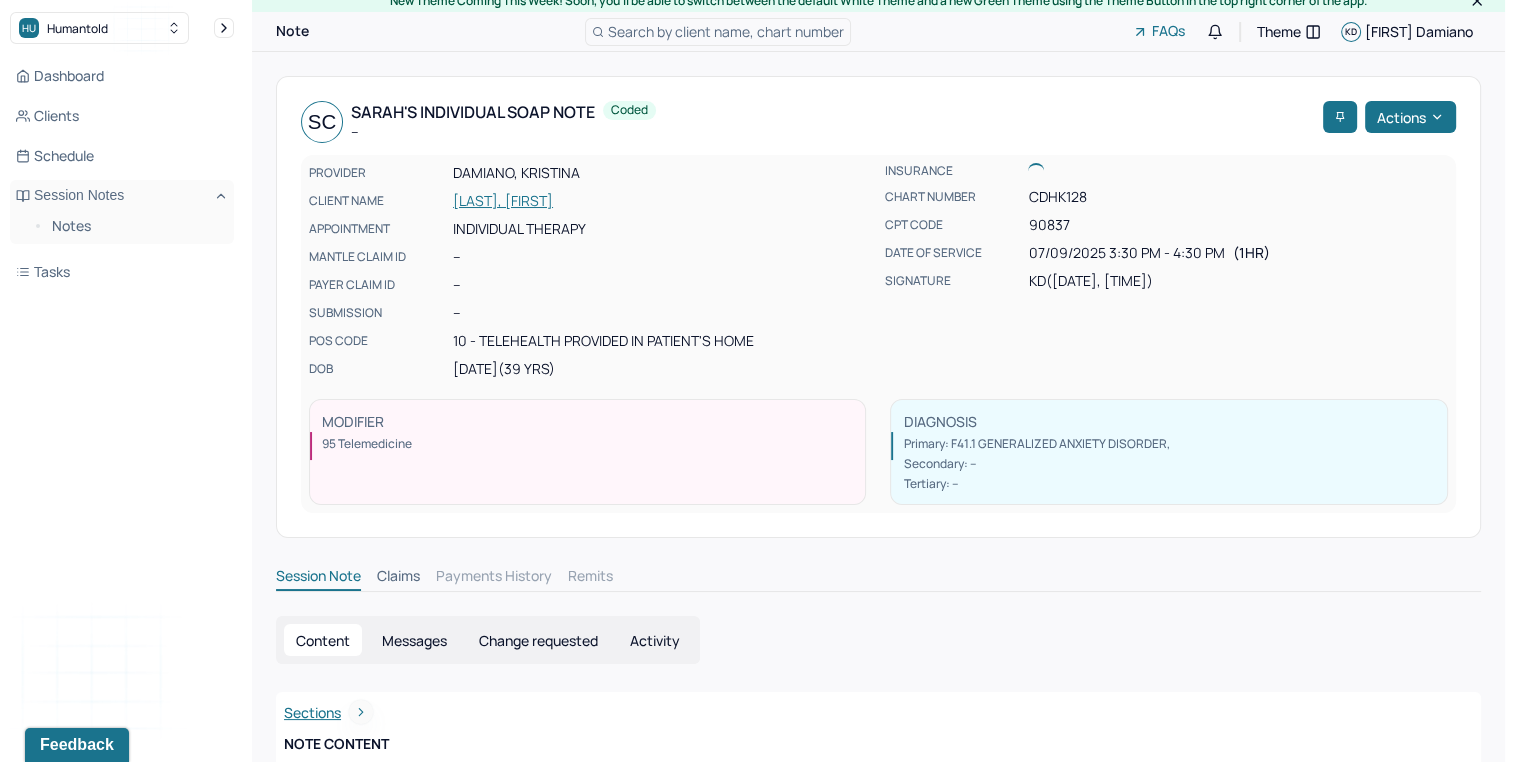 scroll, scrollTop: 299, scrollLeft: 0, axis: vertical 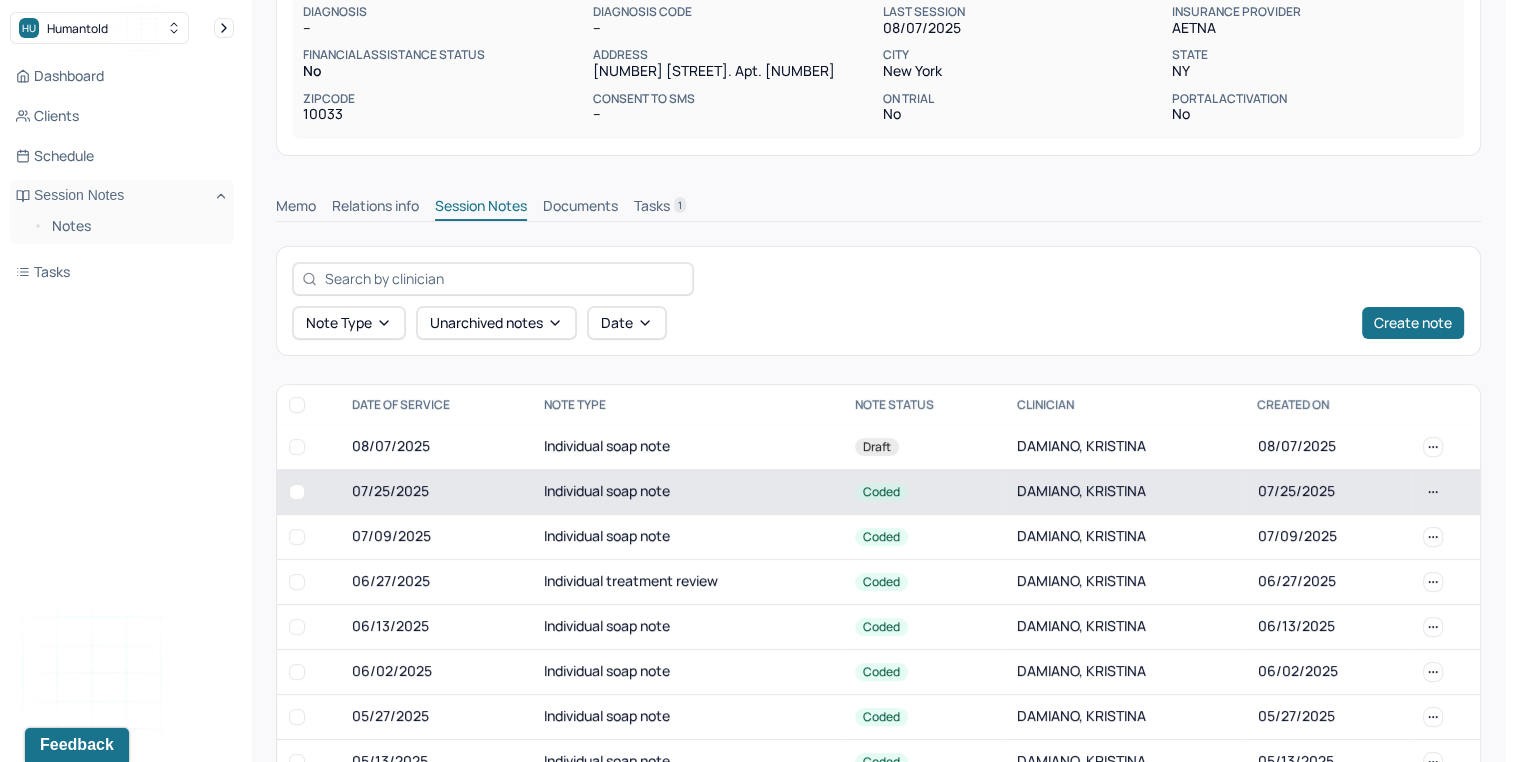 click on "Individual soap note" at bounding box center [687, 491] 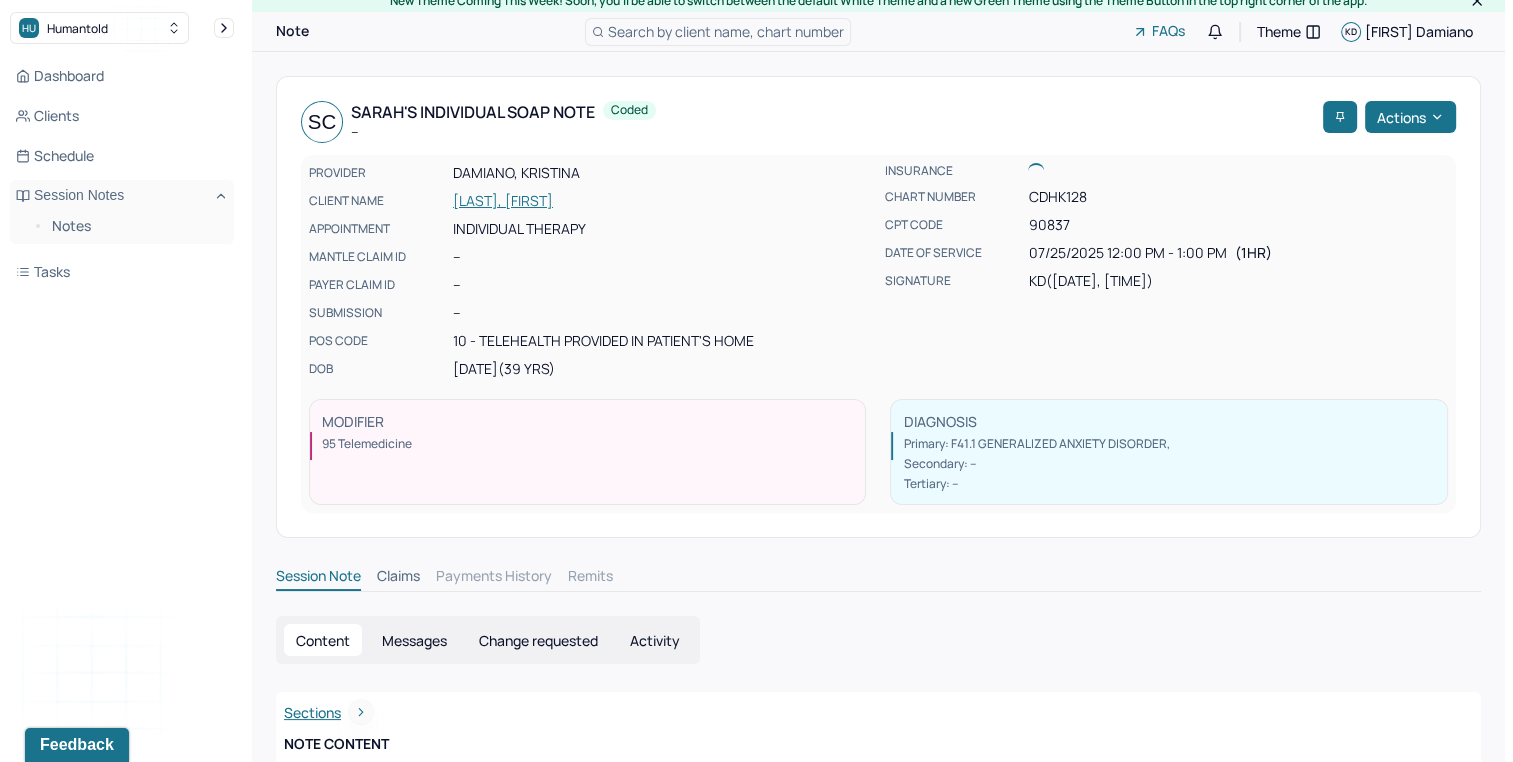 scroll, scrollTop: 299, scrollLeft: 0, axis: vertical 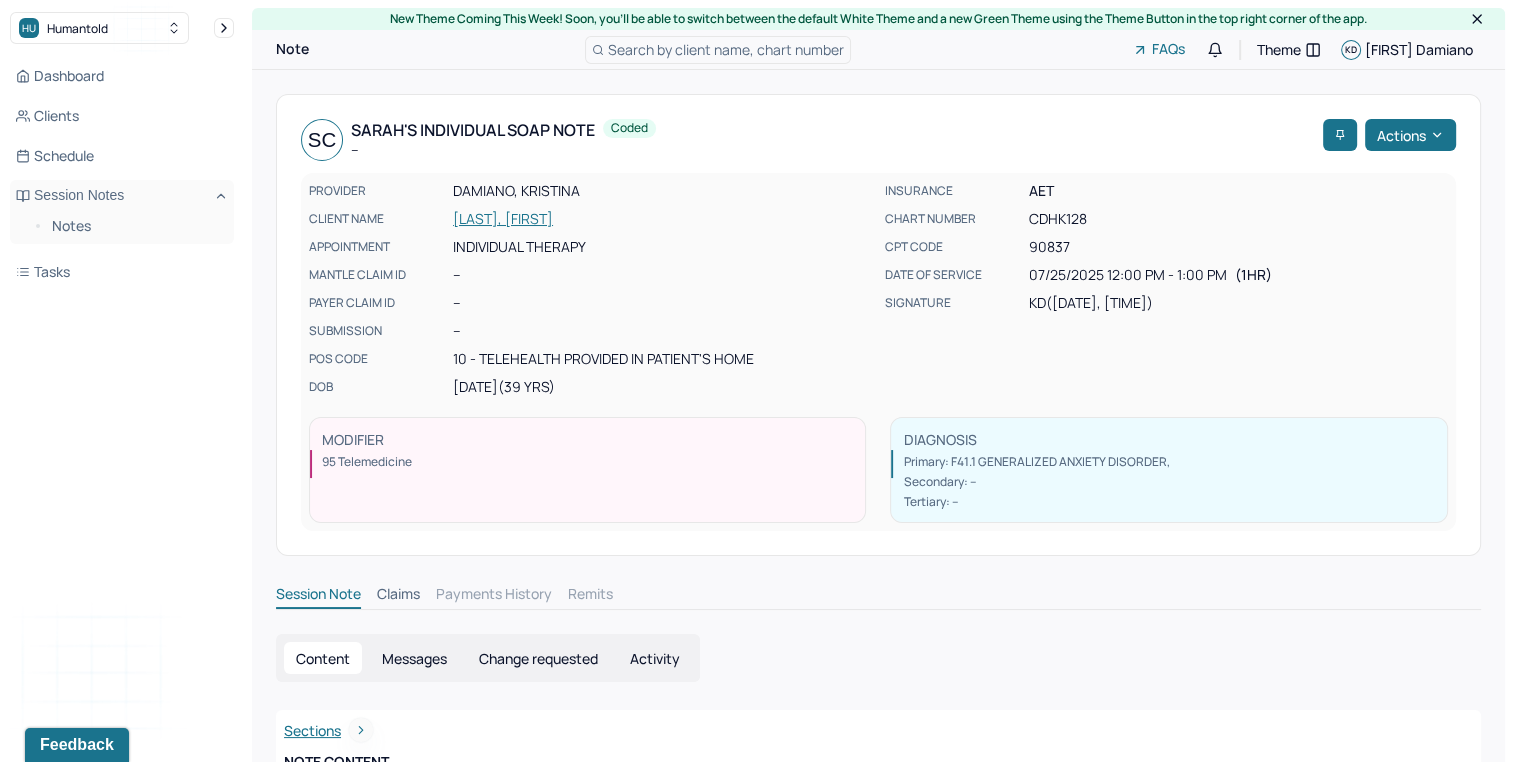 click on "Note Search by client name, chart number  FAQs Theme KD Kristina   Damiano" at bounding box center [878, 50] 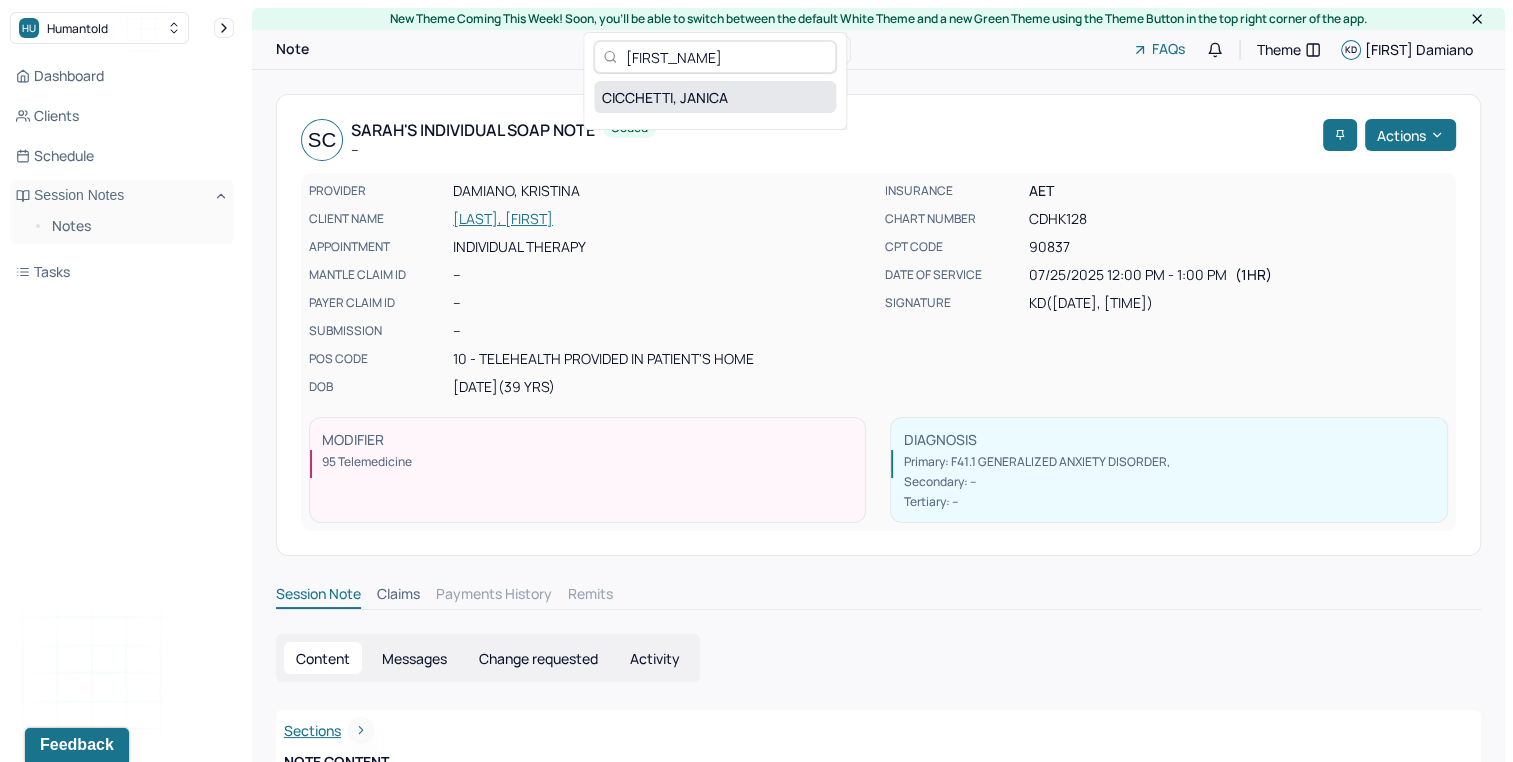 type on "[FIRST]" 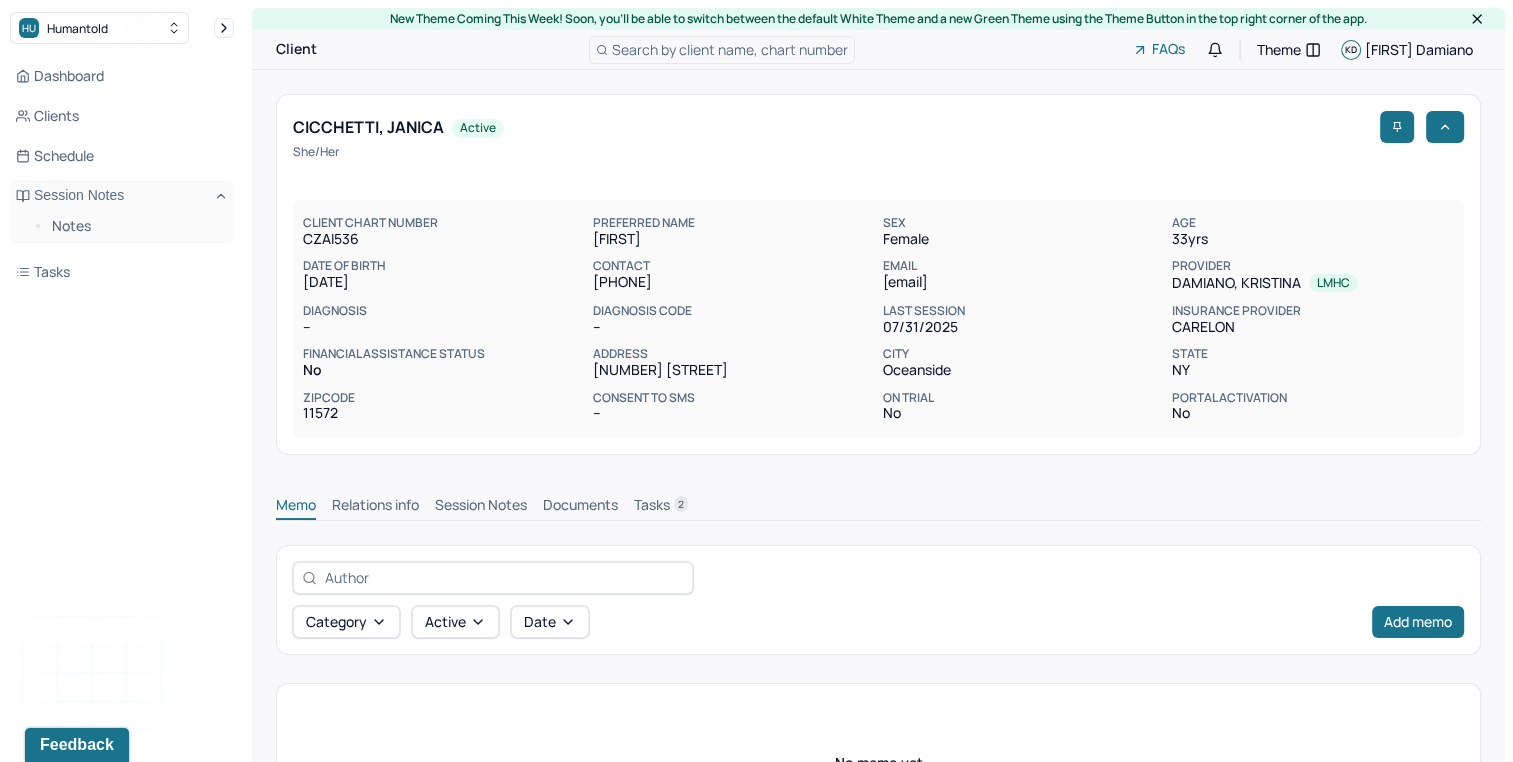 click on "Session Notes" at bounding box center (481, 507) 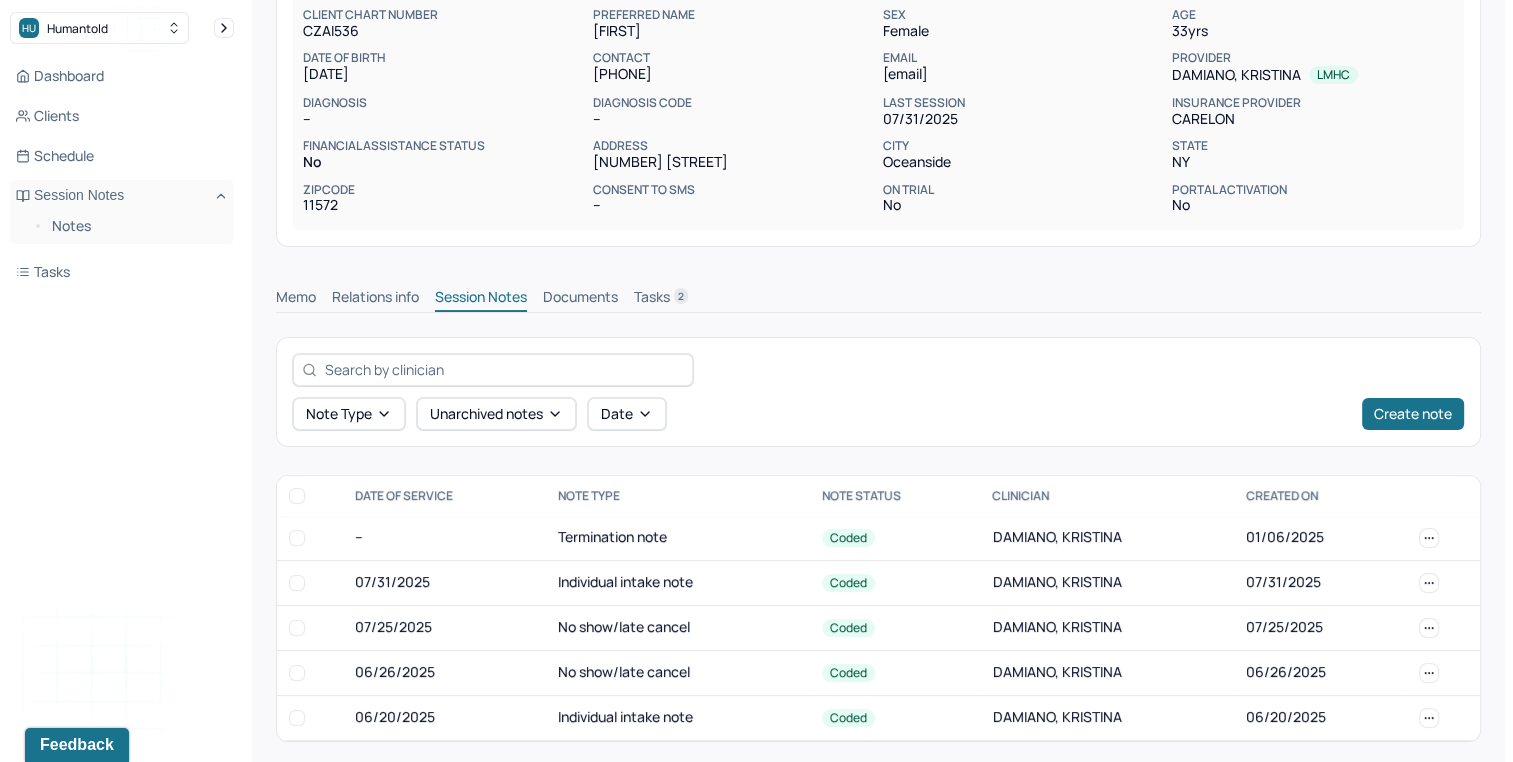 scroll, scrollTop: 217, scrollLeft: 0, axis: vertical 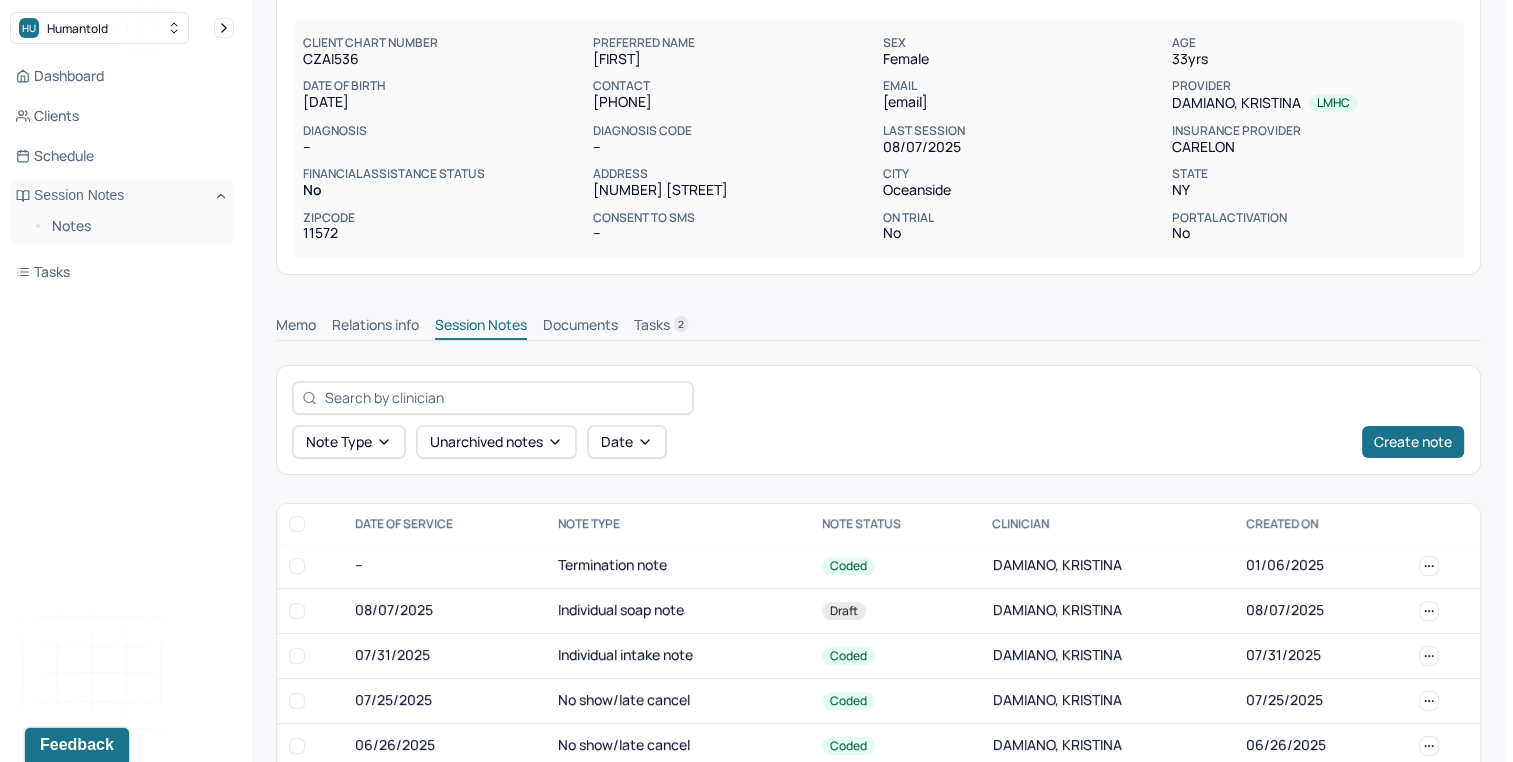 click on "Notes" at bounding box center (122, 228) 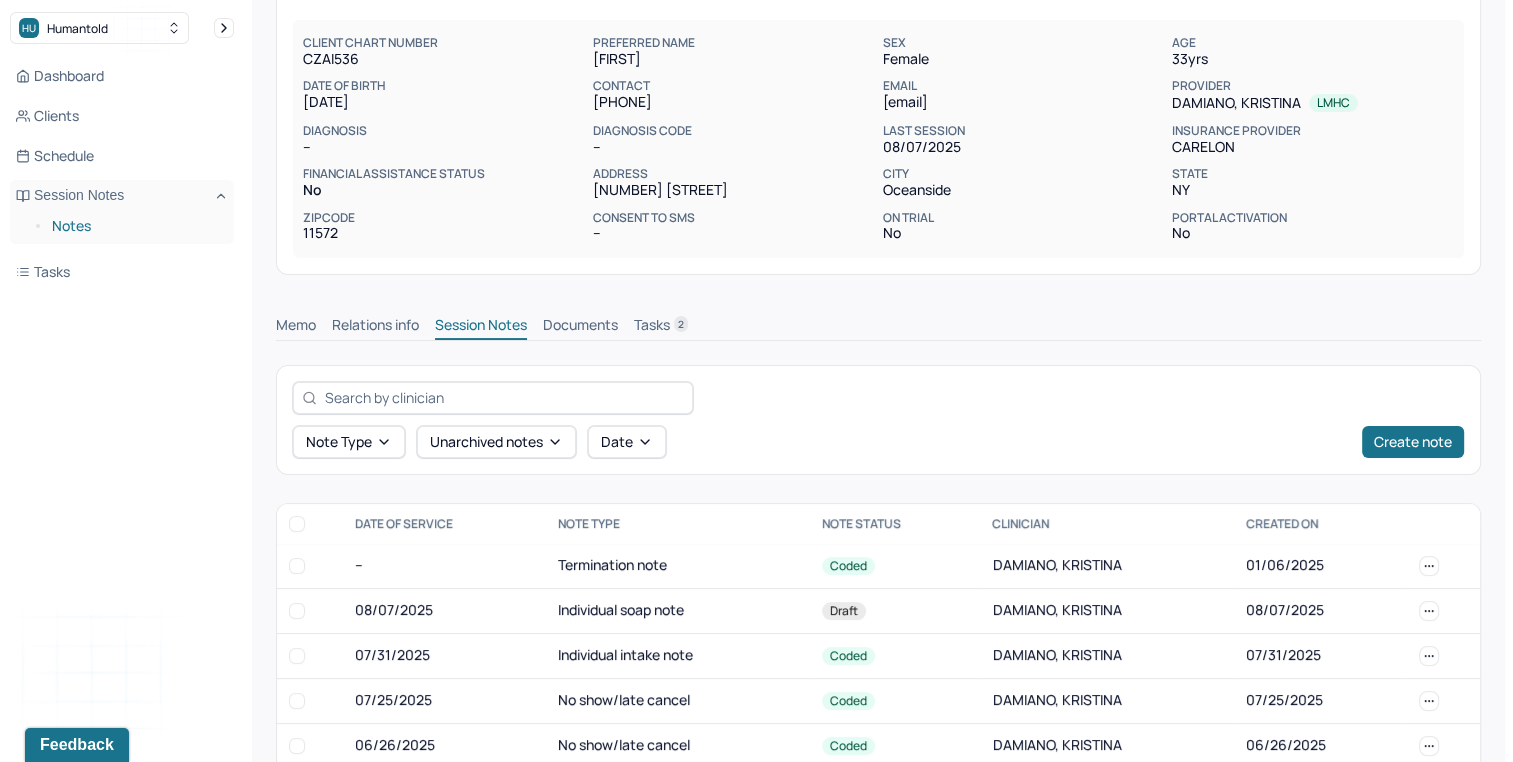 click on "Notes" at bounding box center (135, 226) 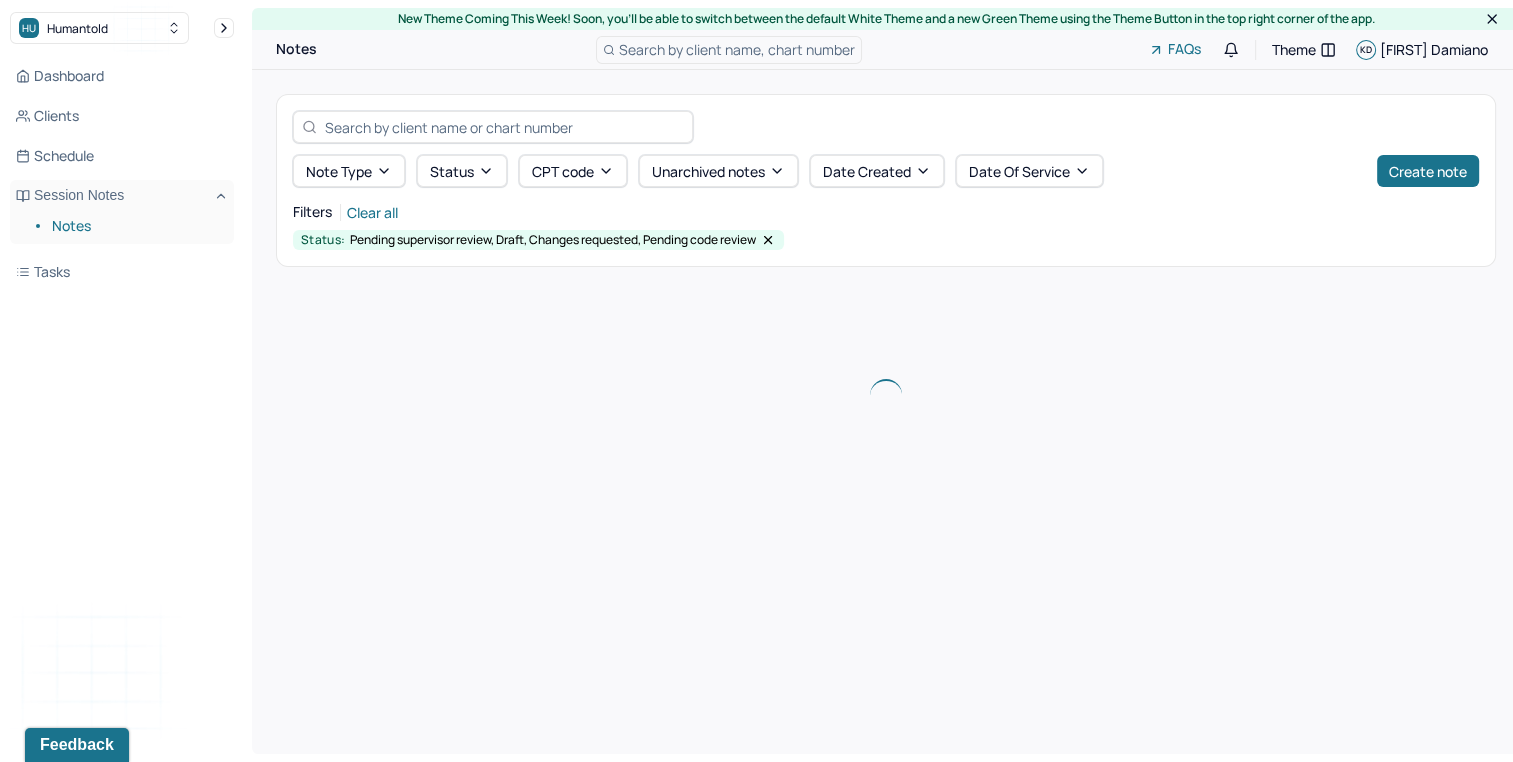 scroll, scrollTop: 0, scrollLeft: 0, axis: both 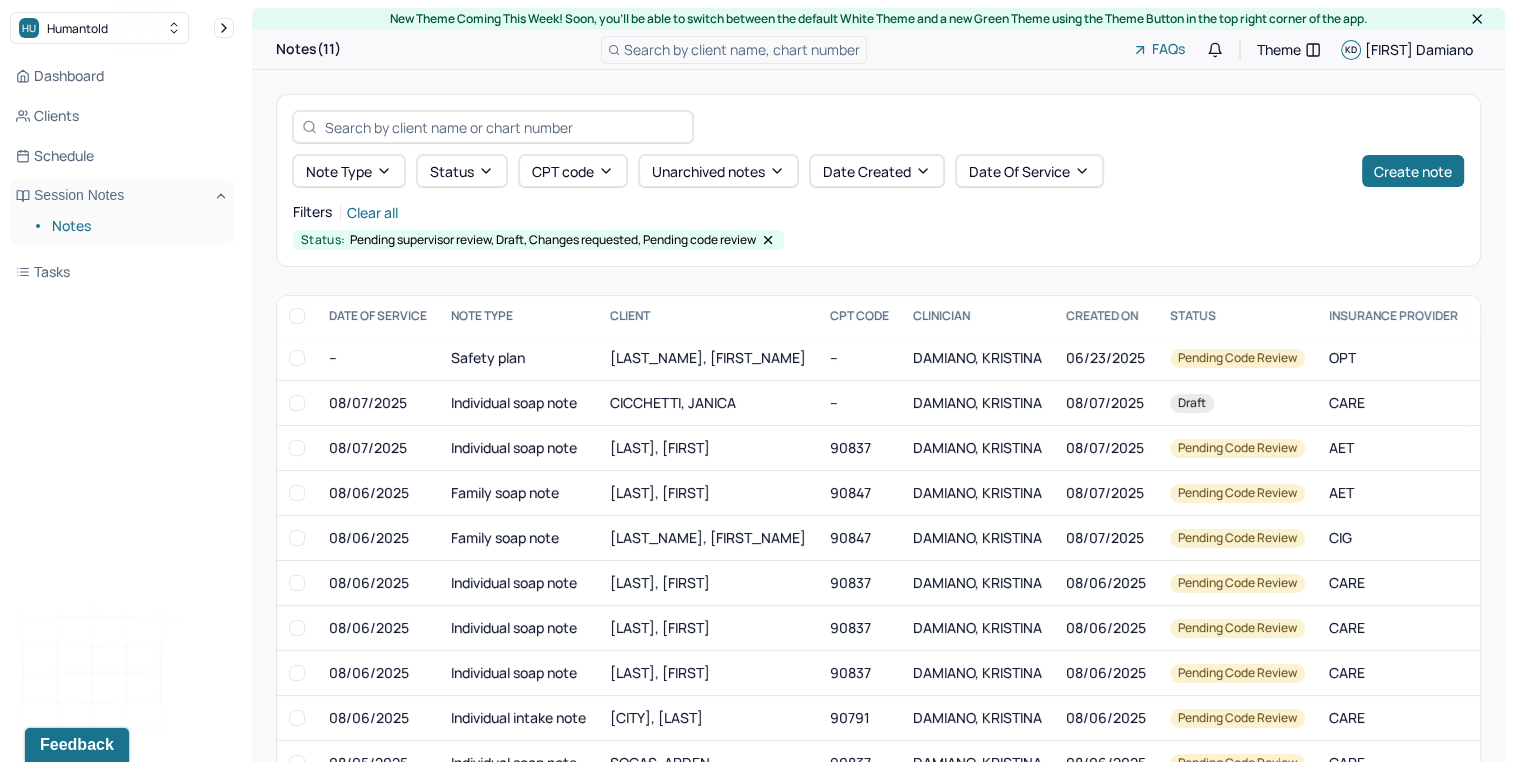 click on "Search by client name, chart number" at bounding box center [742, 49] 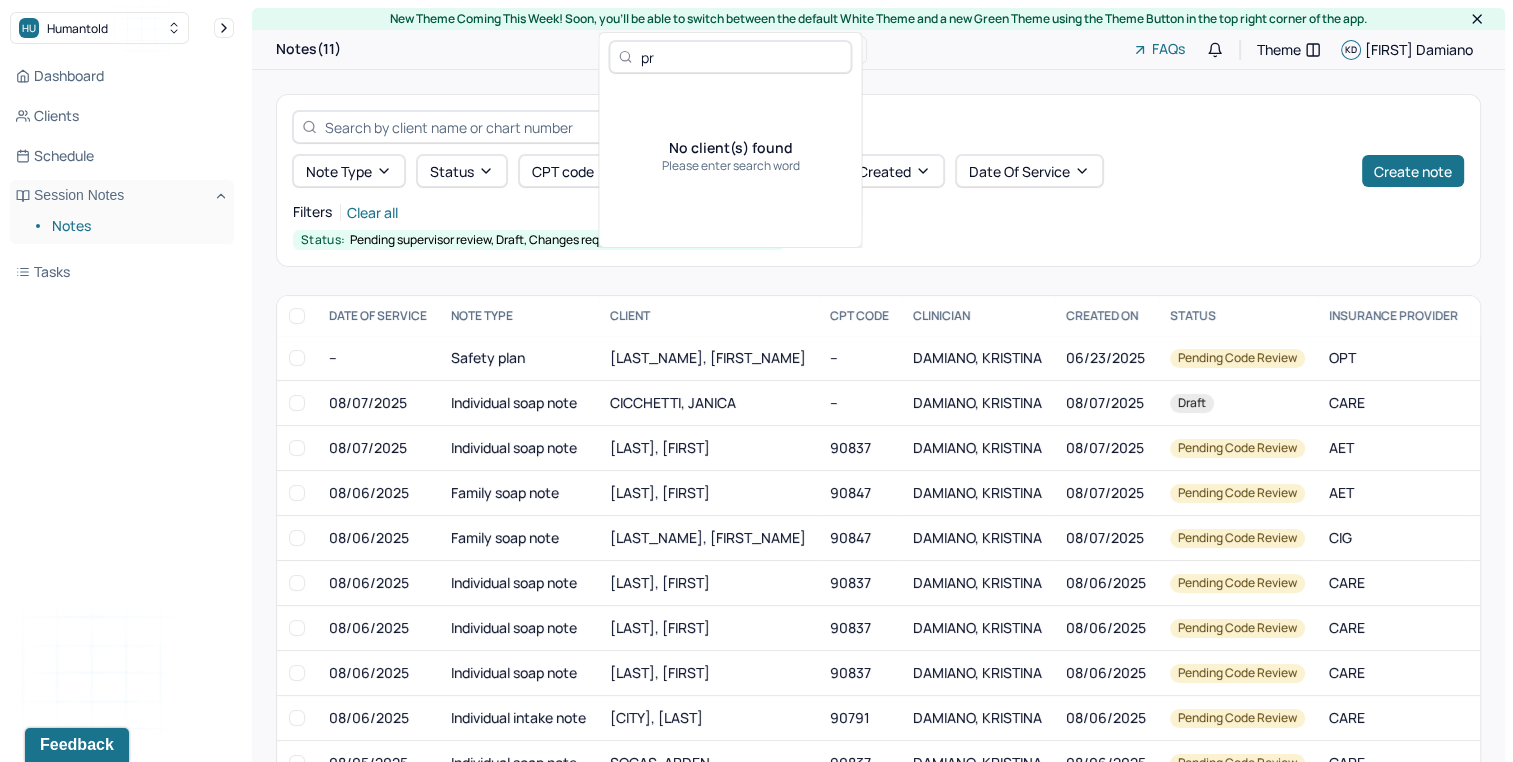 type on "p" 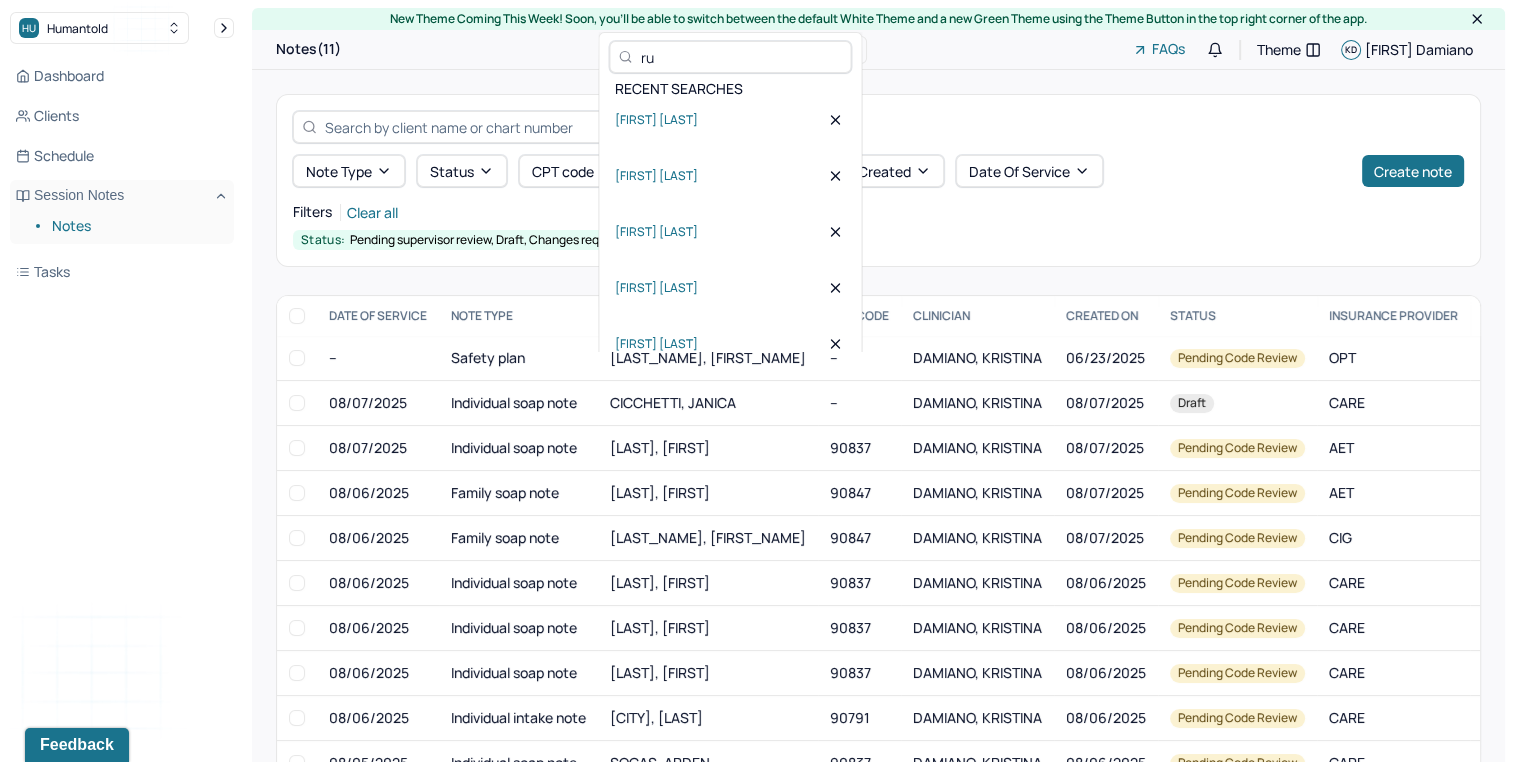type on "r" 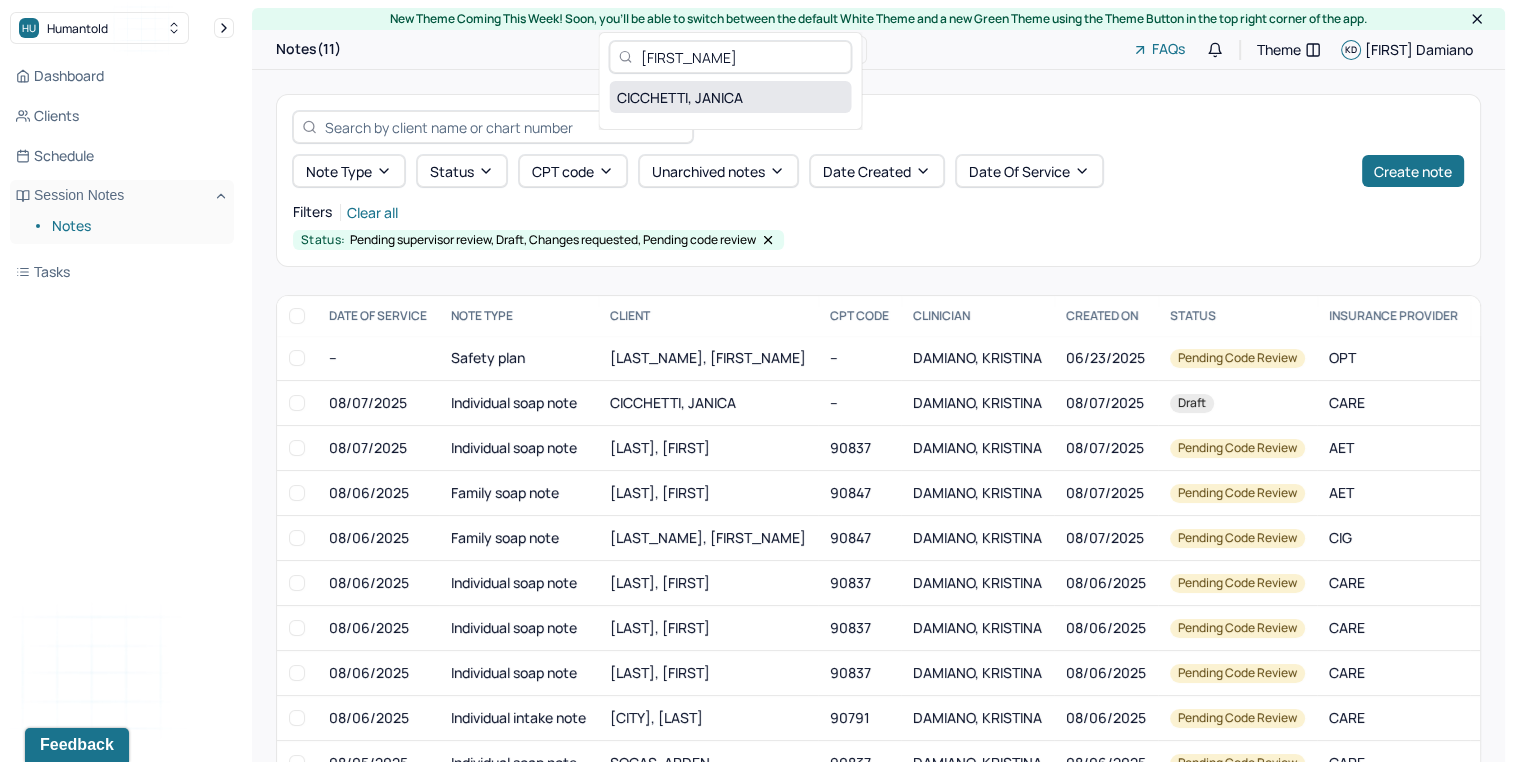type on "[FIRST]" 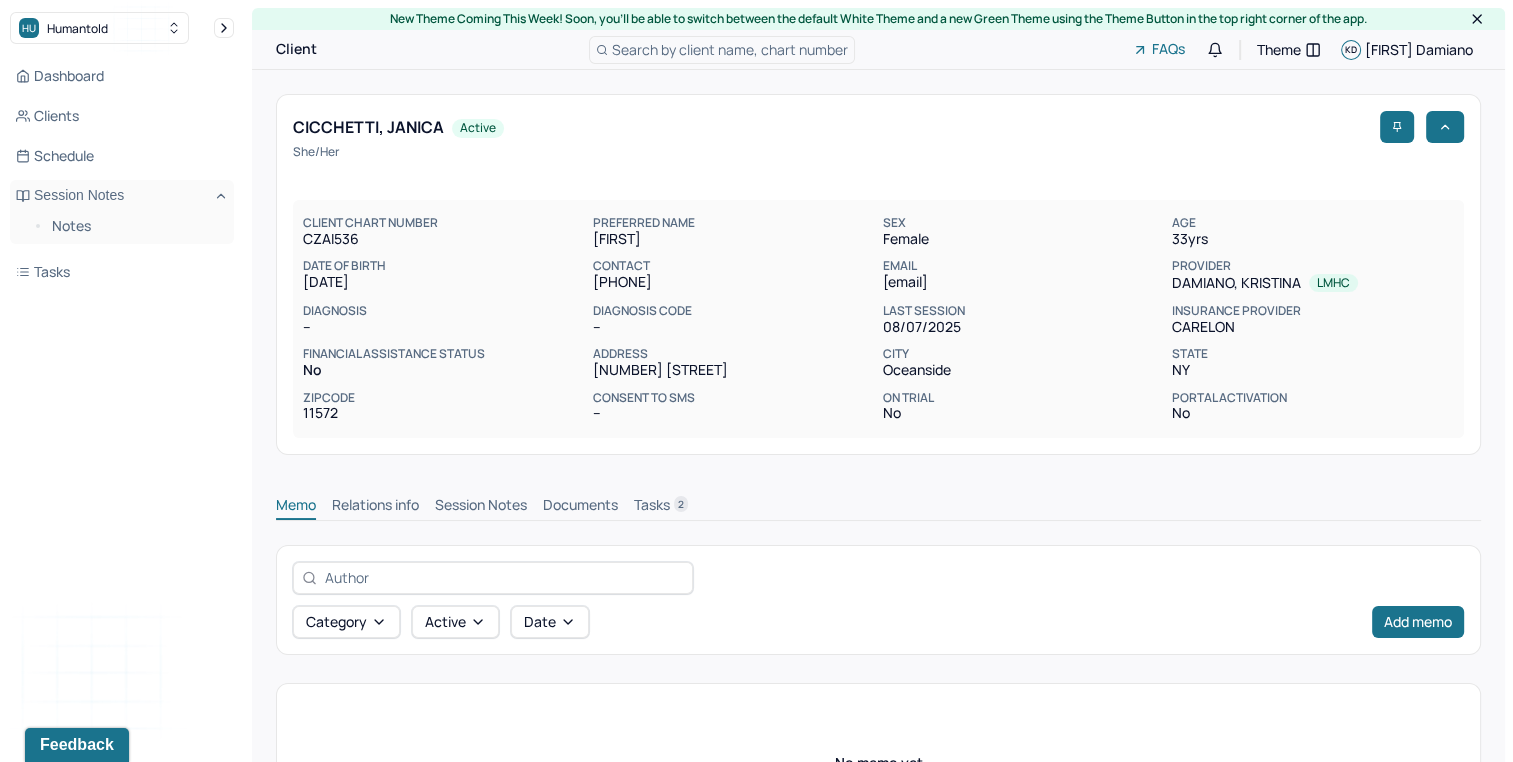 click on "Session Notes" at bounding box center (481, 507) 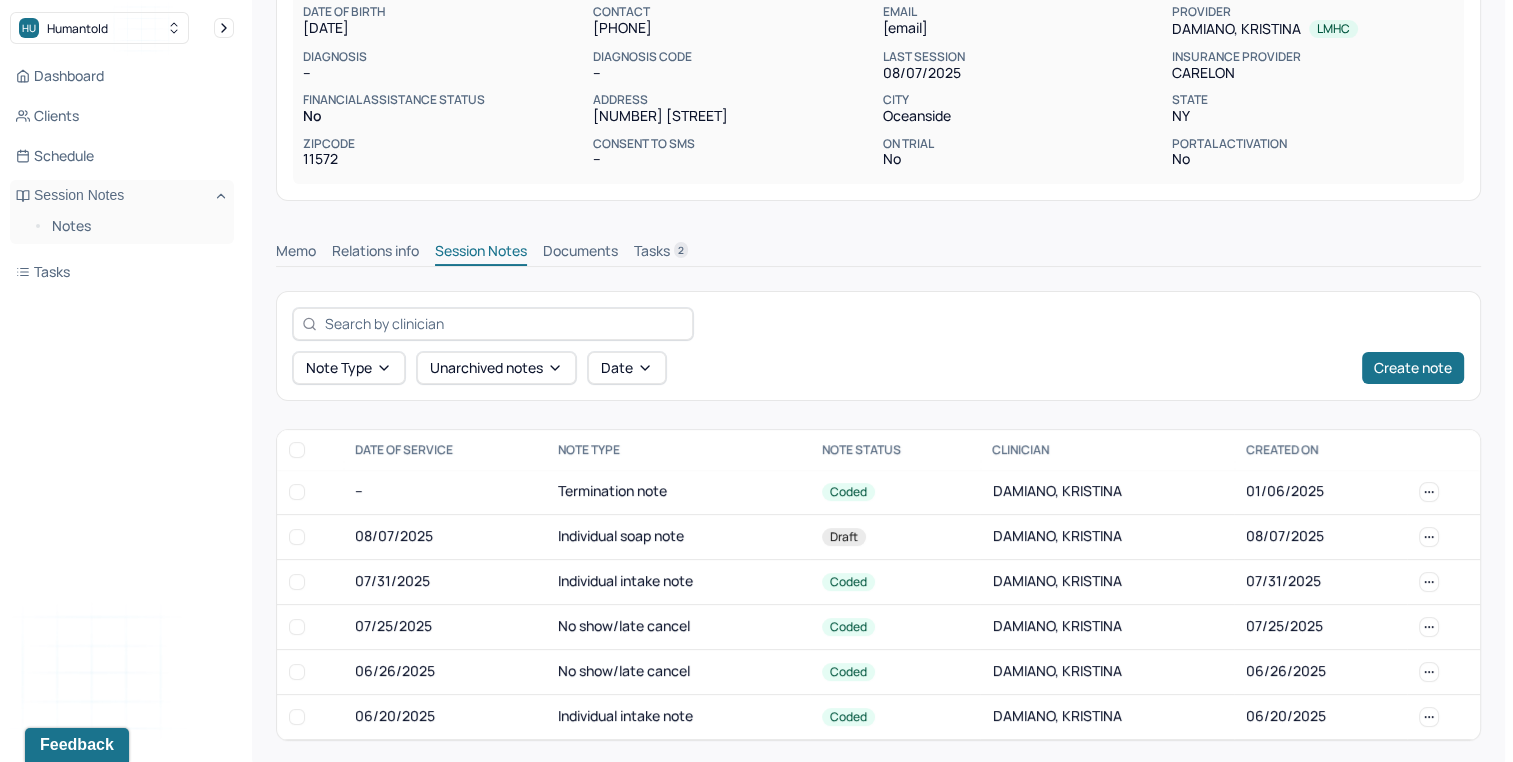 scroll, scrollTop: 262, scrollLeft: 0, axis: vertical 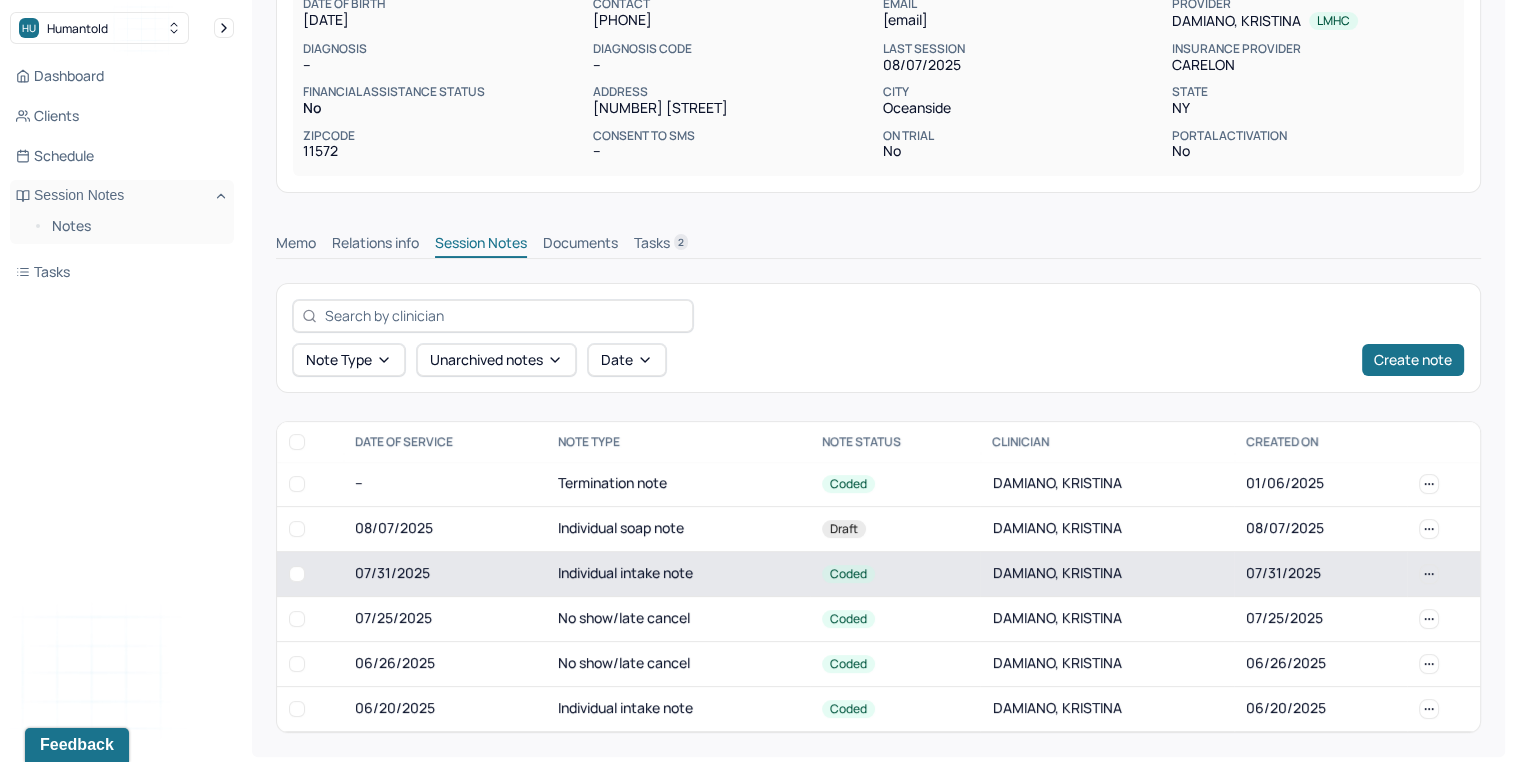 click on "Individual intake note" at bounding box center (678, 573) 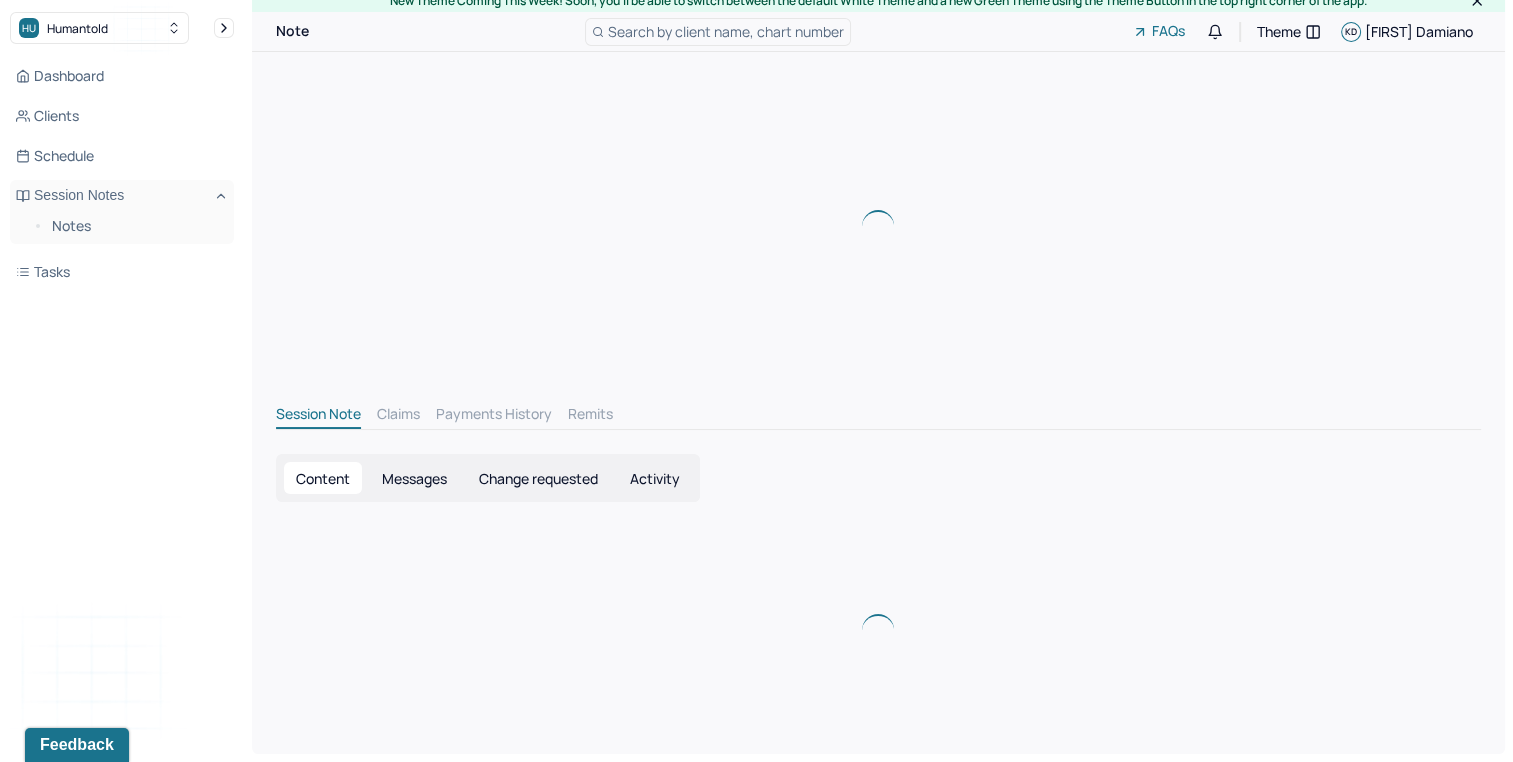 scroll, scrollTop: 262, scrollLeft: 0, axis: vertical 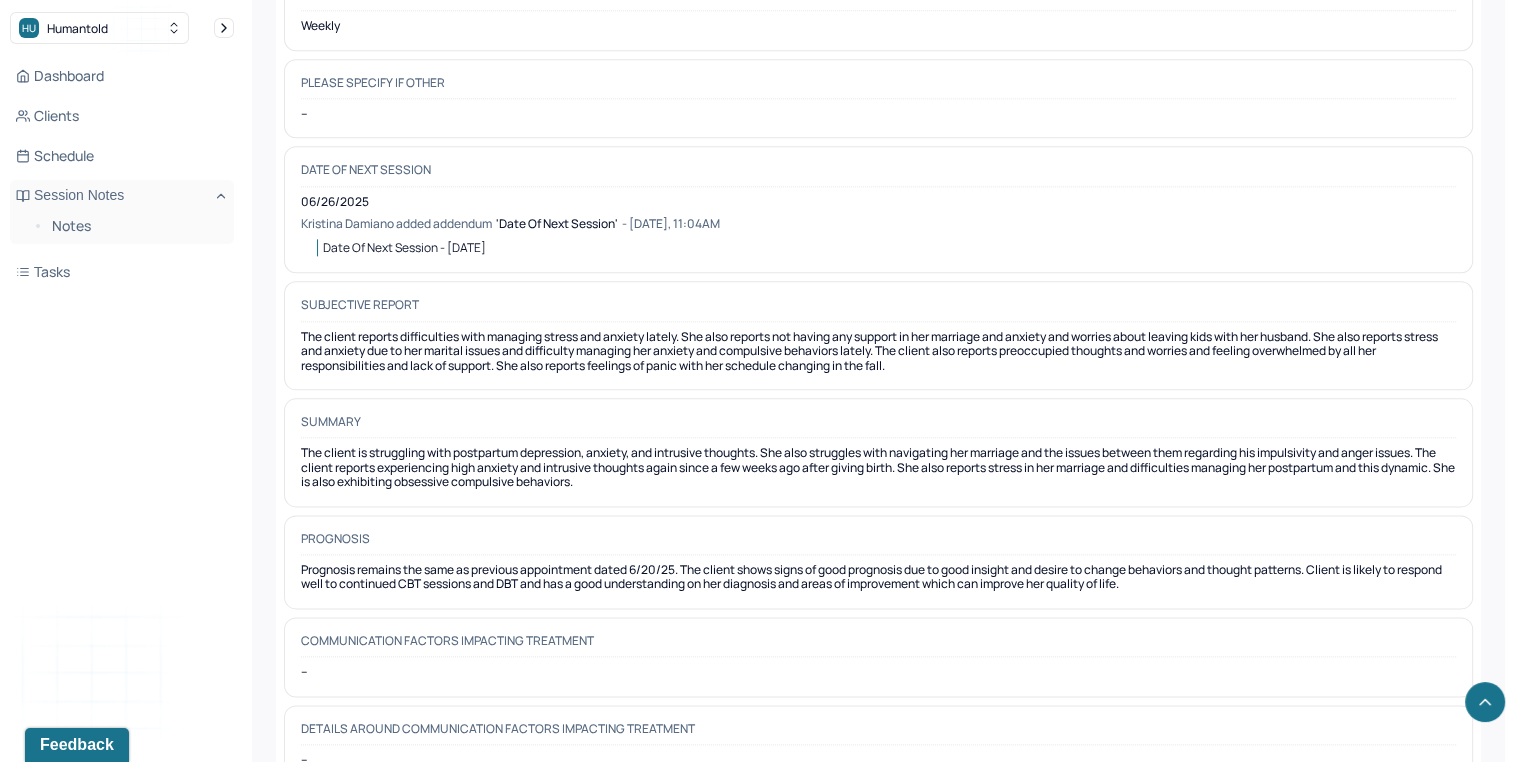 click on "Prognosis remains the same as previous appointment dated 6/20/25. The client shows signs of good prognosis due to good insight and desire to change behaviors and thought patterns. Client is likely to respond well to continued CBT sessions and DBT and has a good understanding on her diagnosis and areas of improvement which can improve her quality of life." at bounding box center [878, 577] 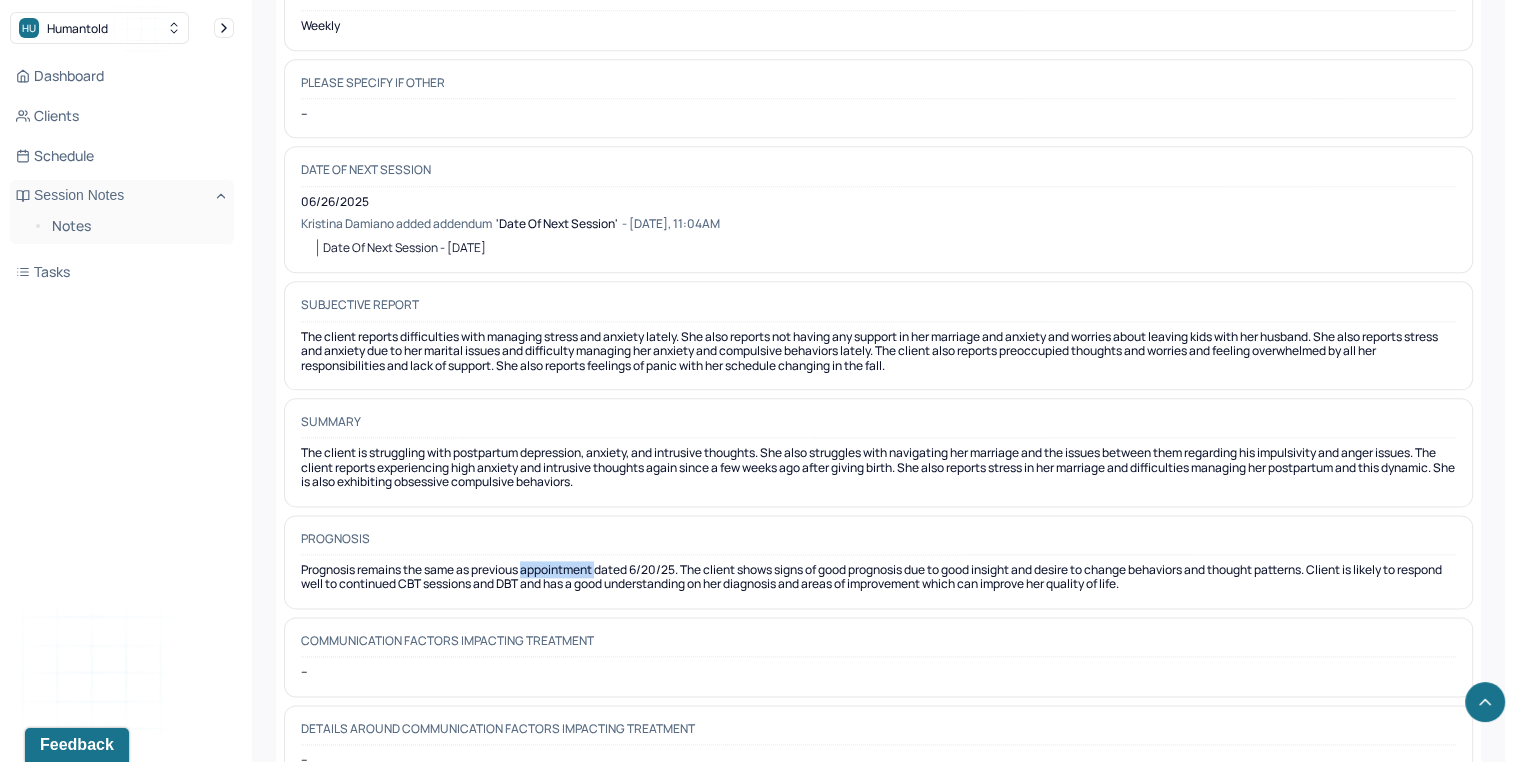 click on "Prognosis remains the same as previous appointment dated 6/20/25. The client shows signs of good prognosis due to good insight and desire to change behaviors and thought patterns. Client is likely to respond well to continued CBT sessions and DBT and has a good understanding on her diagnosis and areas of improvement which can improve her quality of life." at bounding box center (878, 577) 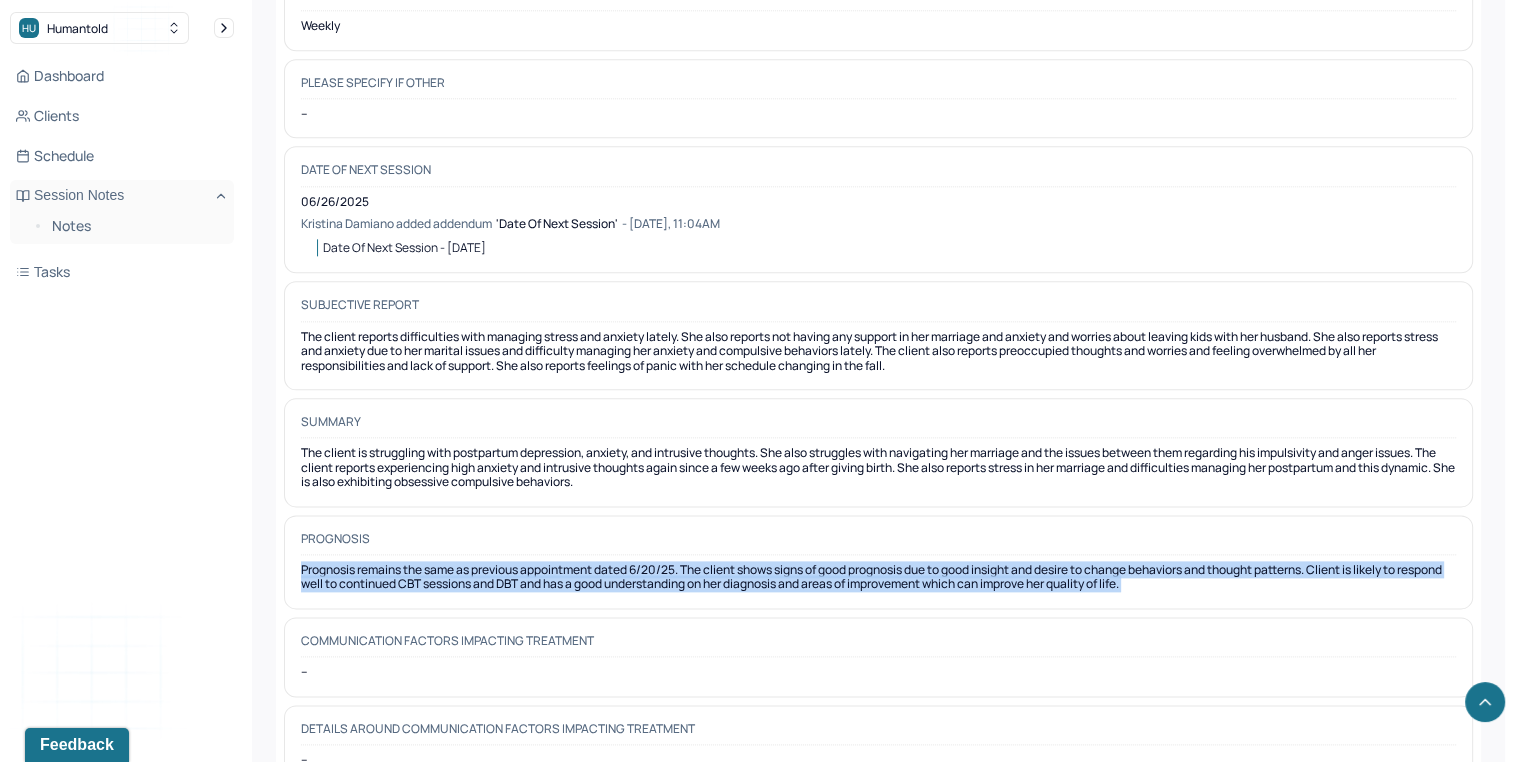 click on "Prognosis remains the same as previous appointment dated 6/20/25. The client shows signs of good prognosis due to good insight and desire to change behaviors and thought patterns. Client is likely to respond well to continued CBT sessions and DBT and has a good understanding on her diagnosis and areas of improvement which can improve her quality of life." at bounding box center (878, 577) 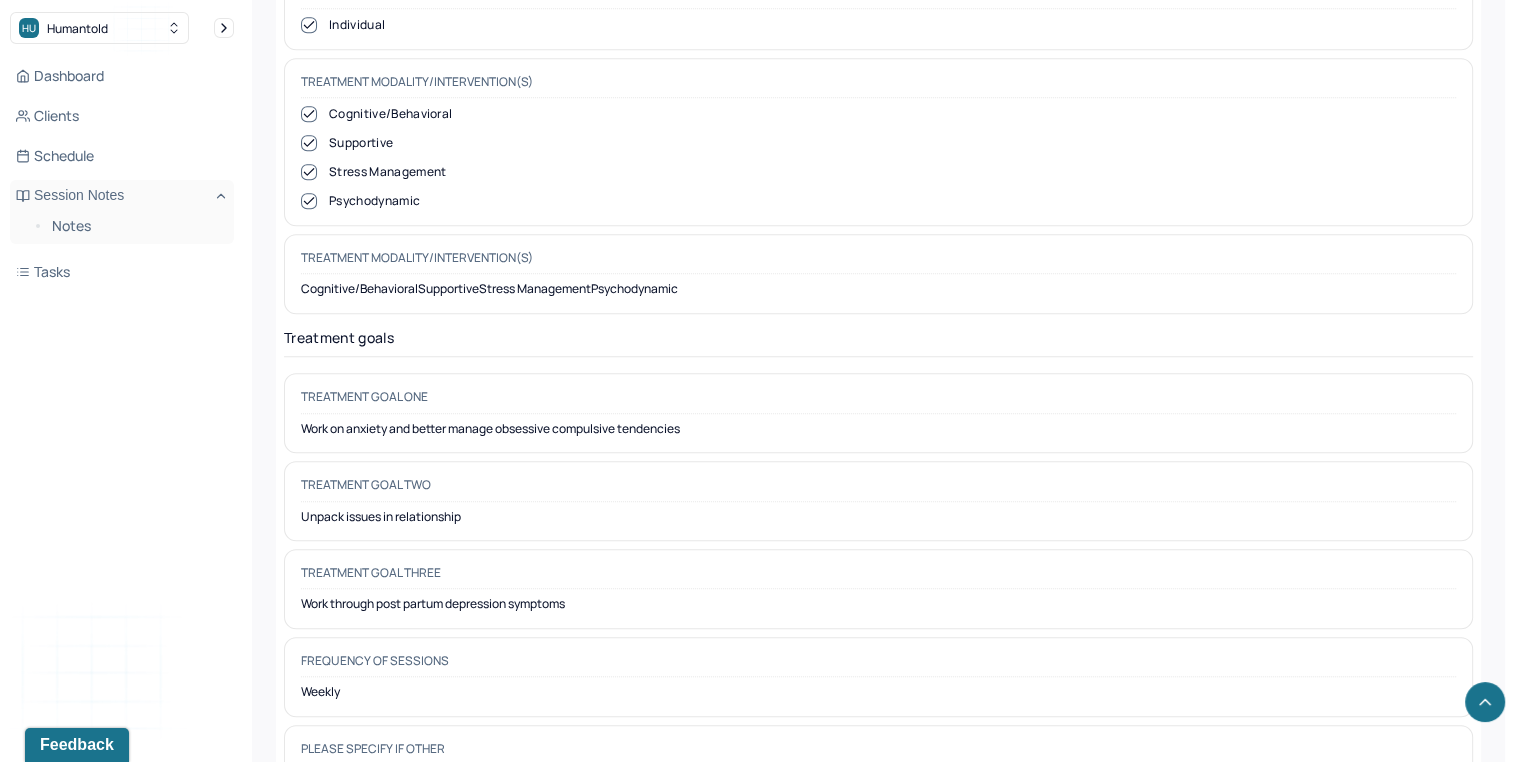 scroll, scrollTop: 7454, scrollLeft: 0, axis: vertical 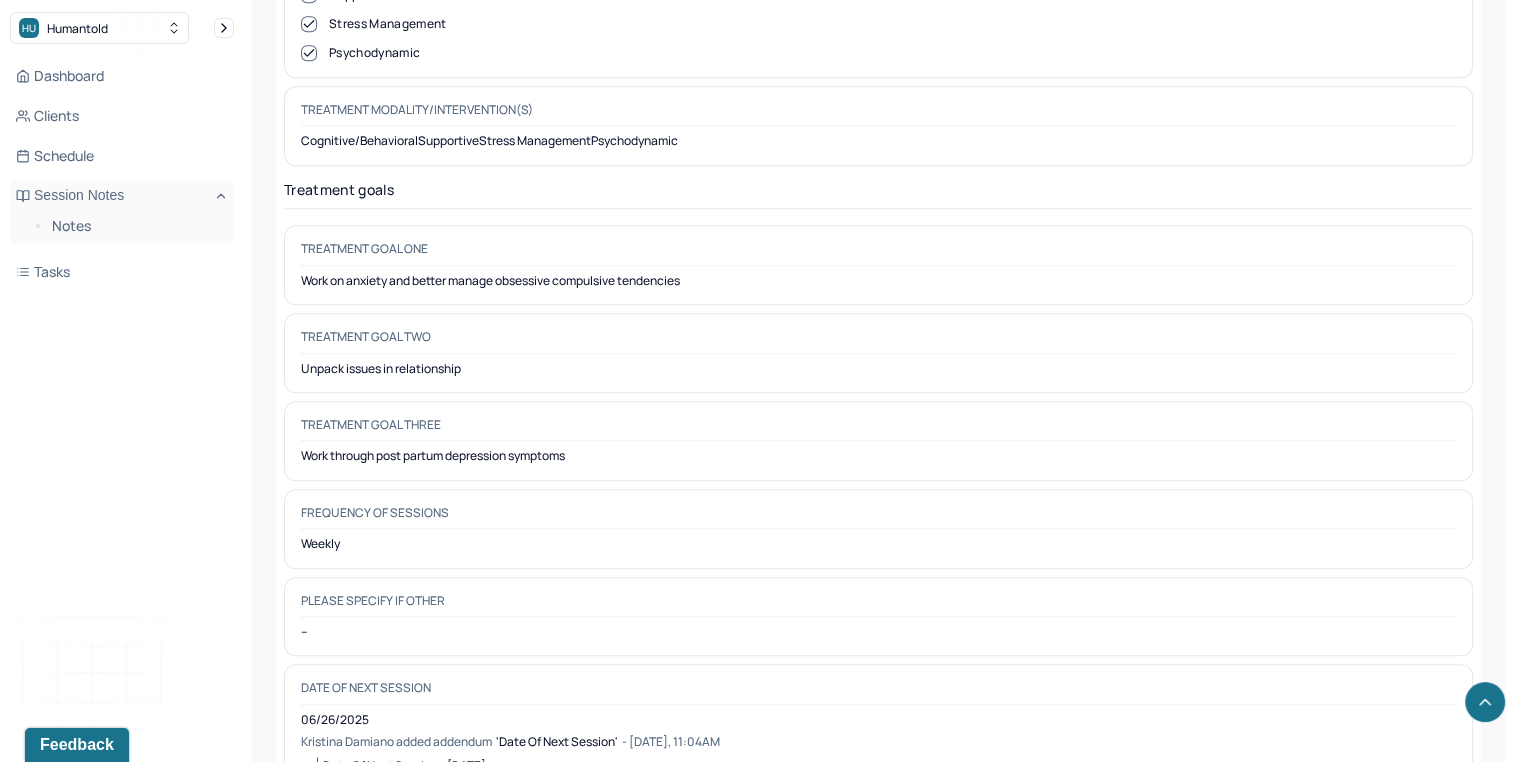 click on "Work on anxiety and better manage obsessive compulsive tendencies" at bounding box center (878, 281) 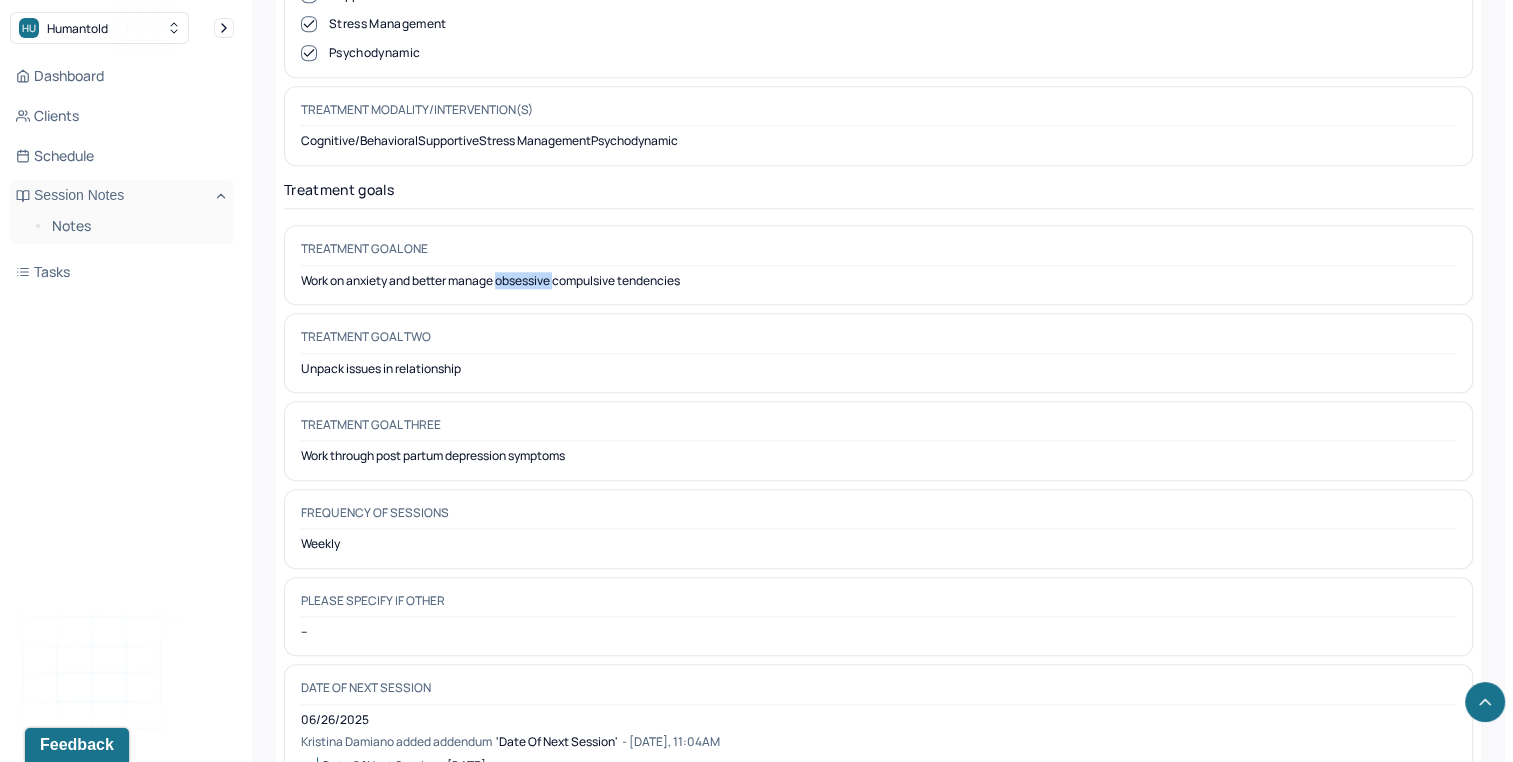 click on "Work on anxiety and better manage obsessive compulsive tendencies" at bounding box center (878, 281) 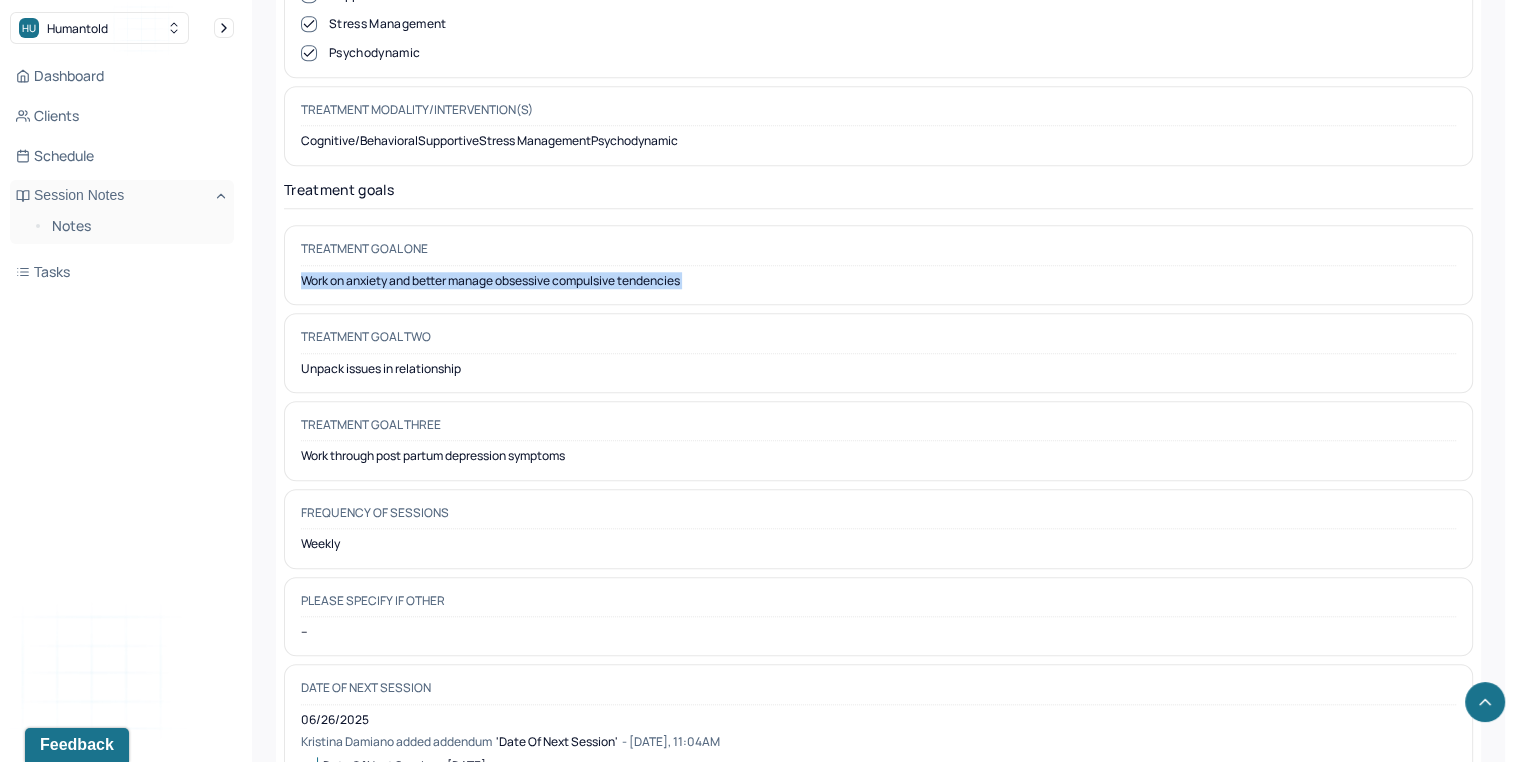 click on "Work on anxiety and better manage obsessive compulsive tendencies" at bounding box center [878, 281] 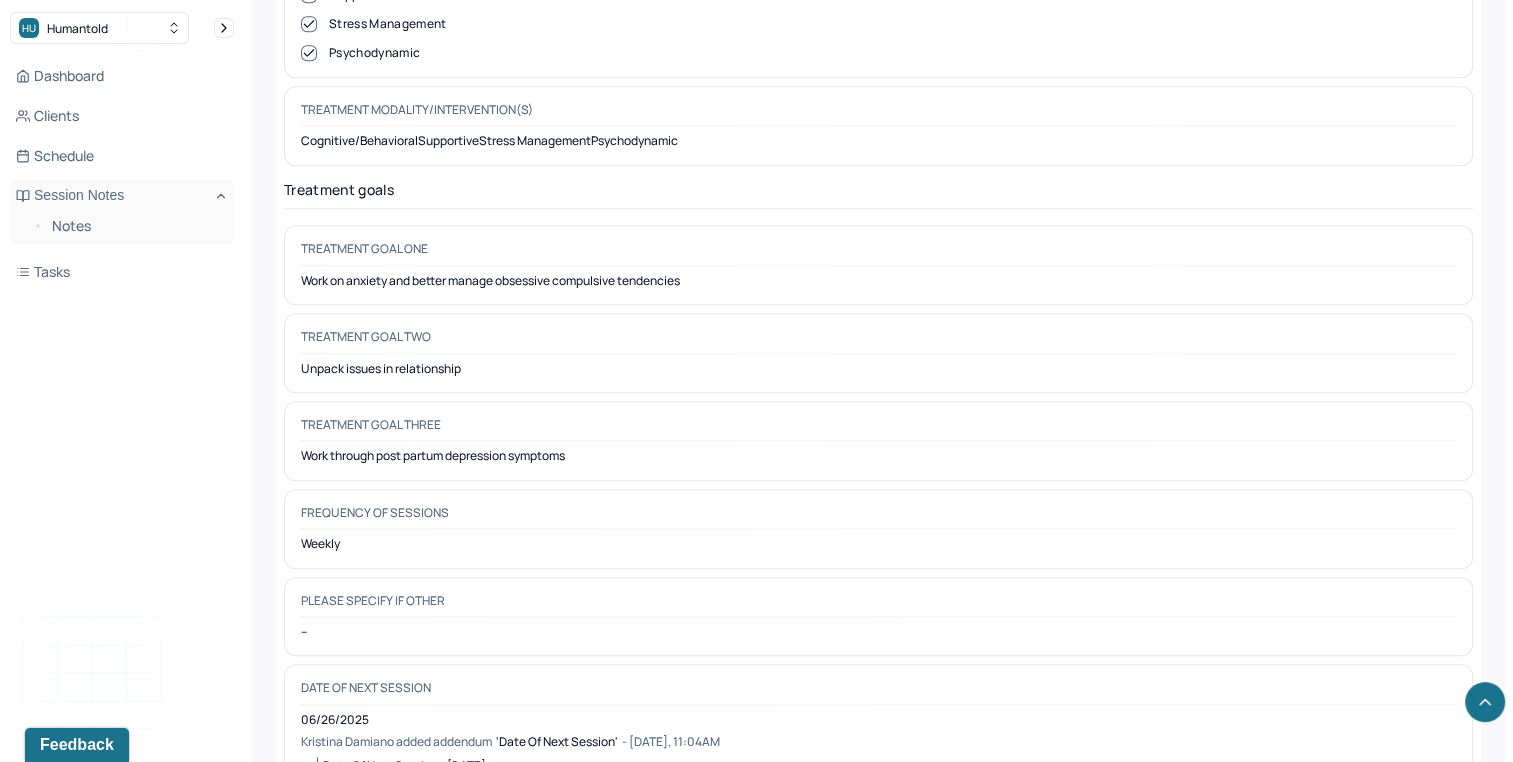 click on "Unpack issues in relationship" at bounding box center (878, 369) 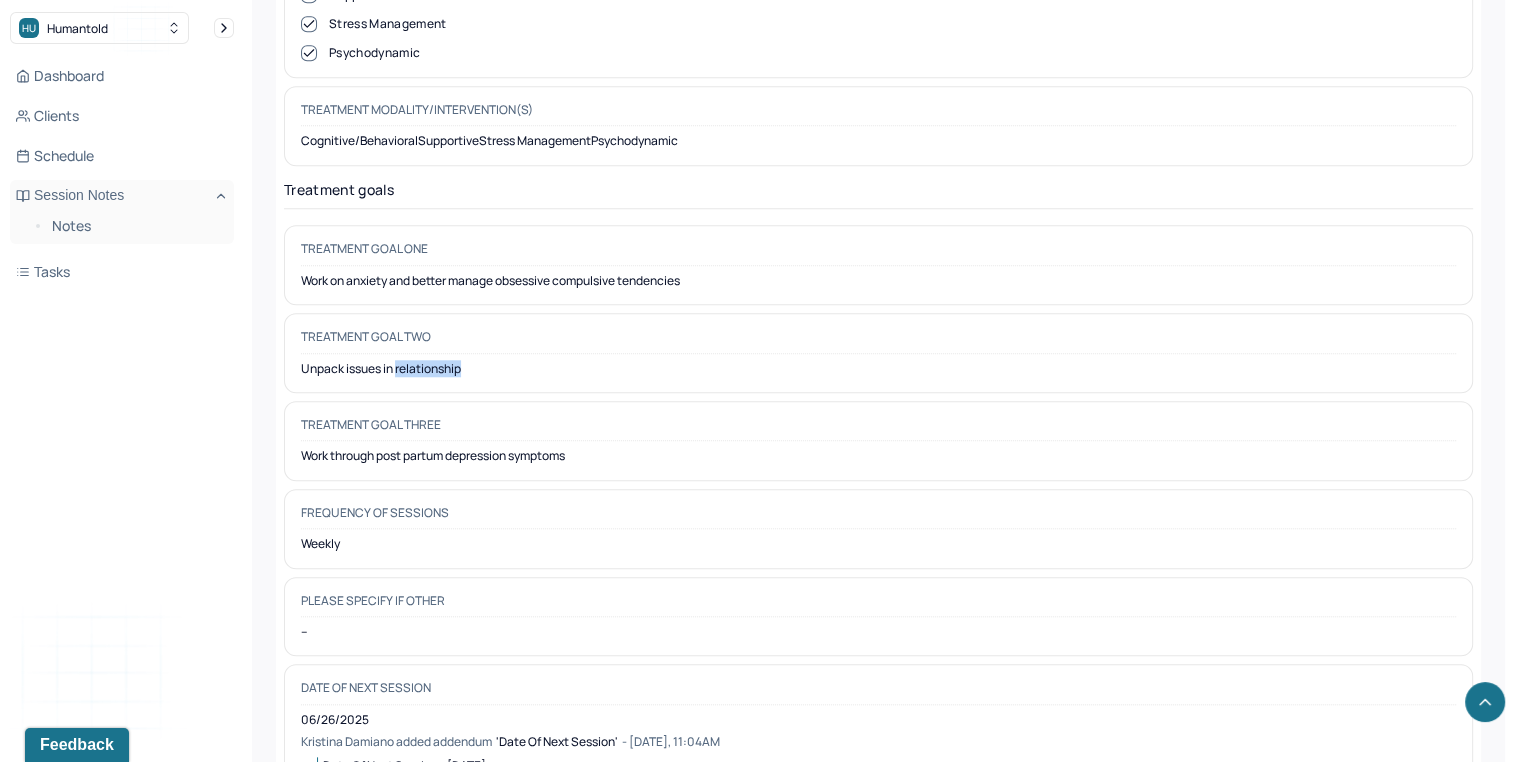 click on "Unpack issues in relationship" at bounding box center [878, 369] 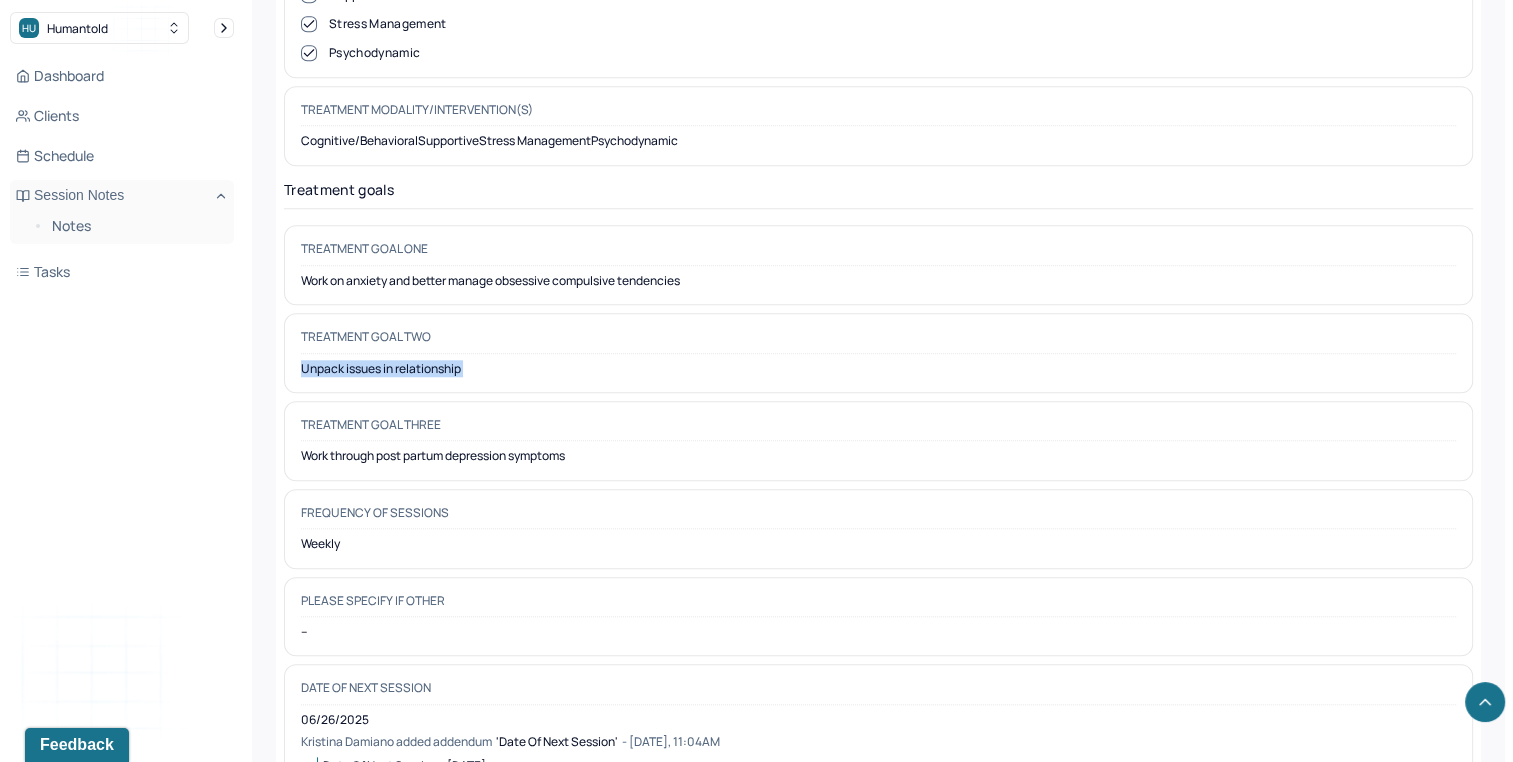 click on "Unpack issues in relationship" at bounding box center (878, 369) 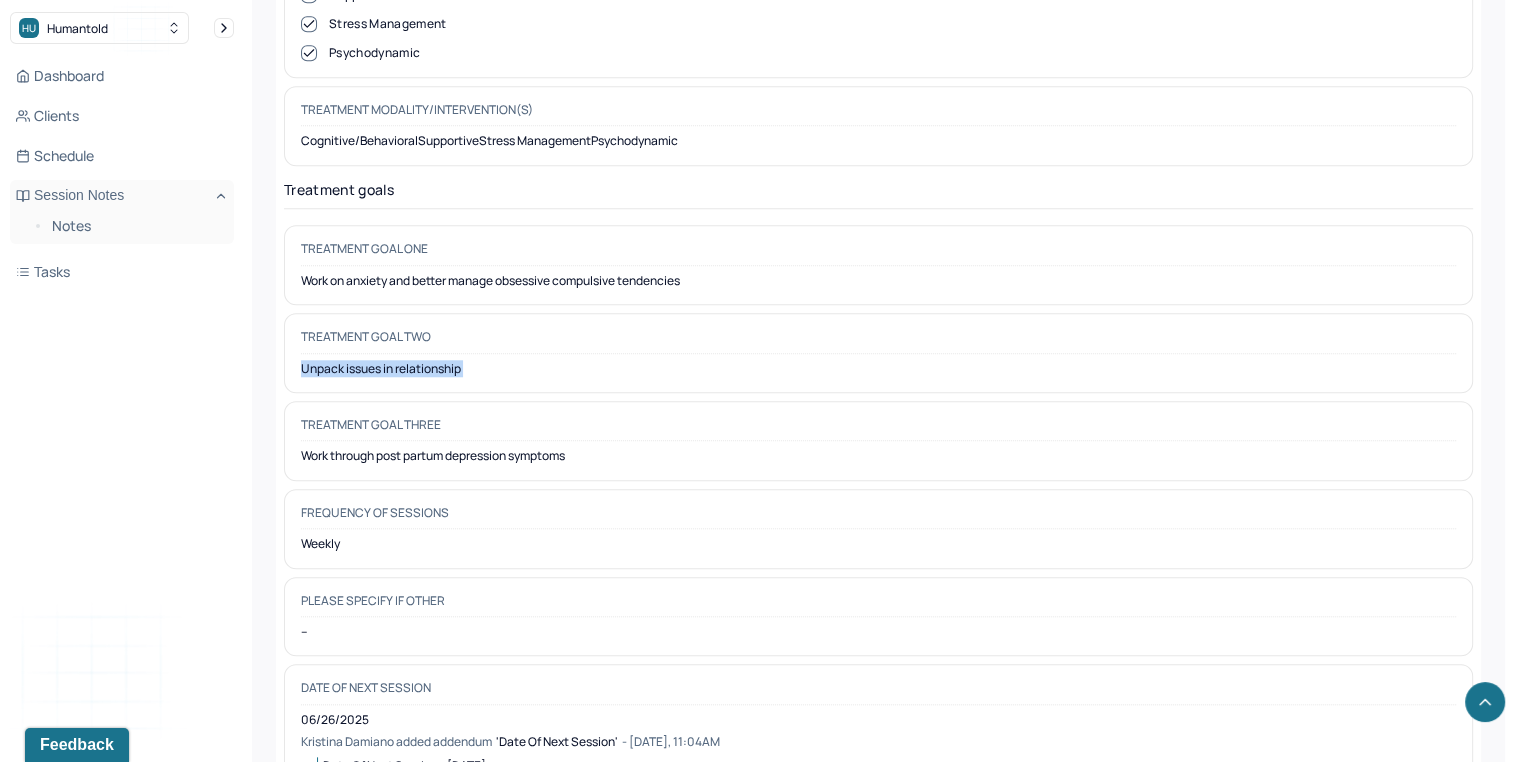 copy on "Unpack issues in relationship" 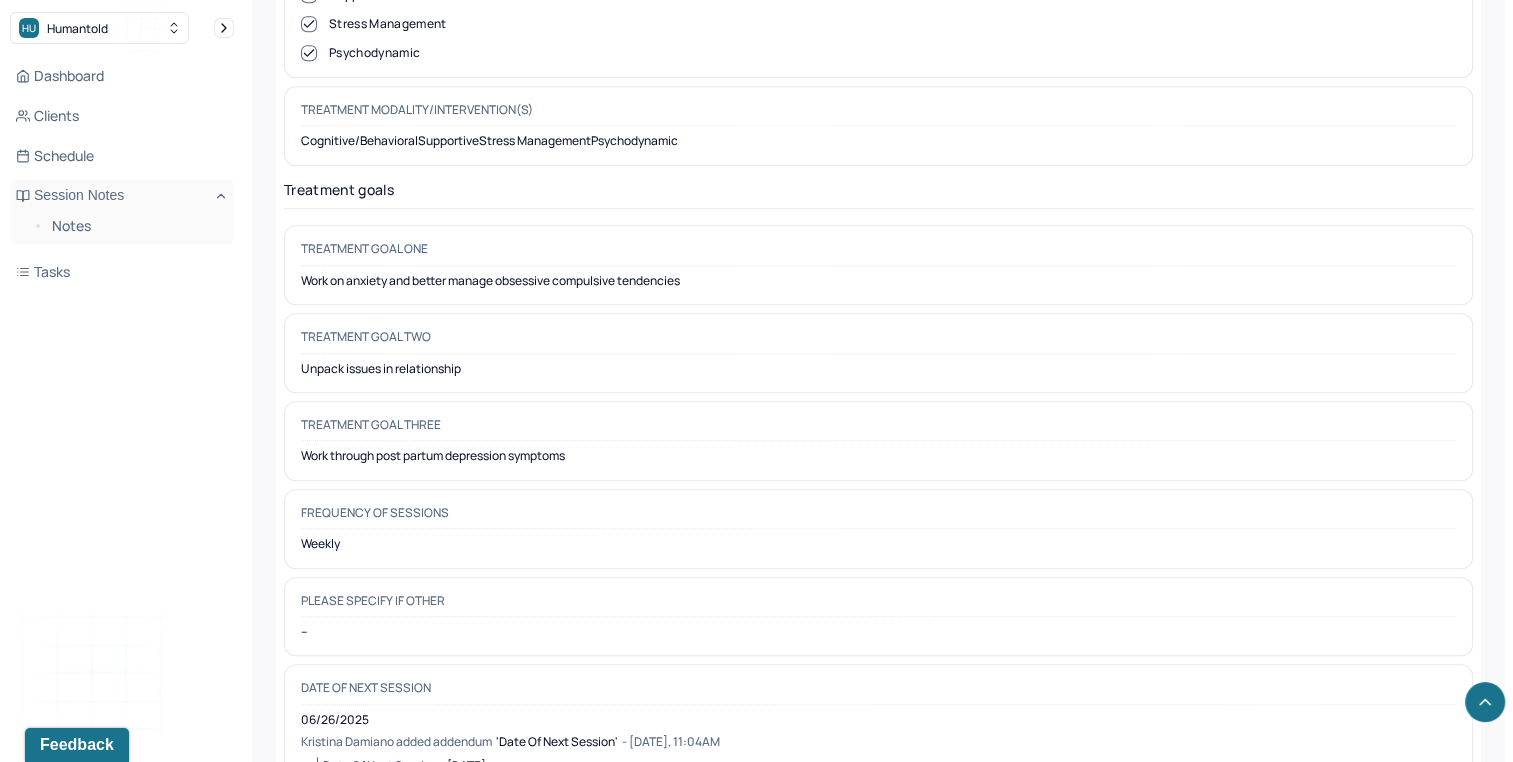 click on "Work through post partum depression symptoms" at bounding box center [878, 456] 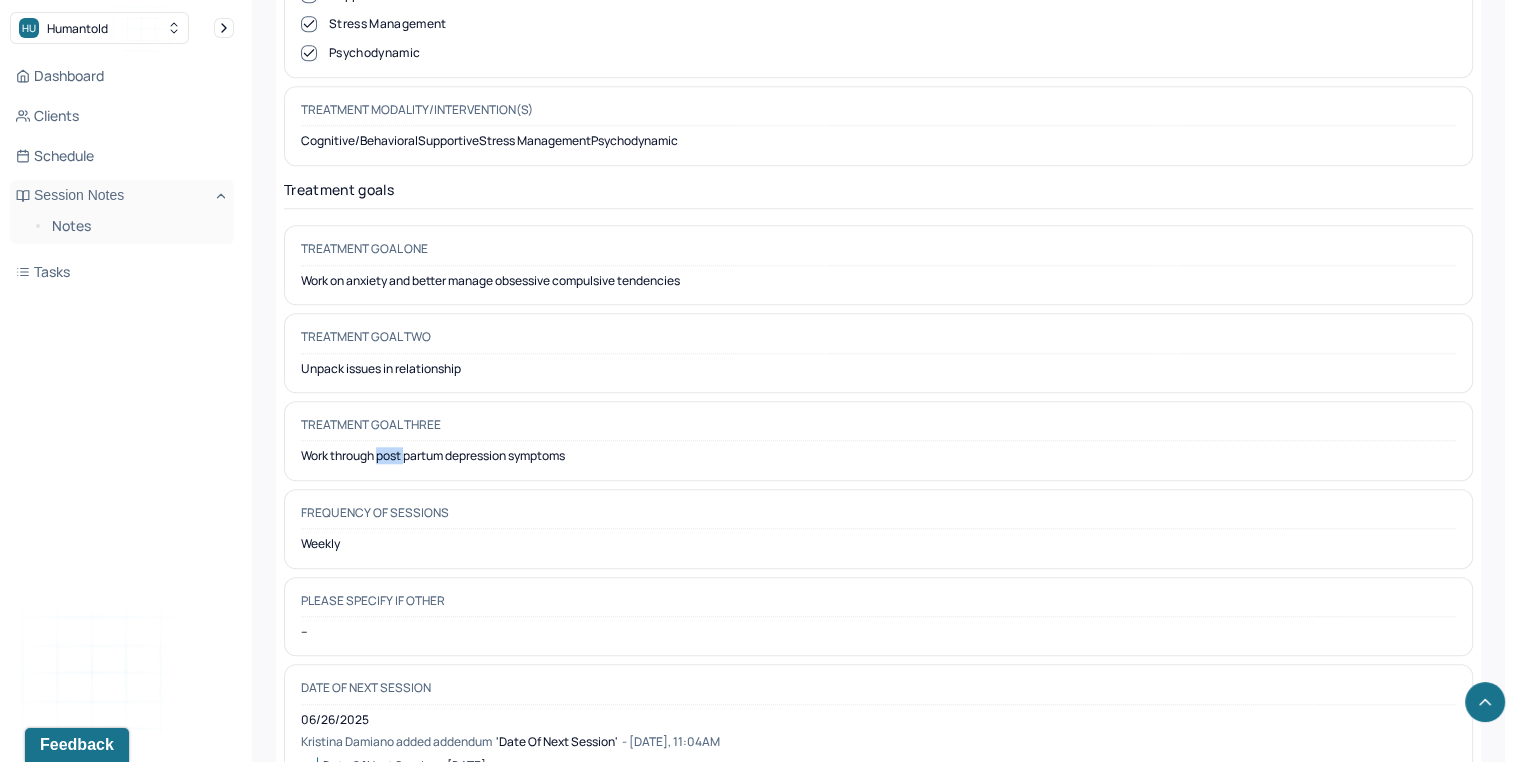 click on "Work through post partum depression symptoms" at bounding box center (878, 456) 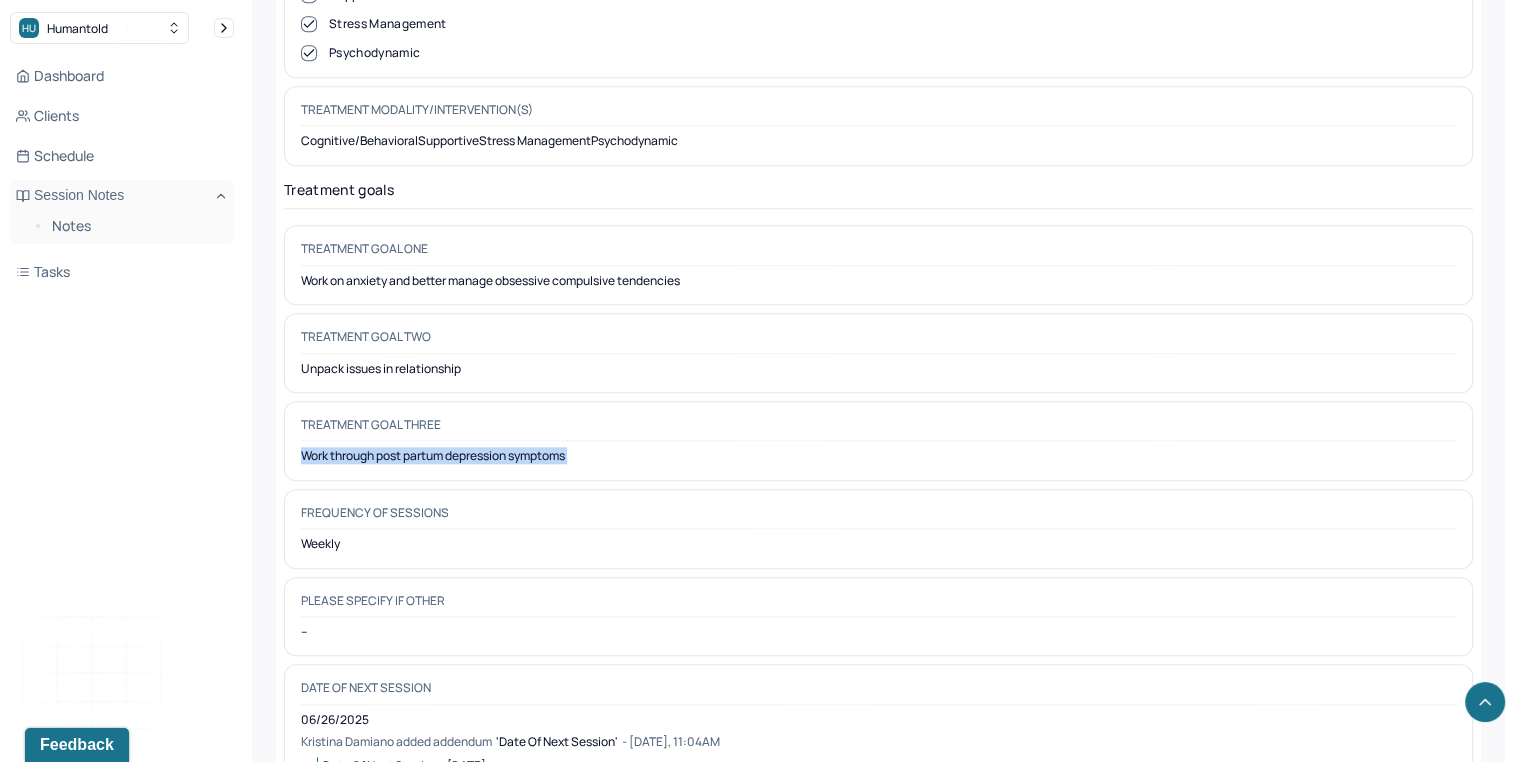 click on "Work through post partum depression symptoms" at bounding box center [878, 456] 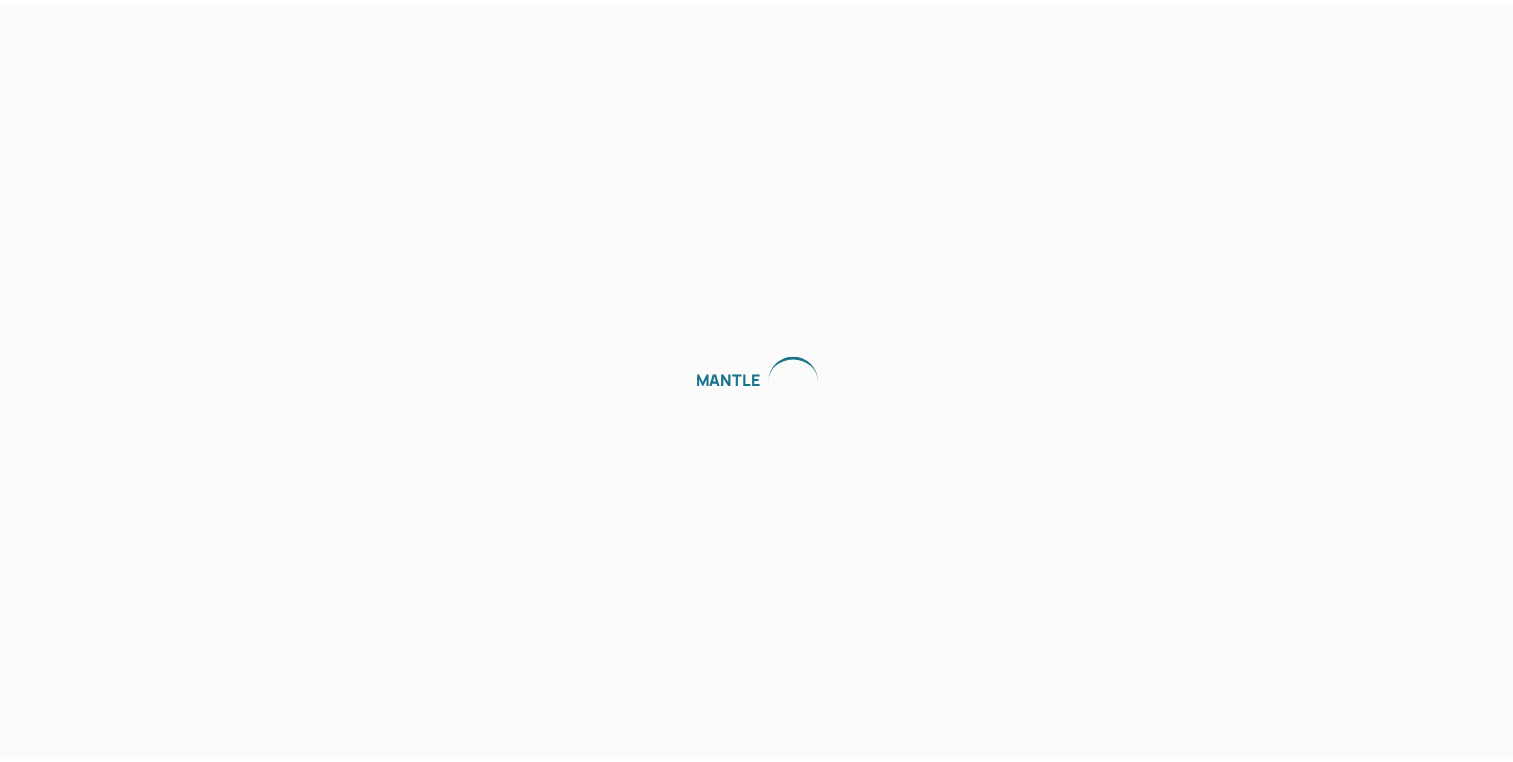 scroll, scrollTop: 0, scrollLeft: 0, axis: both 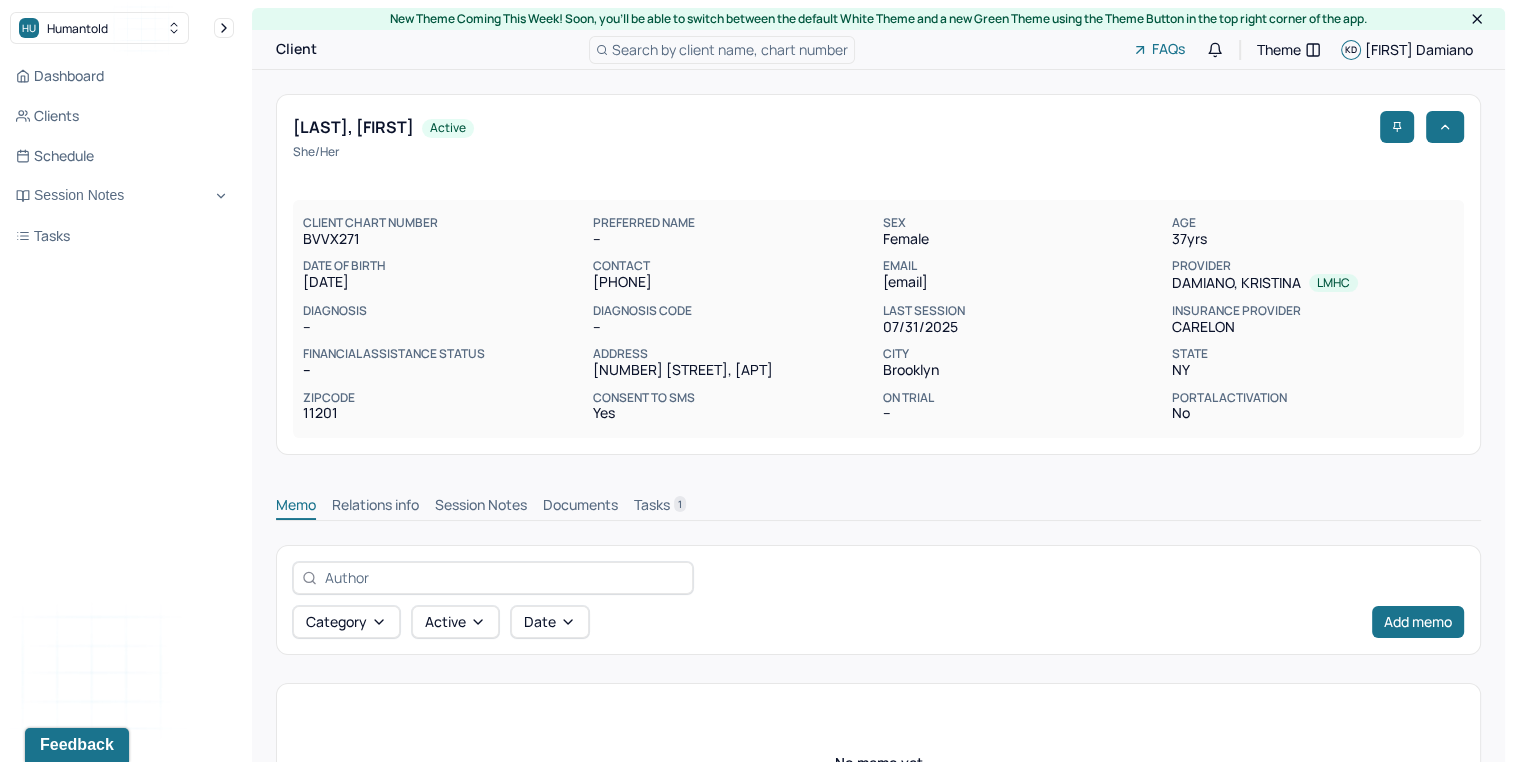 click on "Session Notes" at bounding box center [481, 507] 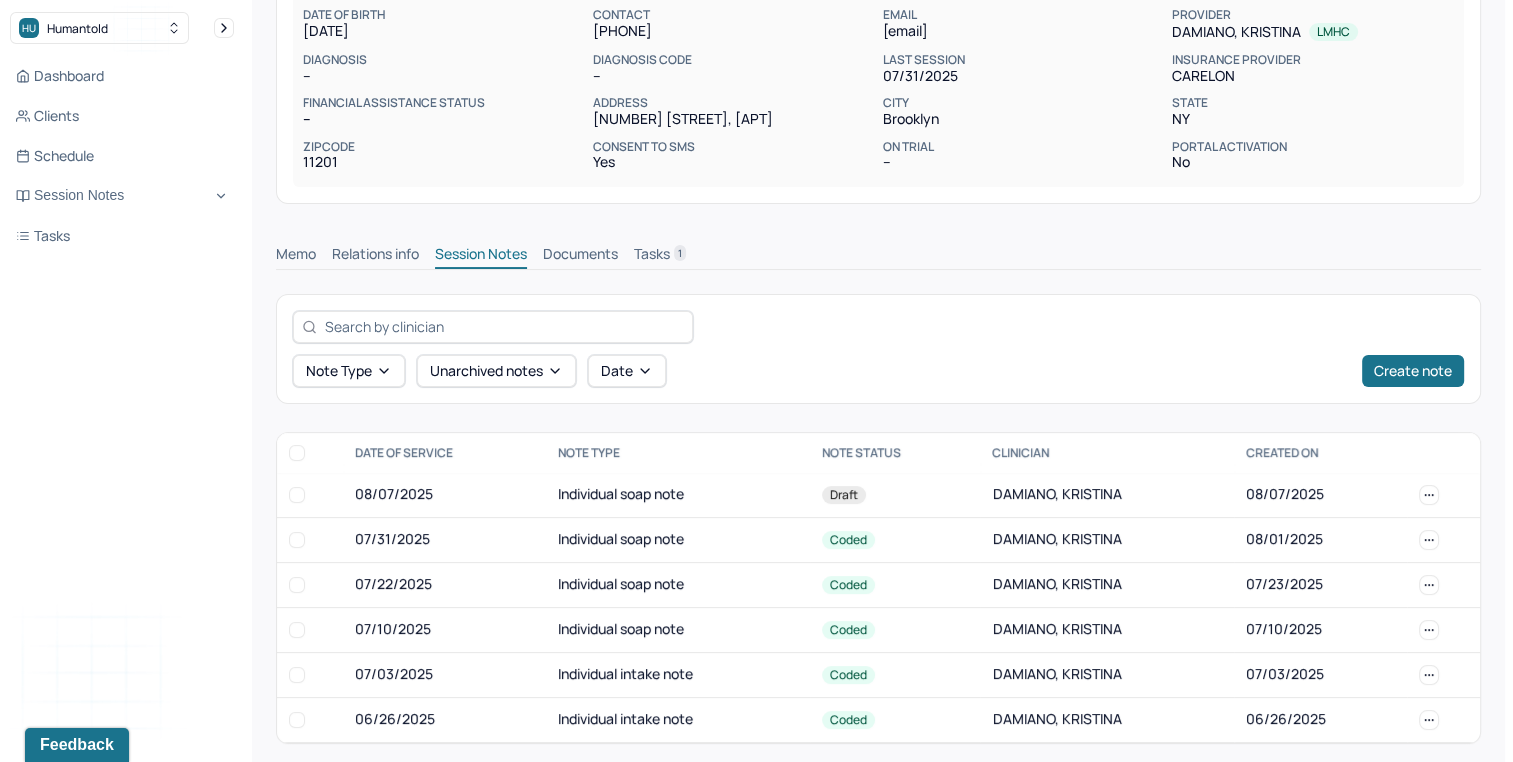 scroll, scrollTop: 257, scrollLeft: 0, axis: vertical 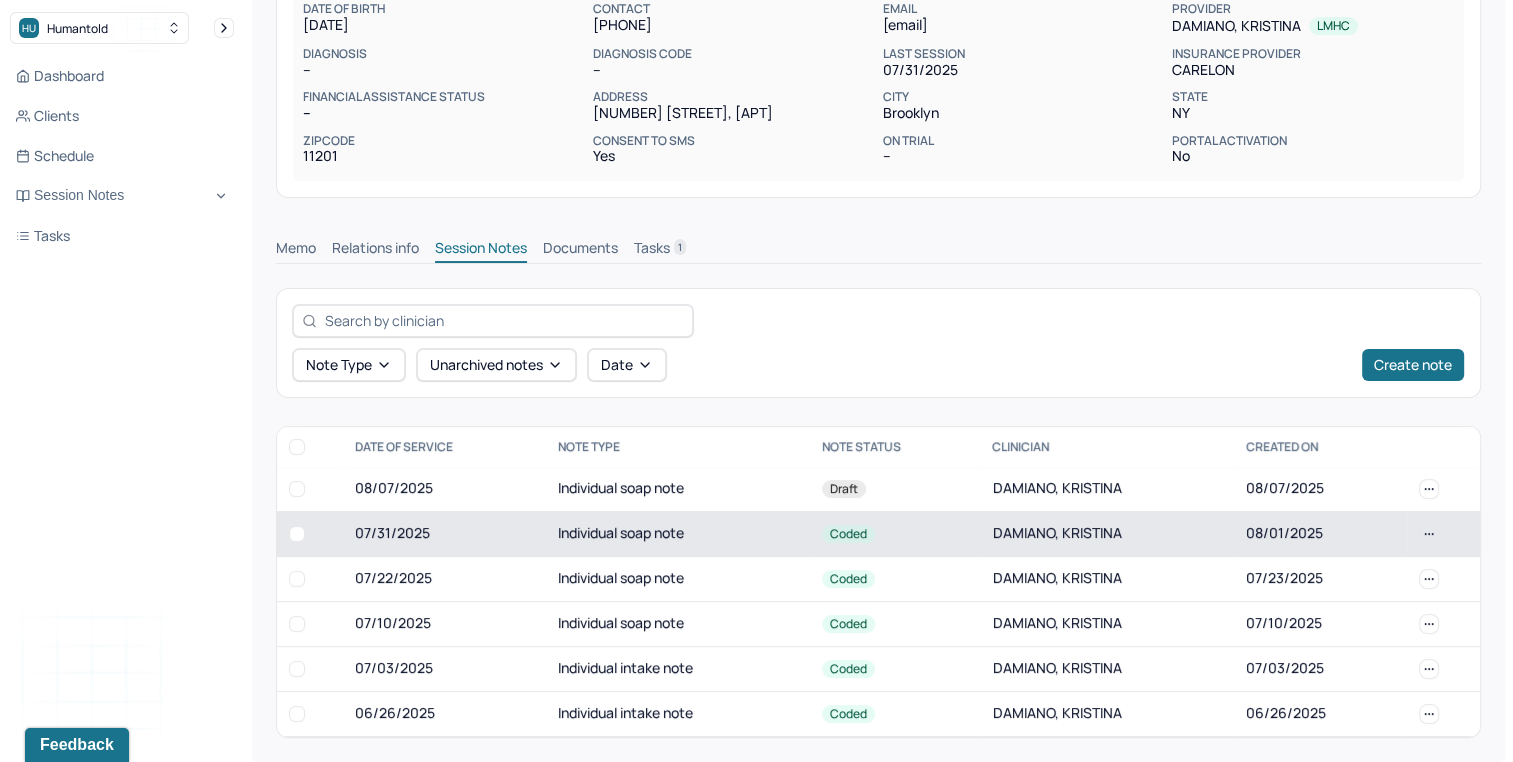 click on "Coded" at bounding box center [848, 534] 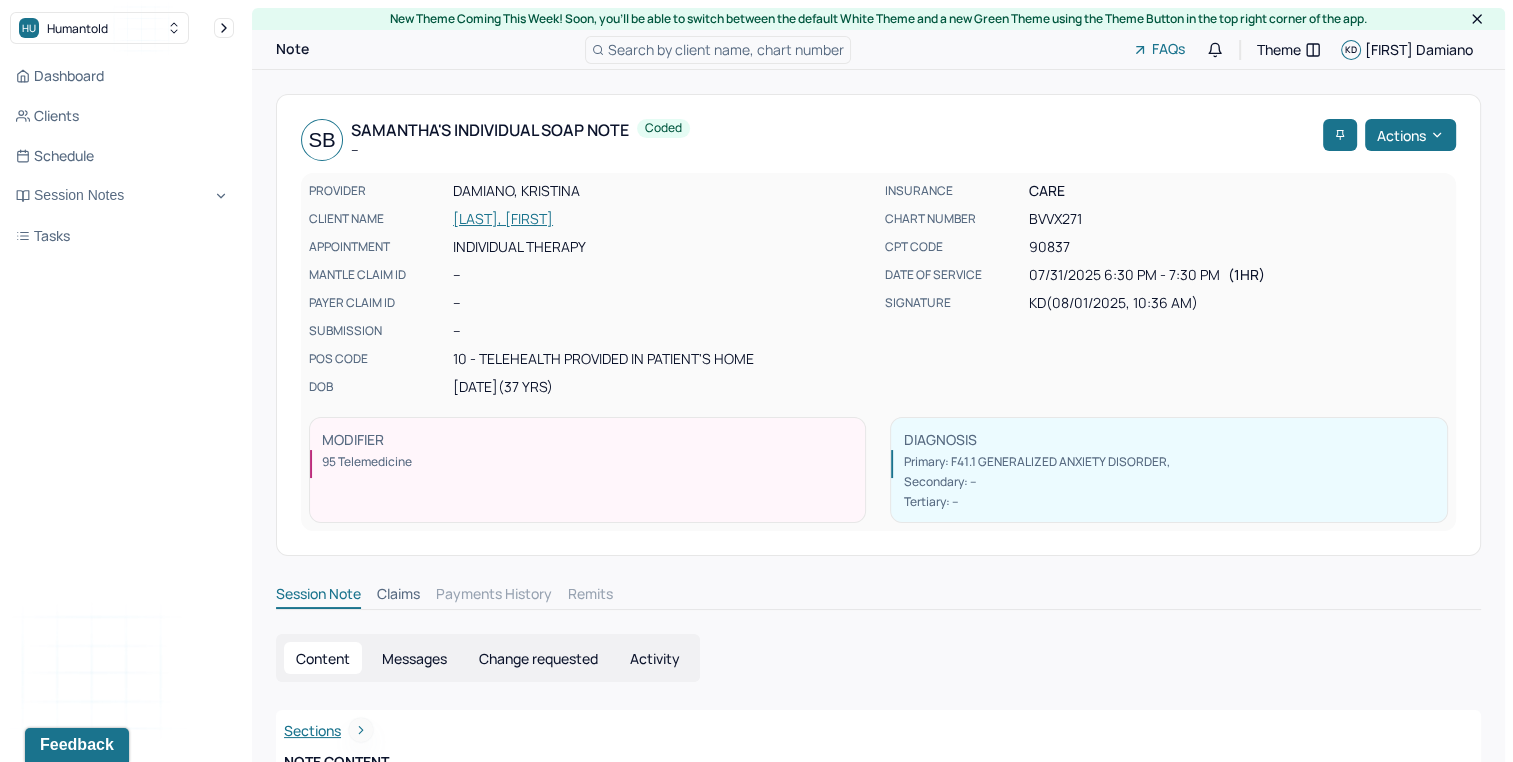 scroll, scrollTop: 142, scrollLeft: 0, axis: vertical 